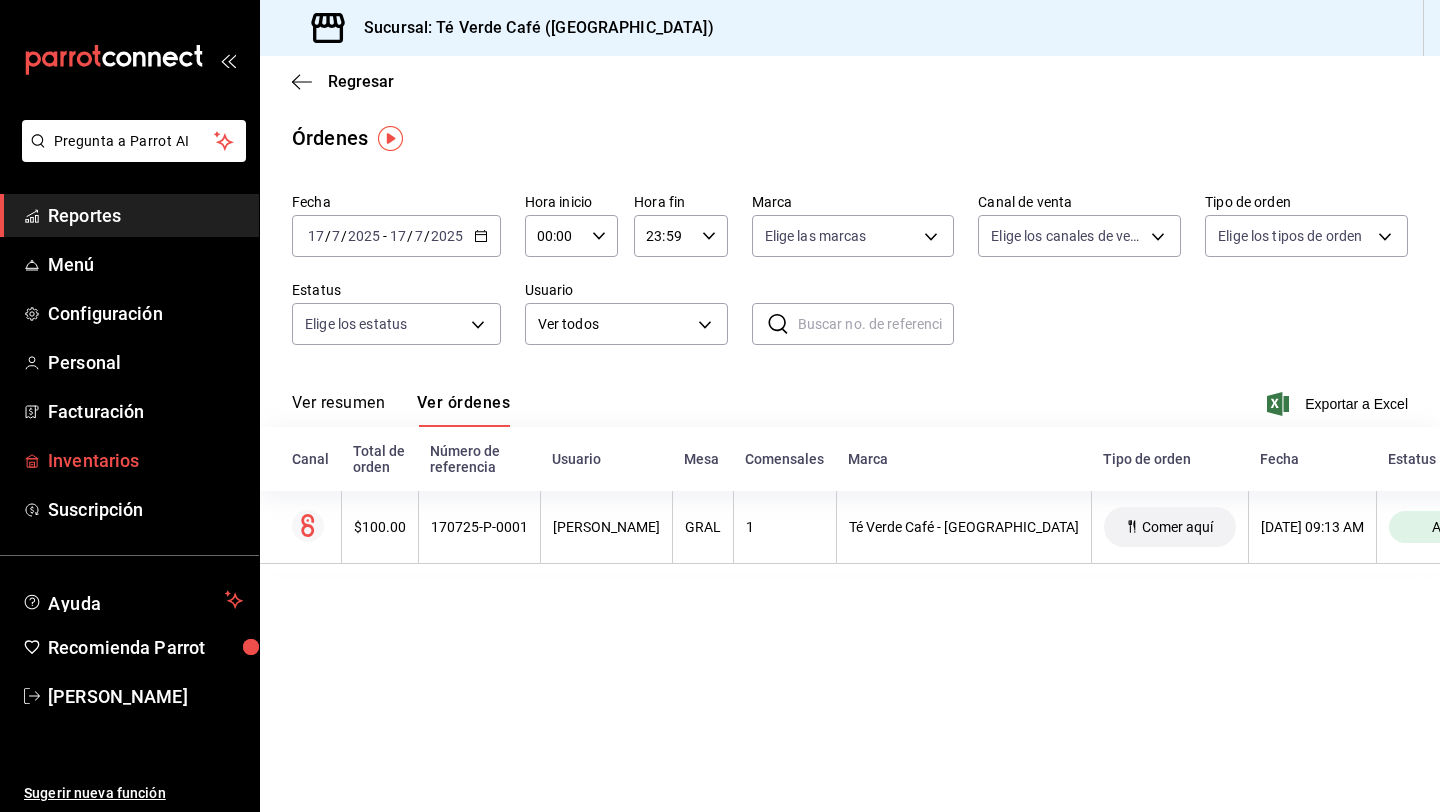 scroll, scrollTop: 0, scrollLeft: 0, axis: both 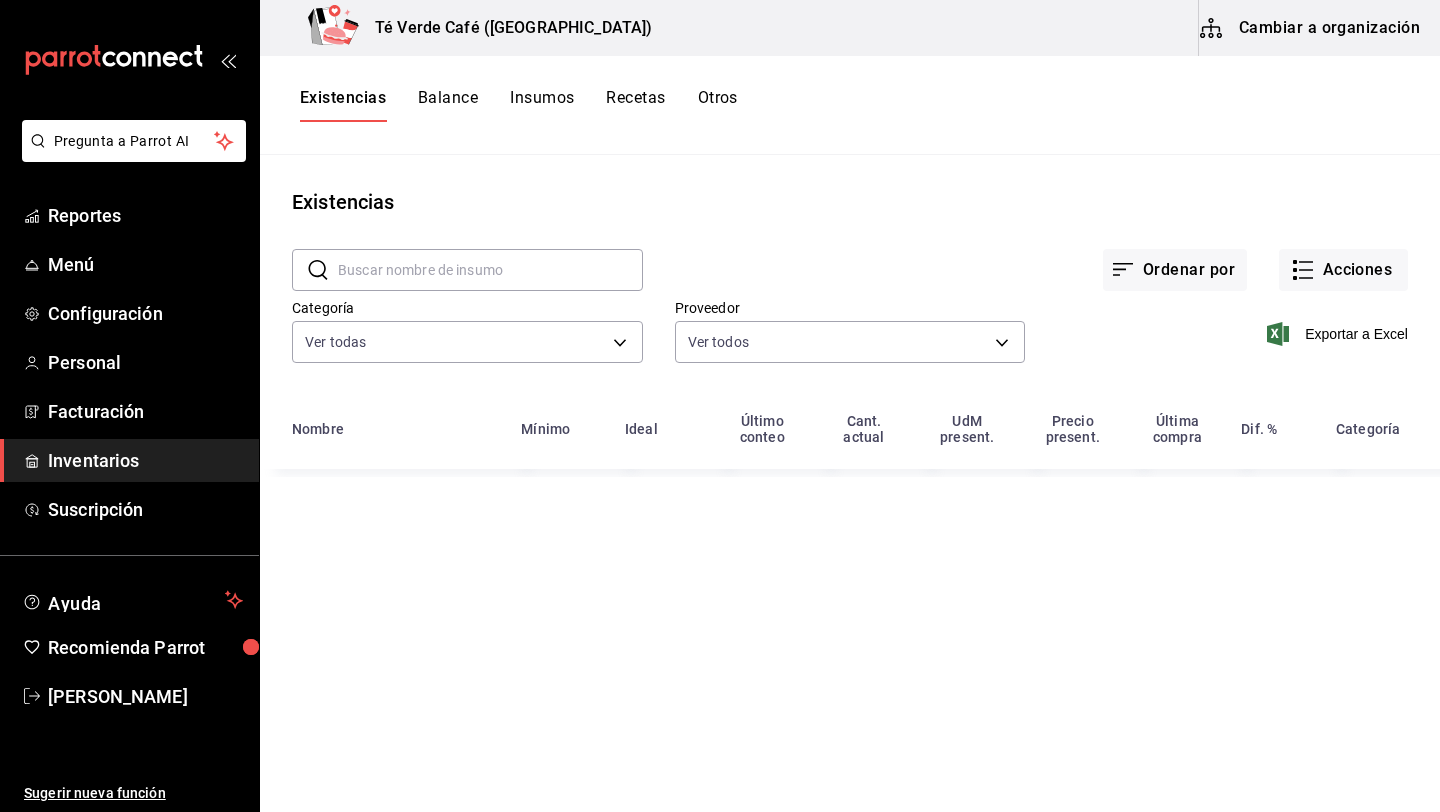 click on "Cambiar a organización" at bounding box center [1311, 28] 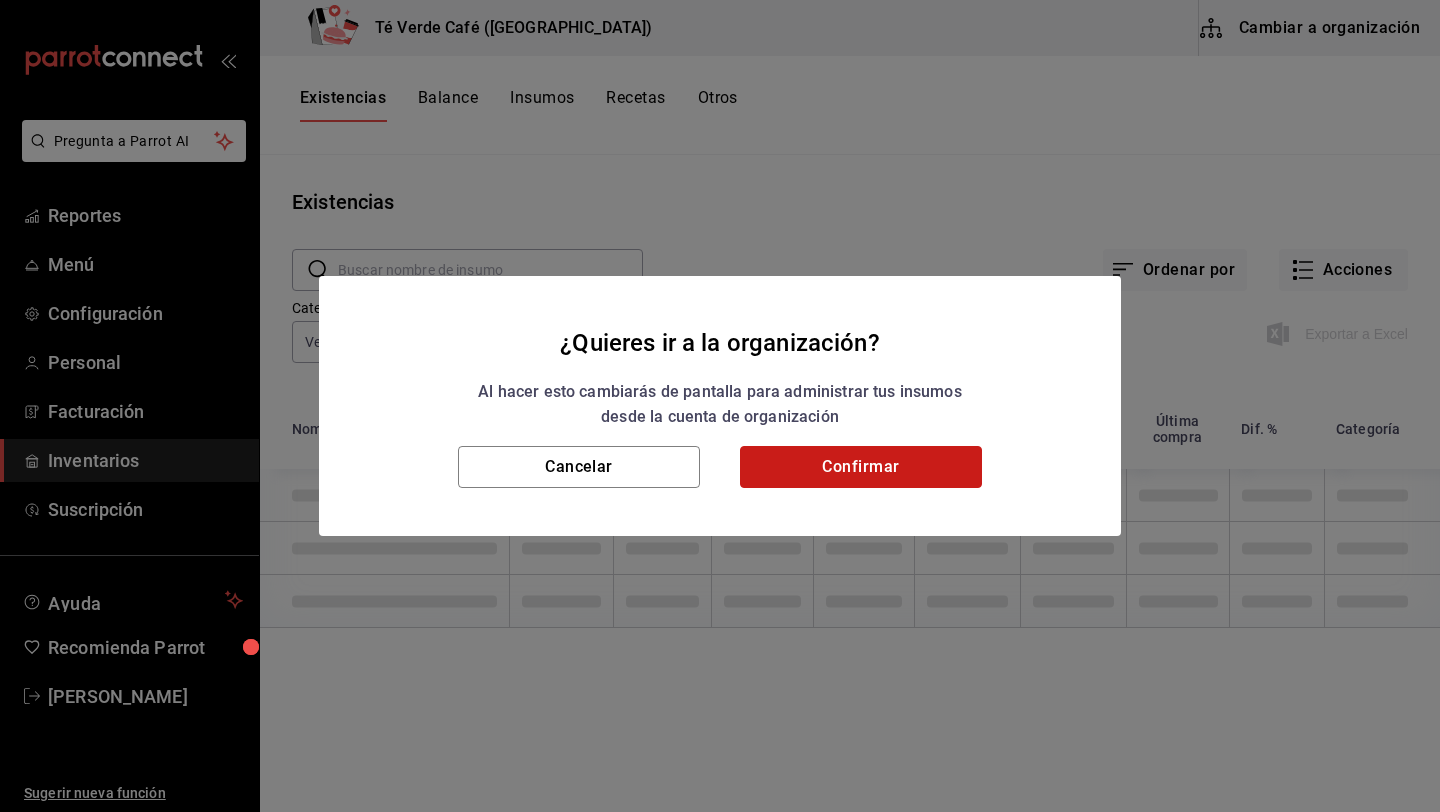 click on "Confirmar" at bounding box center (861, 467) 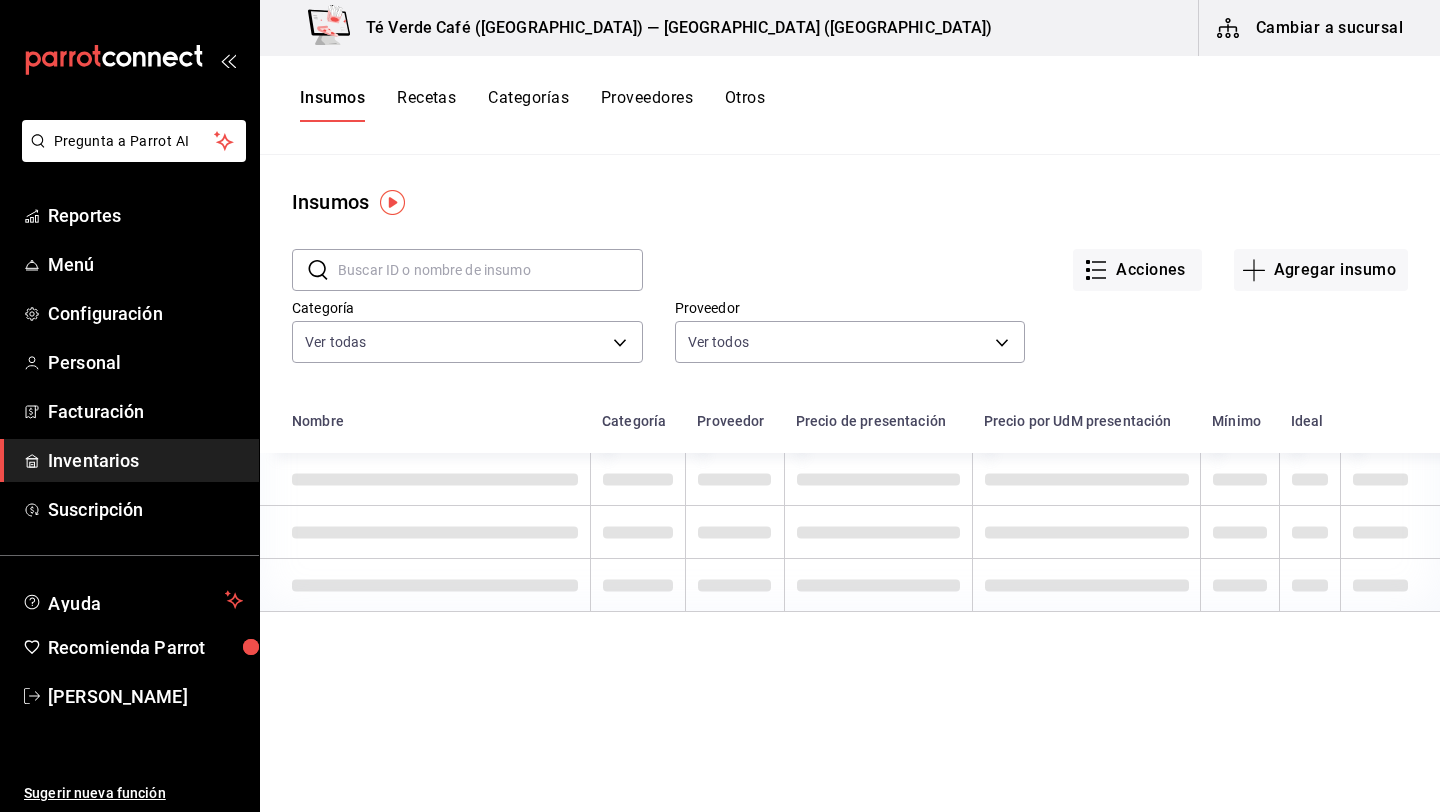 click on "Proveedores" at bounding box center (647, 105) 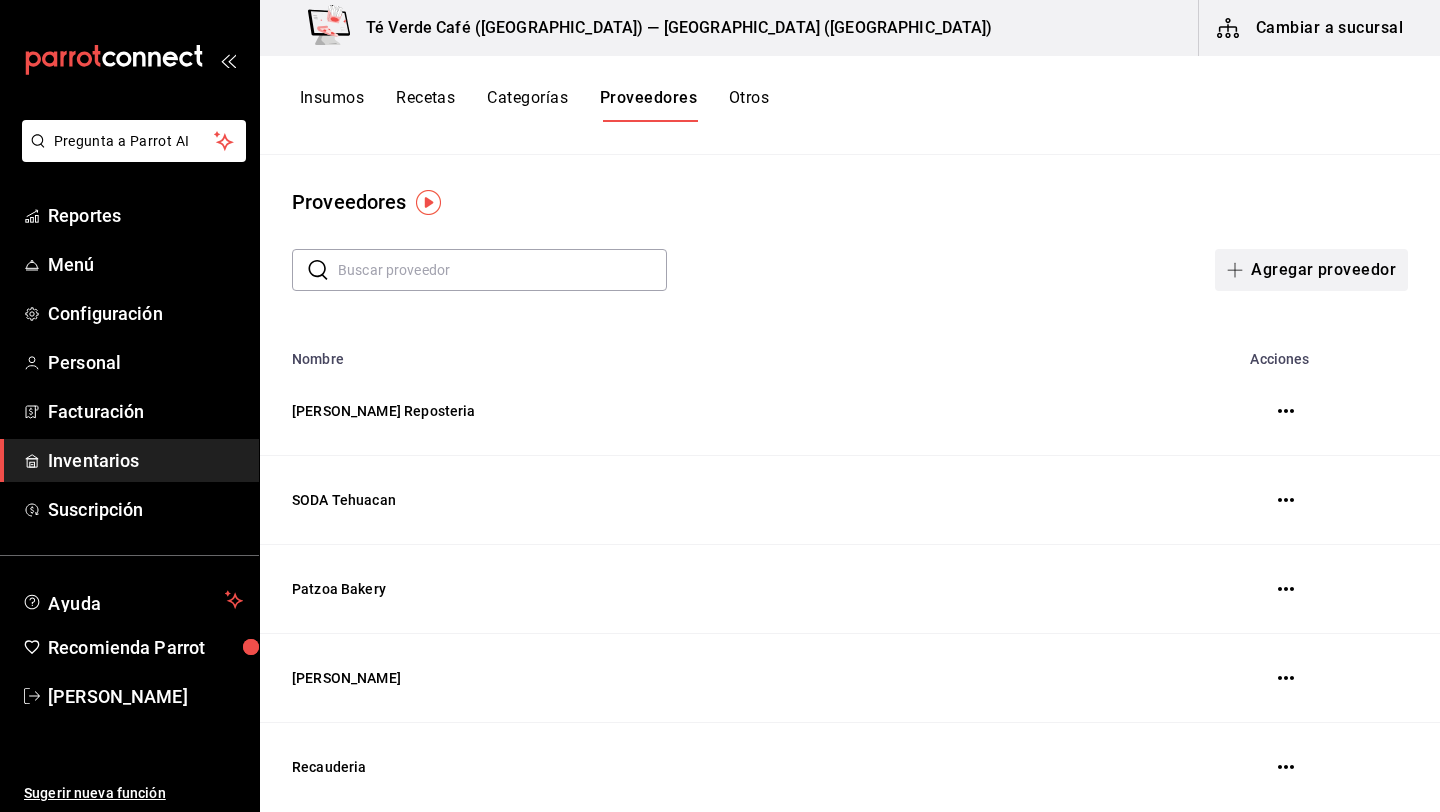 click on "Agregar proveedor" at bounding box center [1311, 270] 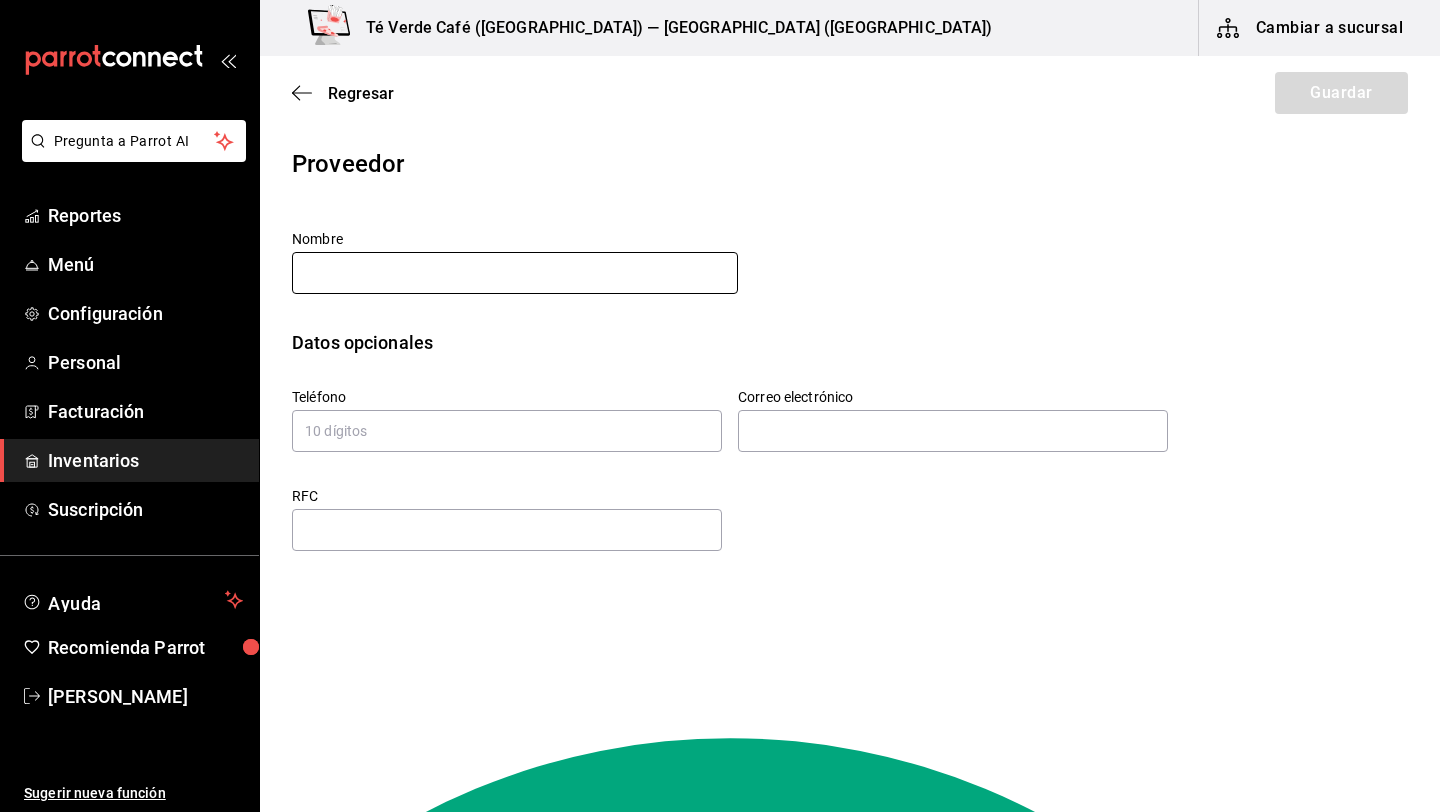 click at bounding box center (515, 273) 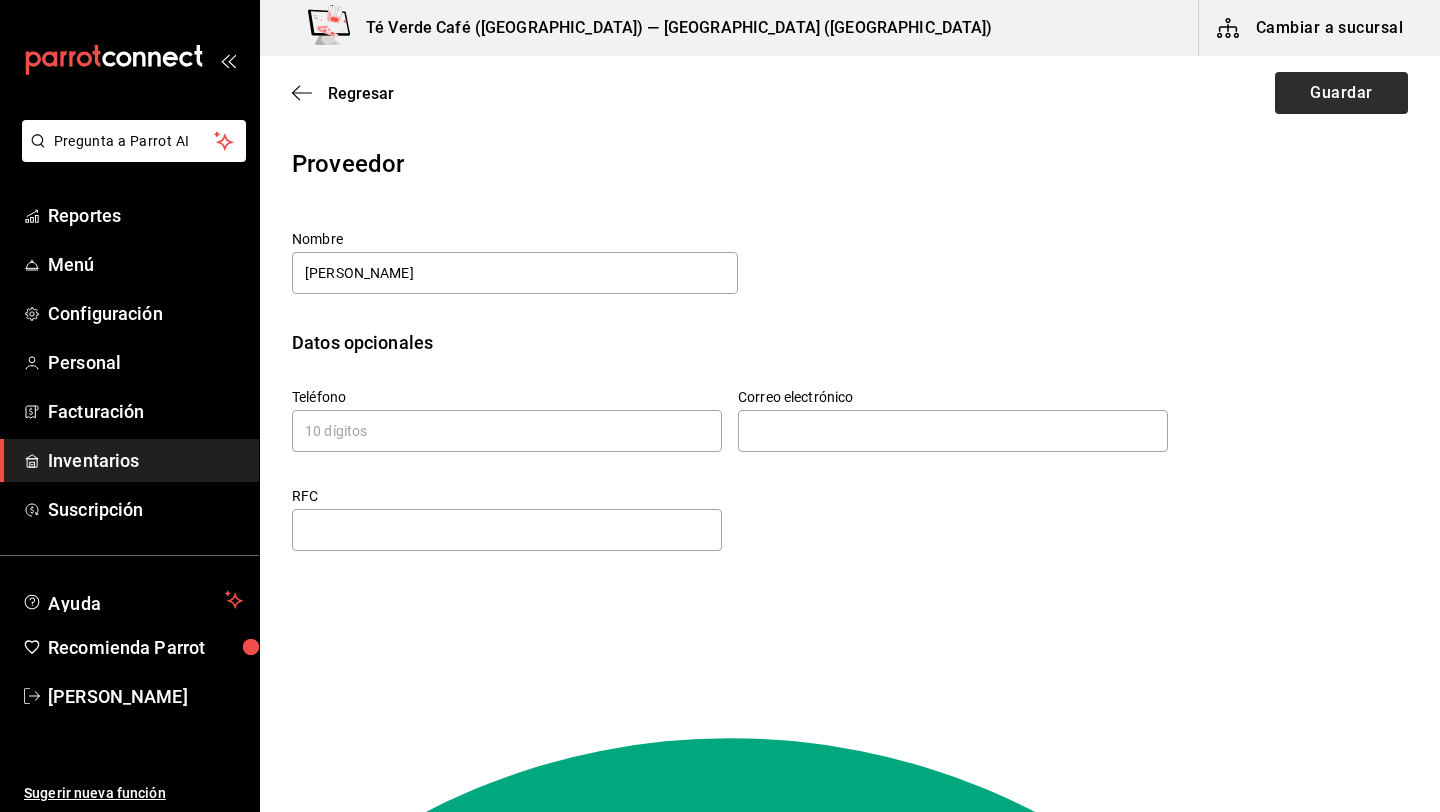 type on "[PERSON_NAME]" 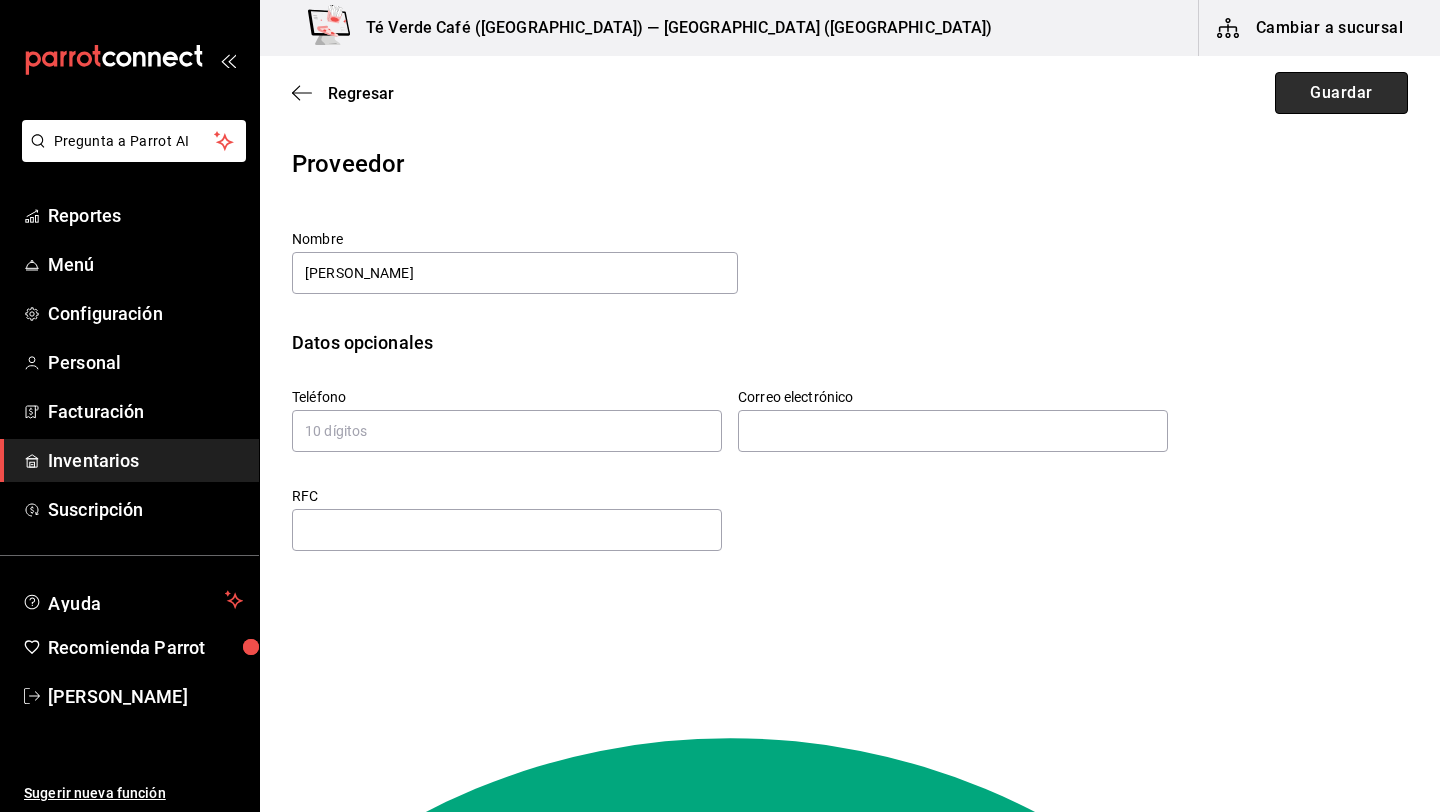 click on "Guardar" at bounding box center [1341, 93] 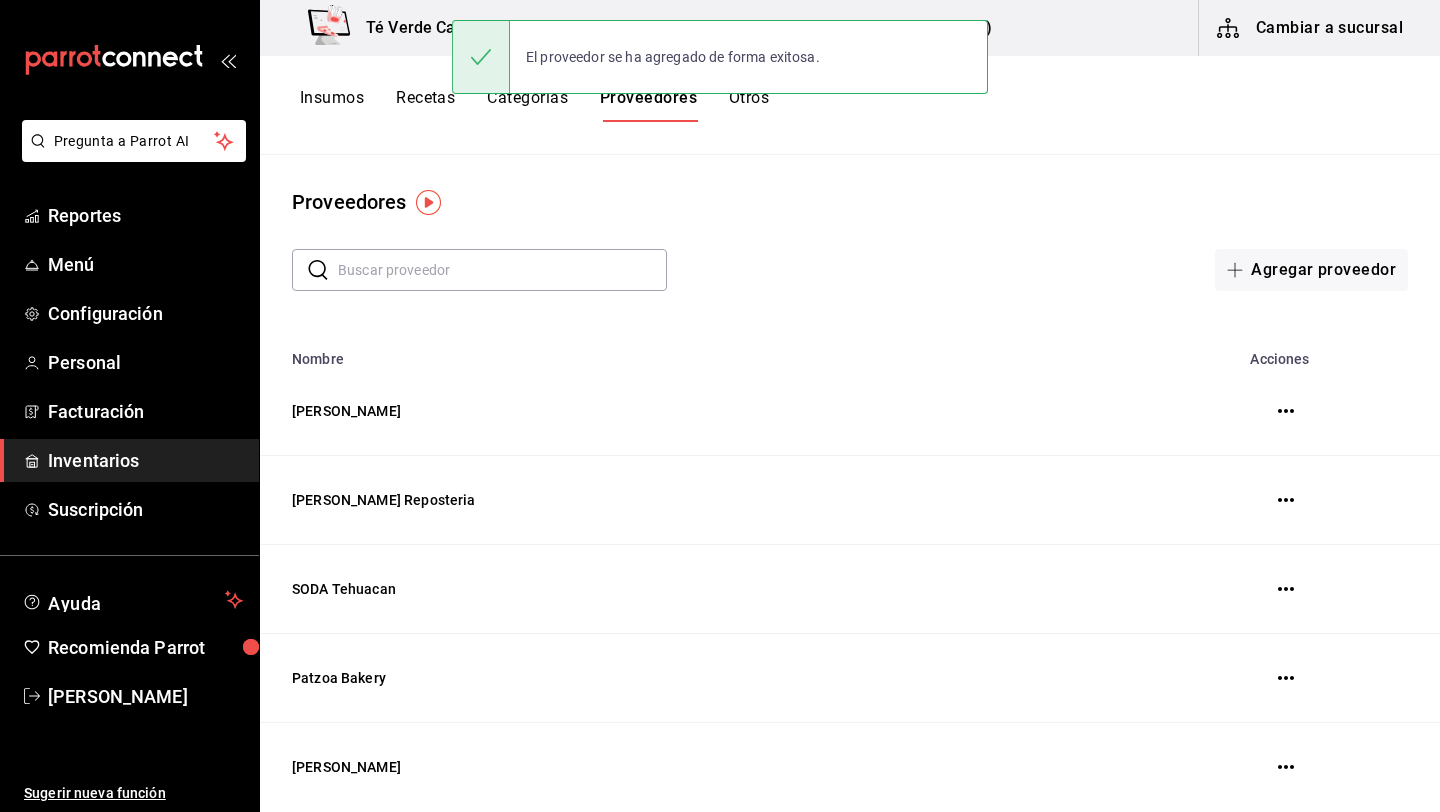click on "Insumos" at bounding box center (332, 105) 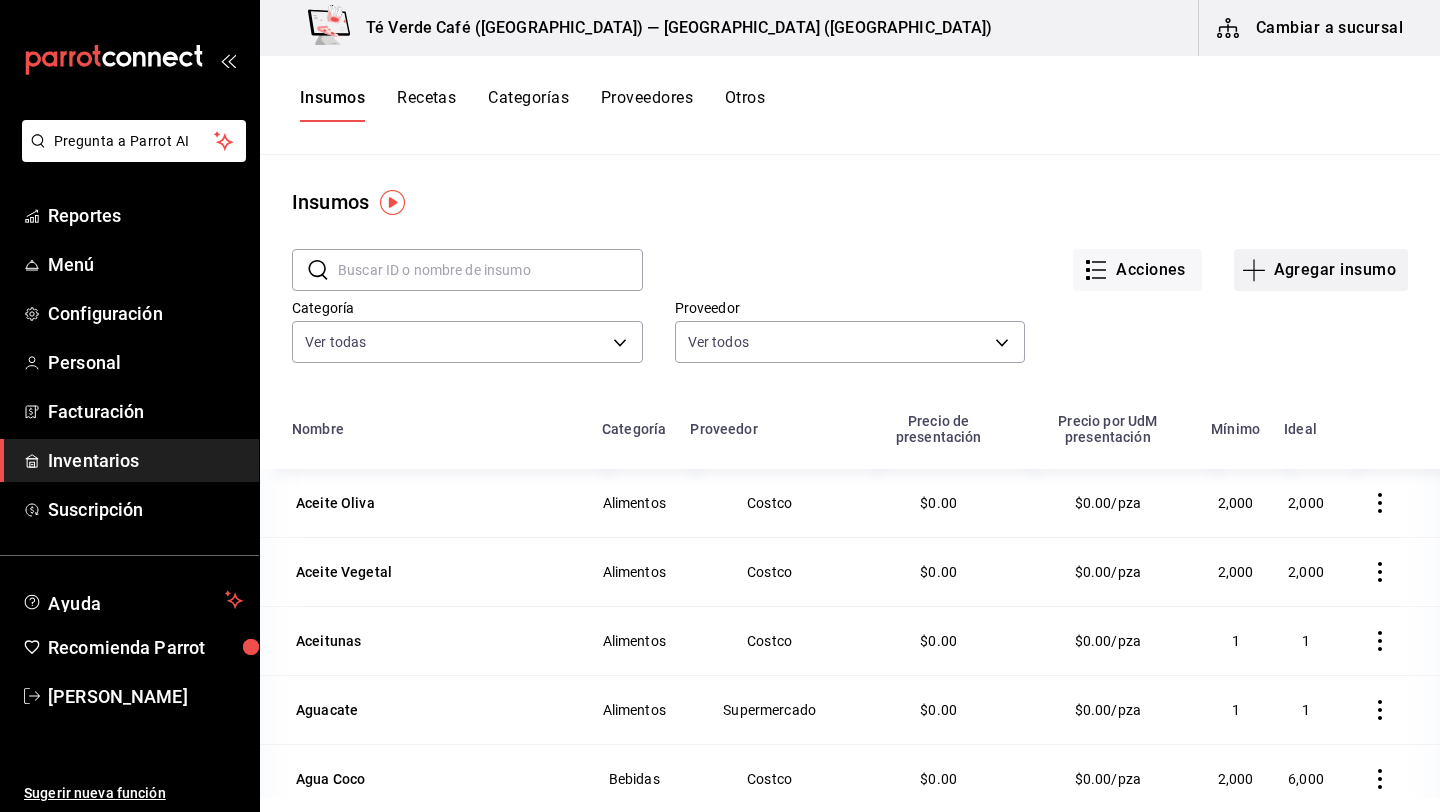 click on "Agregar insumo" at bounding box center (1321, 270) 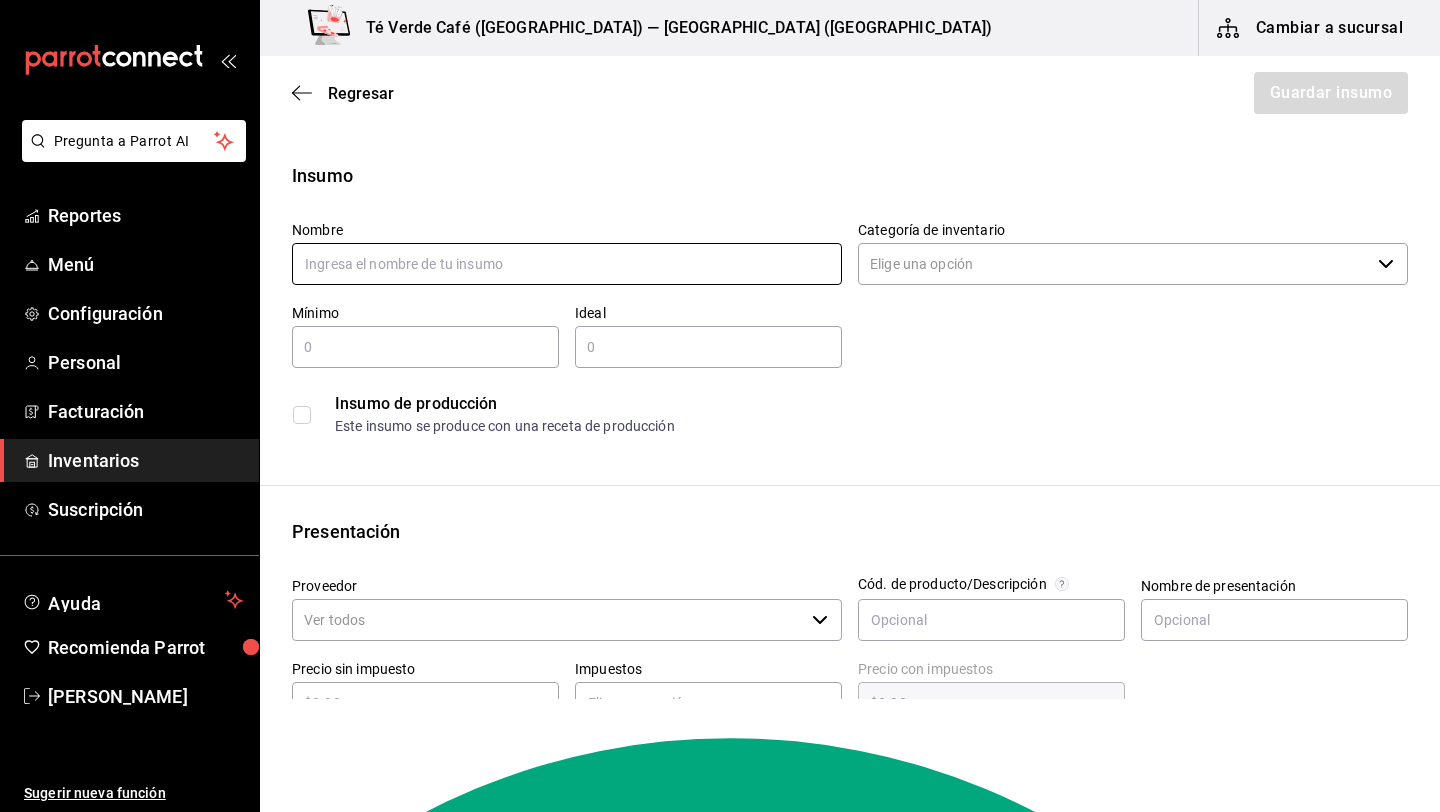 click at bounding box center [567, 264] 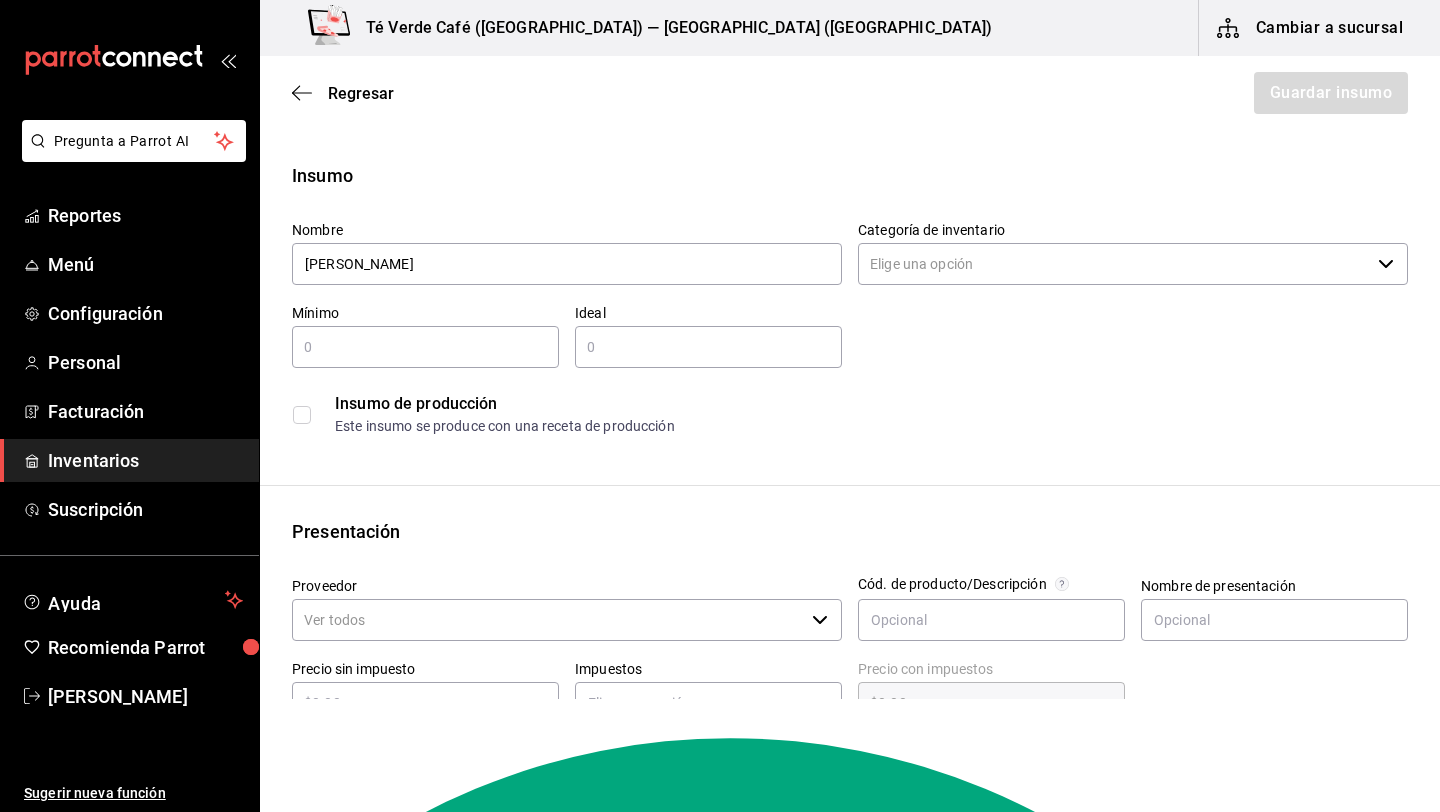 type on "[PERSON_NAME]" 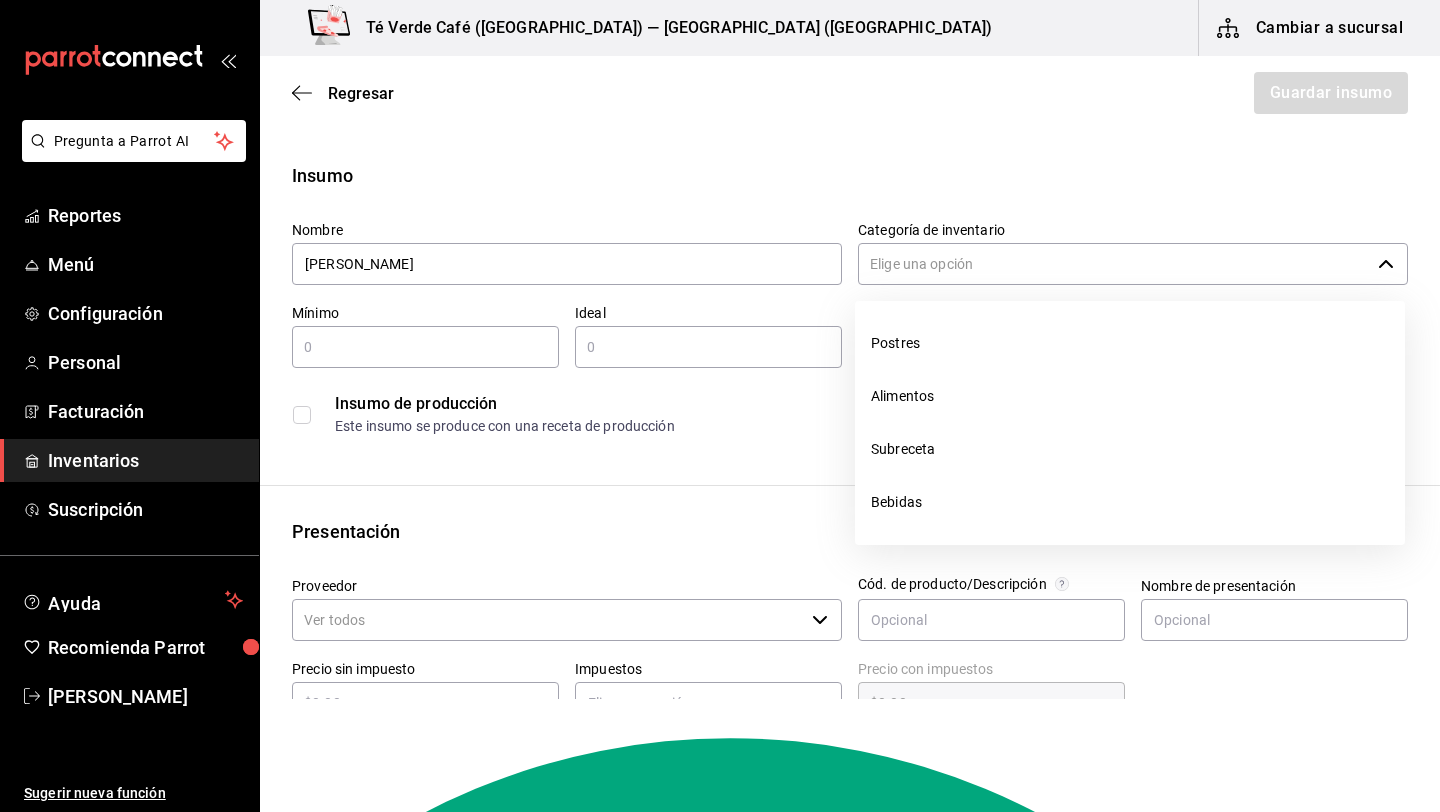 click on "Categoría de inventario" at bounding box center (1114, 264) 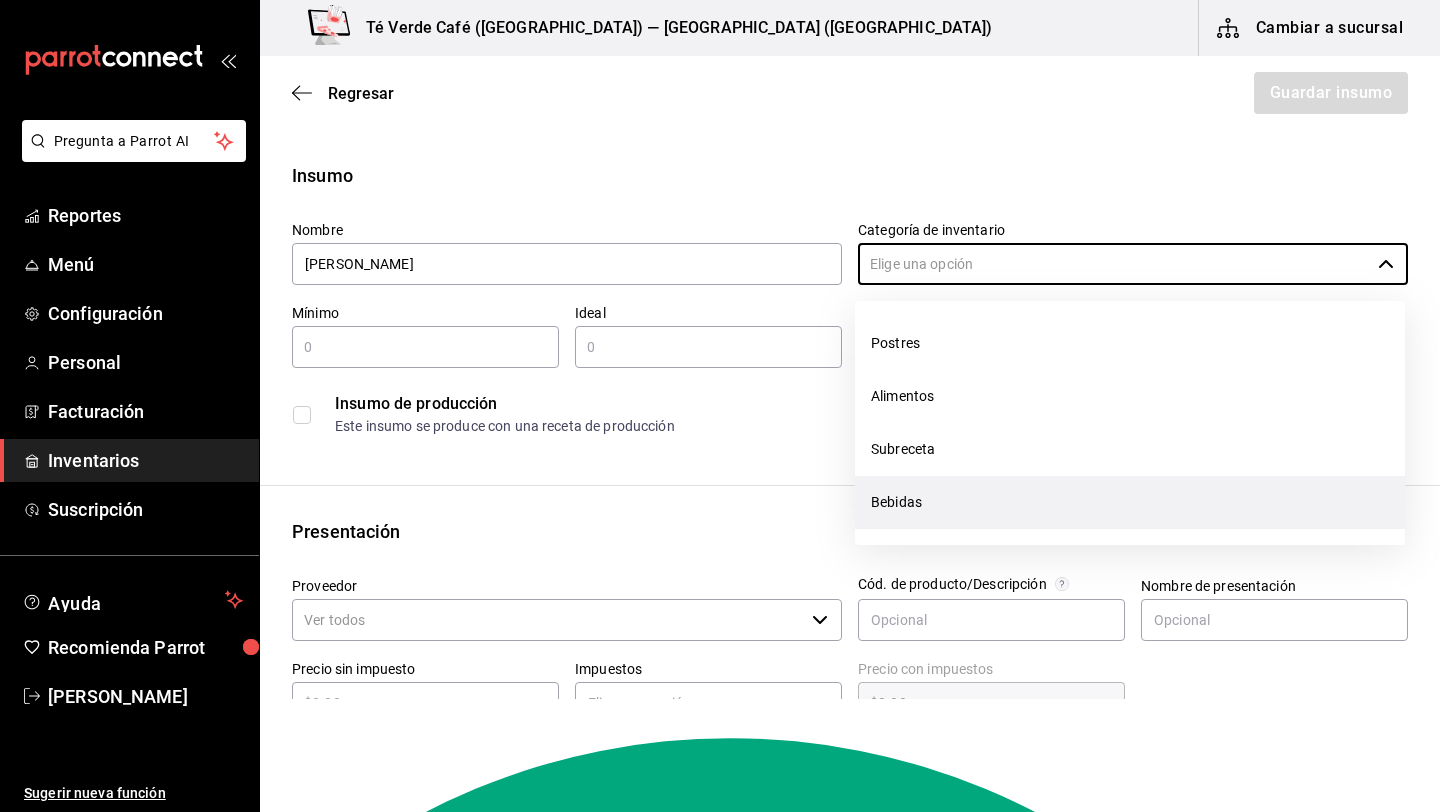 click on "Bebidas" at bounding box center (1130, 502) 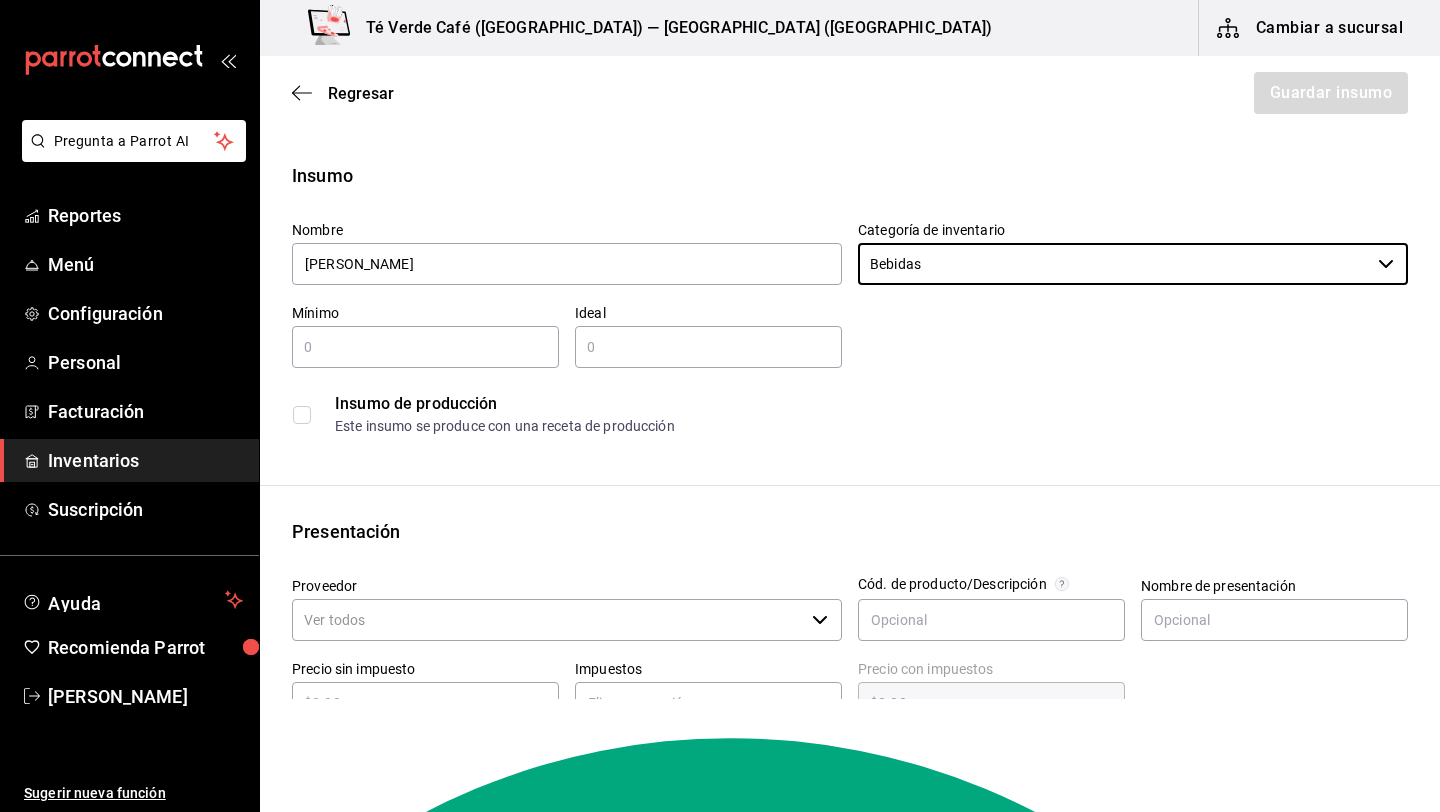 click at bounding box center (425, 347) 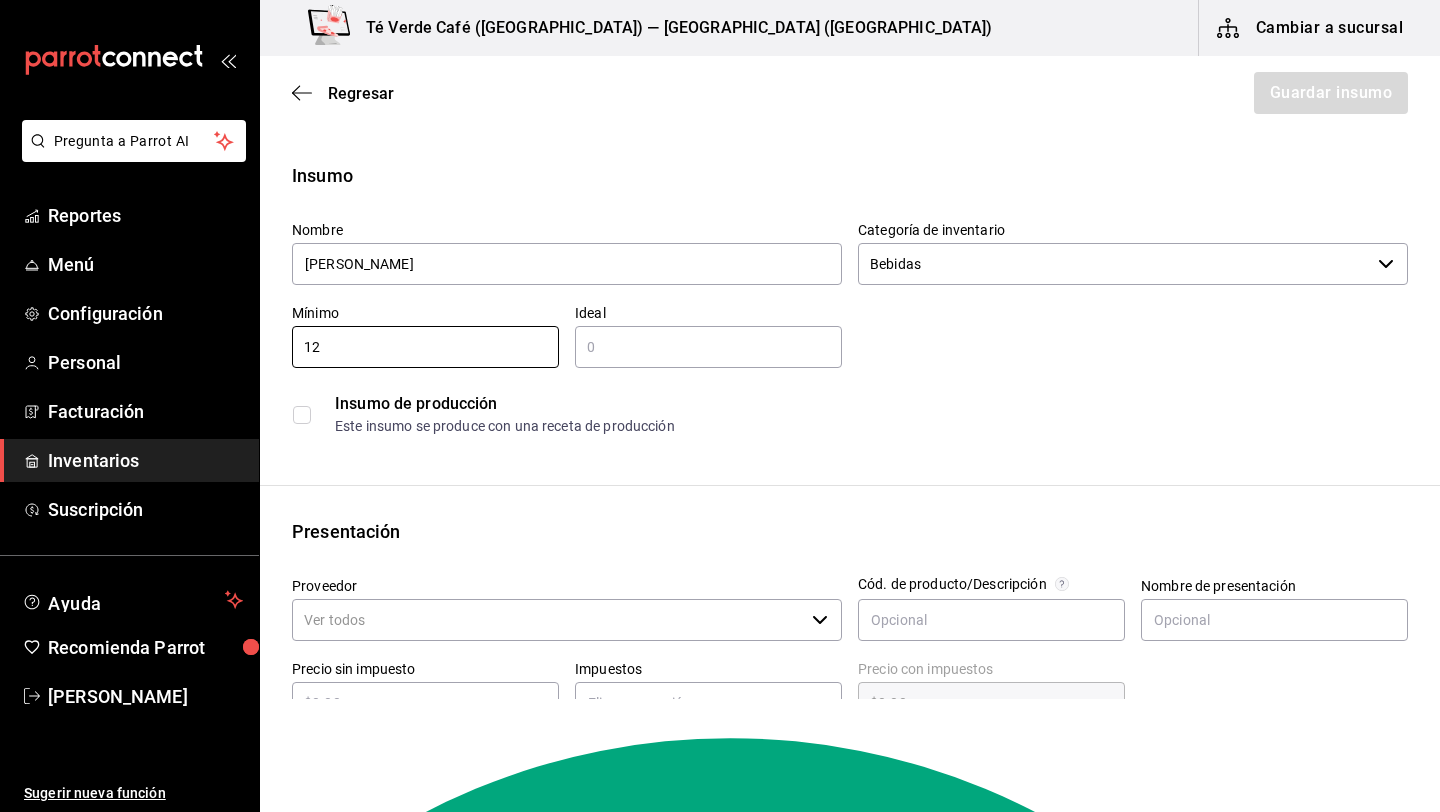 type on "12" 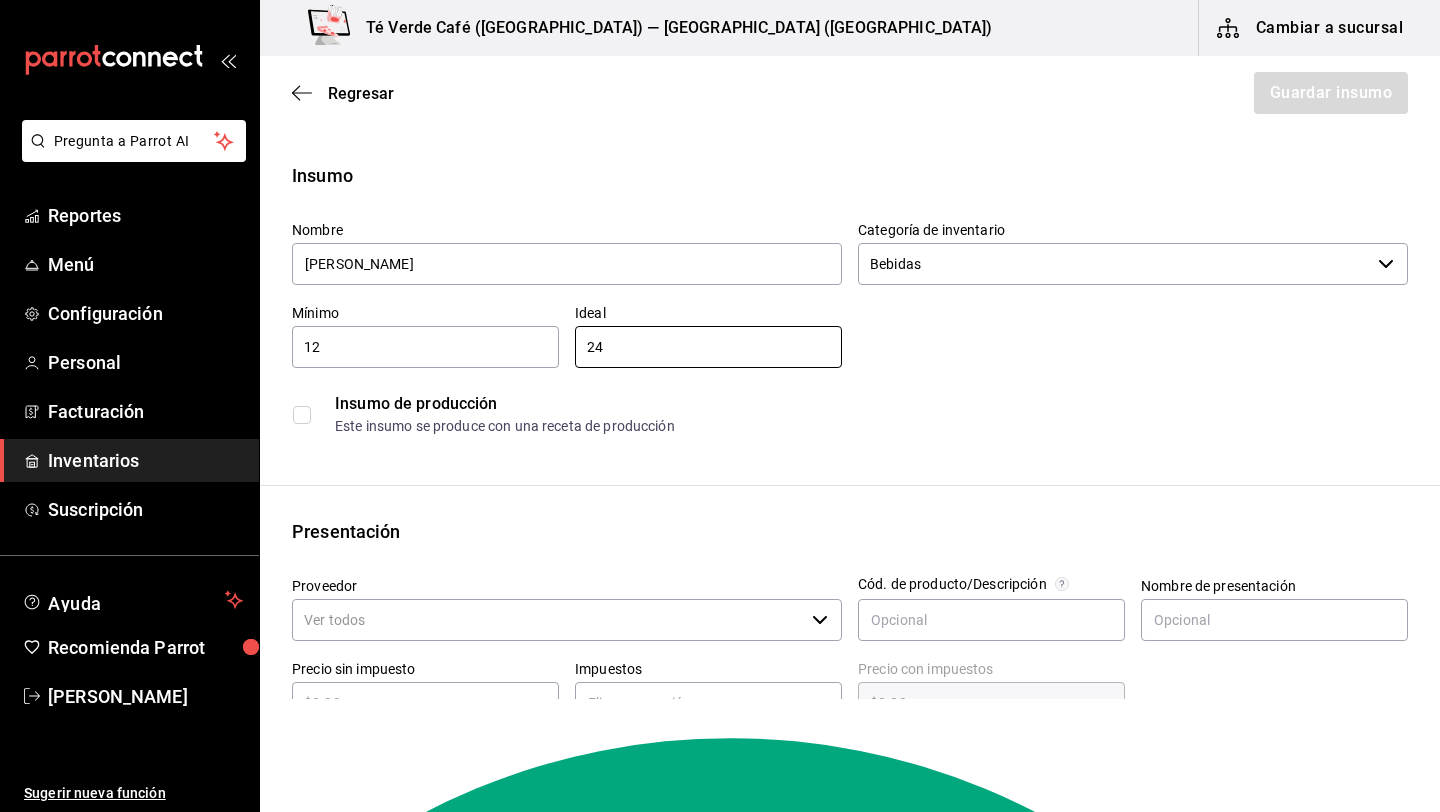type on "24" 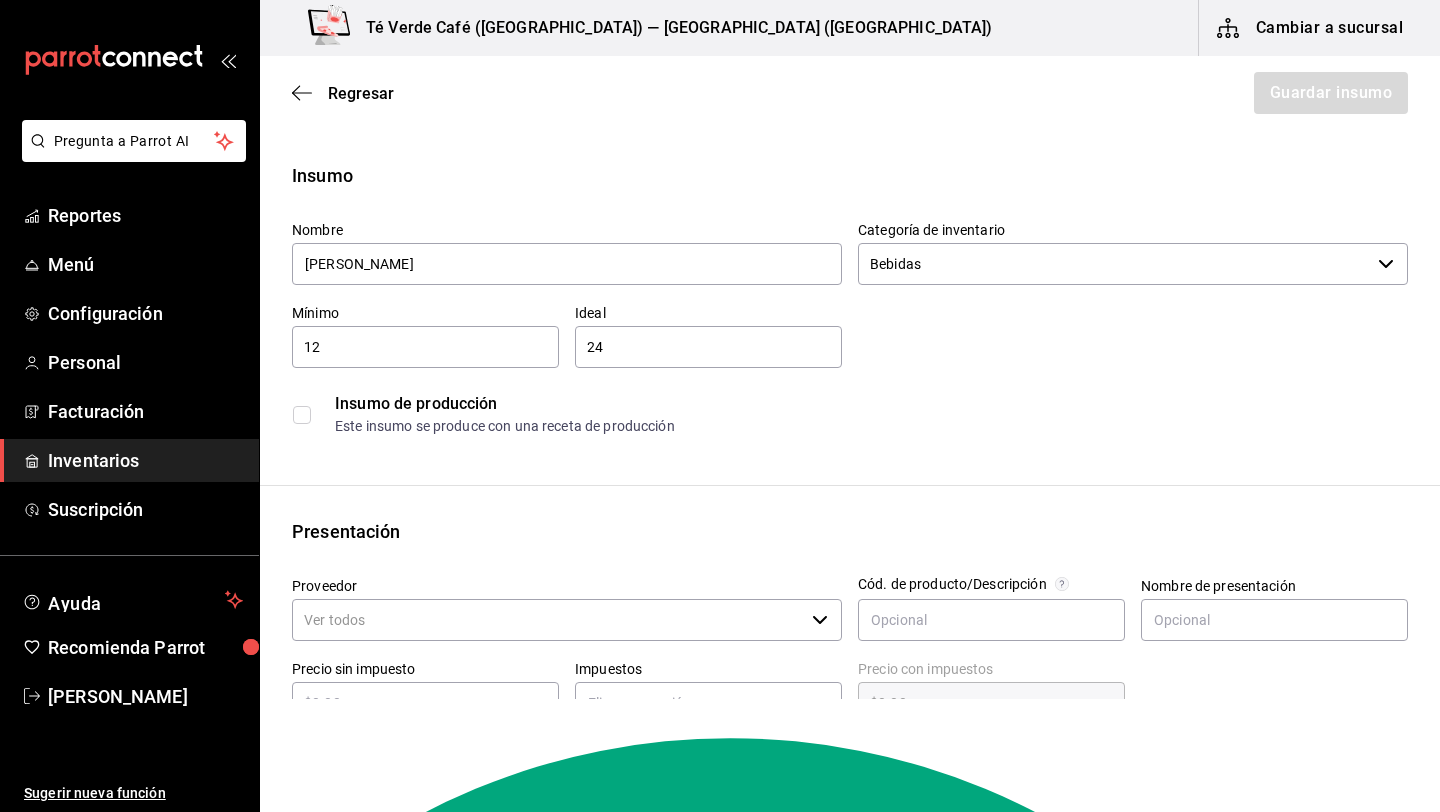 click on "12" at bounding box center (425, 347) 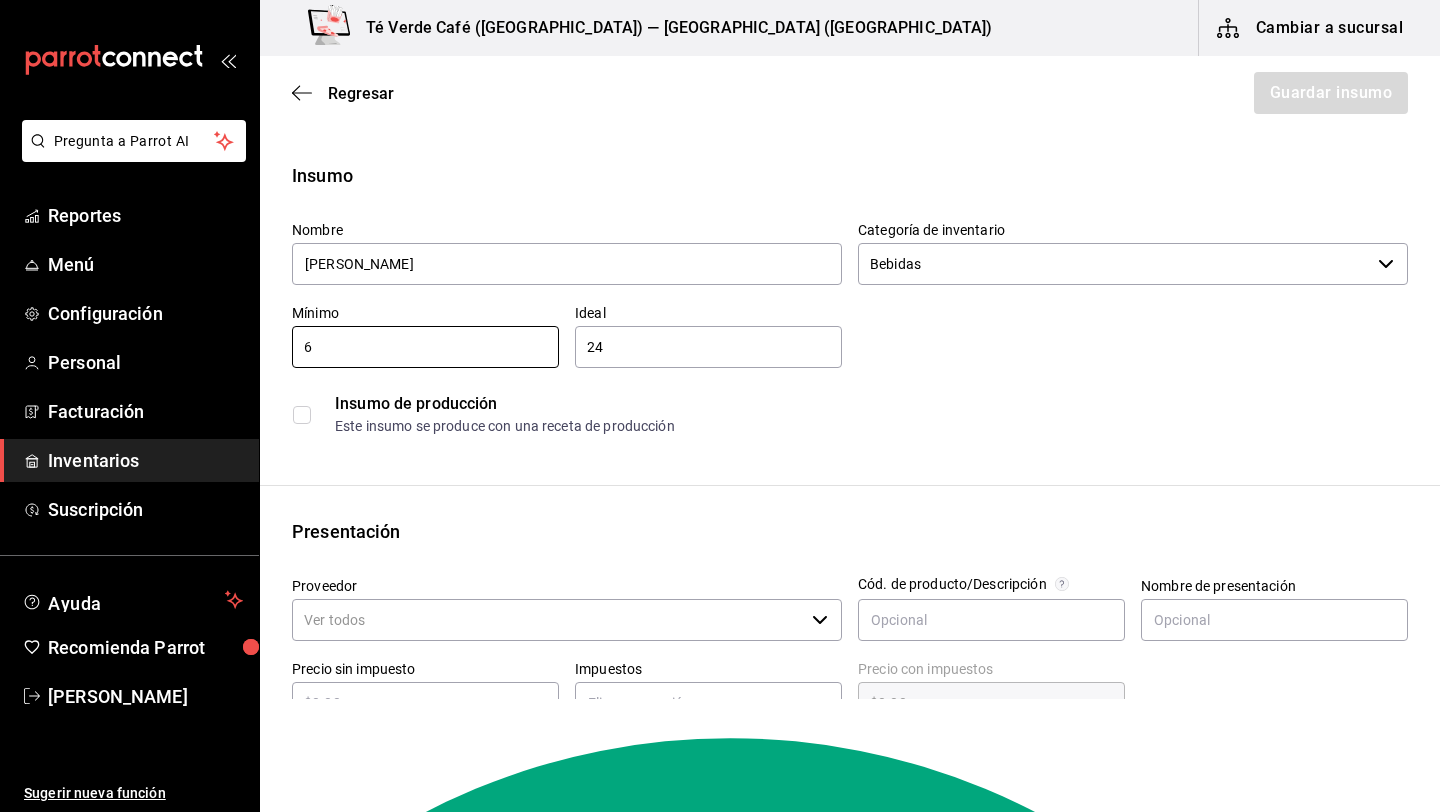 type on "6" 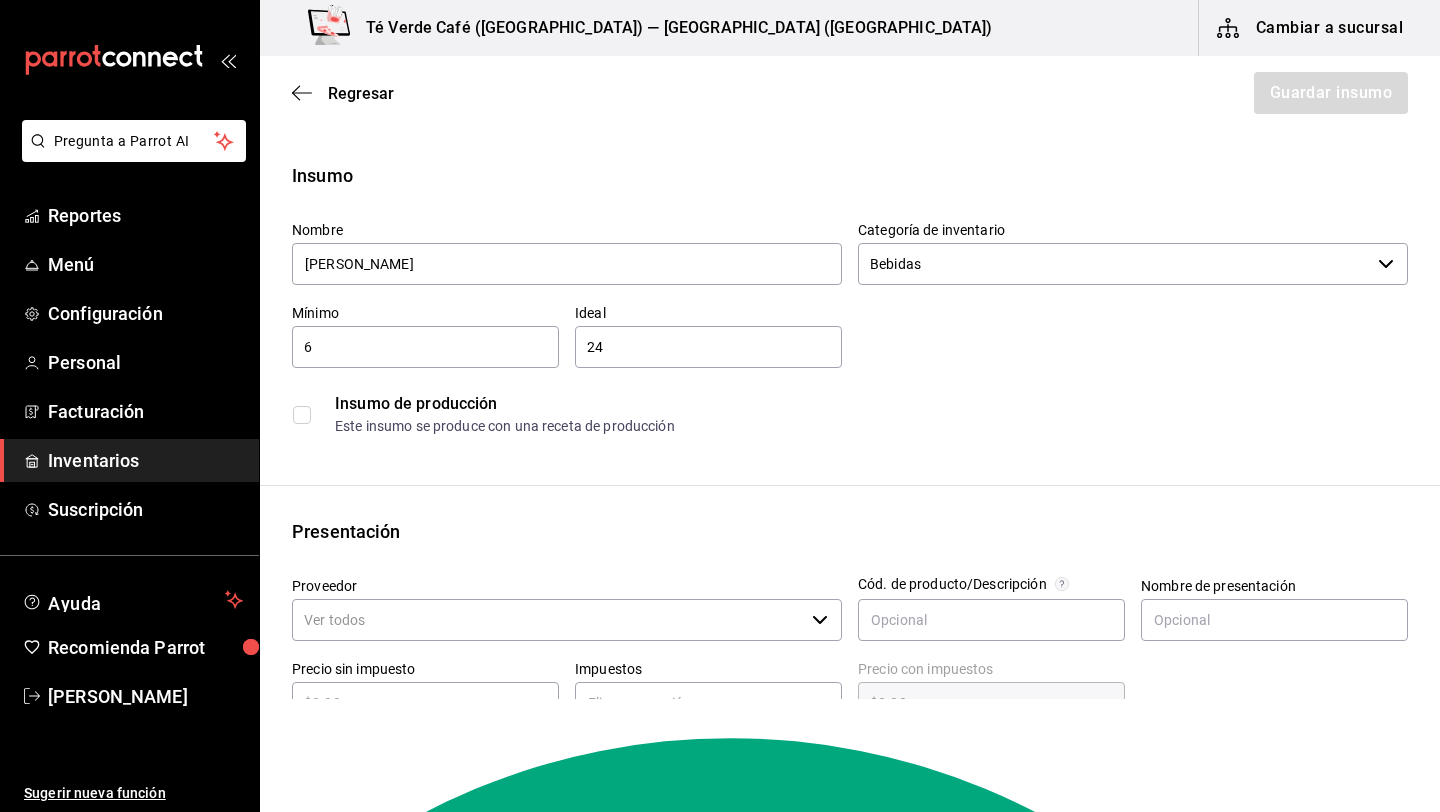 click on "24" at bounding box center [708, 347] 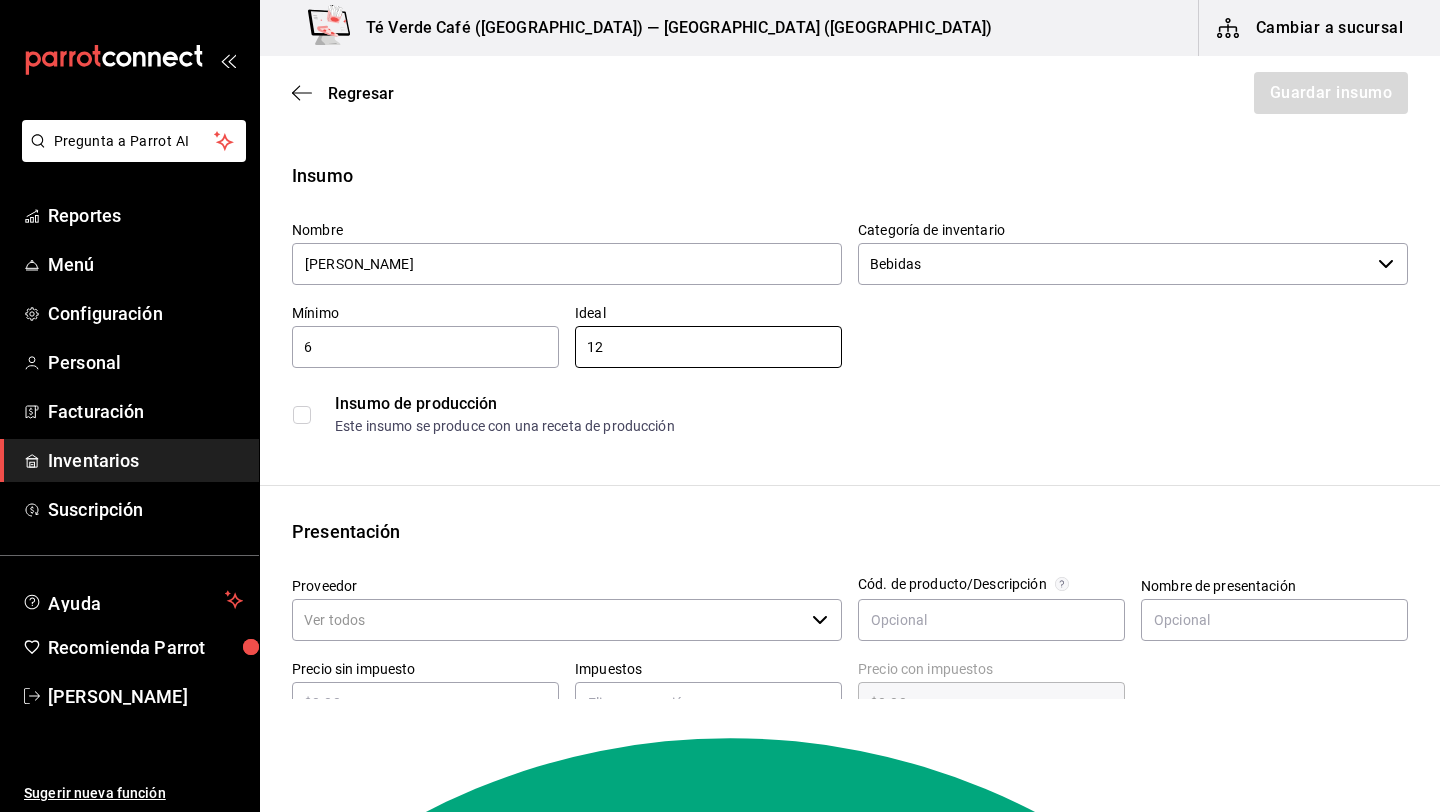 type on "12" 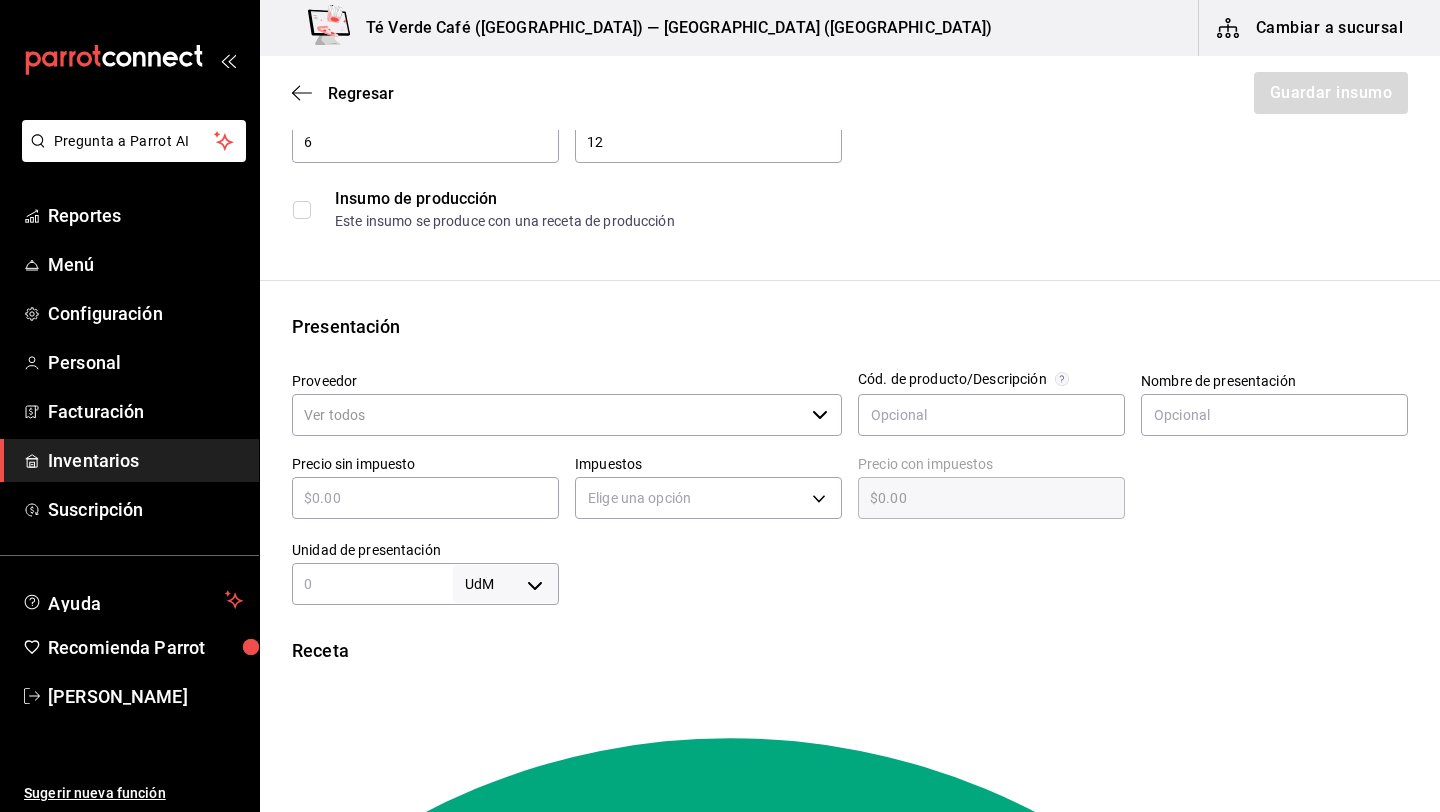 scroll, scrollTop: 213, scrollLeft: 0, axis: vertical 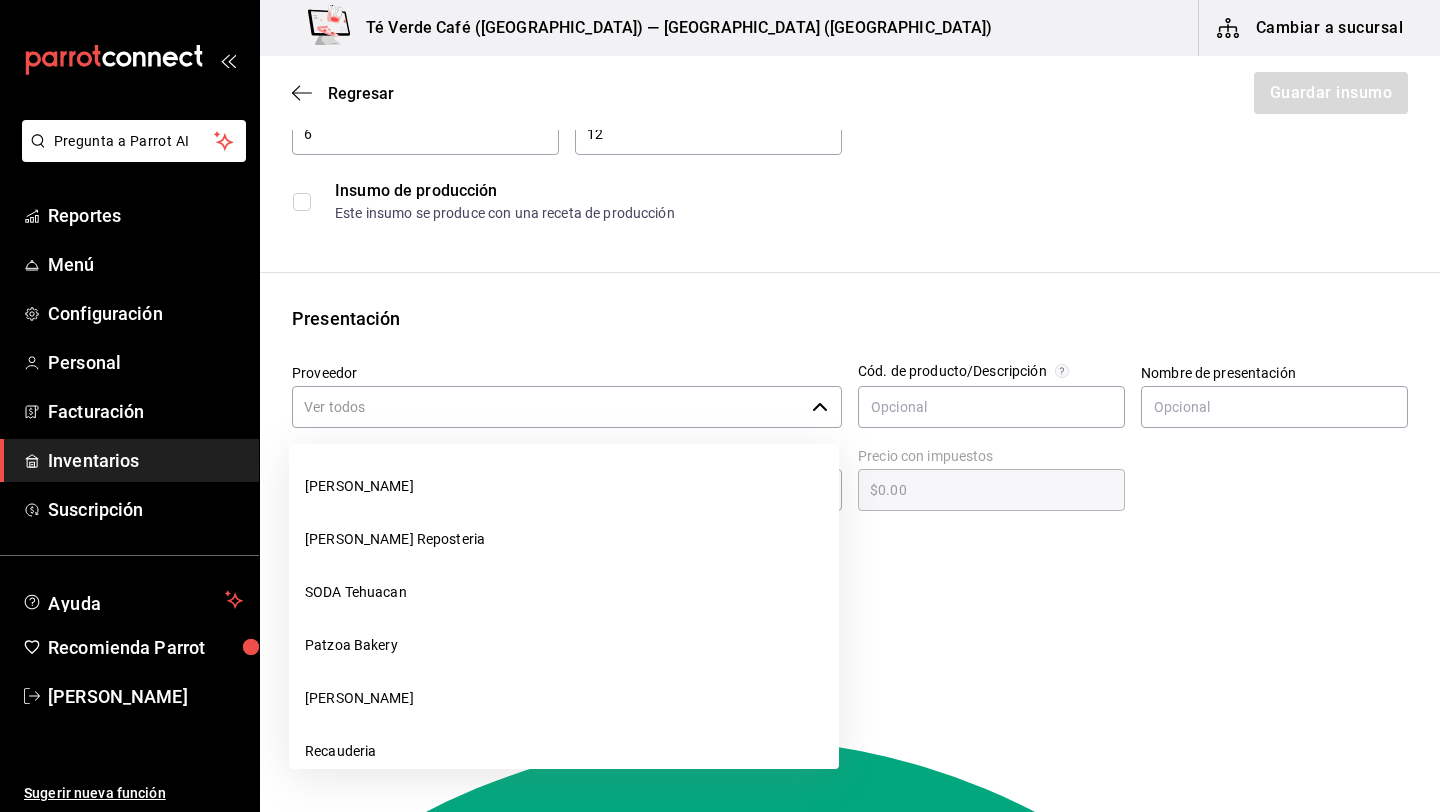 click on "Proveedor" at bounding box center (548, 407) 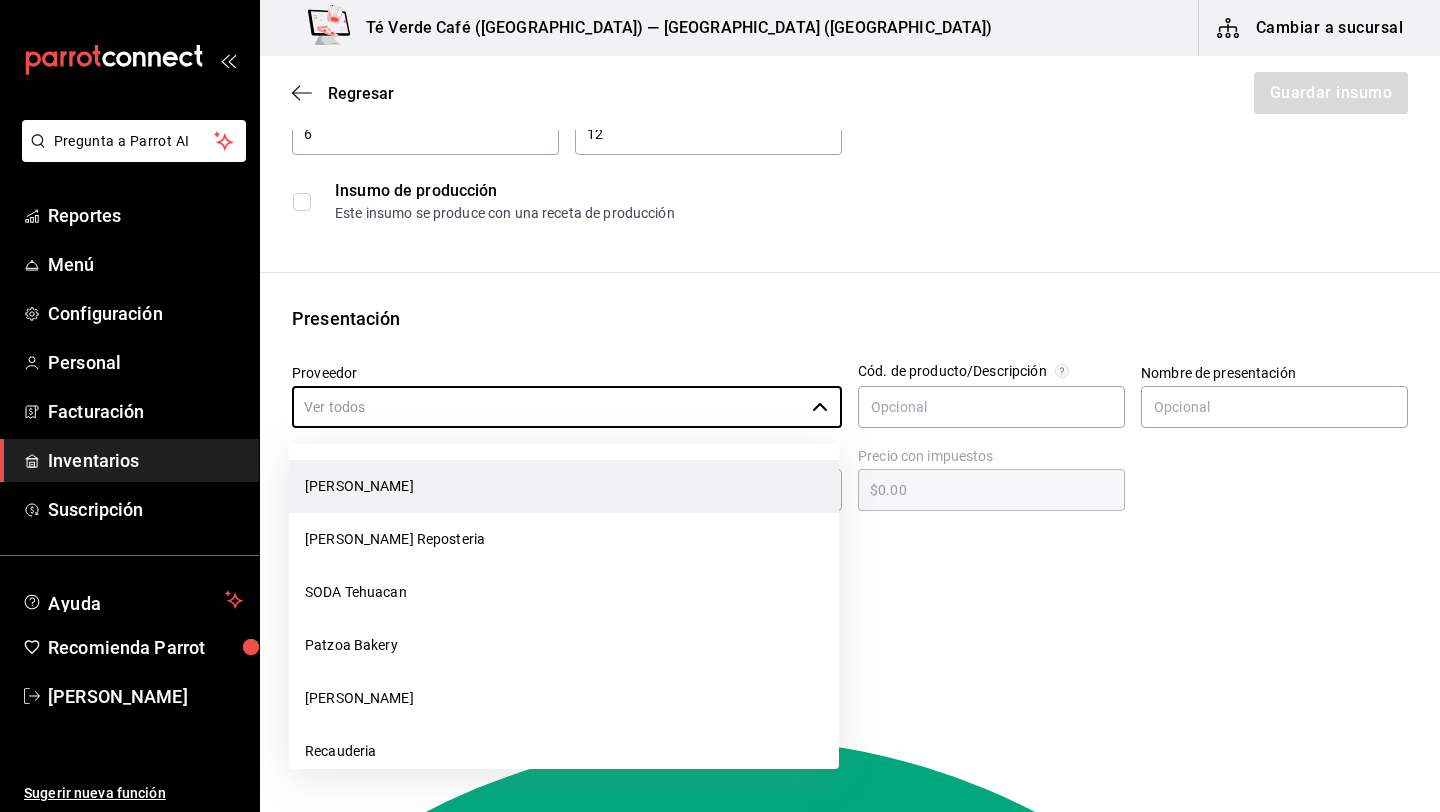 click on "[PERSON_NAME]" at bounding box center [564, 486] 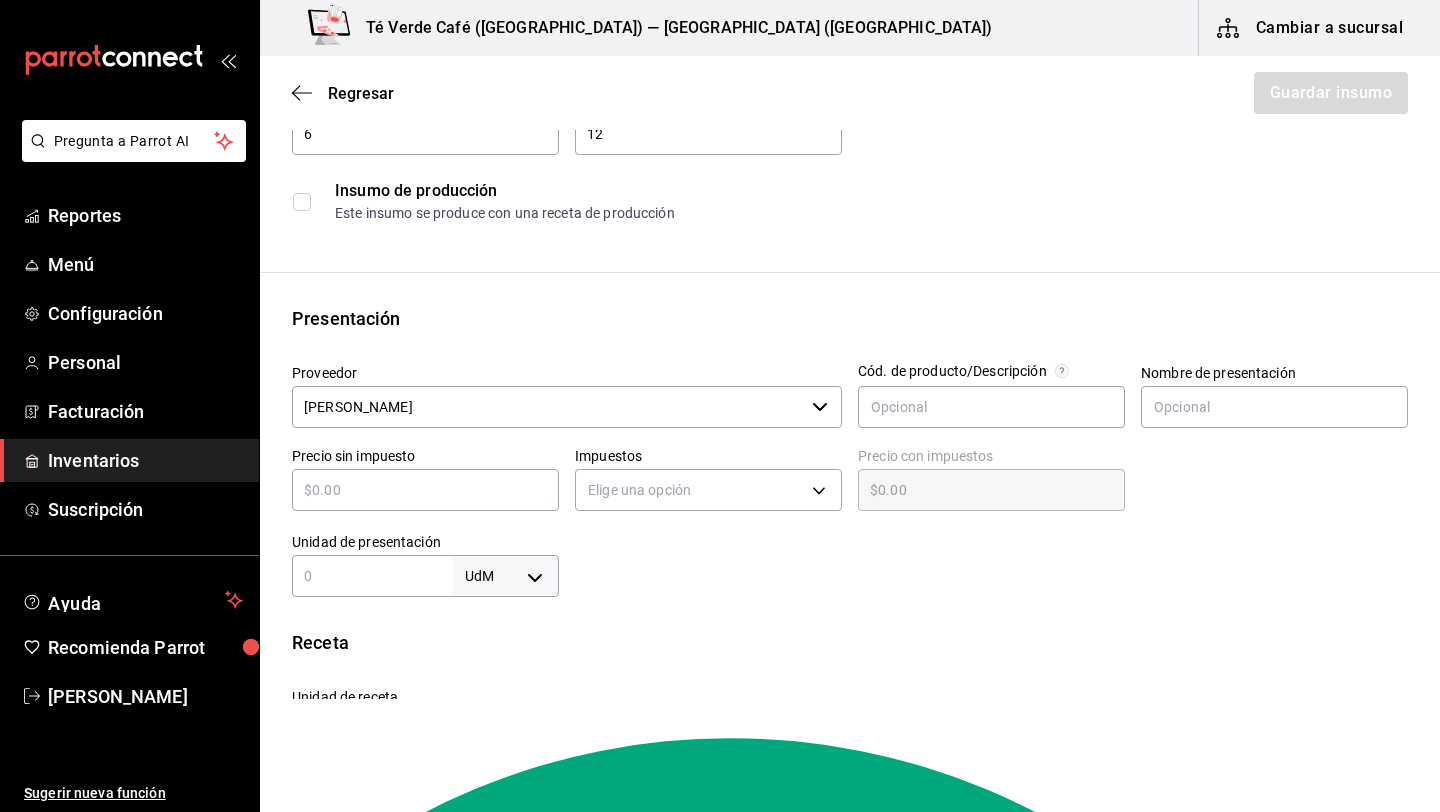 click at bounding box center (425, 490) 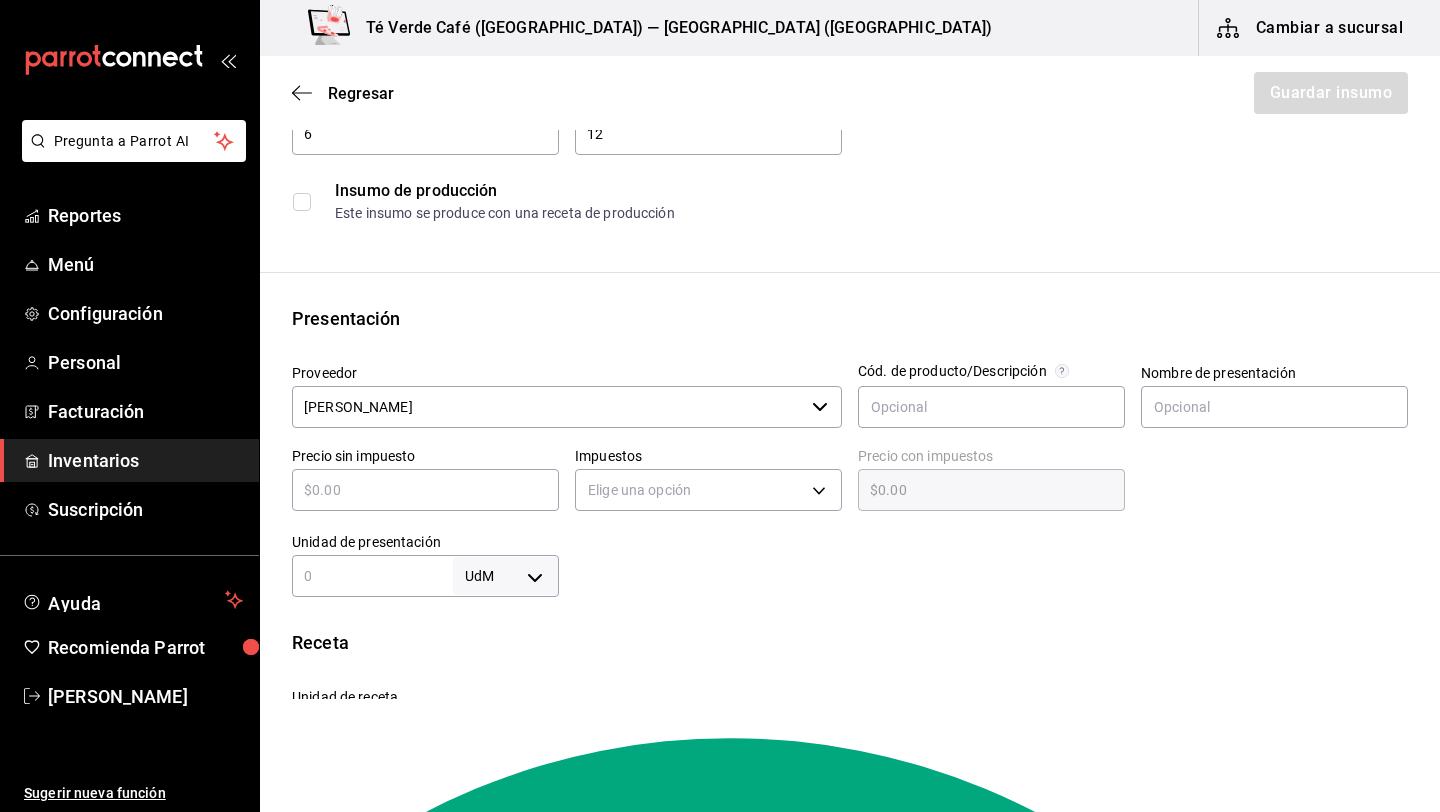 type on "$2" 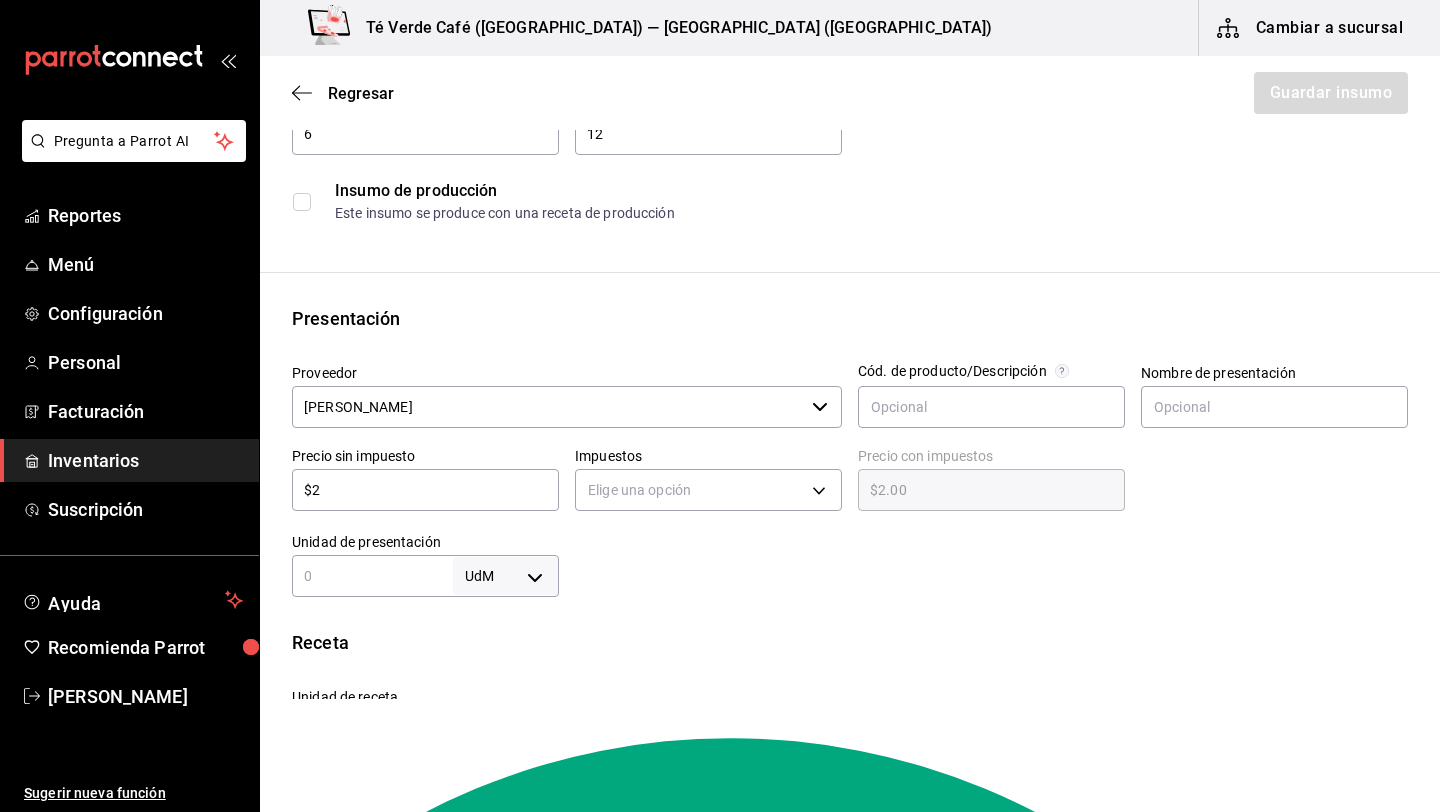 type on "$2.00" 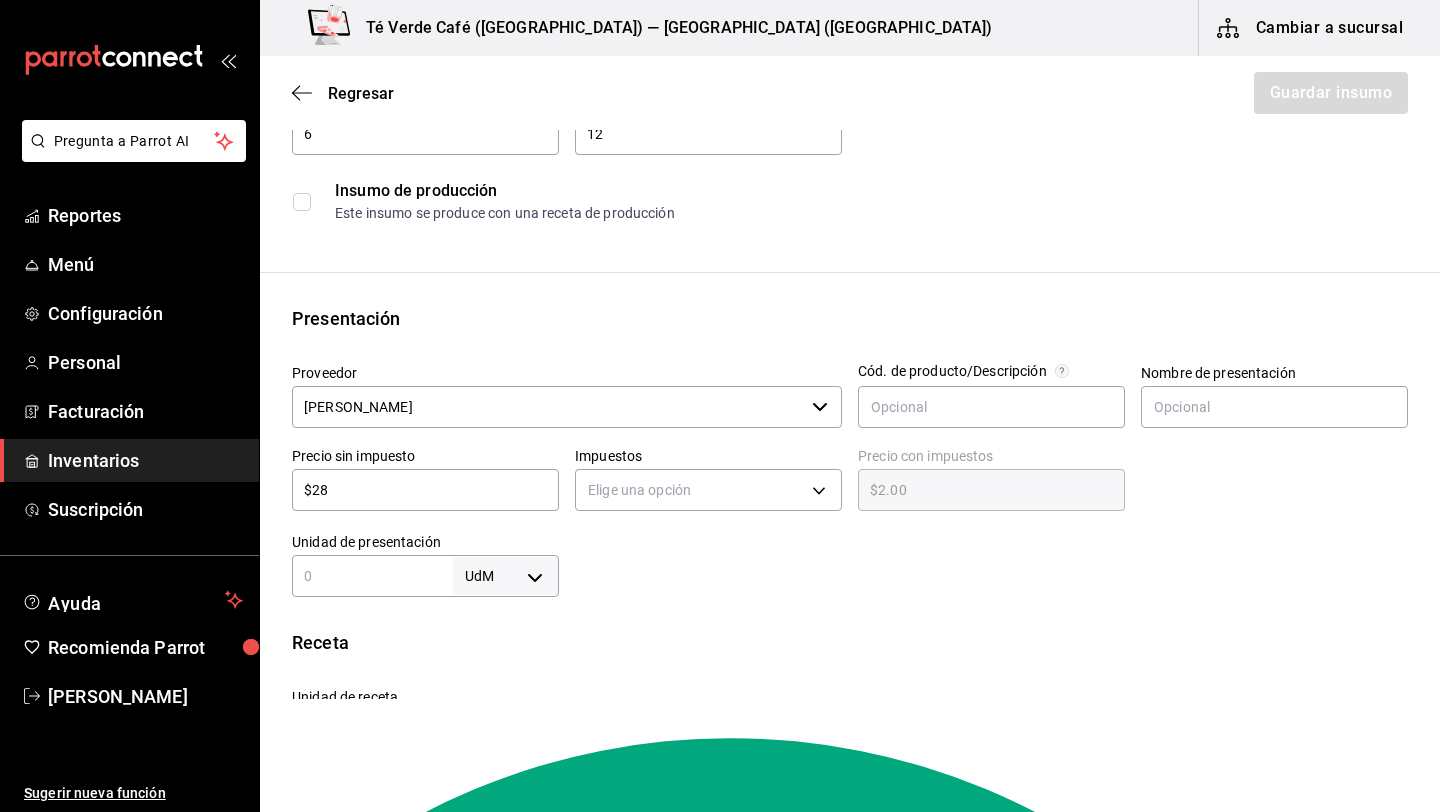type on "$28.00" 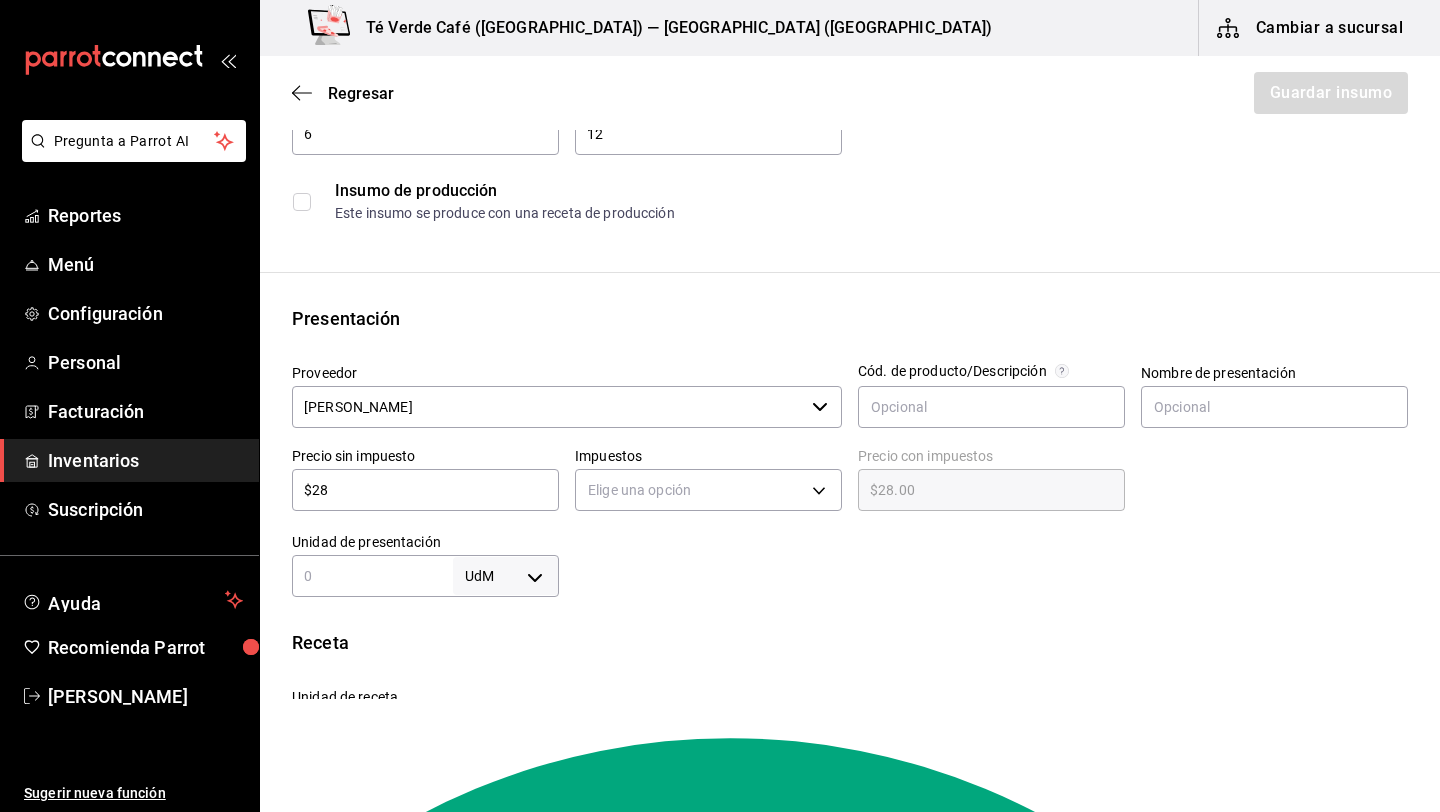 type on "$2" 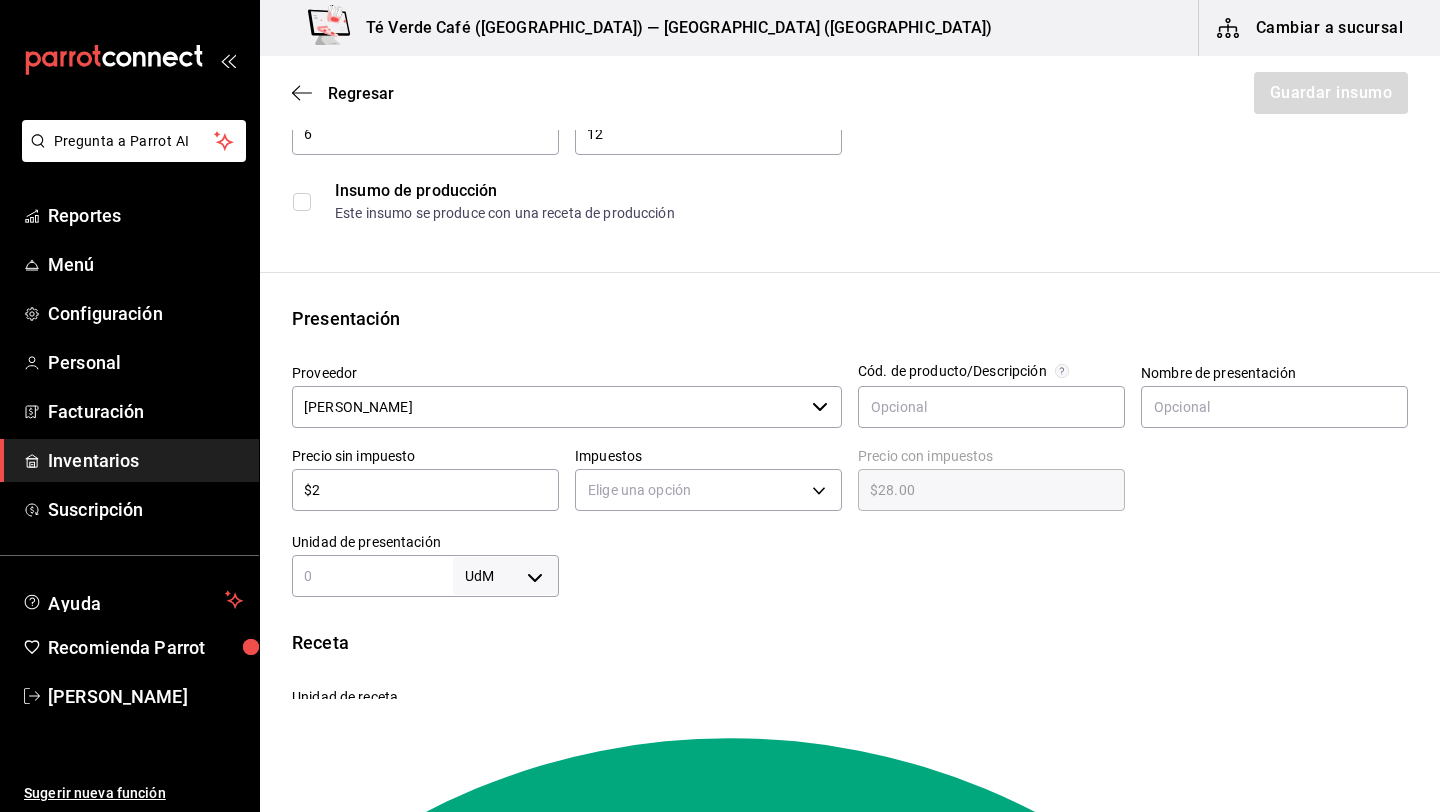 type on "$2.00" 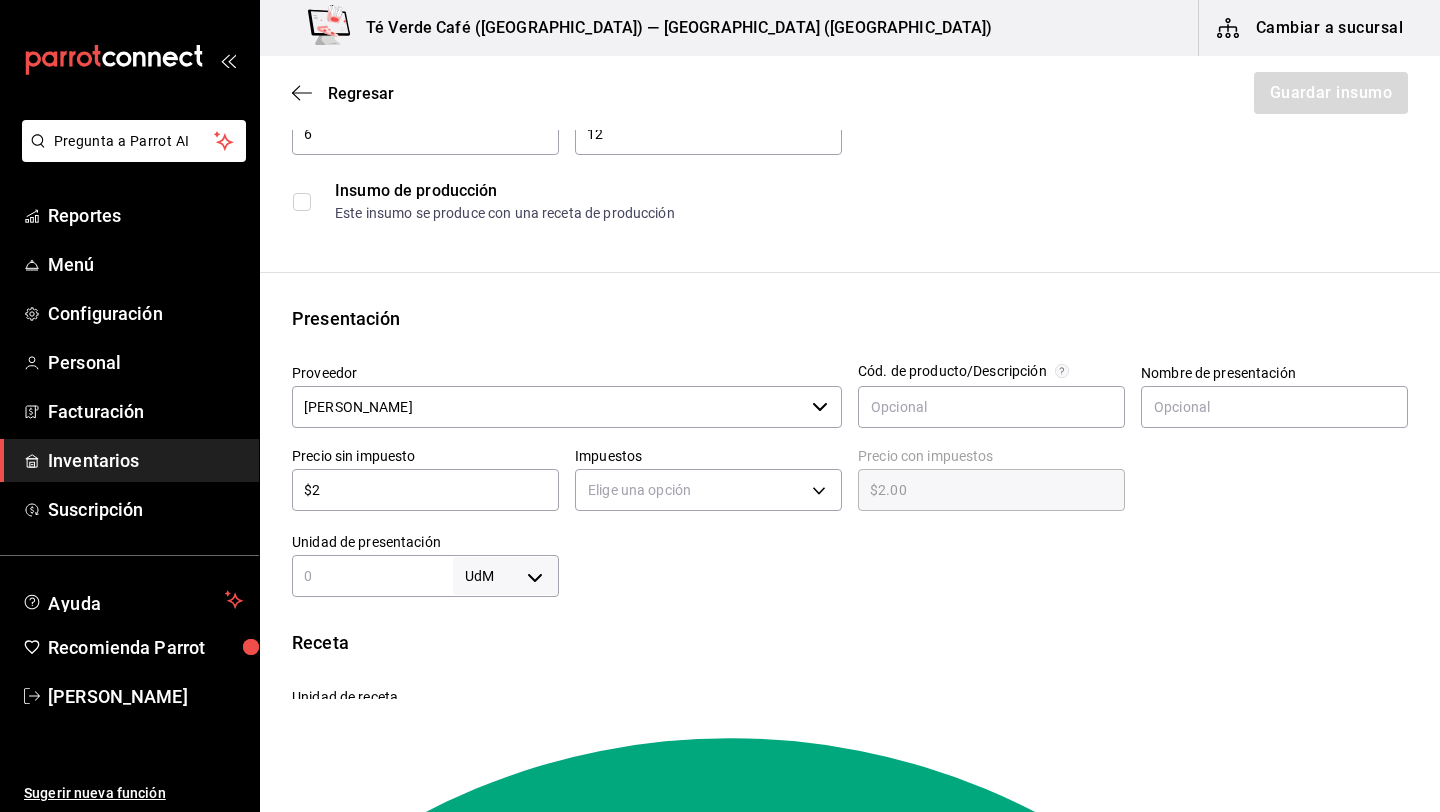 type on "$27" 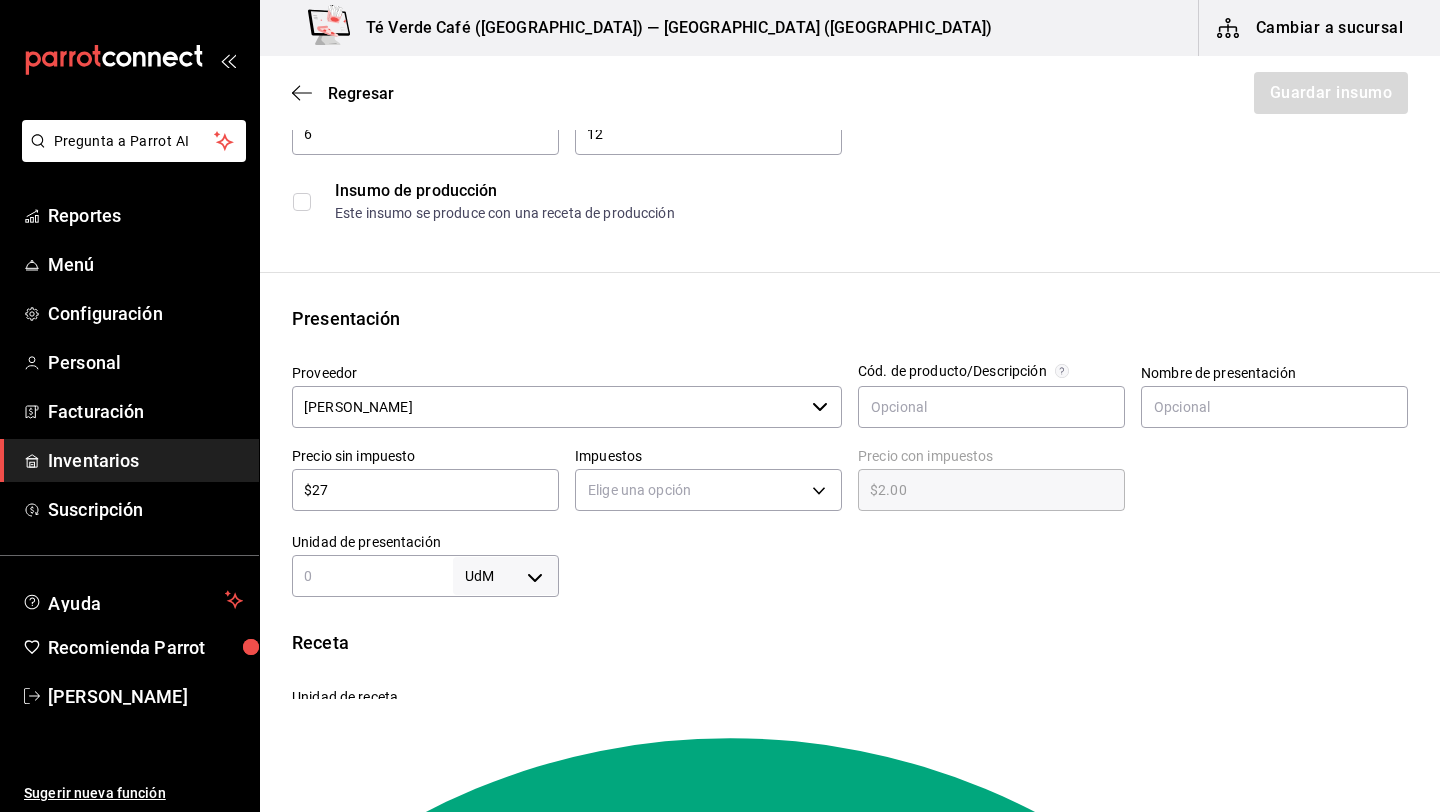 type on "$27.00" 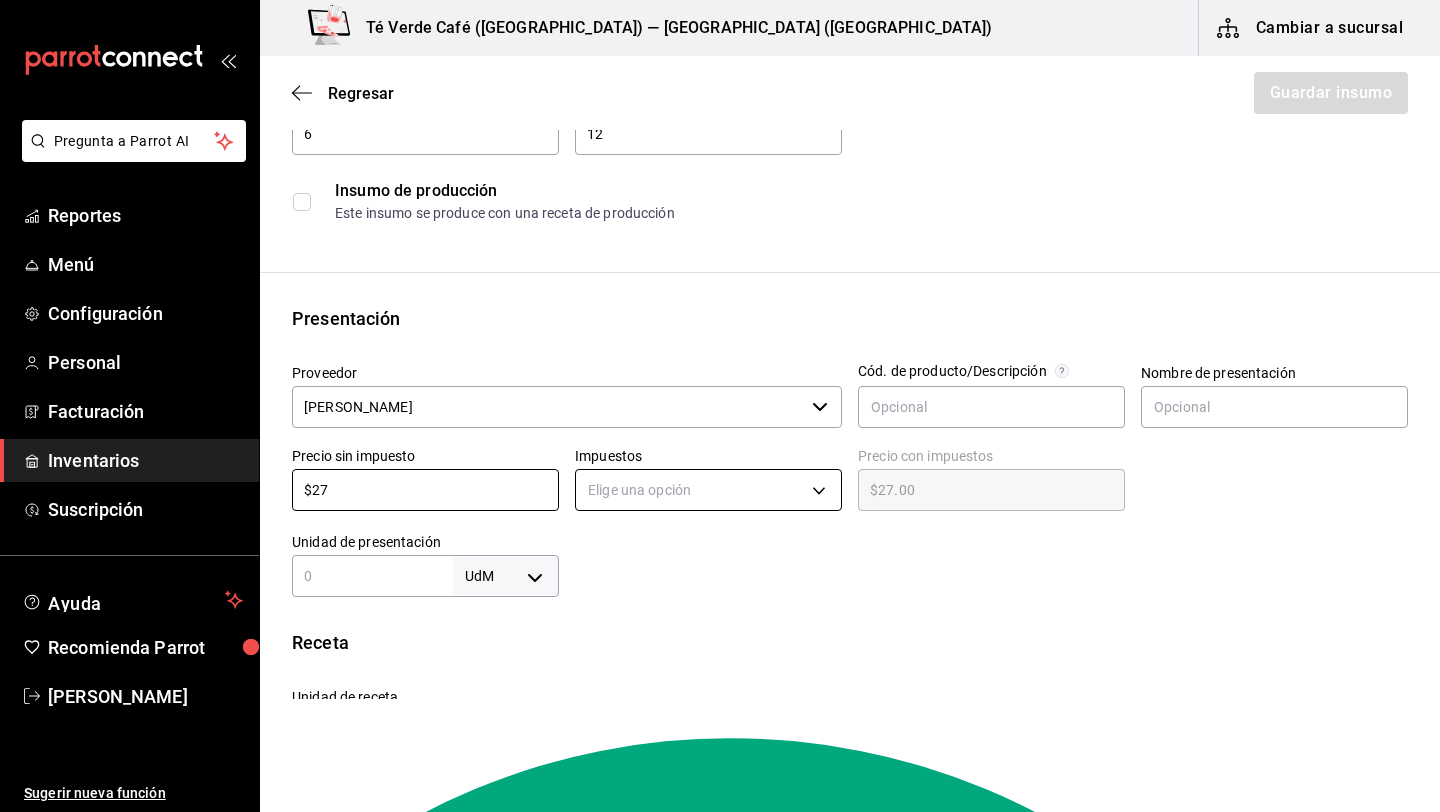 type on "$27" 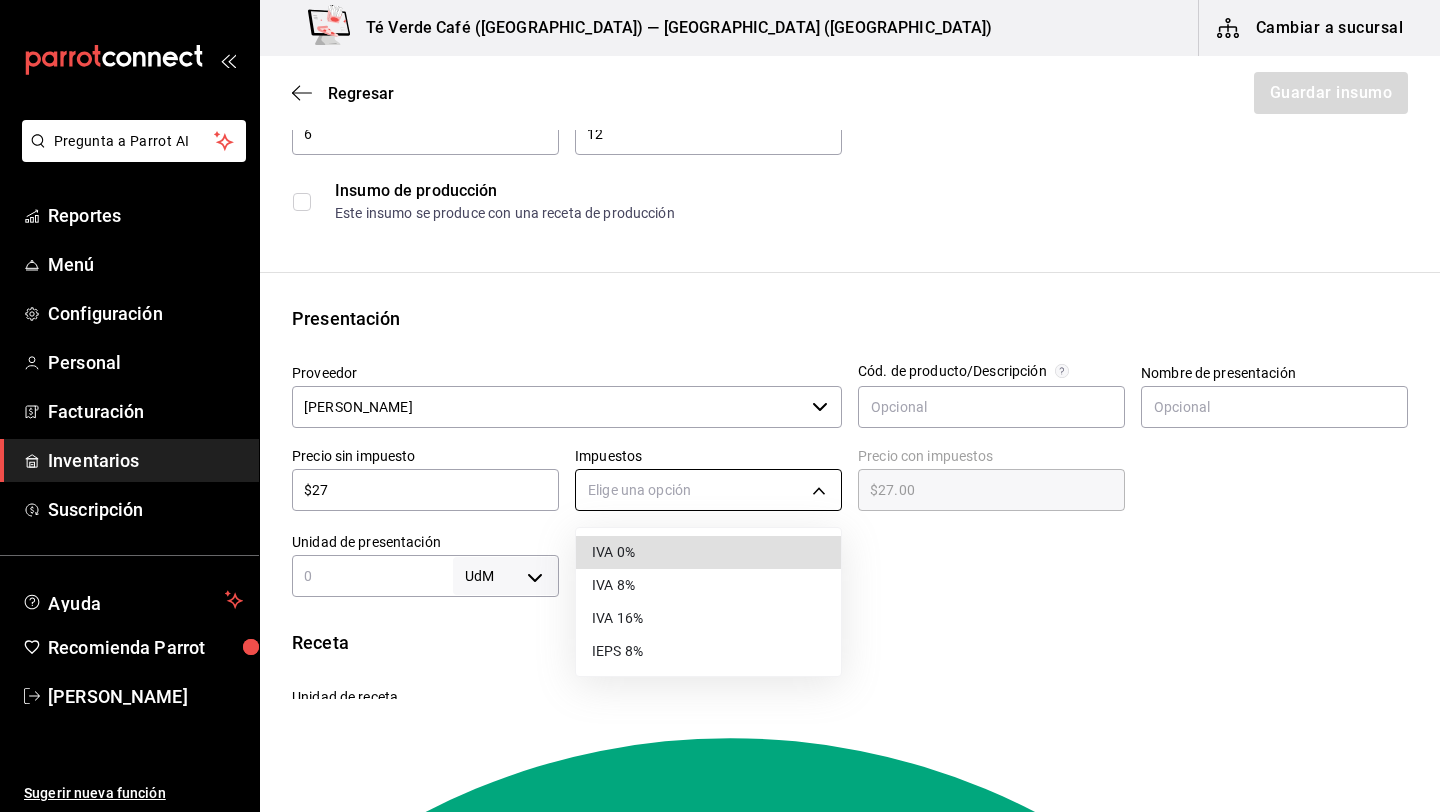click on "Pregunta a Parrot AI Reportes   Menú   Configuración   Personal   Facturación   Inventarios   Suscripción   Ayuda Recomienda Parrot   [PERSON_NAME]   Sugerir nueva función   Té Verde Café ([GEOGRAPHIC_DATA]) — [GEOGRAPHIC_DATA] ([GEOGRAPHIC_DATA]) Cambiar a sucursal Regresar Guardar insumo Insumo Nombre [PERSON_NAME] Mandarina Categoría de inventario Bebidas ​ Mínimo 6 ​ Ideal 12 ​ Insumo de producción Este insumo se produce con una receta de producción Presentación Proveedor [PERSON_NAME] ​ Cód. de producto/Descripción Nombre de presentación Precio sin impuesto $27 ​ Impuestos Elige una opción Precio con impuestos $27.00 ​ Unidad de presentación UdM ​ Receta Unidad de receta Elige una opción Factor de conversión ​ Ver ayuda de conversiones ¿La presentación  viene en otra caja? Si No Presentaciones por caja ​ Sin definir Unidades de conteo GANA 1 MES GRATIS EN TU SUSCRIPCIÓN AQUÍ Ver video tutorial Ir a video Ver video tutorial Ir a video Ver video tutorial Ir a video Pregunta a Parrot AI Reportes" at bounding box center (720, 349) 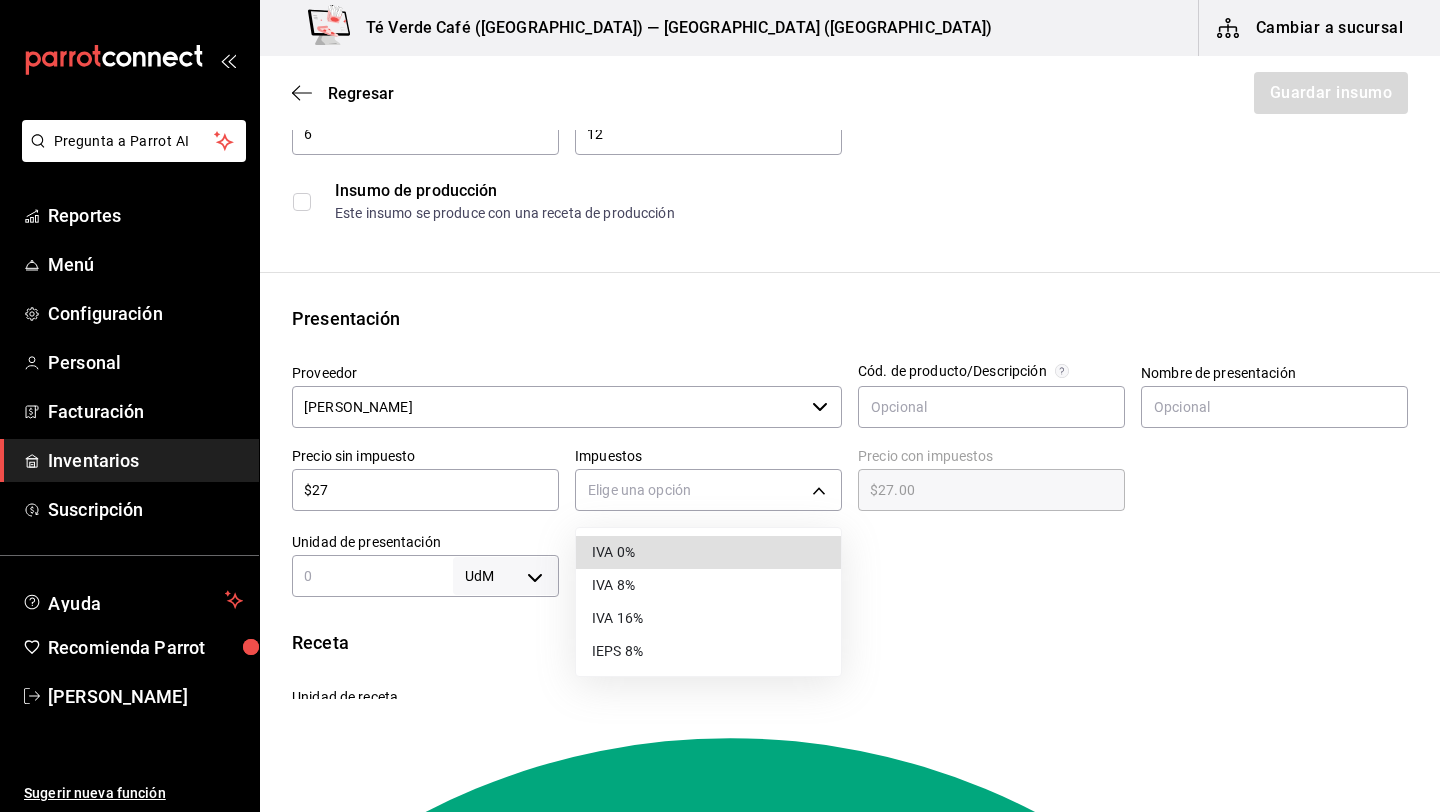 click on "IVA 0%" at bounding box center (708, 552) 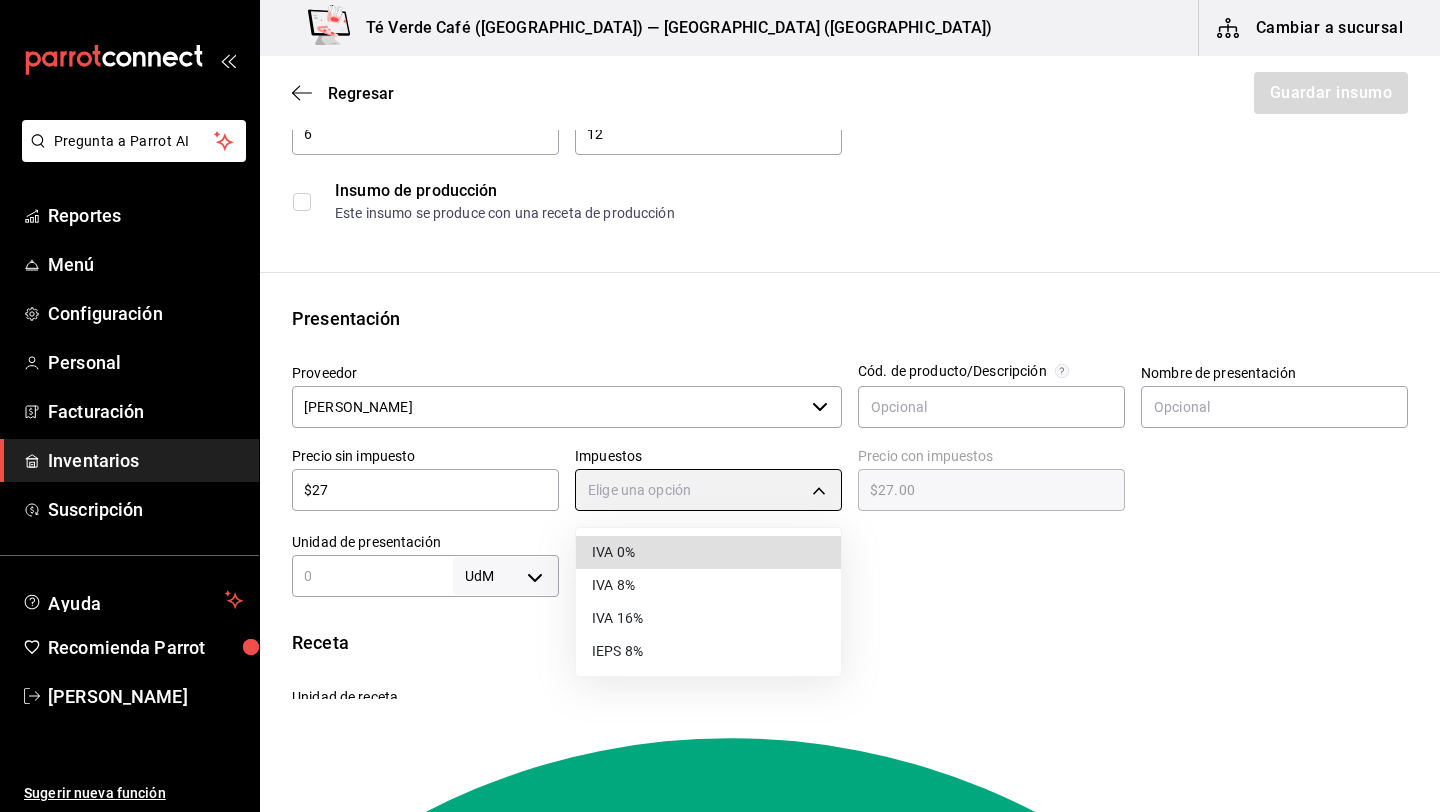 type on "IVA_0" 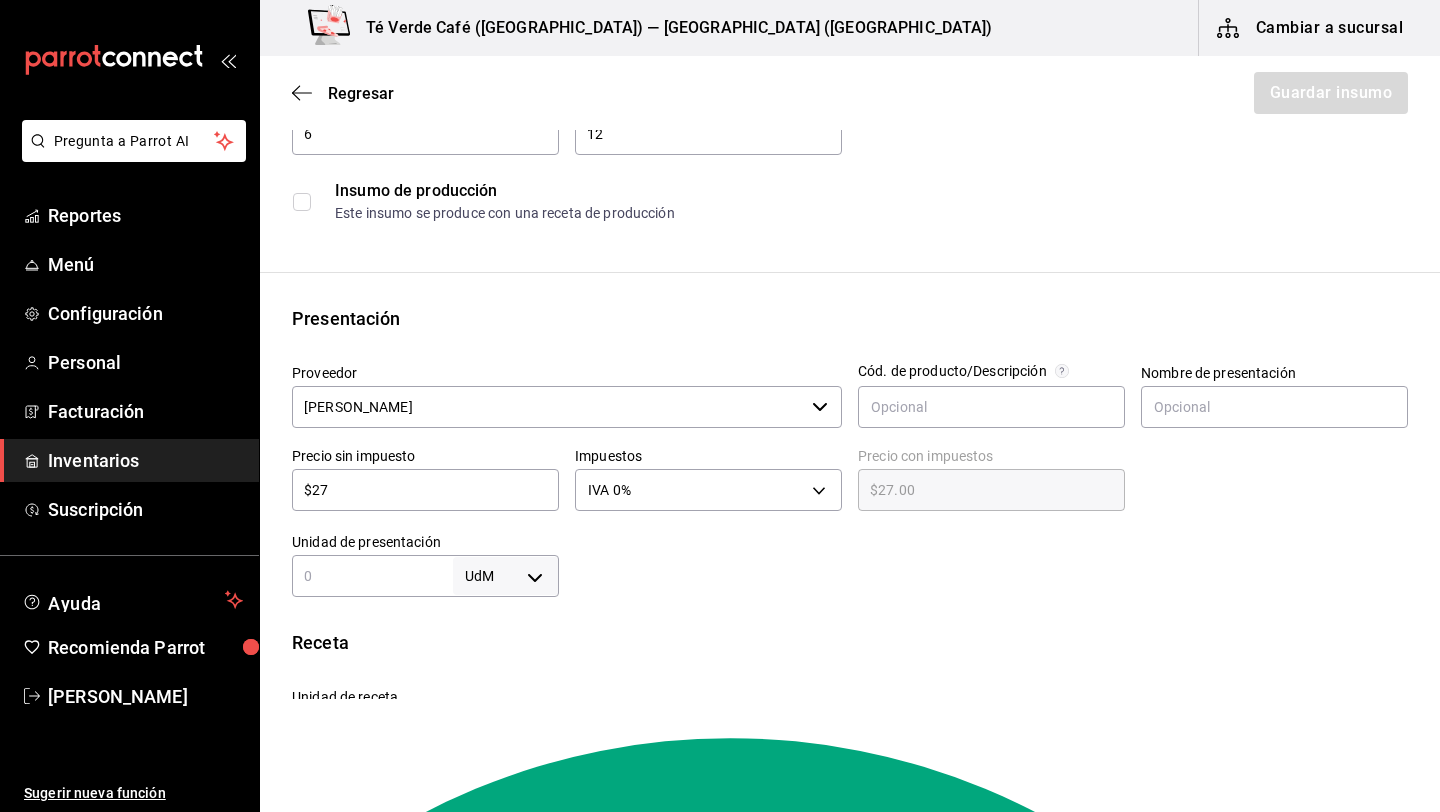 click on "Pregunta a Parrot AI Reportes   Menú   Configuración   Personal   Facturación   Inventarios   Suscripción   Ayuda Recomienda Parrot   [PERSON_NAME]   Sugerir nueva función   Té Verde Café ([GEOGRAPHIC_DATA]) — [GEOGRAPHIC_DATA] ([GEOGRAPHIC_DATA]) Cambiar a sucursal Regresar Guardar insumo Insumo Nombre [PERSON_NAME] Mandarina Categoría de inventario Bebidas ​ Mínimo 6 ​ Ideal 12 ​ Insumo de producción Este insumo se produce con una receta de producción Presentación Proveedor [PERSON_NAME] ​ Cód. de producto/Descripción Nombre de presentación Precio sin impuesto $27 ​ Impuestos IVA 0% IVA_0 Precio con impuestos $27.00 ​ Unidad de presentación UdM ​ Receta Unidad de receta Elige una opción Factor de conversión ​ Ver ayuda de conversiones ¿La presentación  viene en otra caja? Si No Presentaciones por caja ​ Sin definir Unidades de conteo GANA 1 MES GRATIS EN TU SUSCRIPCIÓN AQUÍ Ver video tutorial Ir a video Ver video tutorial Ir a video Ver video tutorial Ir a video Pregunta a Parrot AI Reportes   Menú" at bounding box center [720, 349] 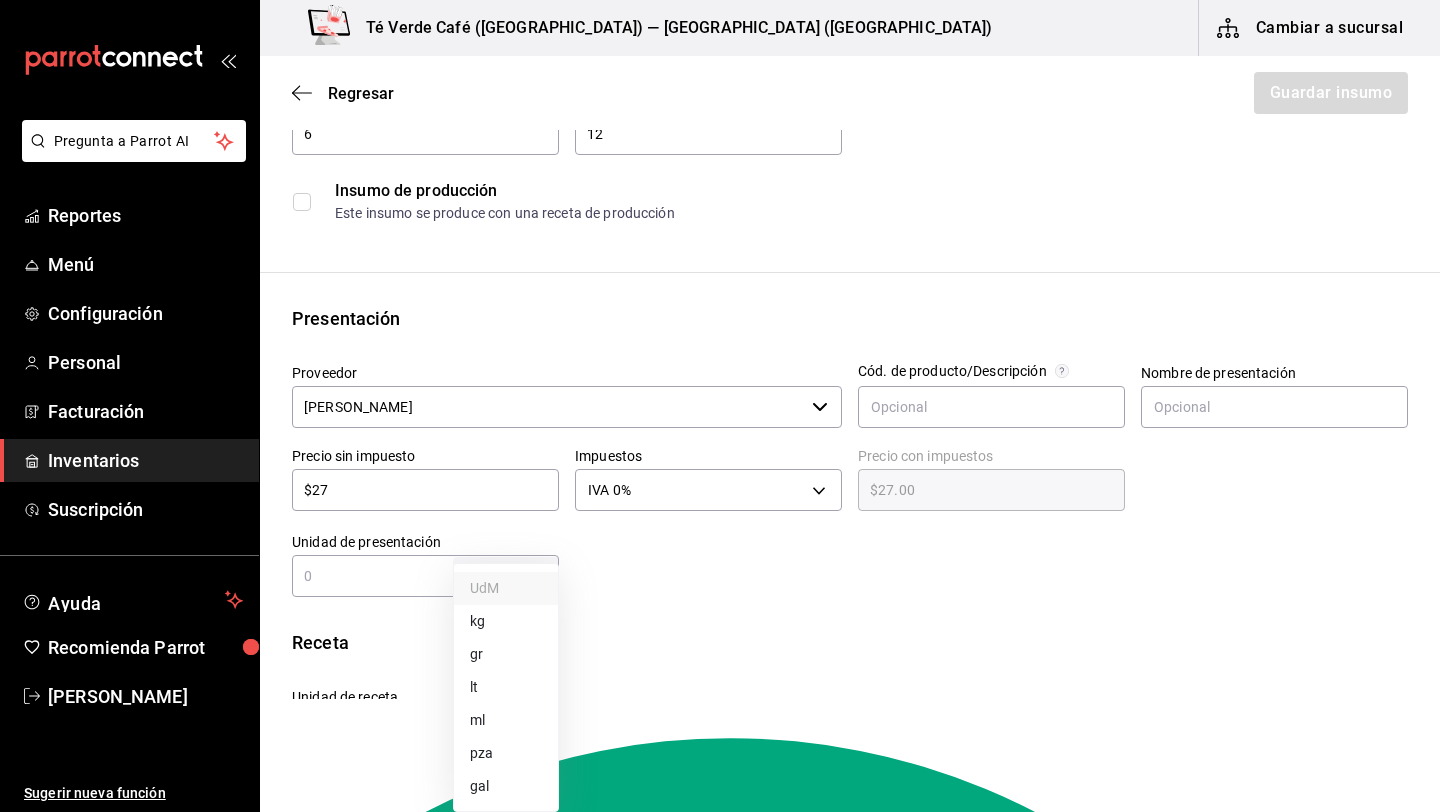 click on "pza" at bounding box center (506, 753) 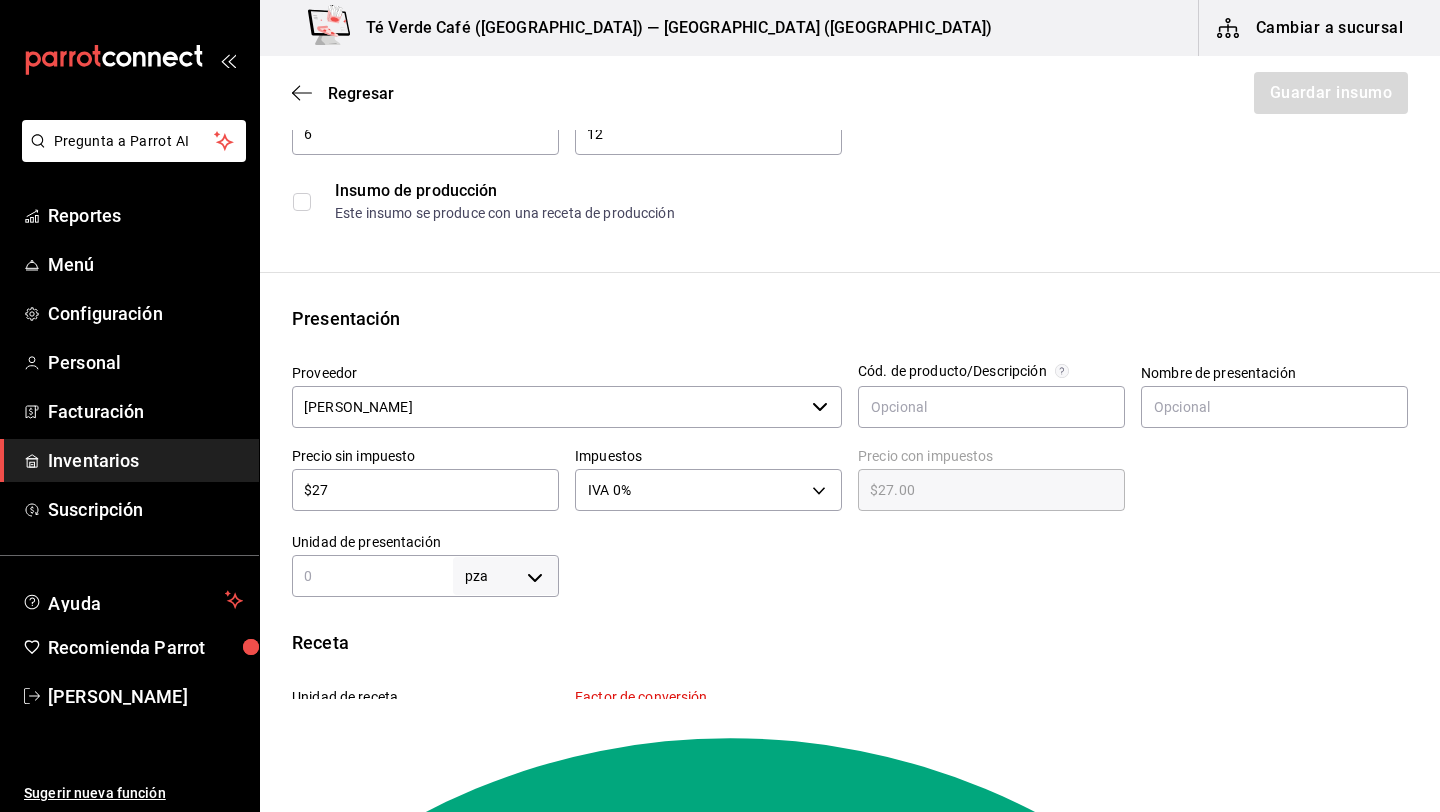 click at bounding box center (372, 576) 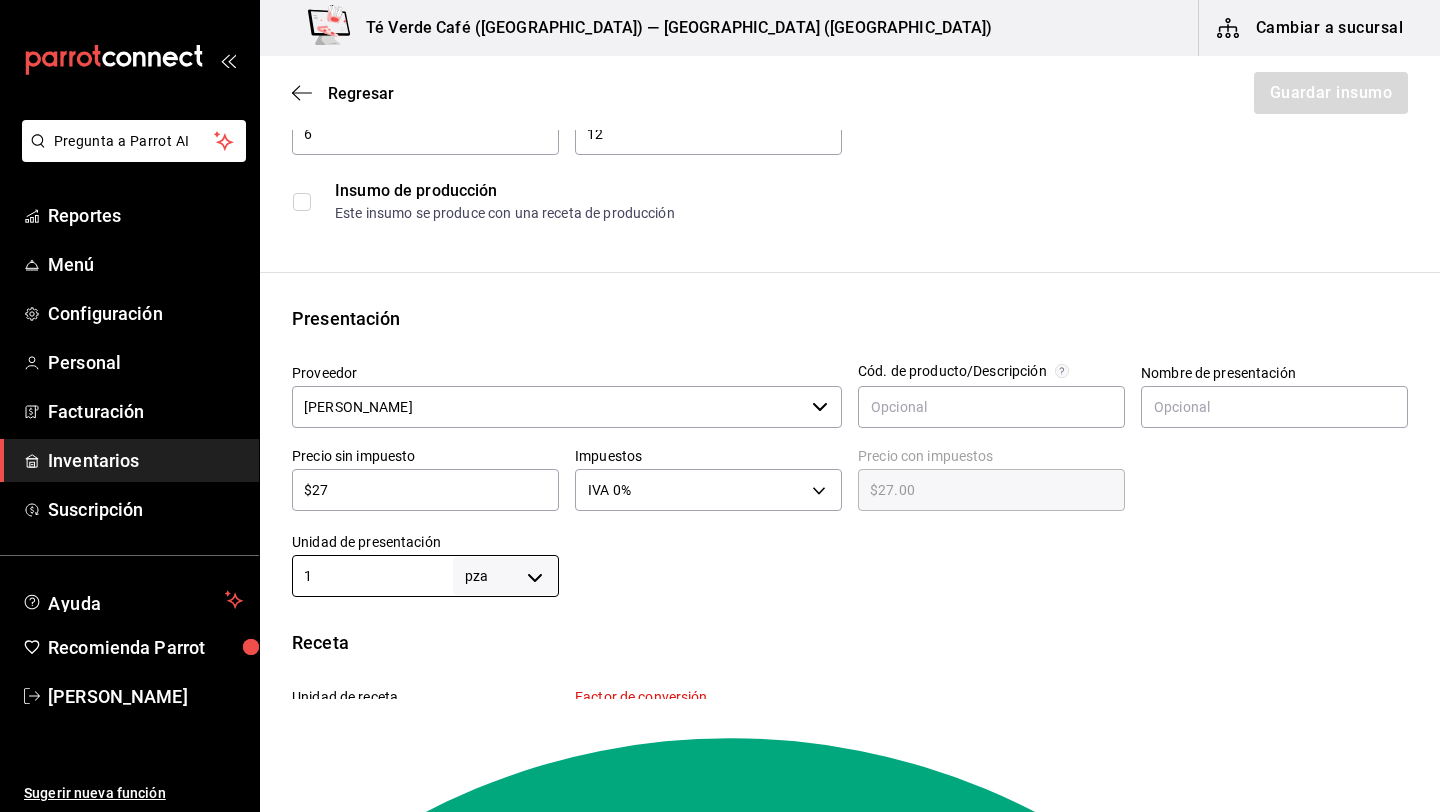 type on "1" 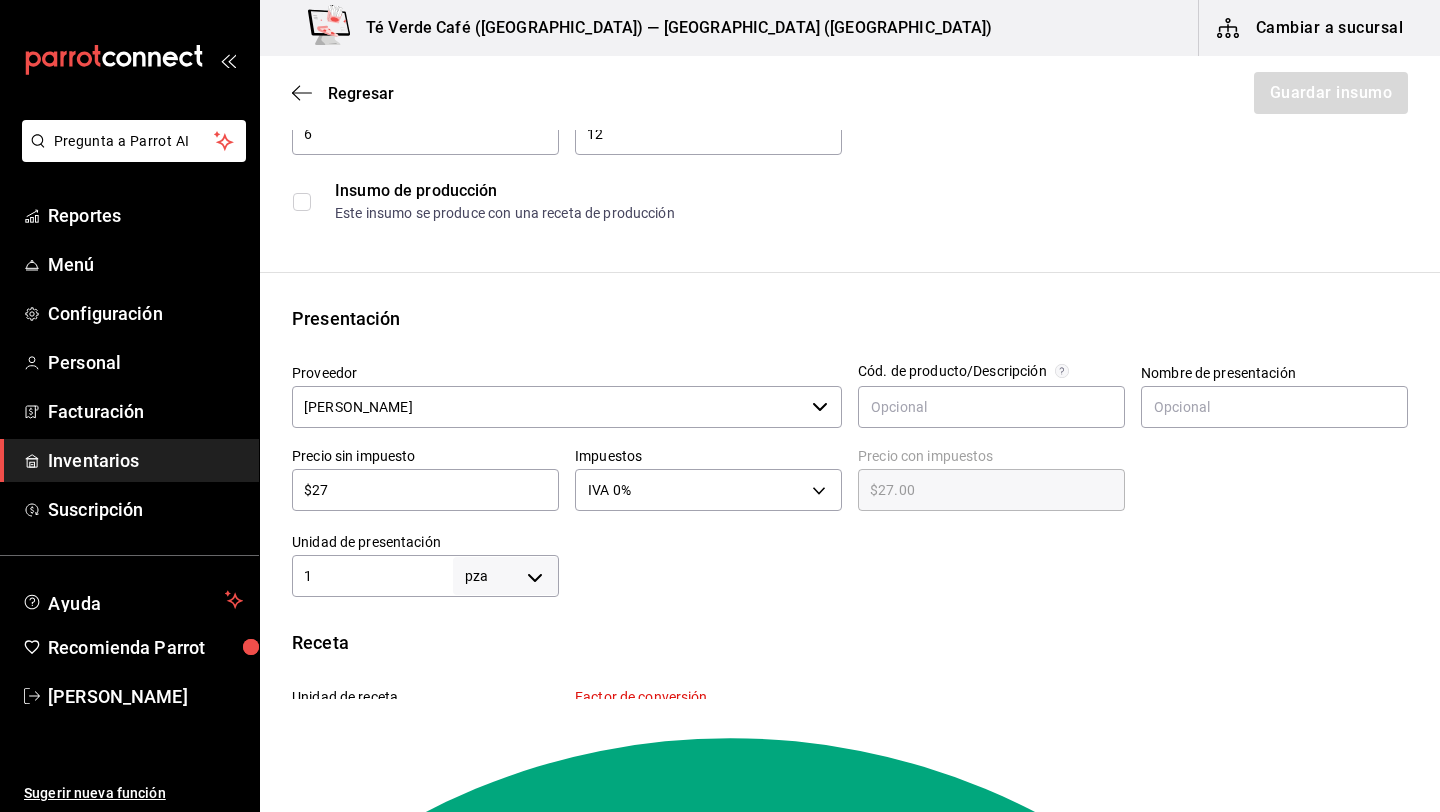 click on "Insumo Nombre [PERSON_NAME] Categoría de inventario Bebidas ​ Mínimo 6 ​ Ideal 12 ​ Insumo de producción Este insumo se produce con una receta de producción Presentación Proveedor [PERSON_NAME] ​ Cód. de producto/Descripción Nombre de presentación Precio sin impuesto $27 ​ Impuestos IVA 0% IVA_0 Precio con impuestos $27.00 ​ Unidad de presentación 1 pza UNIT ​ Receta Unidad de receta pza UNIT Factor de conversión ​ Ingrese un número mayor a 0 1 pza de Presentación = 0 pza receta Ver ayuda de conversiones ¿La presentación  viene en otra caja? Si No Presentaciones por caja ​   de 1 pza Unidades de conteo pza Presentación (1 pza)" at bounding box center (850, 578) 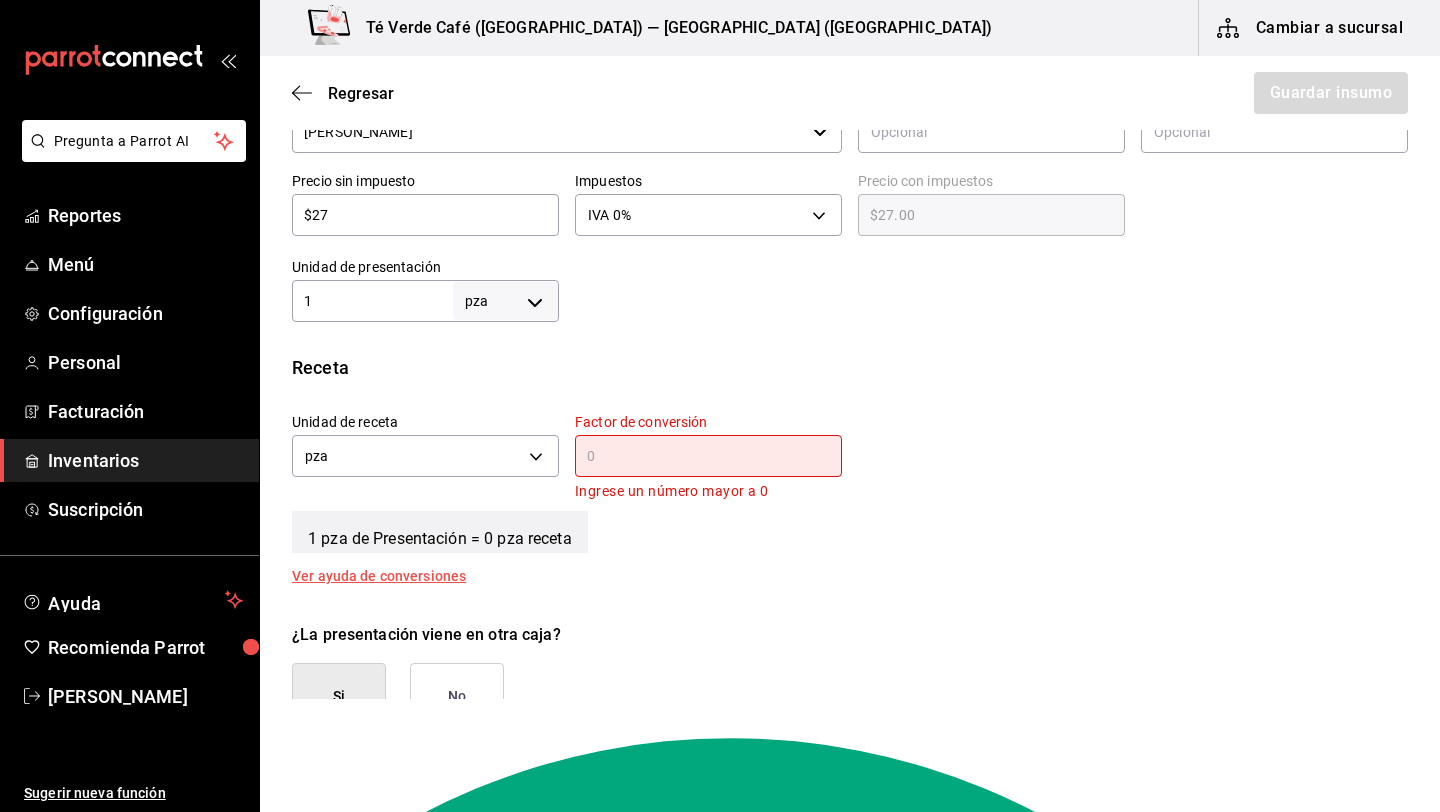 scroll, scrollTop: 487, scrollLeft: 0, axis: vertical 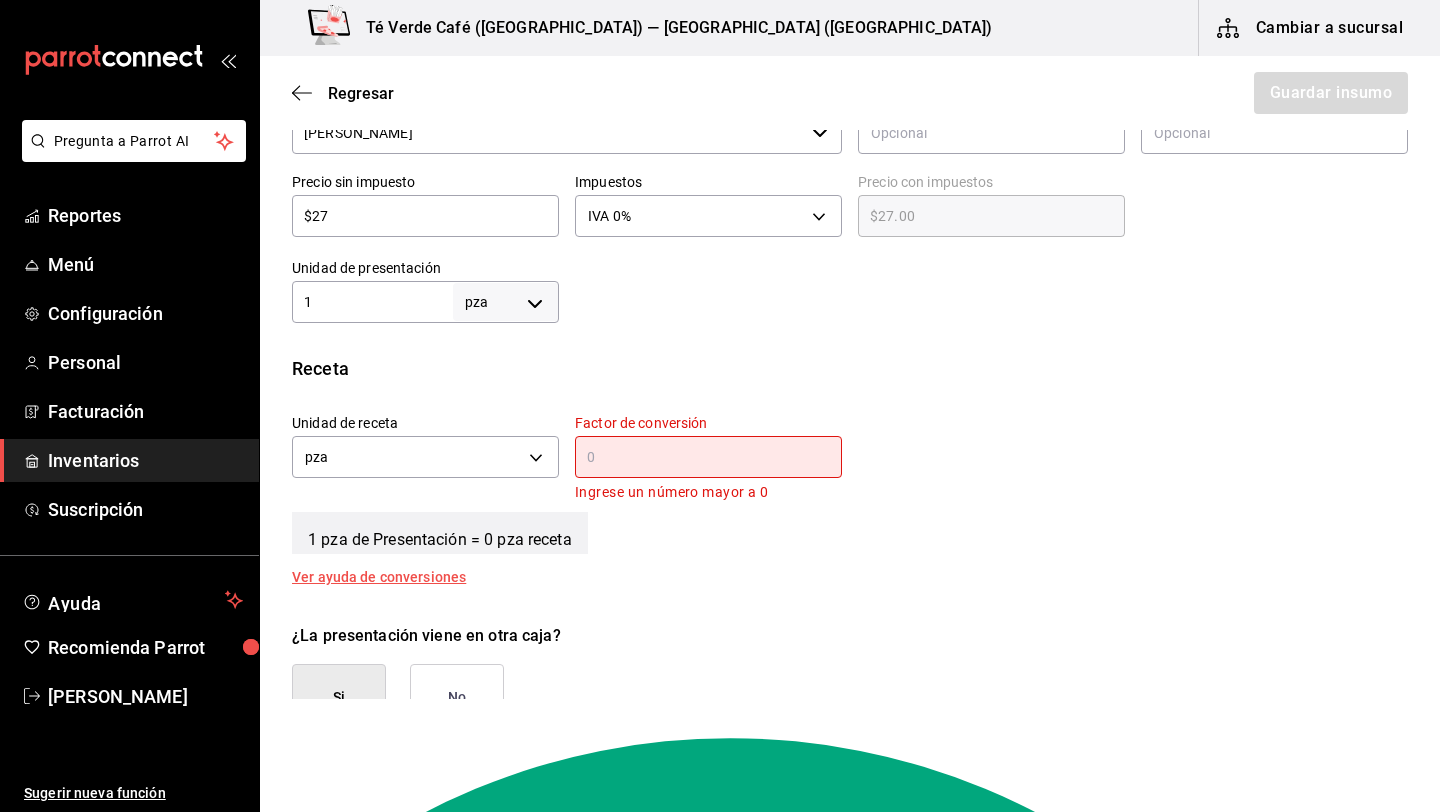 click at bounding box center (708, 457) 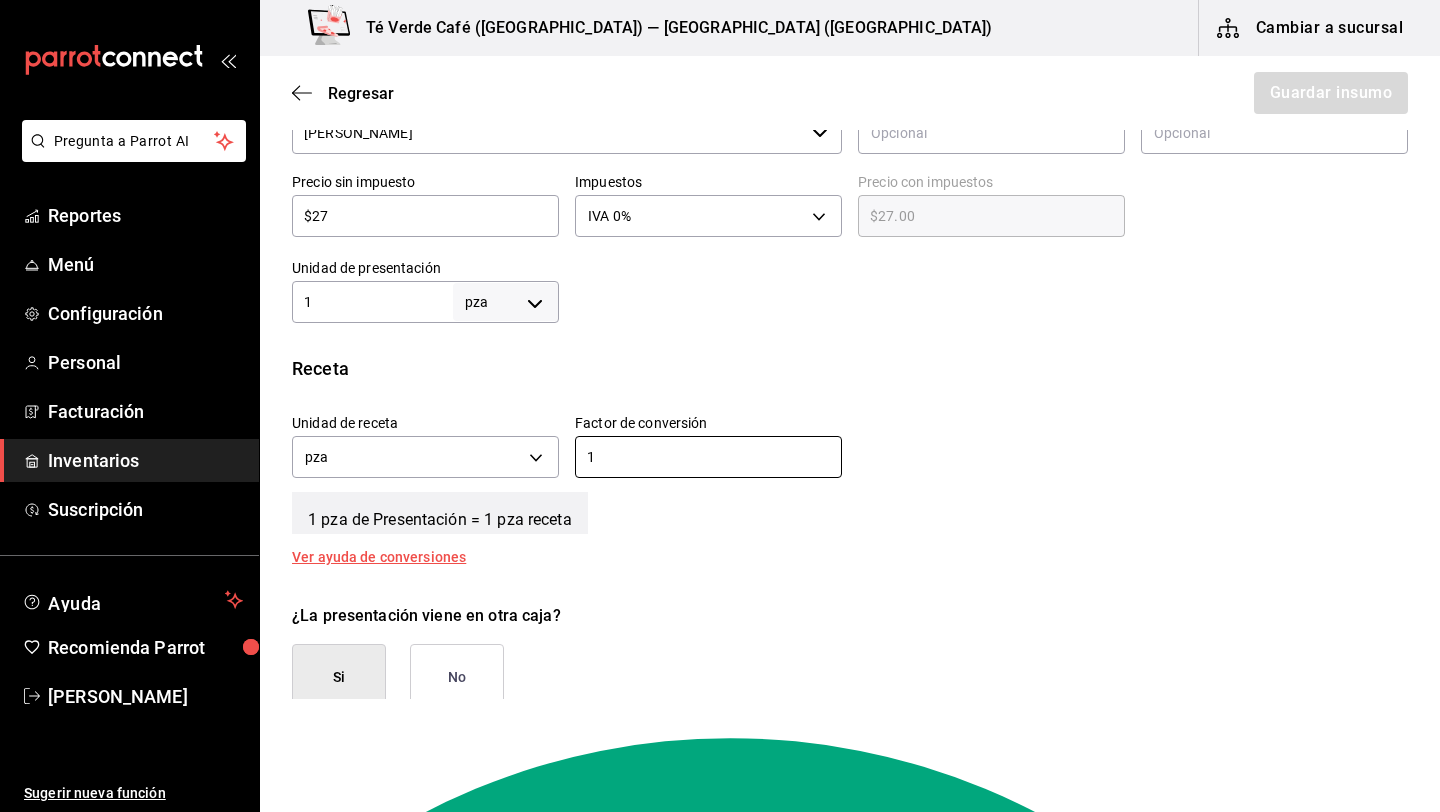 type on "1" 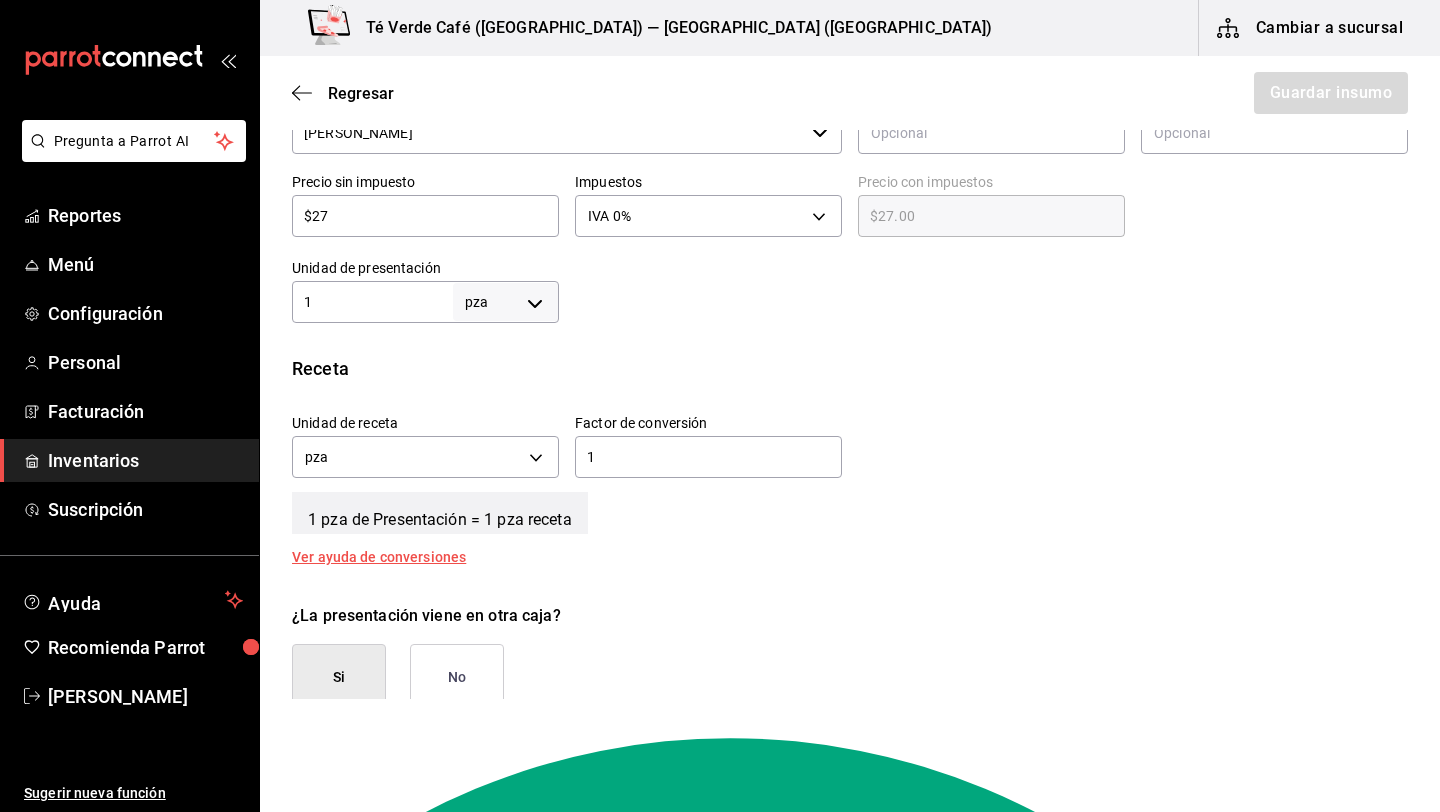 click on "No" at bounding box center (457, 677) 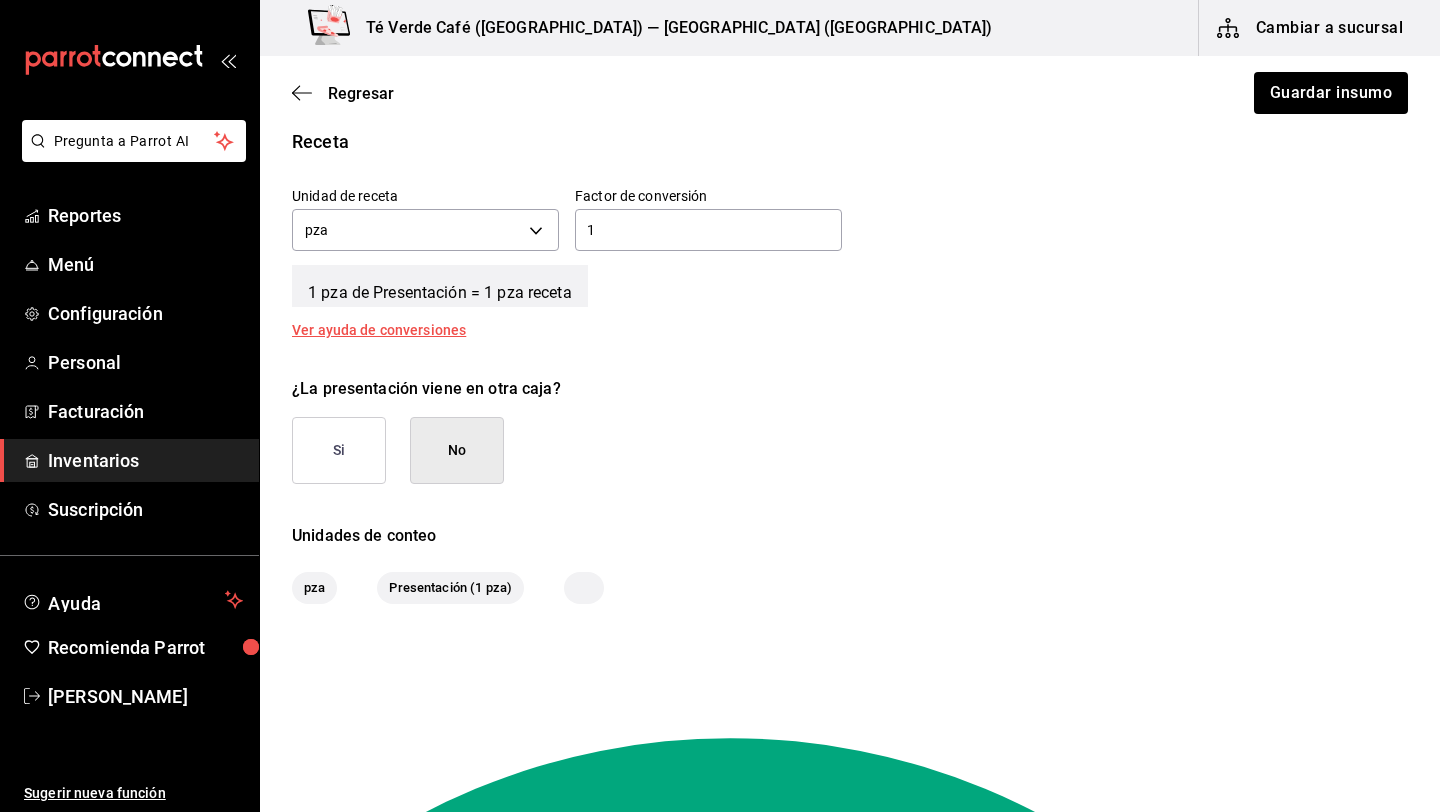 scroll, scrollTop: 0, scrollLeft: 0, axis: both 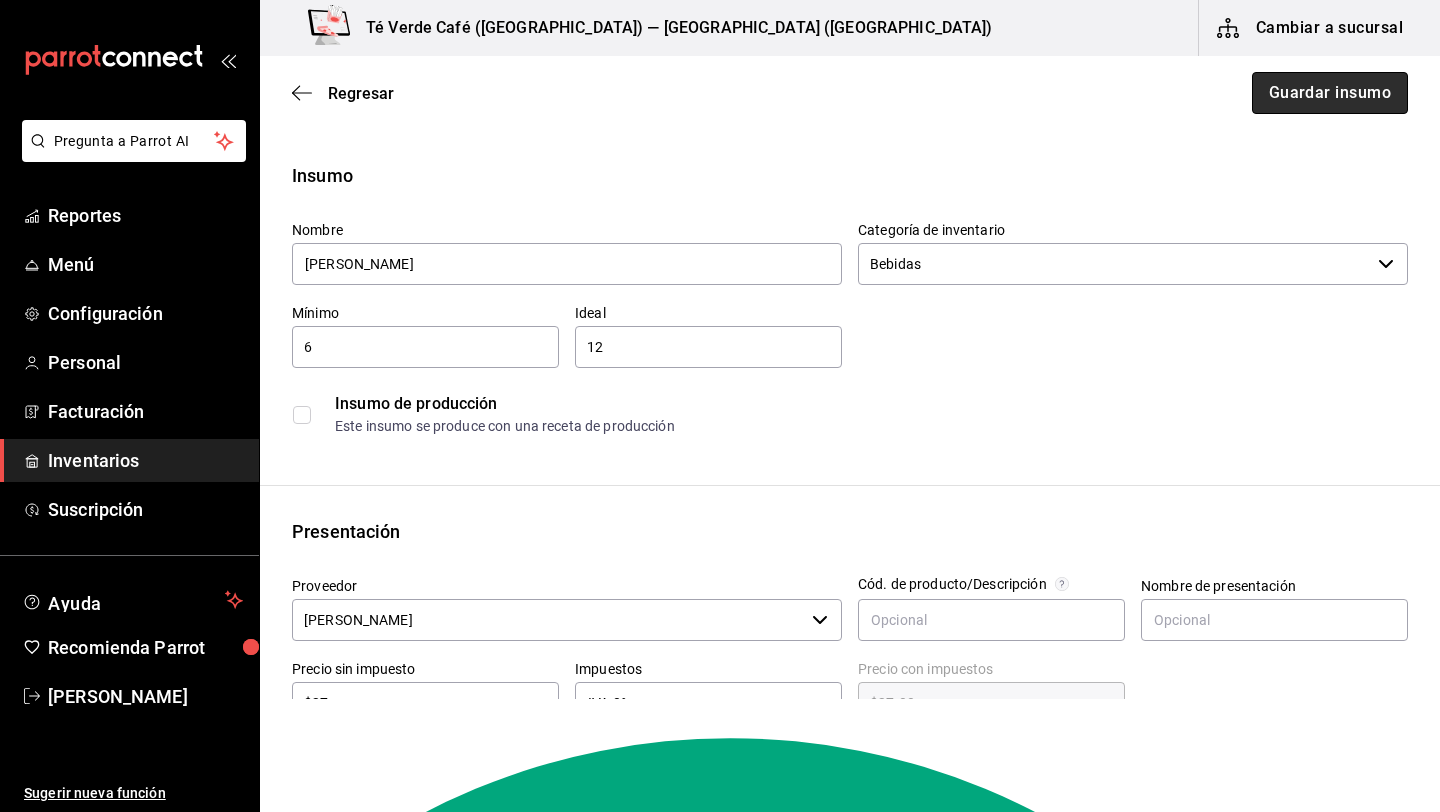 click on "Guardar insumo" at bounding box center (1330, 93) 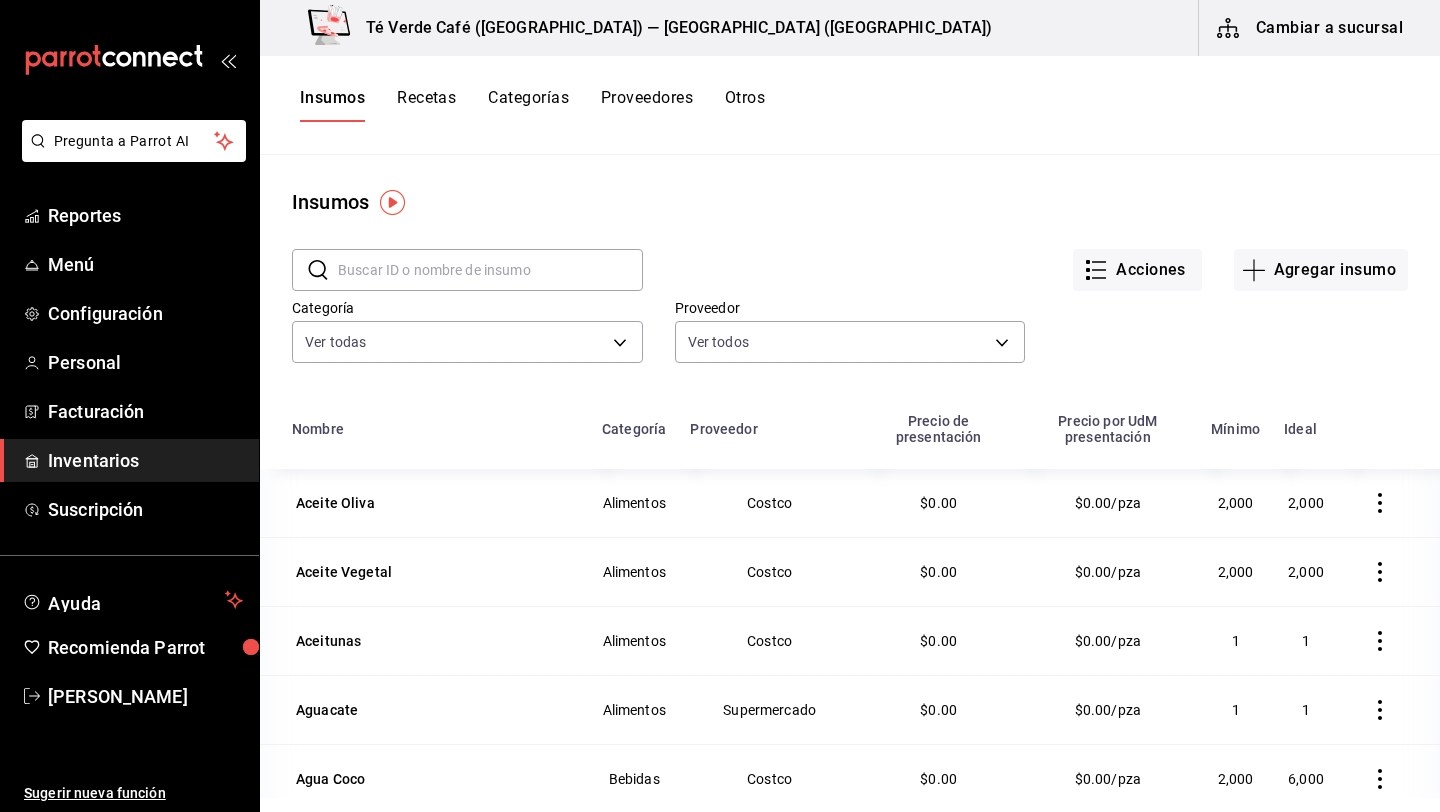 click at bounding box center [490, 270] 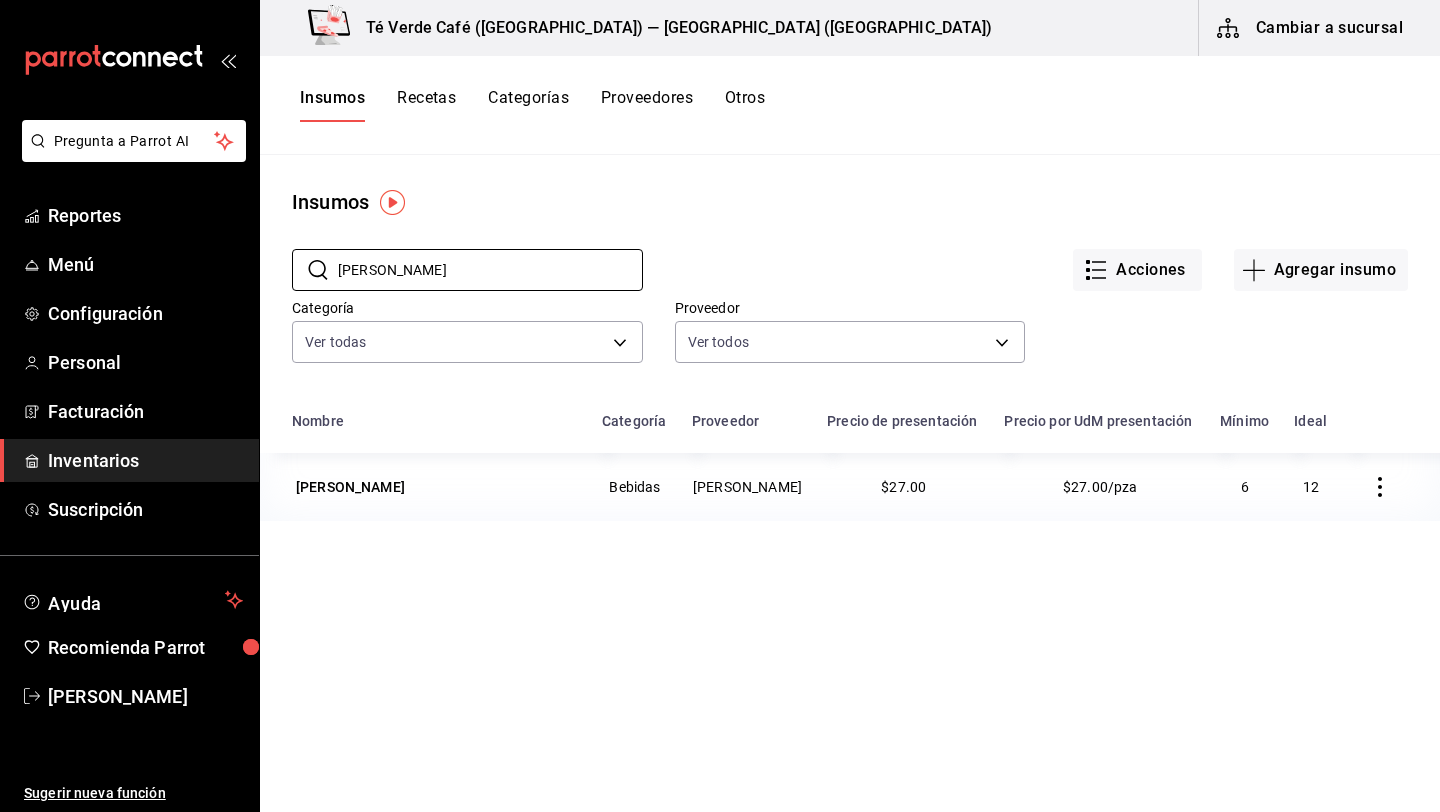 type on "[PERSON_NAME]" 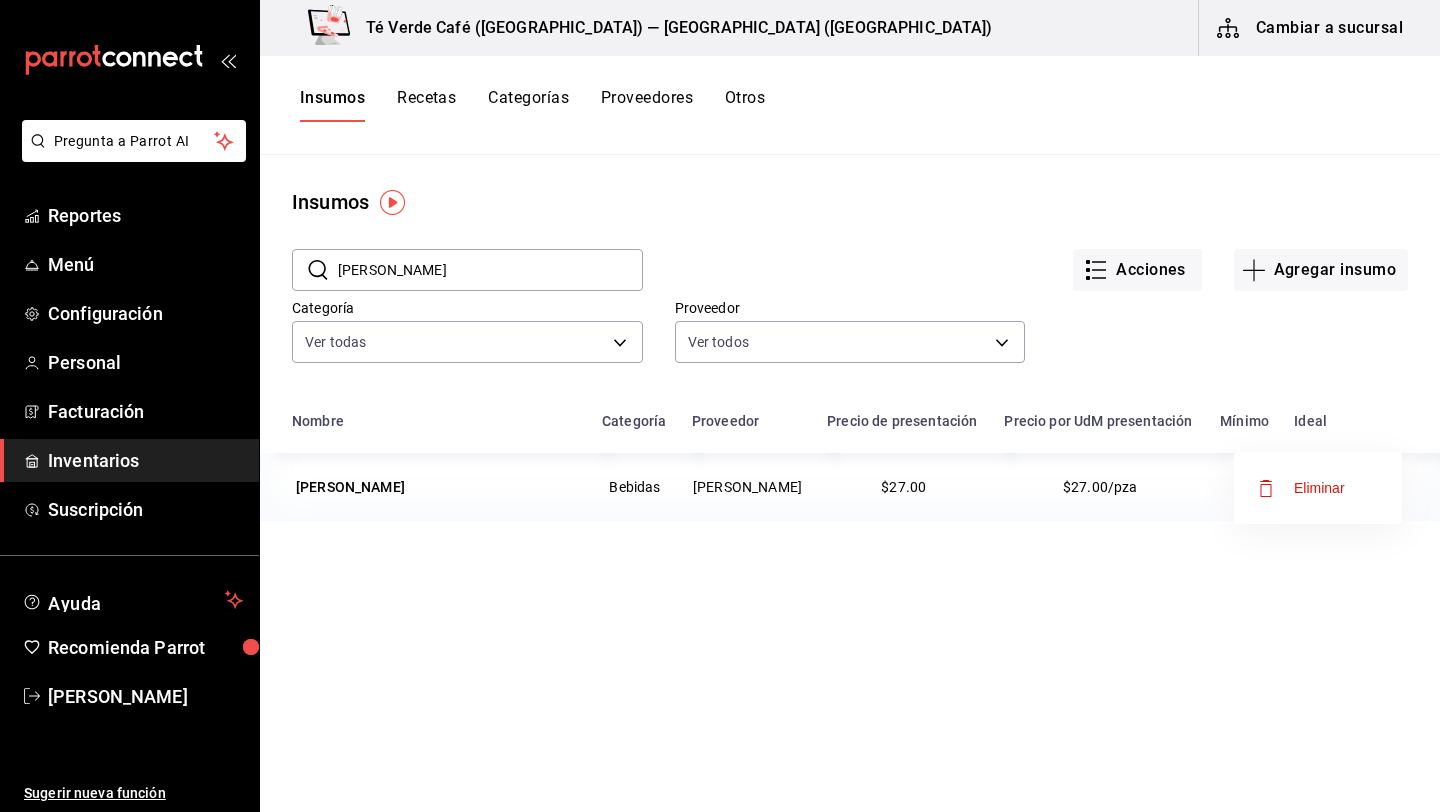 click at bounding box center [720, 406] 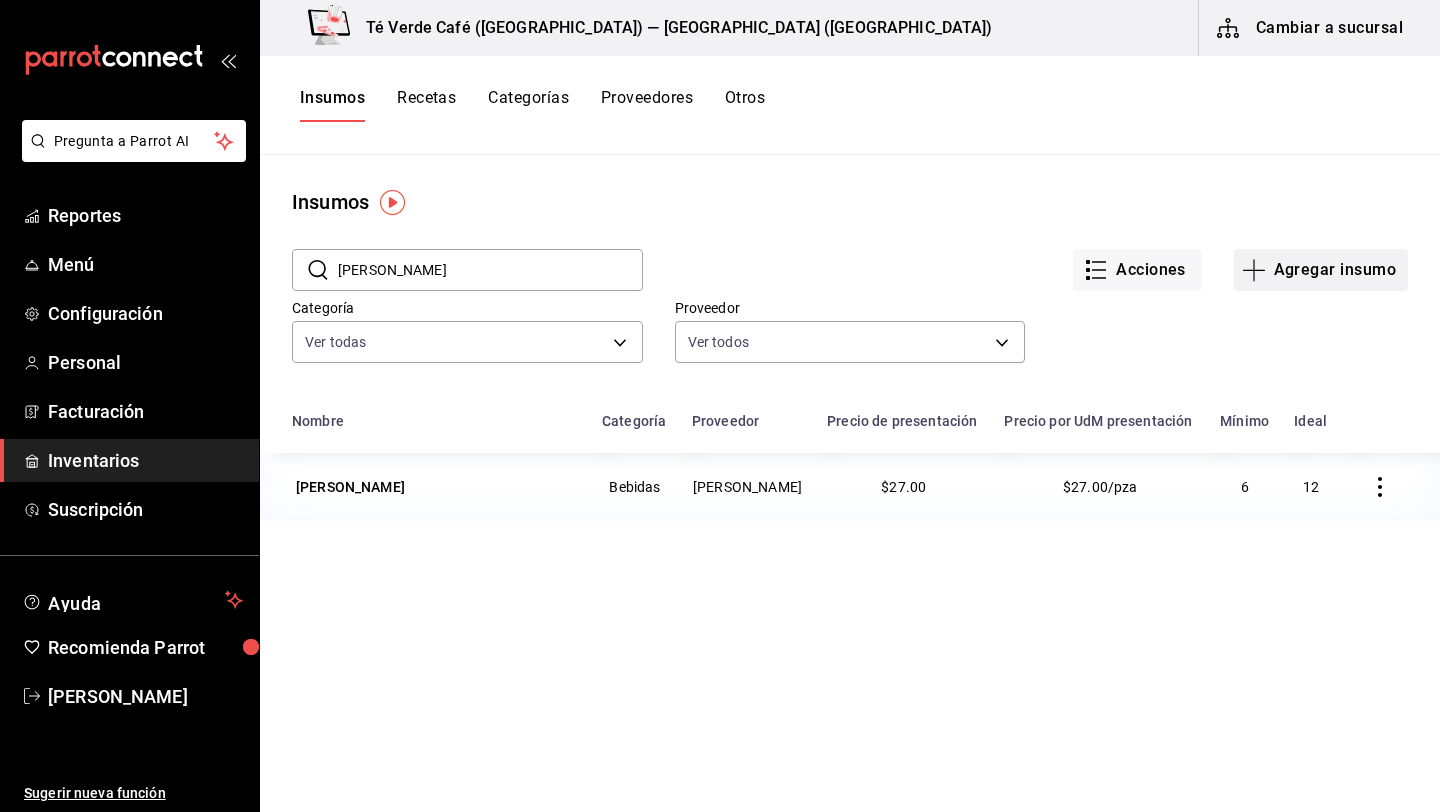 click on "Agregar insumo" at bounding box center (1321, 270) 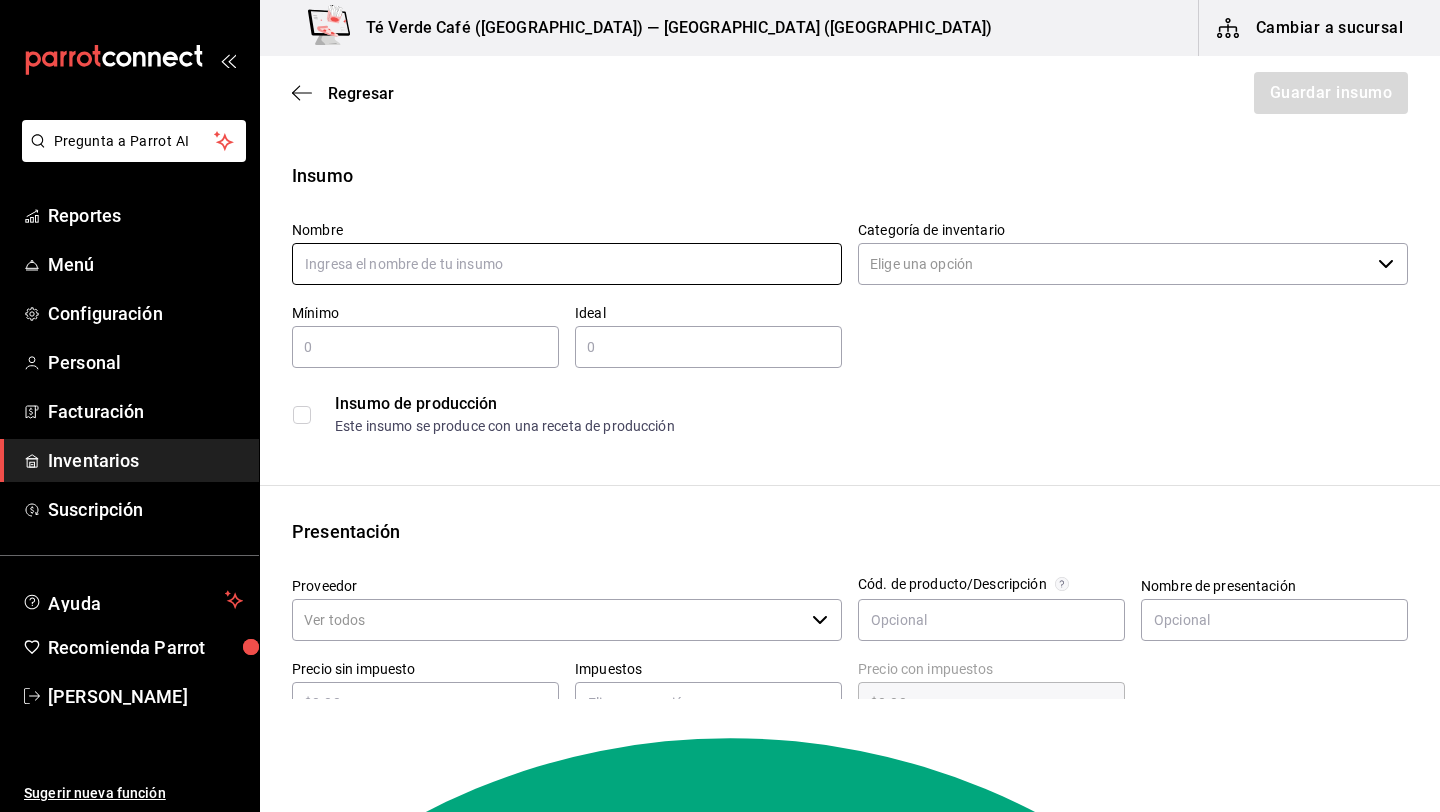 click at bounding box center [567, 264] 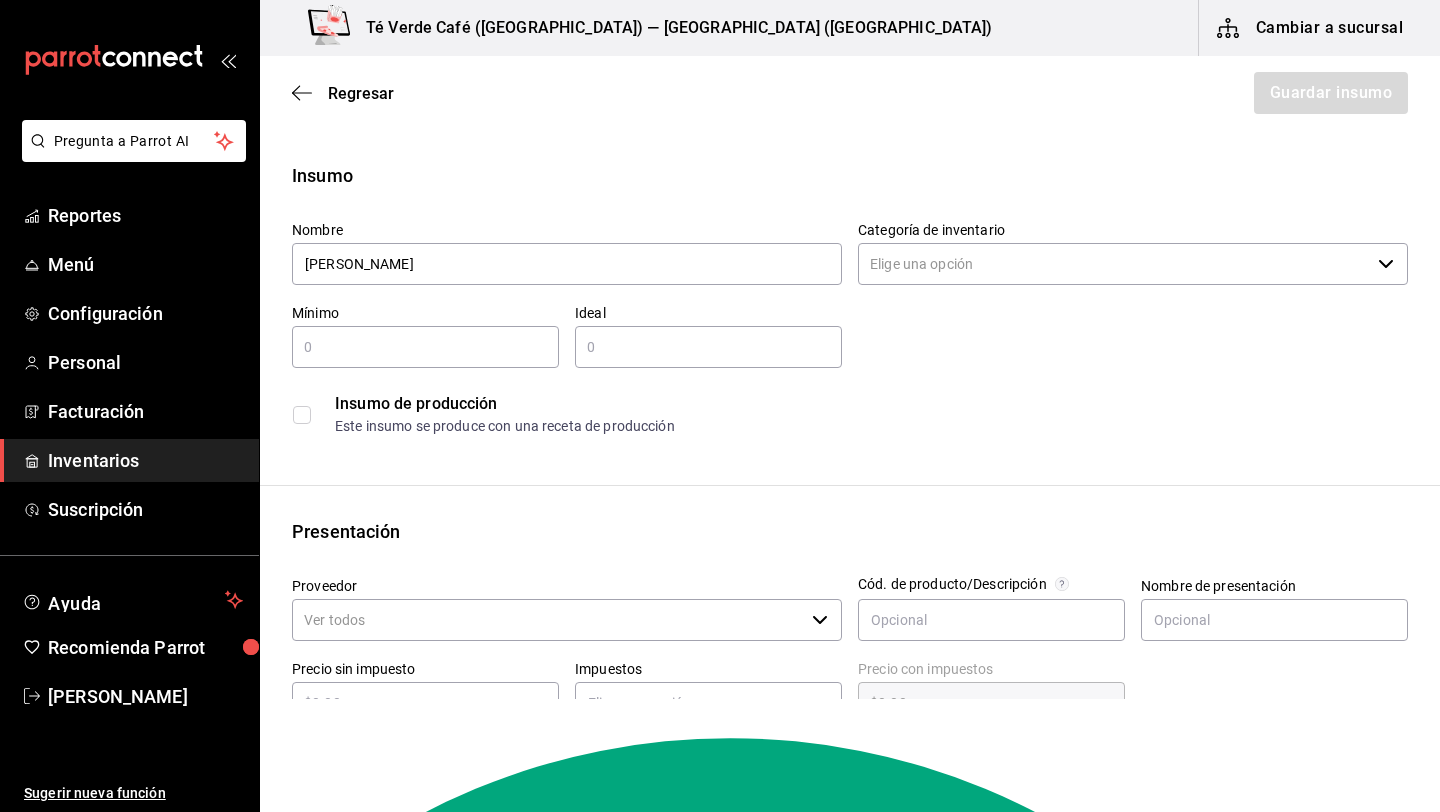 type on "[PERSON_NAME]" 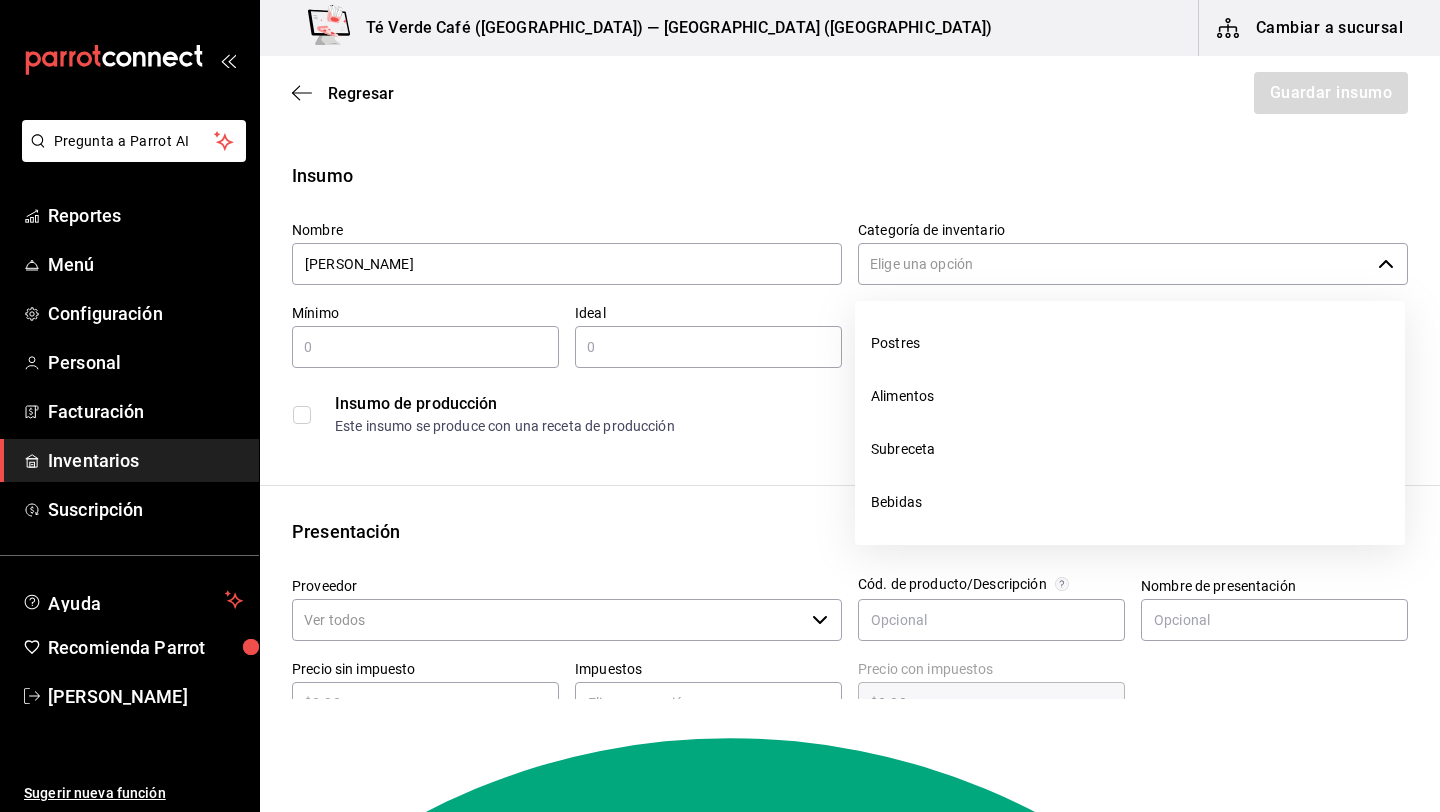 click on "Categoría de inventario" at bounding box center [1114, 264] 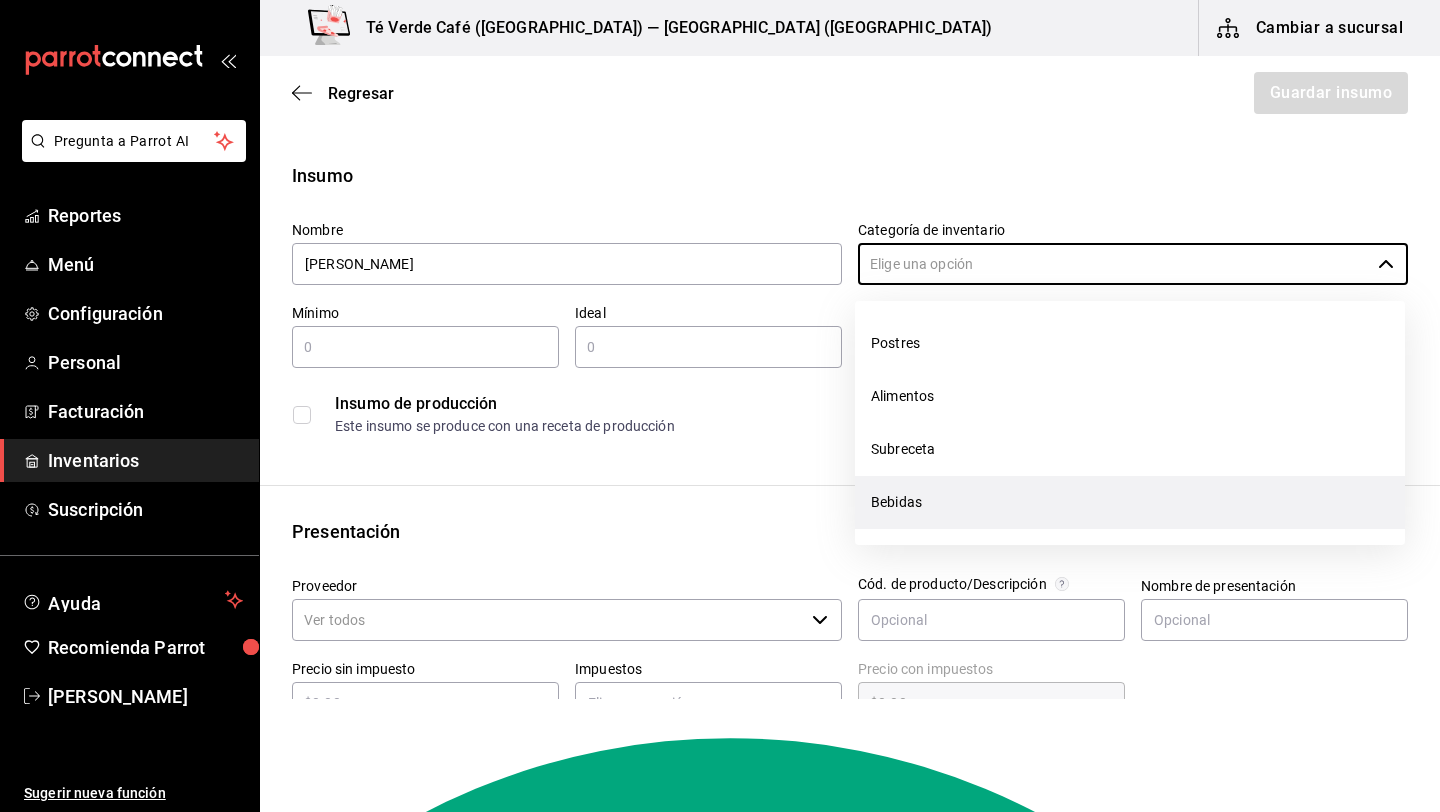 click on "Bebidas" at bounding box center (1130, 502) 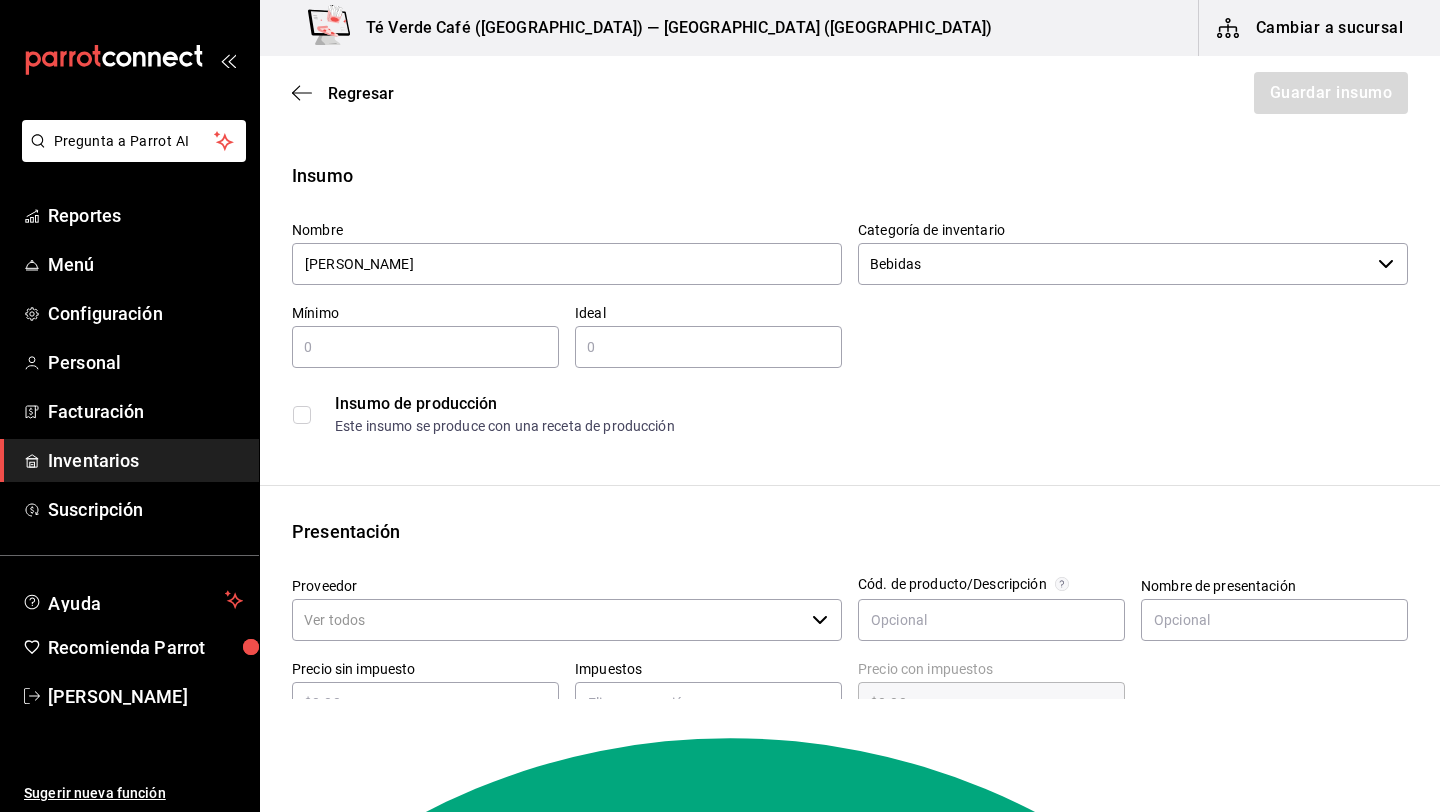 click on "​" at bounding box center [425, 347] 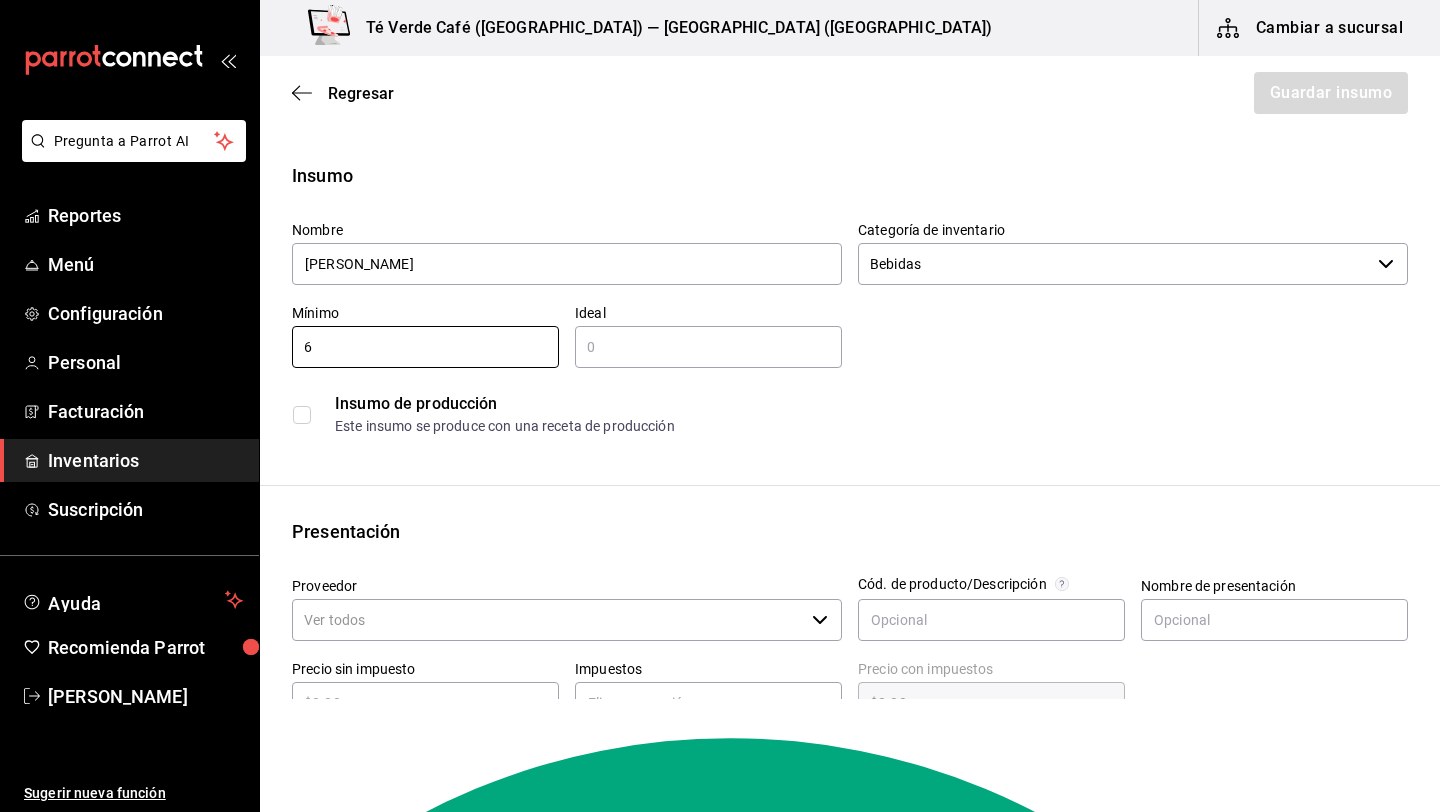 type on "6" 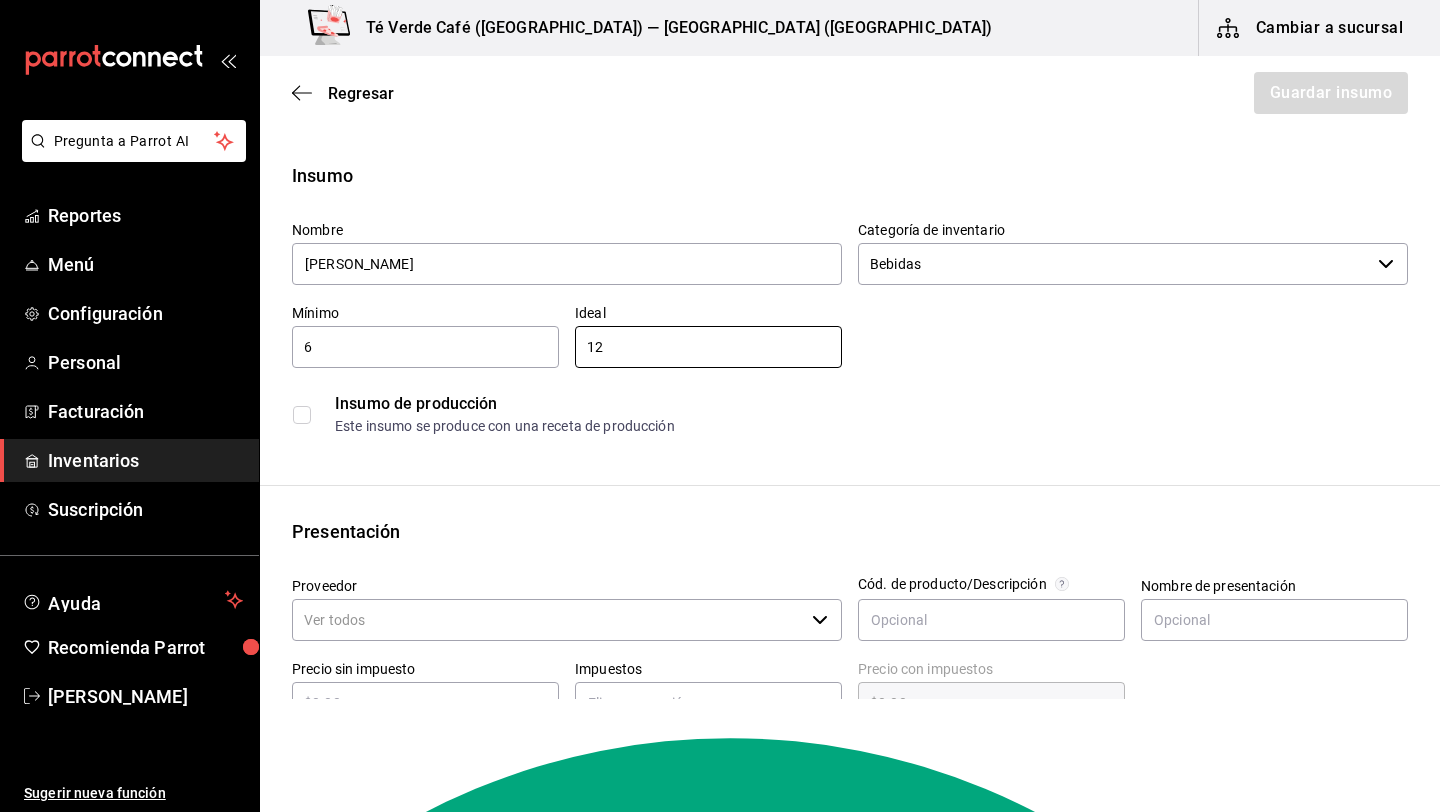 type on "12" 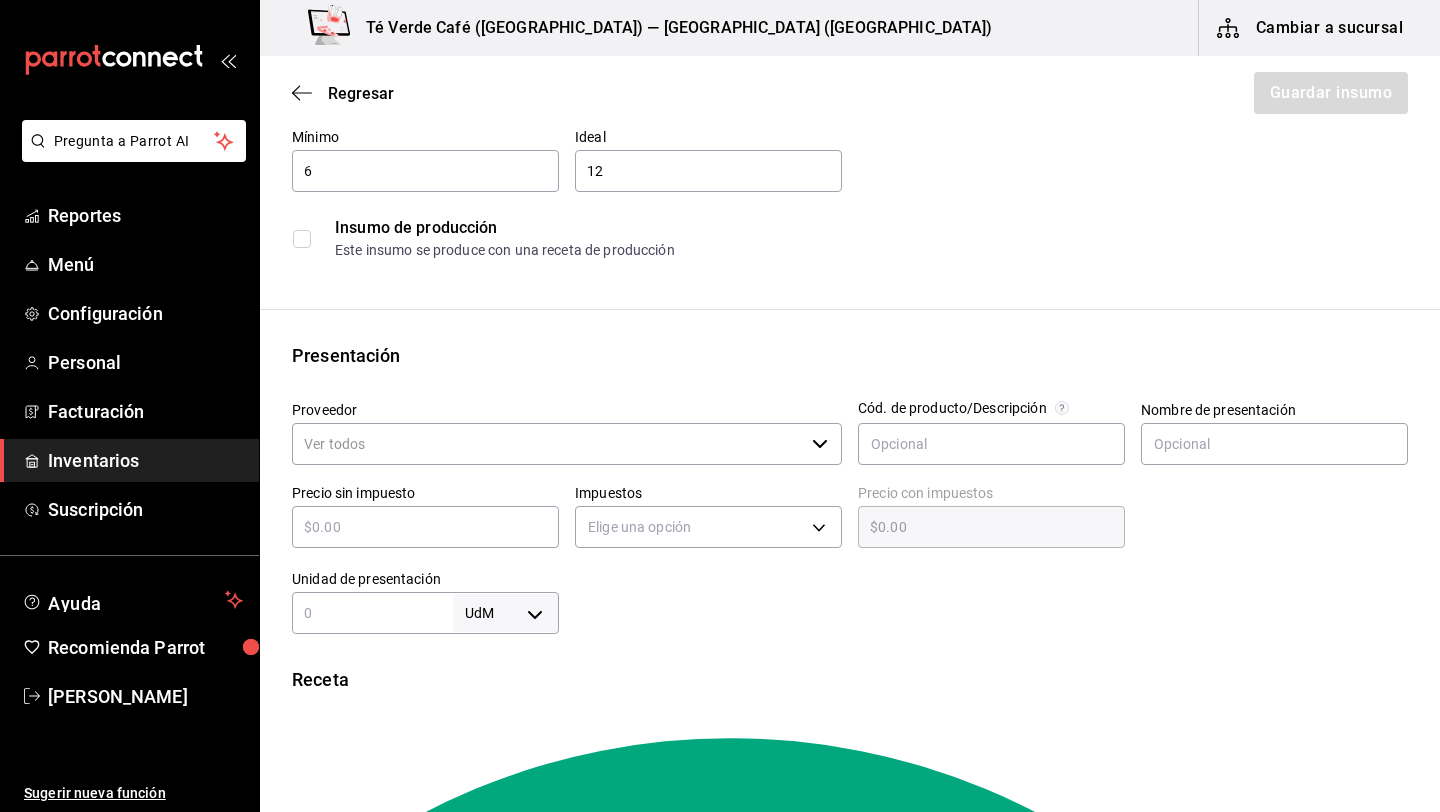 scroll, scrollTop: 183, scrollLeft: 0, axis: vertical 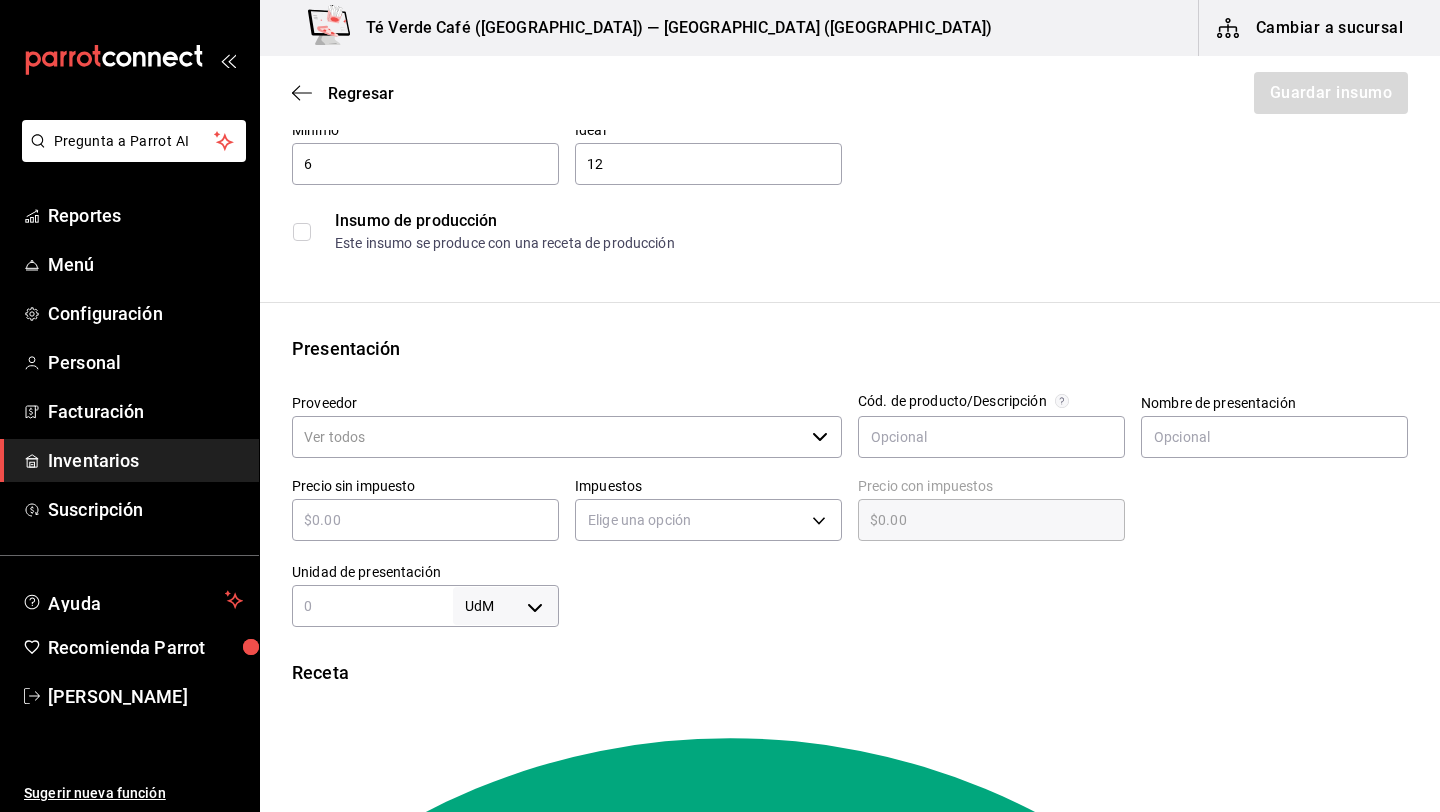 click on "Proveedor" at bounding box center [548, 437] 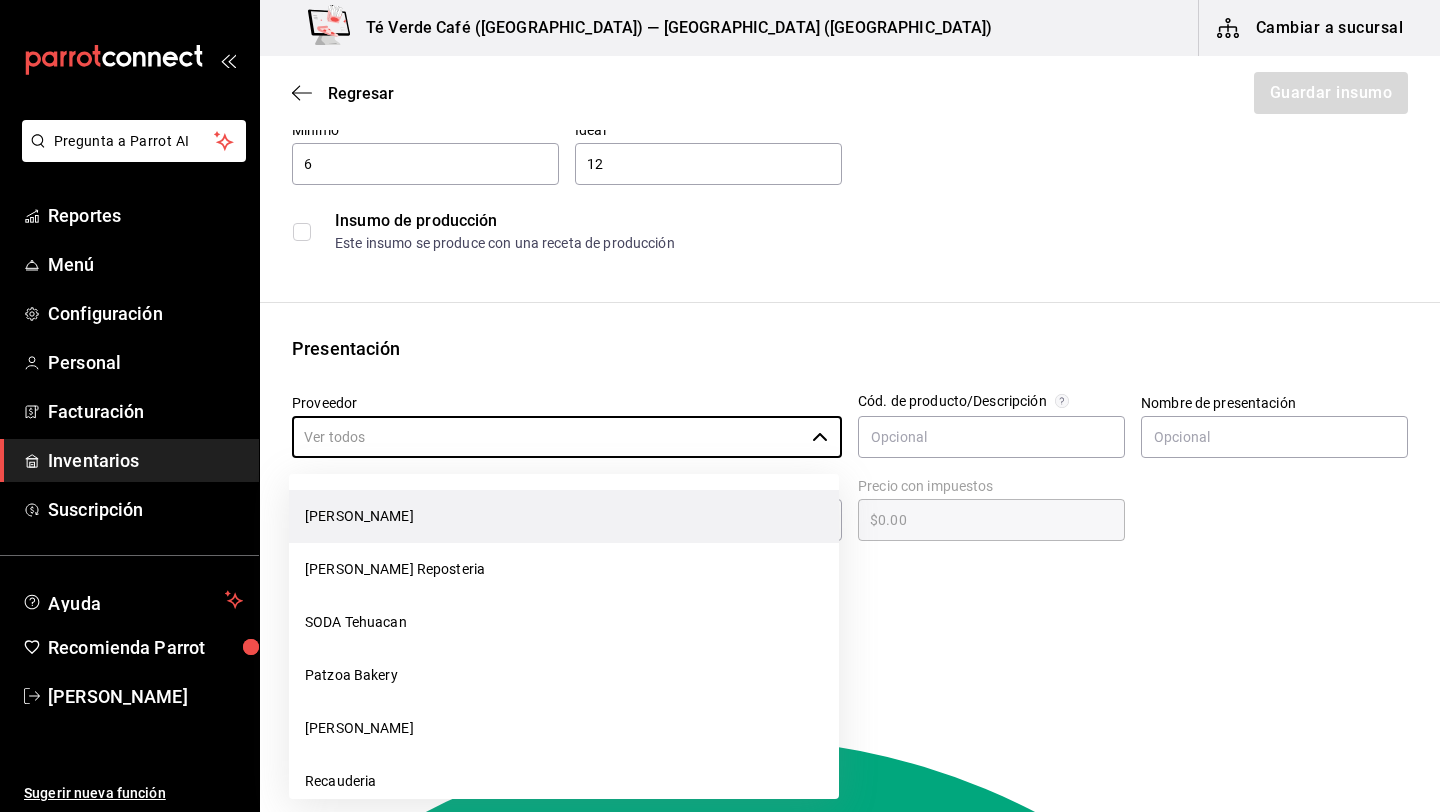 click on "[PERSON_NAME]" at bounding box center [564, 516] 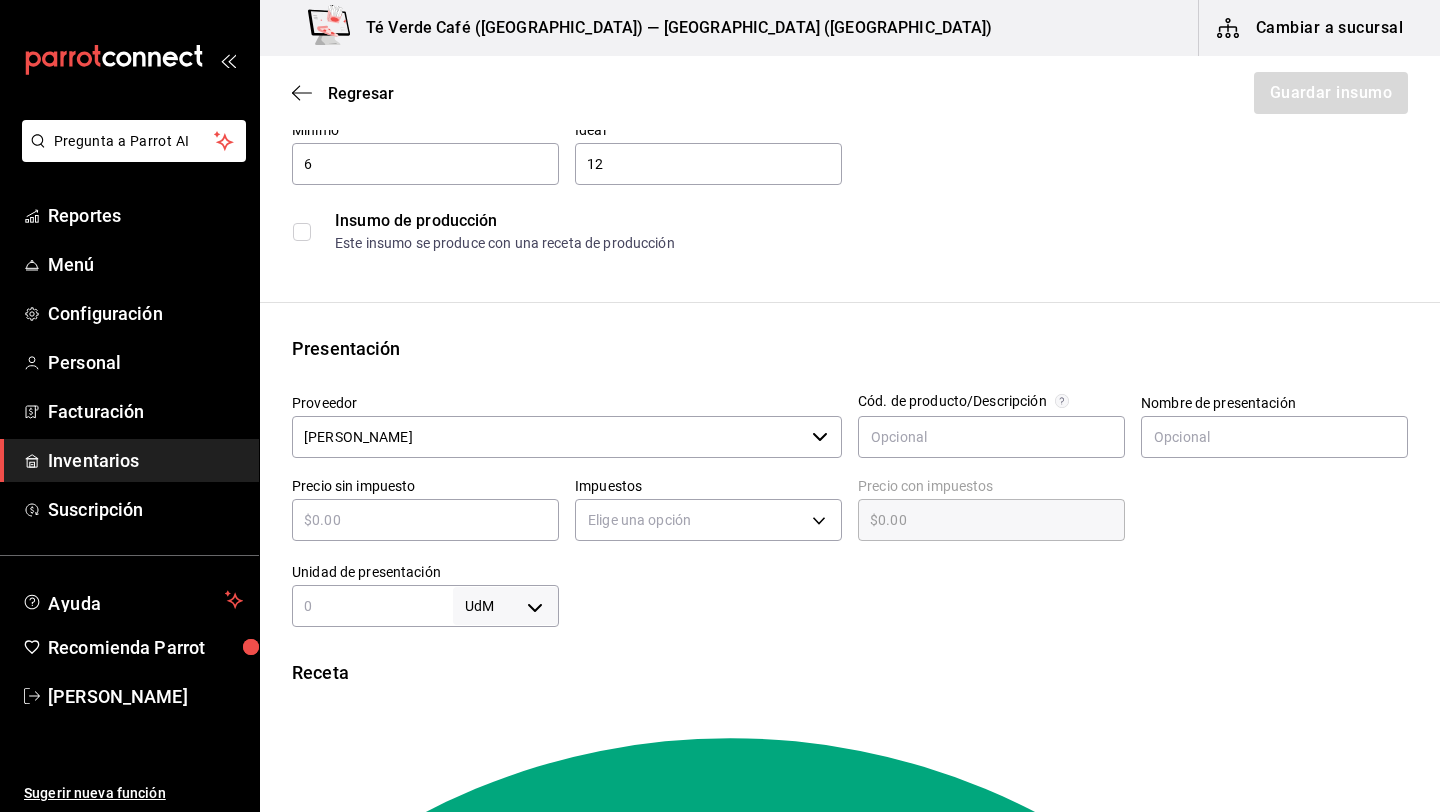 click at bounding box center [425, 520] 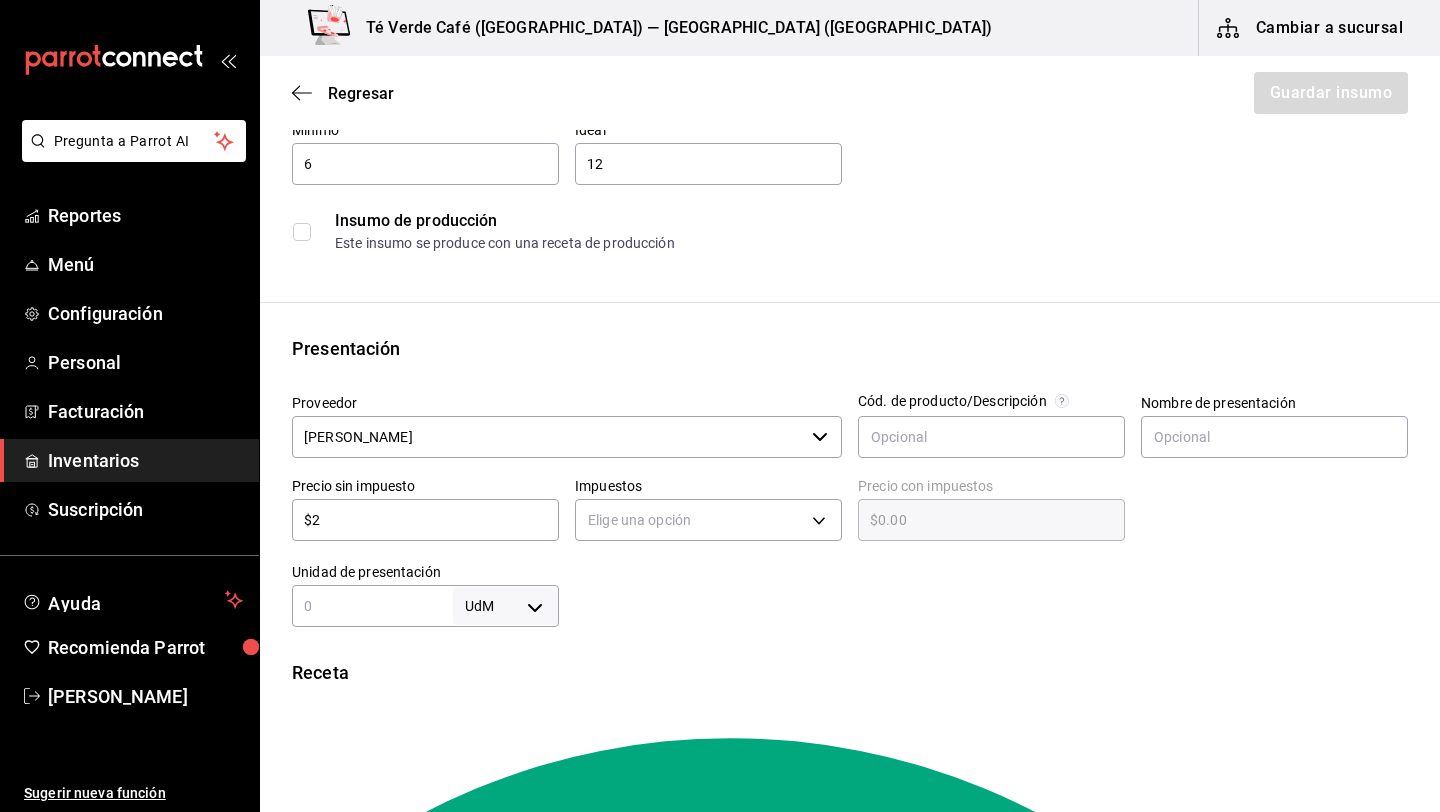 type on "$2.00" 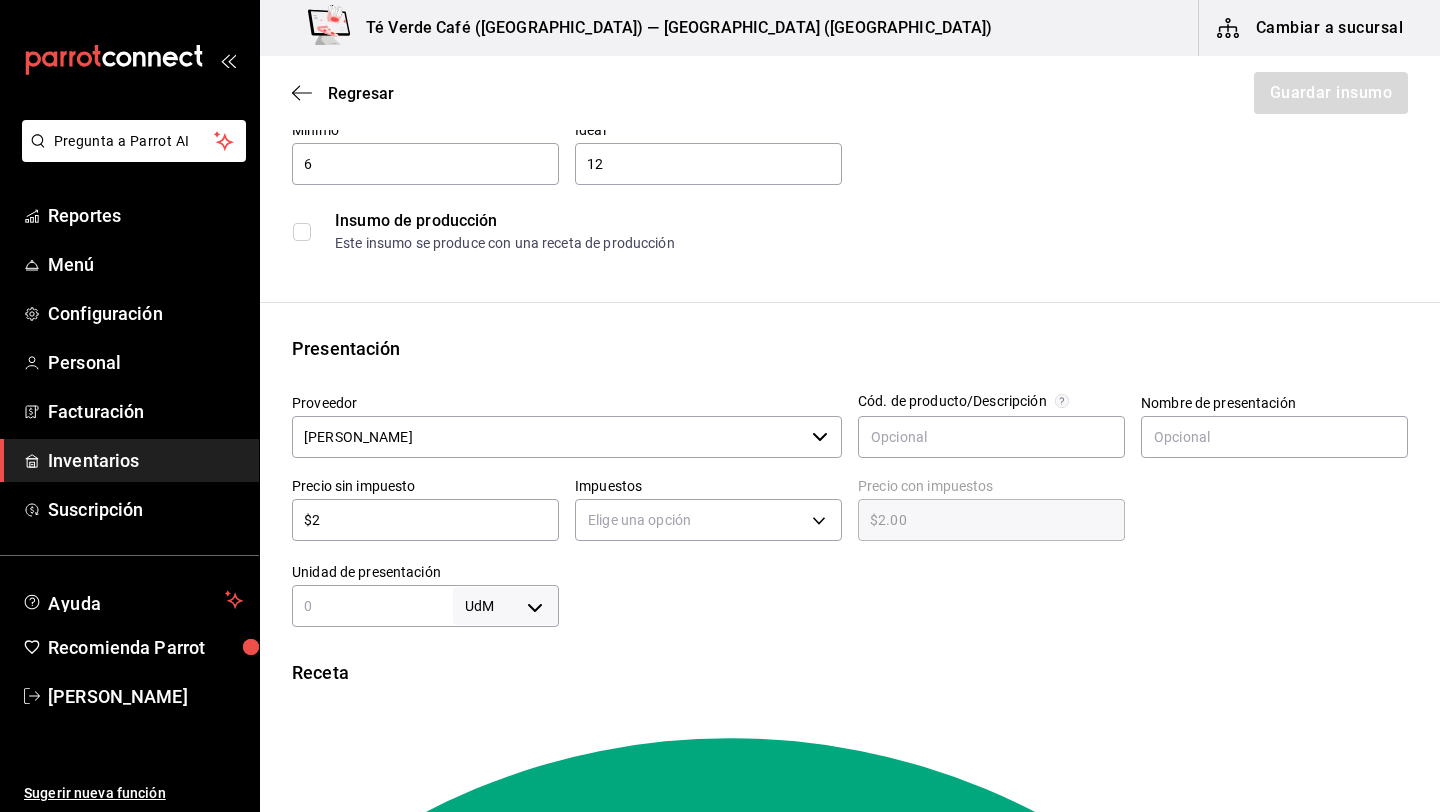 type on "$27" 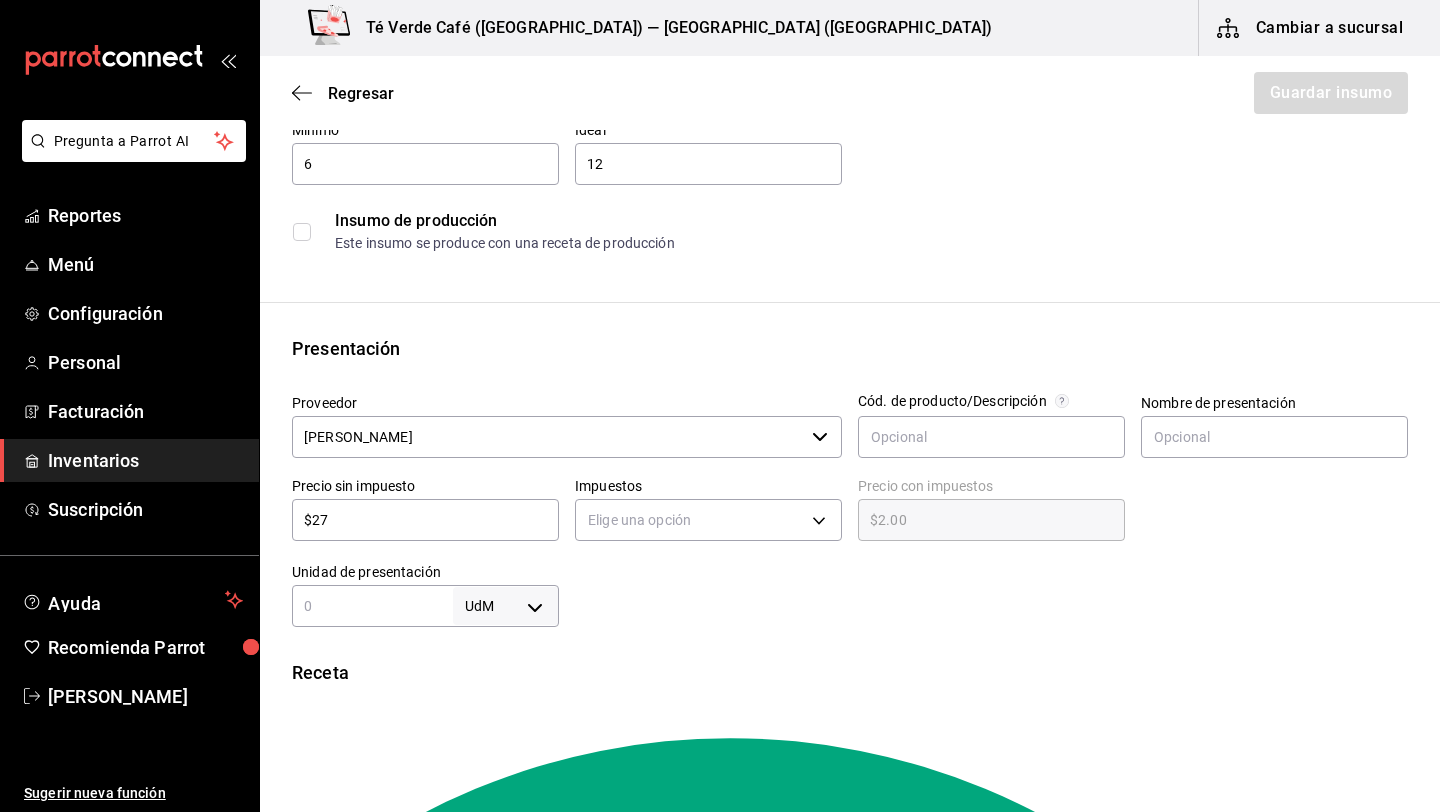 type on "$27.00" 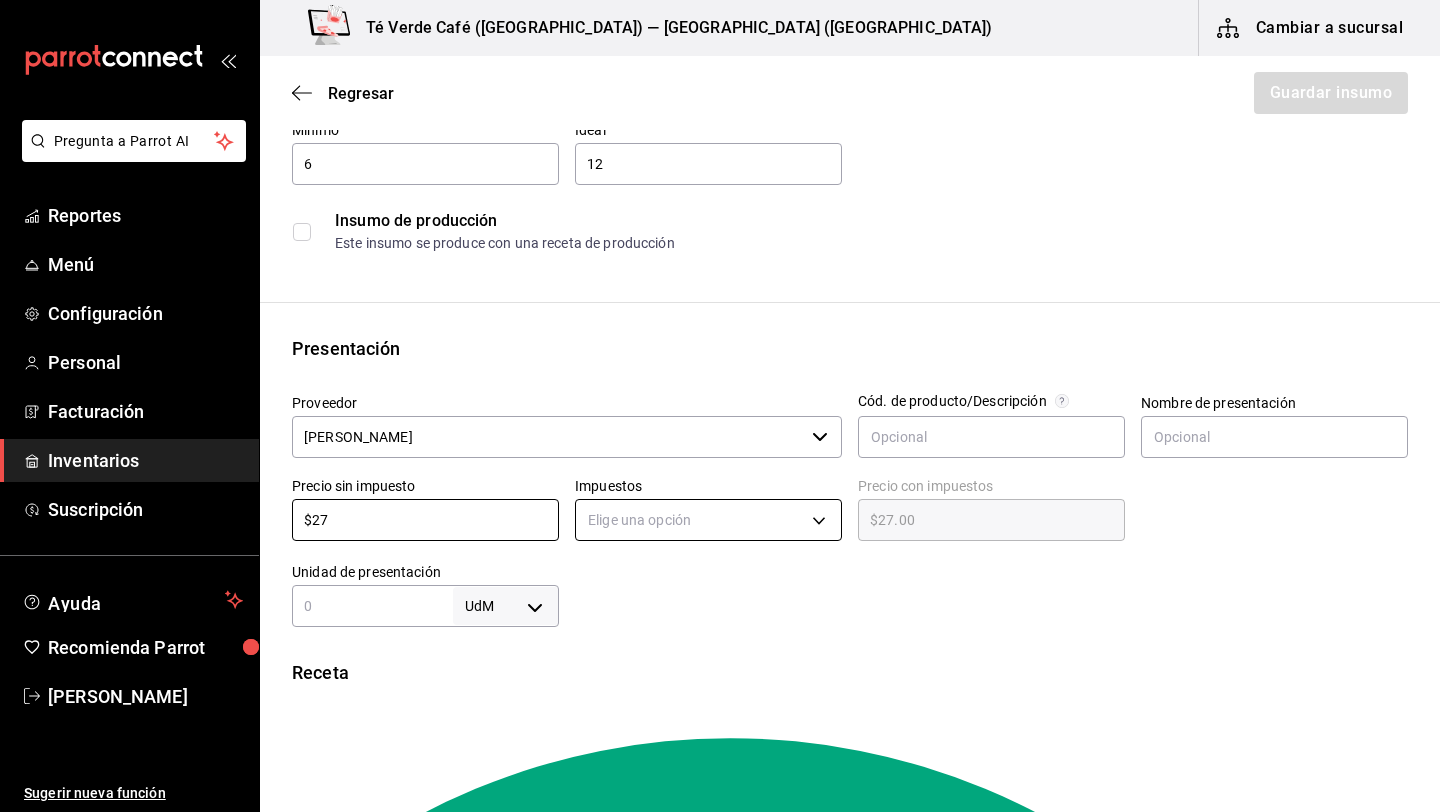 type on "$27" 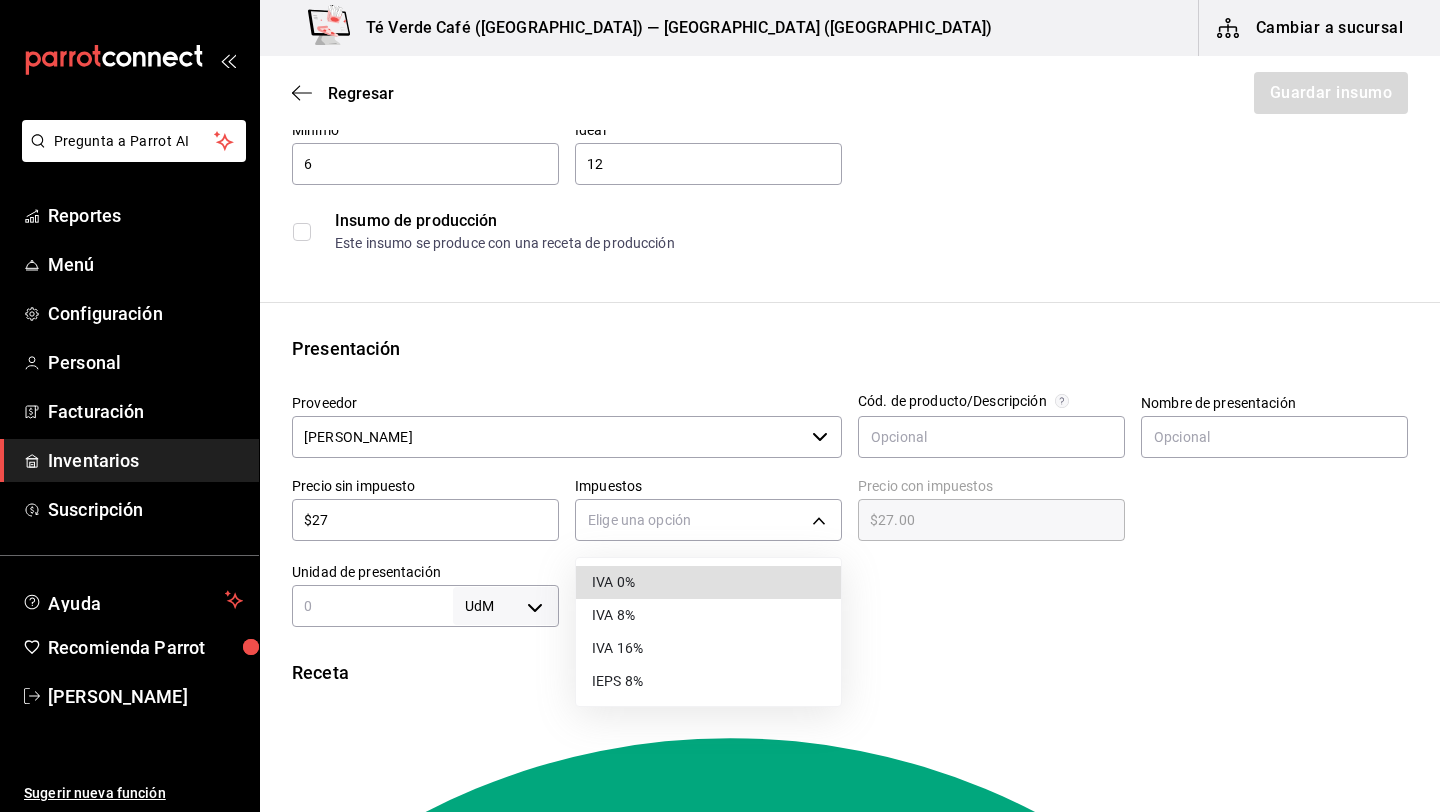 click on "IVA 0%" at bounding box center (708, 582) 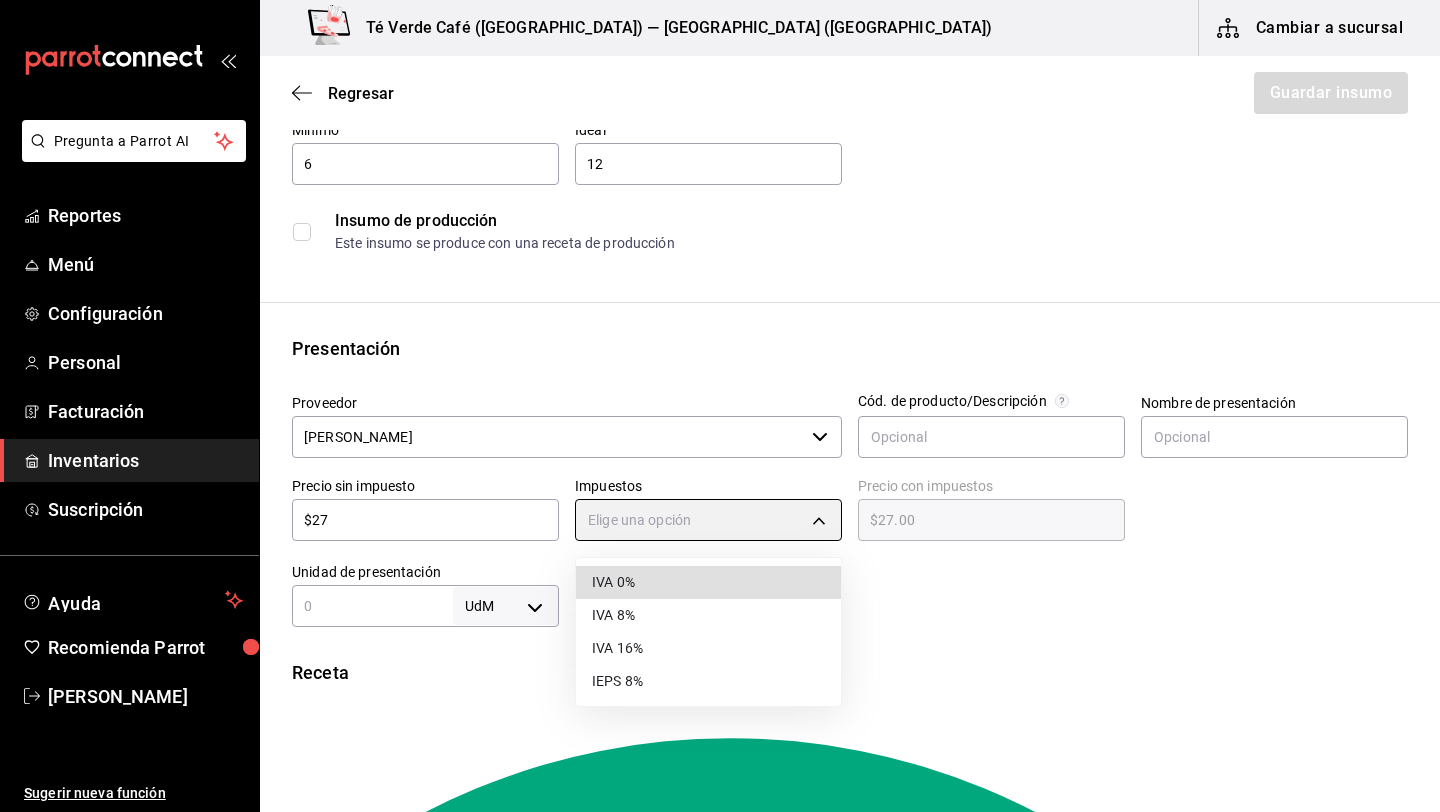 type on "IVA_0" 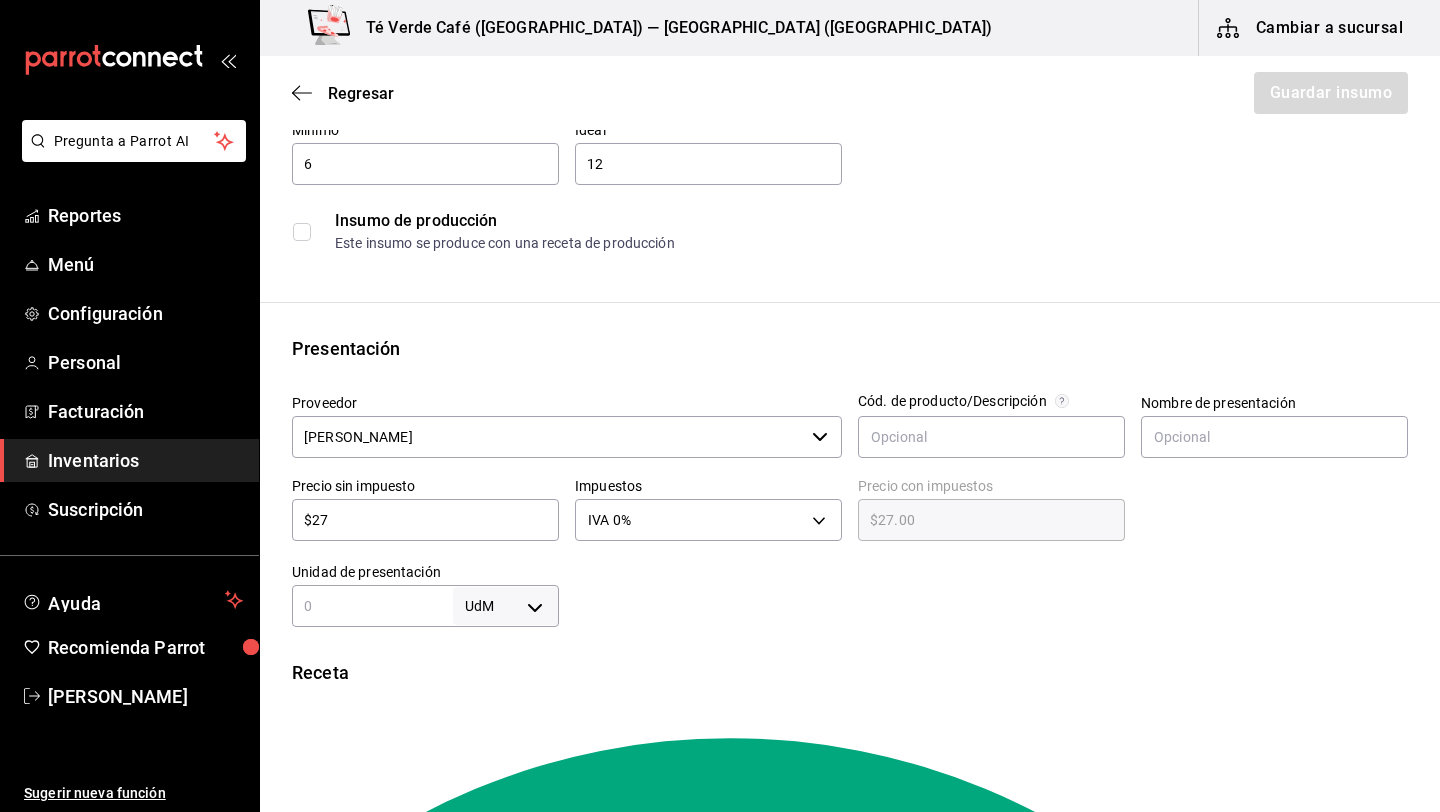 click at bounding box center (372, 606) 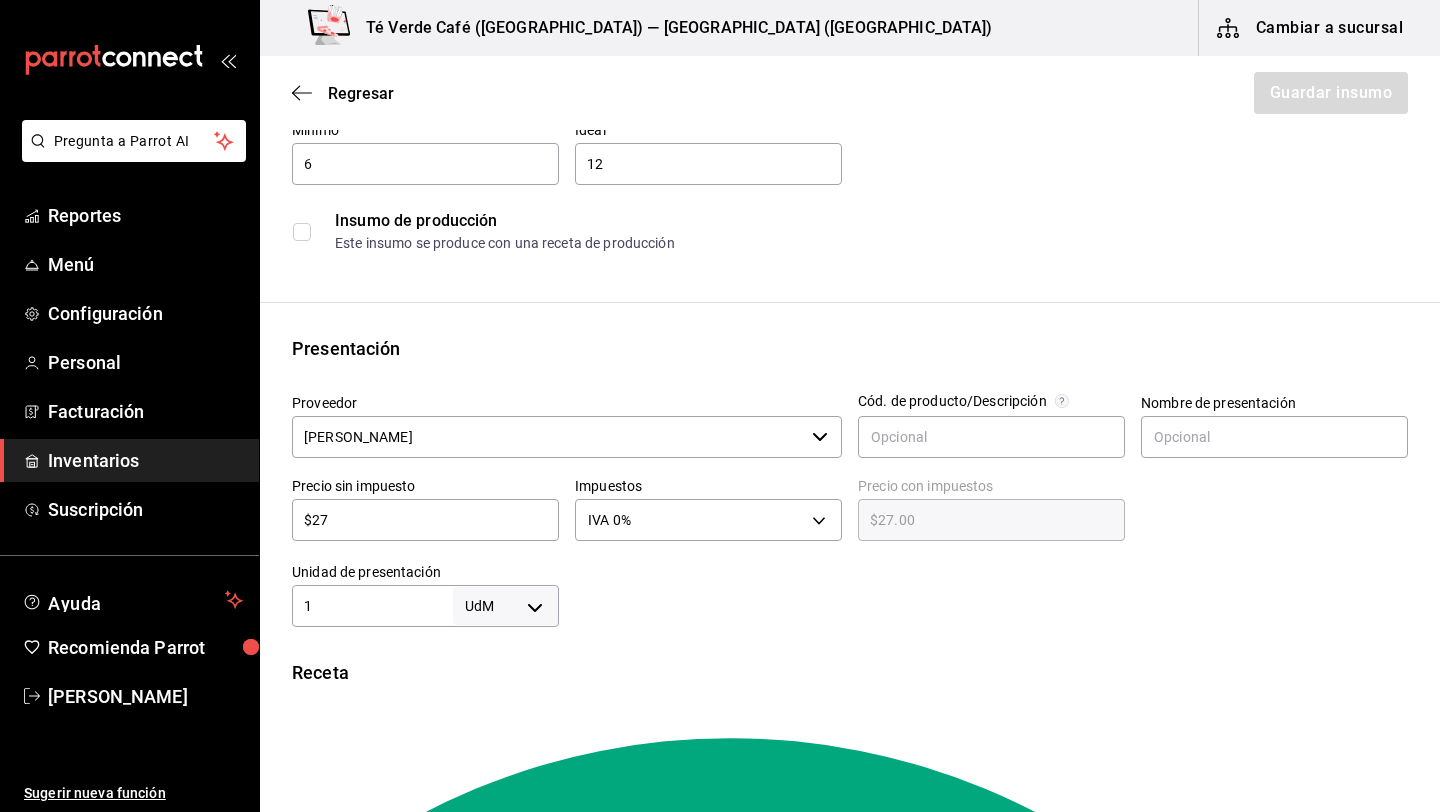 type on "1" 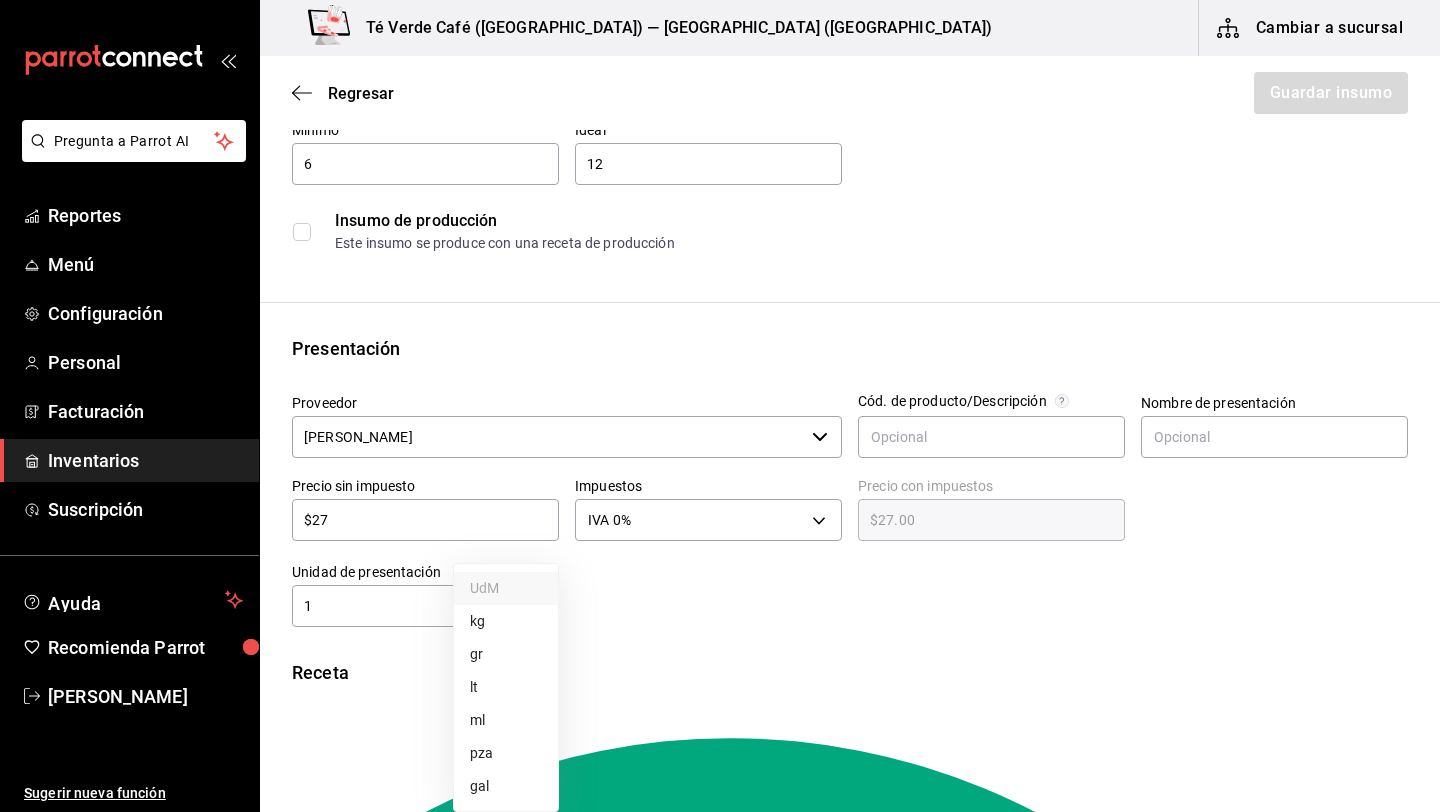 click on "pza" at bounding box center [506, 753] 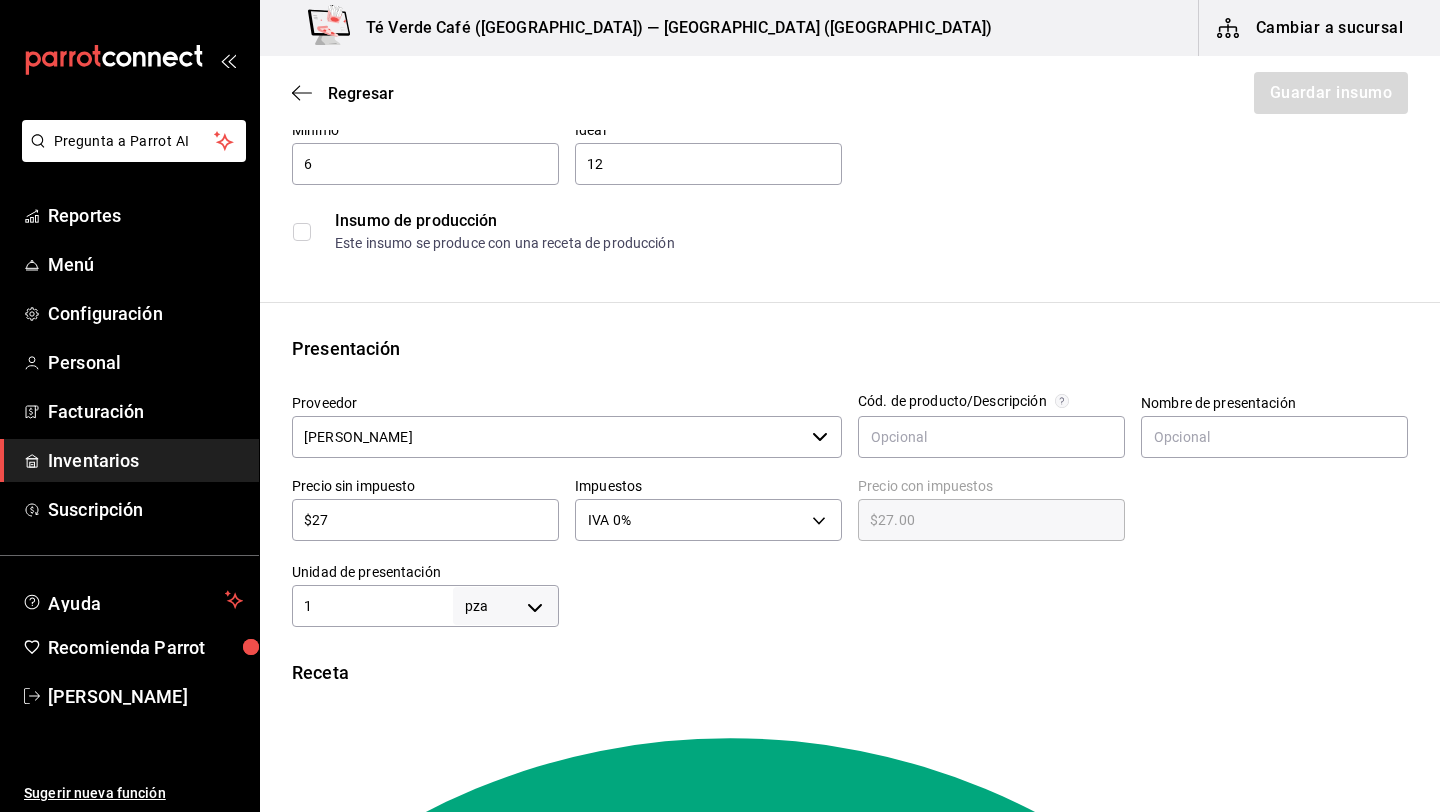 click at bounding box center (983, 587) 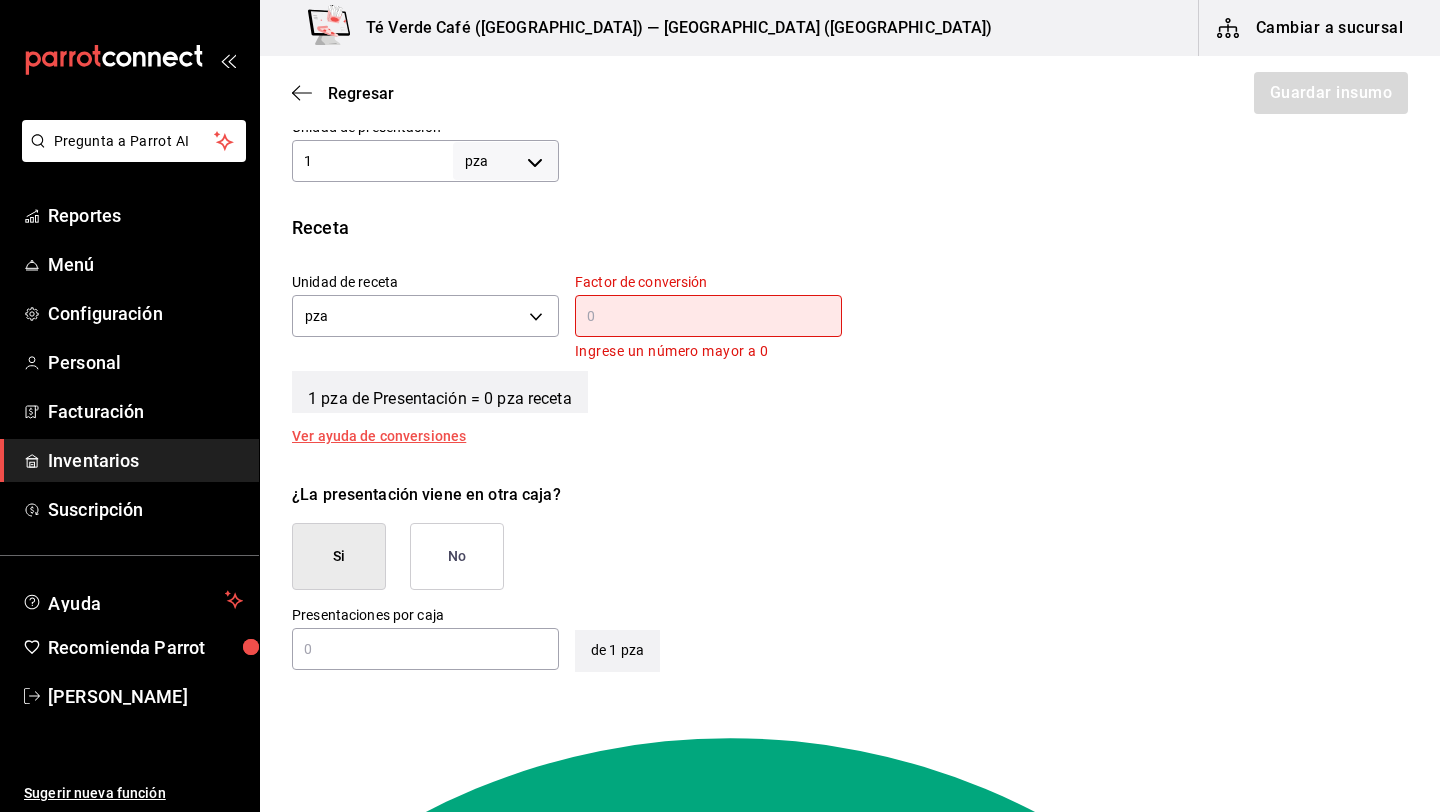 scroll, scrollTop: 712, scrollLeft: 0, axis: vertical 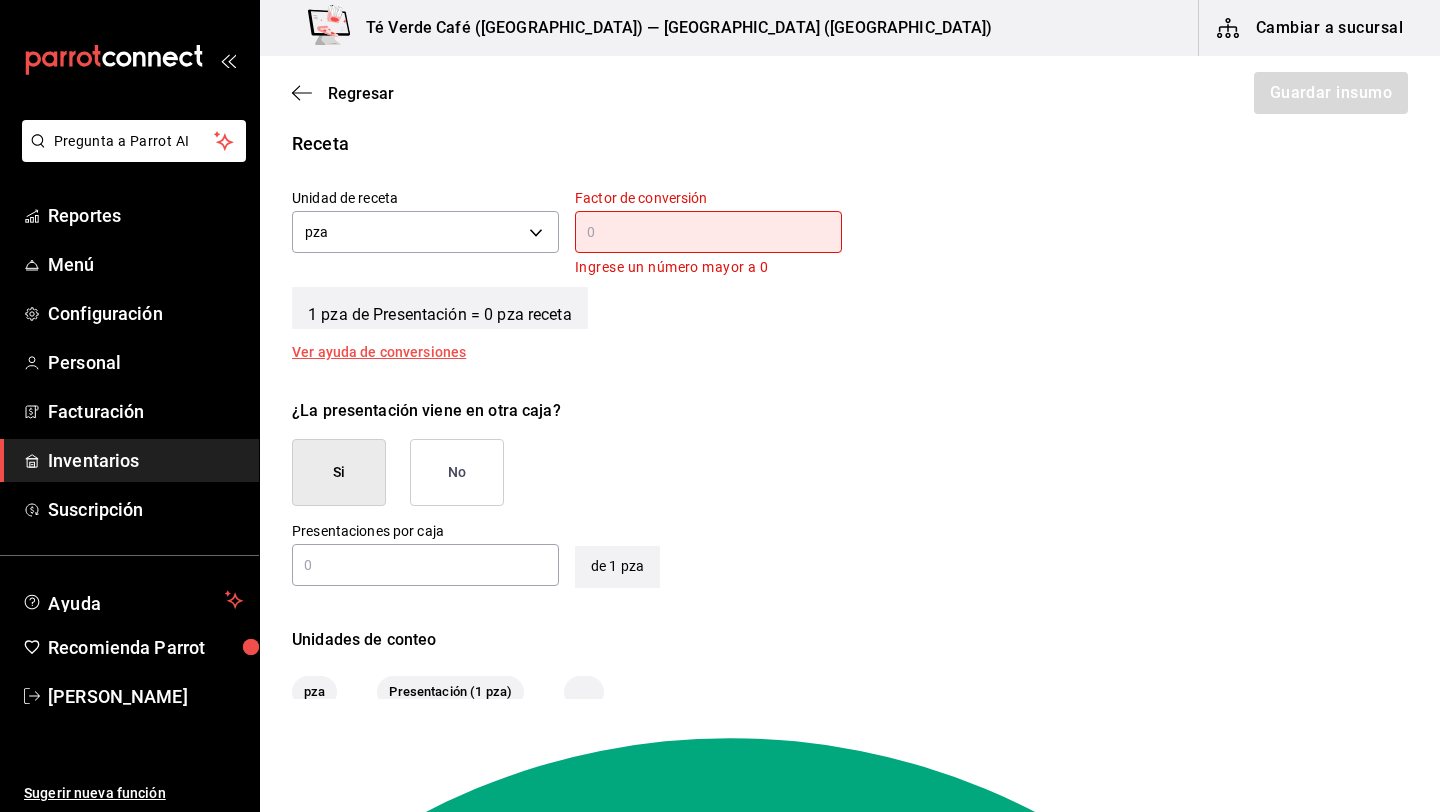 click on "​" at bounding box center [708, 232] 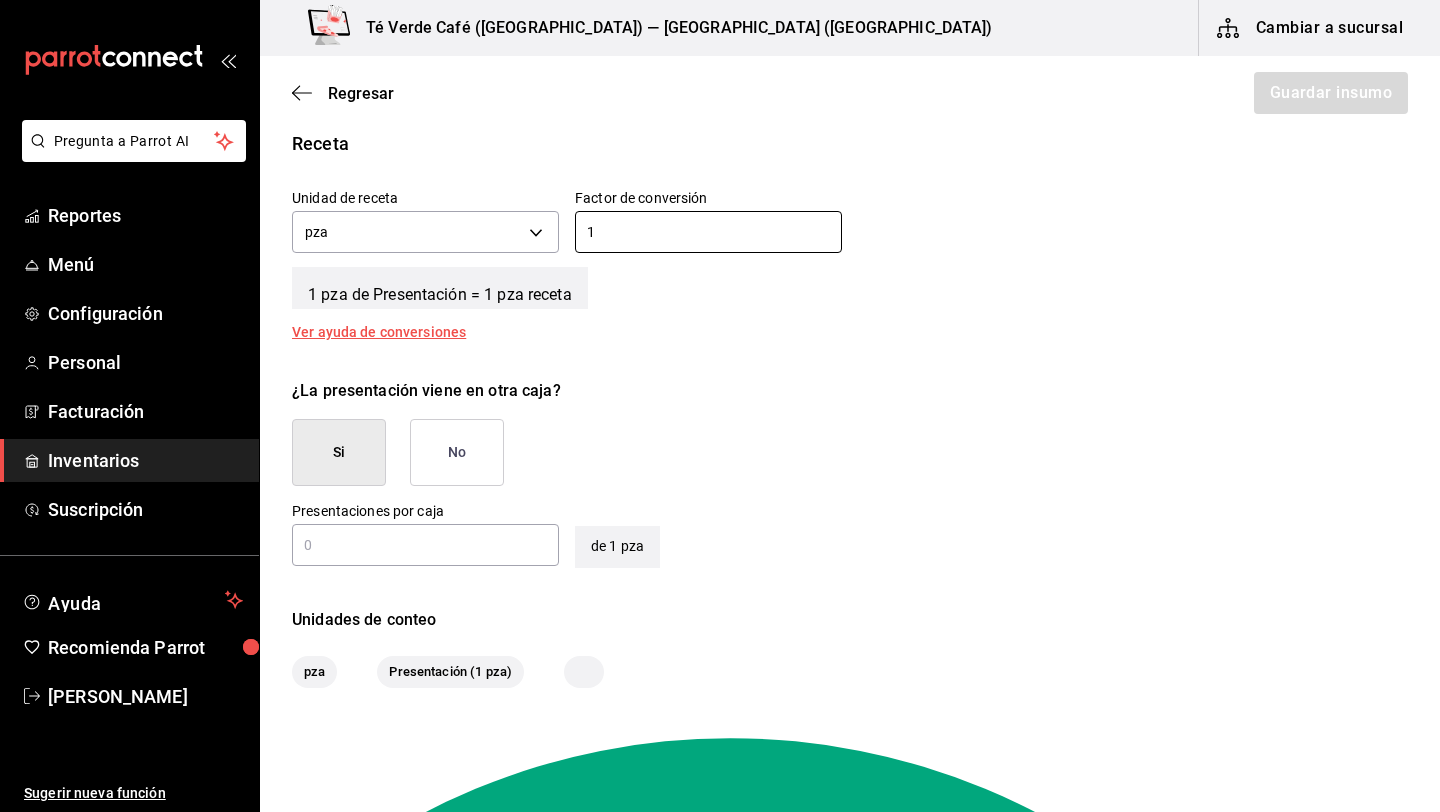 type on "1" 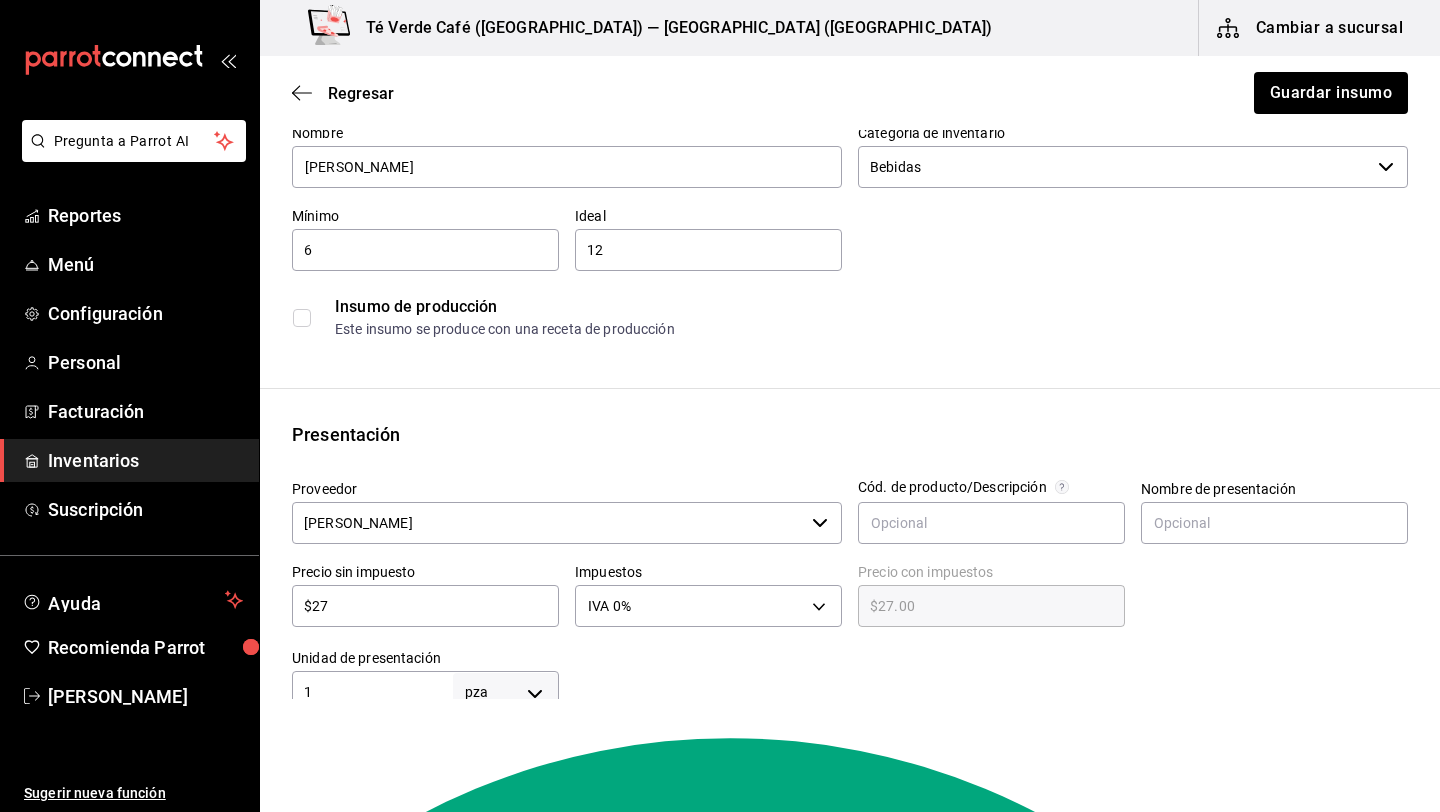 scroll, scrollTop: 0, scrollLeft: 0, axis: both 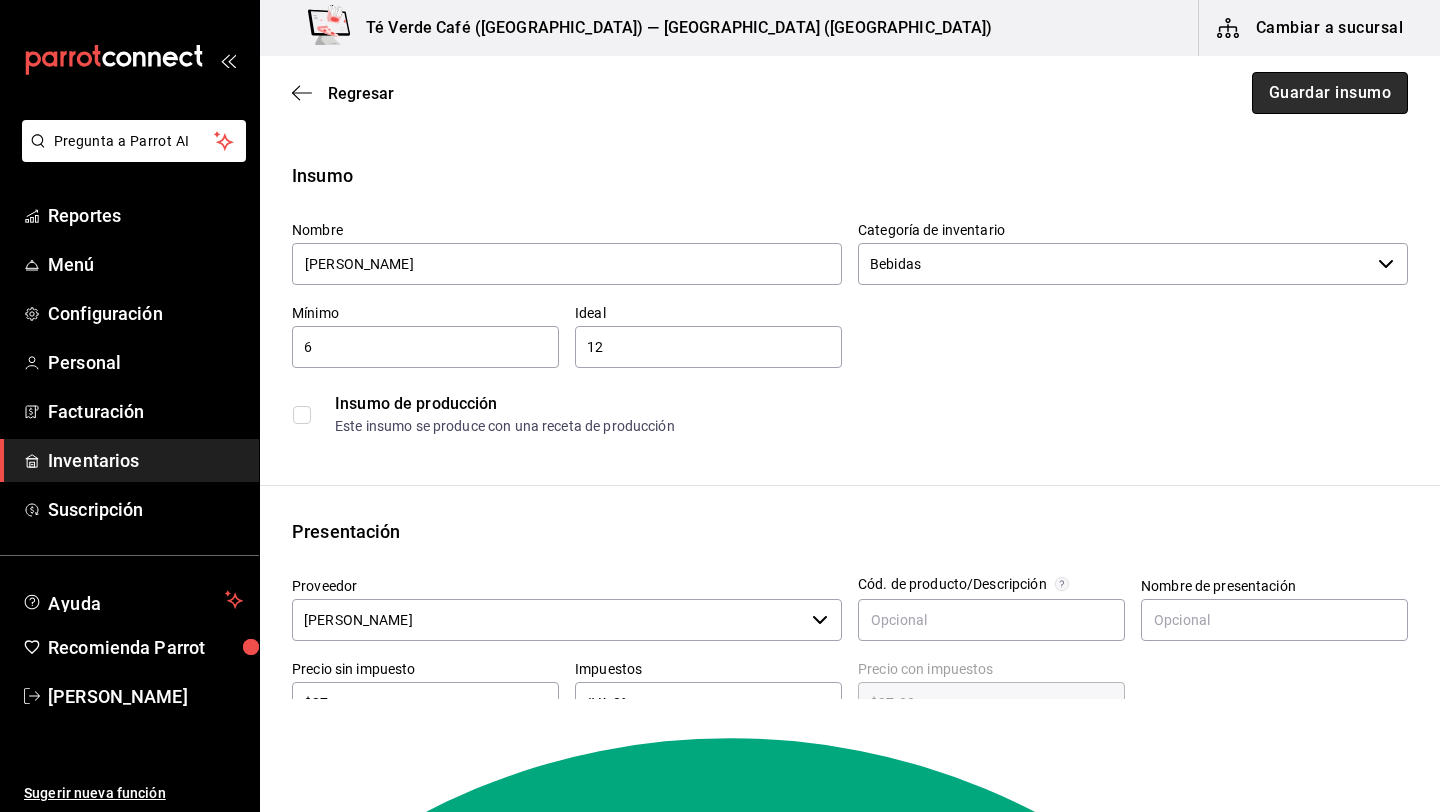 click on "Guardar insumo" at bounding box center (1330, 93) 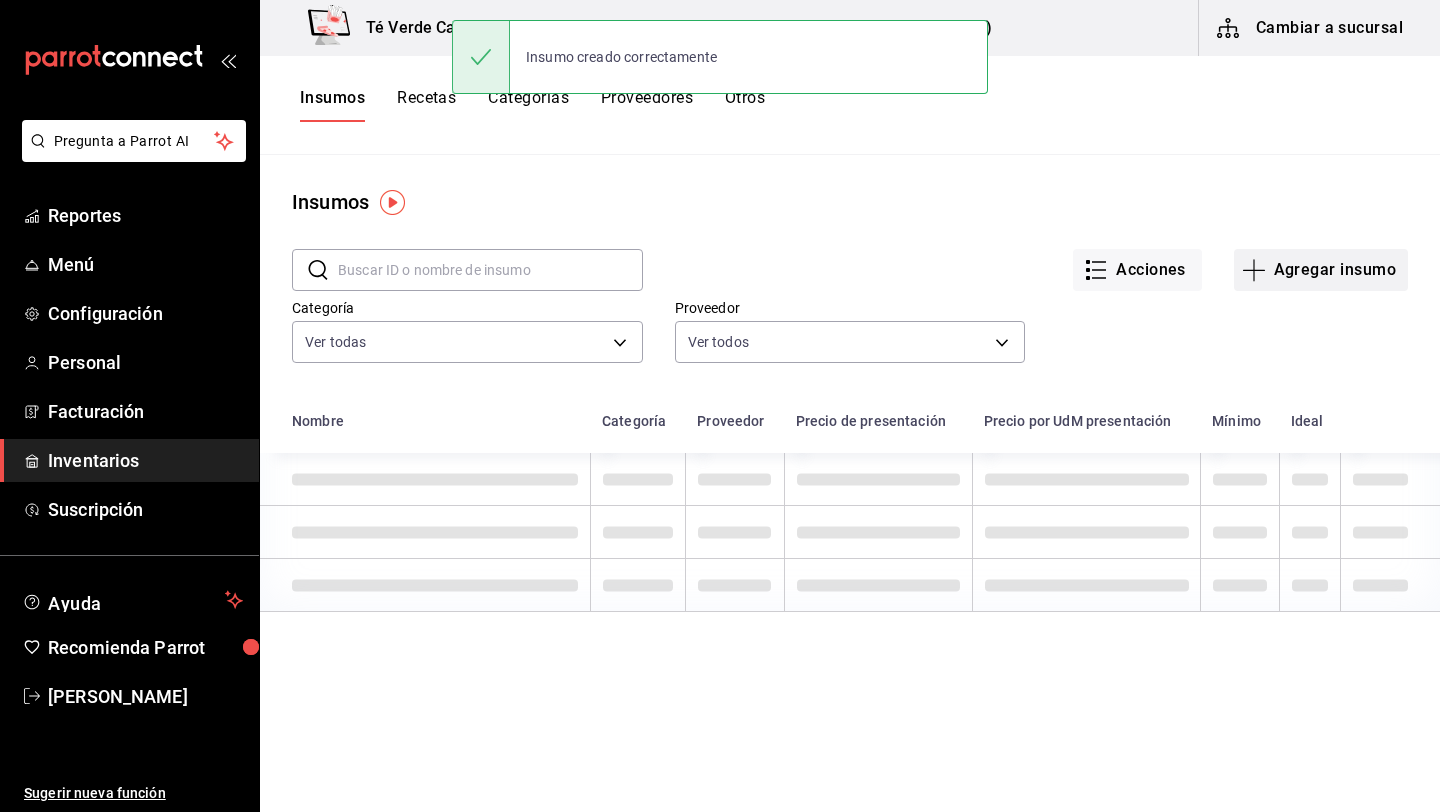 click on "Agregar insumo" at bounding box center (1321, 270) 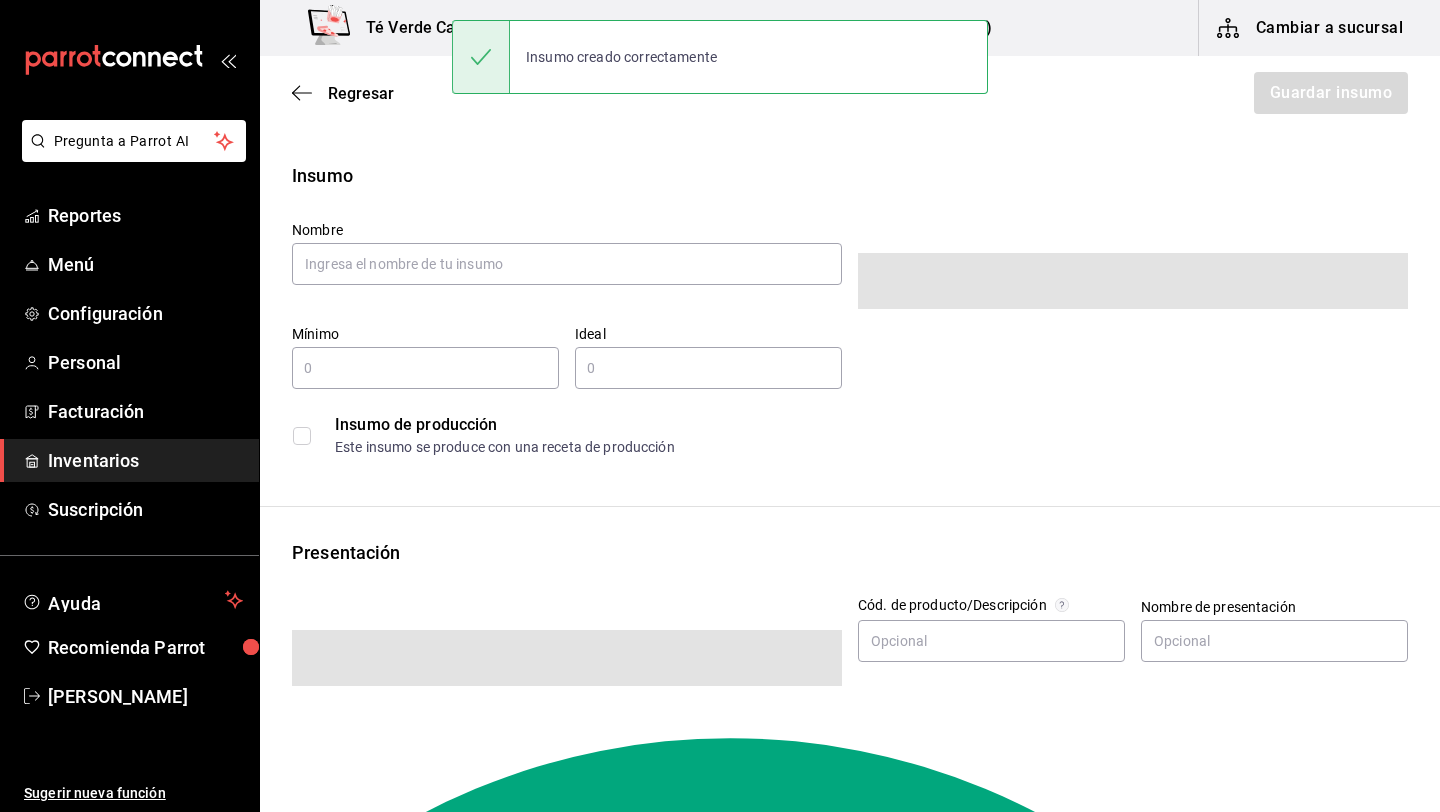 type on "$0.00" 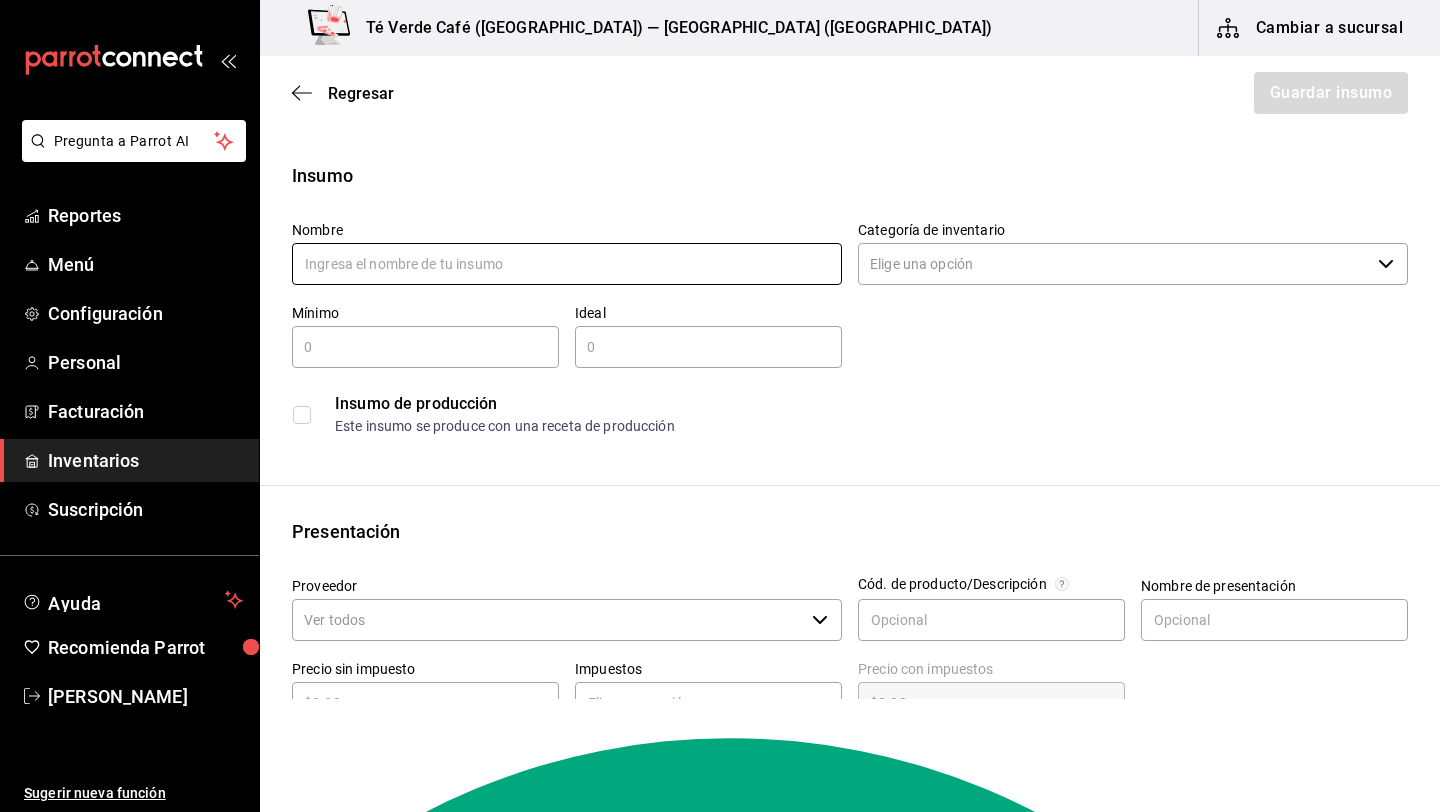 click at bounding box center [567, 264] 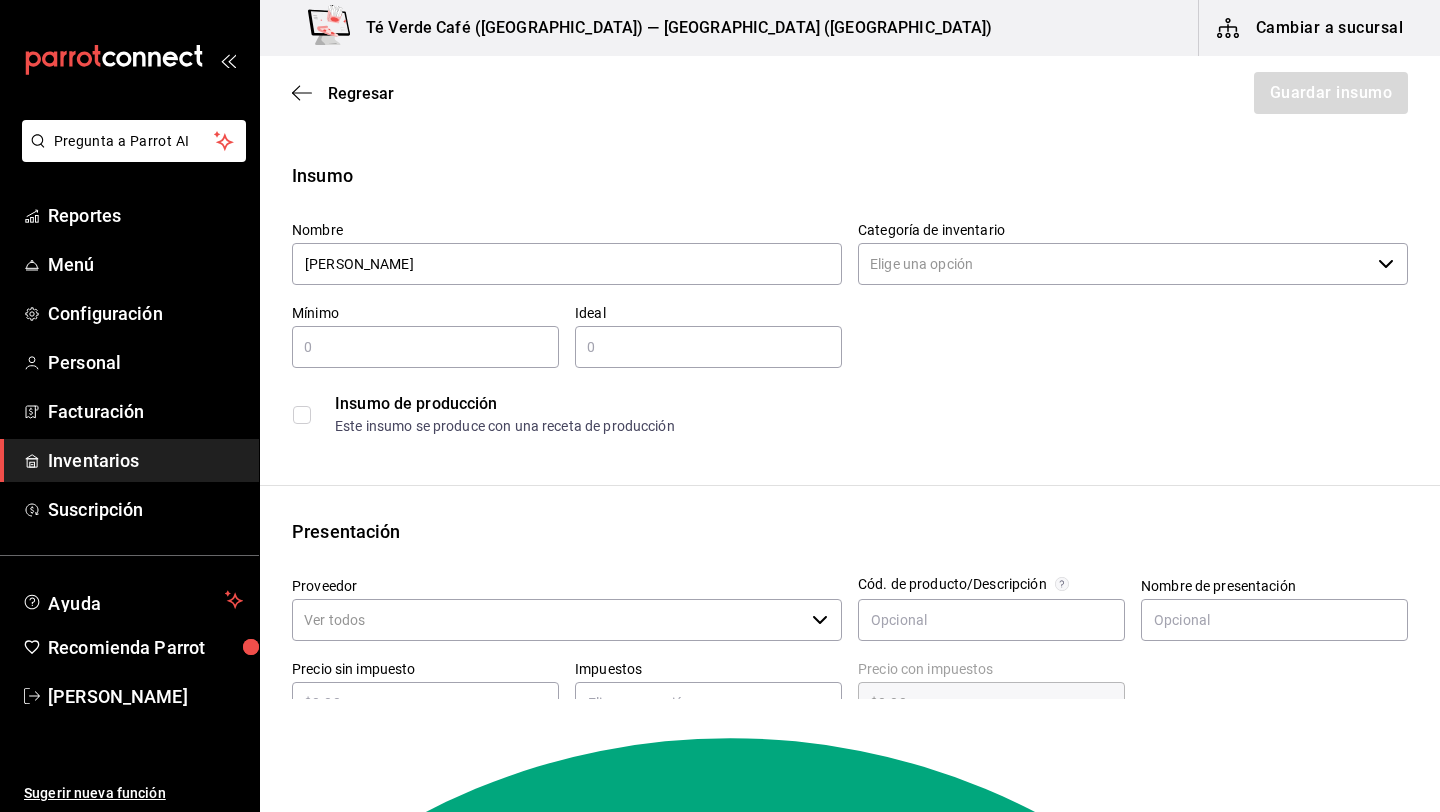 type on "[PERSON_NAME]" 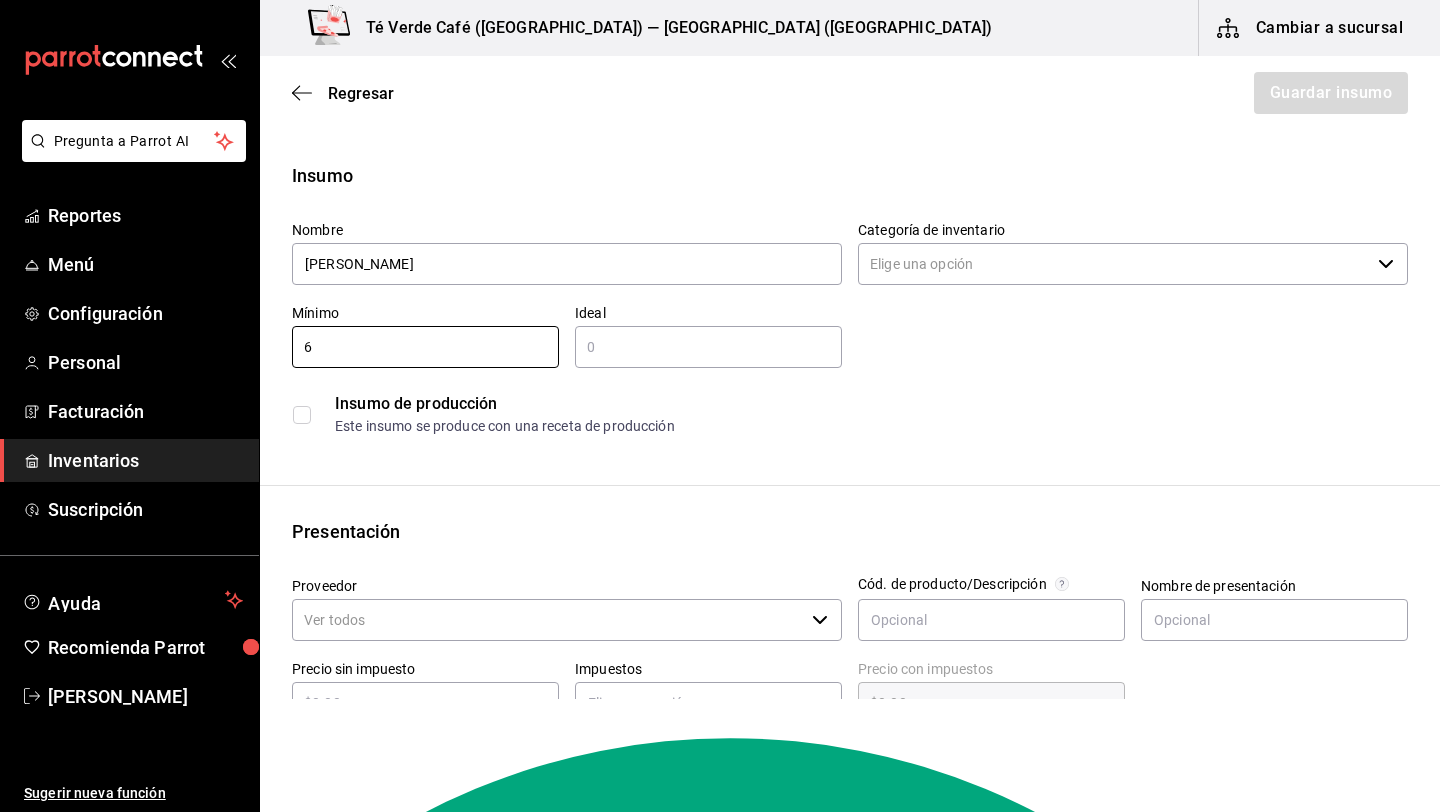 type on "6" 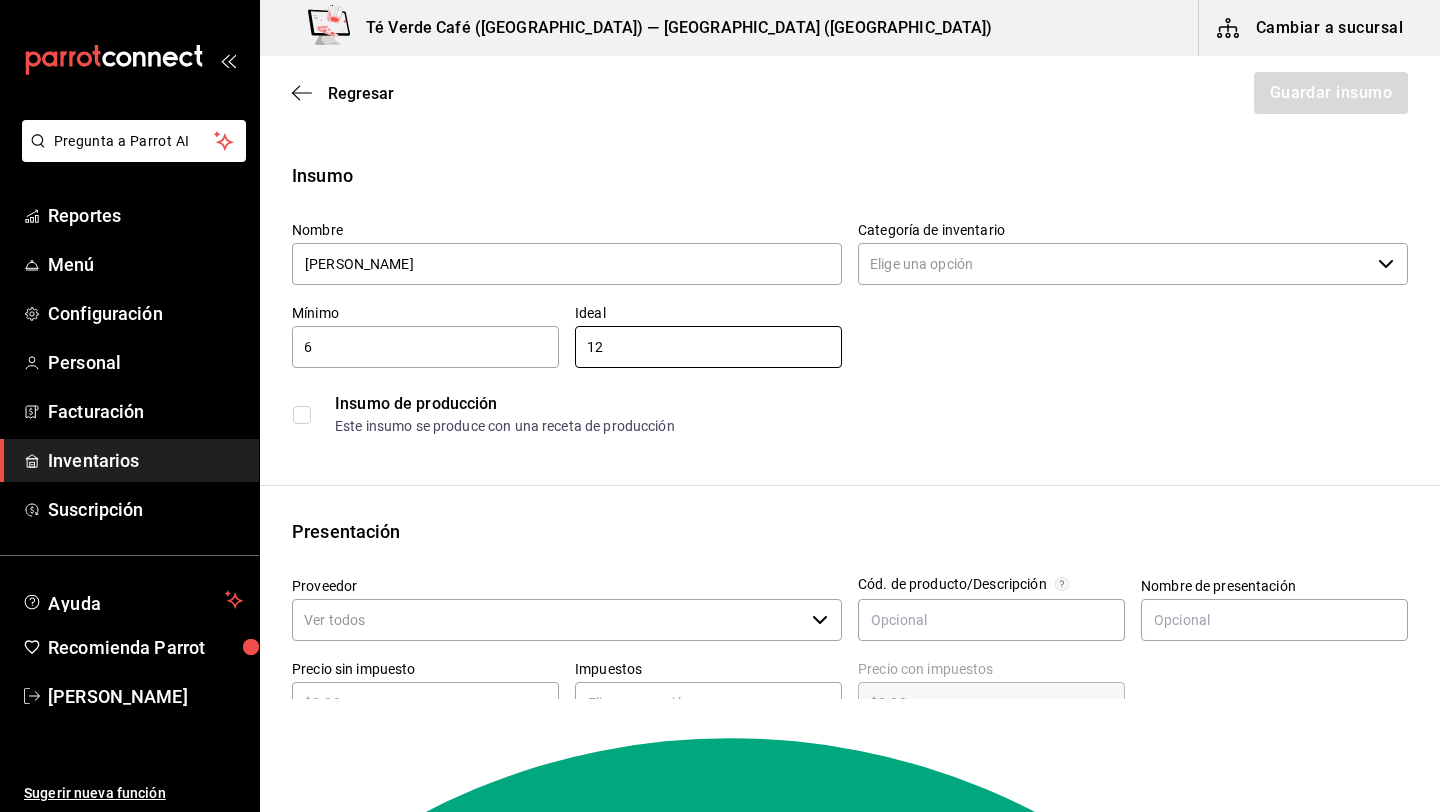 type on "12" 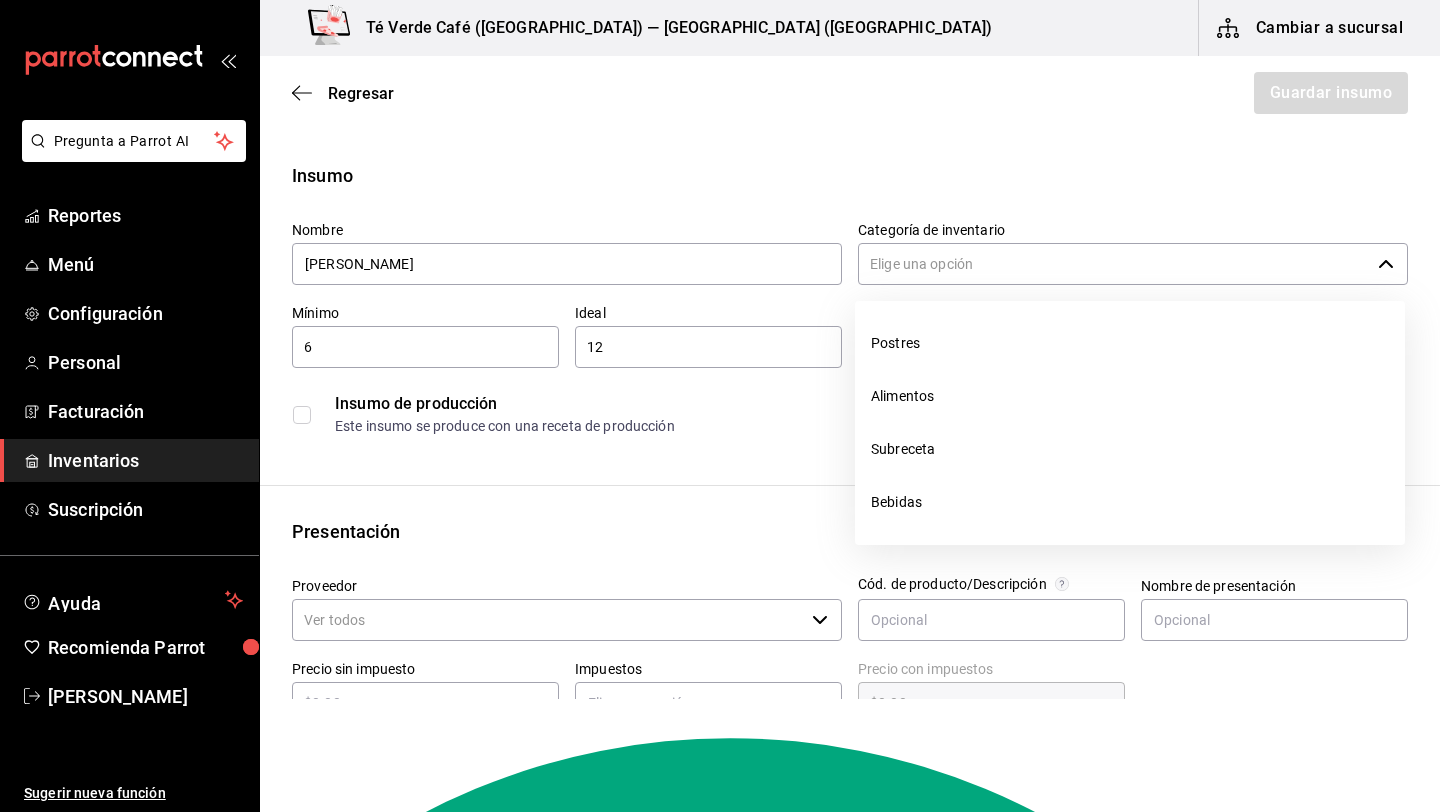 click on "Categoría de inventario" at bounding box center (1114, 264) 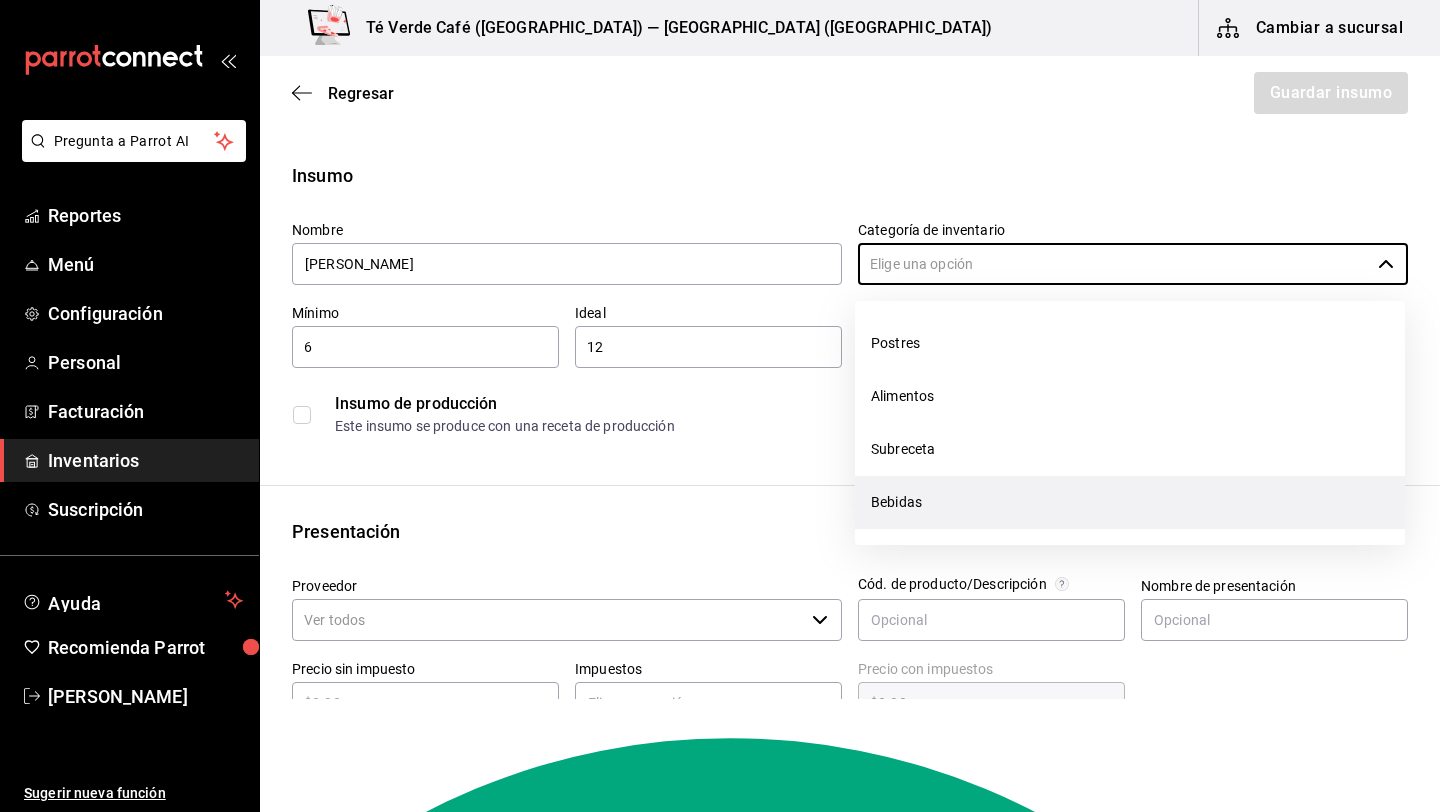 click on "Bebidas" at bounding box center [1130, 502] 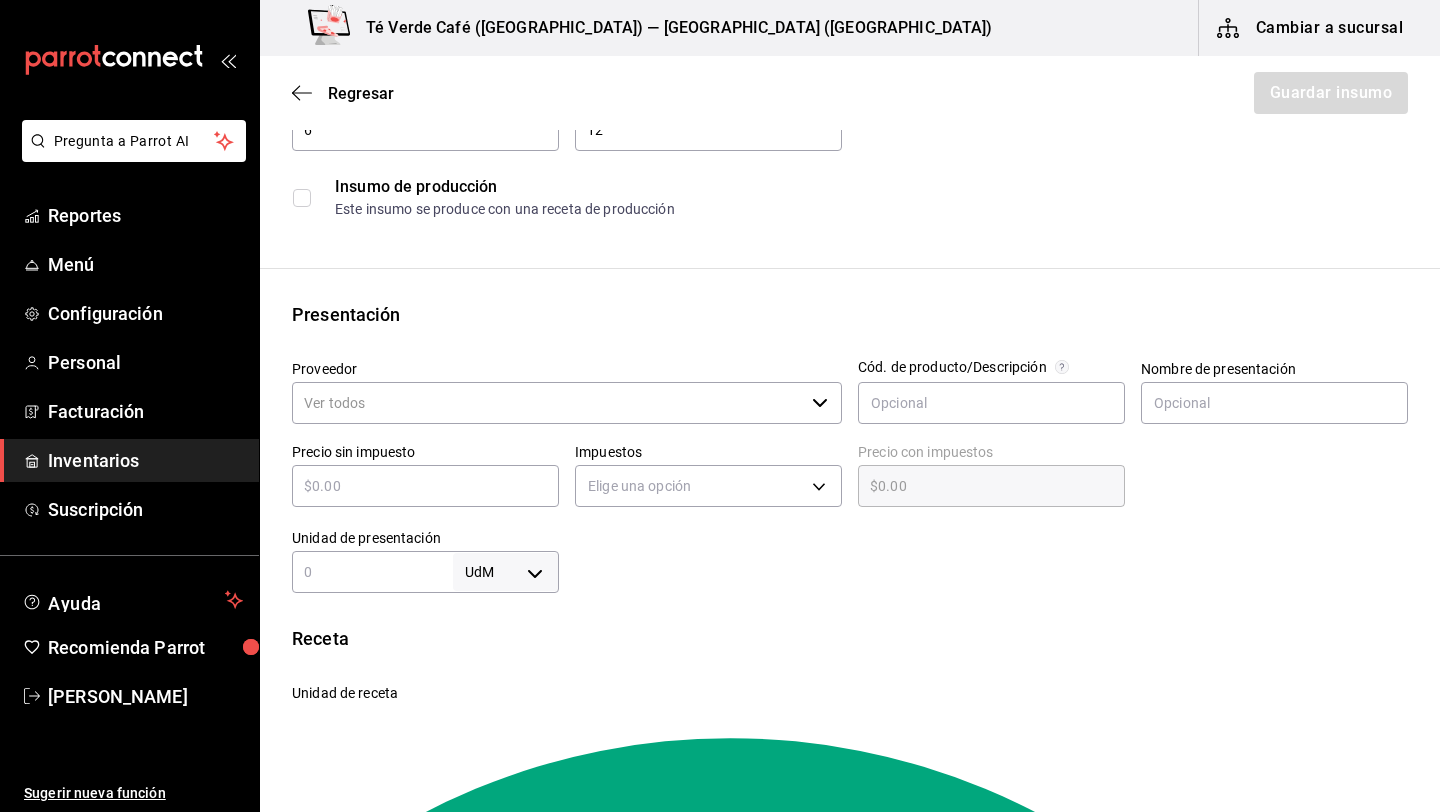 scroll, scrollTop: 267, scrollLeft: 0, axis: vertical 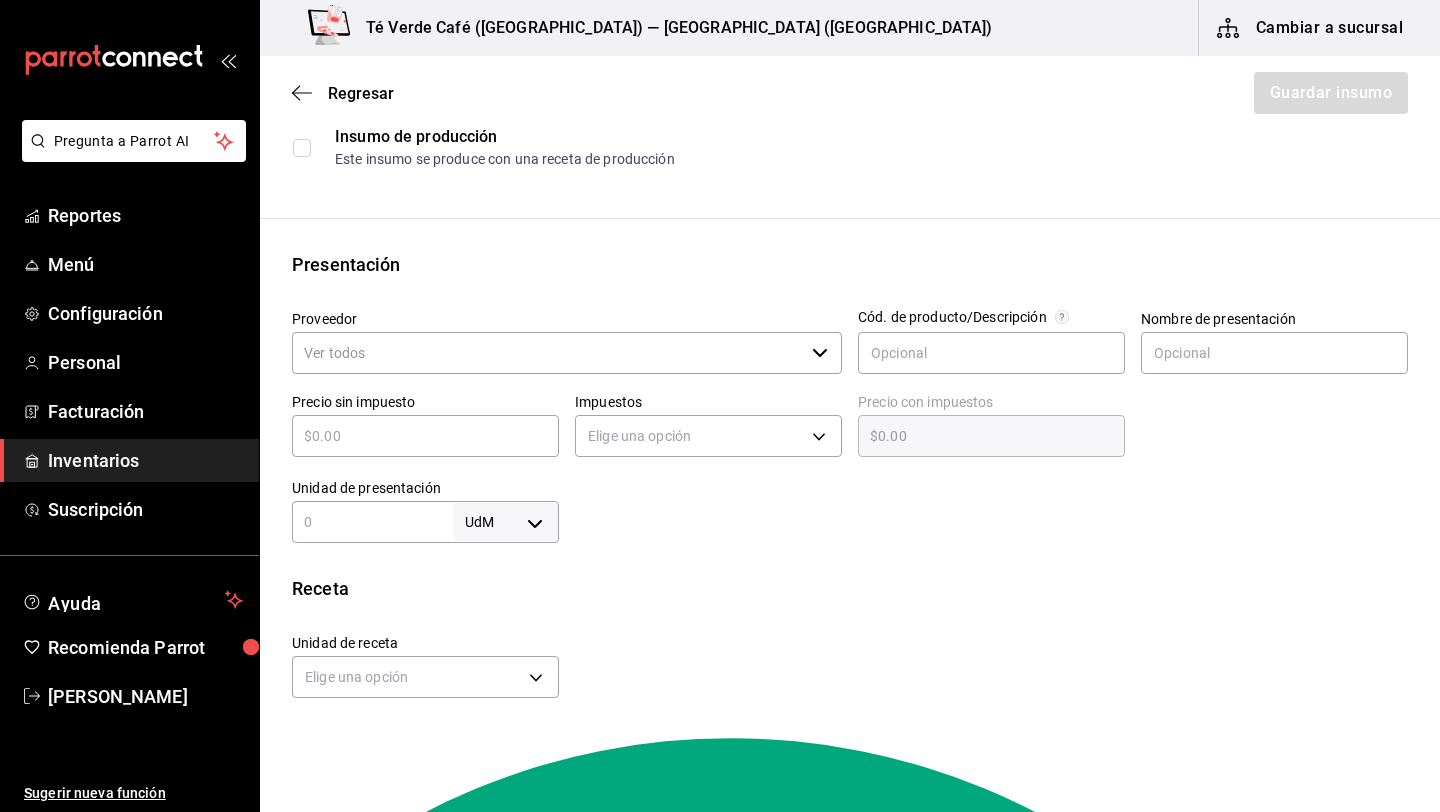 click on "Proveedor" at bounding box center (548, 353) 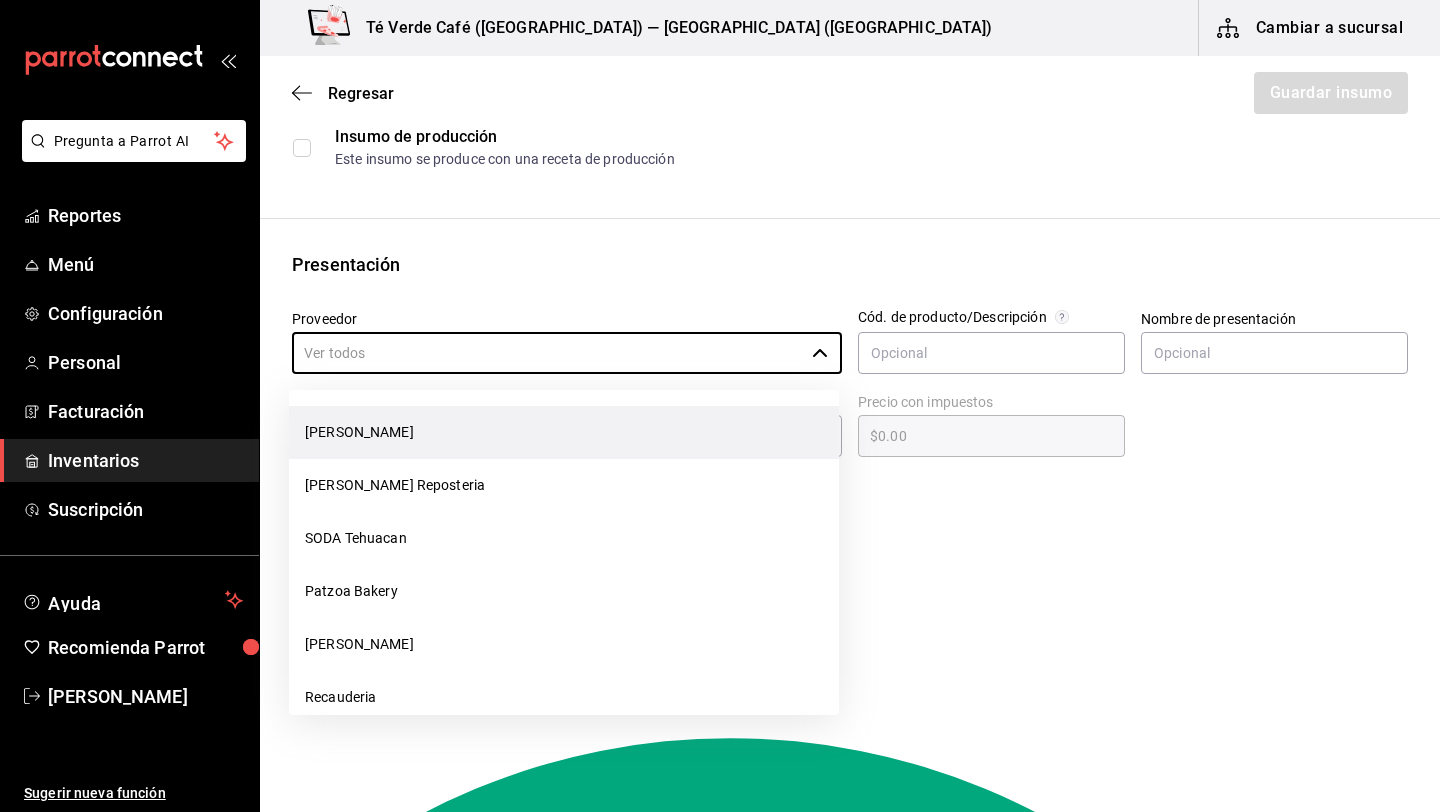 click on "[PERSON_NAME]" at bounding box center (564, 432) 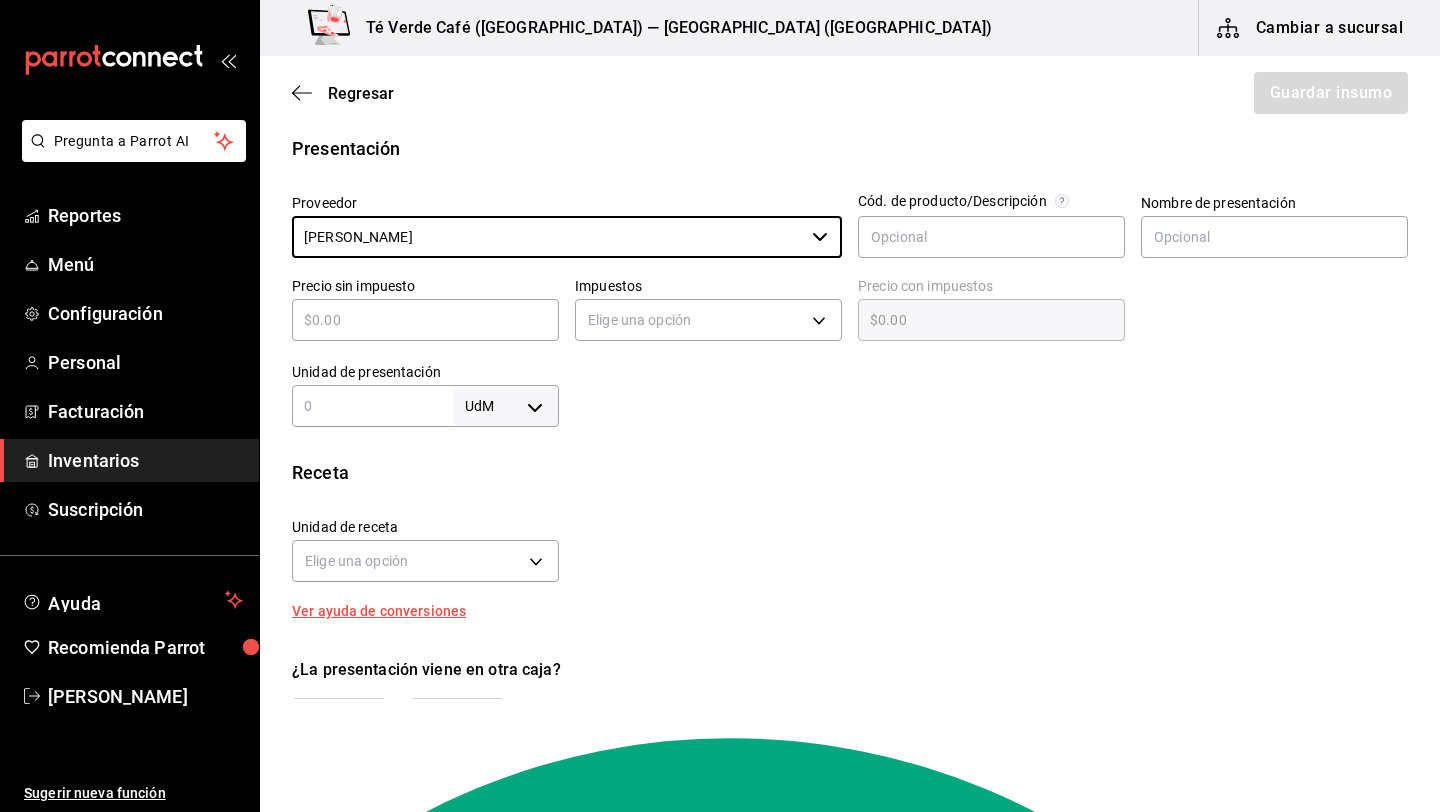 scroll, scrollTop: 382, scrollLeft: 0, axis: vertical 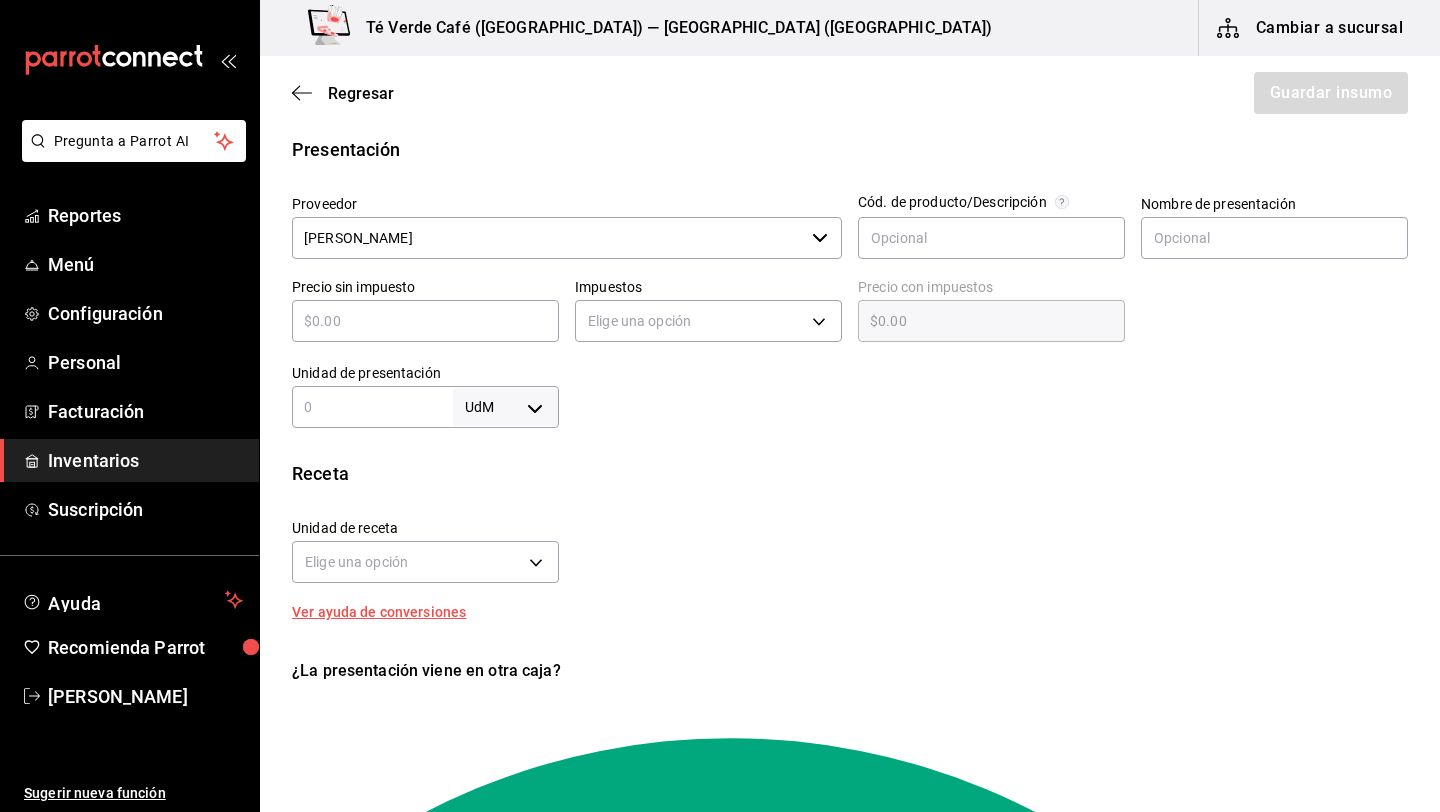 click at bounding box center (425, 321) 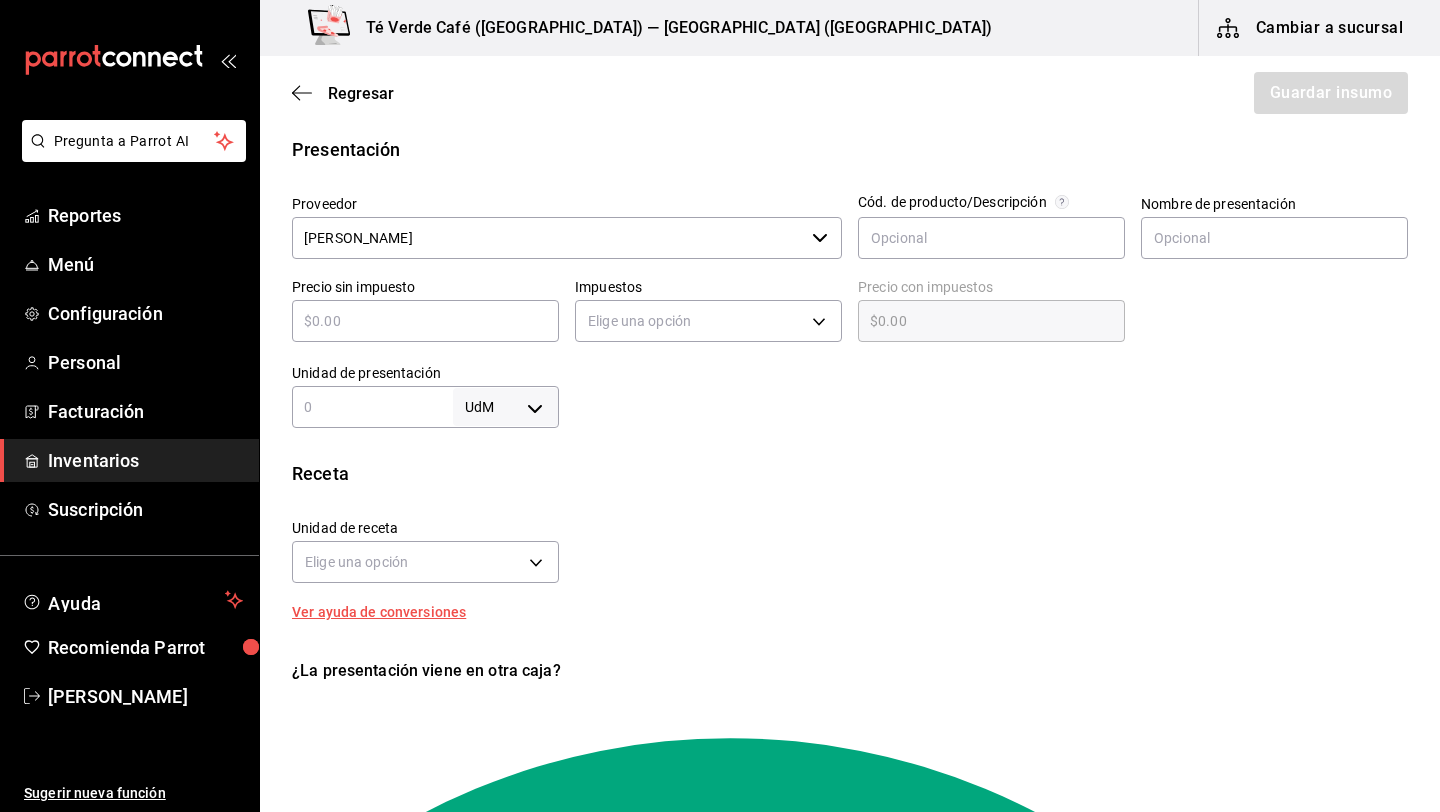 type on "$2" 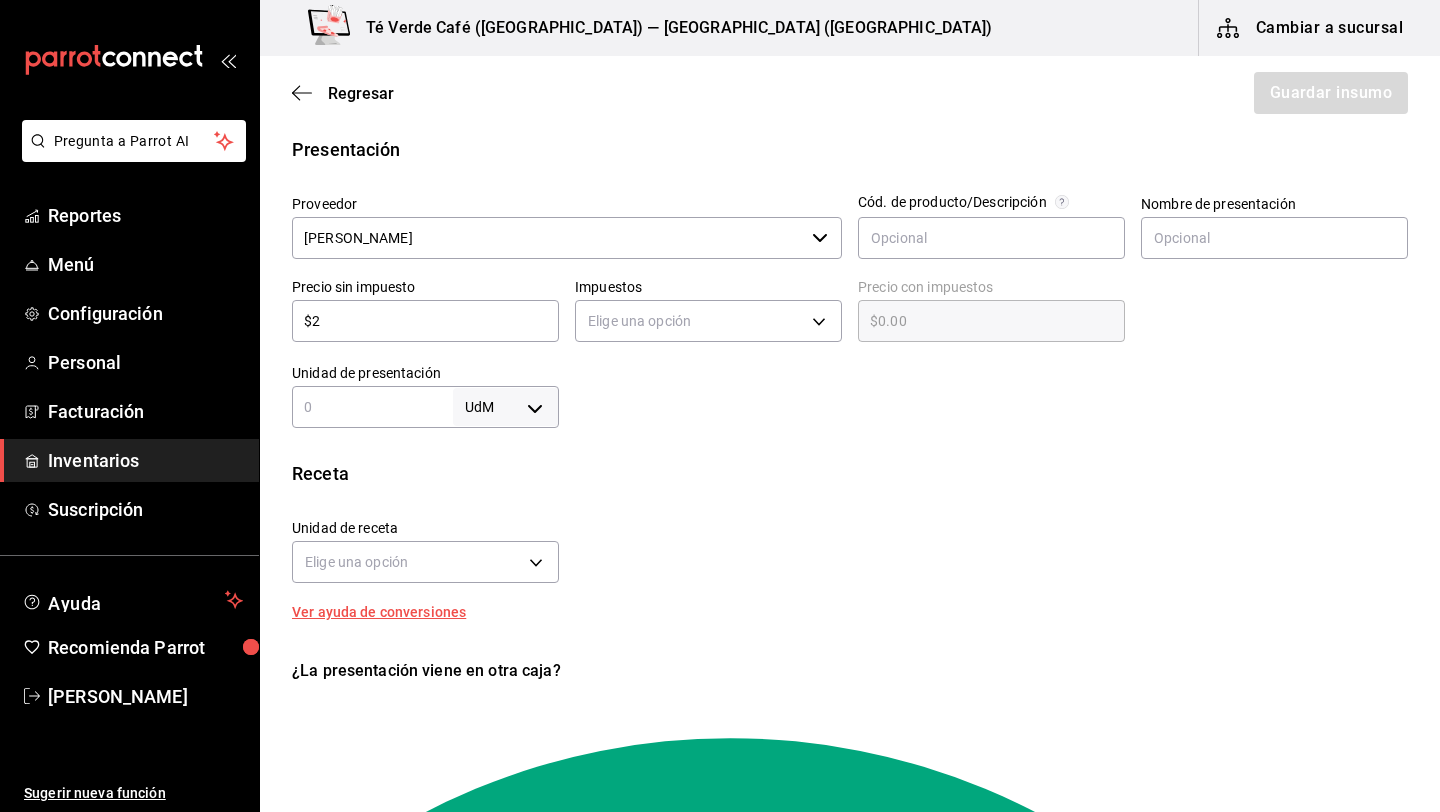 type on "$2.00" 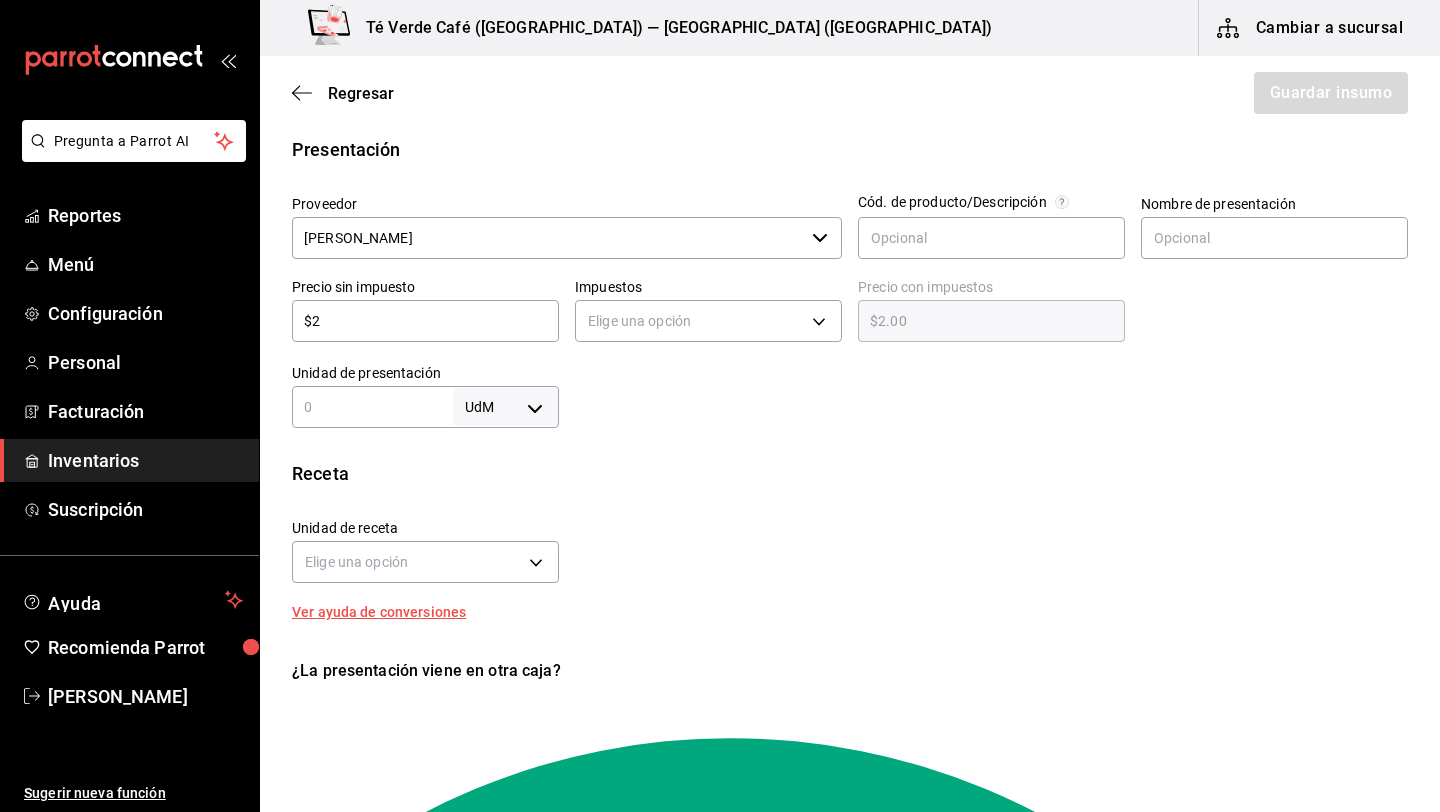 type on "$27" 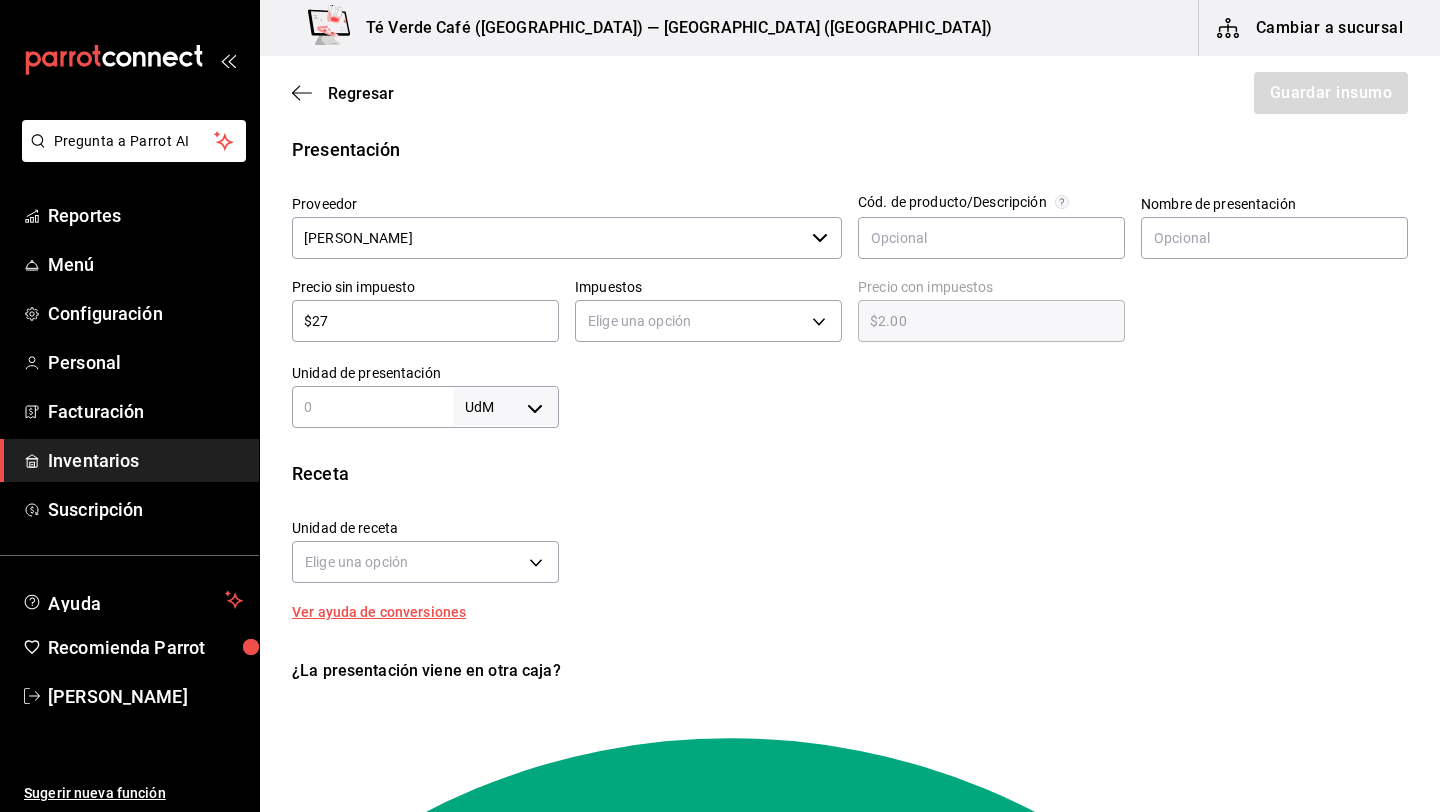 type on "$27.00" 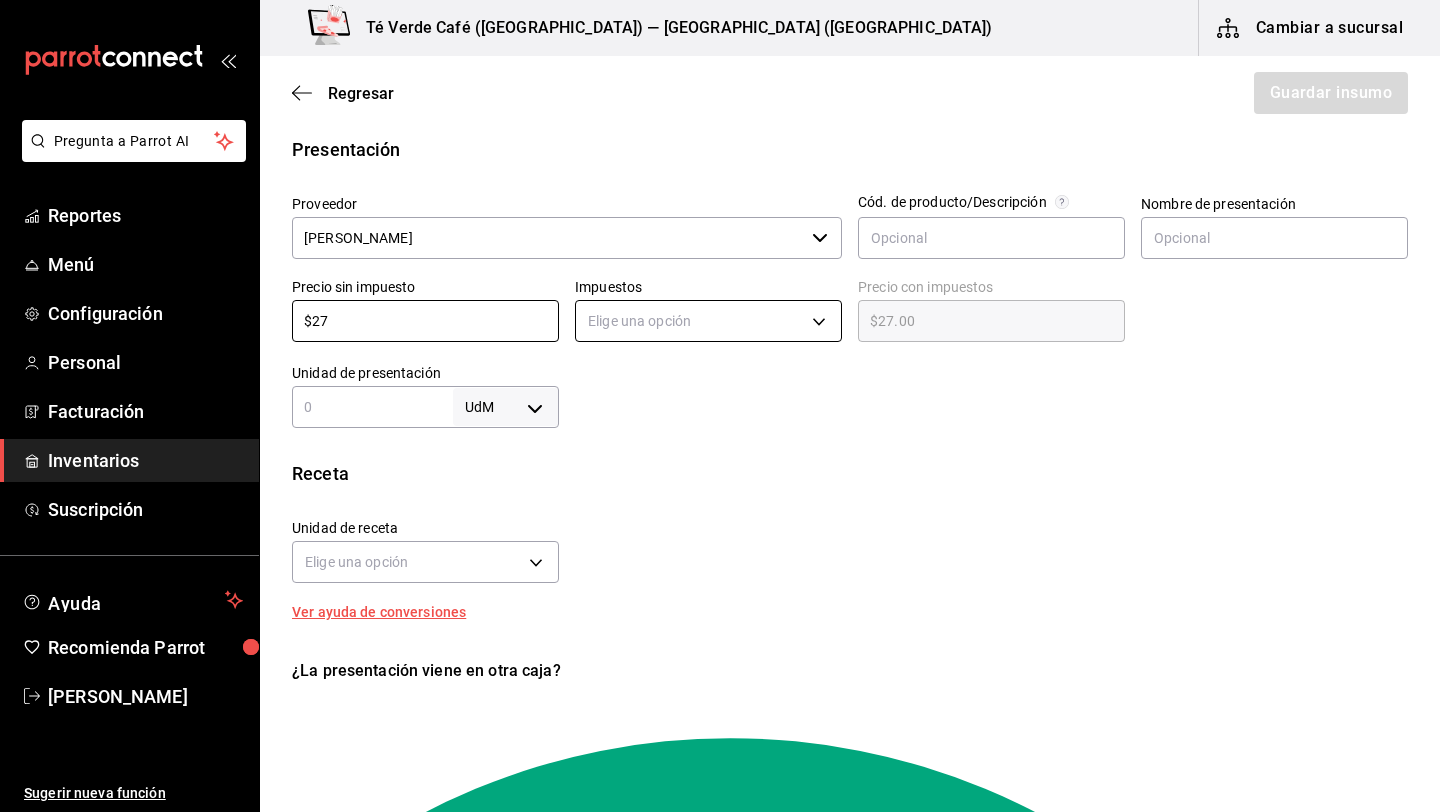 type on "$27" 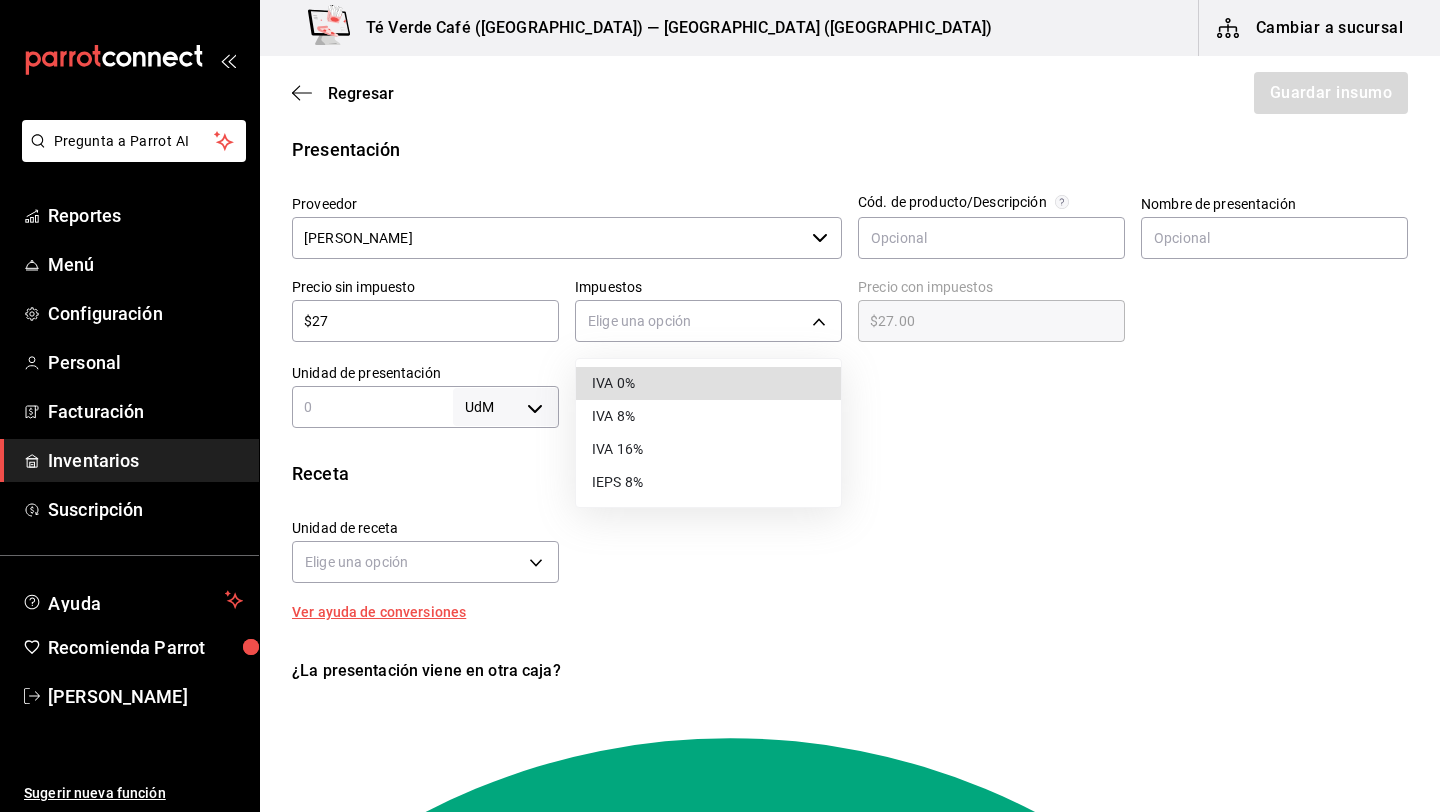 click on "IVA 0%" at bounding box center (708, 383) 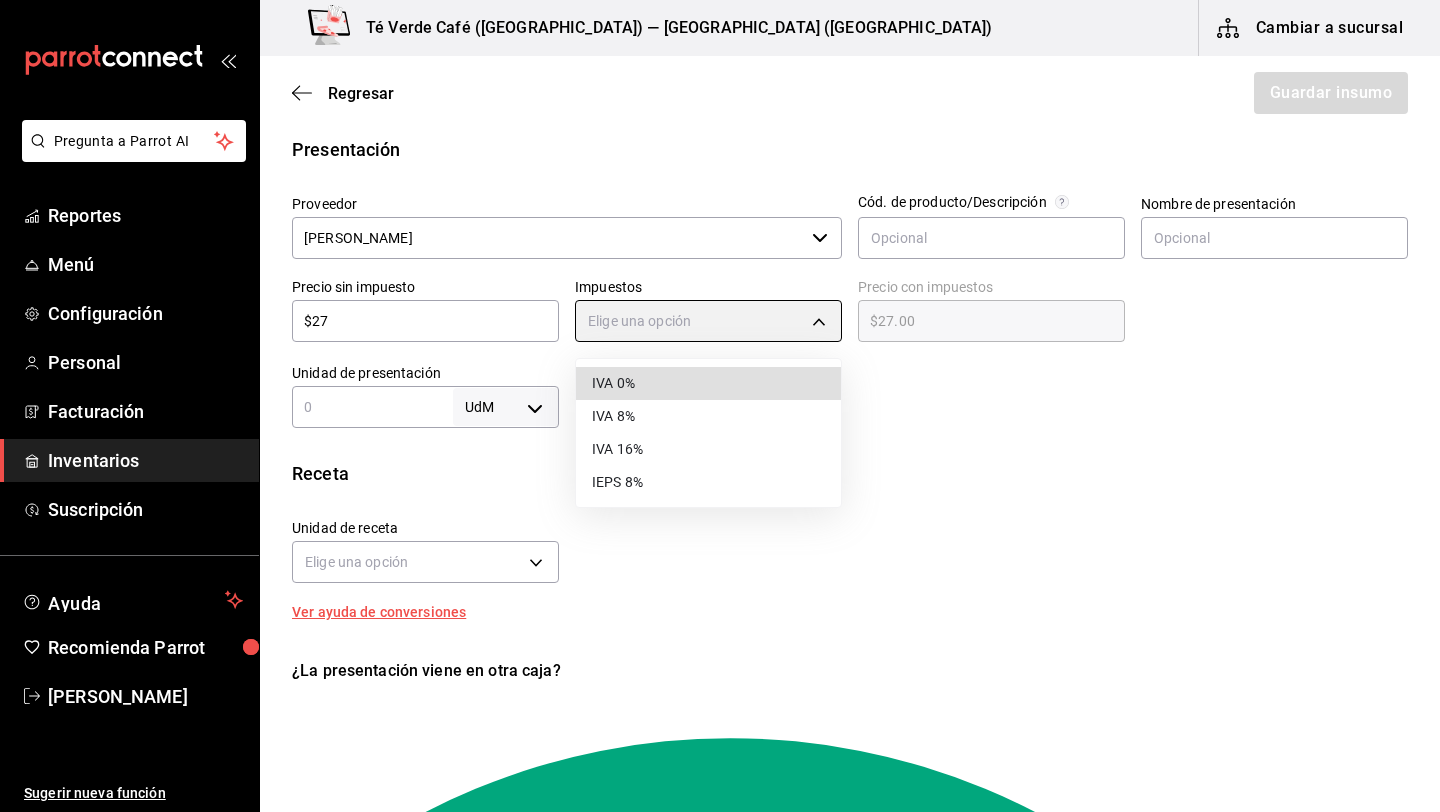 type on "IVA_0" 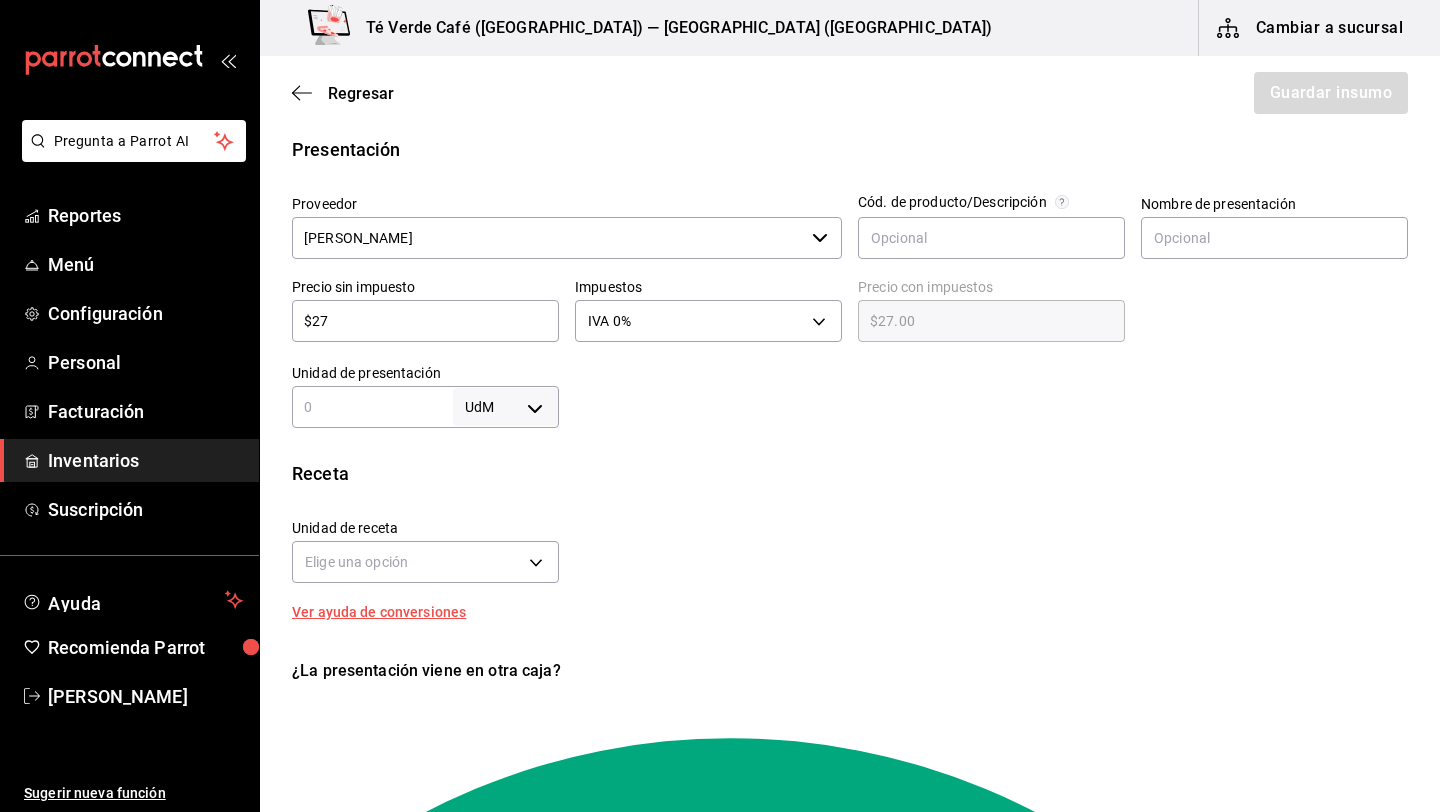 click on "UdM ​" at bounding box center (425, 407) 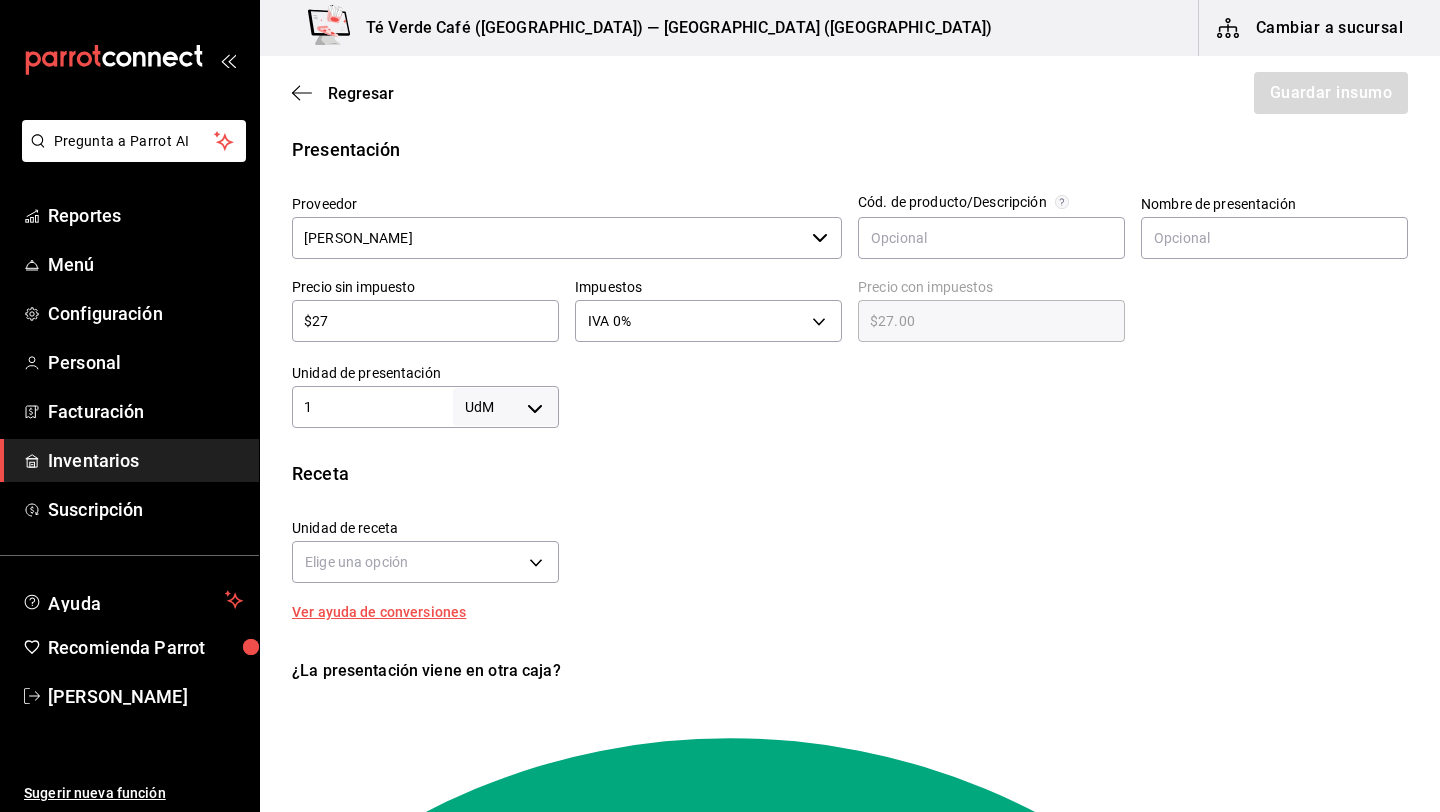 type on "1" 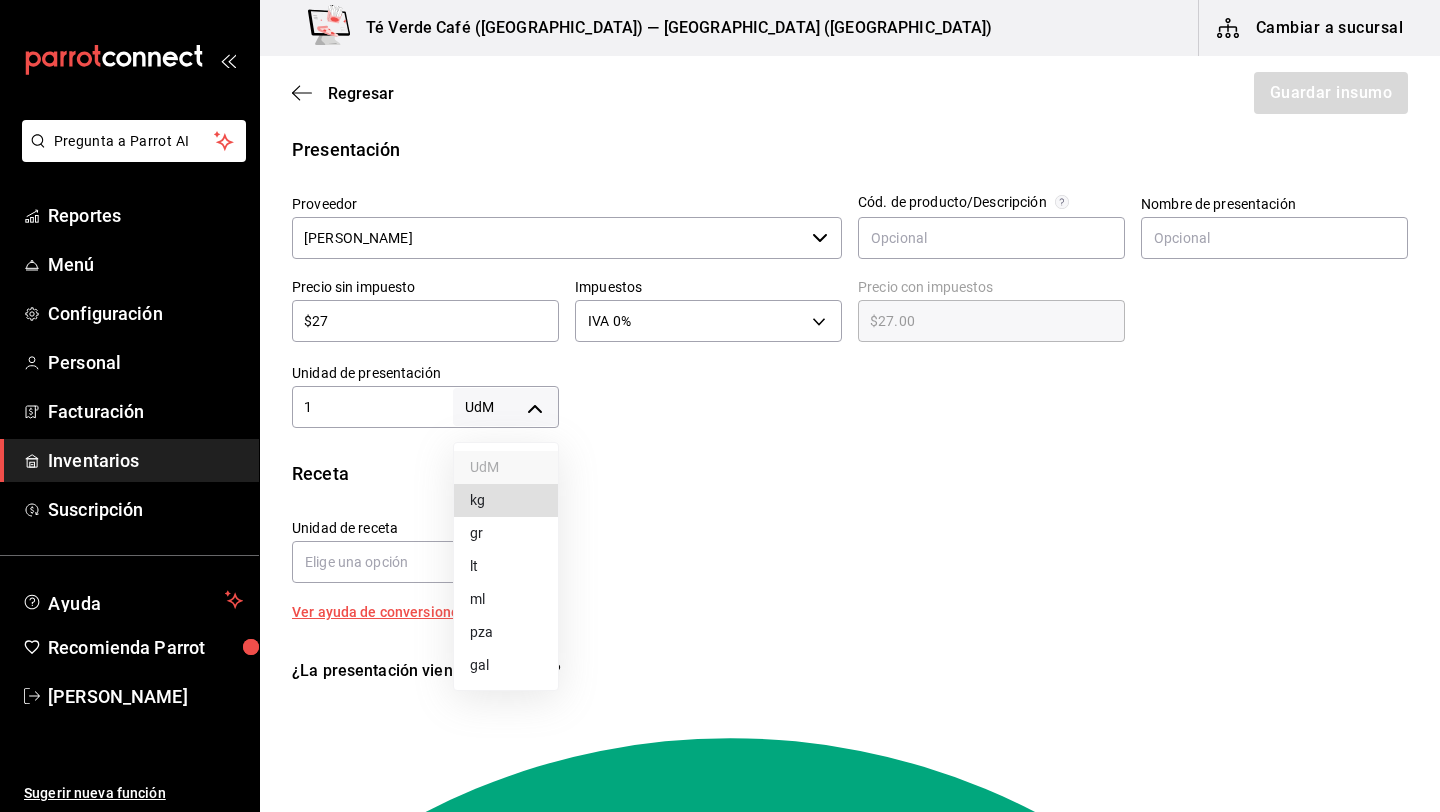 click on "pza" at bounding box center [506, 632] 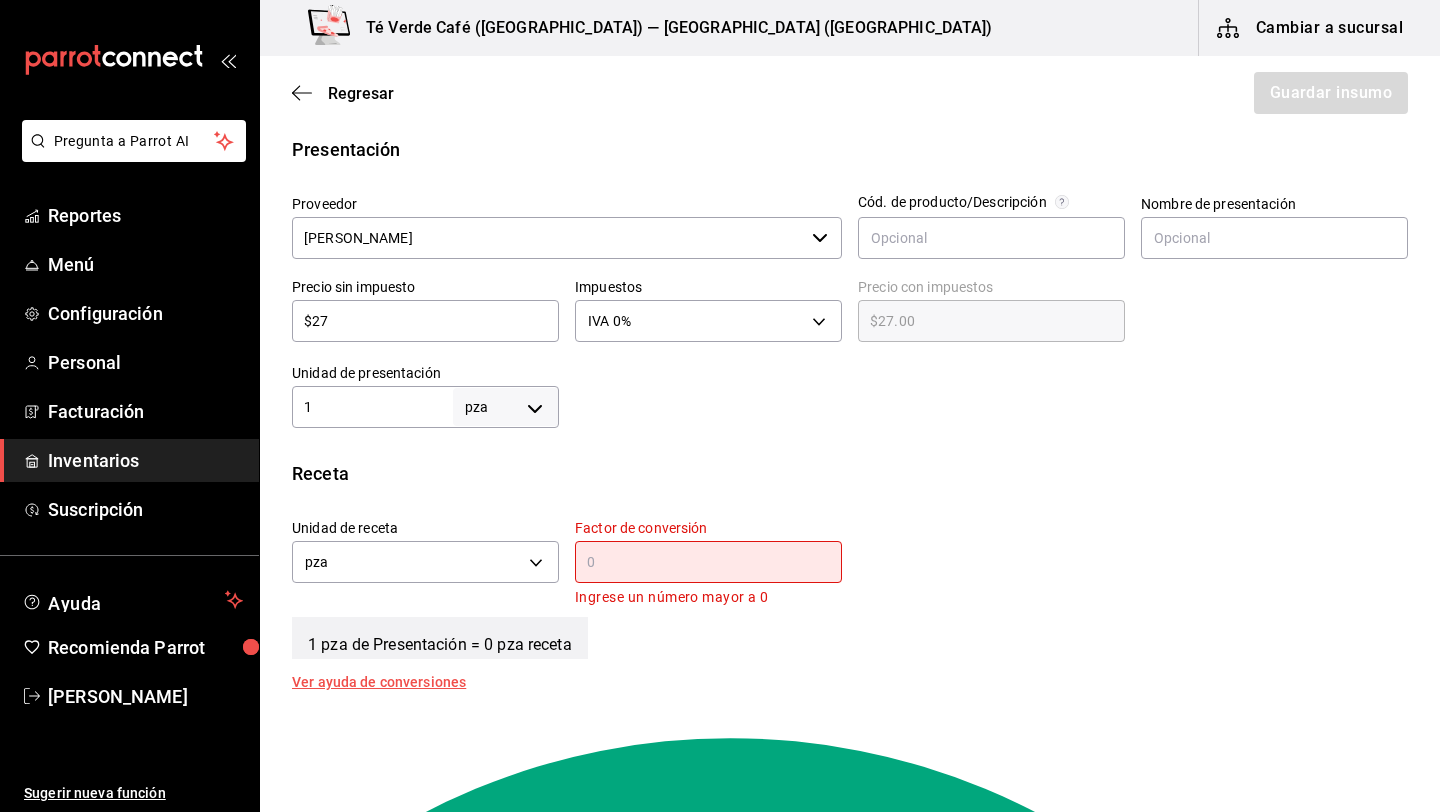 click at bounding box center [708, 562] 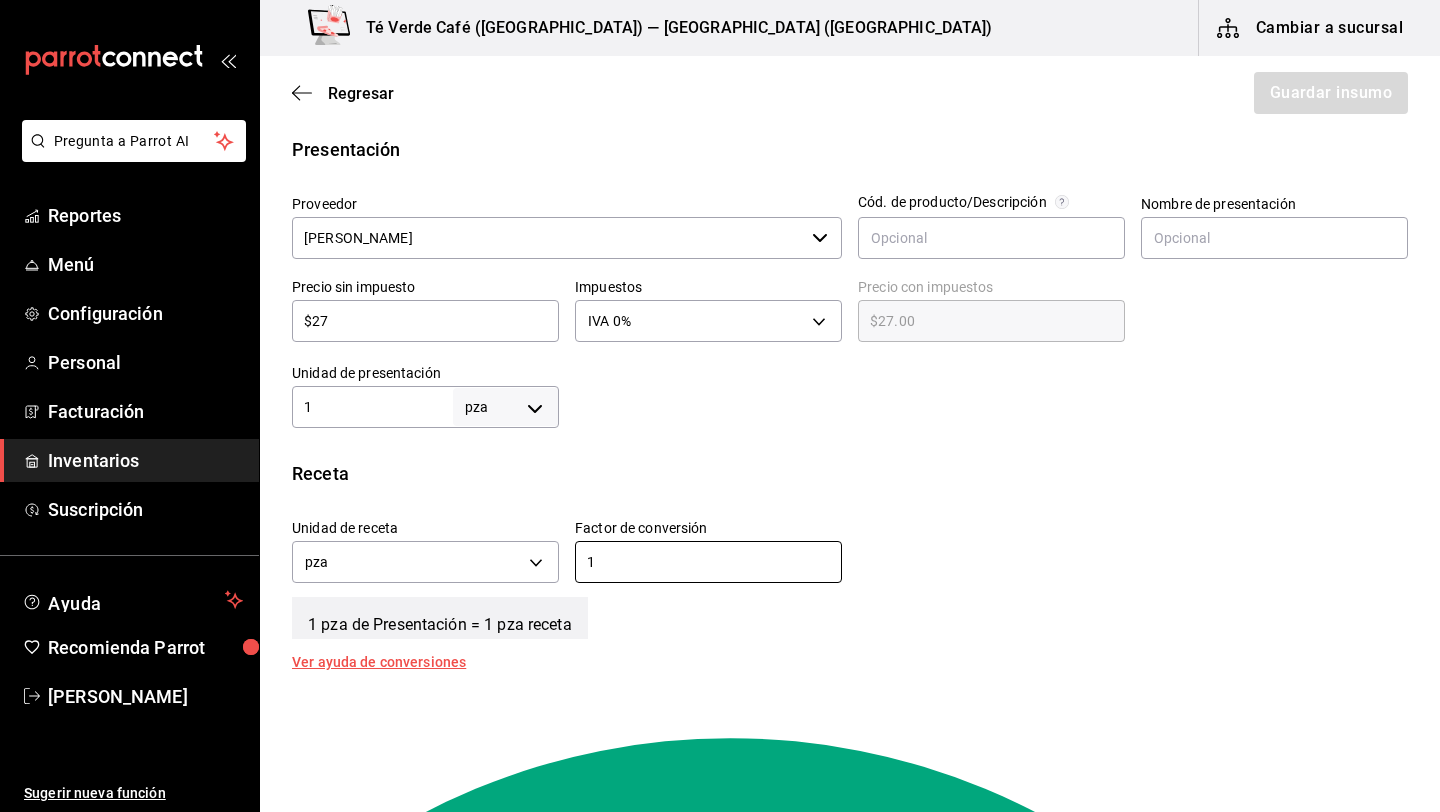 type on "1" 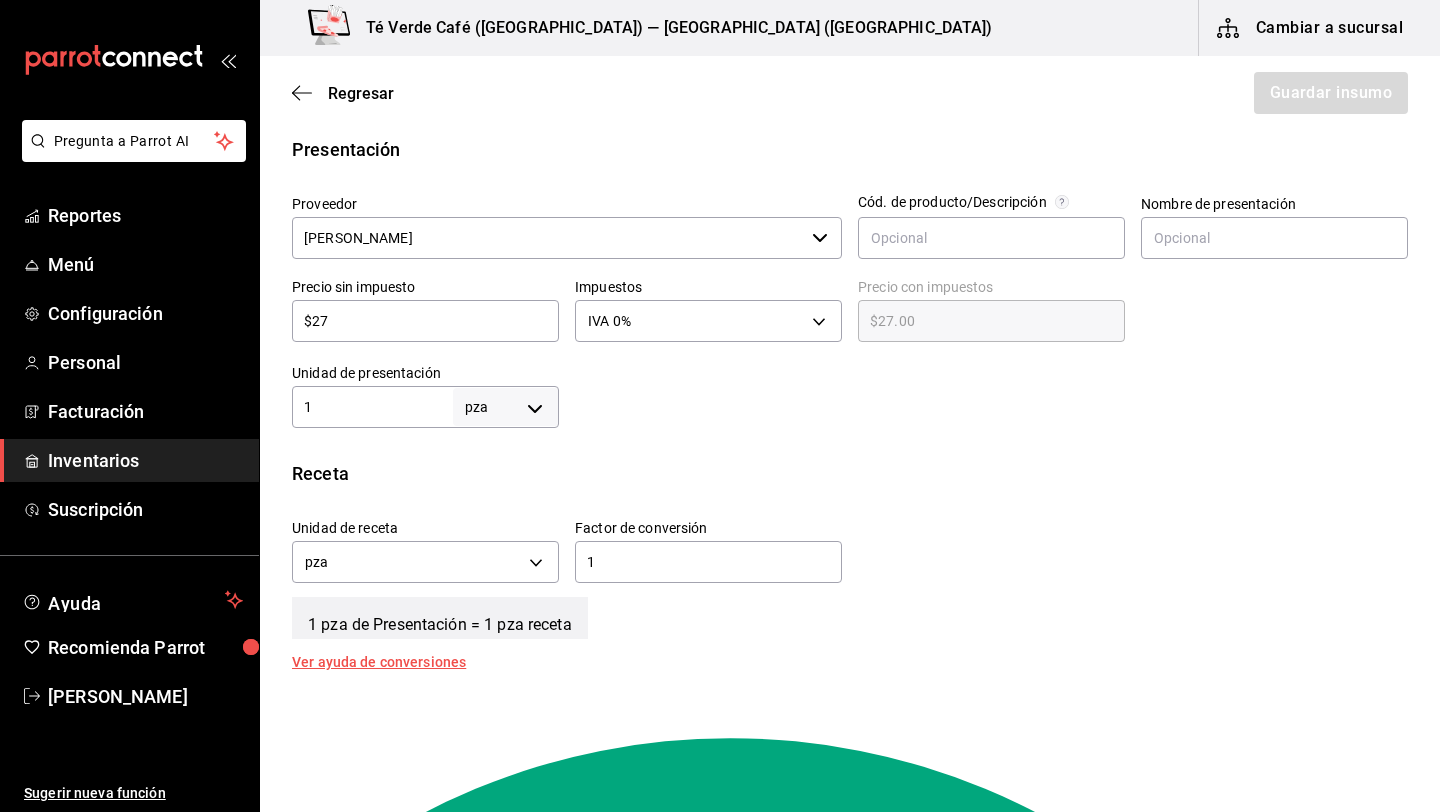click on "Unidad de receta pza UNIT Factor de conversión 1 ​" at bounding box center [842, 546] 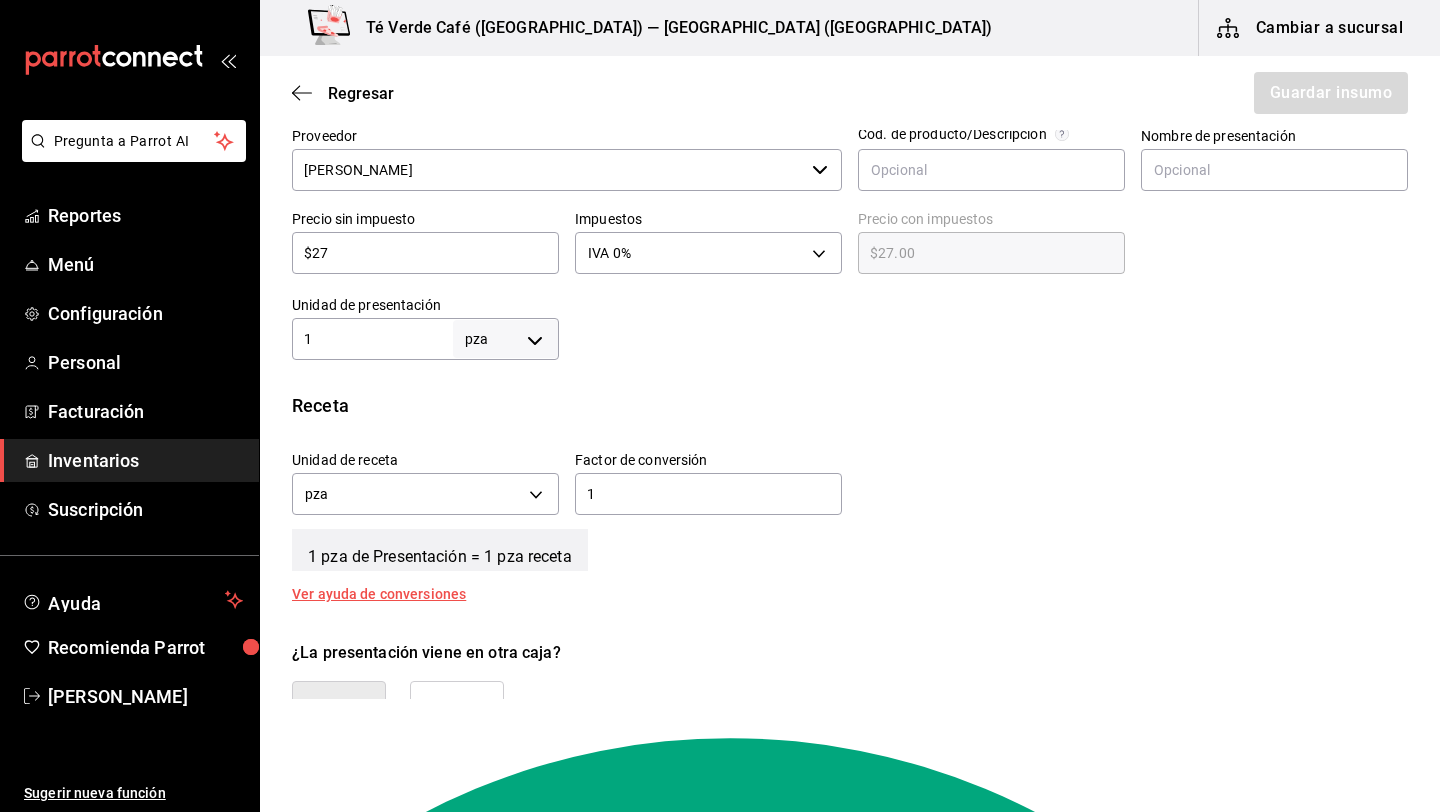 scroll, scrollTop: 603, scrollLeft: 0, axis: vertical 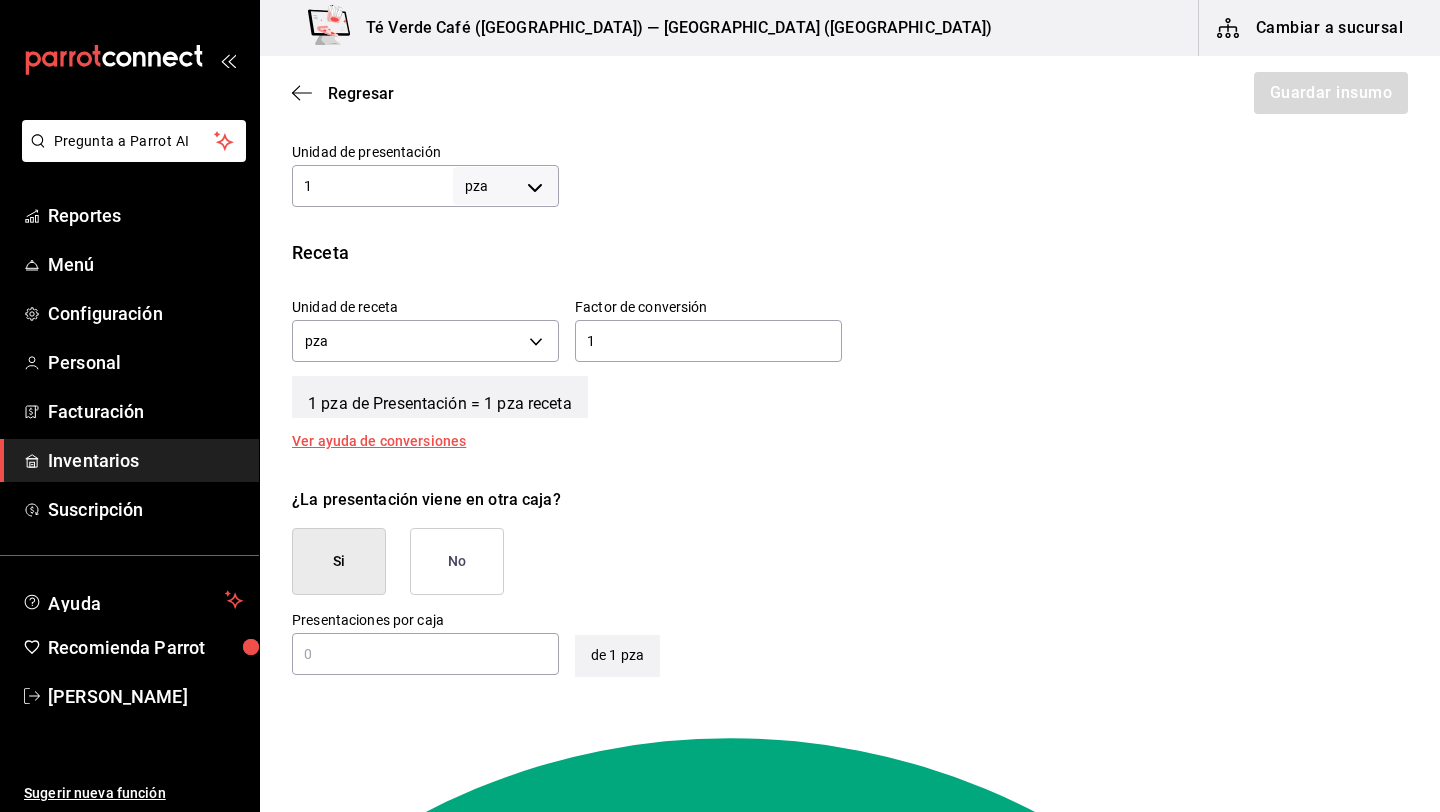 click on "No" at bounding box center (457, 561) 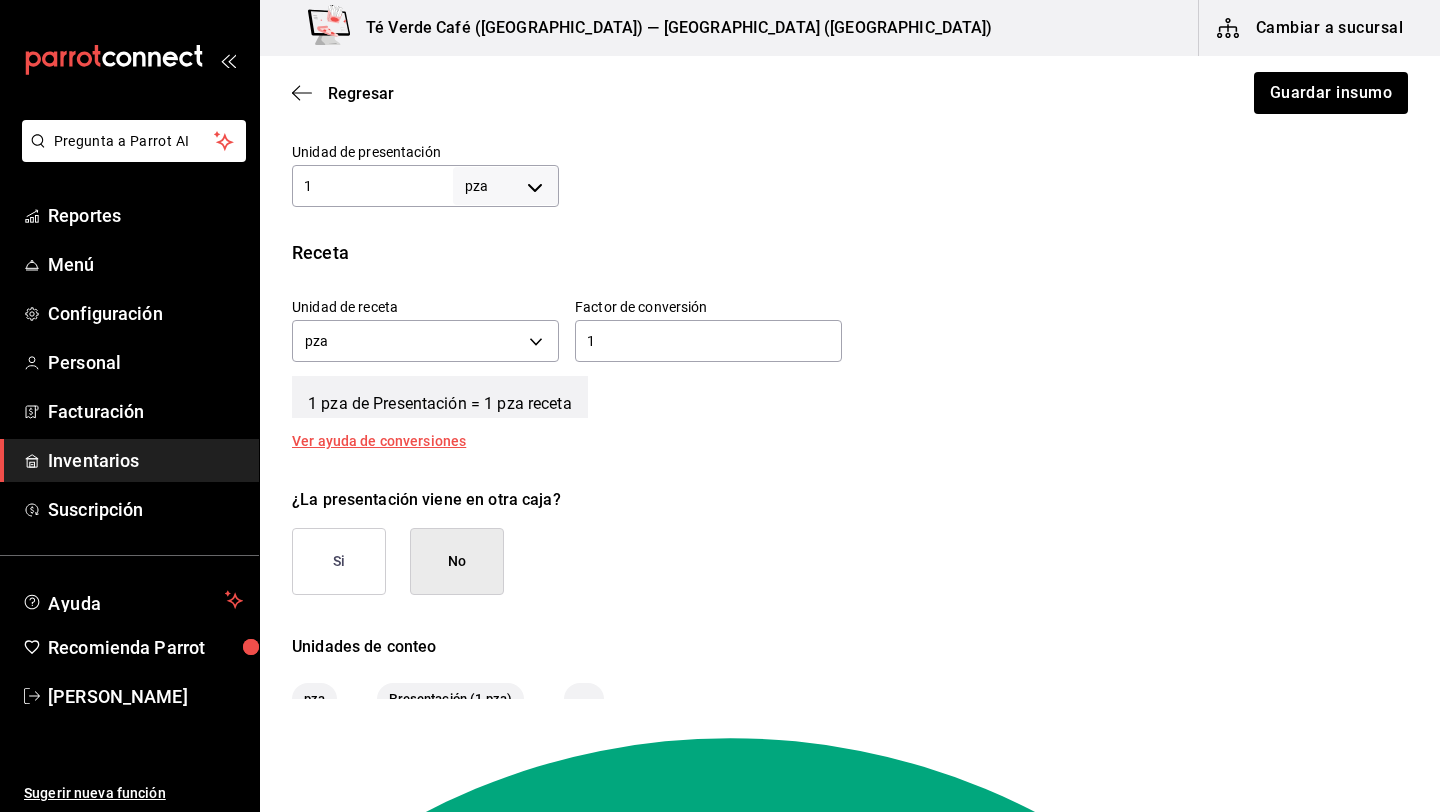 scroll, scrollTop: 714, scrollLeft: 0, axis: vertical 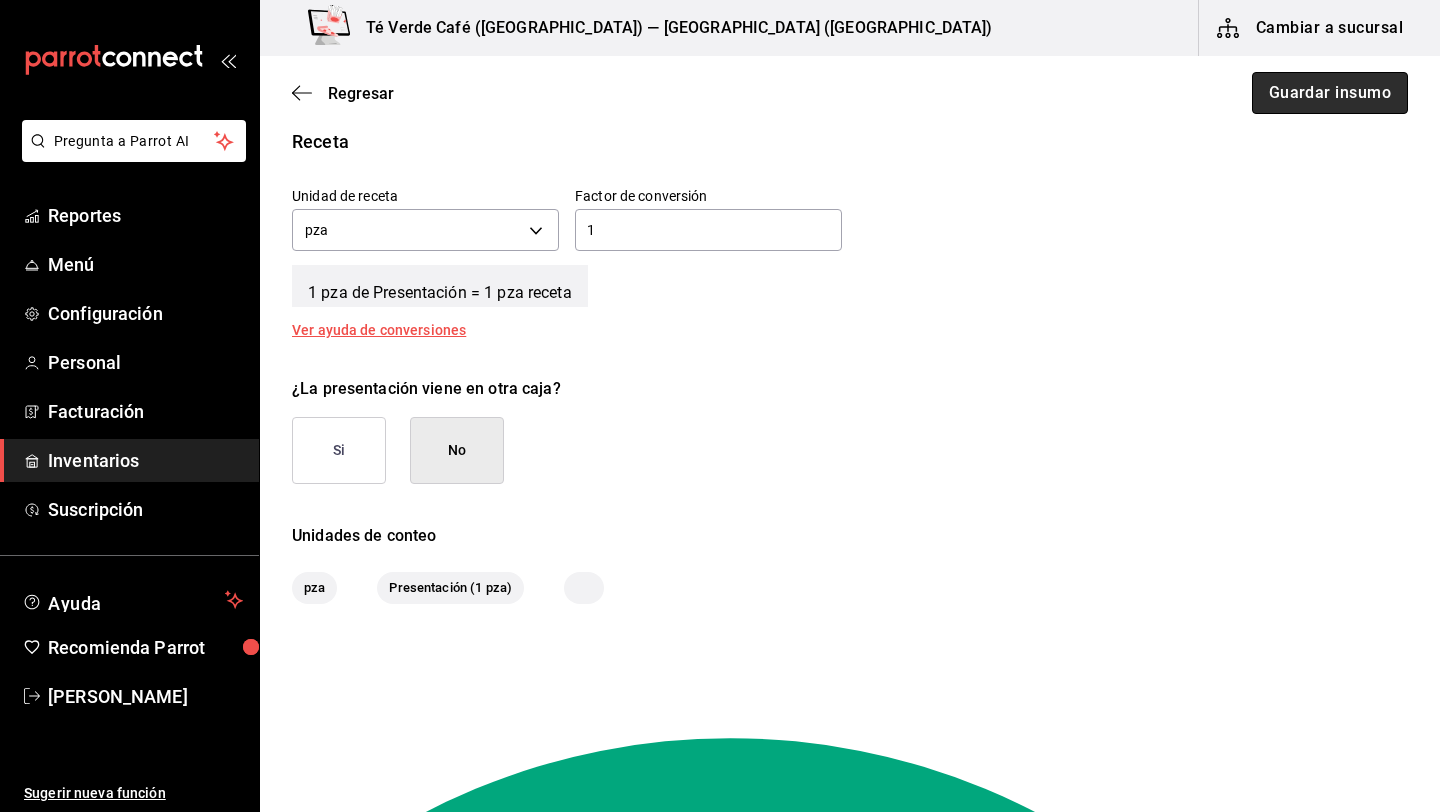 click on "Guardar insumo" at bounding box center (1330, 93) 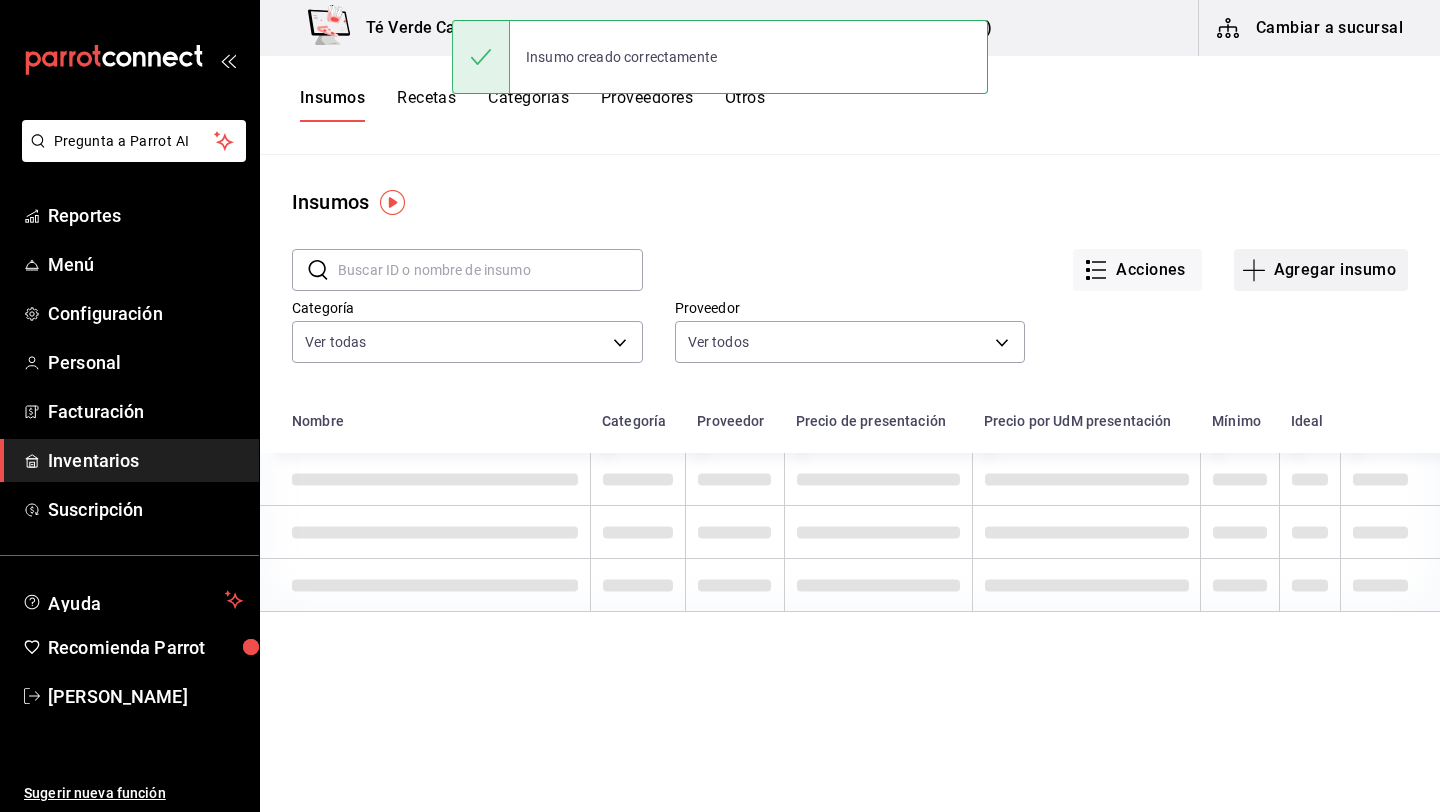 click on "Agregar insumo" at bounding box center [1321, 270] 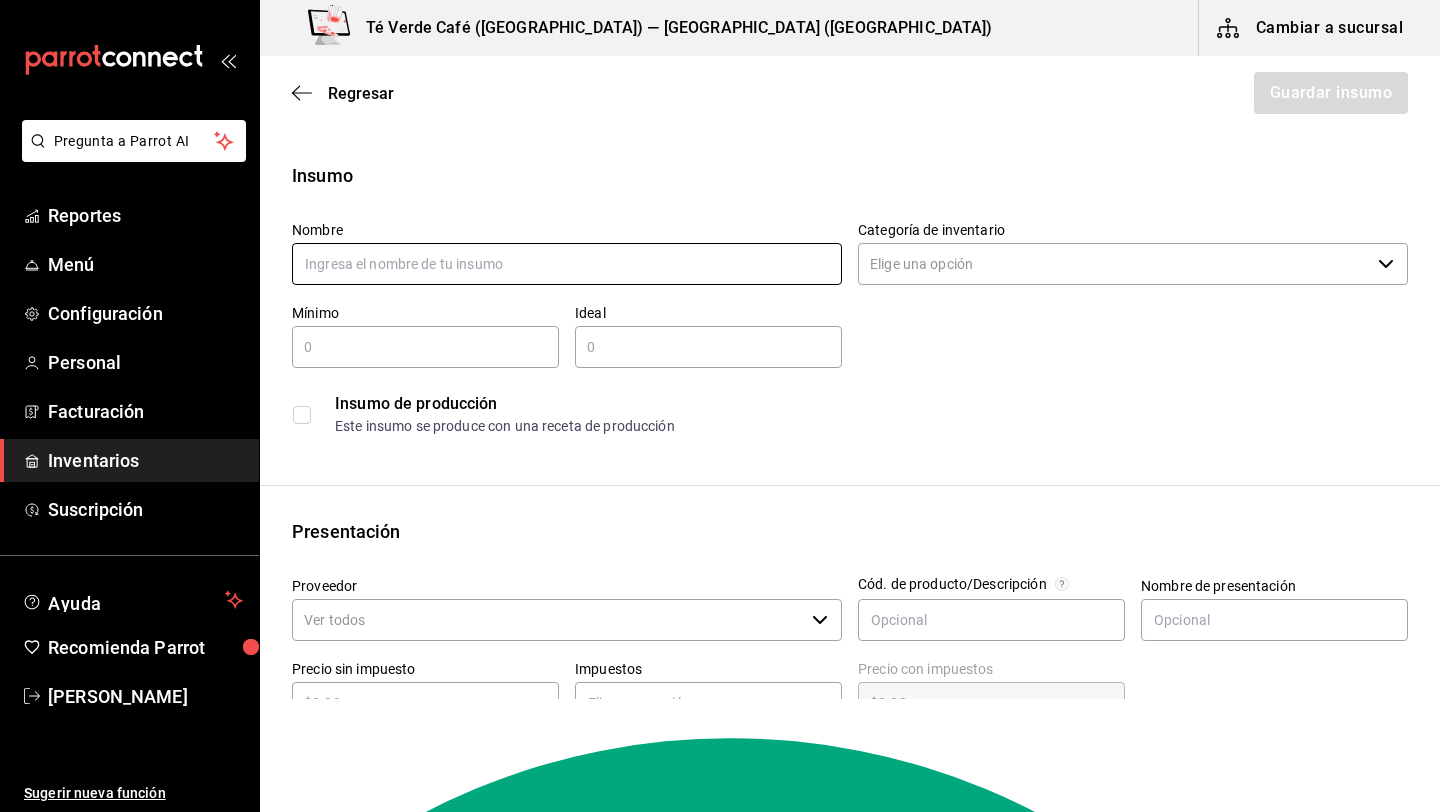 click at bounding box center [567, 264] 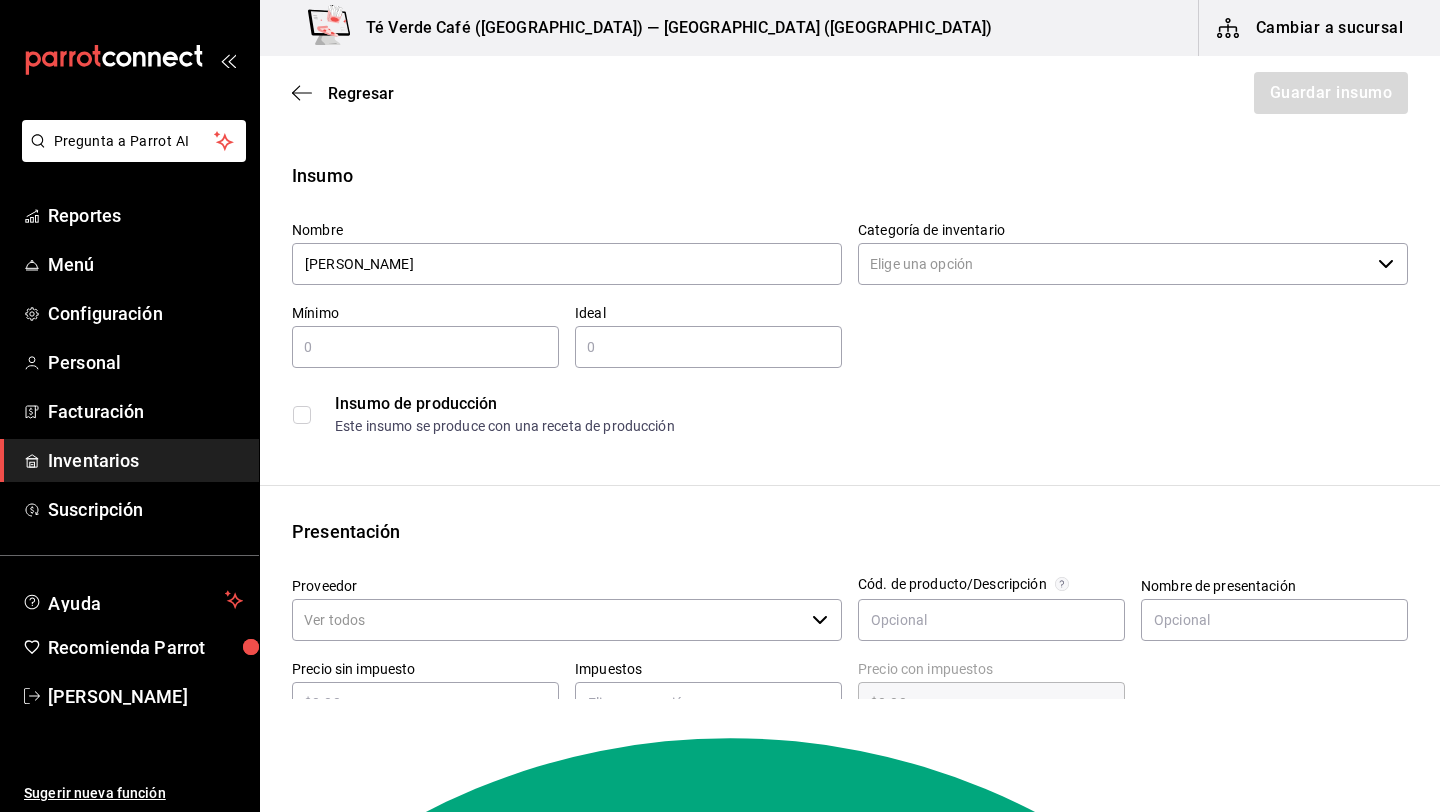 type on "[PERSON_NAME]" 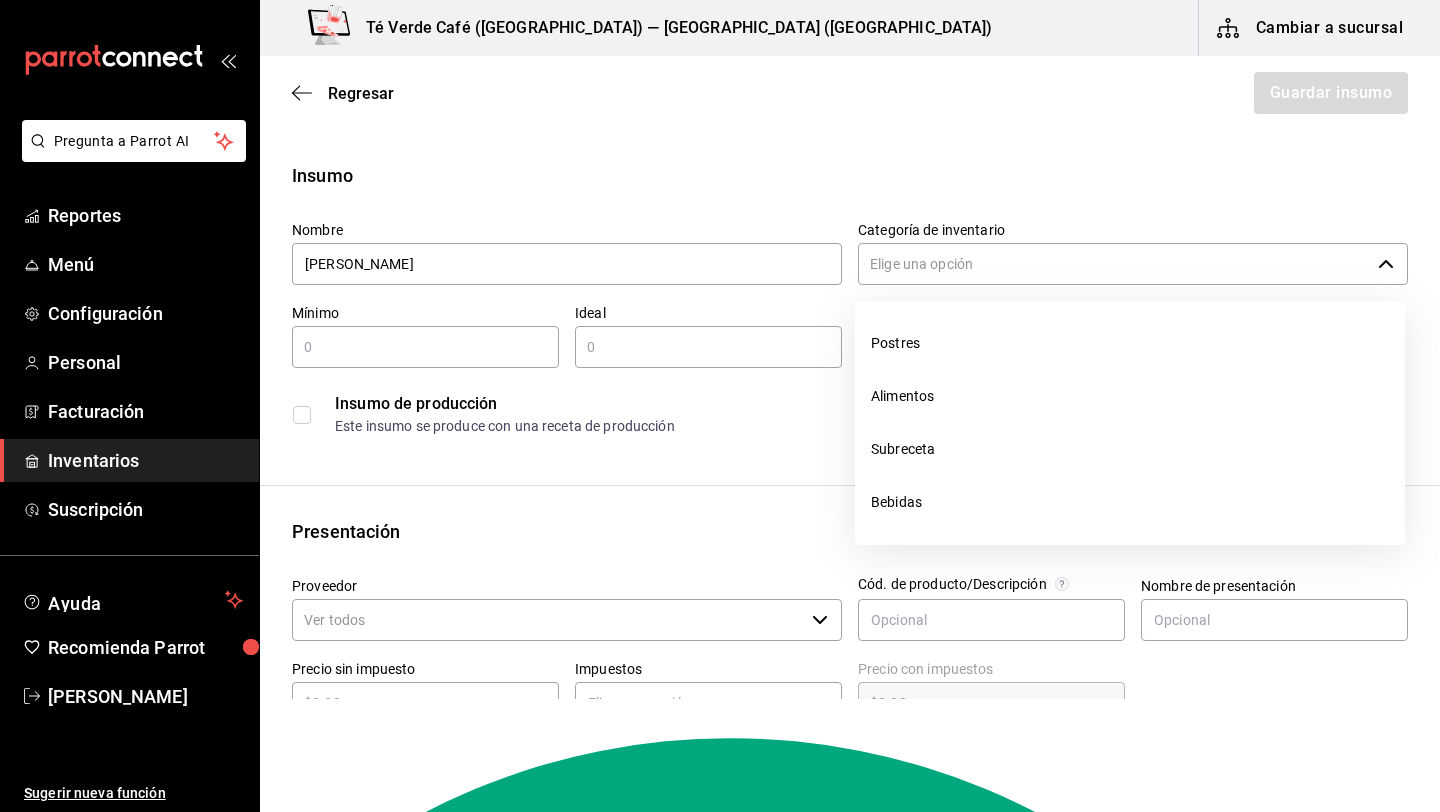 click on "Categoría de inventario" at bounding box center (1114, 264) 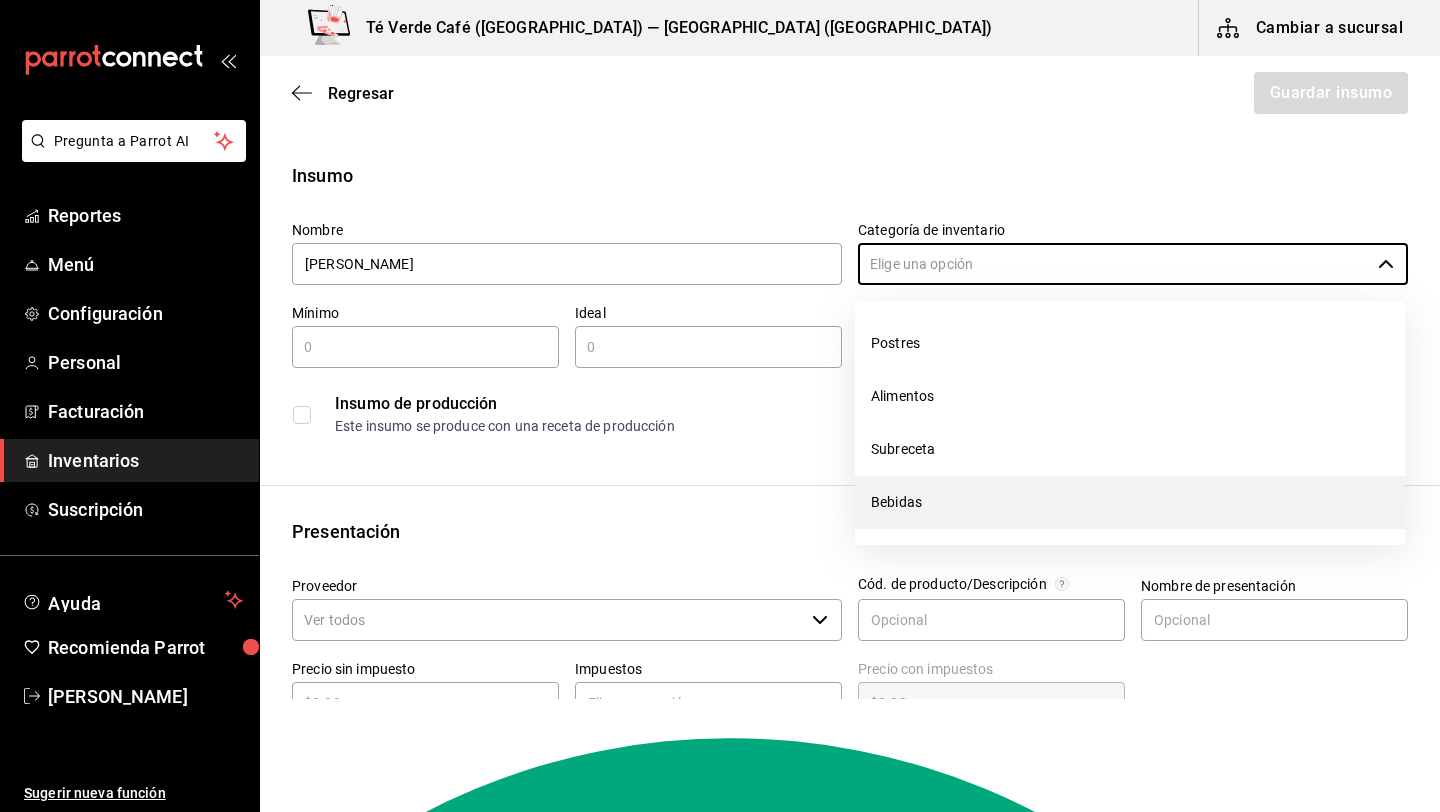 click on "Bebidas" at bounding box center (1130, 502) 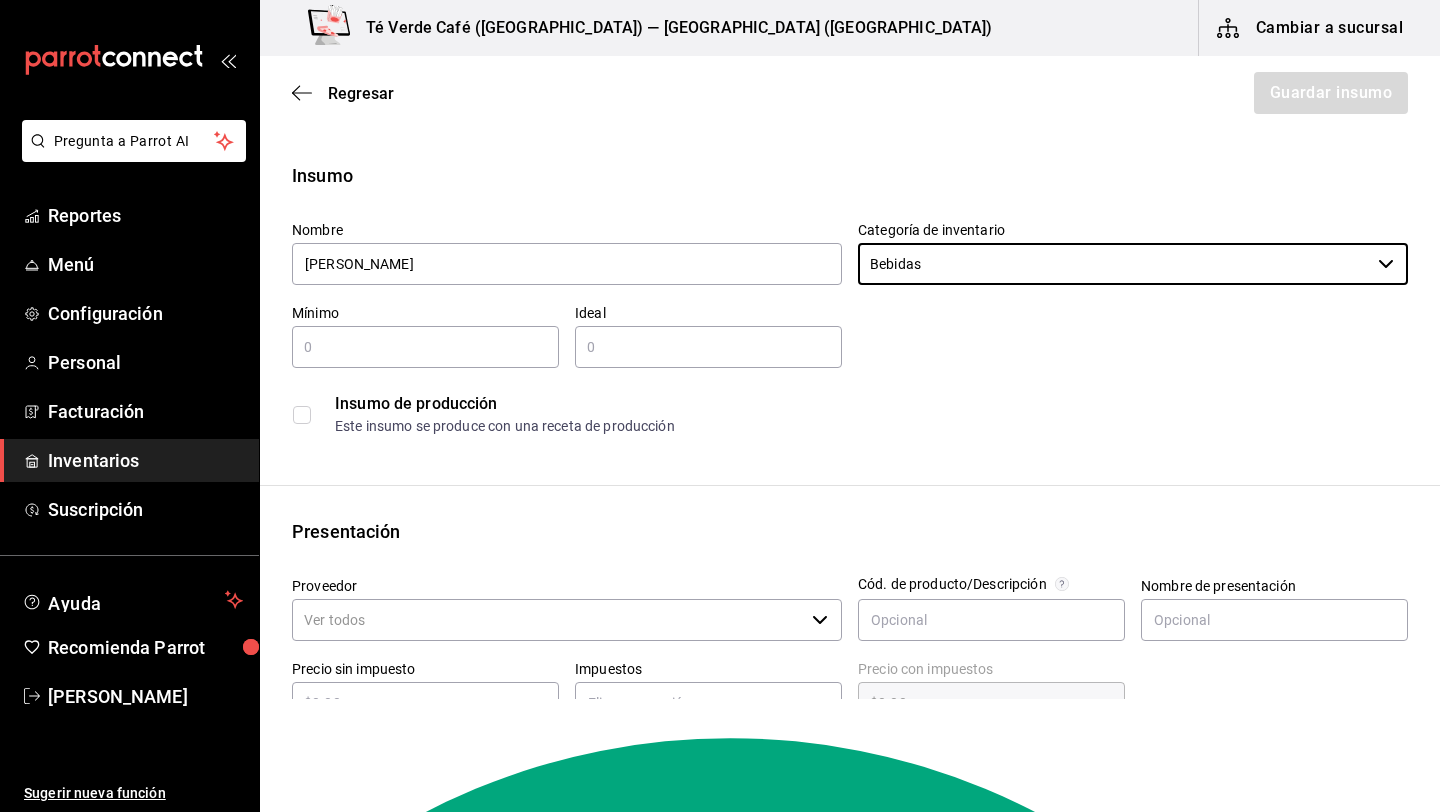click at bounding box center (425, 347) 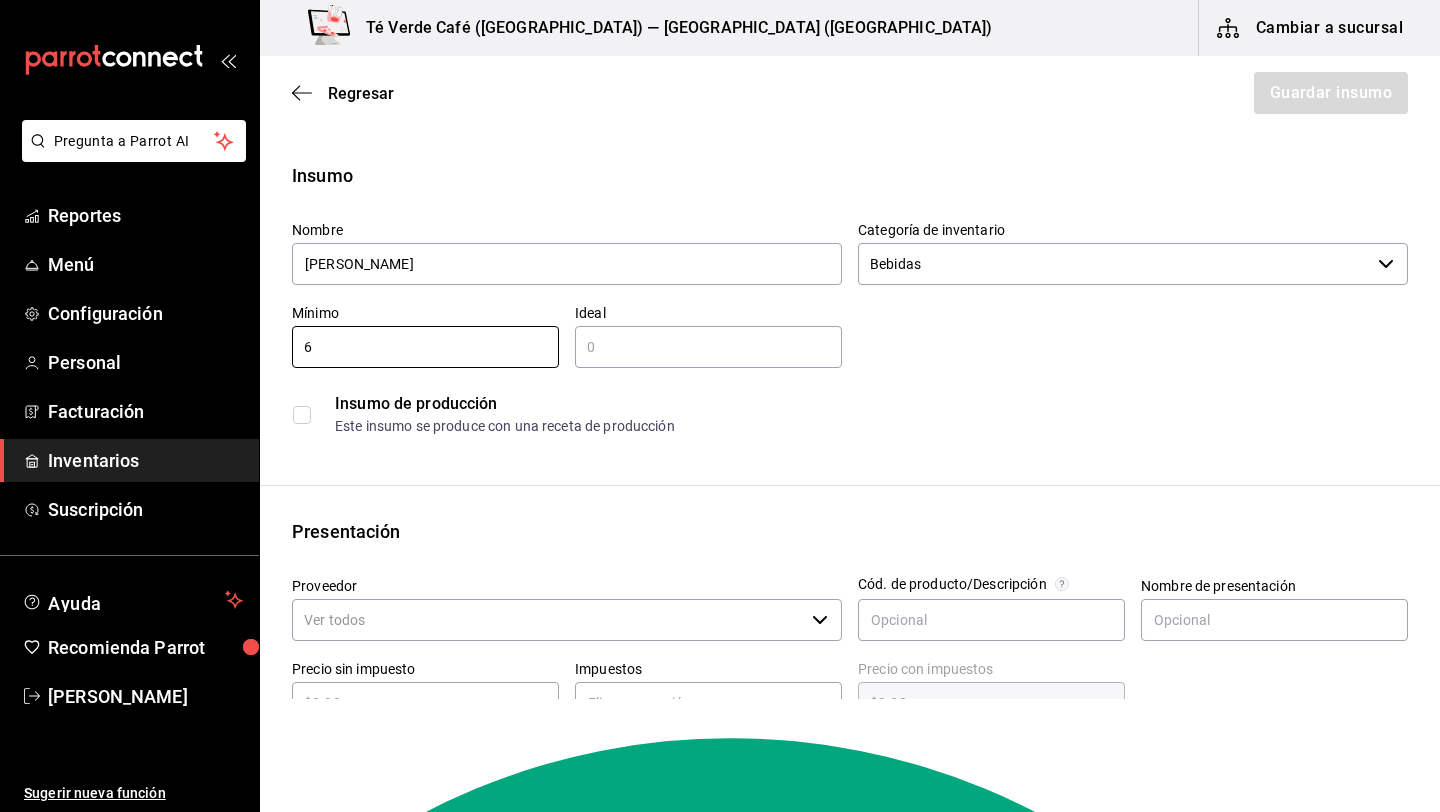 type on "6" 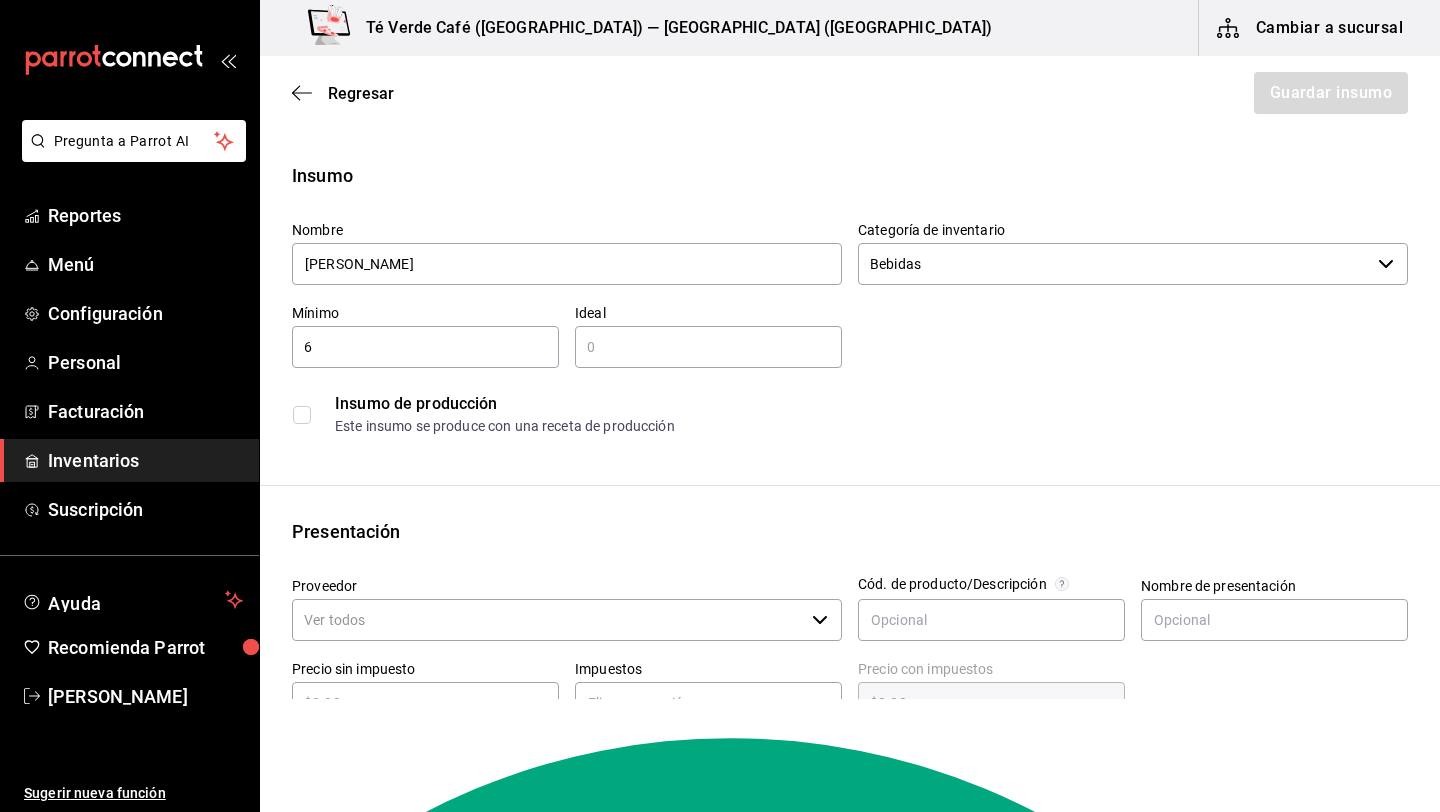 click at bounding box center (708, 347) 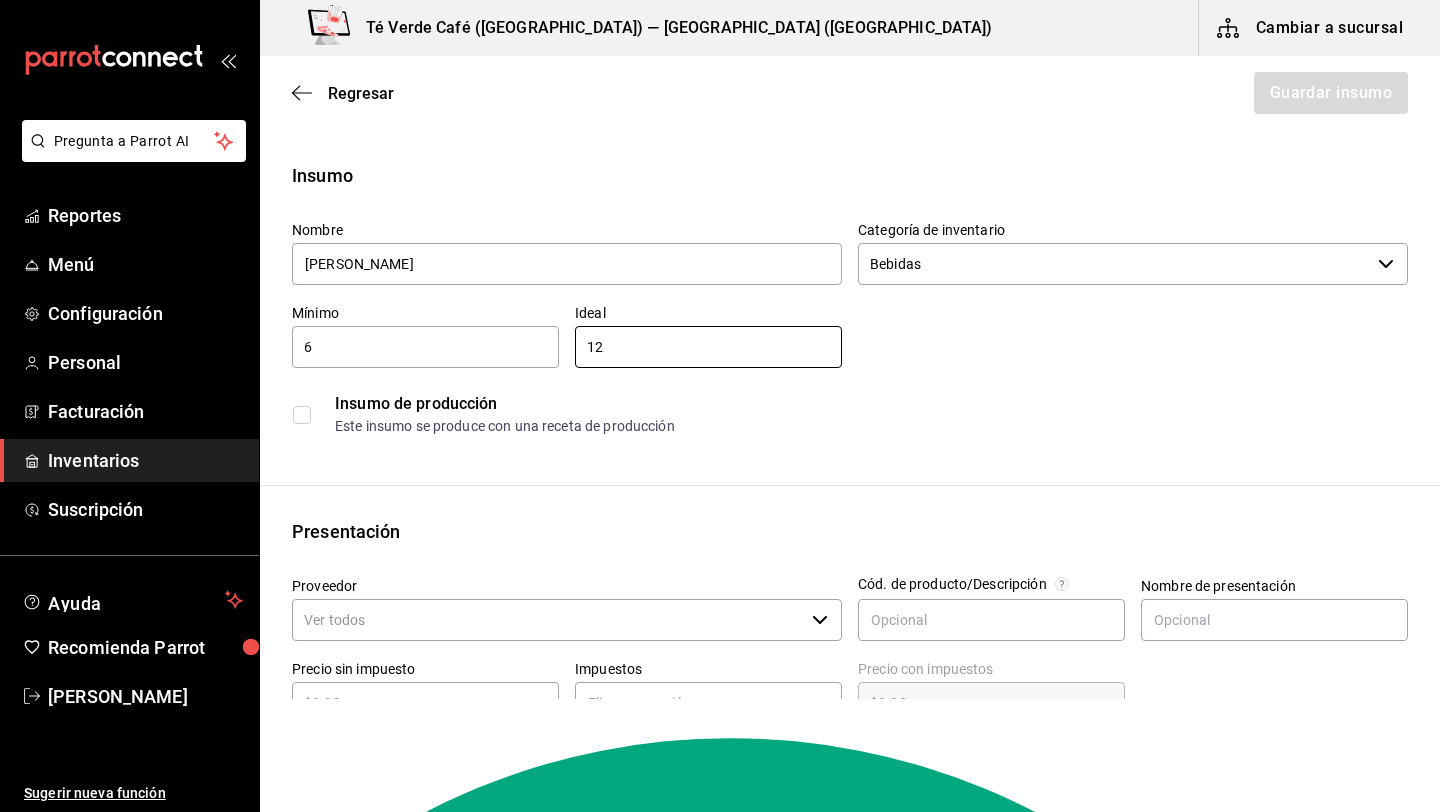 type on "12" 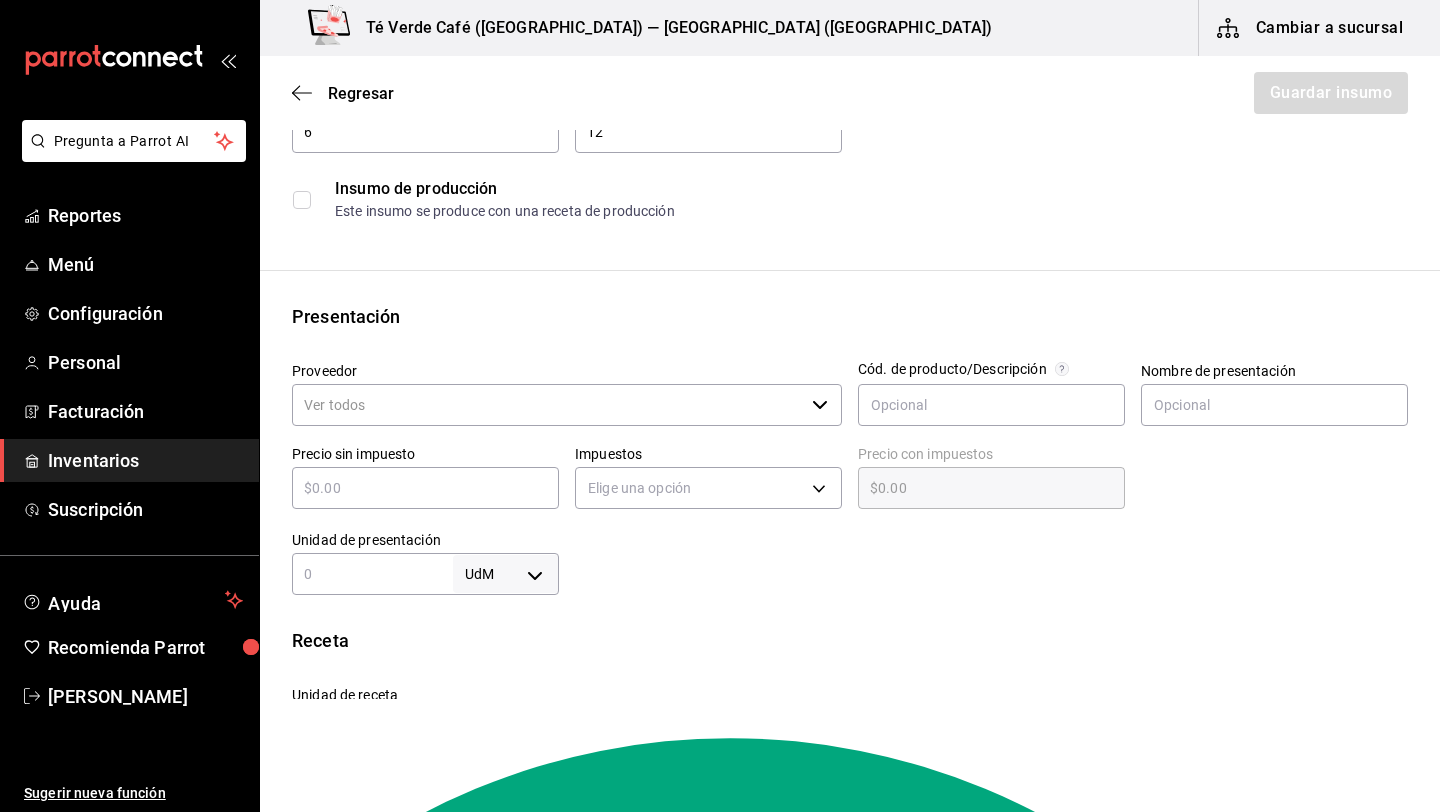 scroll, scrollTop: 259, scrollLeft: 0, axis: vertical 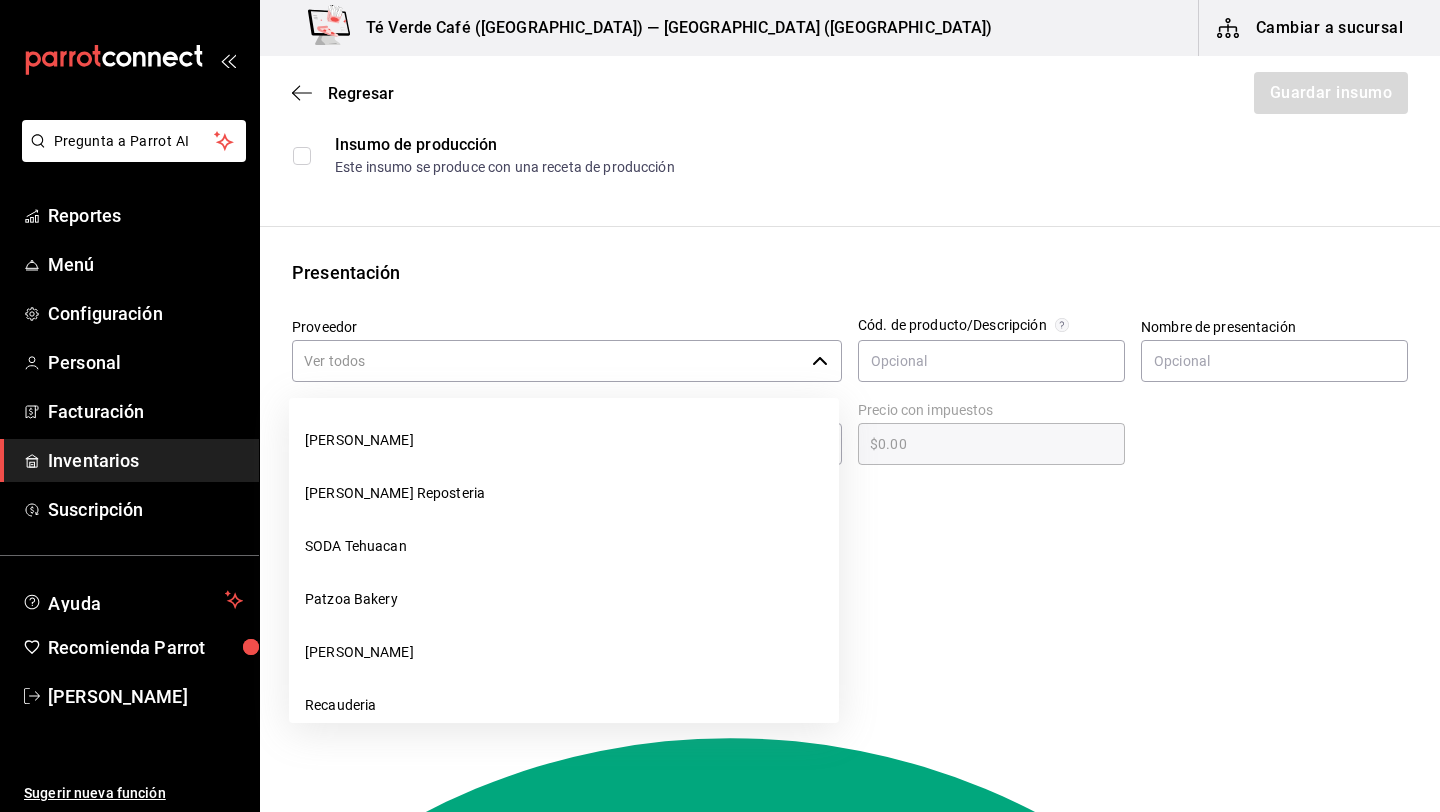 click on "Proveedor" at bounding box center [548, 361] 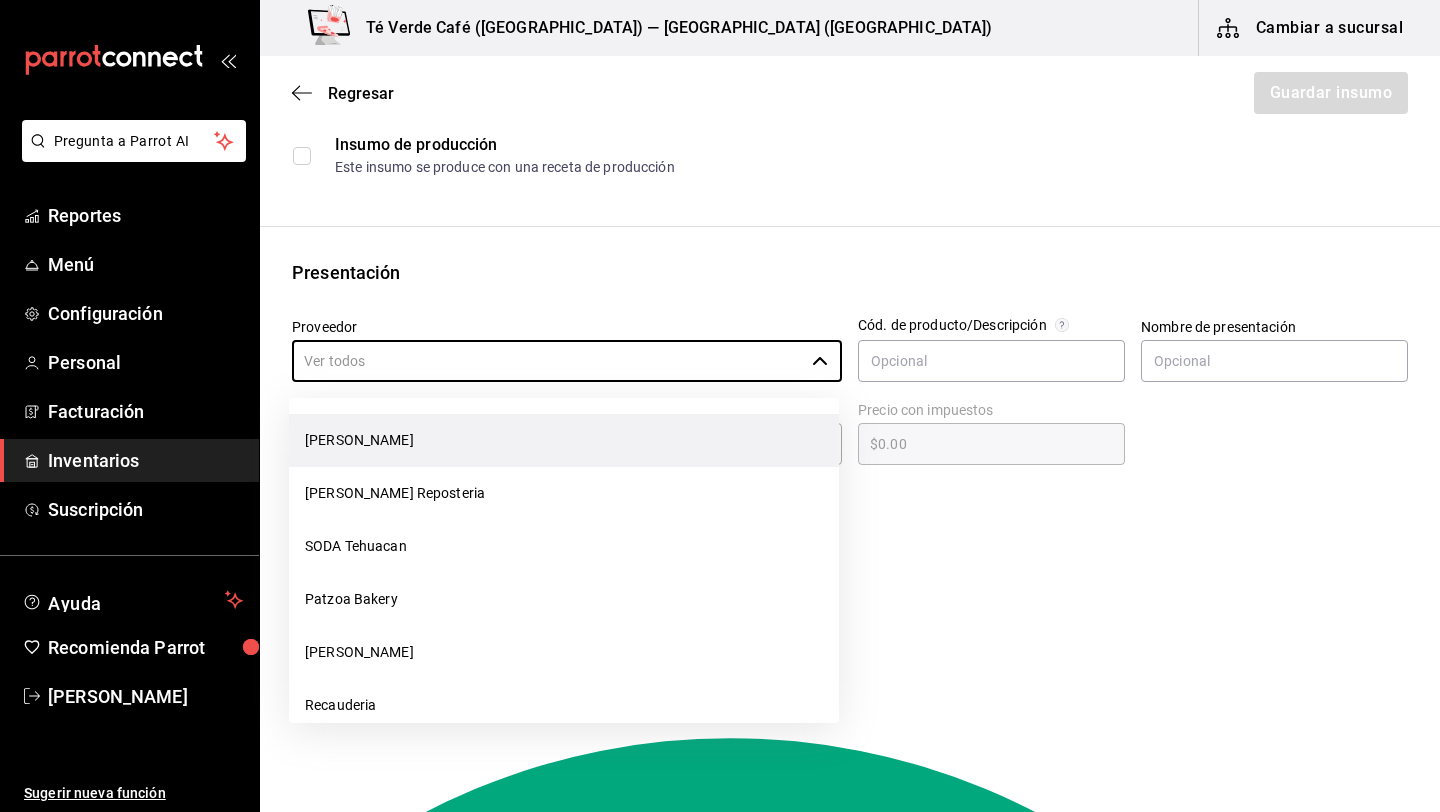 click on "[PERSON_NAME]" at bounding box center [564, 440] 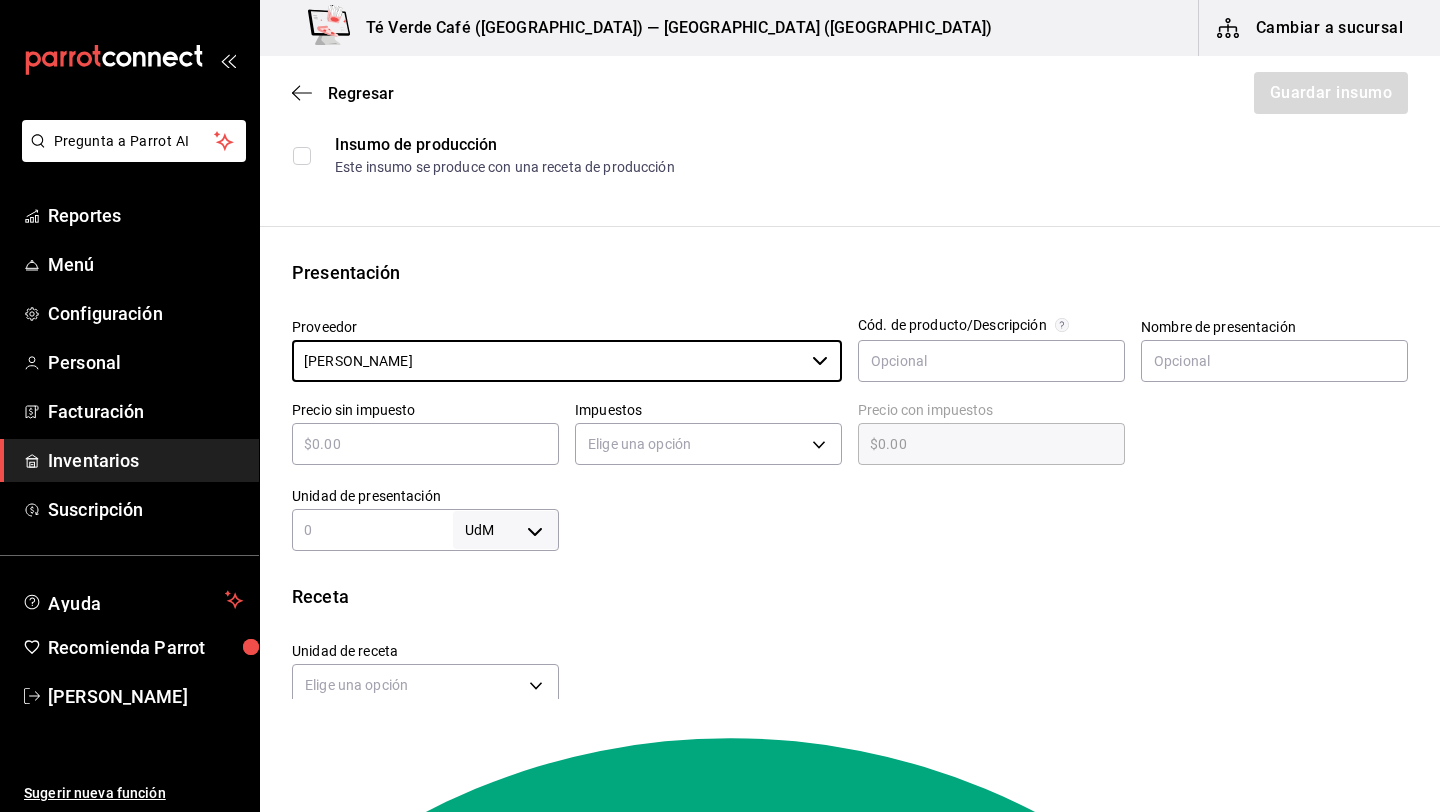 click at bounding box center (425, 444) 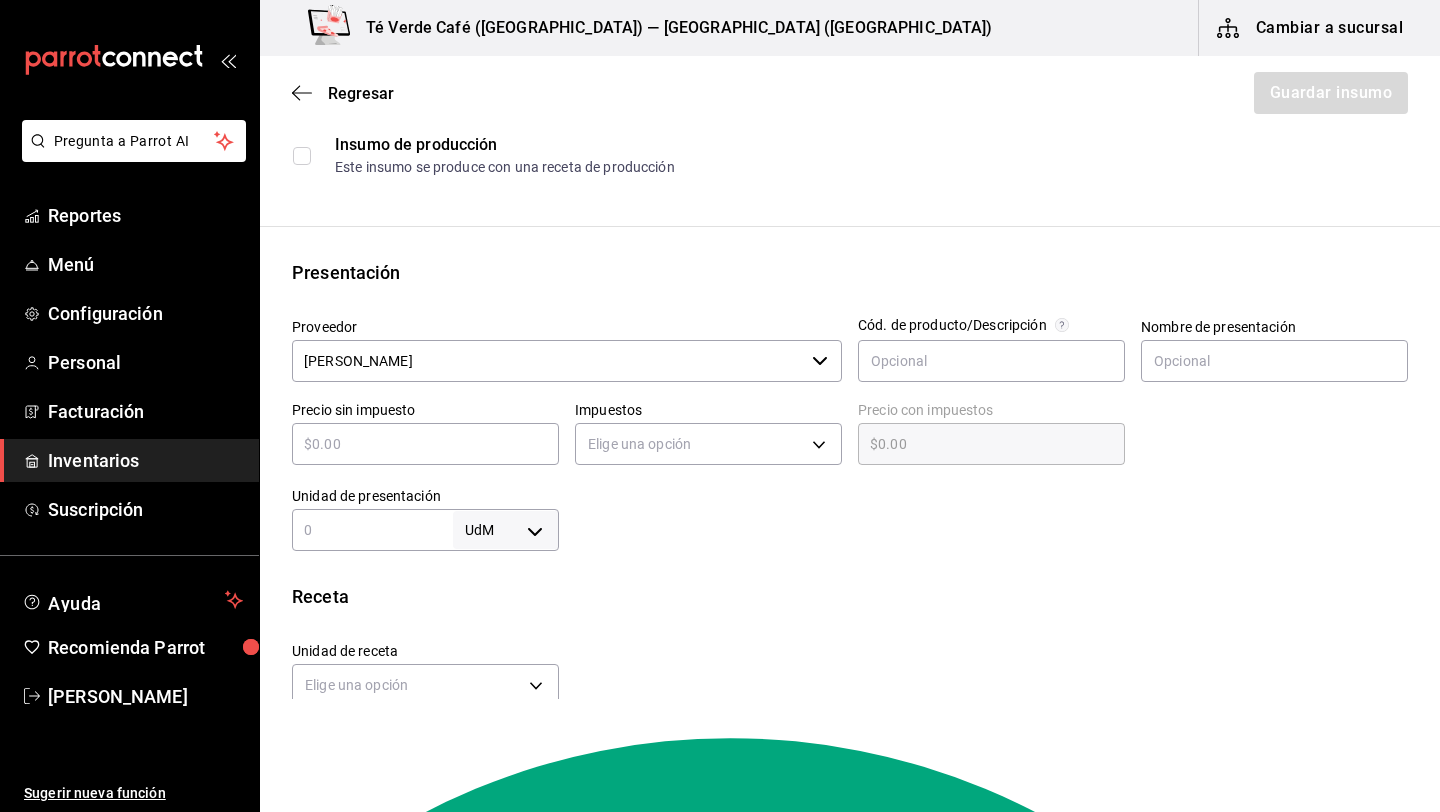 type on "$2" 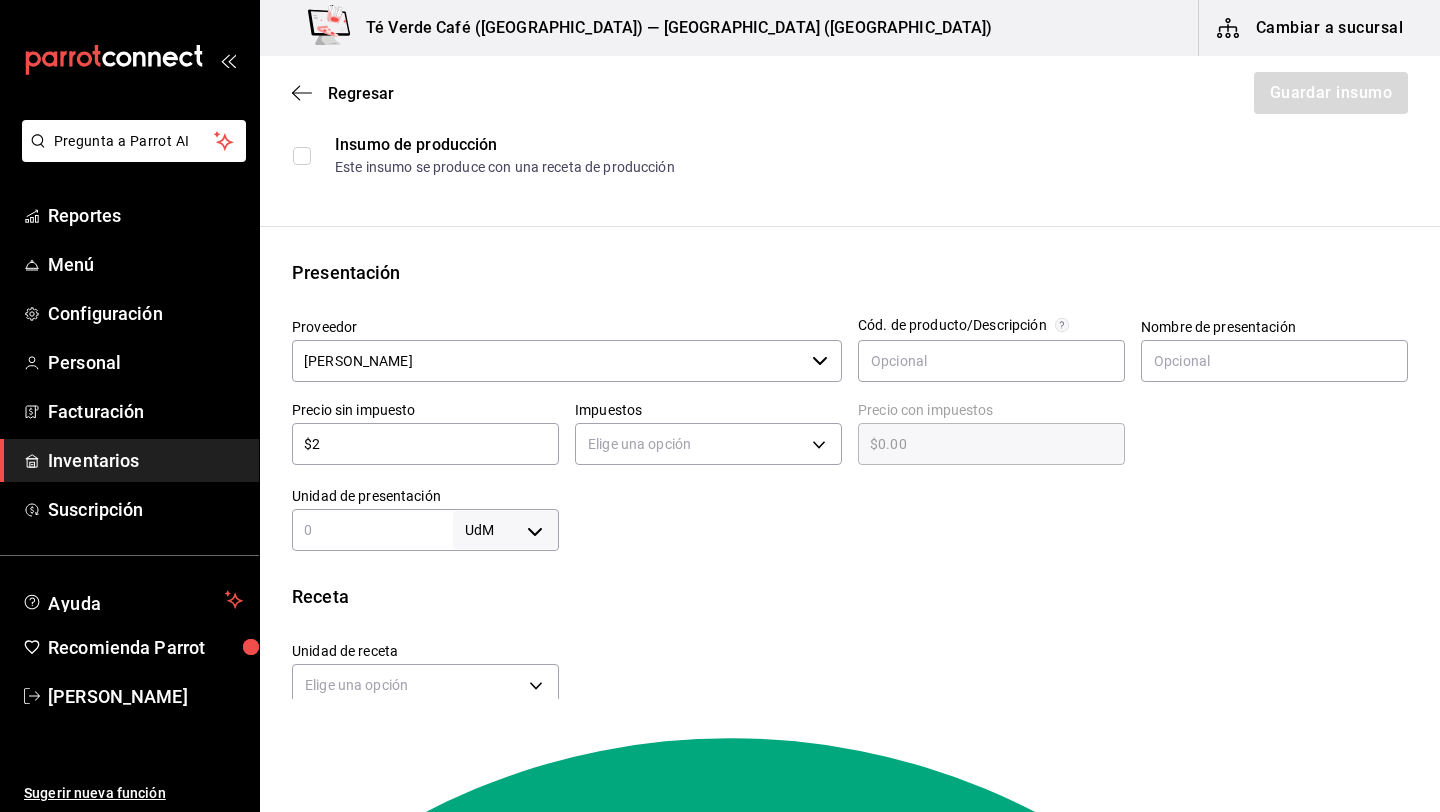 type on "$2.00" 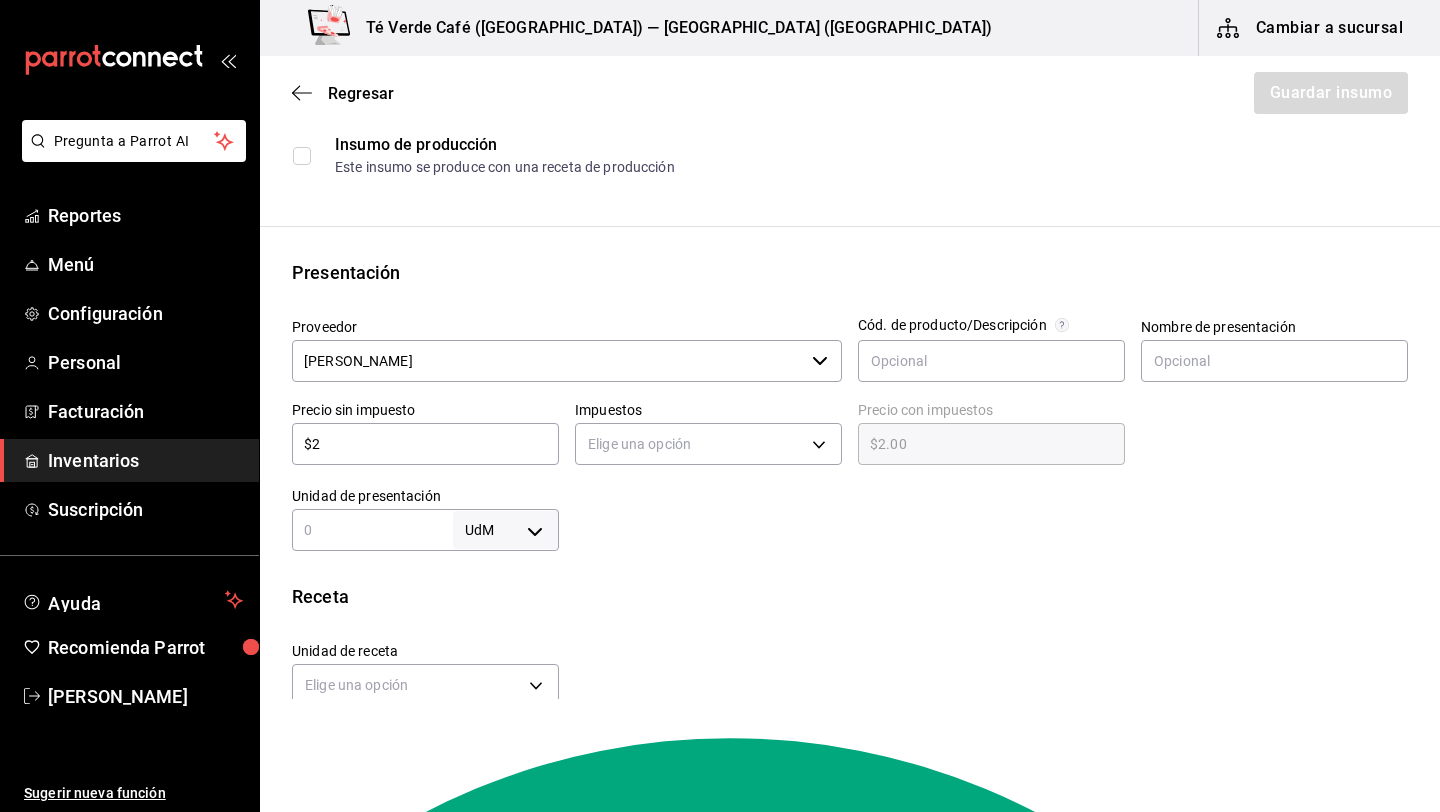 type on "$27" 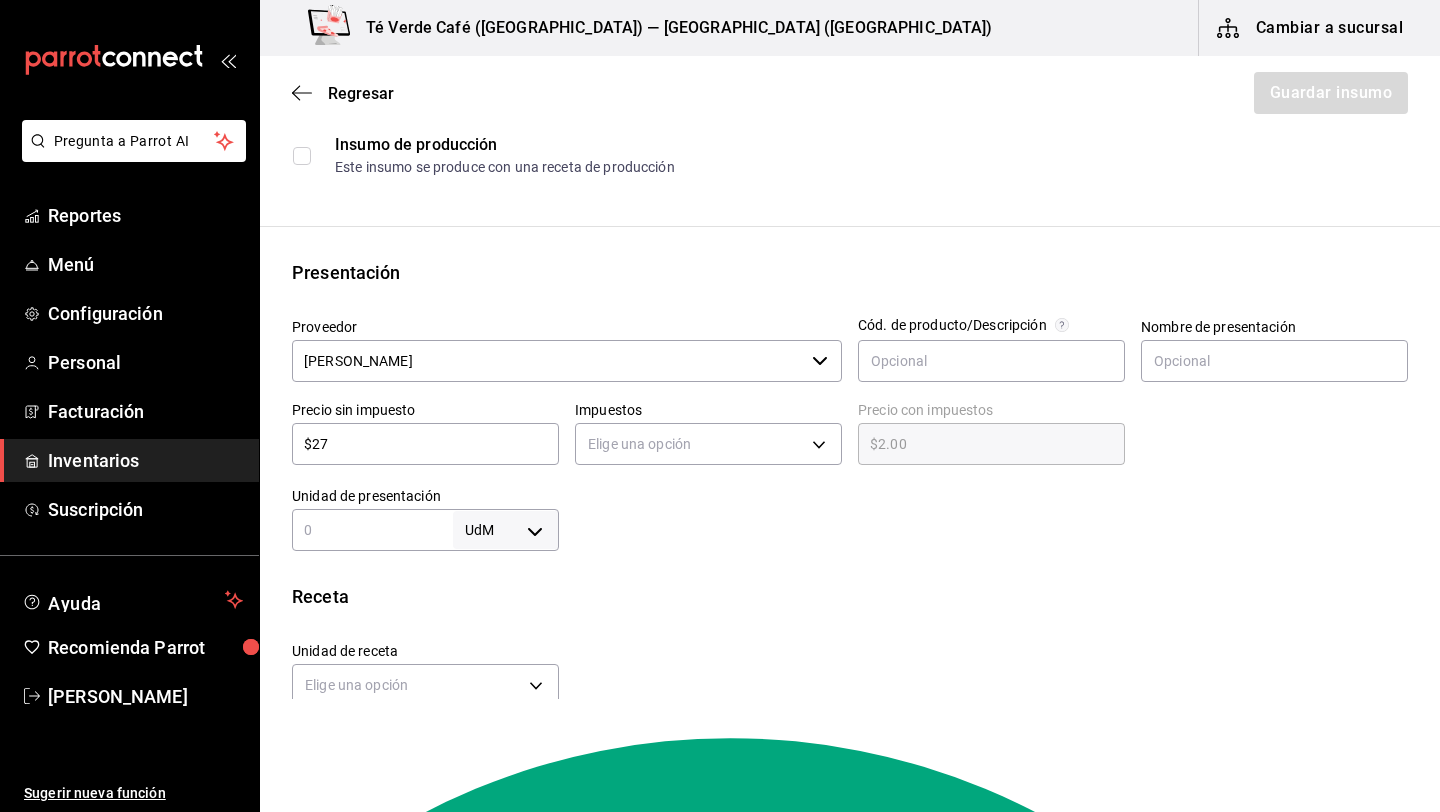 type on "$27.00" 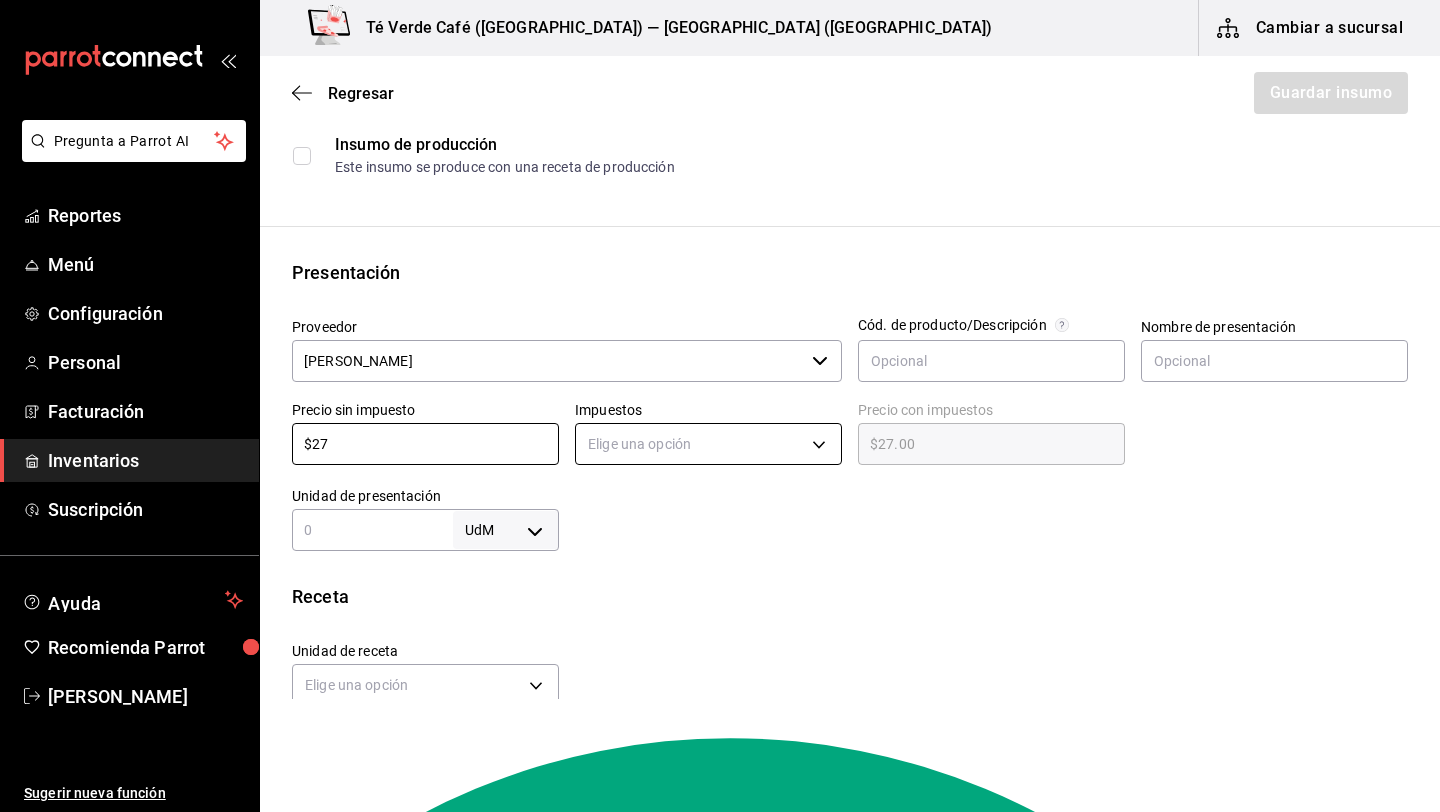 type on "$27" 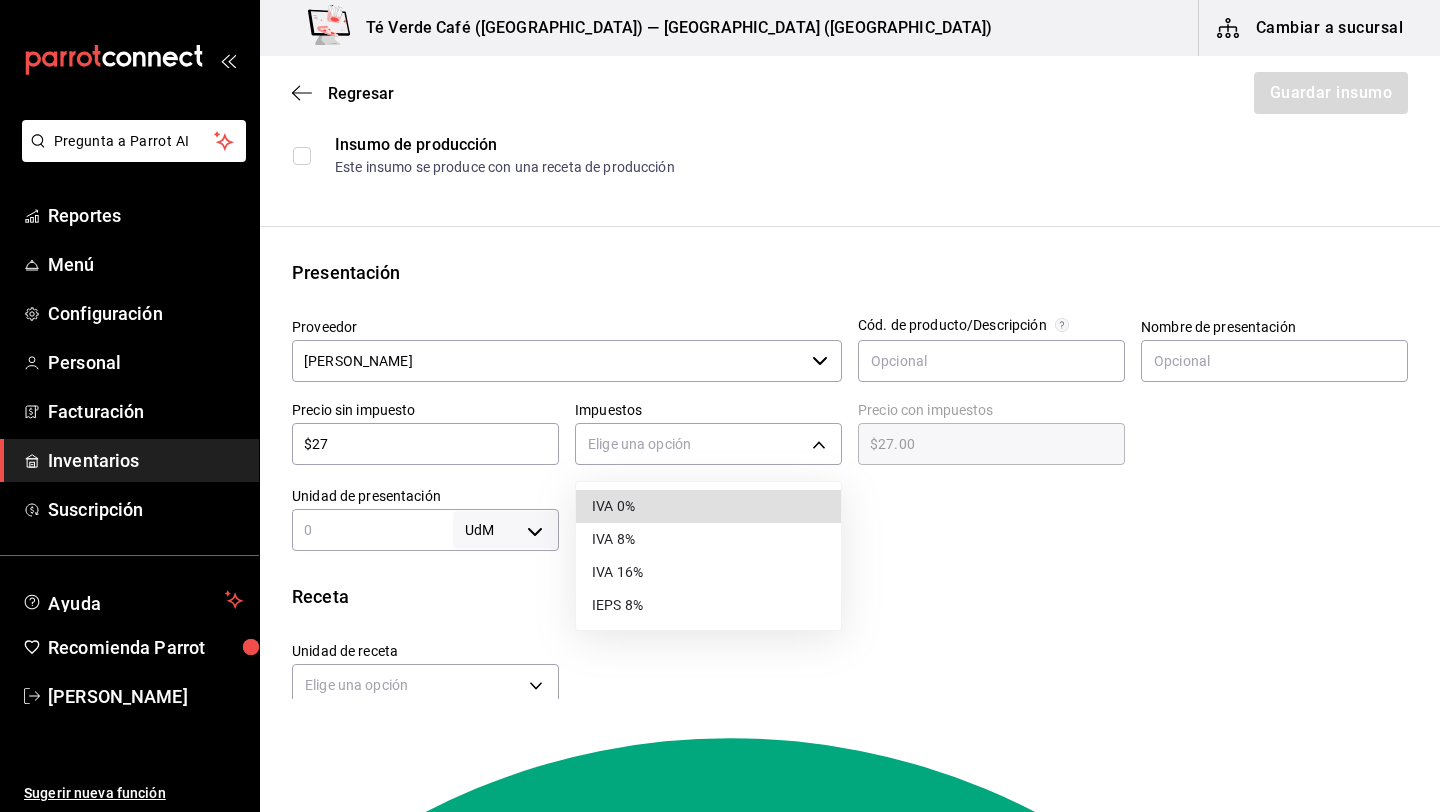 click on "IVA 0%" at bounding box center [708, 506] 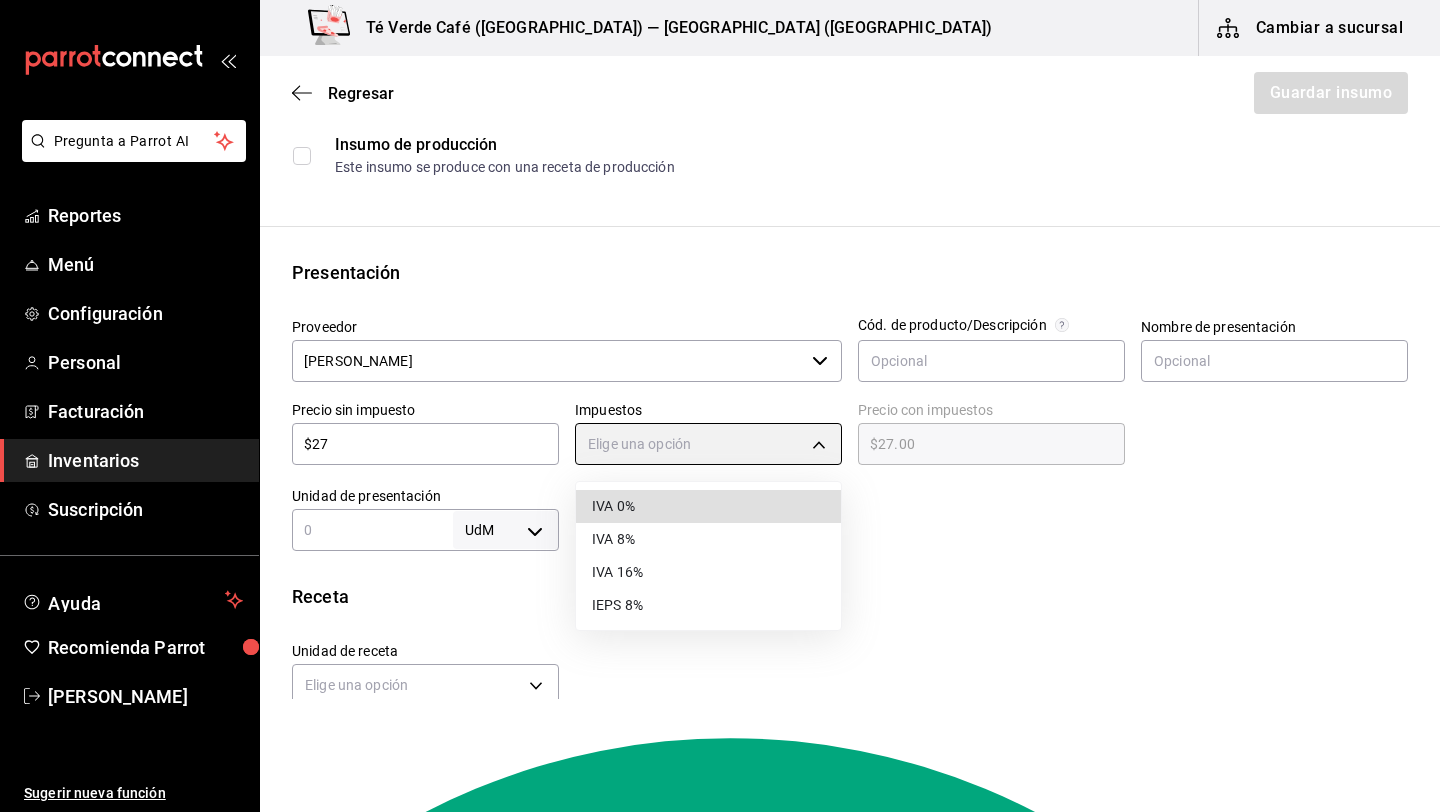 type on "IVA_0" 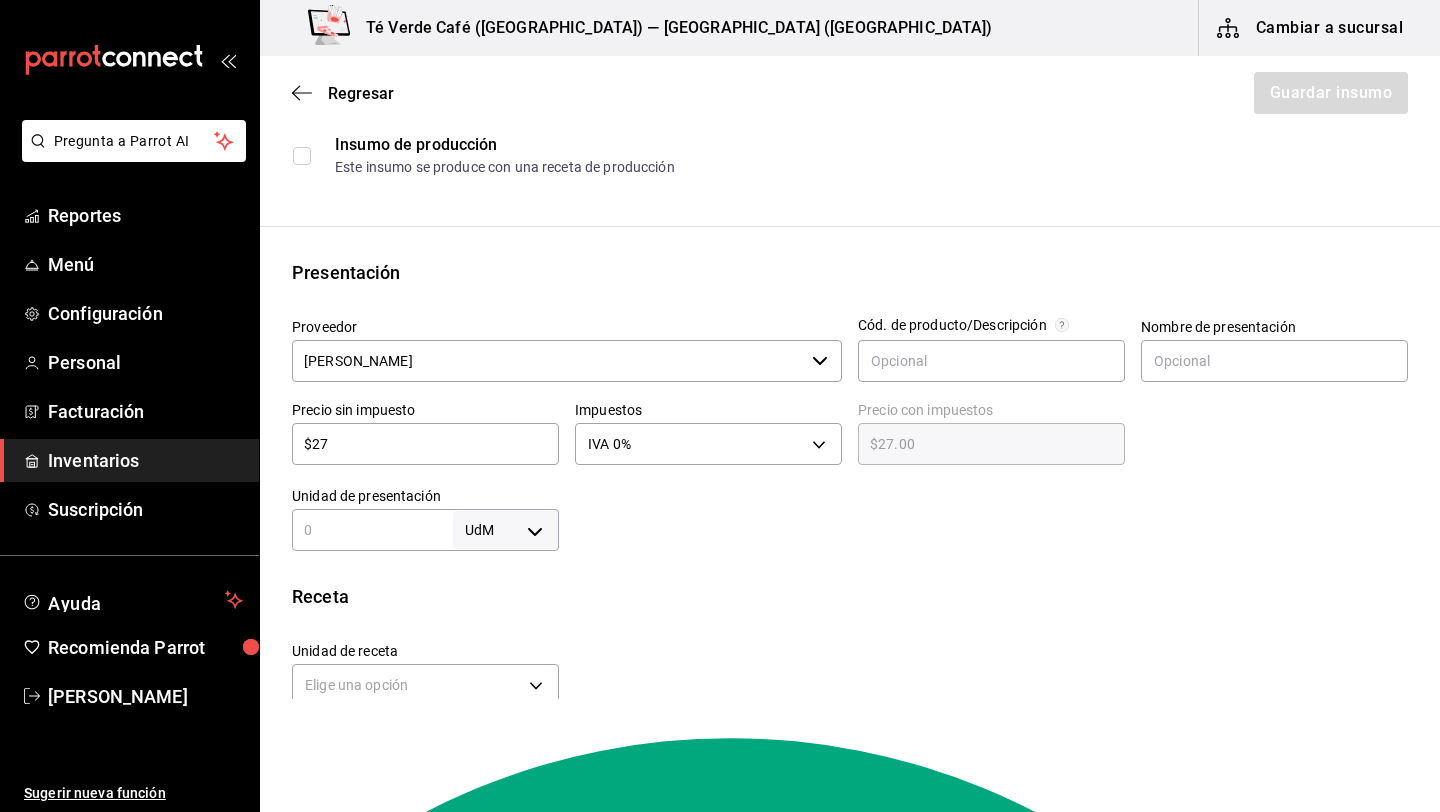 click on "Pregunta a Parrot AI Reportes   Menú   Configuración   Personal   Facturación   Inventarios   Suscripción   Ayuda Recomienda Parrot   [PERSON_NAME]   Sugerir nueva función   Té Verde Café ([GEOGRAPHIC_DATA]) — [GEOGRAPHIC_DATA] ([GEOGRAPHIC_DATA]) Cambiar a sucursal Regresar Guardar insumo Insumo Nombre [PERSON_NAME] Categoría de inventario Bebidas ​ Mínimo 6 ​ Ideal 12 ​ Insumo de producción Este insumo se produce con una receta de producción Presentación Proveedor [PERSON_NAME] ​ Cód. de producto/Descripción Nombre de presentación Precio sin impuesto $27 ​ Impuestos IVA 0% IVA_0 Precio con impuestos $27.00 ​ Unidad de presentación UdM ​ Receta Unidad de receta Elige una opción Factor de conversión ​ Ver ayuda de conversiones ¿La presentación  viene en otra caja? Si No Presentaciones por caja ​ Sin definir Unidades de conteo GANA 1 MES GRATIS EN TU SUSCRIPCIÓN AQUÍ Pregunta a Parrot AI Reportes   Menú   Configuración   Personal   Facturación   Inventarios   Suscripción   Ayuda" at bounding box center (720, 349) 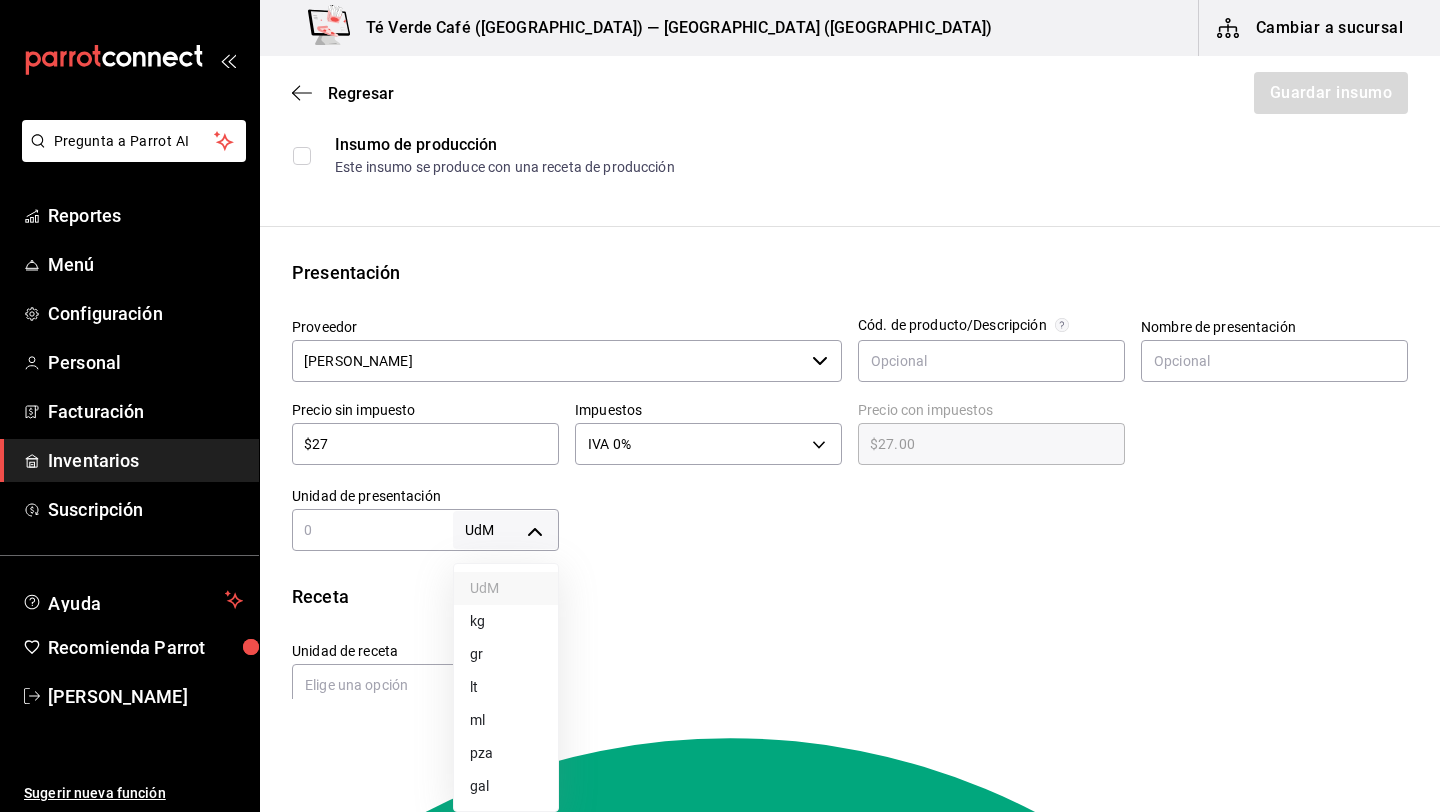 click on "pza" at bounding box center (506, 753) 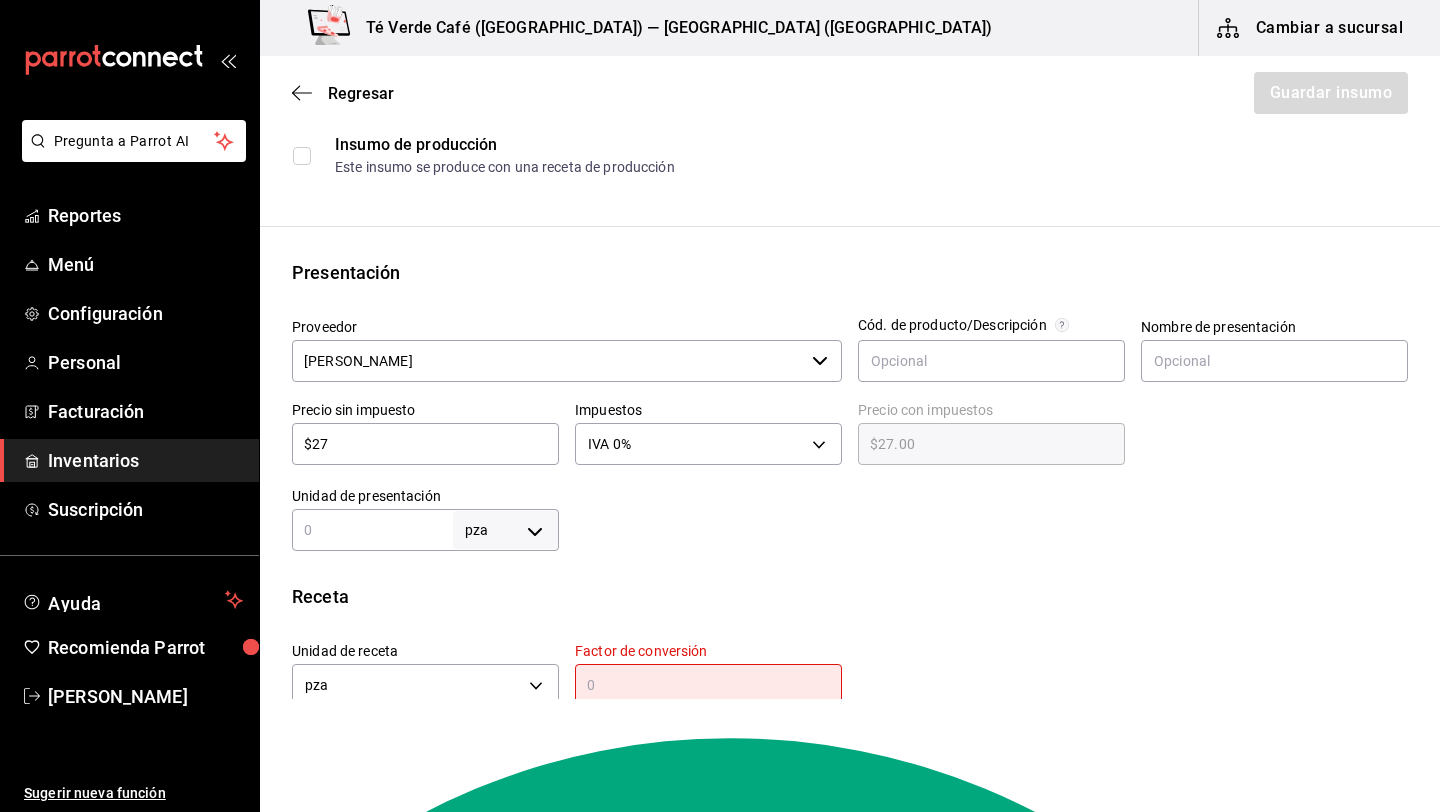 click on "pza UNIT ​" at bounding box center (425, 530) 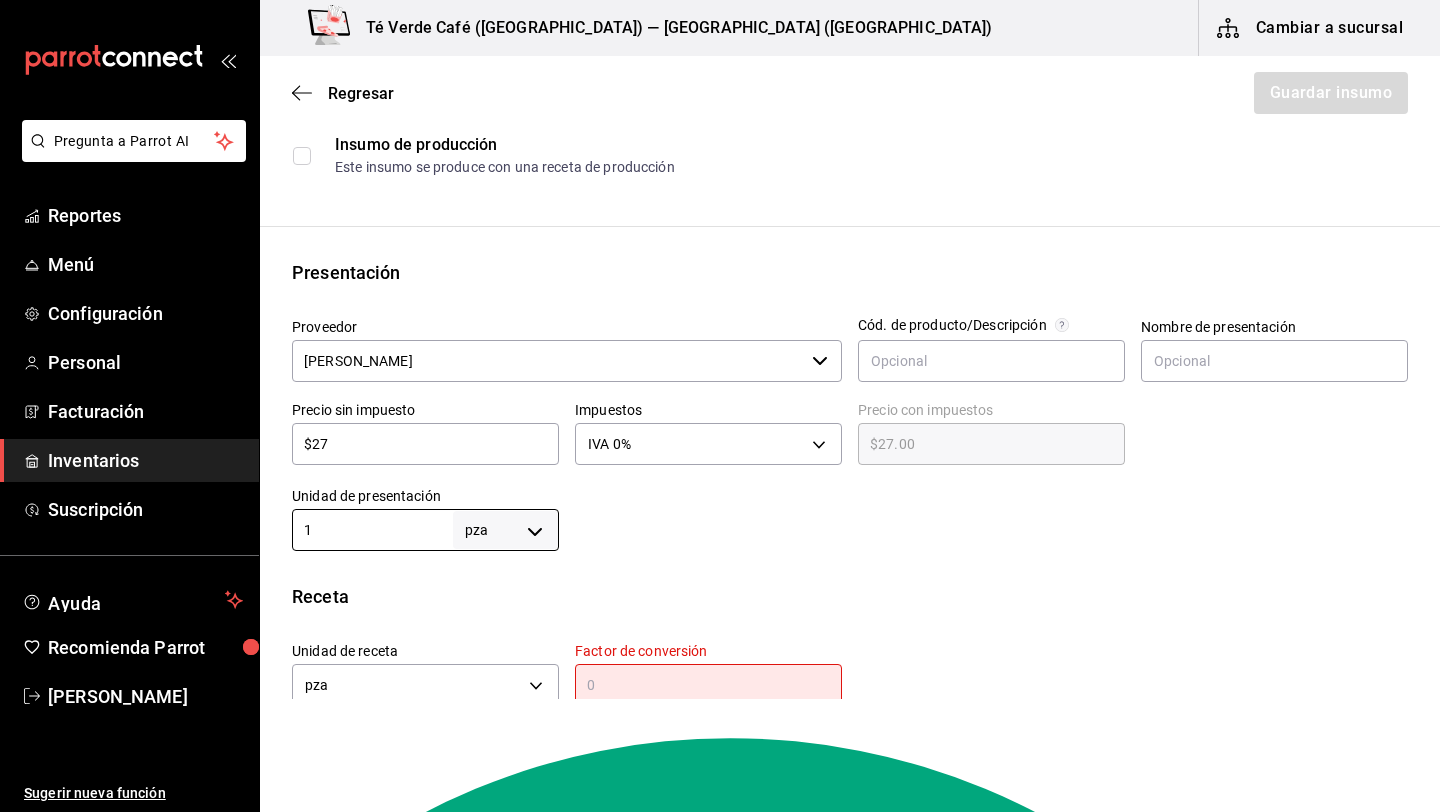 type on "1" 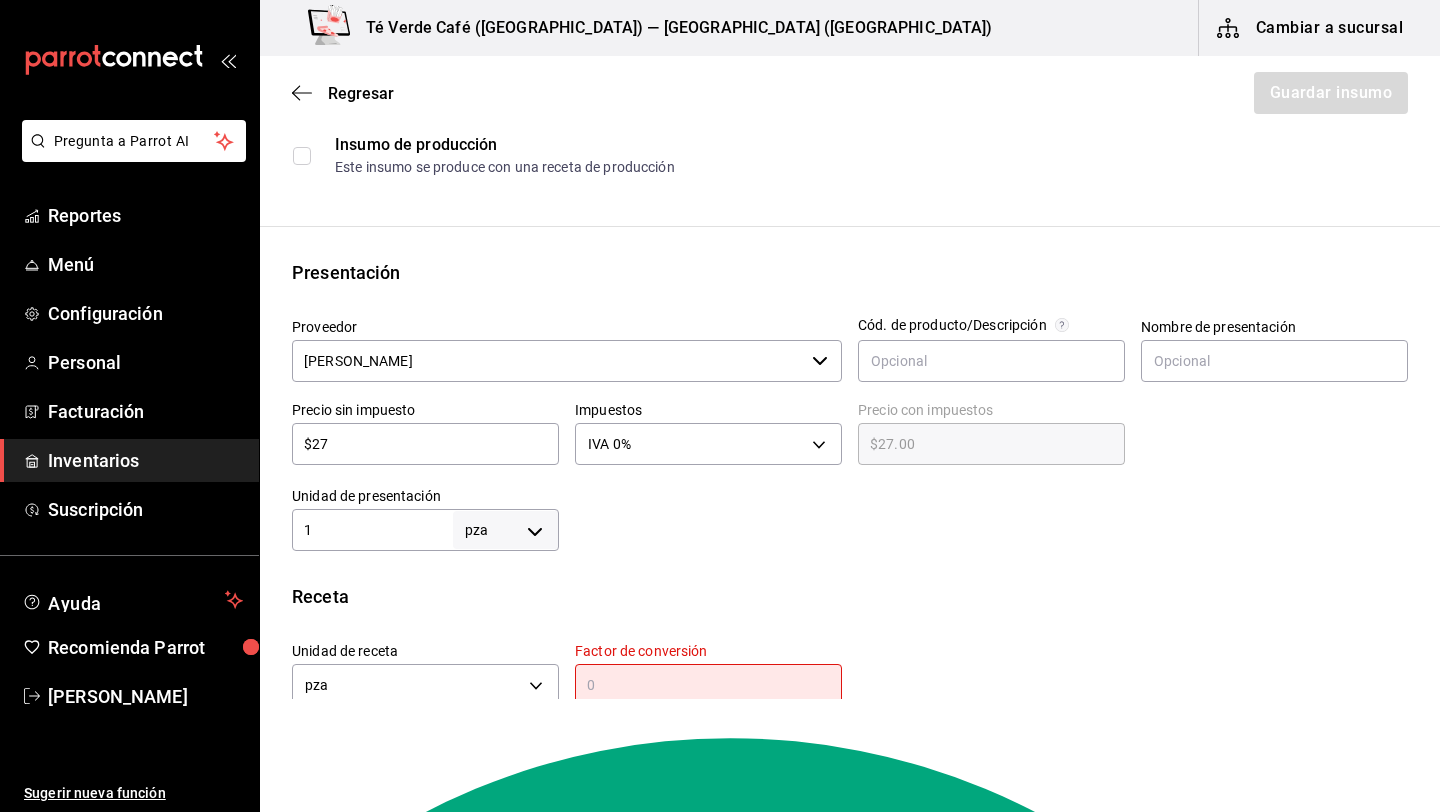 click at bounding box center (983, 511) 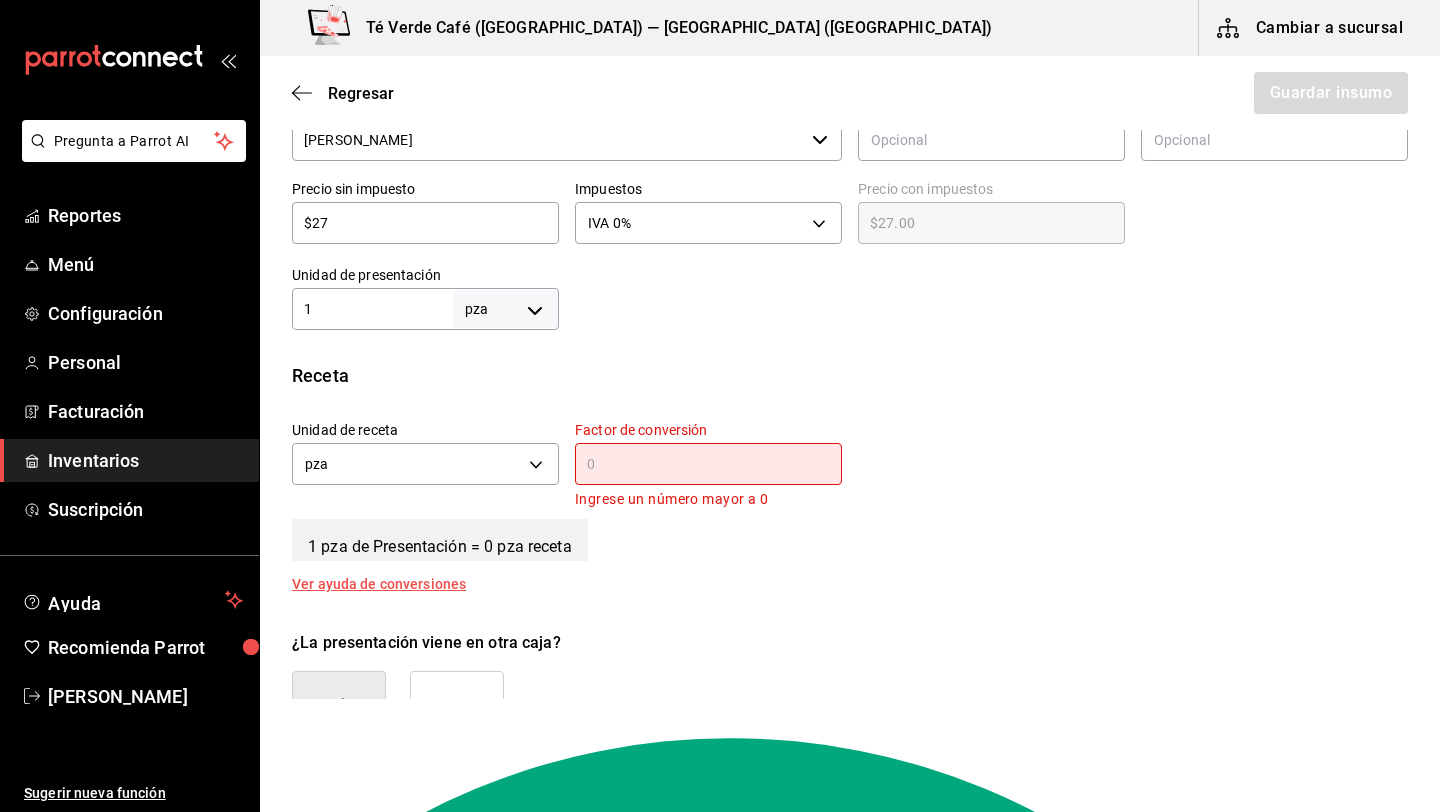 scroll, scrollTop: 482, scrollLeft: 0, axis: vertical 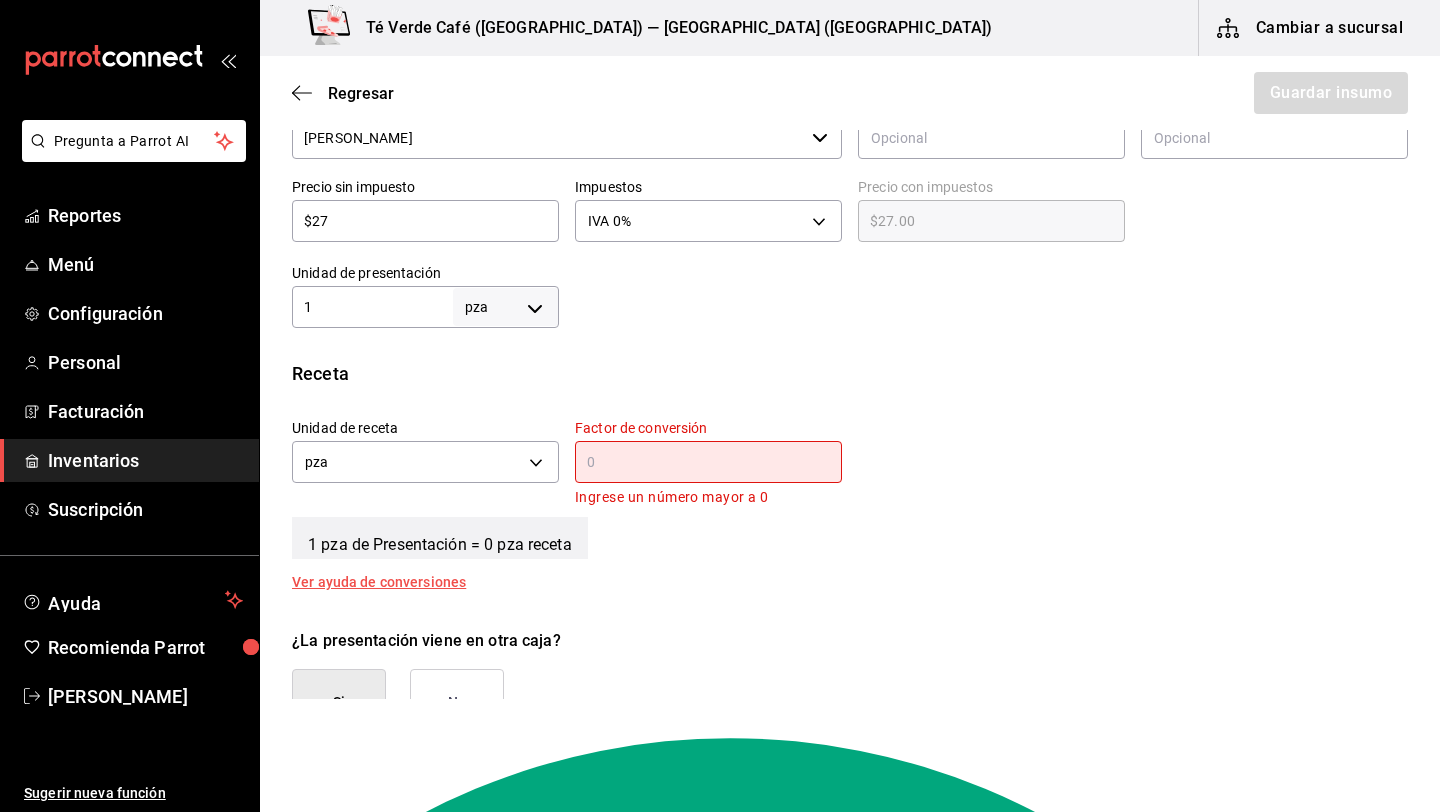 click on "​" at bounding box center (708, 462) 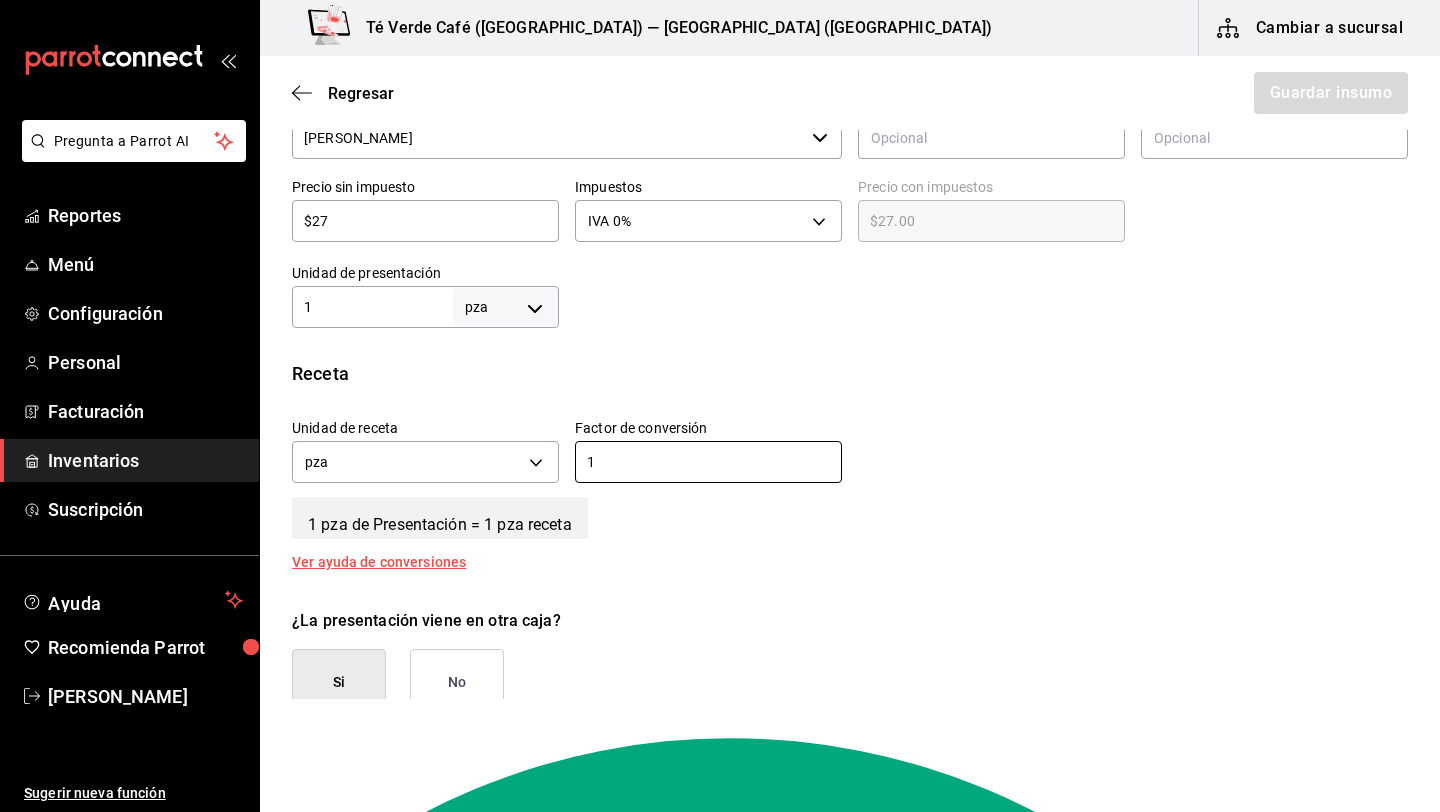 type on "1" 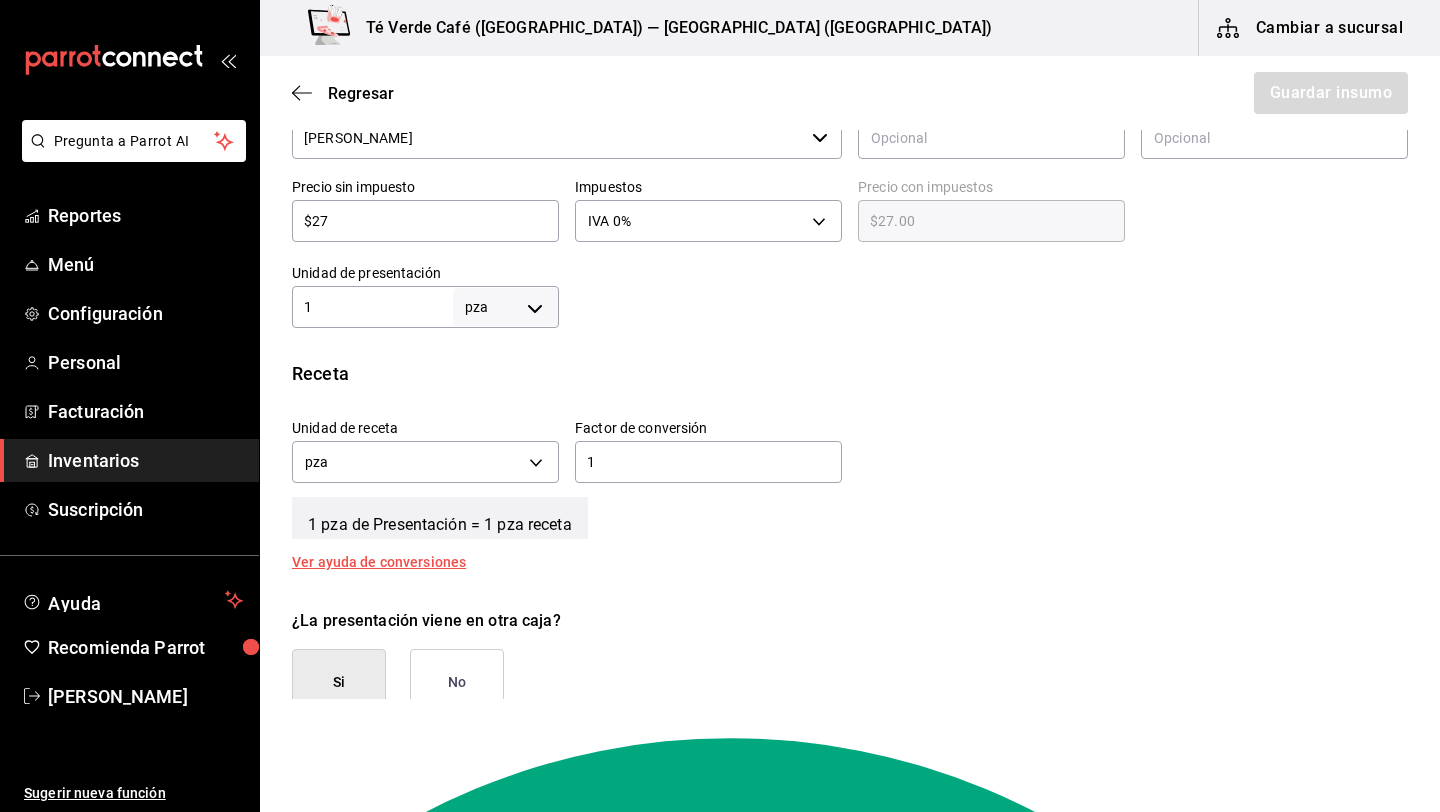 click on "¿La presentación  viene en otra caja?" at bounding box center (850, 621) 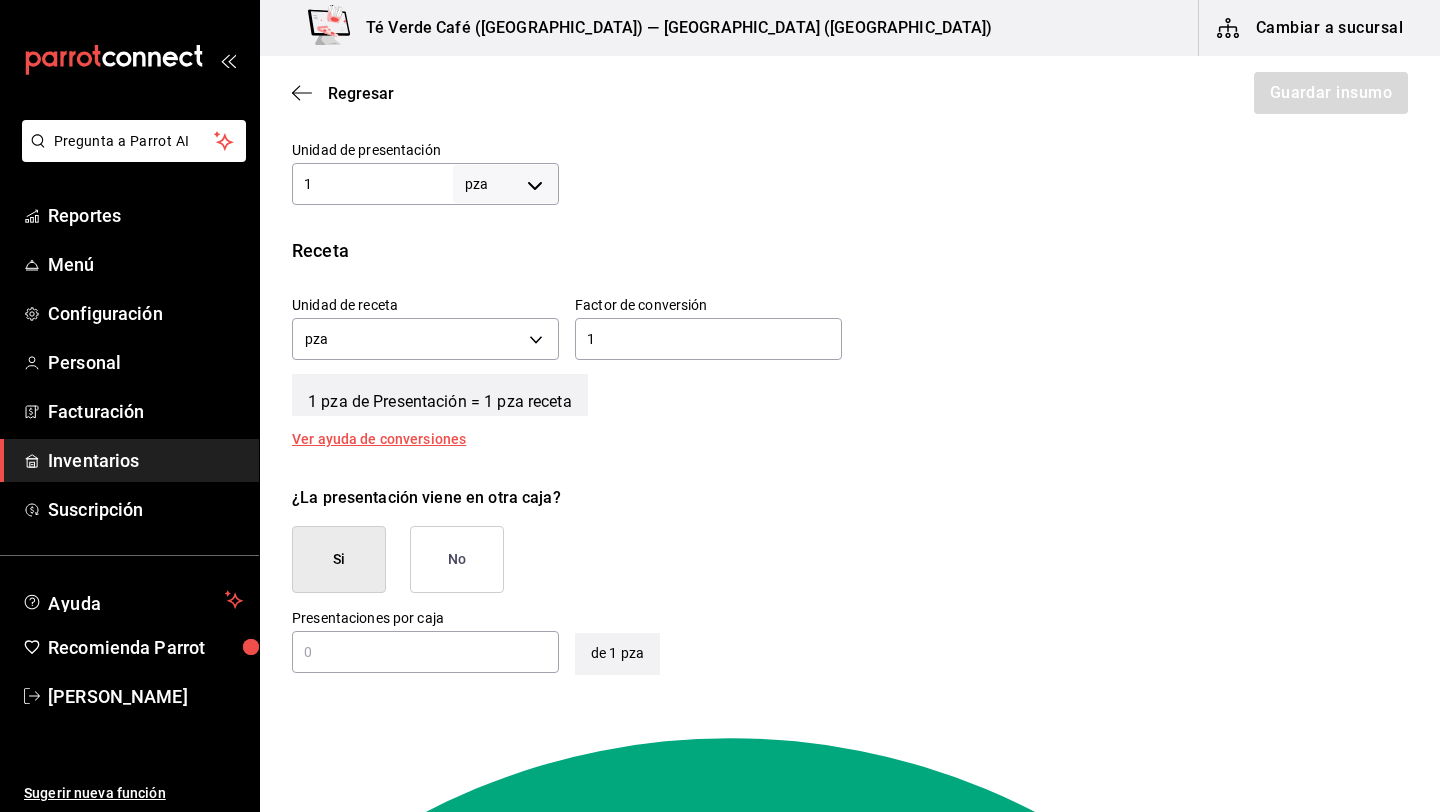 scroll, scrollTop: 634, scrollLeft: 0, axis: vertical 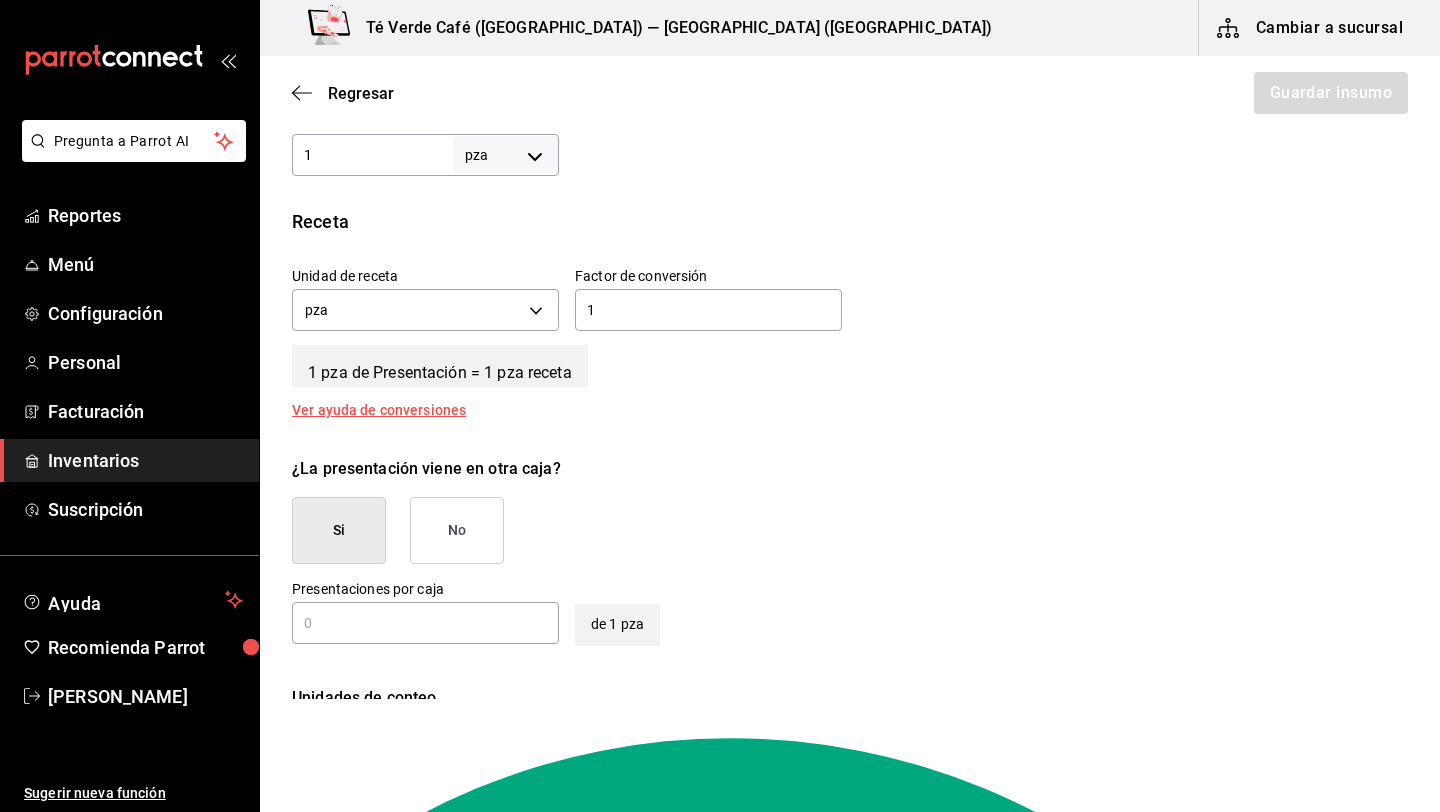 click on "No" at bounding box center (457, 530) 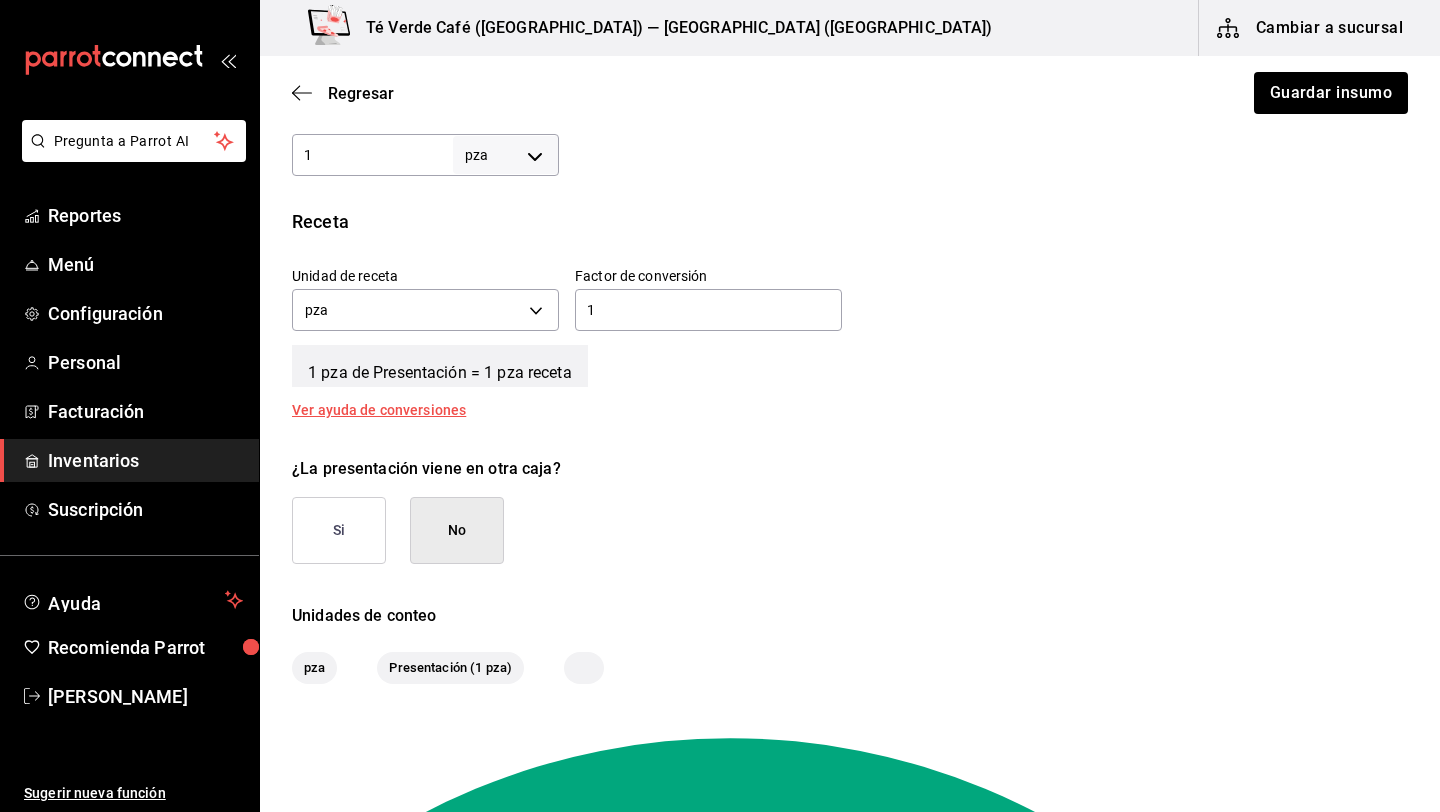 scroll, scrollTop: 714, scrollLeft: 0, axis: vertical 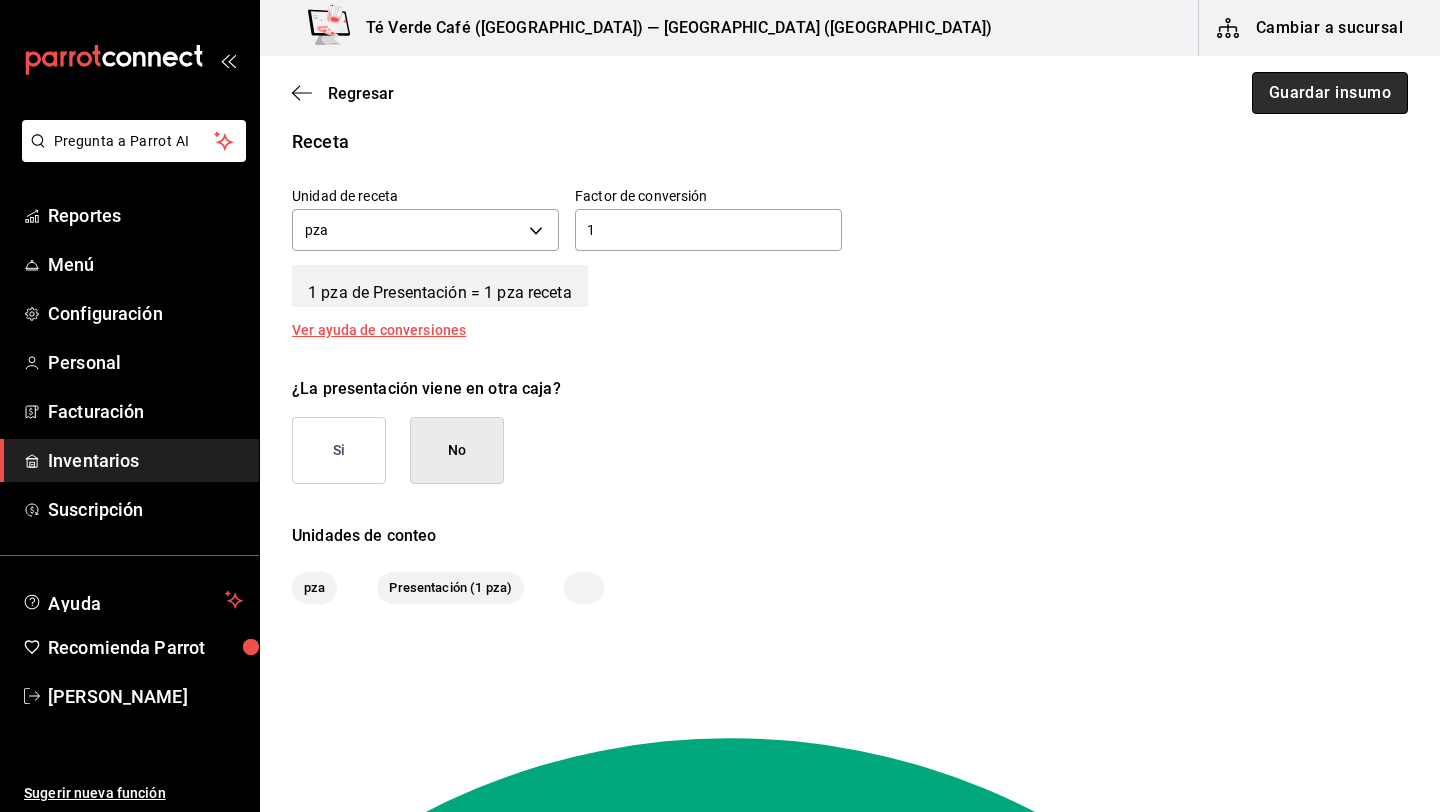 click on "Guardar insumo" at bounding box center (1330, 93) 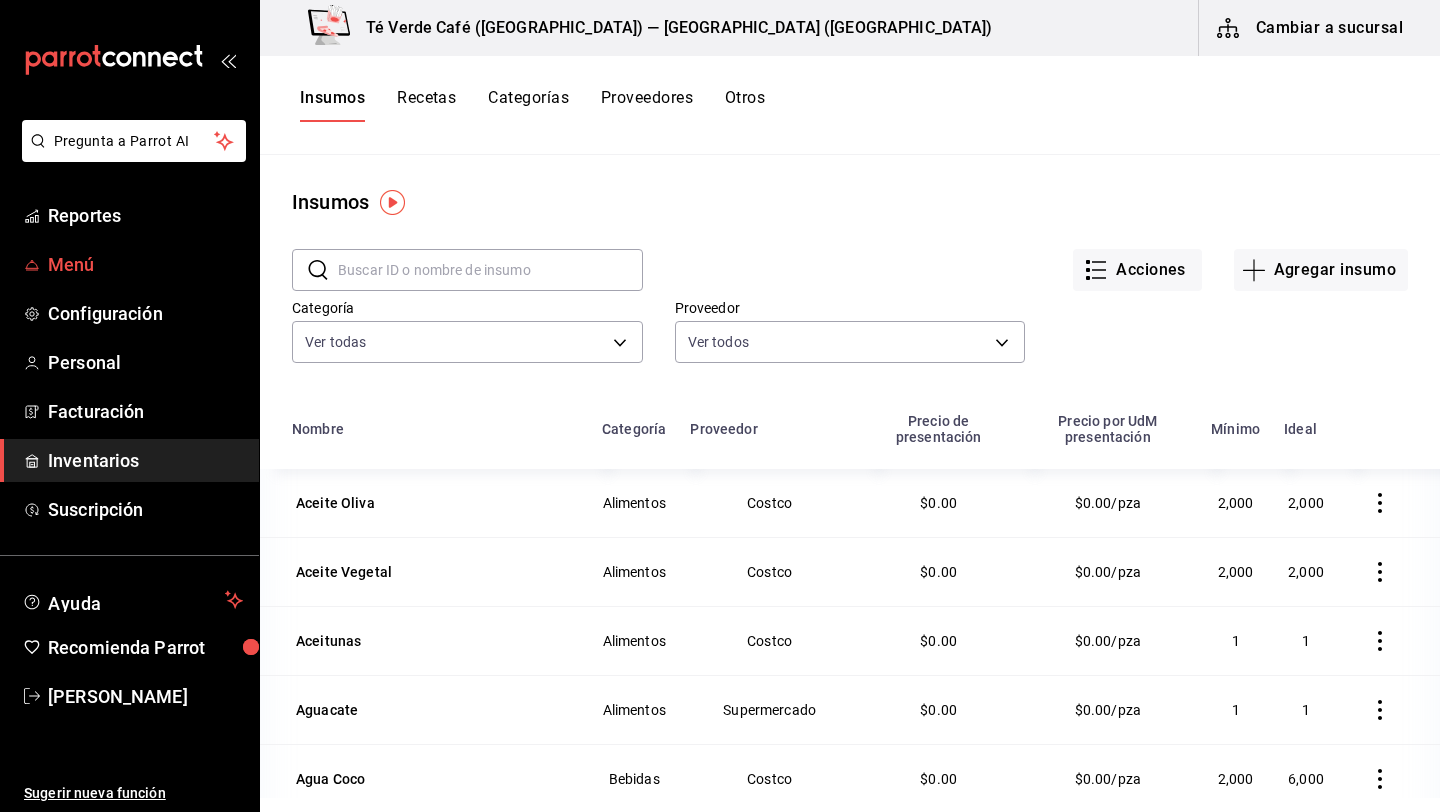 click on "Menú" at bounding box center [145, 264] 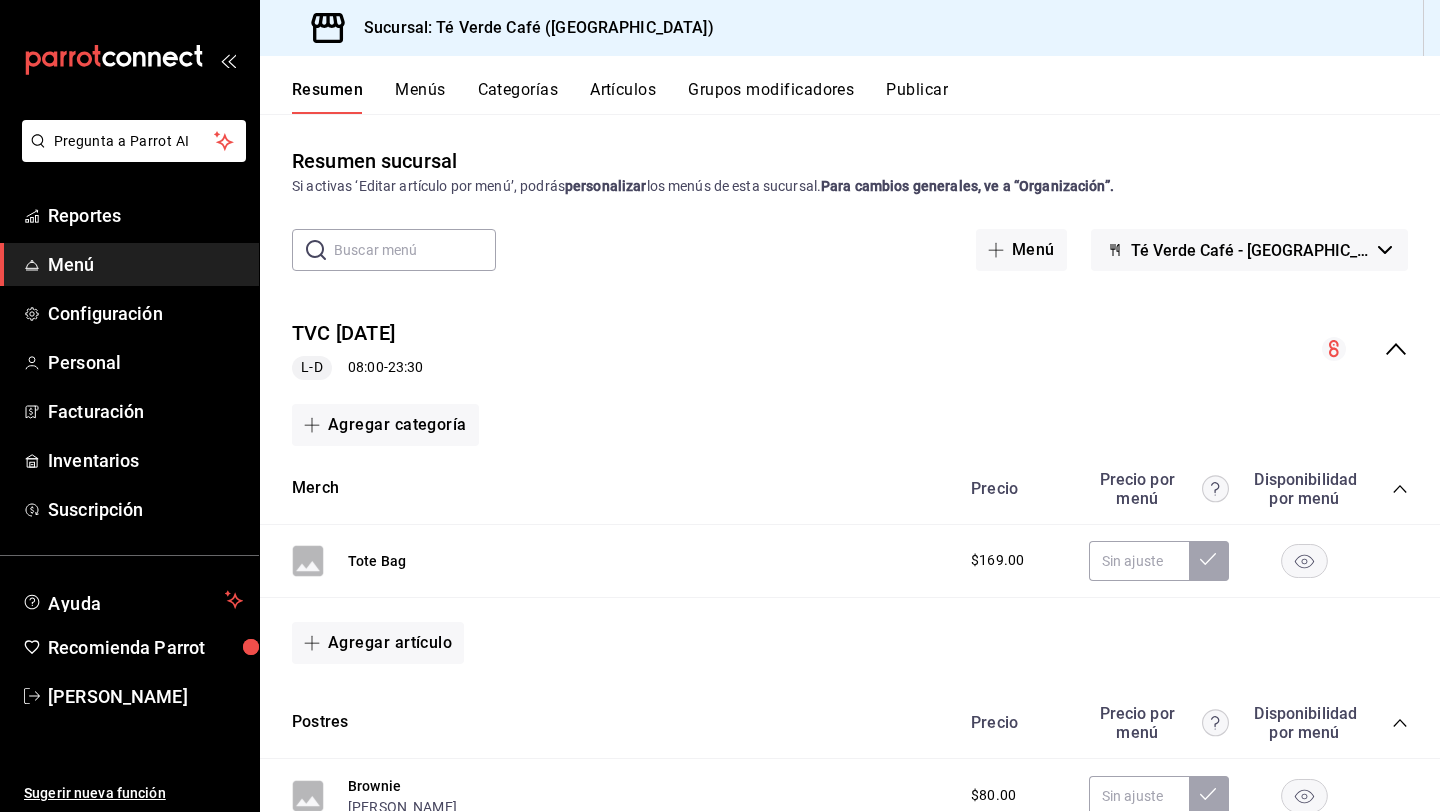 click on "Artículos" at bounding box center [623, 97] 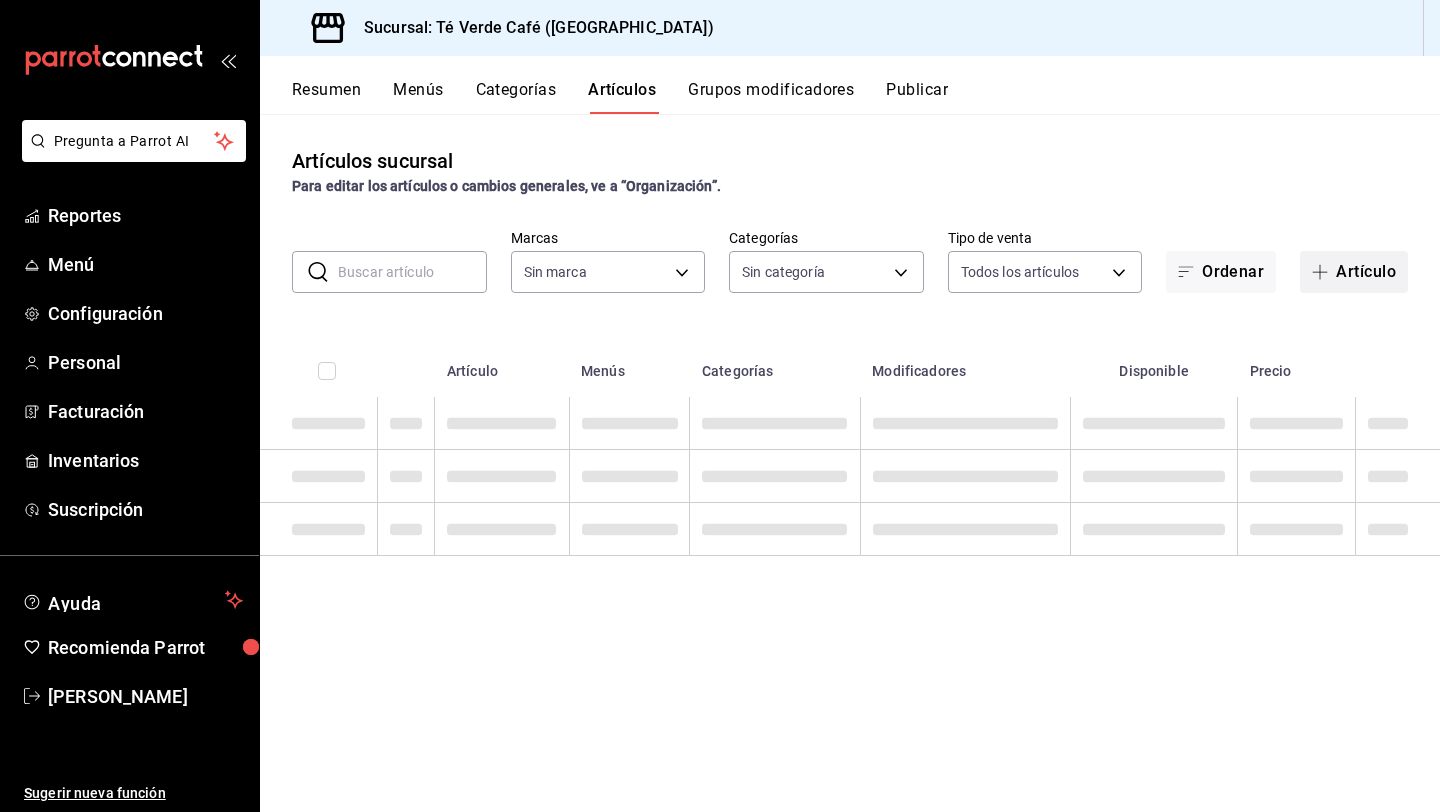 type on "758a6f1e-0dac-4099-973a-2f8b6b85c5fc" 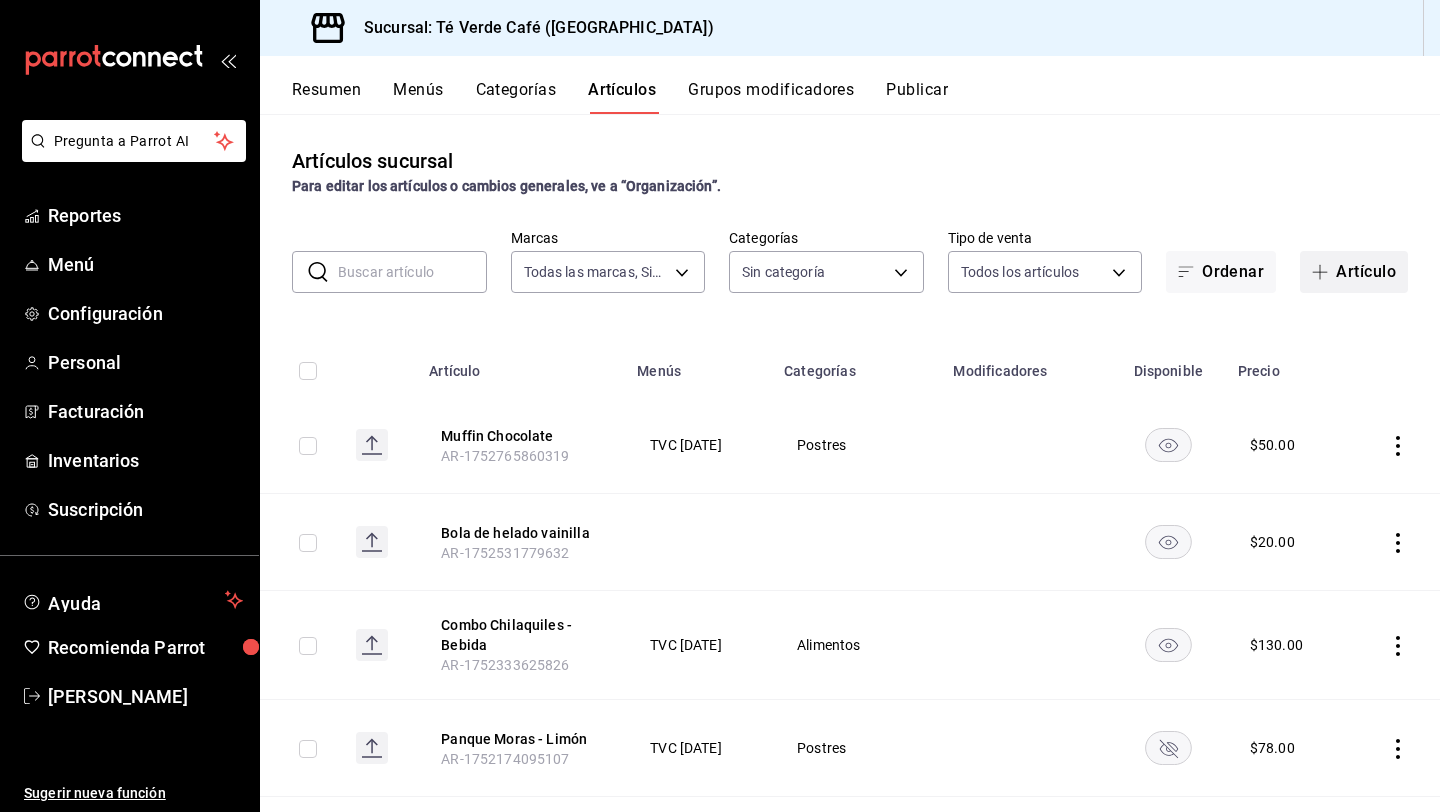 type on "7f84b29c-7dd6-4275-a412-61a2aaa74f48,3e45f5be-f9d1-4832-a44c-73ceef34bbf3,89266c1c-4e34-4b80-940b-7e6b7acff9e9,d35b3f42-2f40-4b46-9abc-e8c2670203bd,e32b7473-67c0-4a22-b7be-094f96c8e78d,33edcb5b-2fa5-42fd-a8e3-08e154ca1556,6cc02e5a-fb52-48d6-9295-f0a7e07df166,e5d461ef-7b95-4d48-8188-7e05d61870f3" 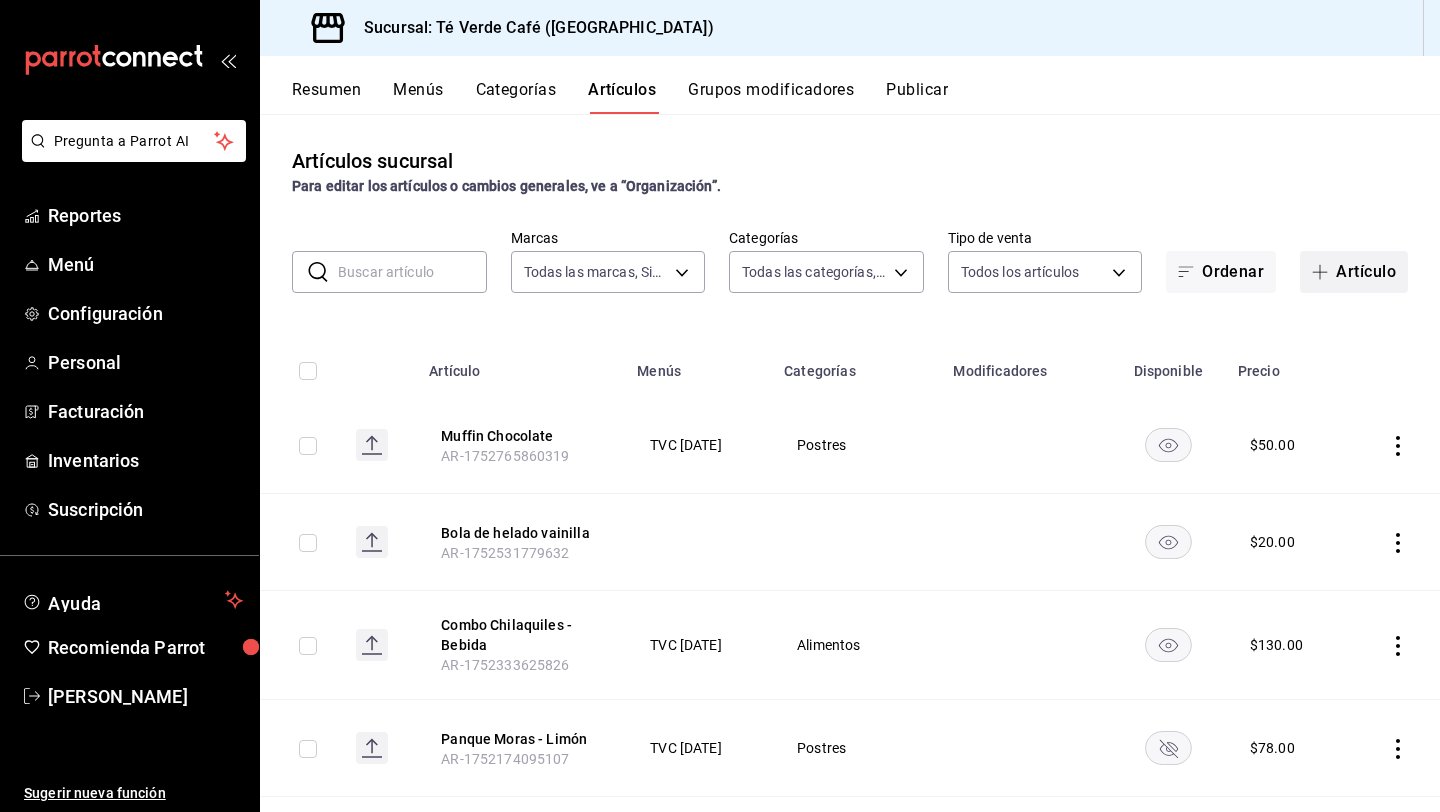 click on "Artículo" at bounding box center [1354, 272] 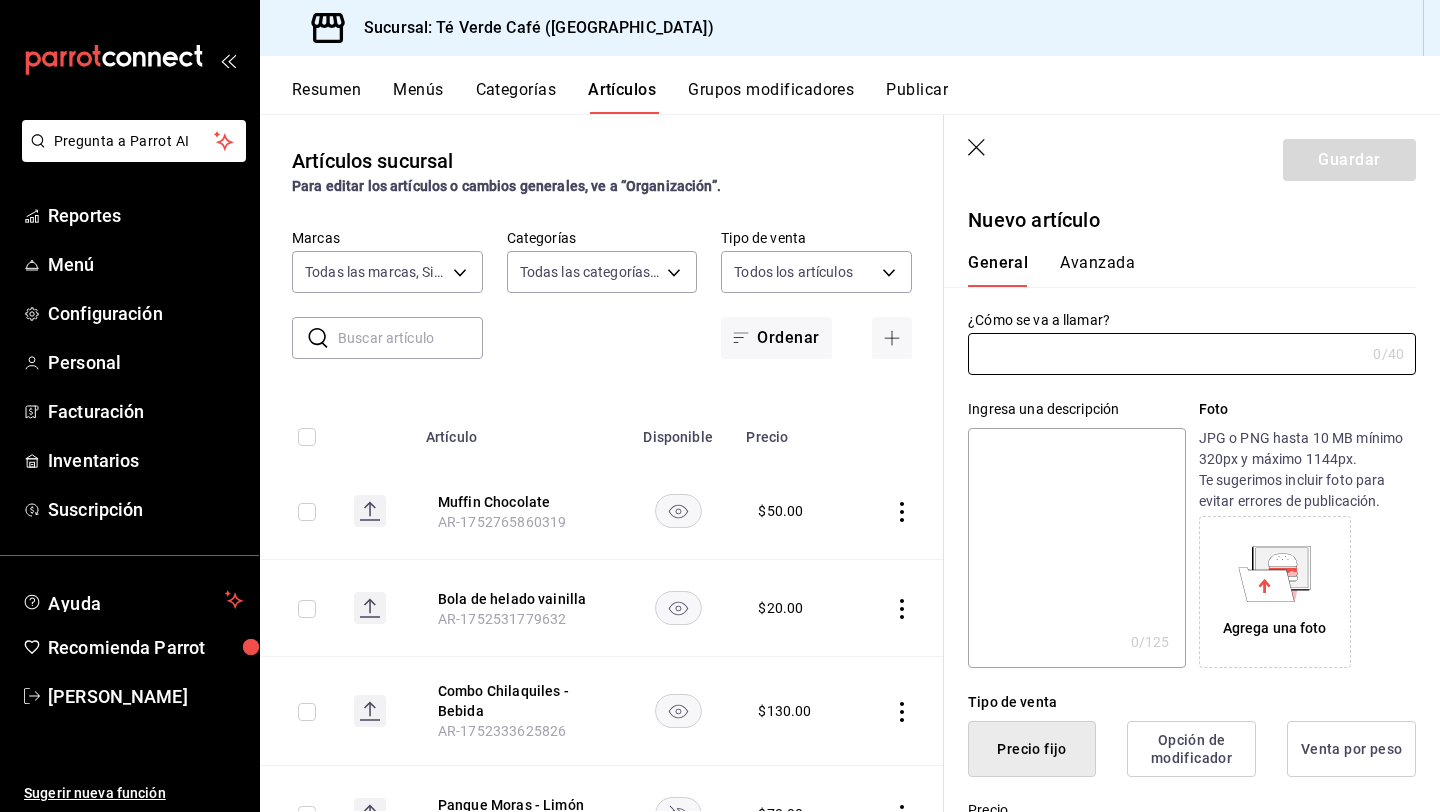 type on "AR-1752782090555" 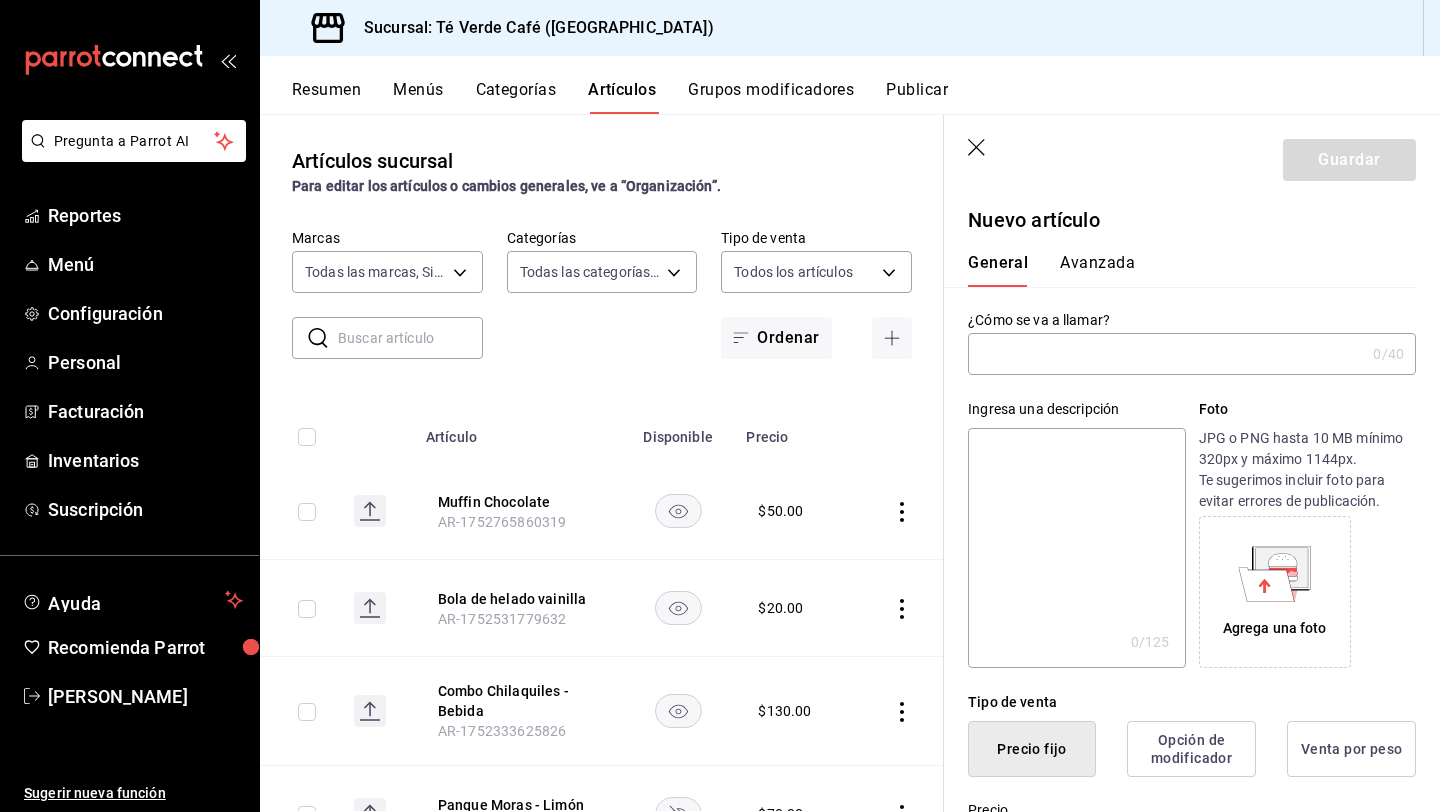 click at bounding box center (1166, 354) 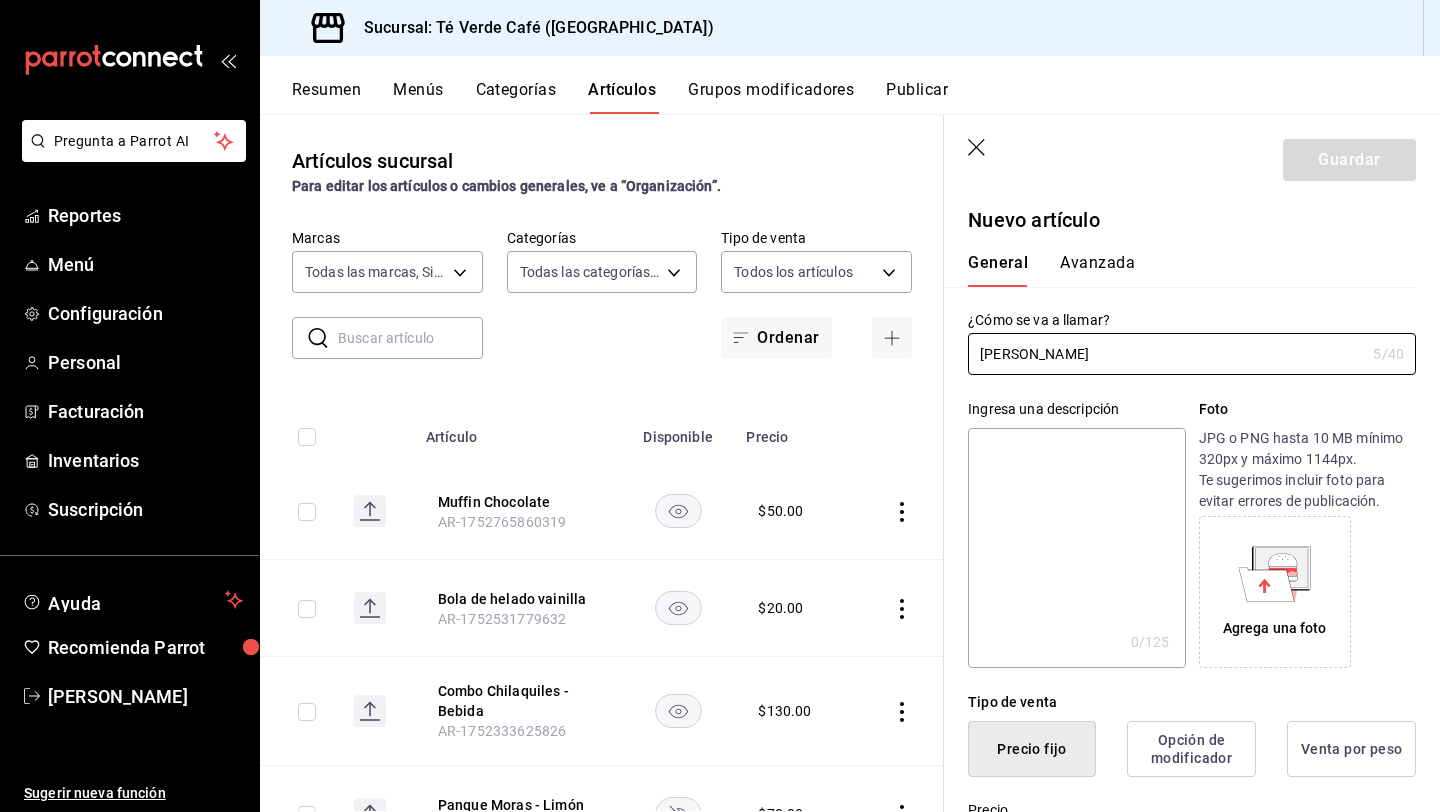 click on "General [PERSON_NAME]" at bounding box center (1180, 270) 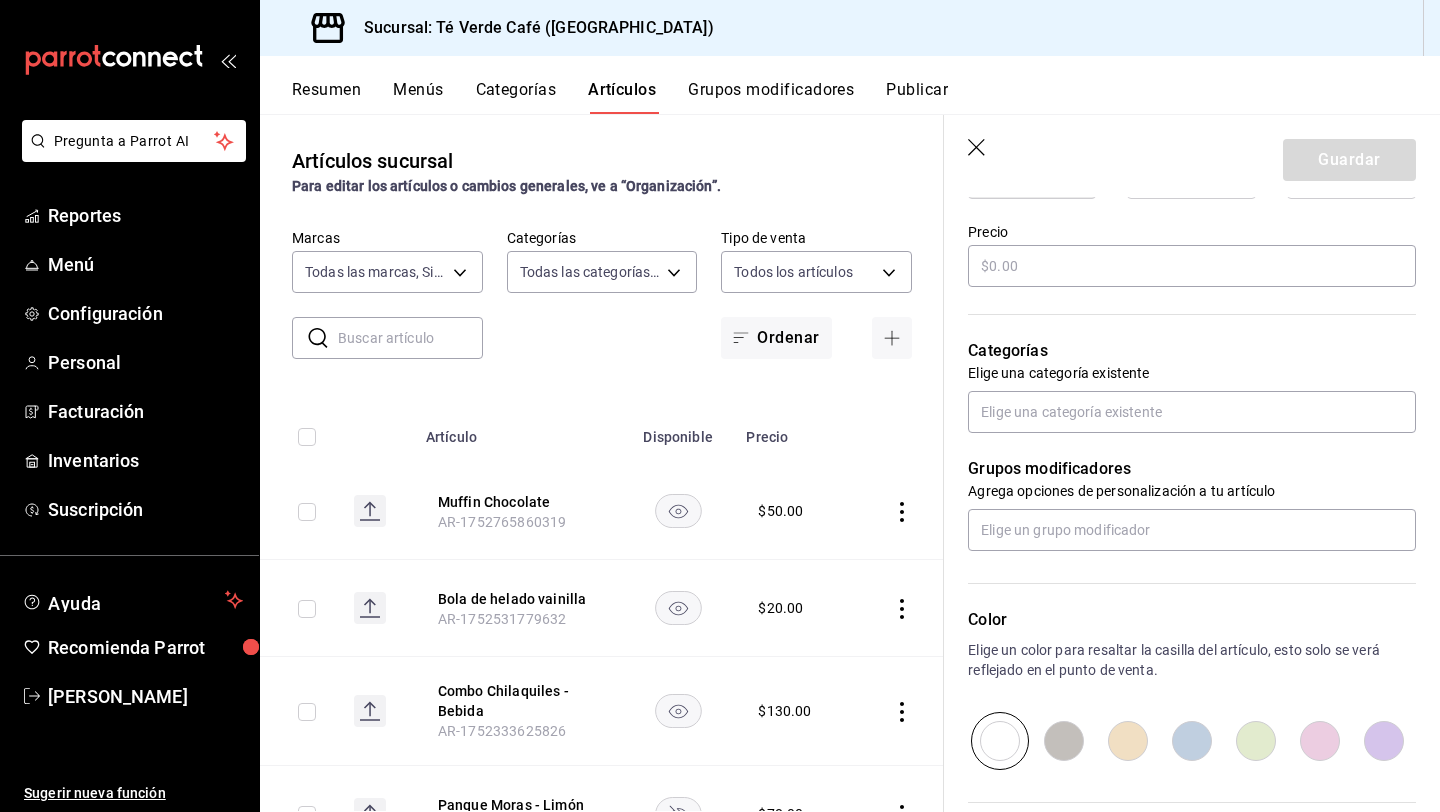 scroll, scrollTop: 600, scrollLeft: 0, axis: vertical 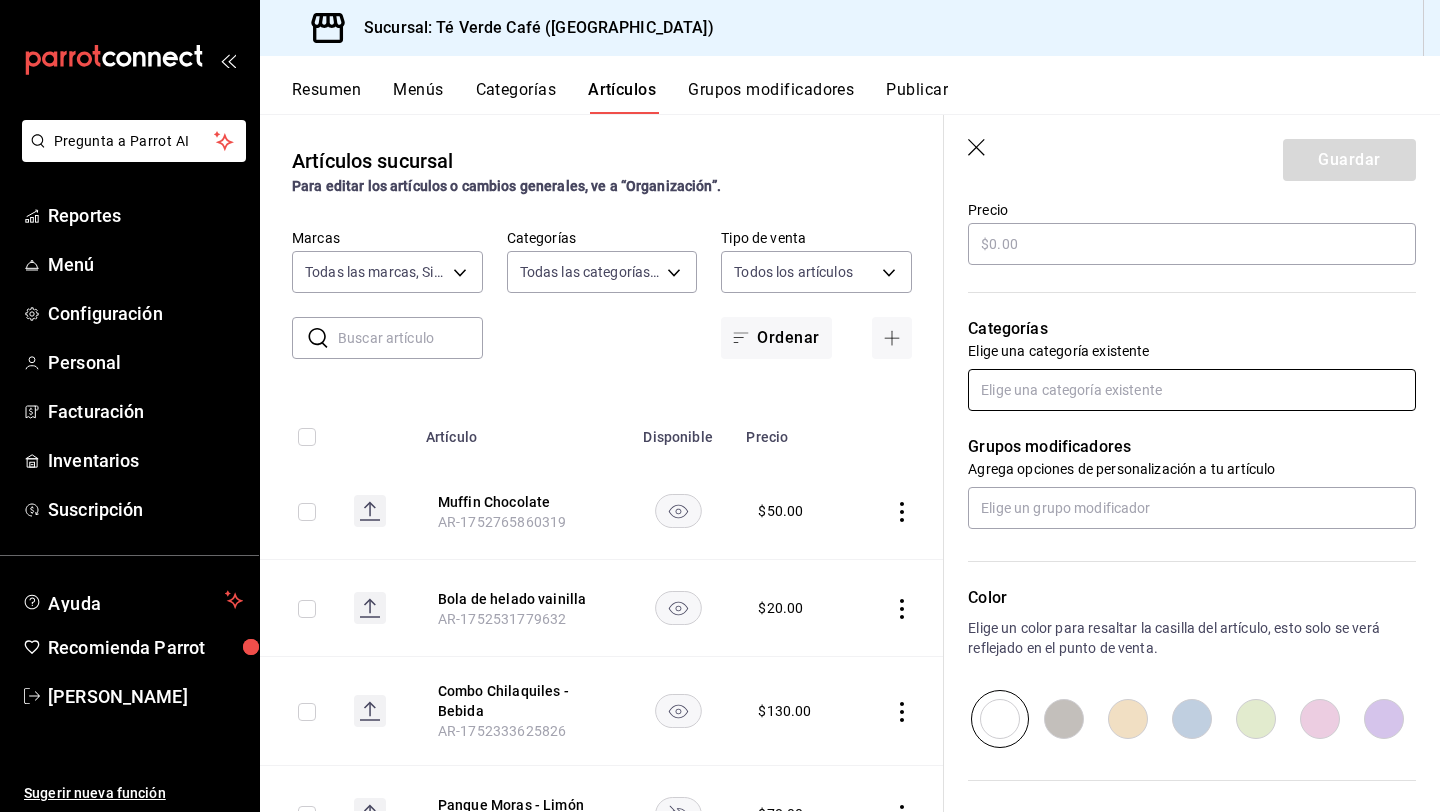 click at bounding box center [1192, 390] 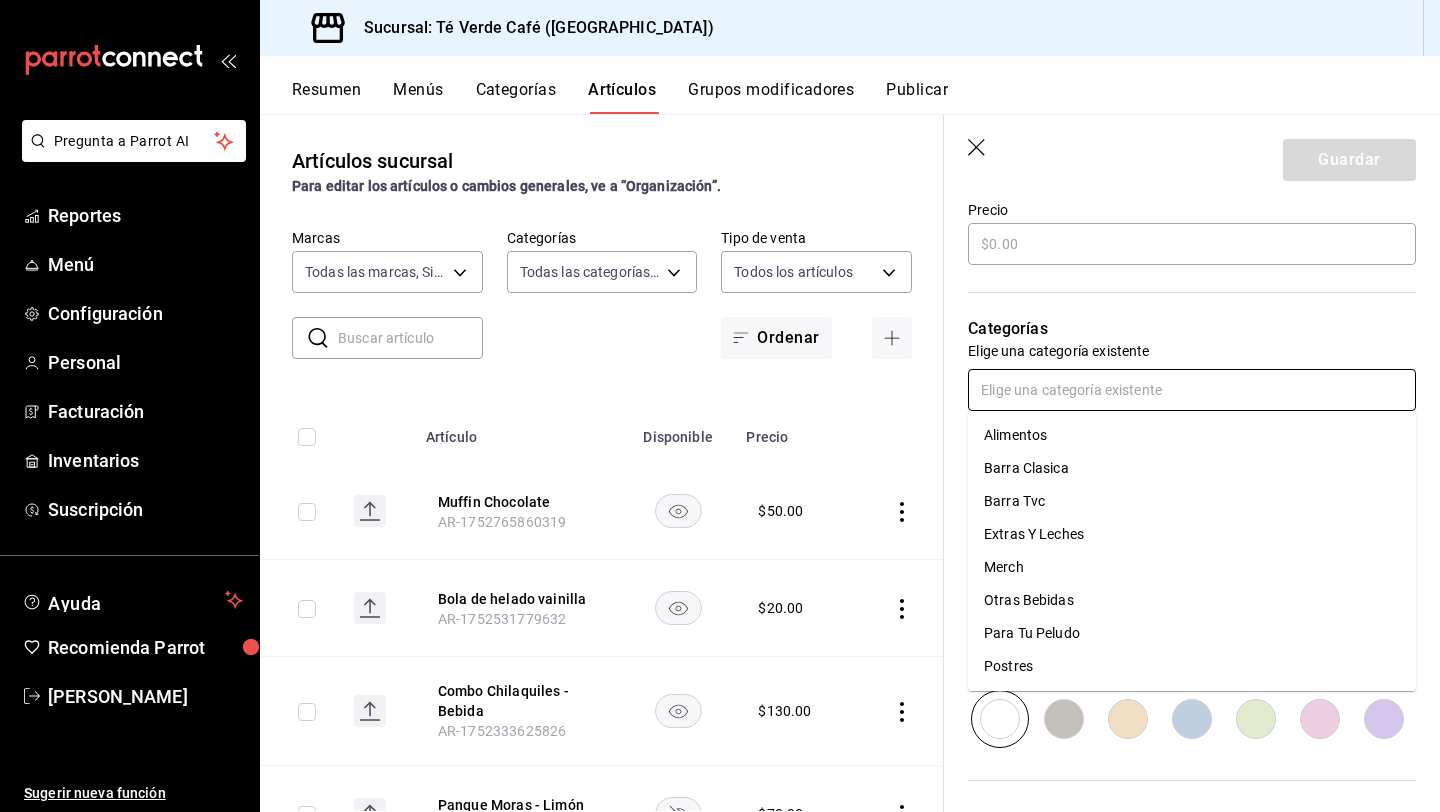 click on "Otras Bebidas" at bounding box center (1192, 600) 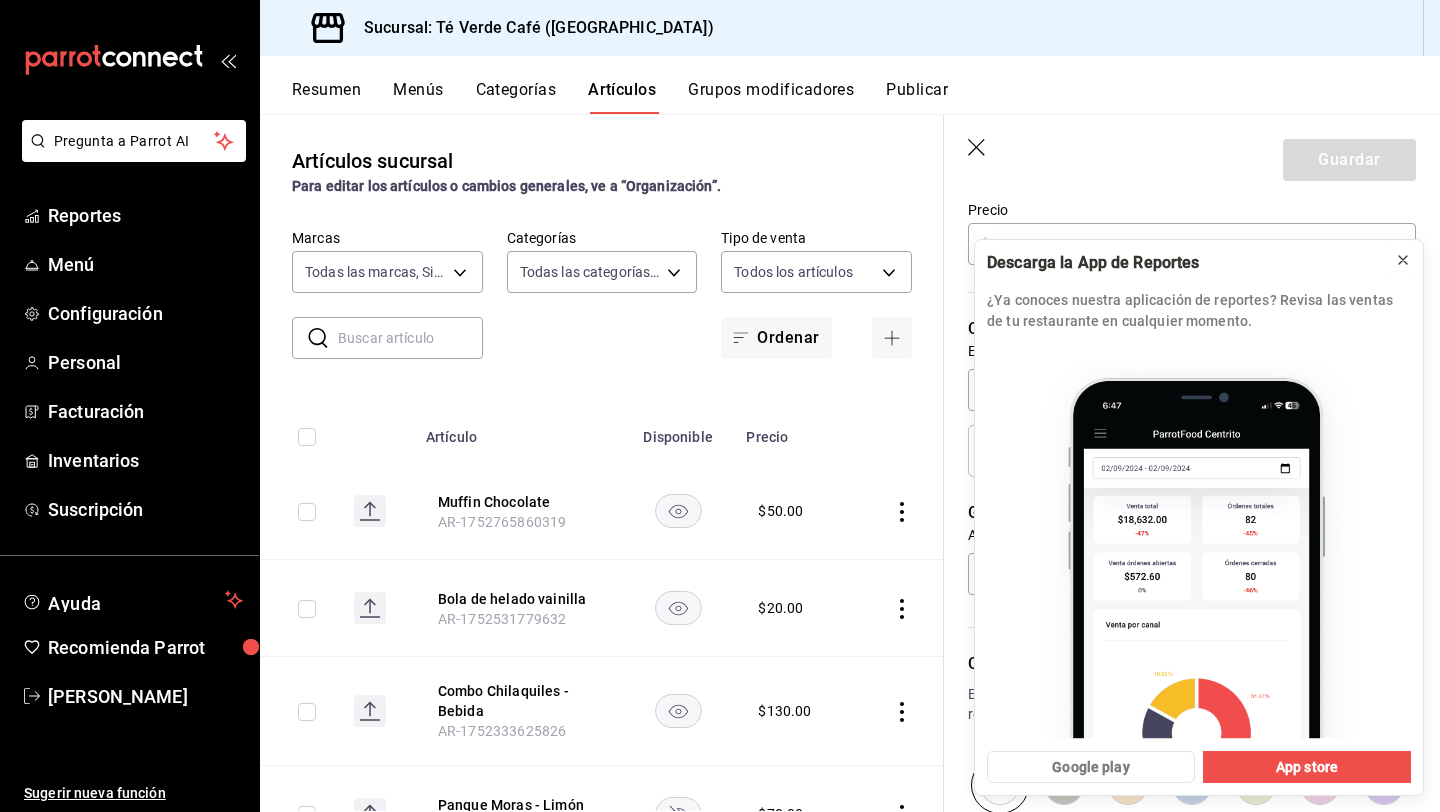 click 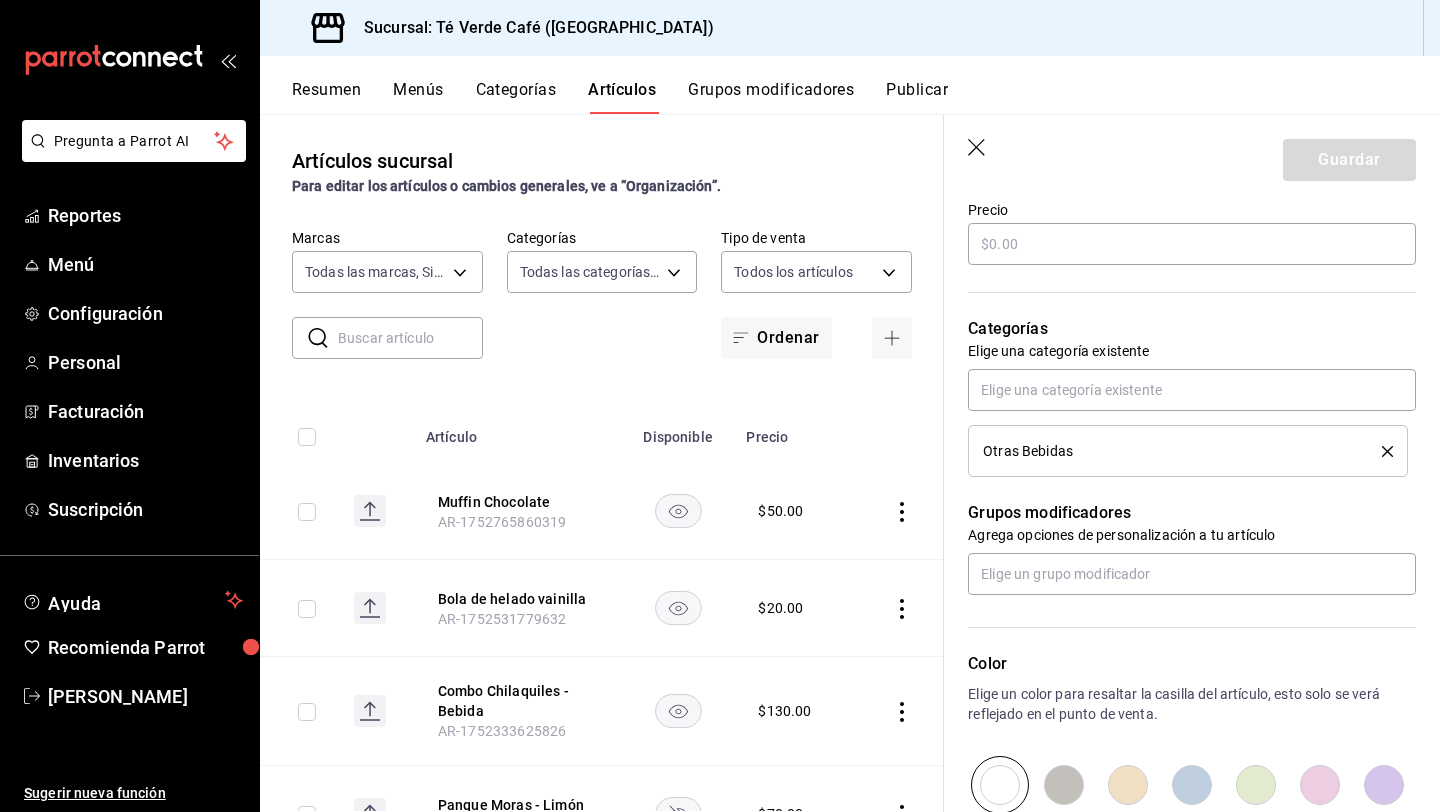 scroll, scrollTop: 809, scrollLeft: 0, axis: vertical 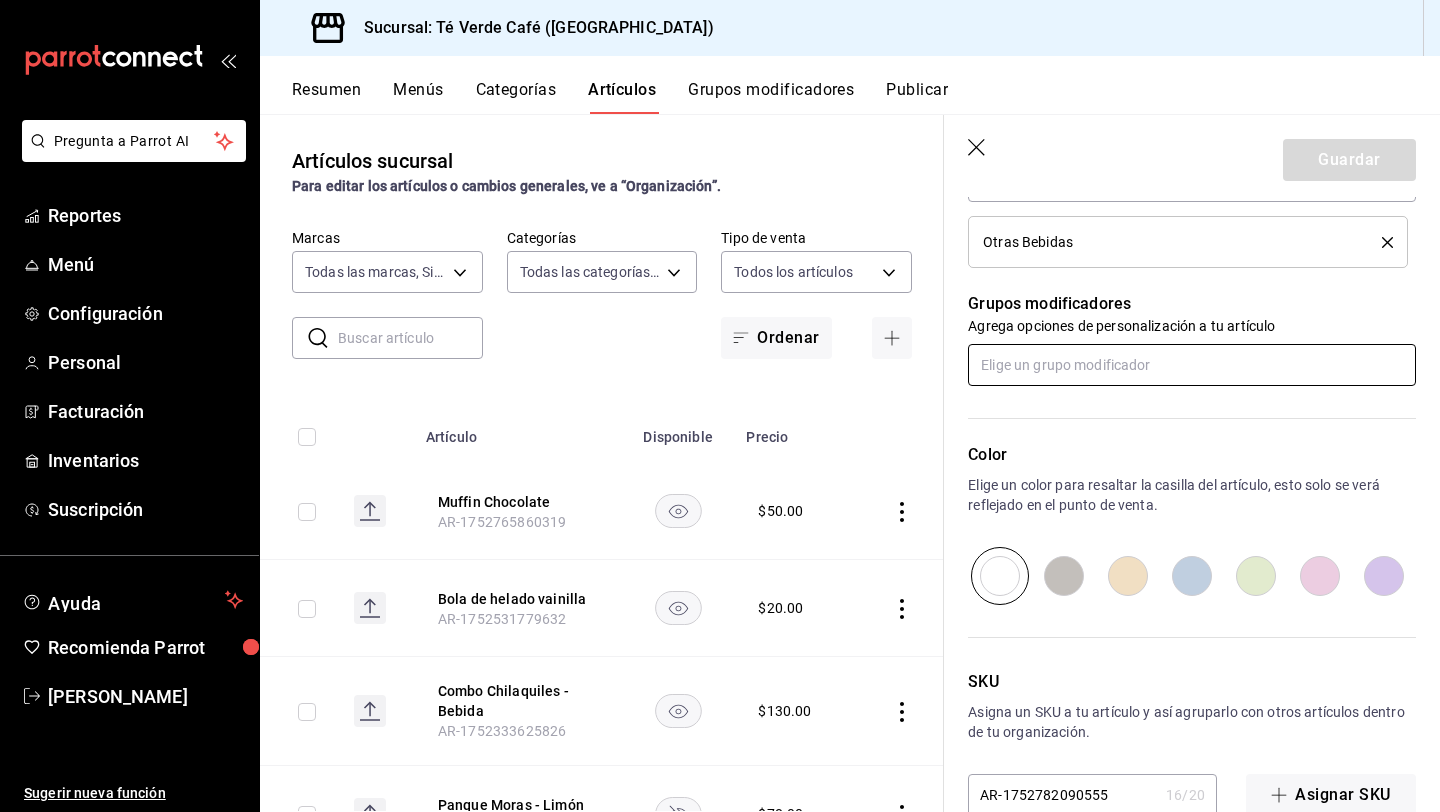 click at bounding box center [1192, 365] 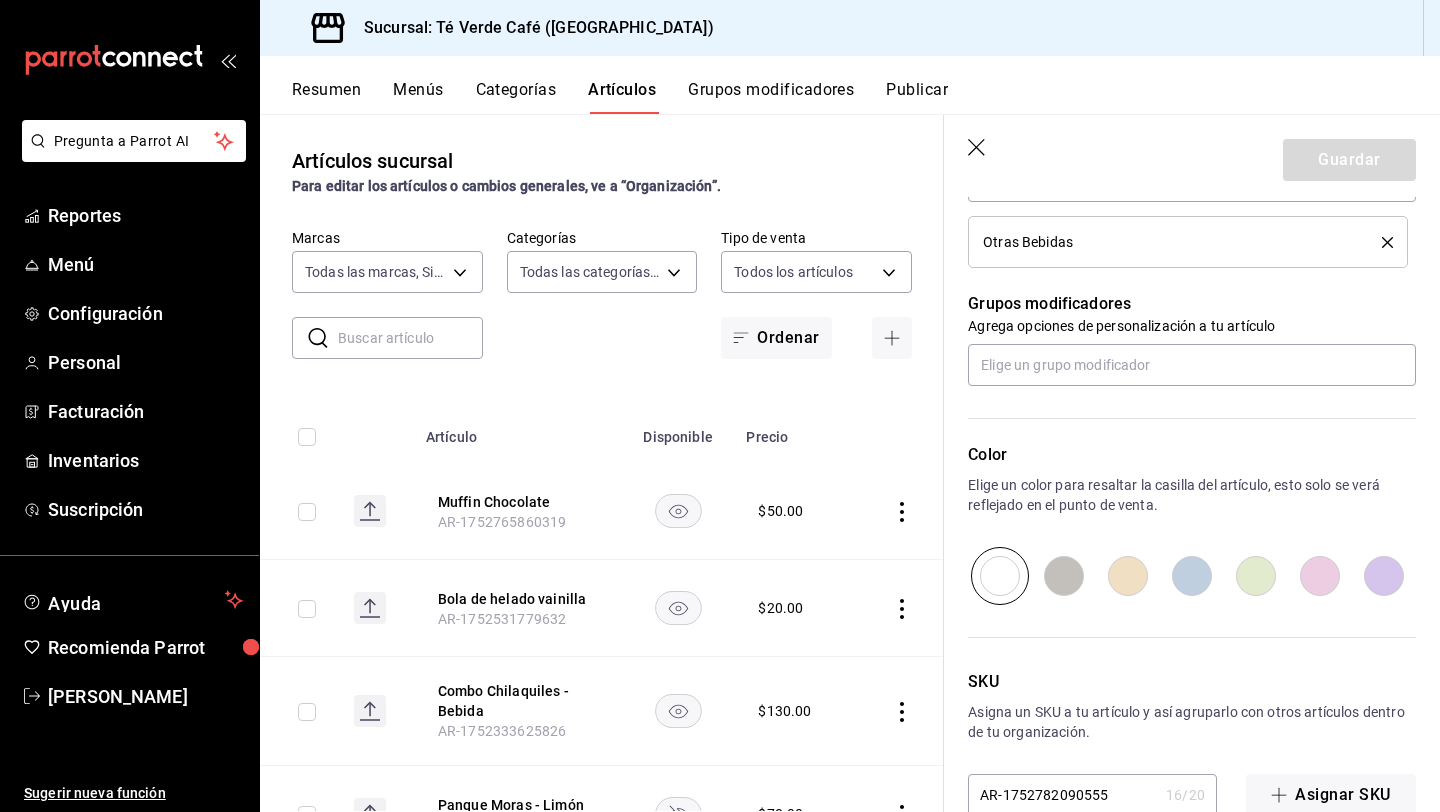 click on "Grupos modificadores Agrega opciones de personalización a tu artículo" at bounding box center (1180, 327) 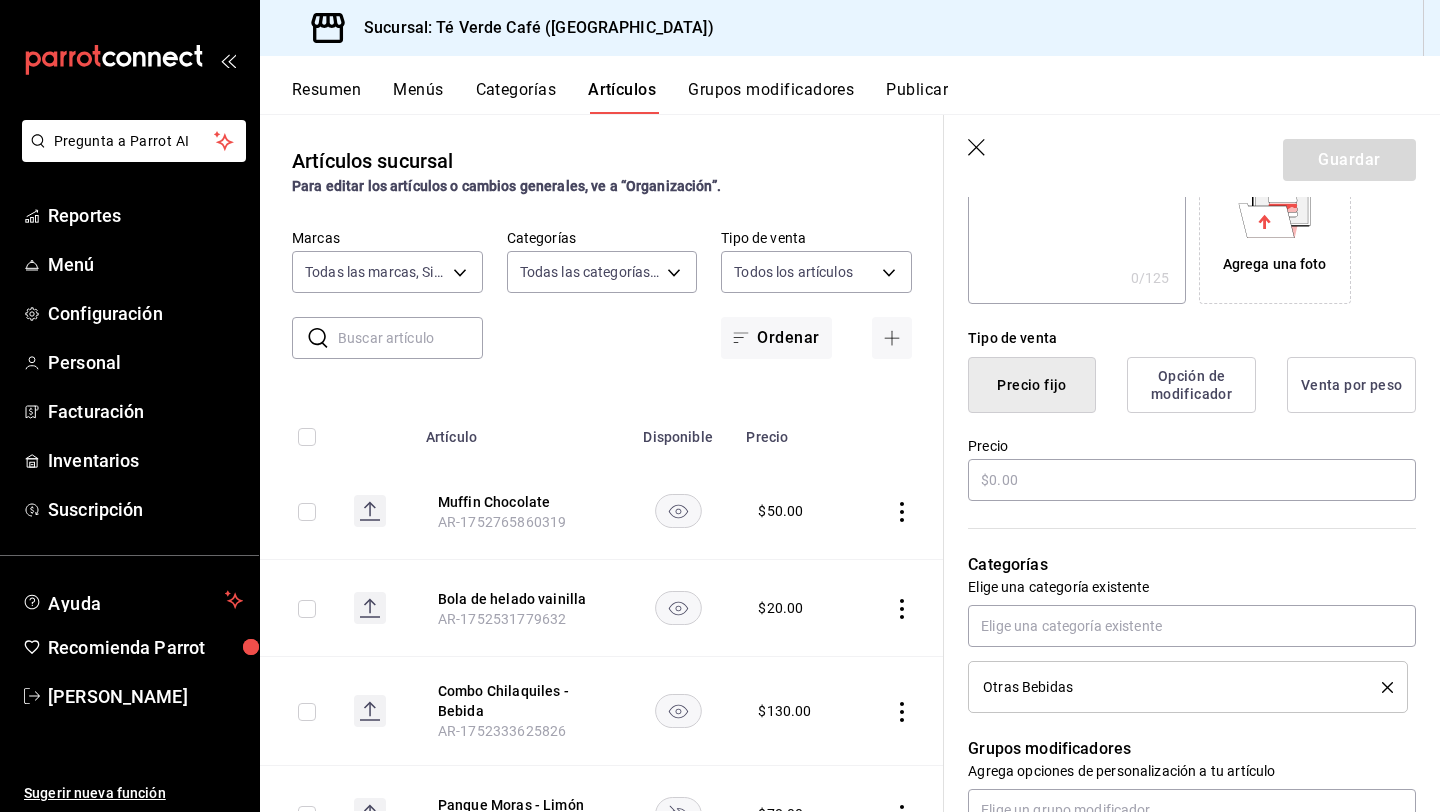 scroll, scrollTop: 342, scrollLeft: 0, axis: vertical 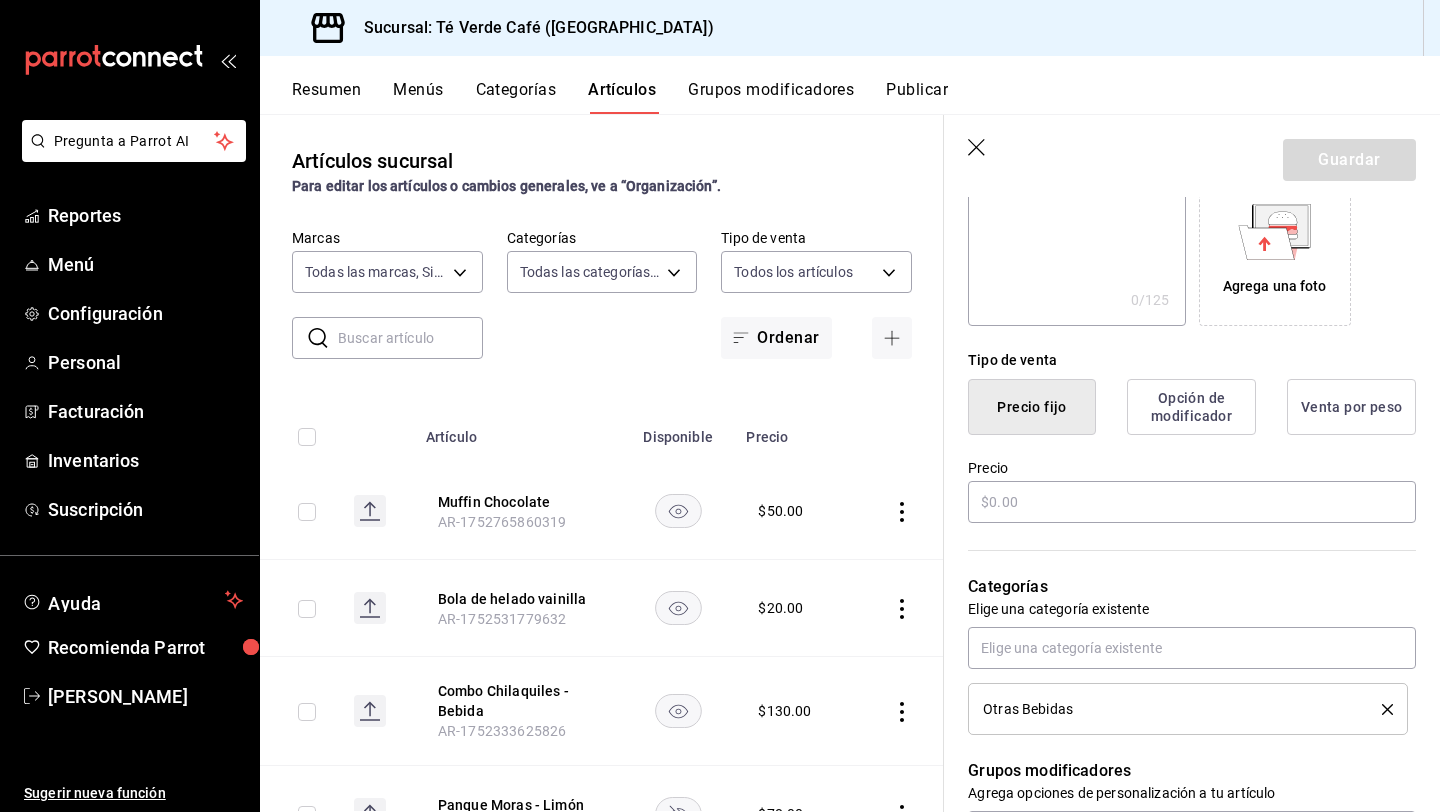 click on "Opción de modificador" at bounding box center (1191, 407) 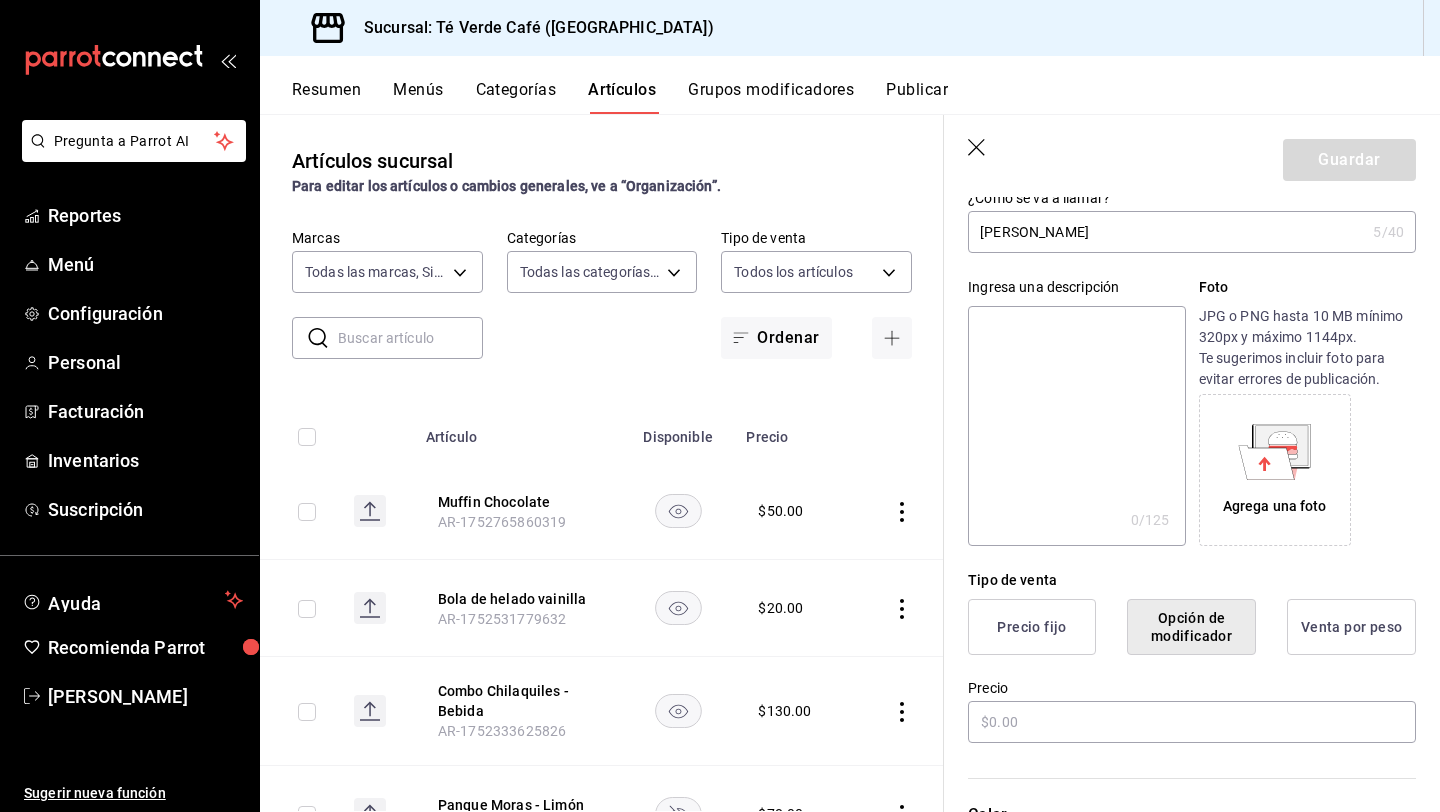 scroll, scrollTop: 110, scrollLeft: 0, axis: vertical 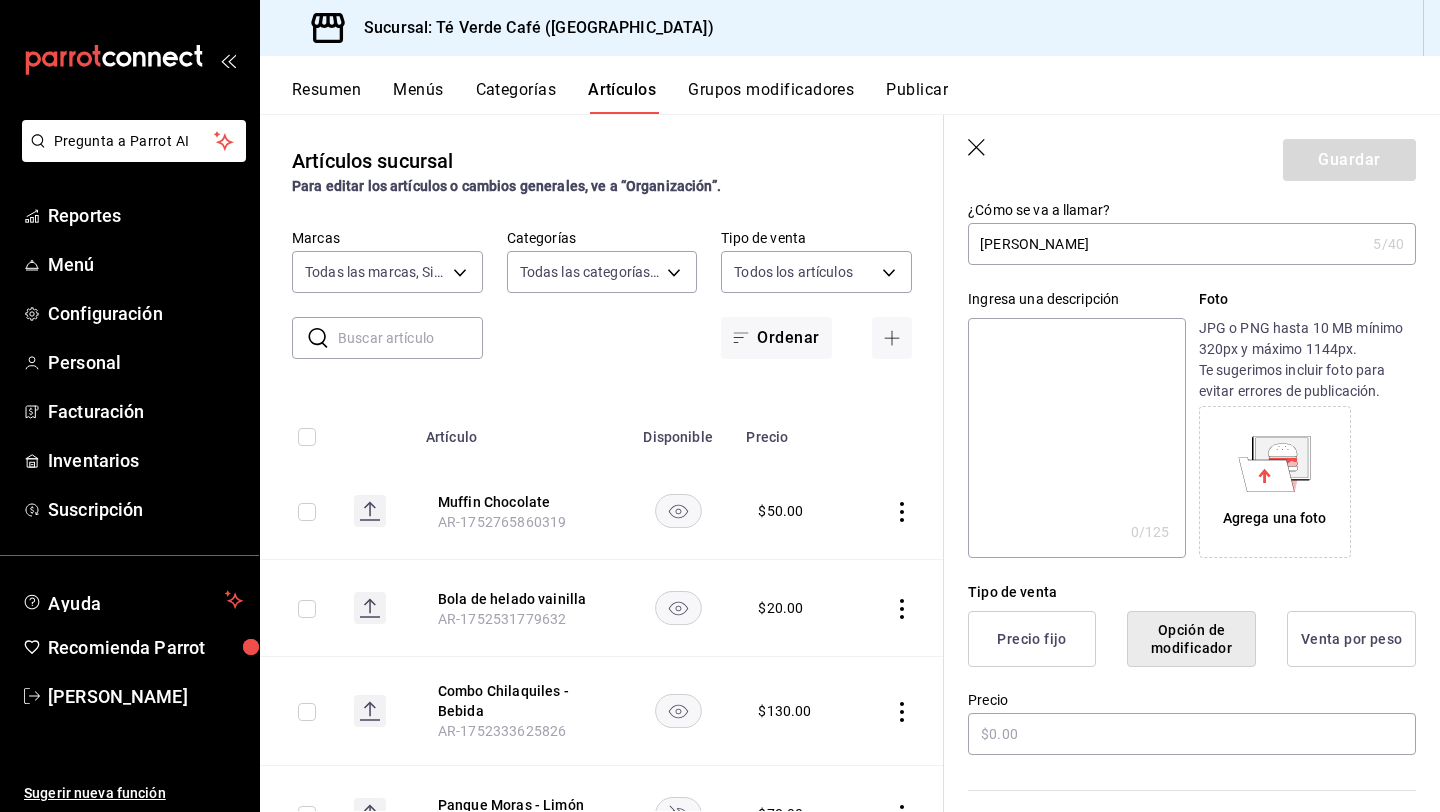 click on "Precio fijo" at bounding box center [1032, 639] 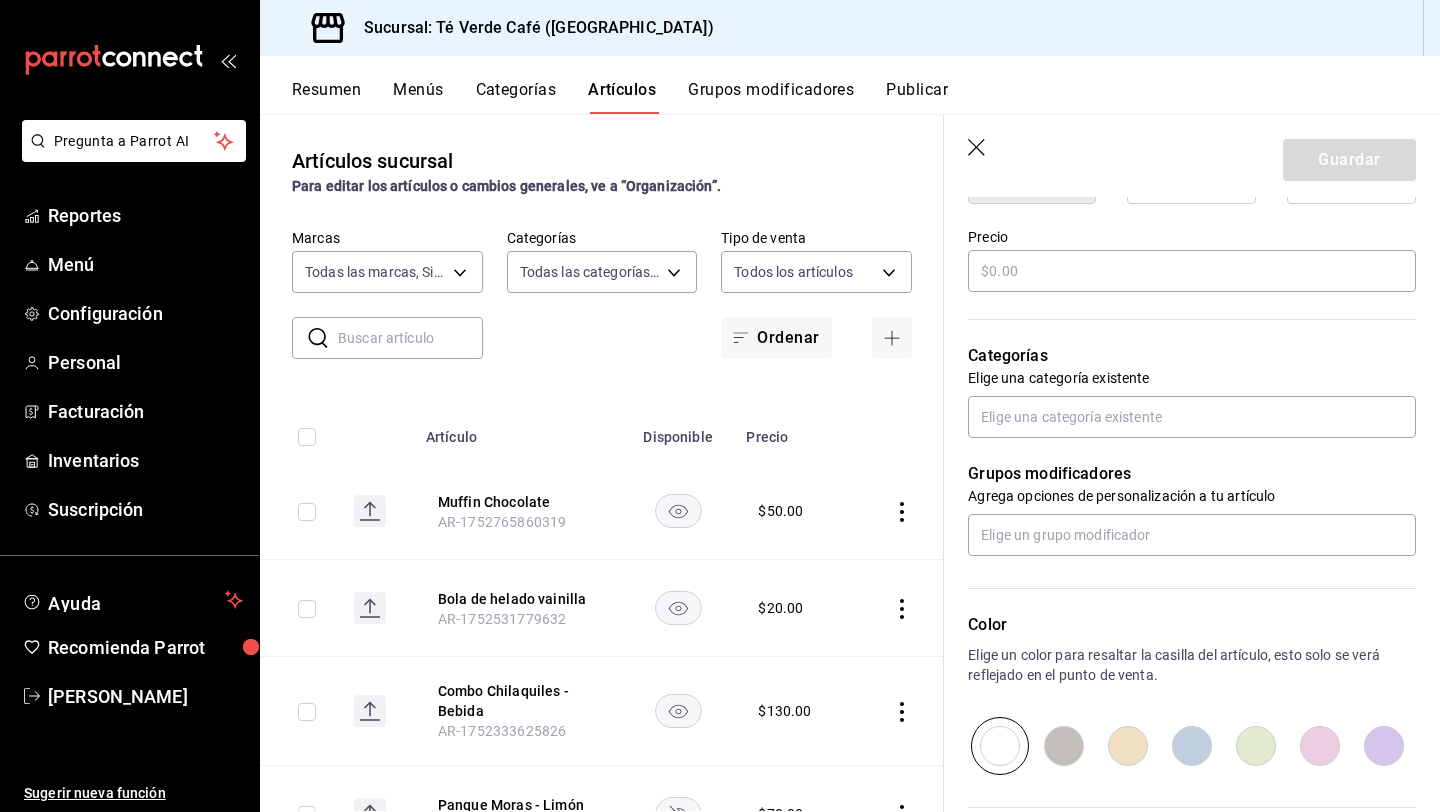 scroll, scrollTop: 633, scrollLeft: 0, axis: vertical 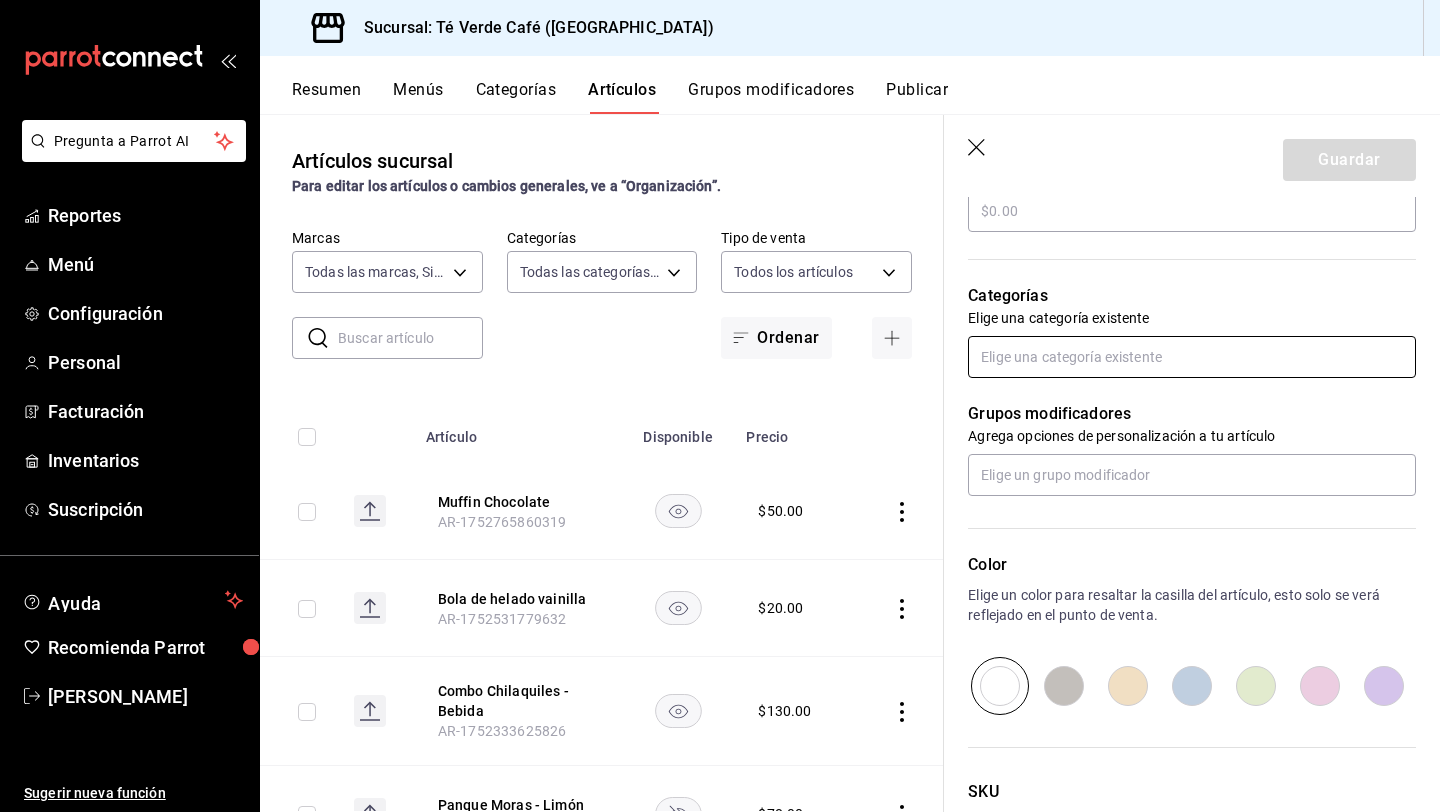 click at bounding box center [1192, 357] 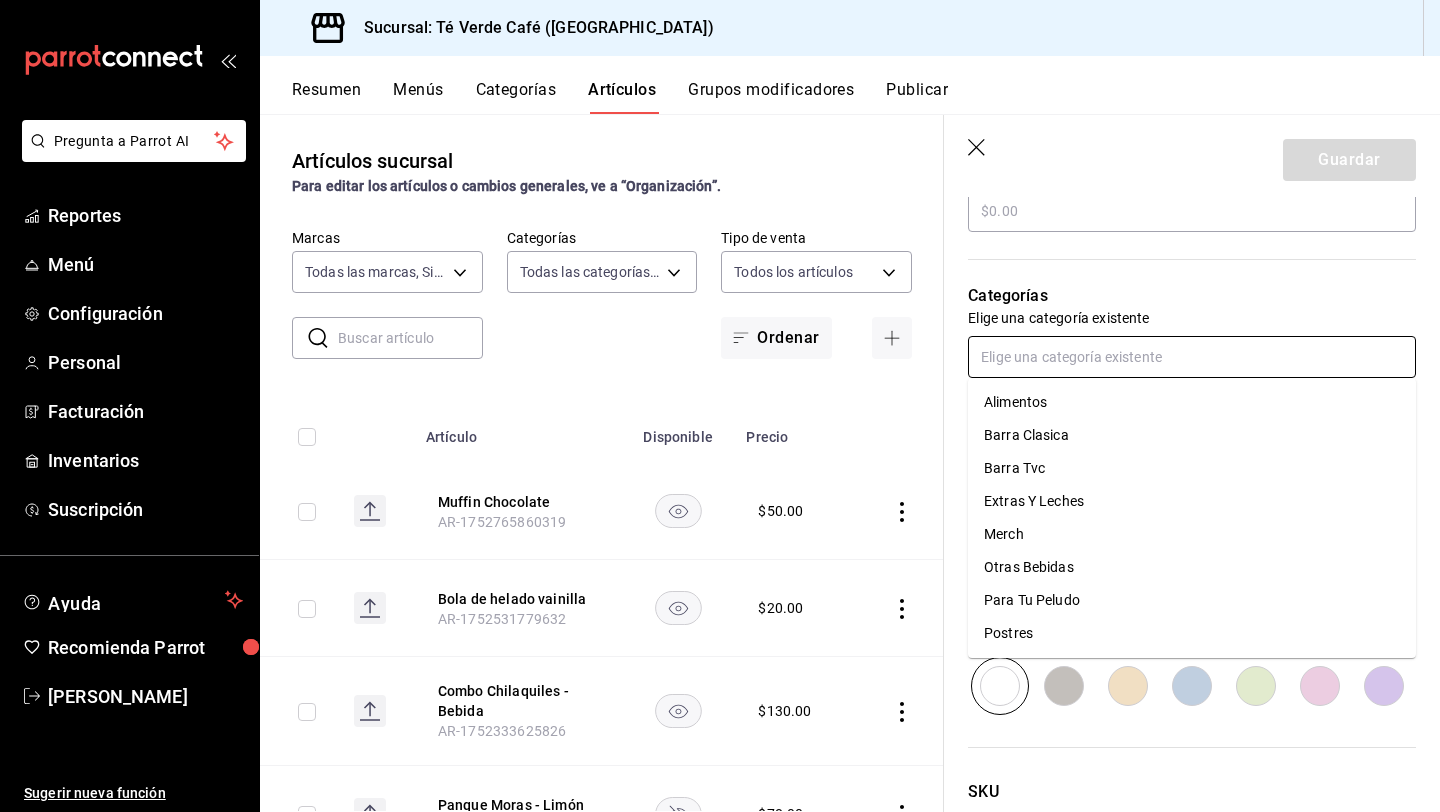 click on "Otras Bebidas" at bounding box center (1192, 567) 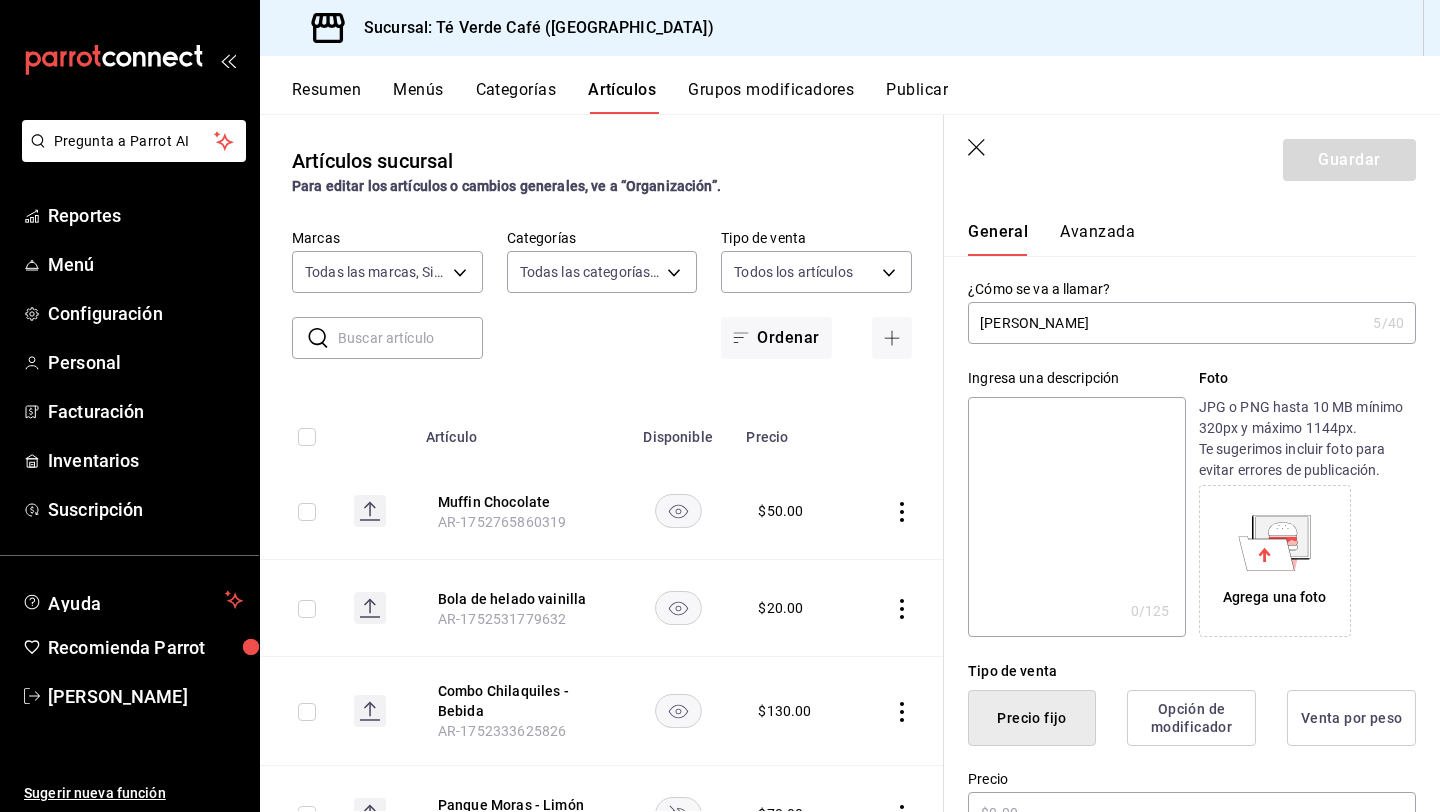 scroll, scrollTop: 0, scrollLeft: 0, axis: both 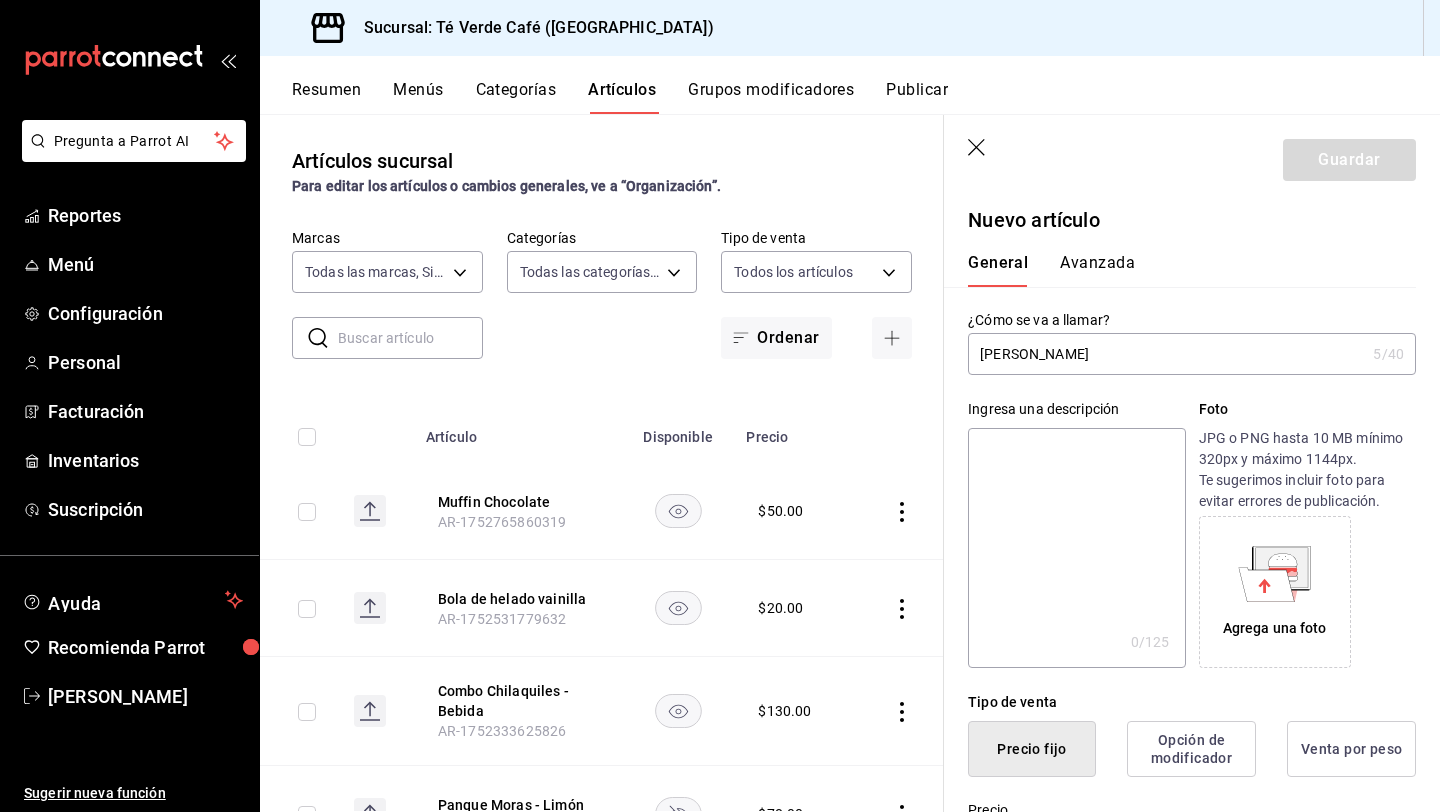 click on "[PERSON_NAME]" at bounding box center (1166, 354) 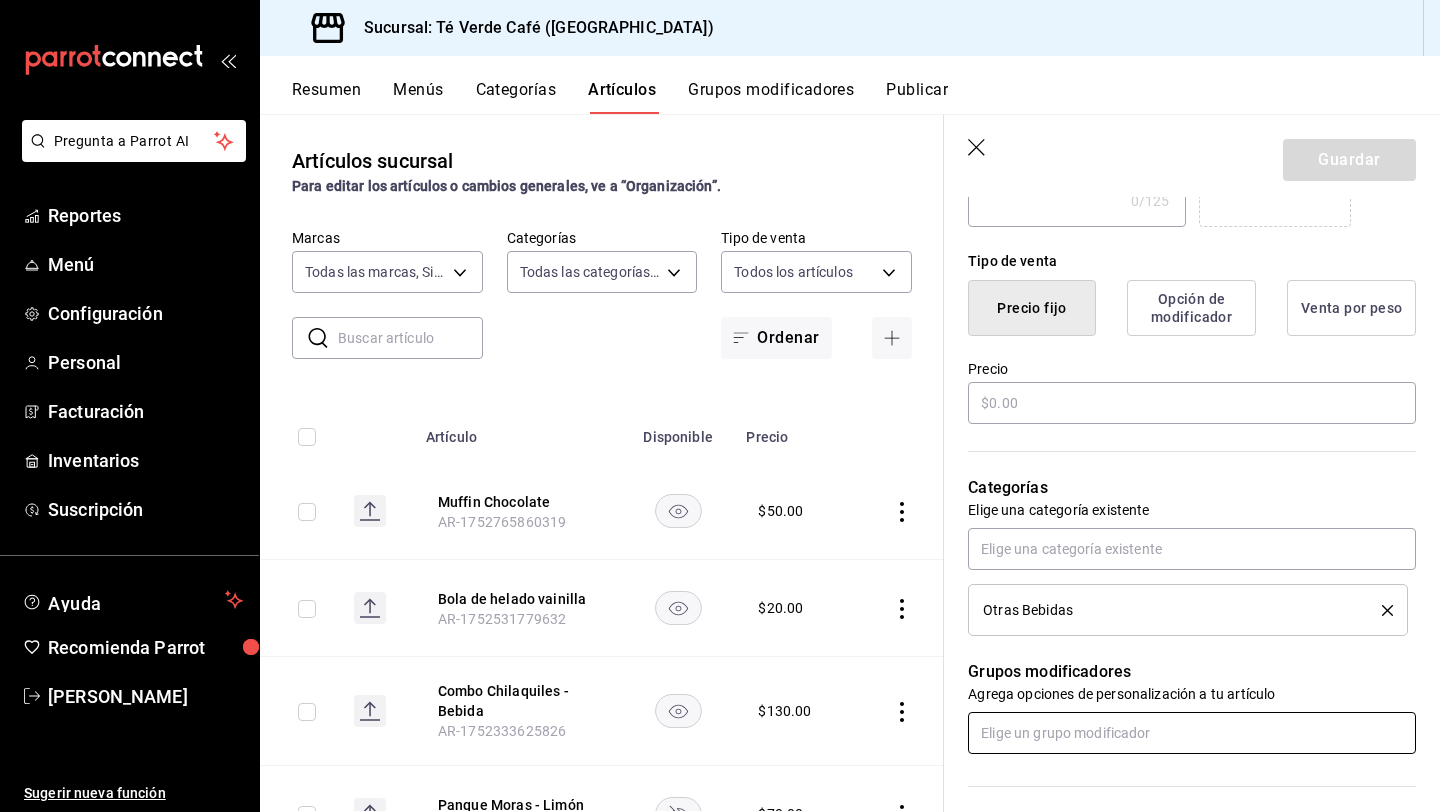 scroll, scrollTop: 439, scrollLeft: 0, axis: vertical 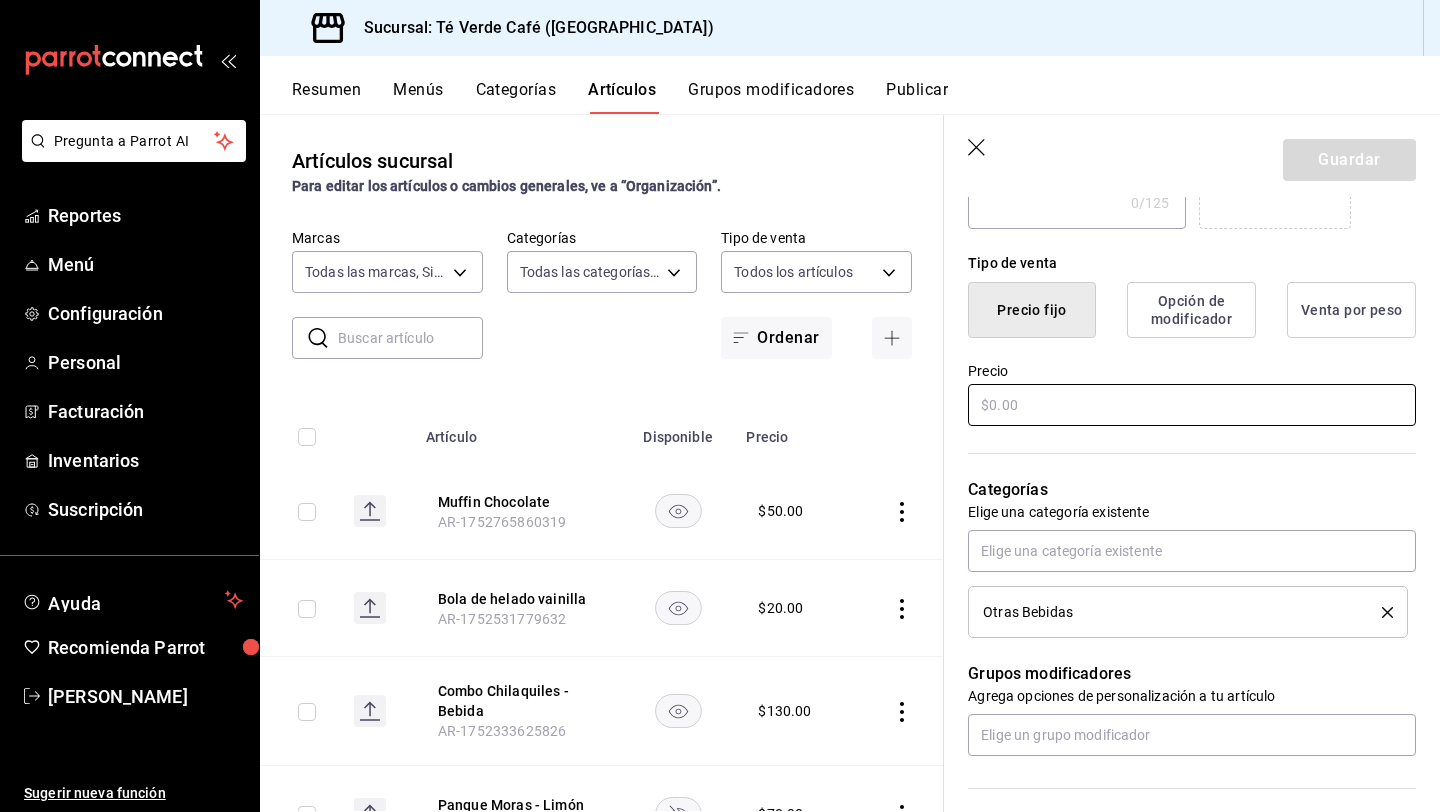 type on "[PERSON_NAME]" 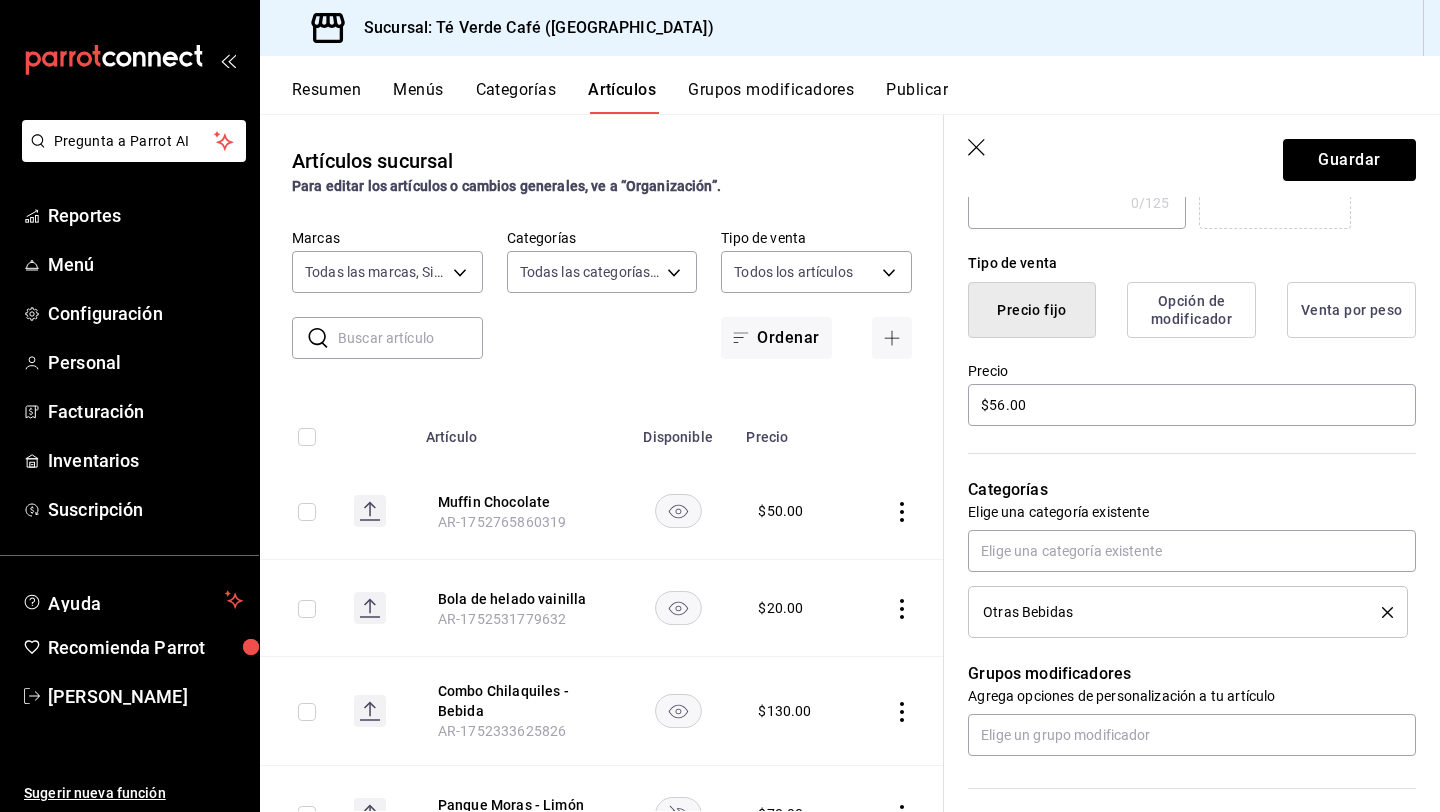 click on "Precio" at bounding box center (1192, 371) 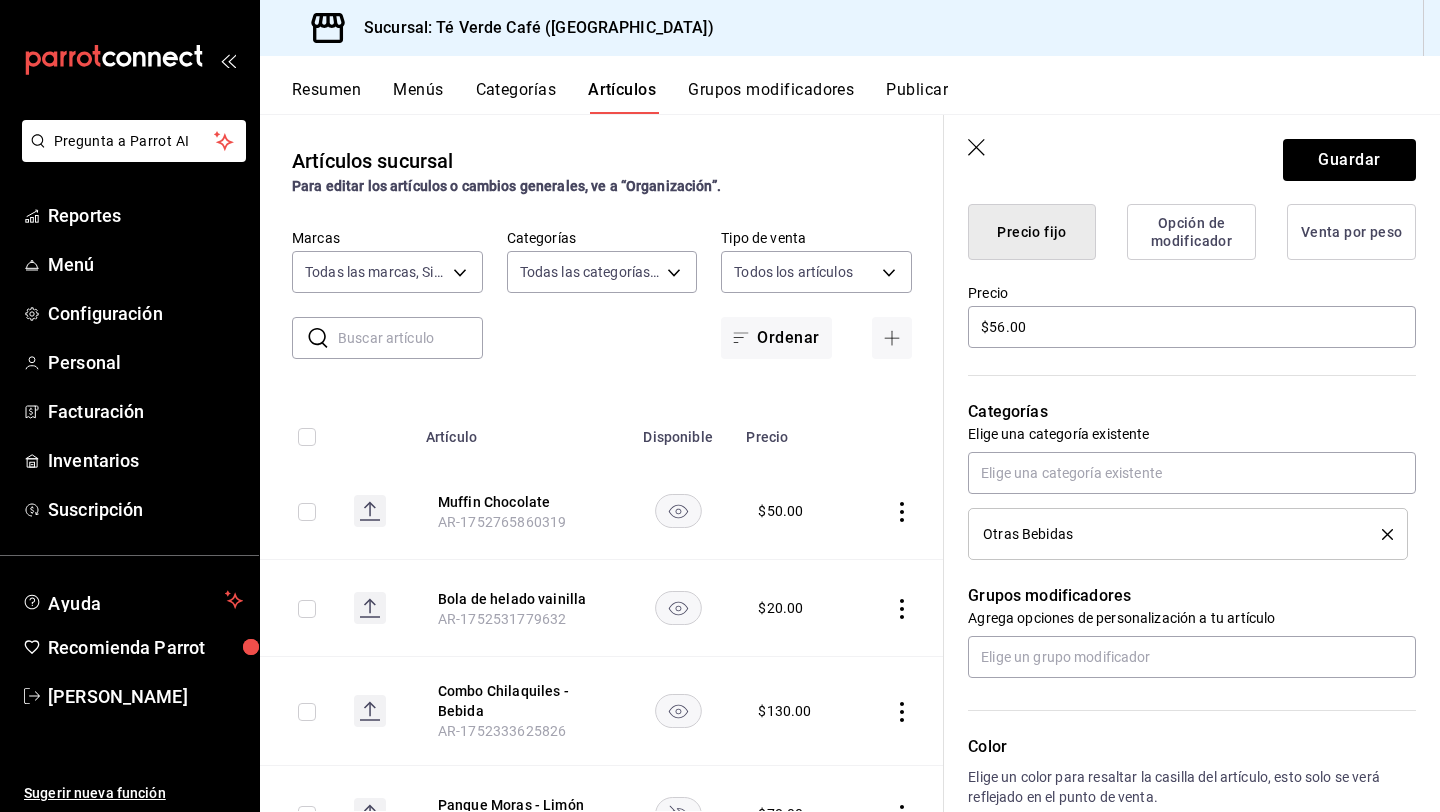 scroll, scrollTop: 531, scrollLeft: 0, axis: vertical 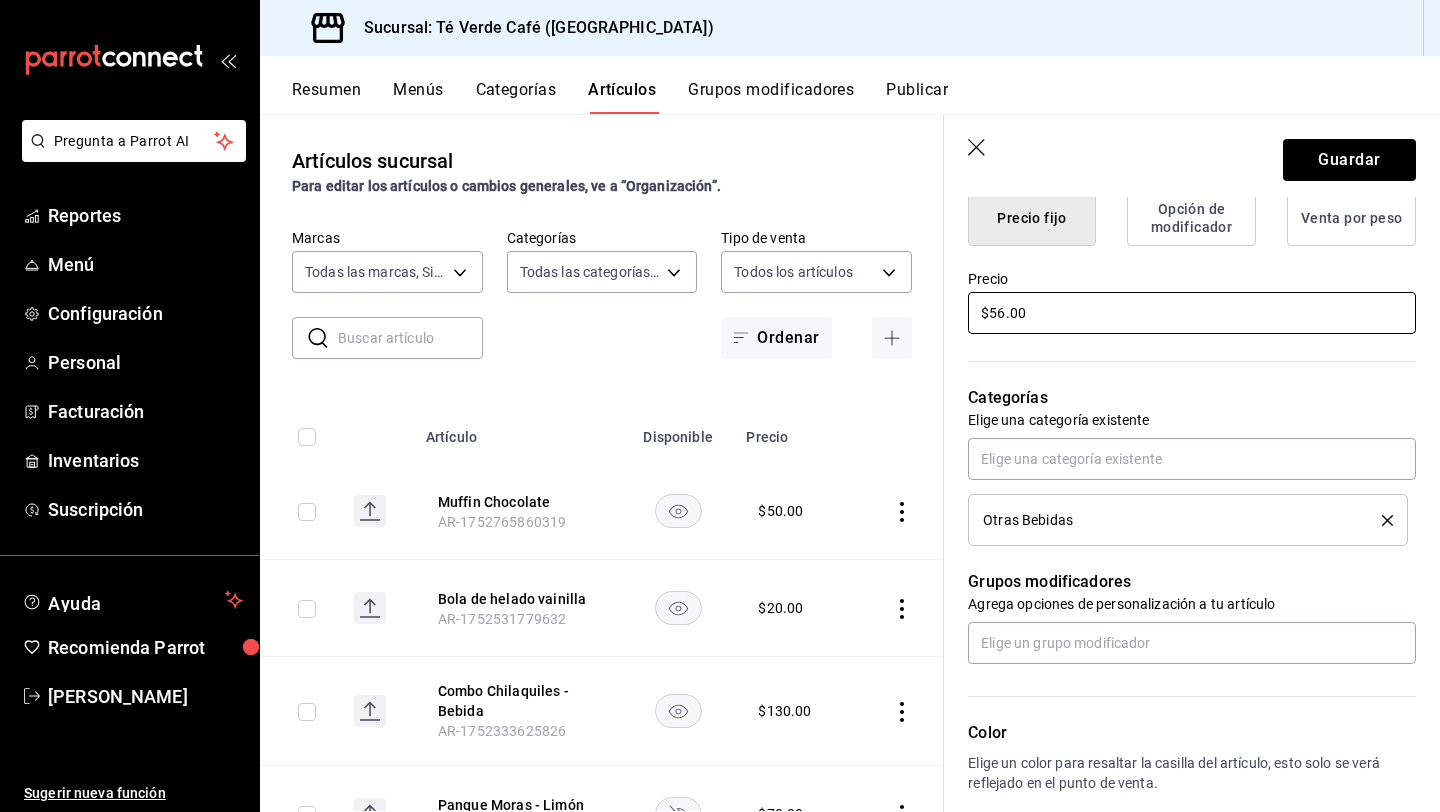 click on "$56.00" at bounding box center [1192, 313] 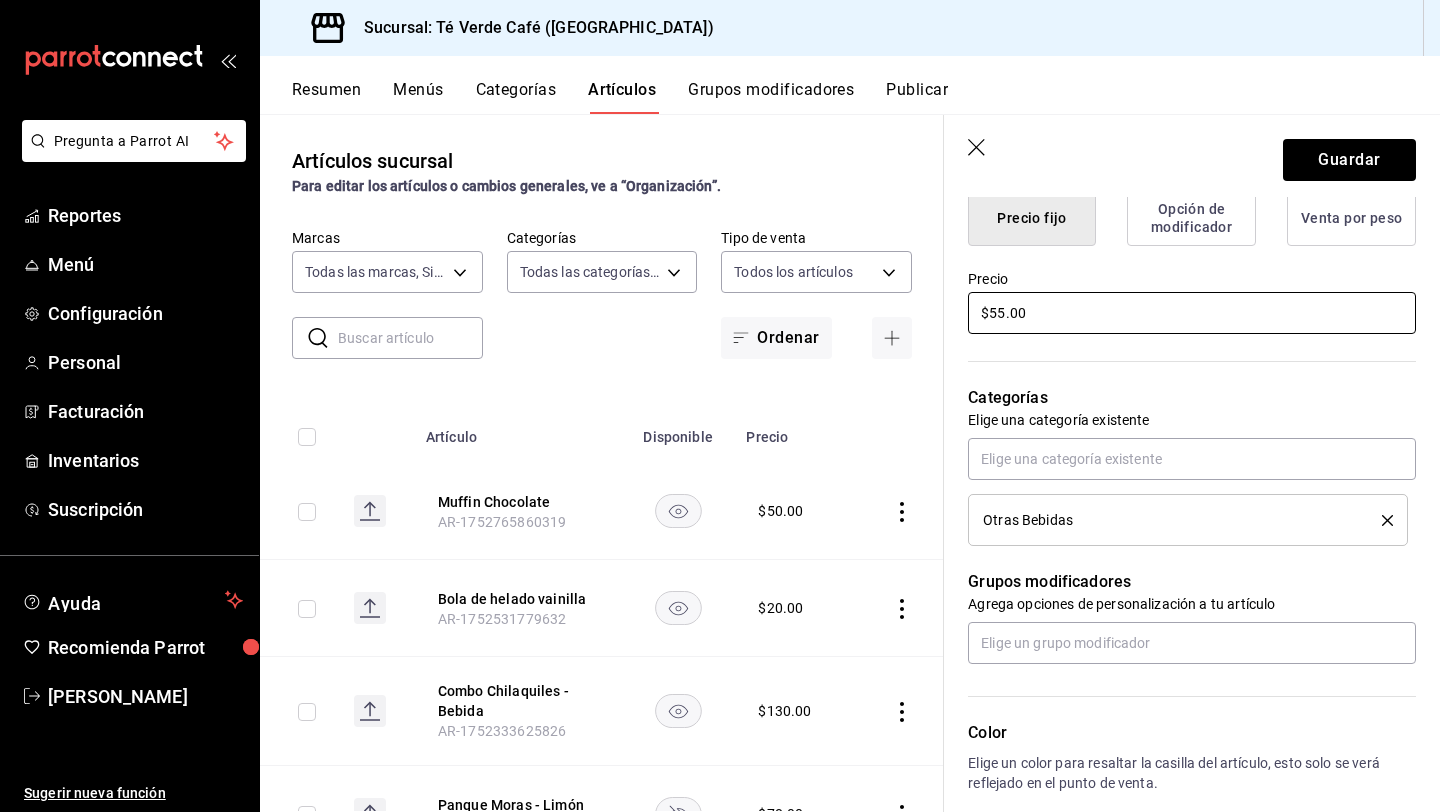 type on "$55.00" 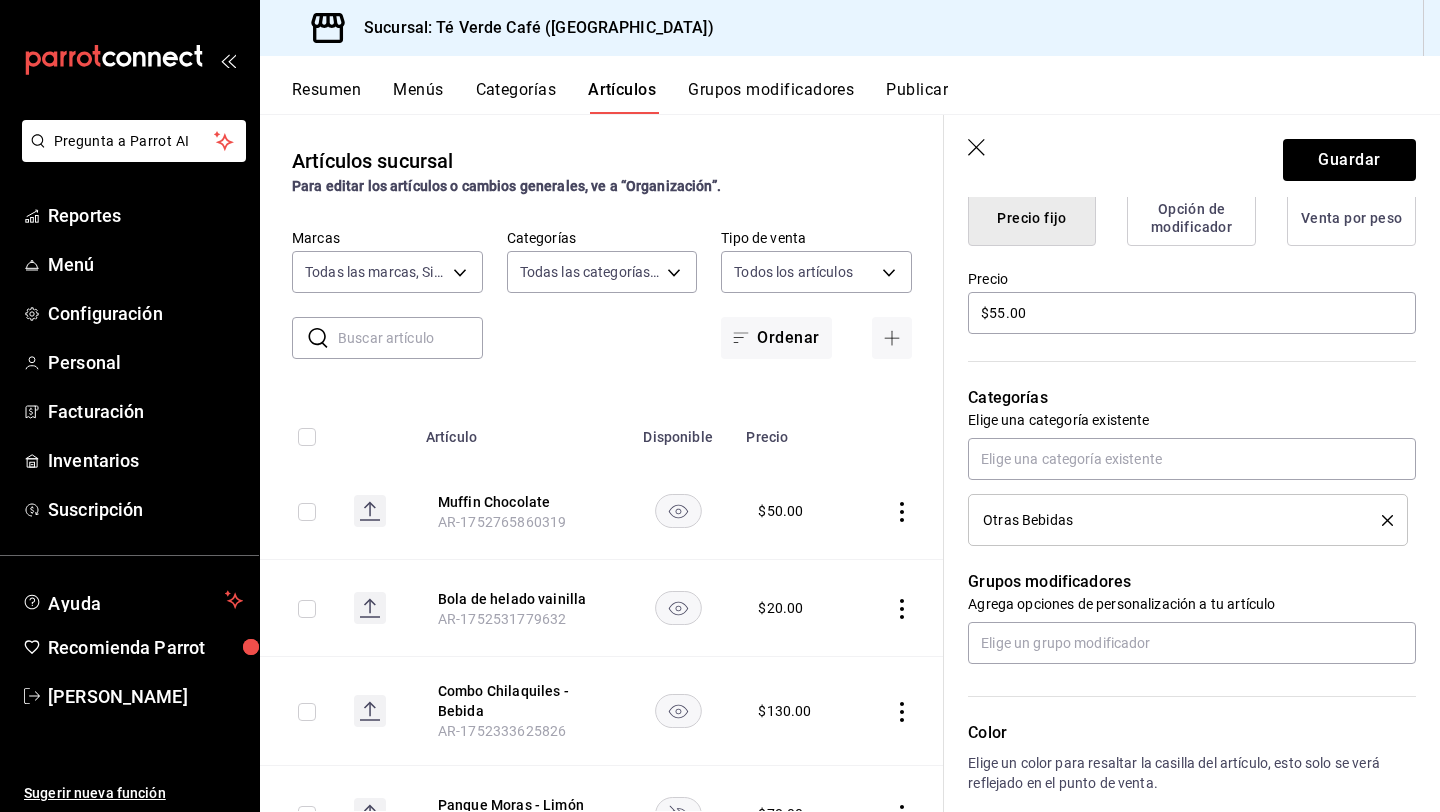click on "Categorías Elige una categoría existente Otras Bebidas" at bounding box center (1180, 441) 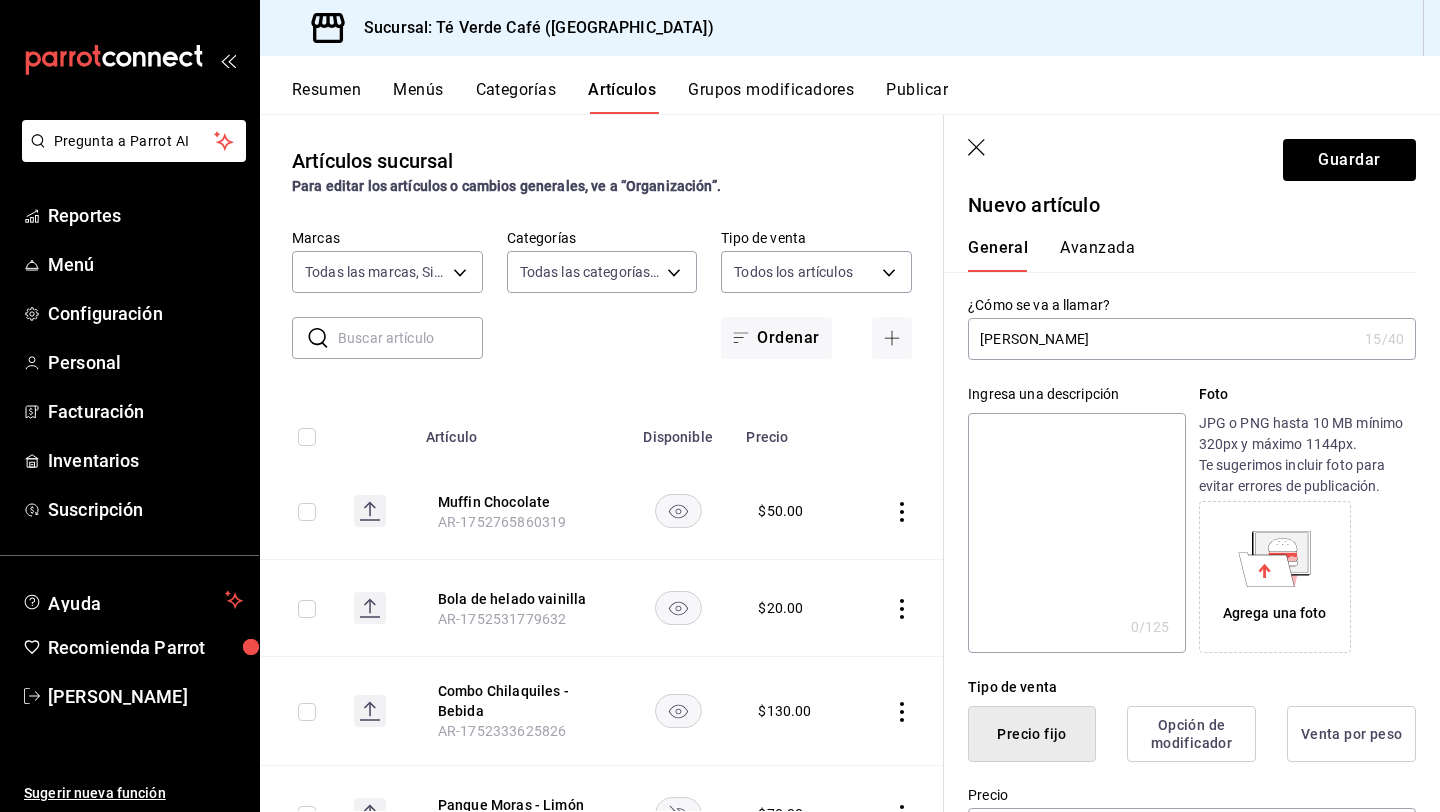 scroll, scrollTop: 0, scrollLeft: 0, axis: both 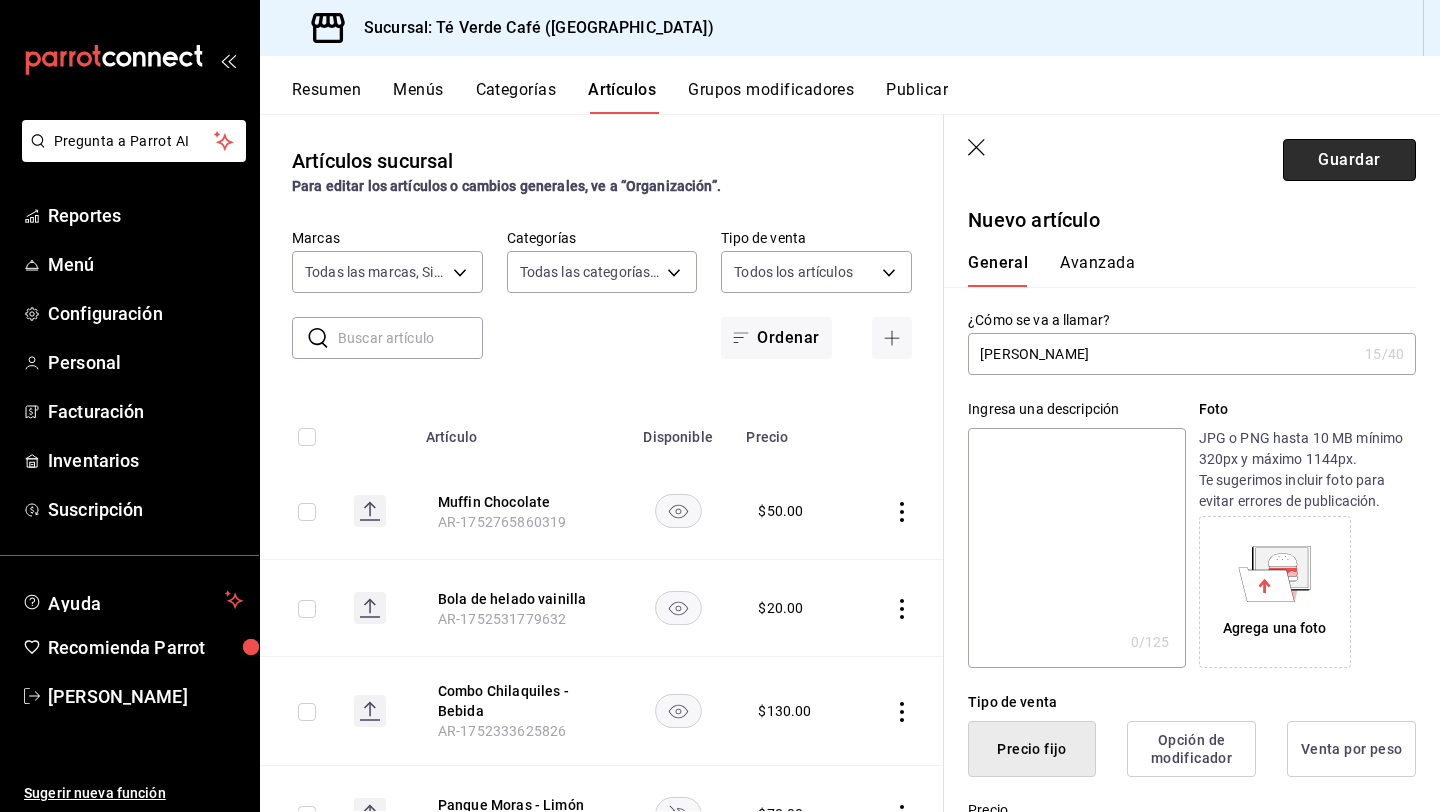 click on "Guardar" at bounding box center [1349, 160] 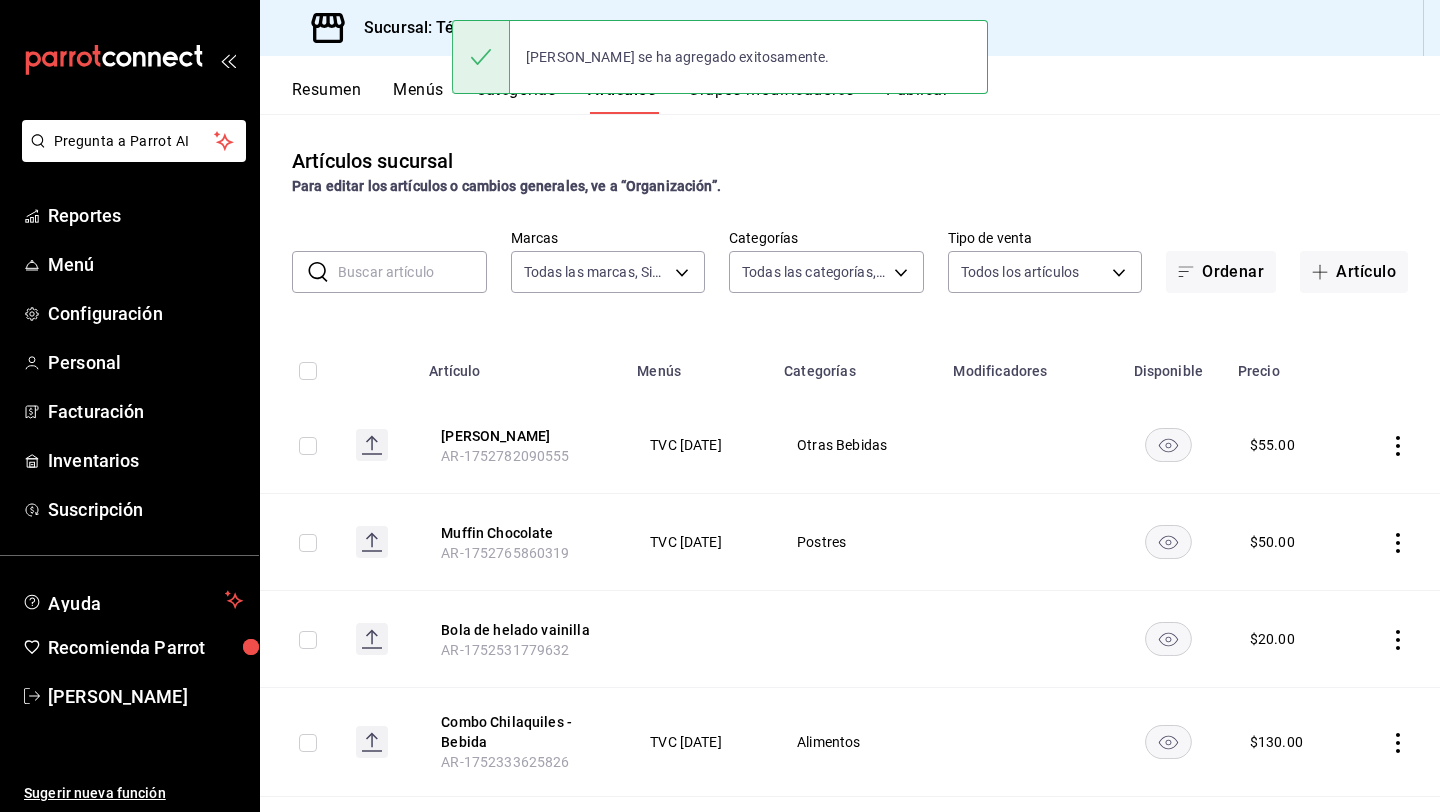 click 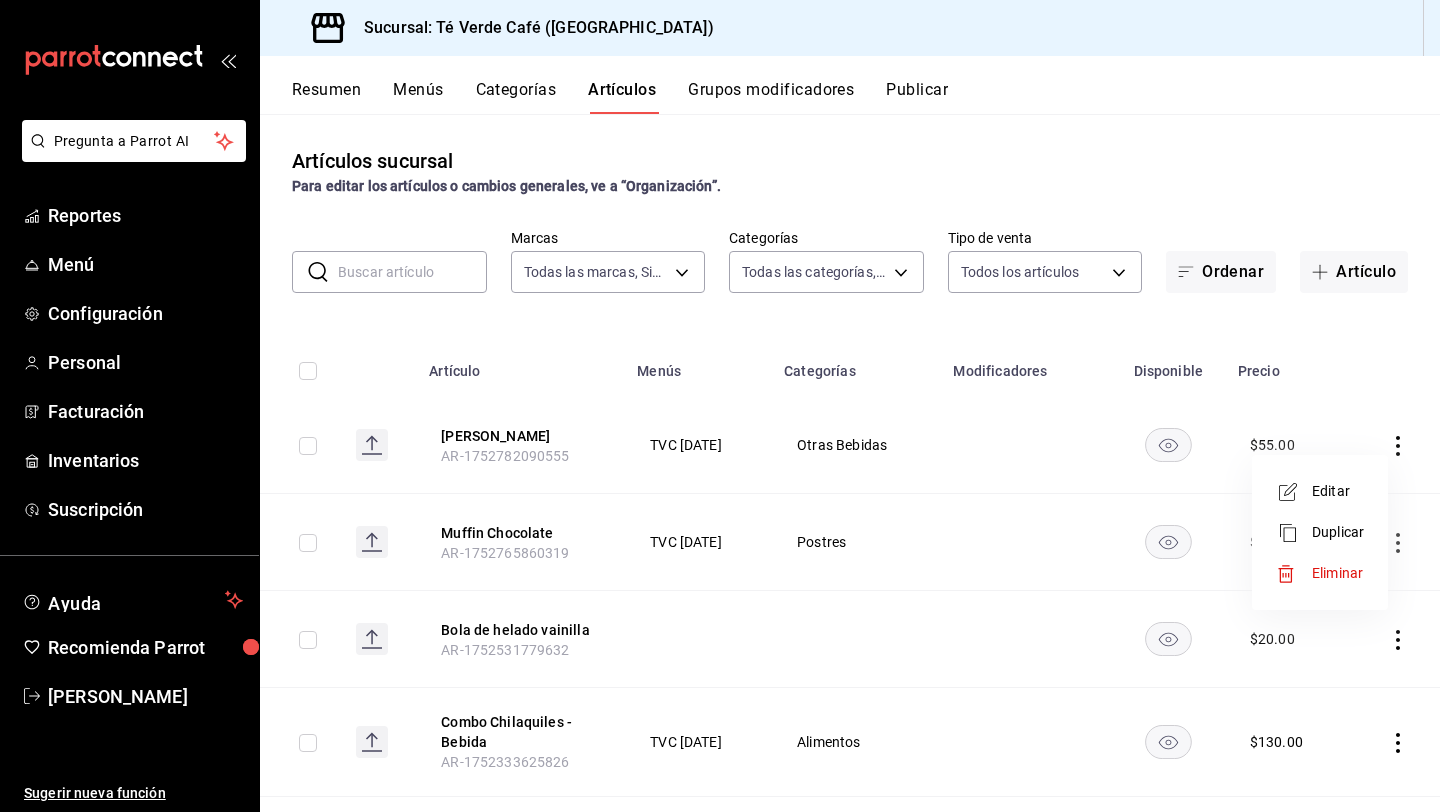 click on "Duplicar" at bounding box center (1338, 532) 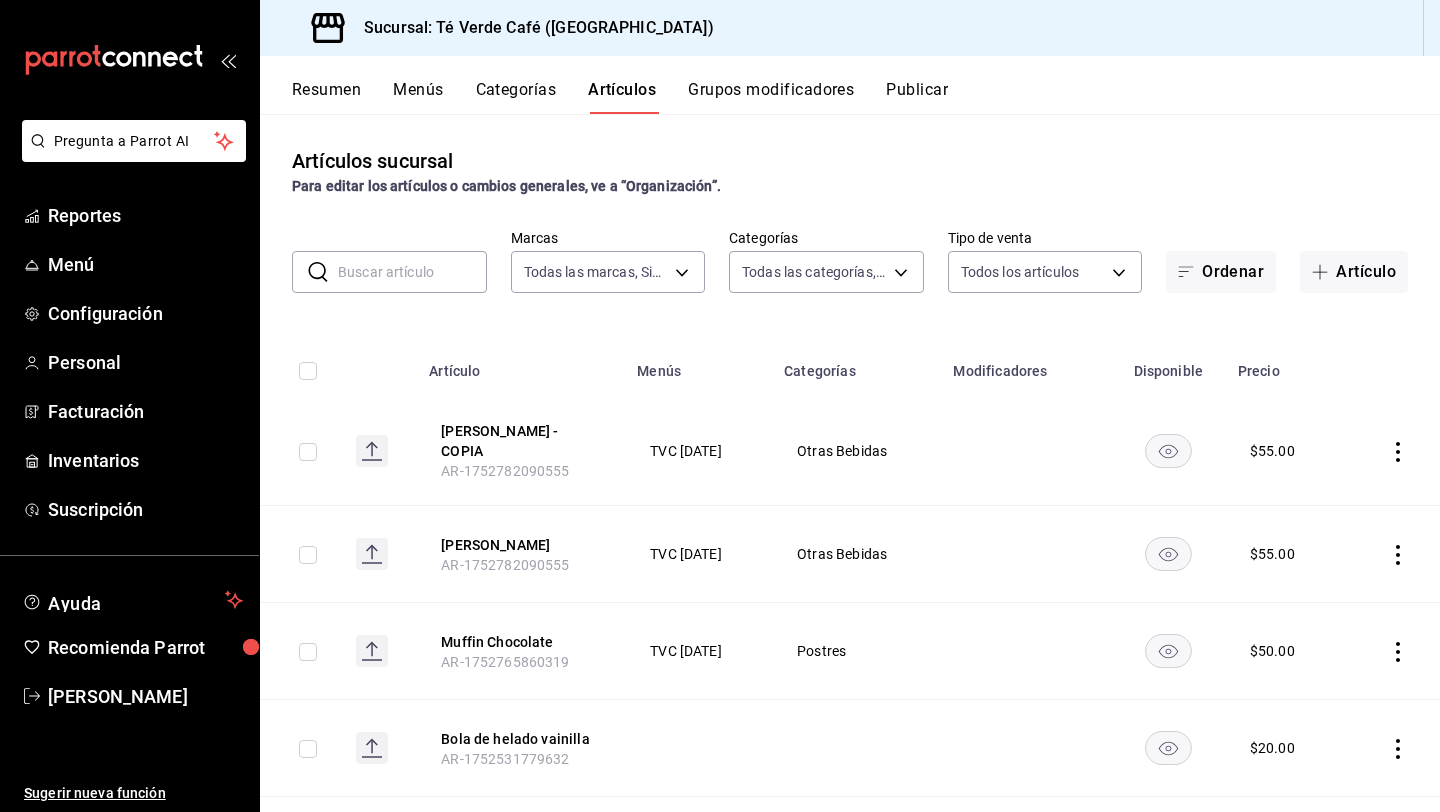 click 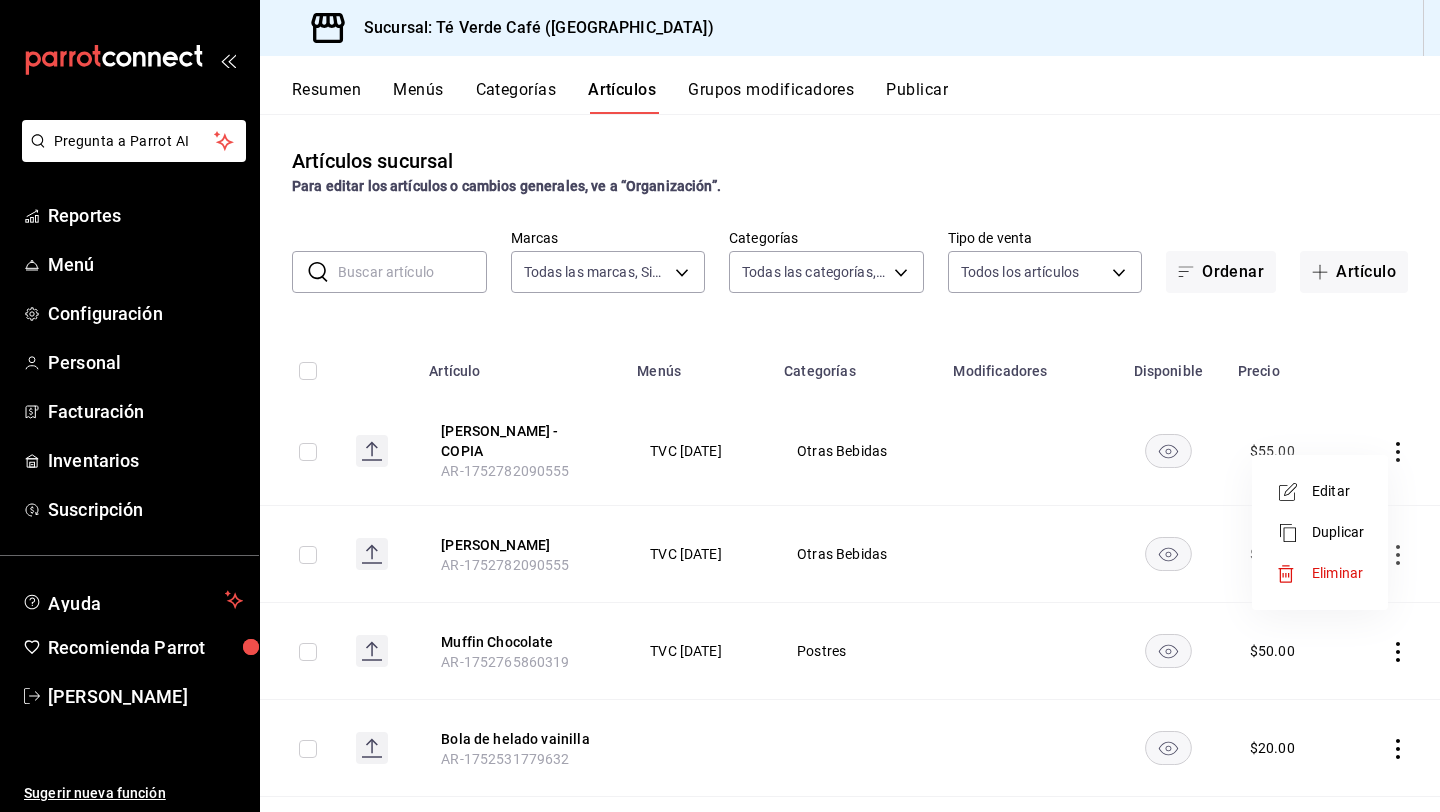 click on "Editar" at bounding box center [1338, 491] 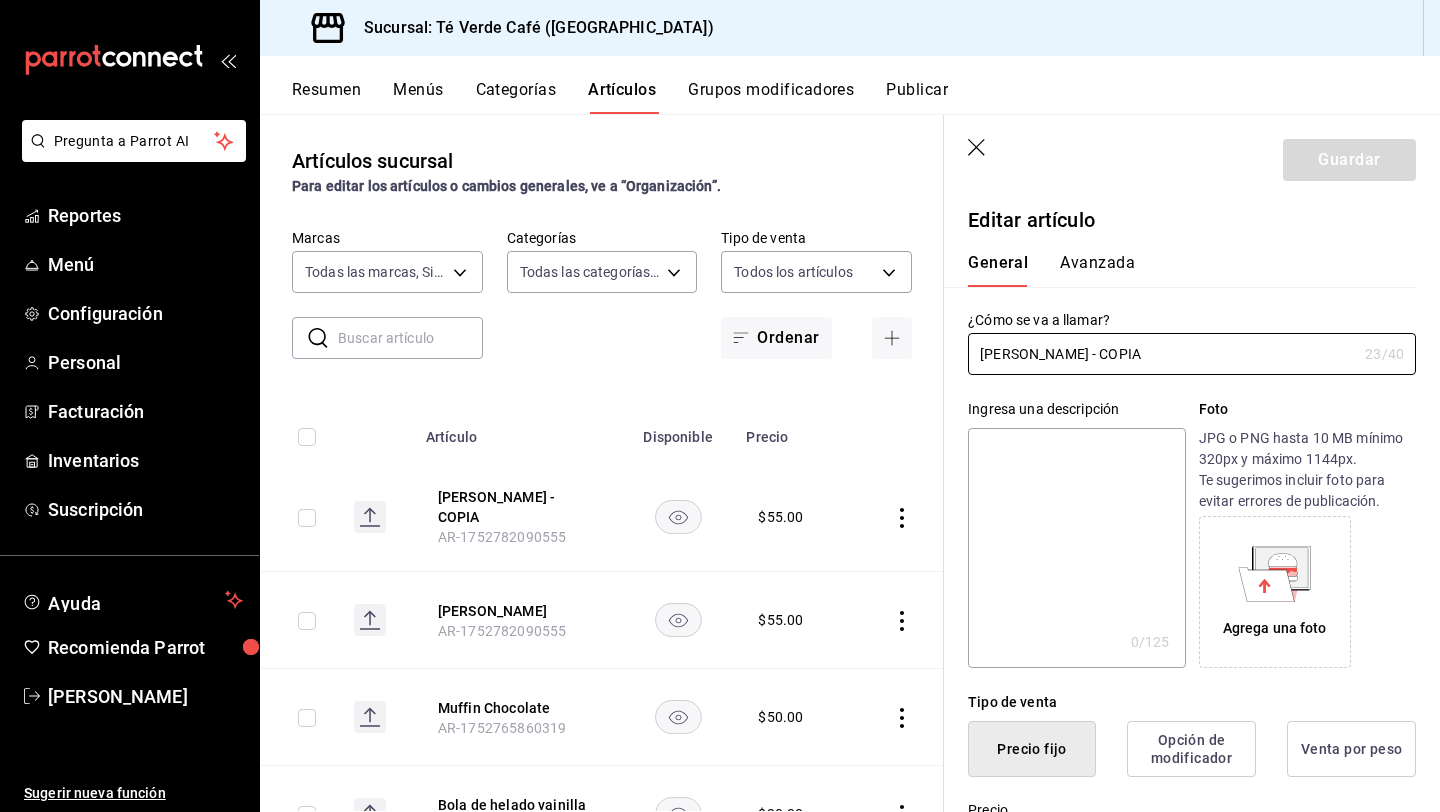 type on "$55.00" 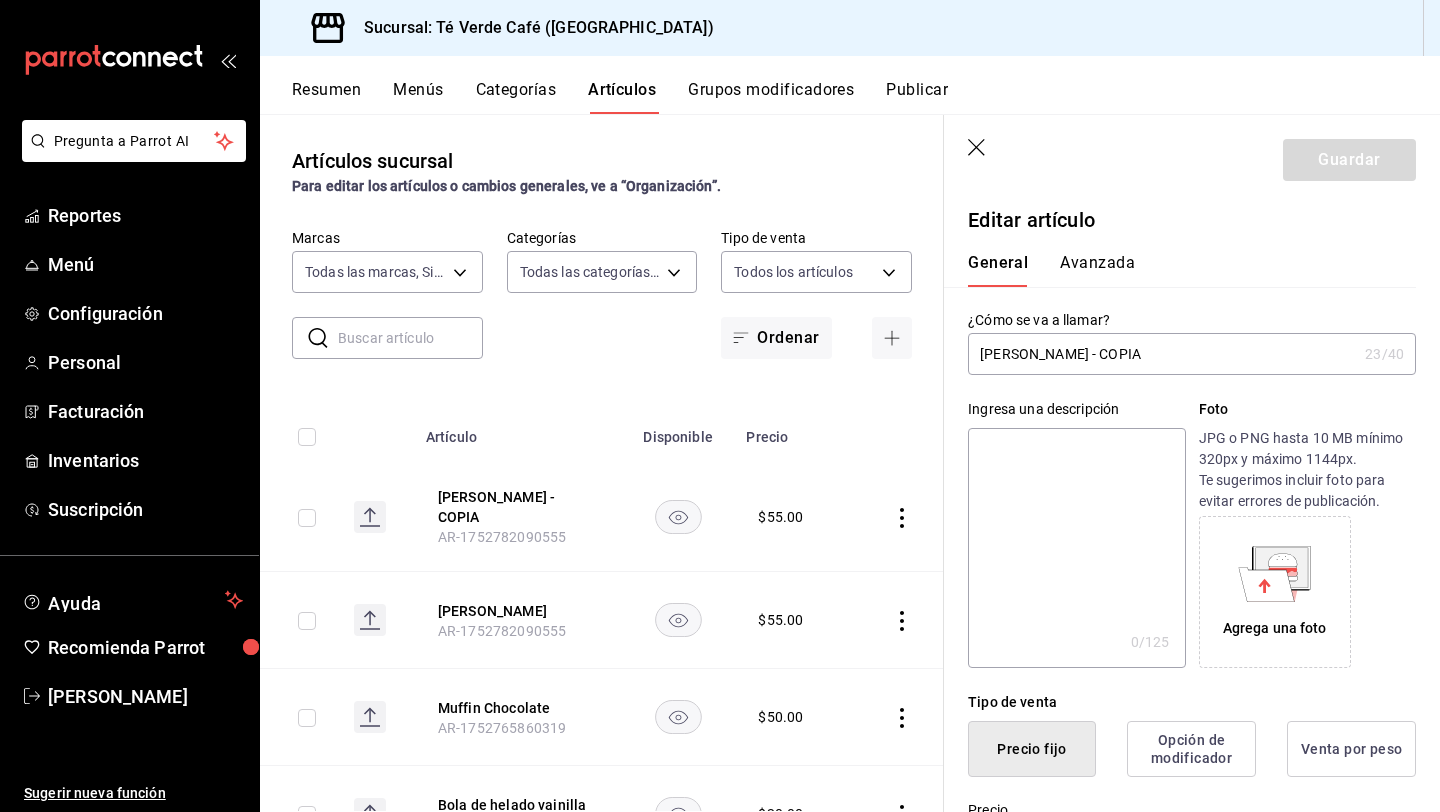 drag, startPoint x: 1140, startPoint y: 354, endPoint x: 1030, endPoint y: 347, distance: 110.2225 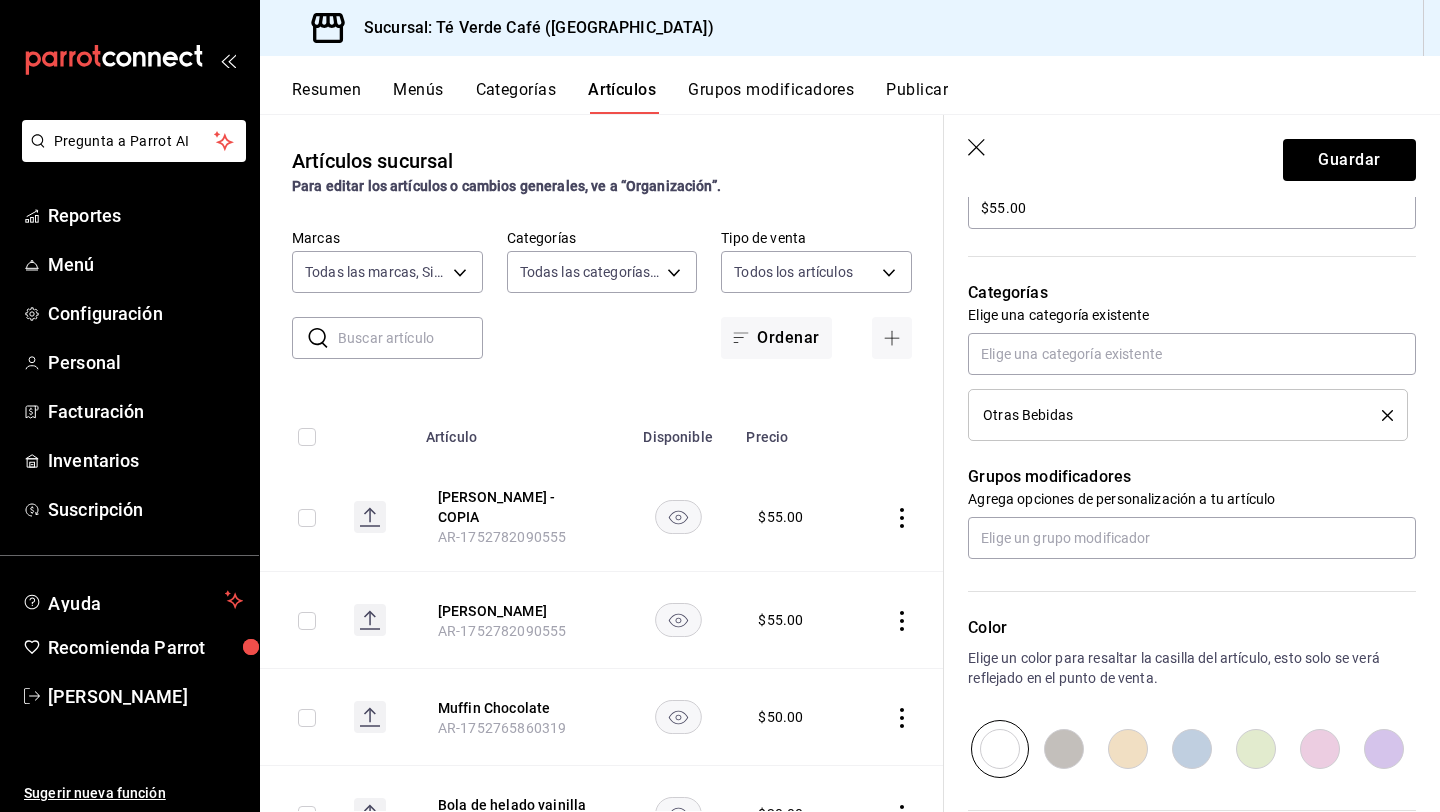 scroll, scrollTop: 853, scrollLeft: 0, axis: vertical 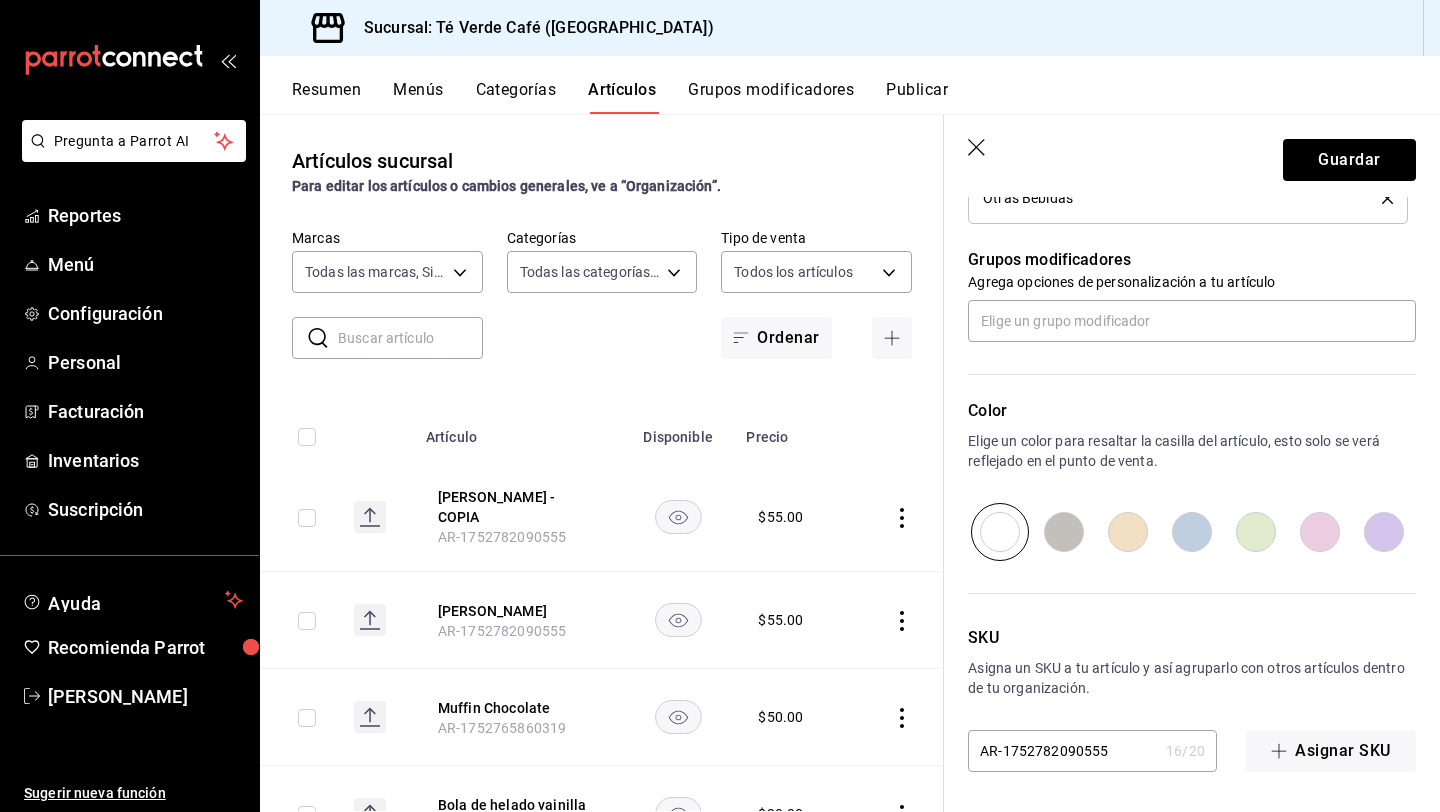type on "[PERSON_NAME]" 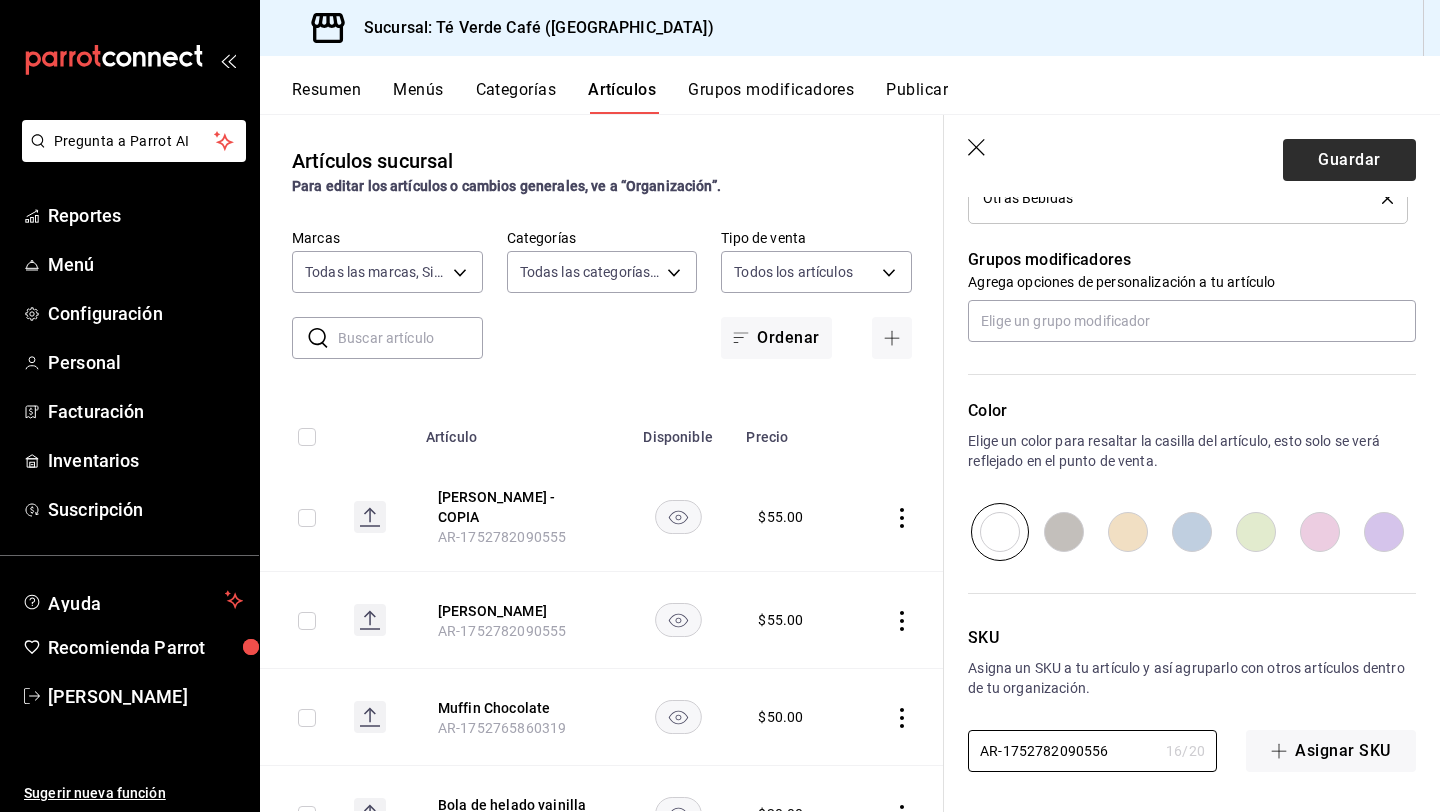 type on "AR-1752782090556" 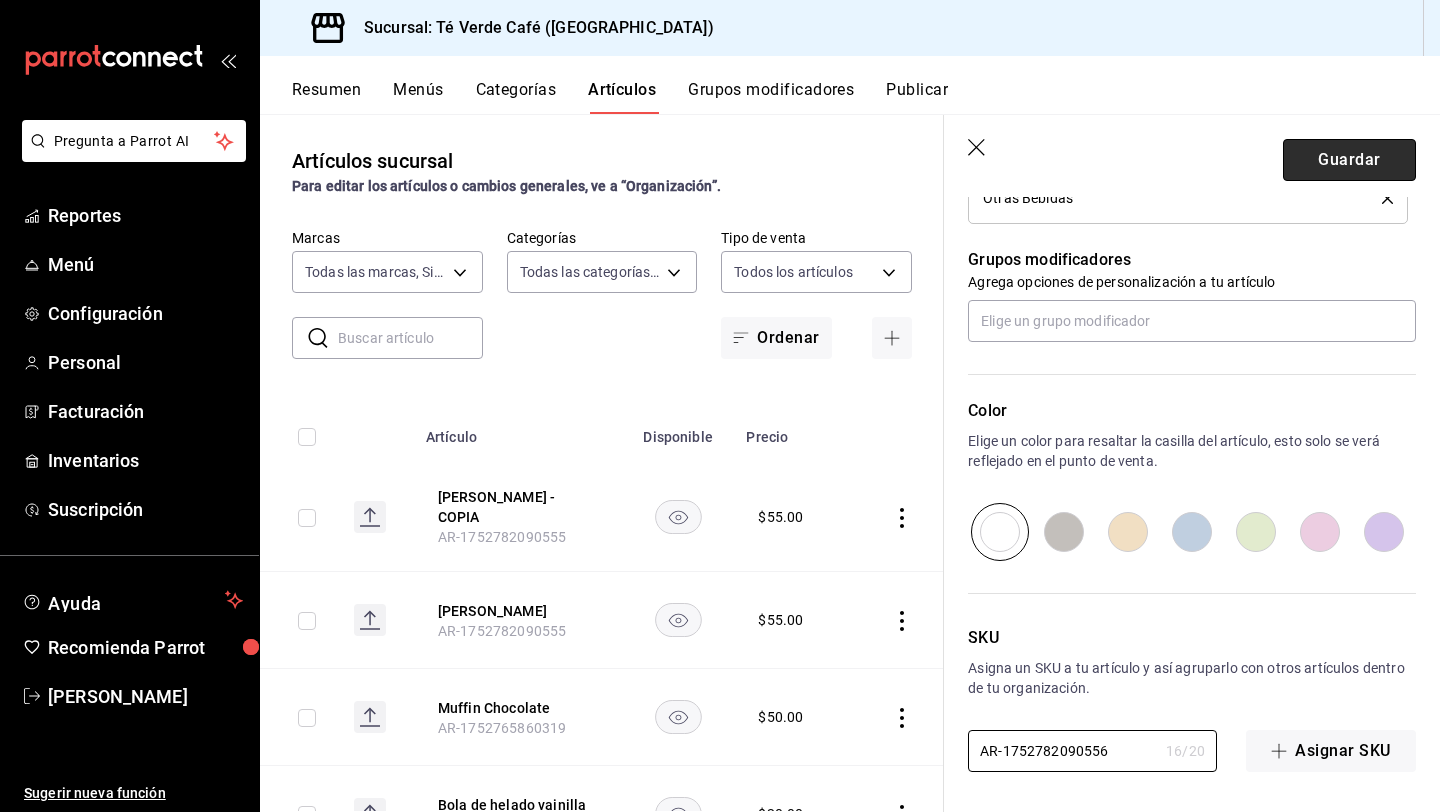 click on "Guardar" at bounding box center (1349, 160) 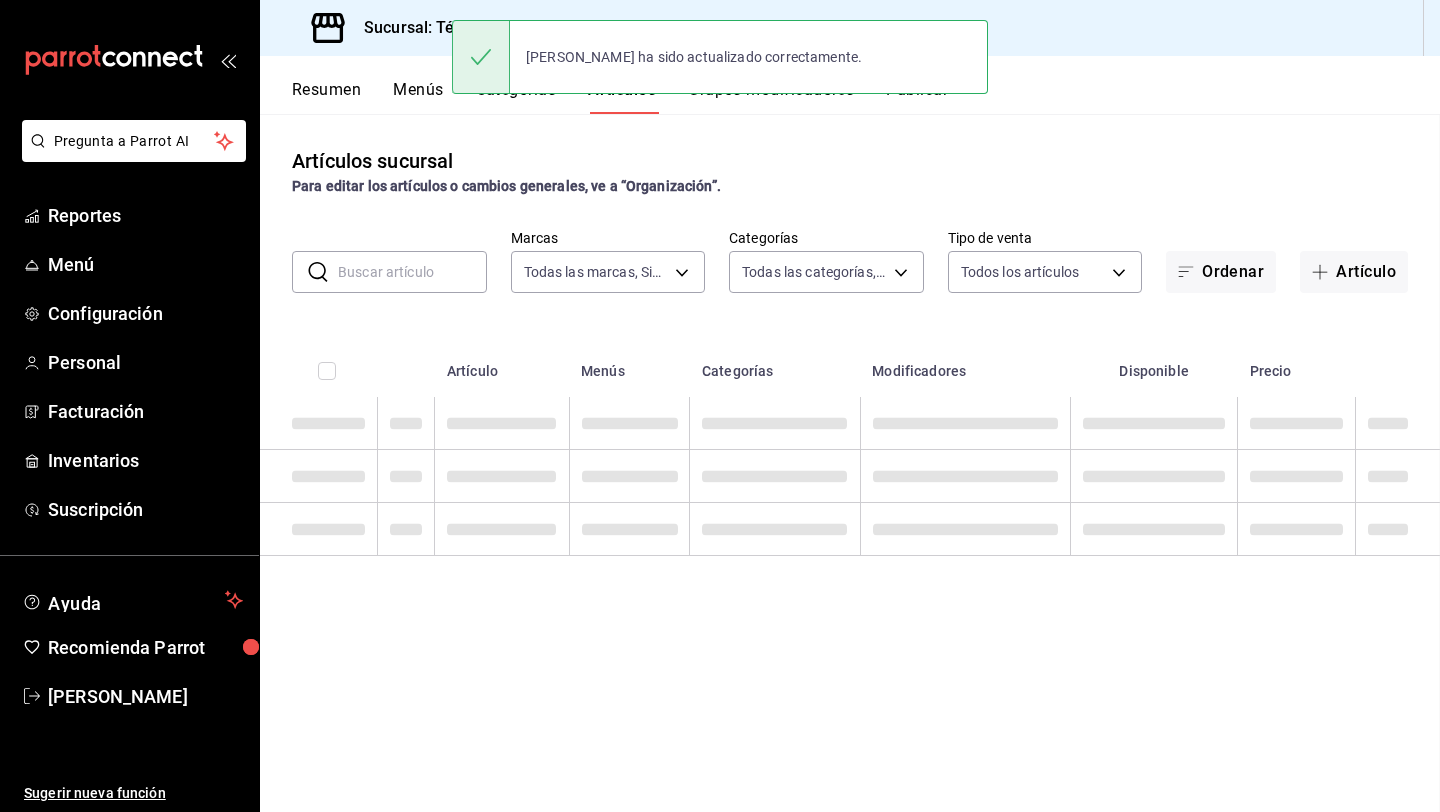 scroll, scrollTop: 0, scrollLeft: 0, axis: both 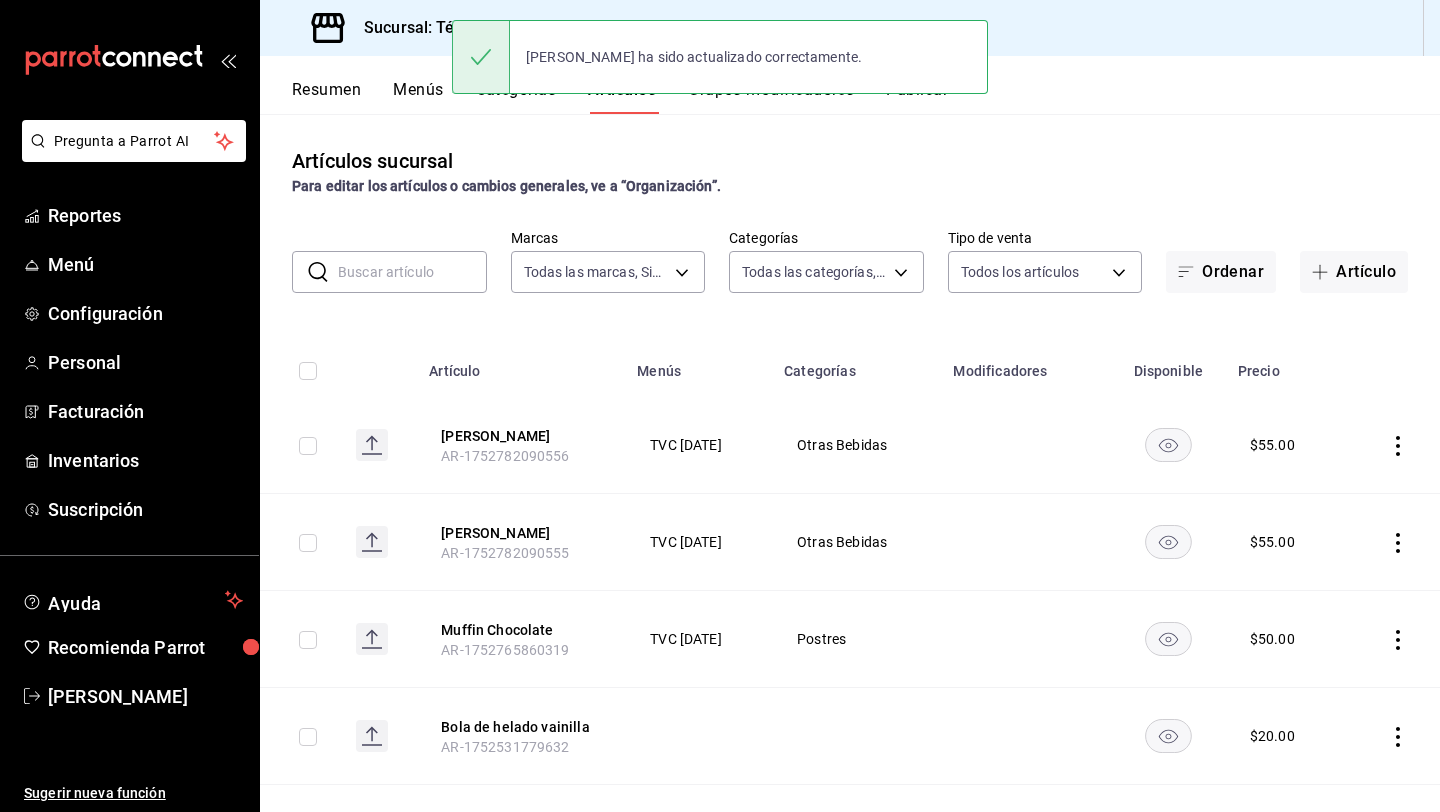 click 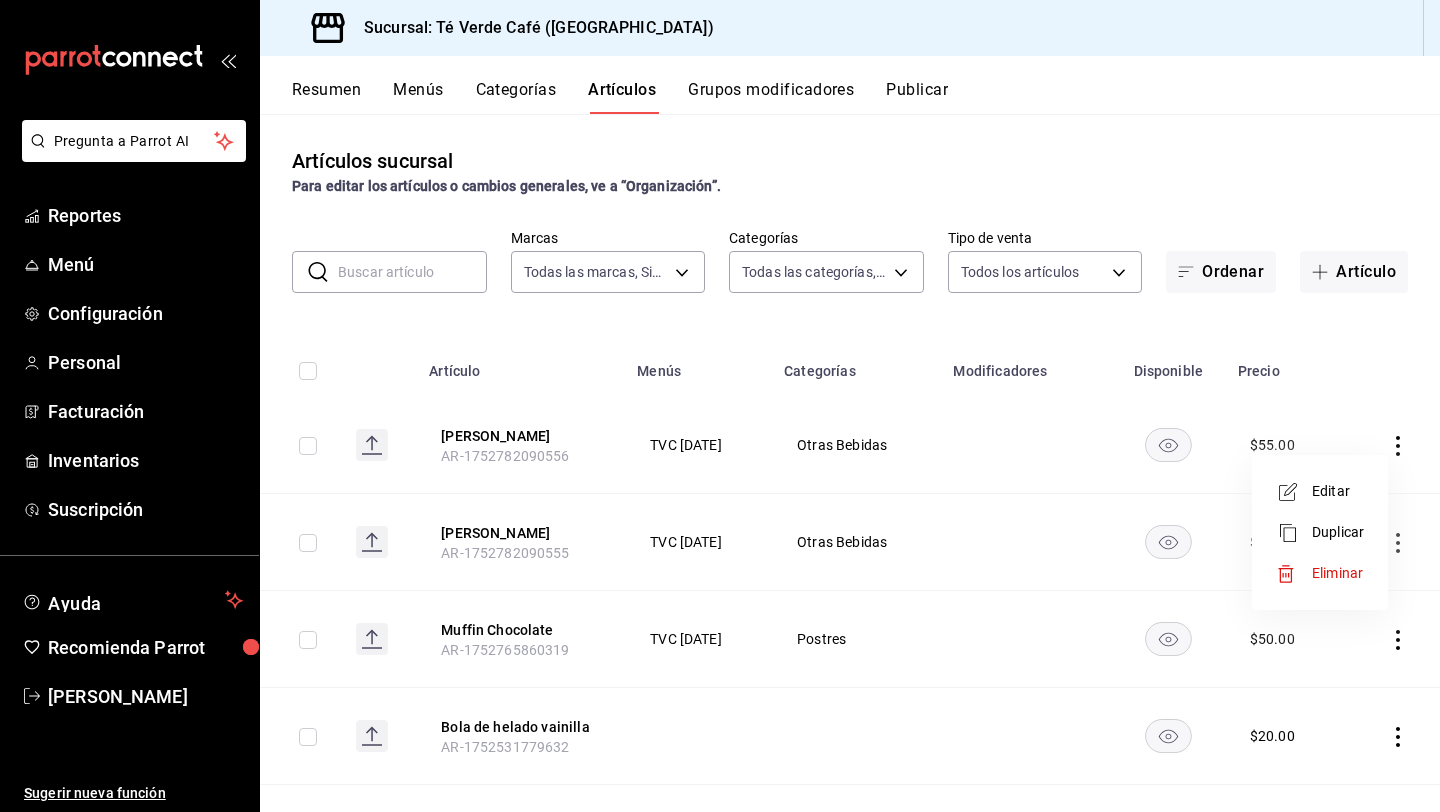 click on "Duplicar" at bounding box center [1338, 532] 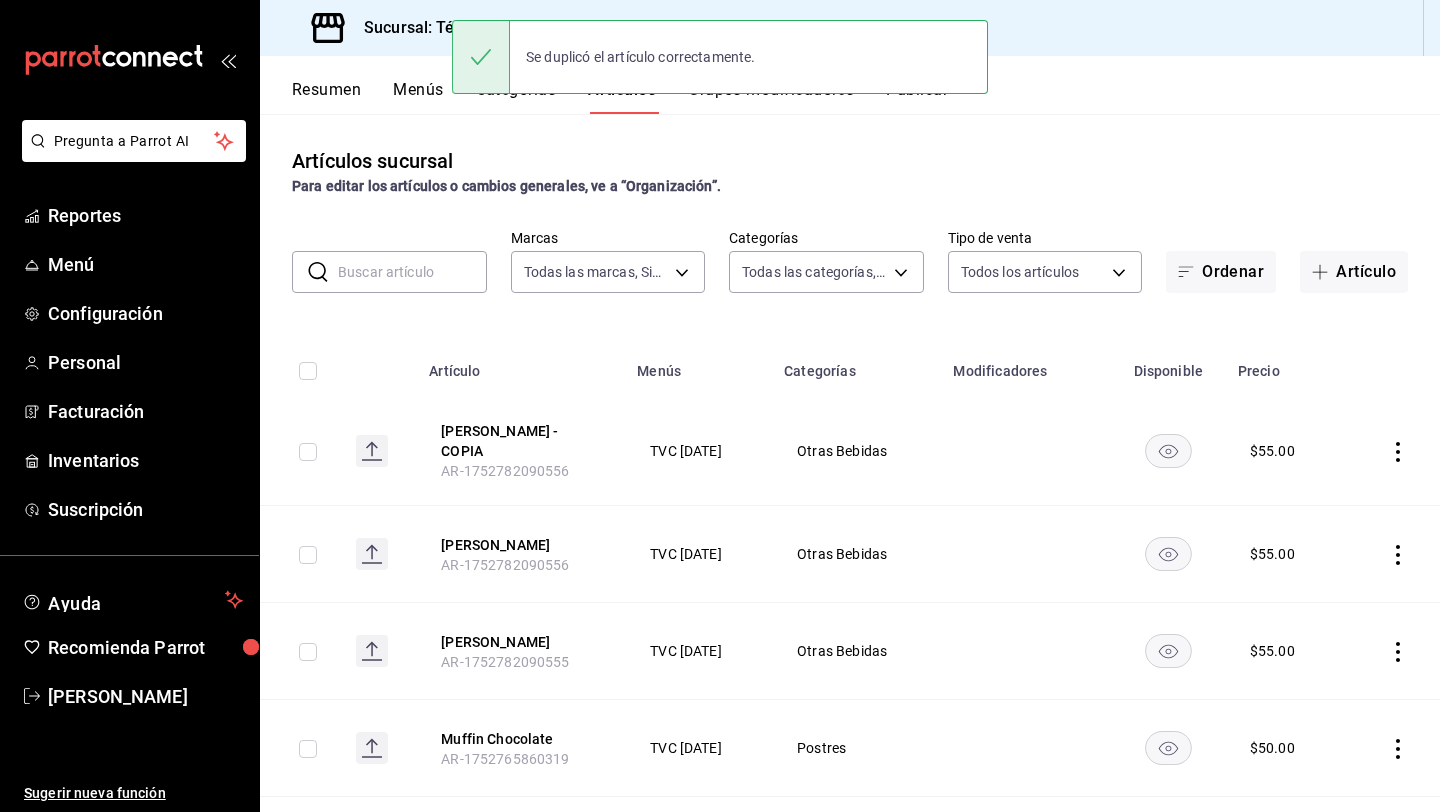 click at bounding box center [1394, 451] 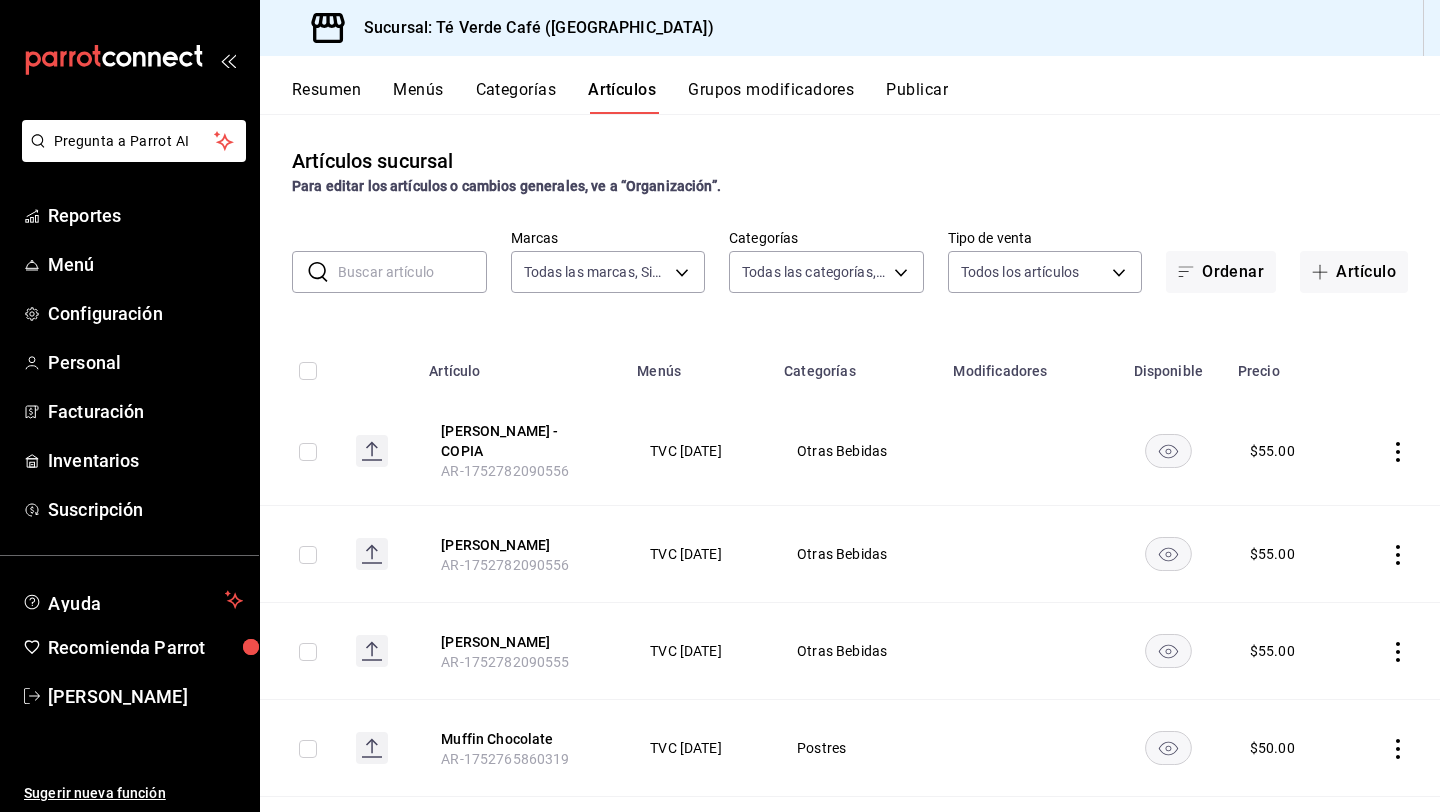 click 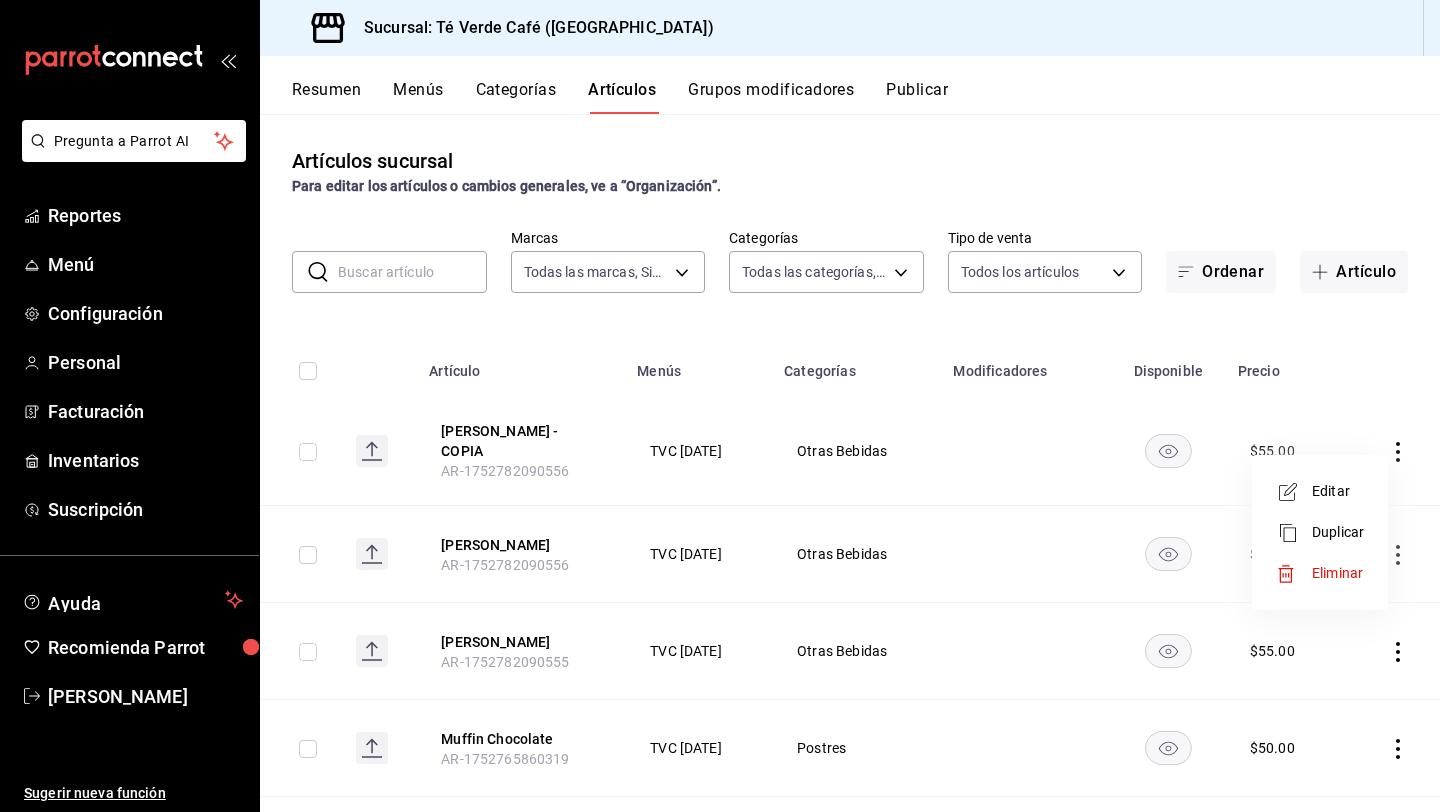 click on "Editar" at bounding box center (1338, 491) 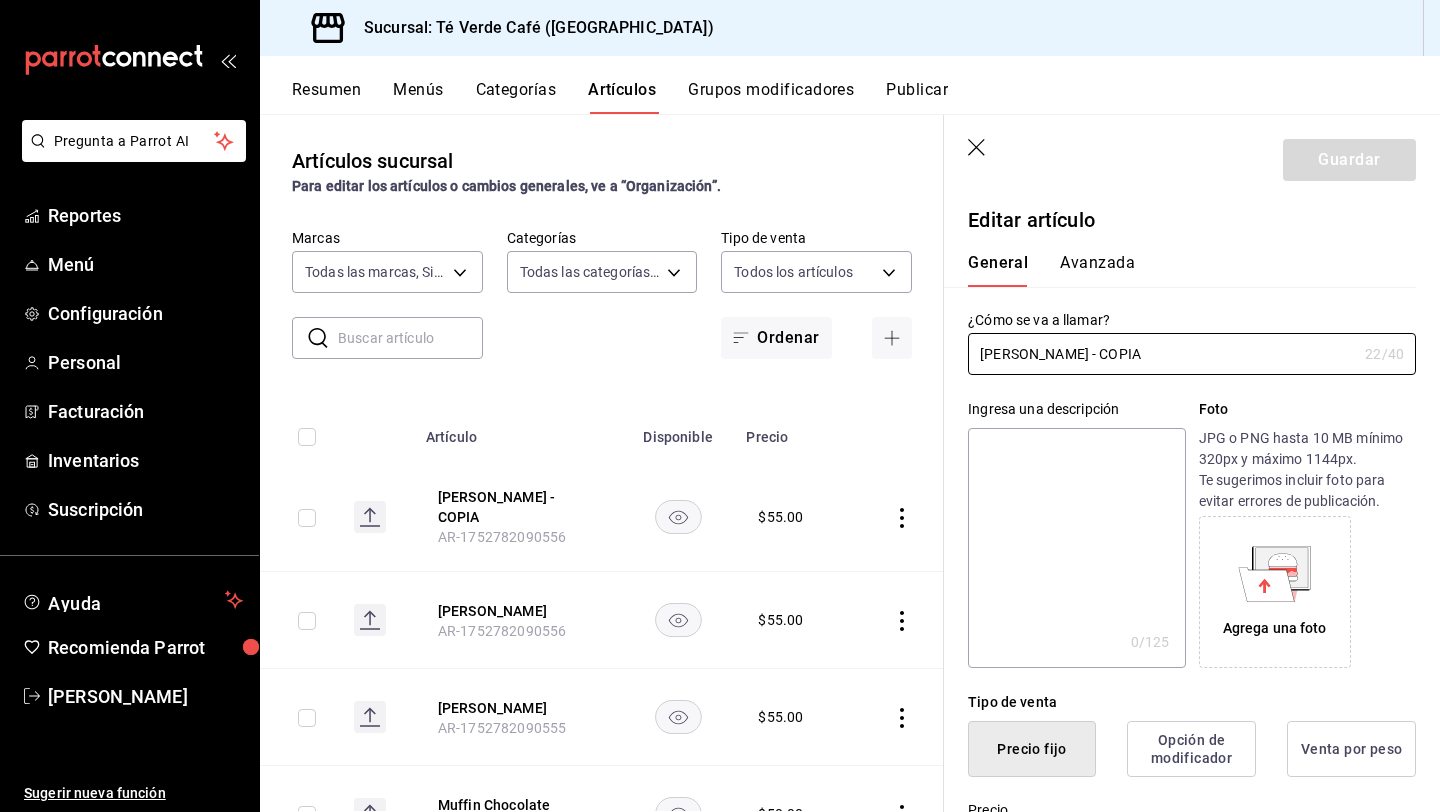 type on "$55.00" 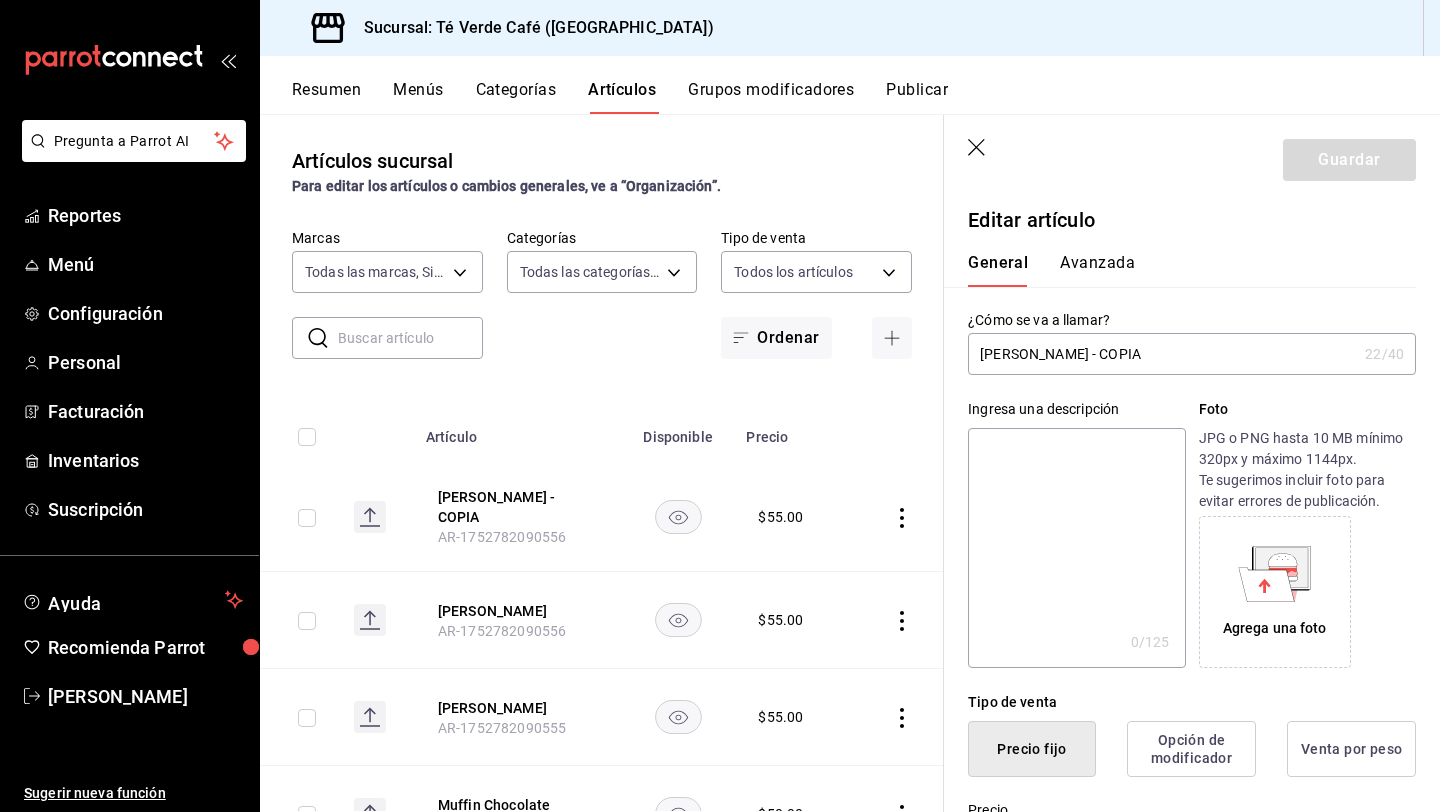 drag, startPoint x: 1137, startPoint y: 346, endPoint x: 1018, endPoint y: 348, distance: 119.01681 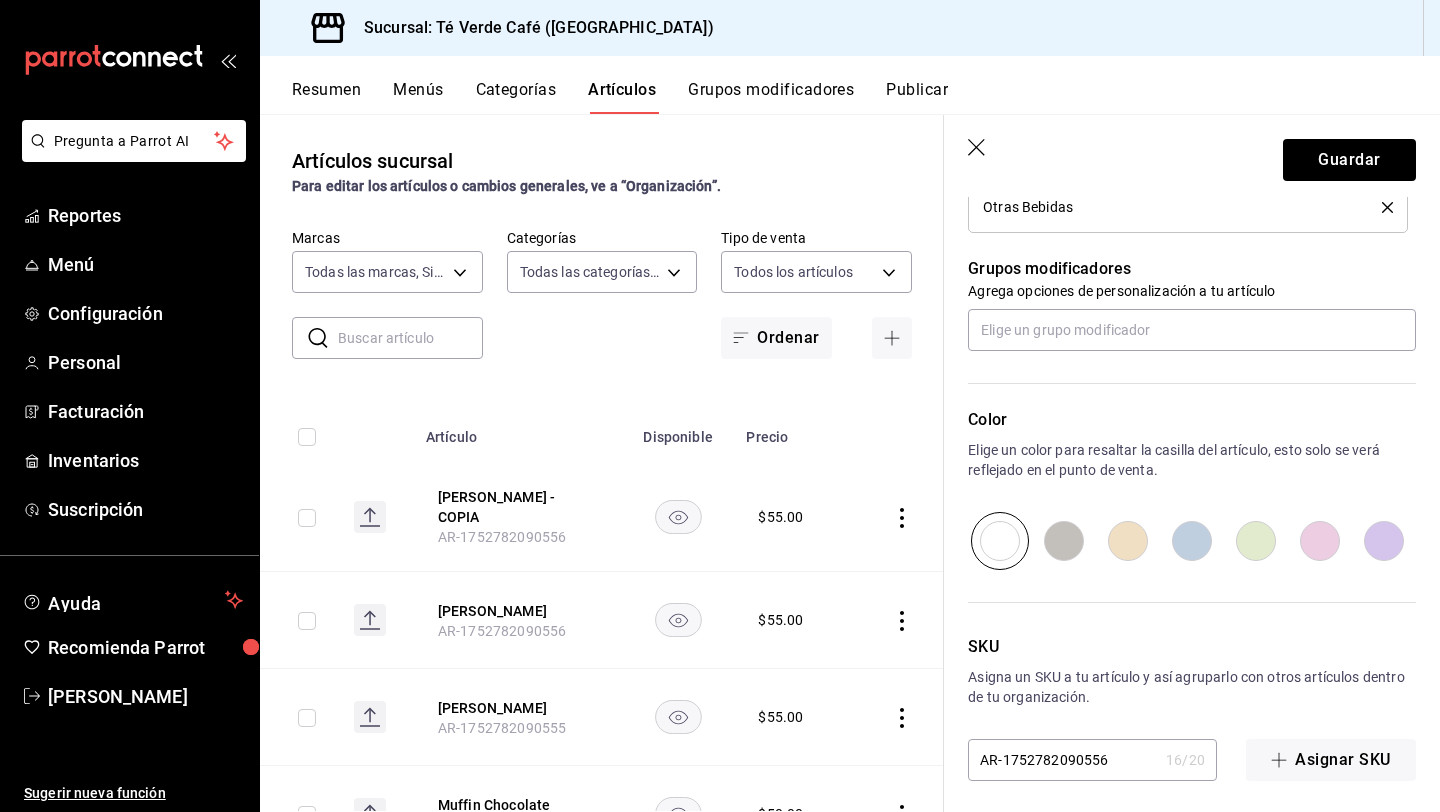 scroll, scrollTop: 853, scrollLeft: 0, axis: vertical 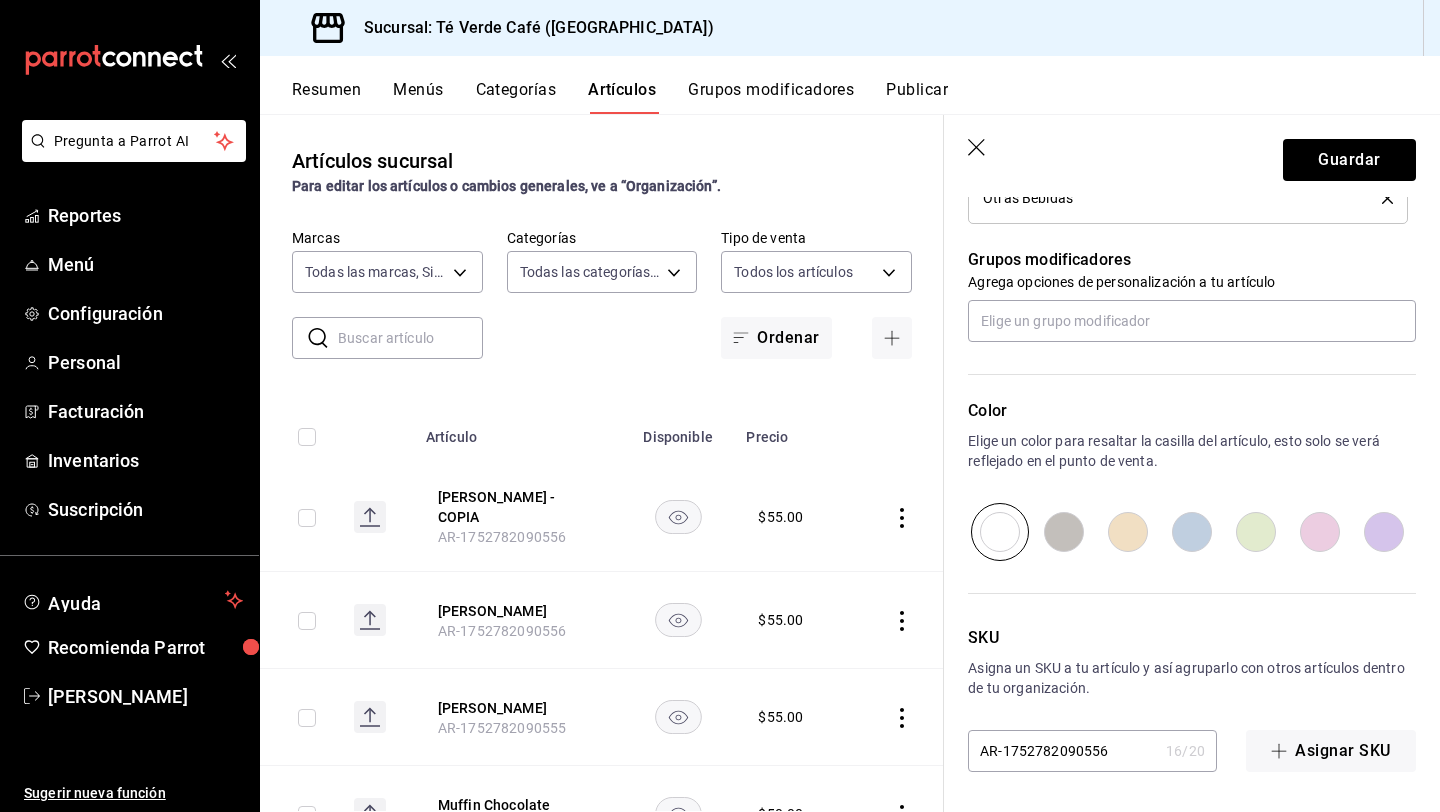type on "[PERSON_NAME]" 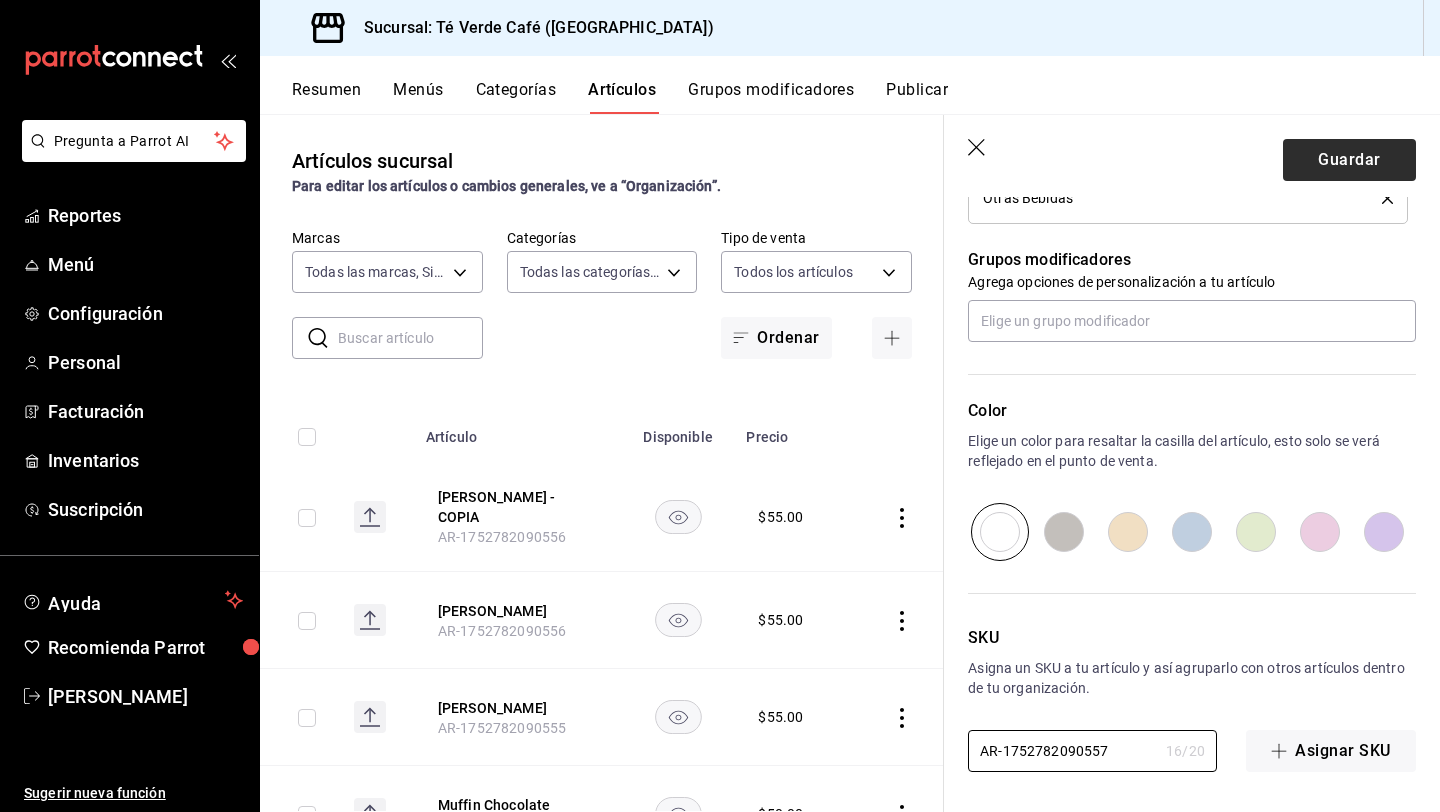 type on "AR-1752782090557" 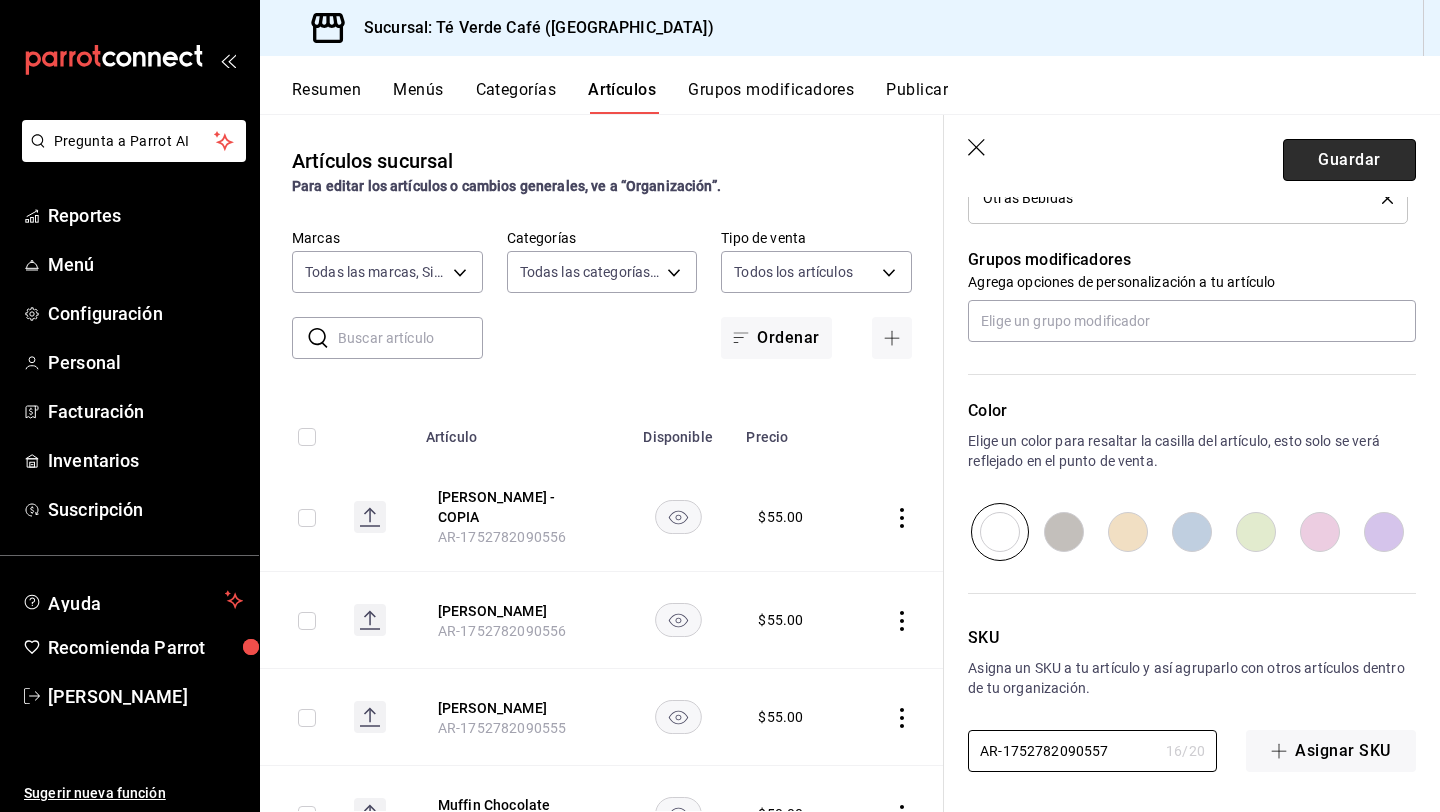 click on "Guardar" at bounding box center [1349, 160] 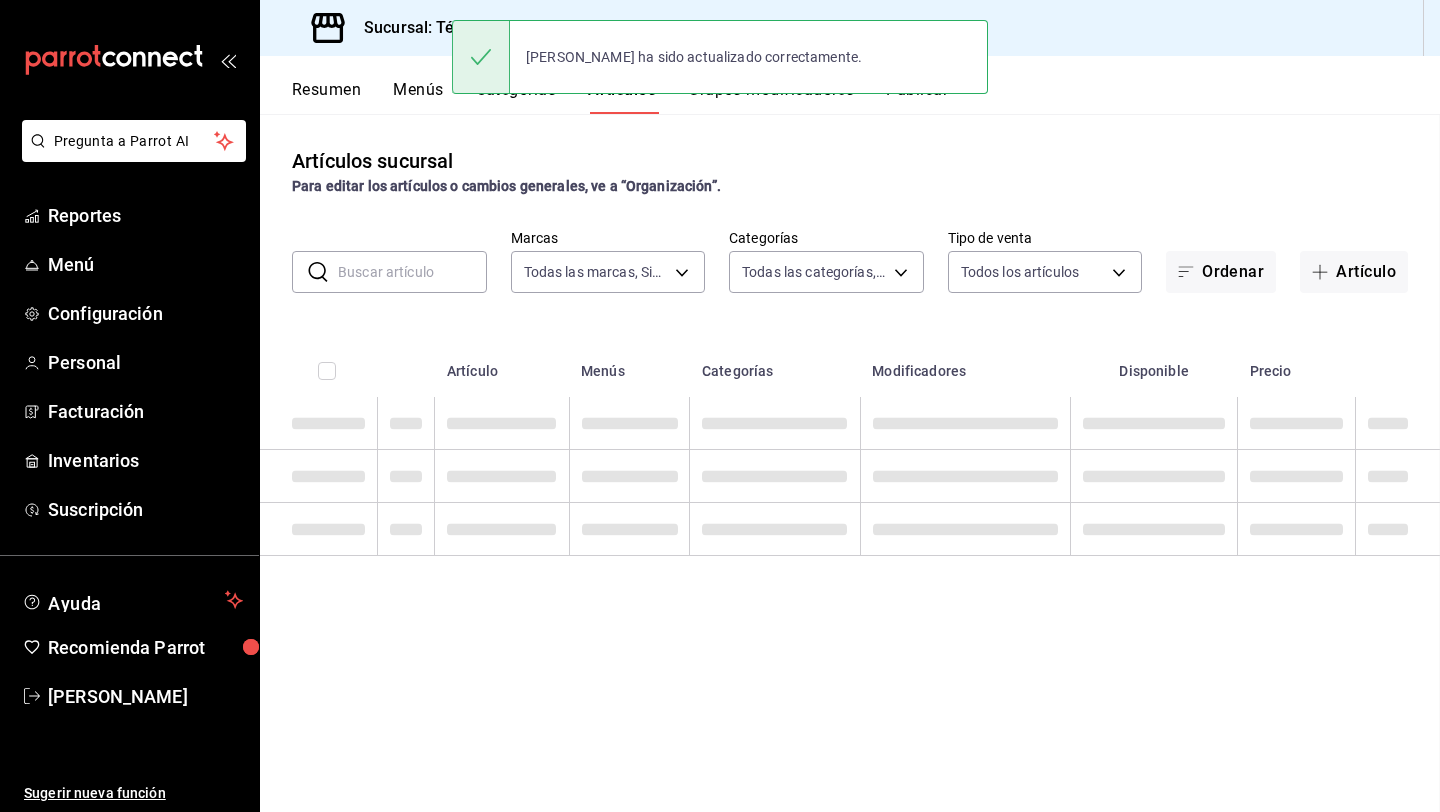 scroll, scrollTop: 0, scrollLeft: 0, axis: both 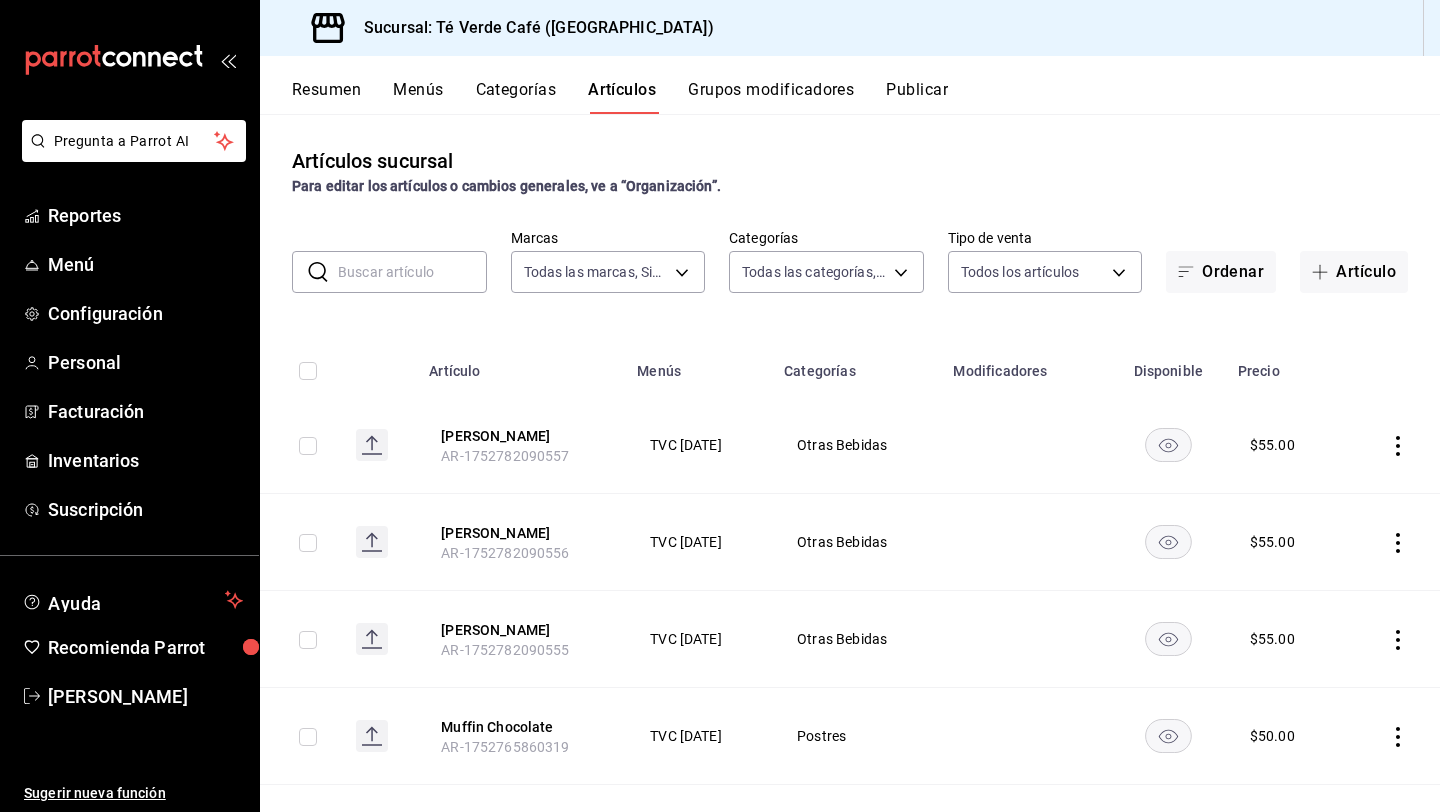 click 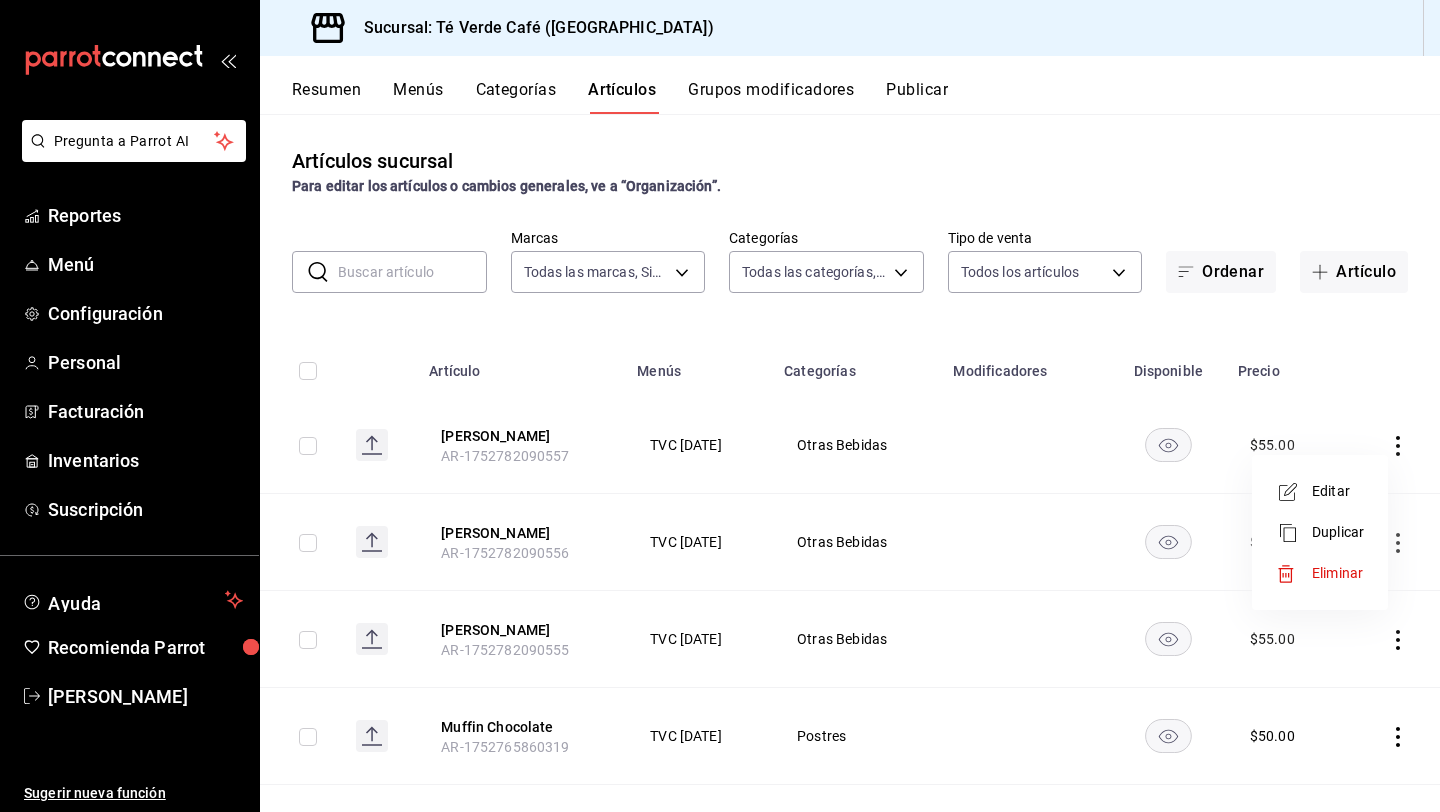 click on "Duplicar" at bounding box center (1338, 532) 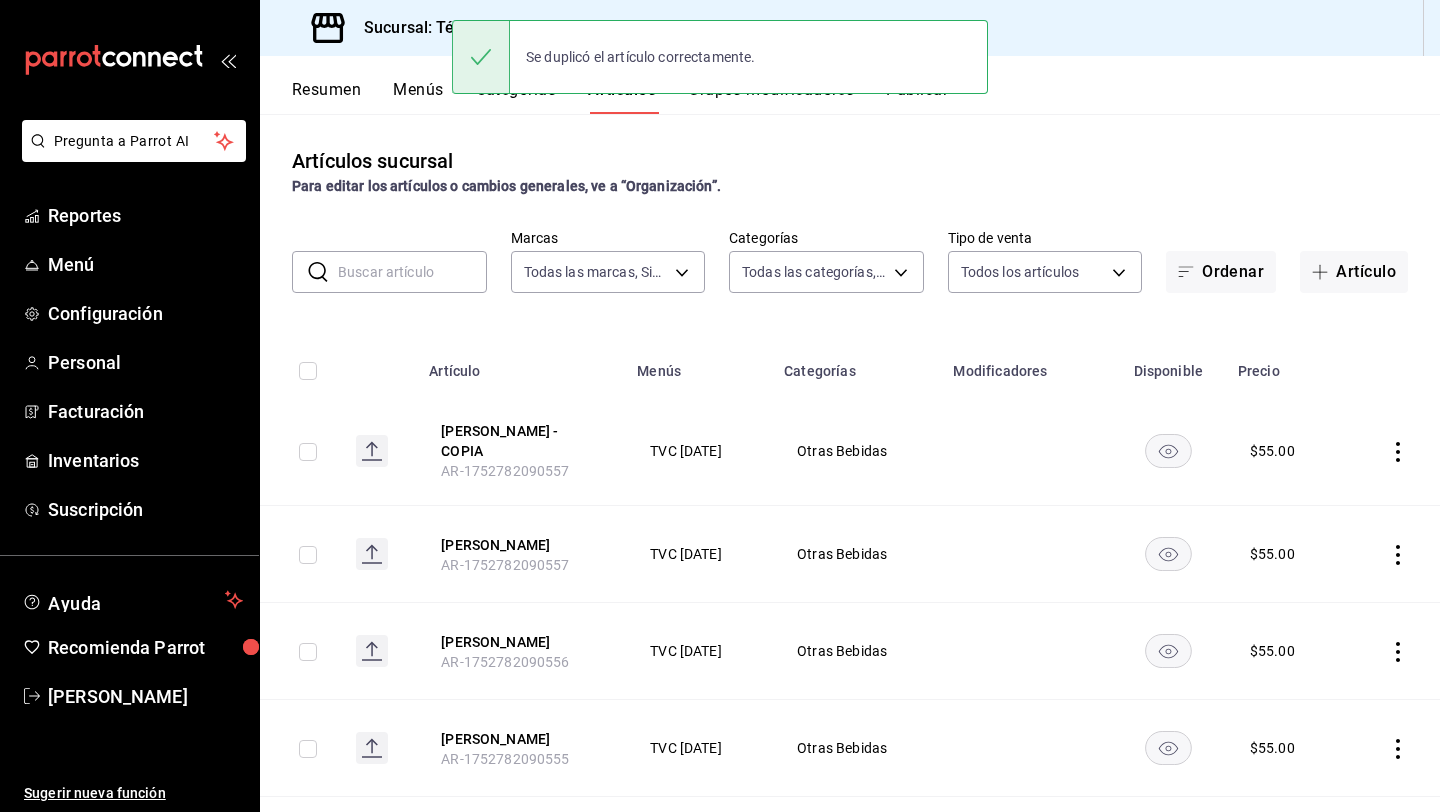 click 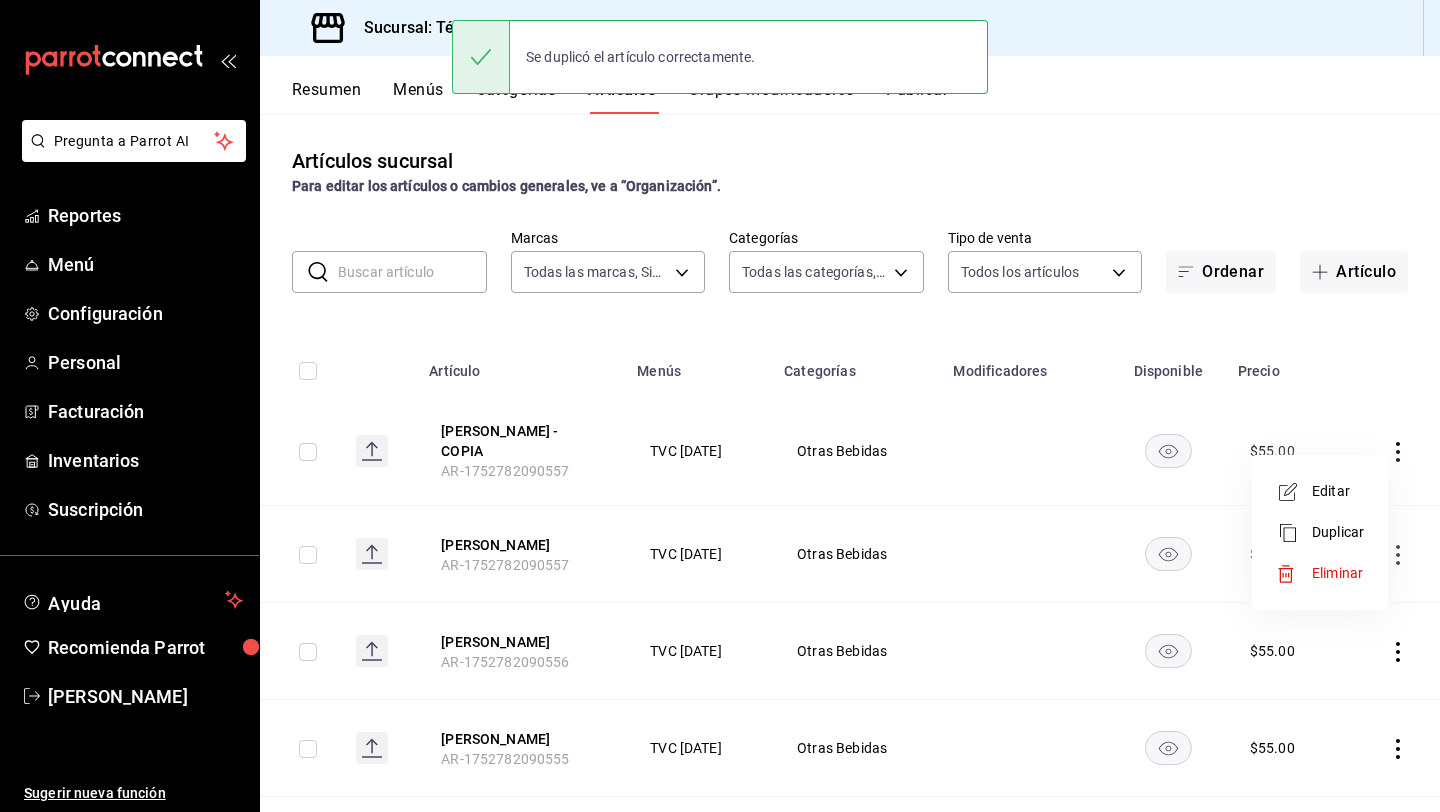 click on "Editar" at bounding box center [1320, 491] 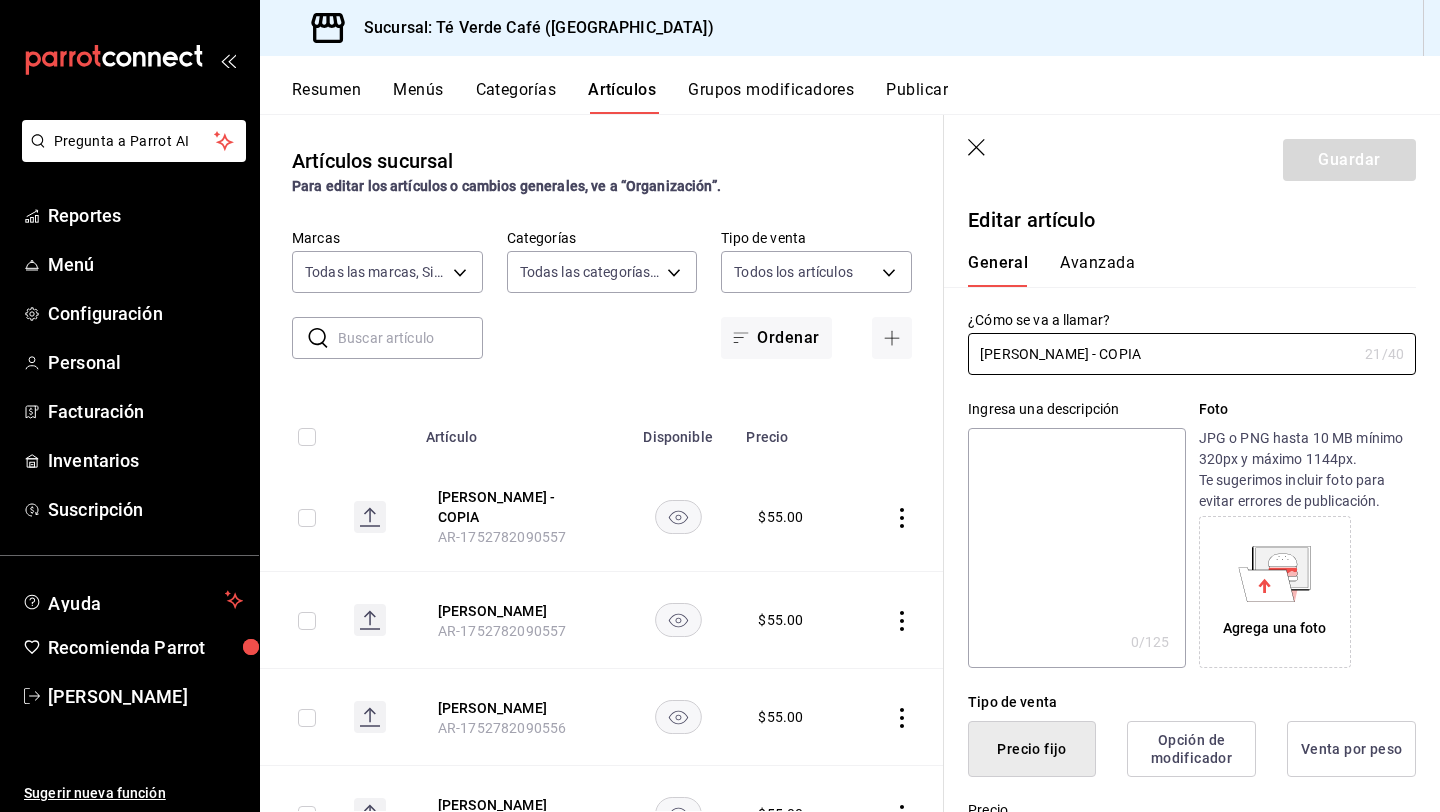 type on "$55.00" 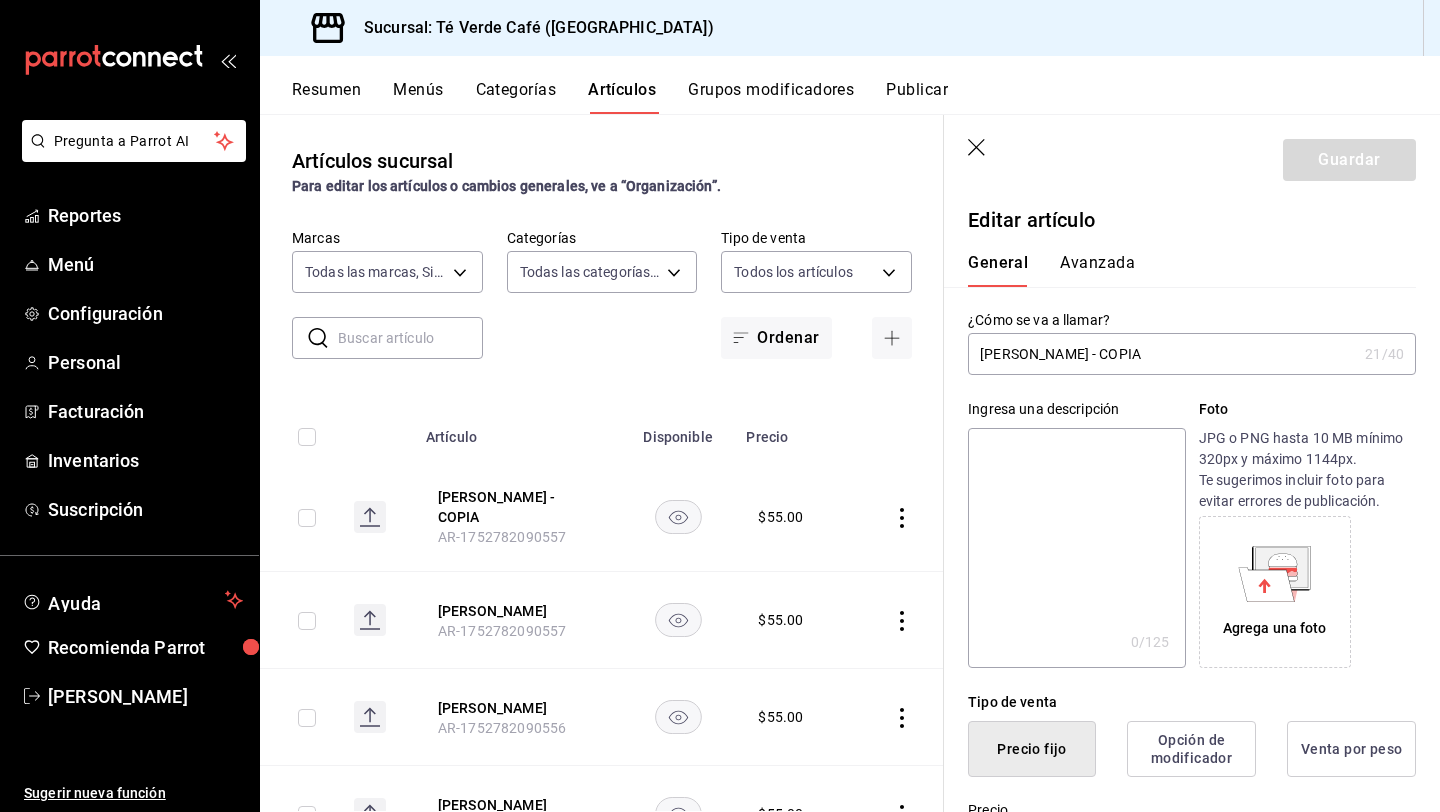 drag, startPoint x: 1140, startPoint y: 356, endPoint x: 1017, endPoint y: 354, distance: 123.01626 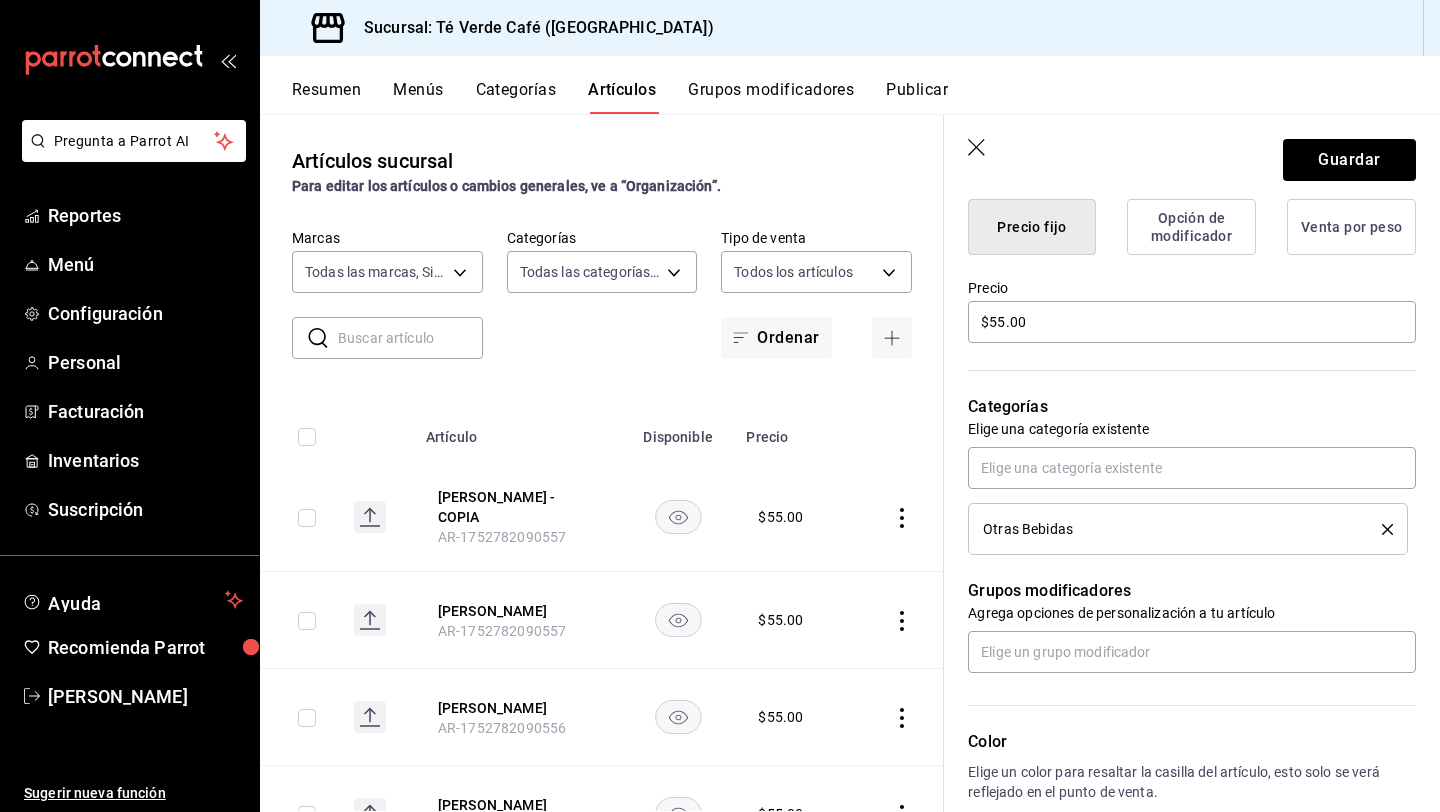 scroll, scrollTop: 853, scrollLeft: 0, axis: vertical 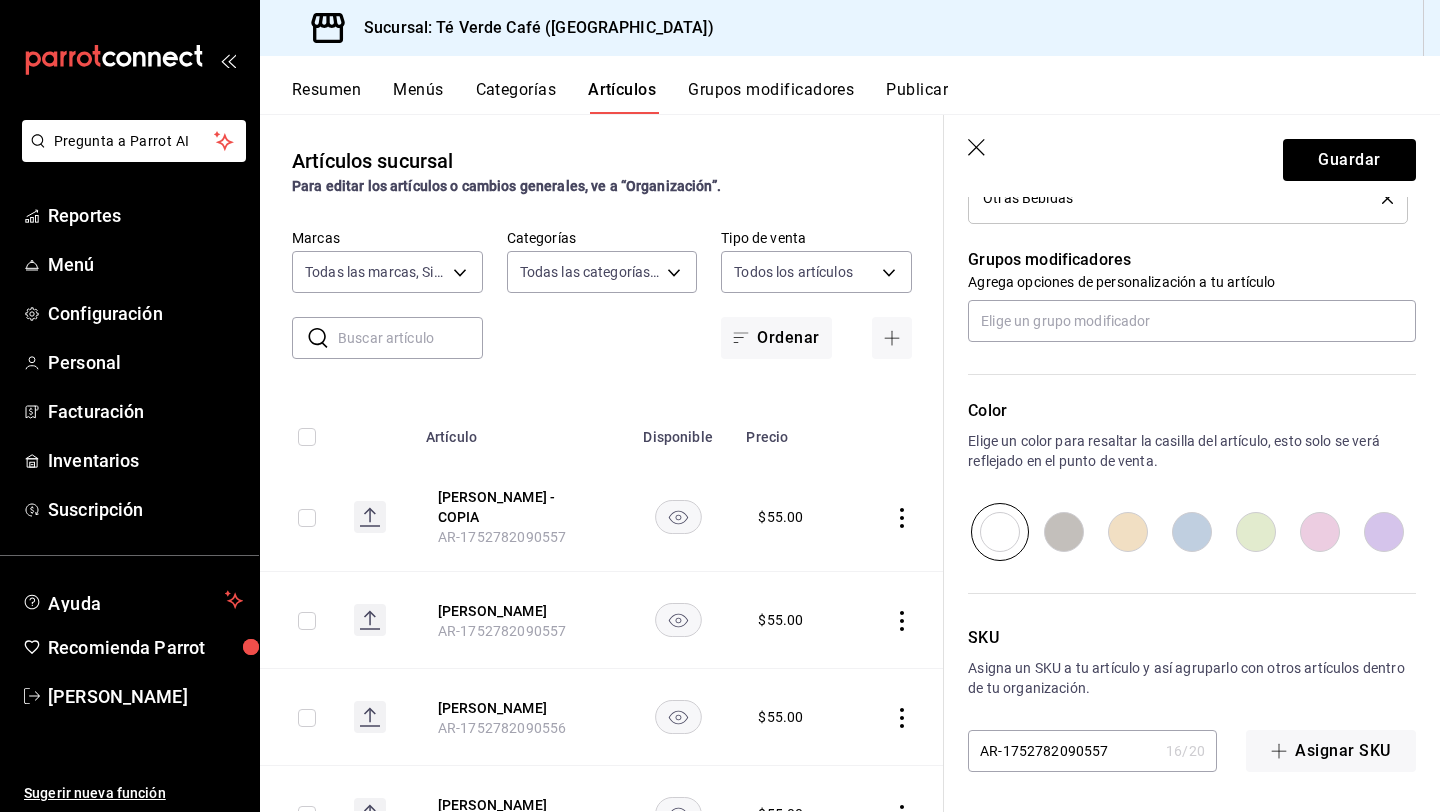 type on "[PERSON_NAME]" 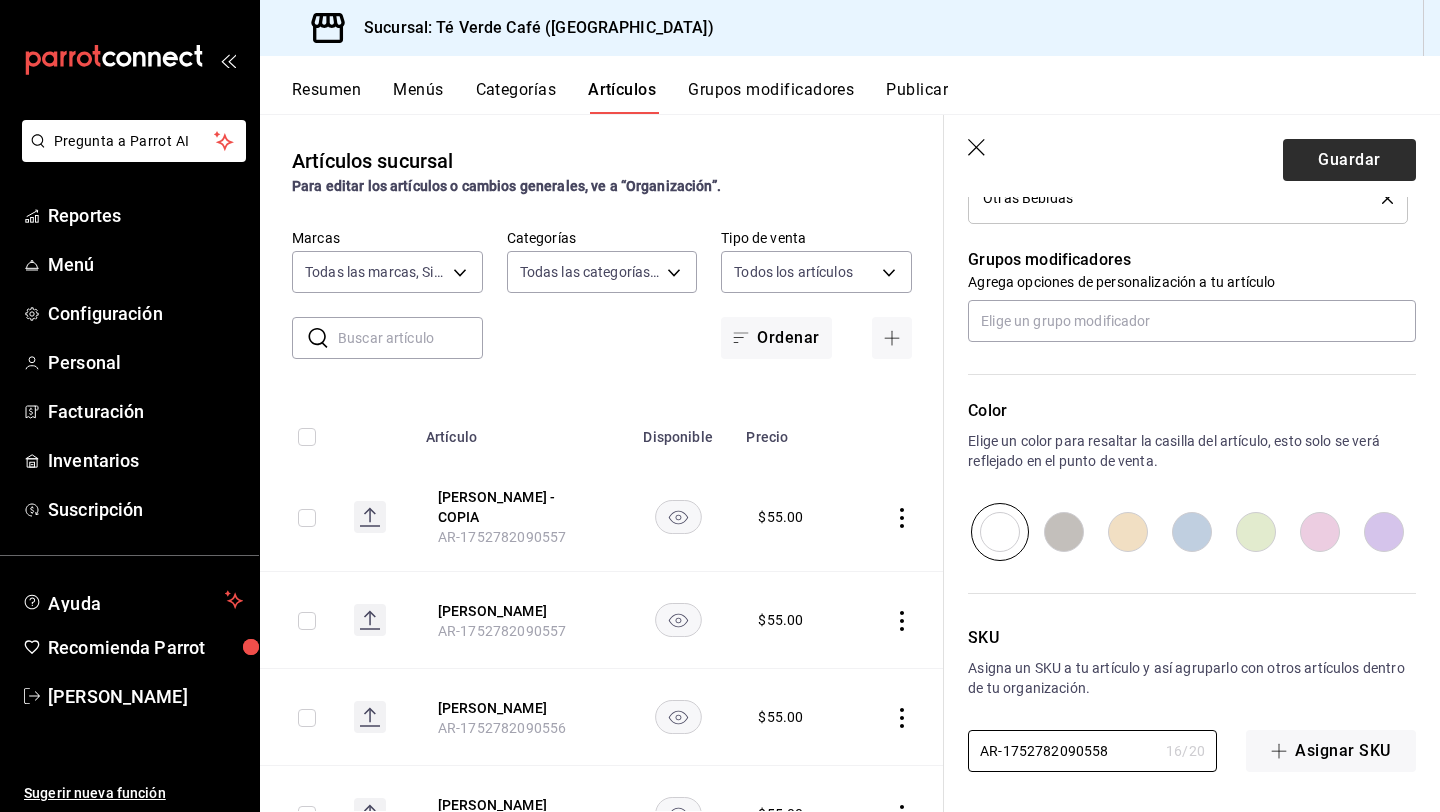 type on "AR-1752782090558" 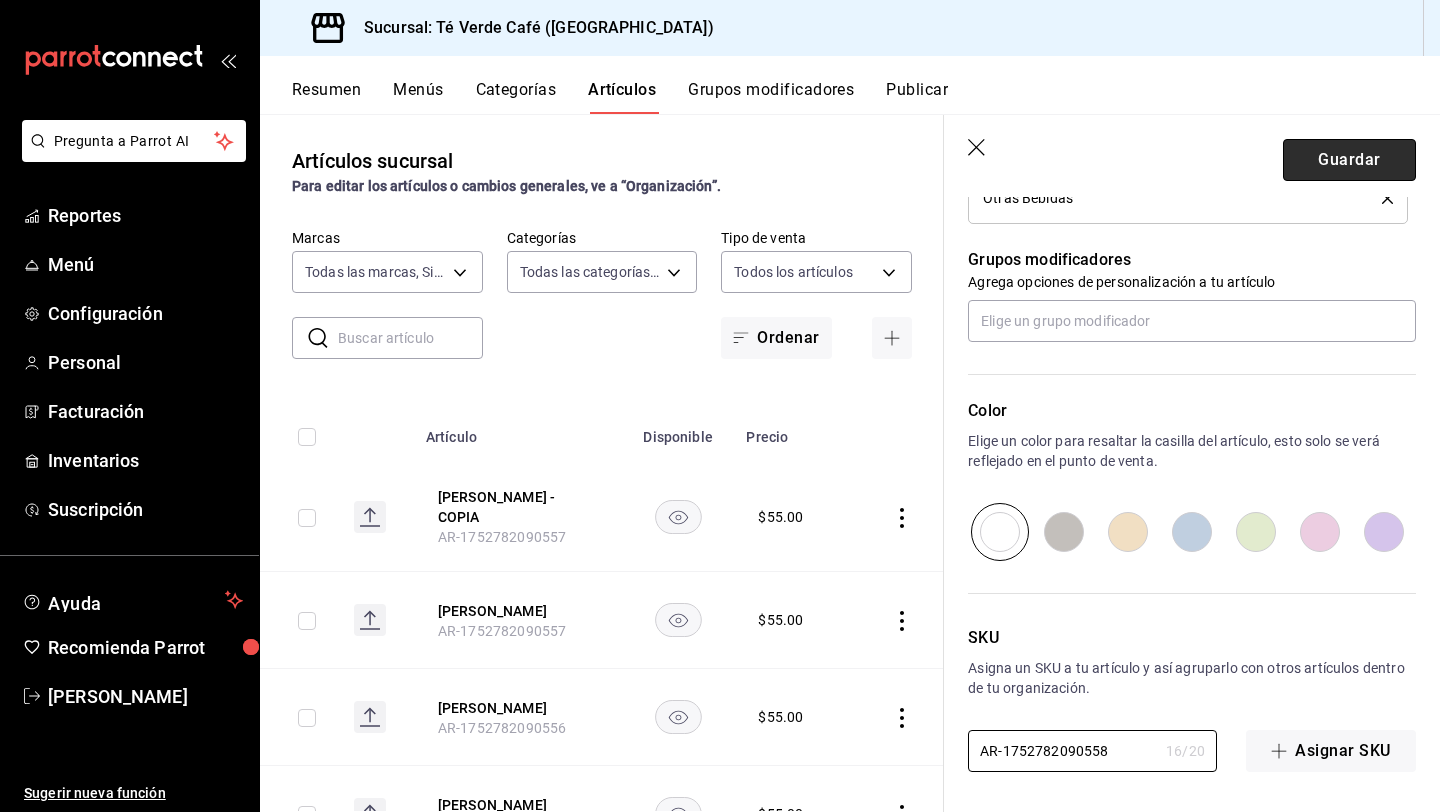 click on "Guardar" at bounding box center [1349, 160] 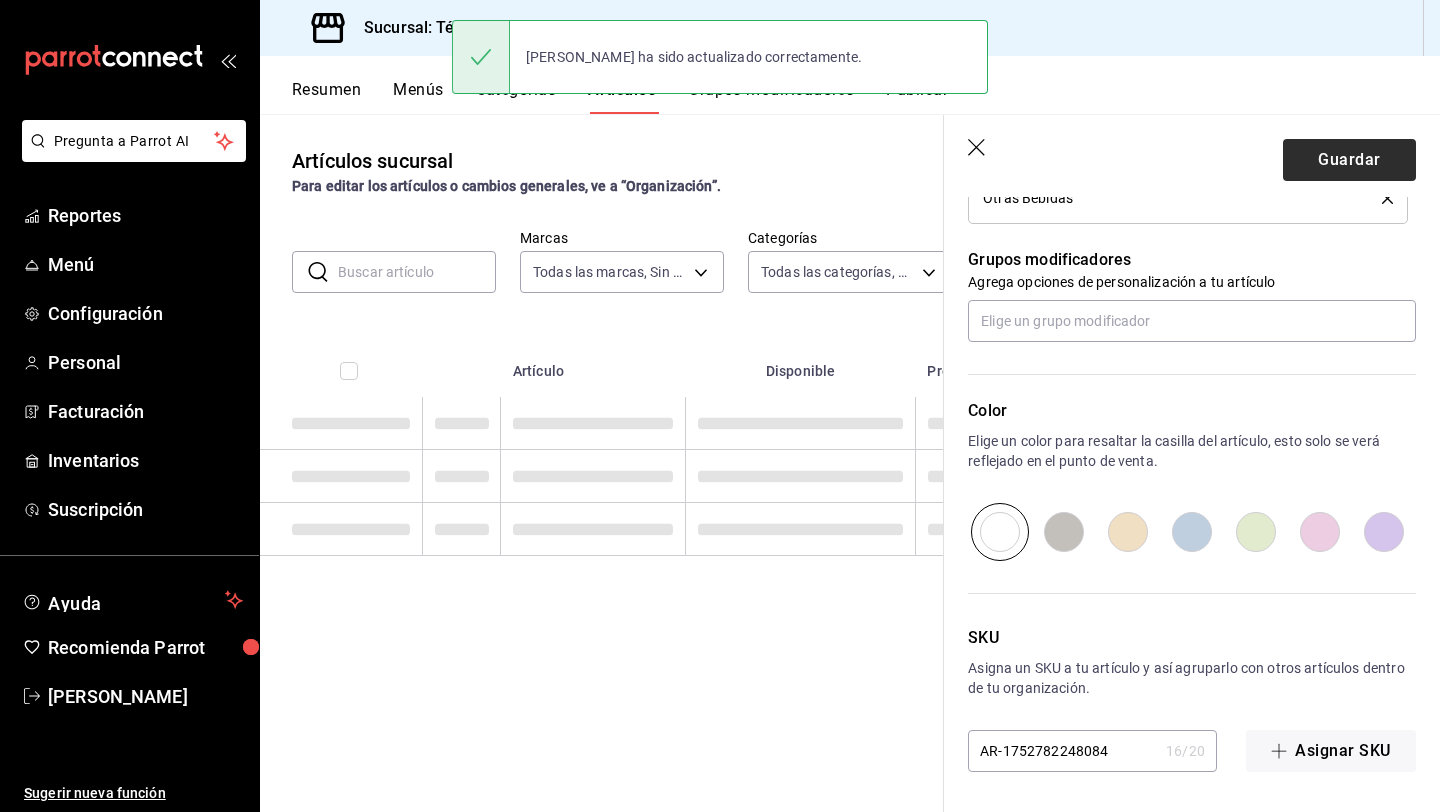 scroll, scrollTop: 0, scrollLeft: 0, axis: both 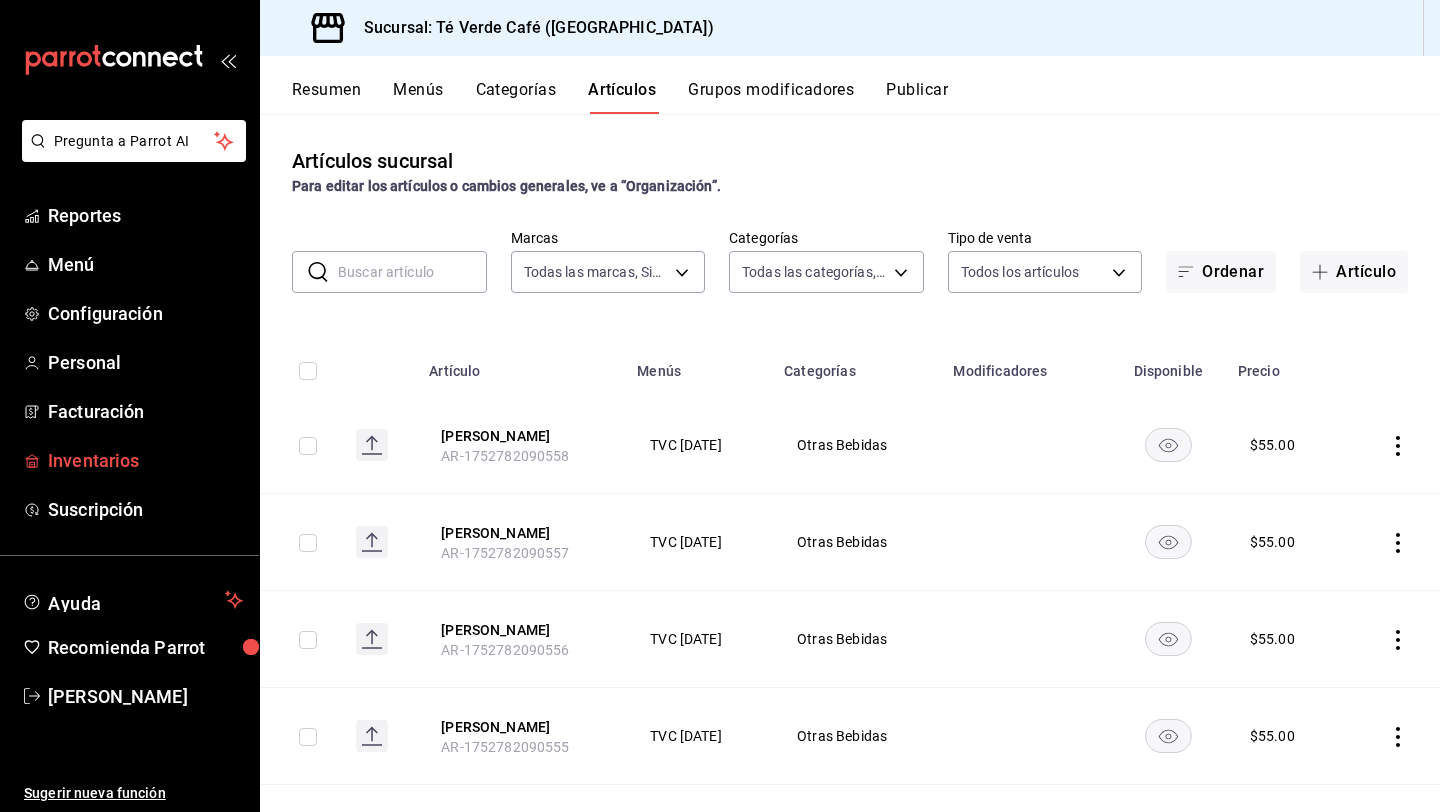 click on "Inventarios" at bounding box center (145, 460) 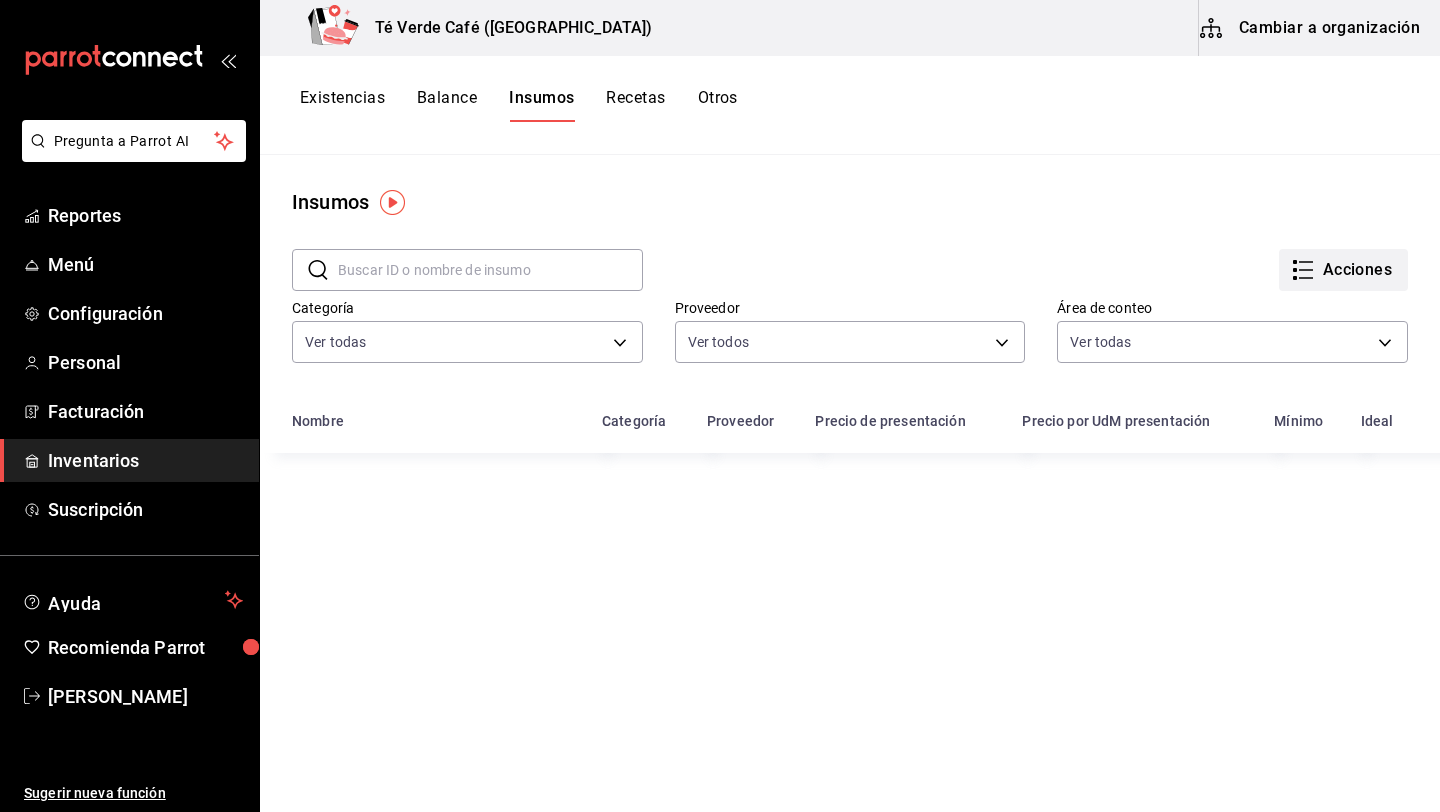 click on "Acciones" at bounding box center (1343, 270) 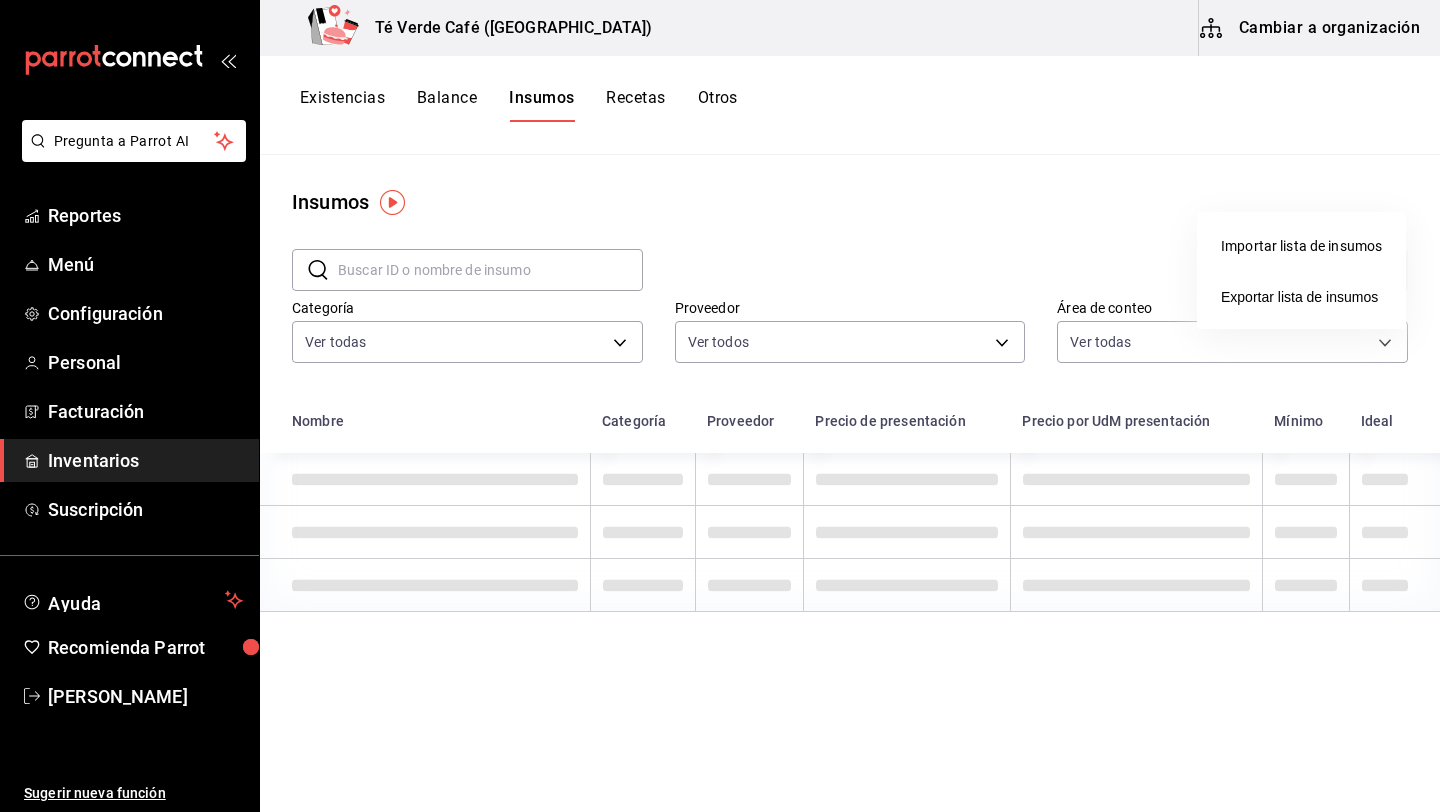 click at bounding box center (720, 406) 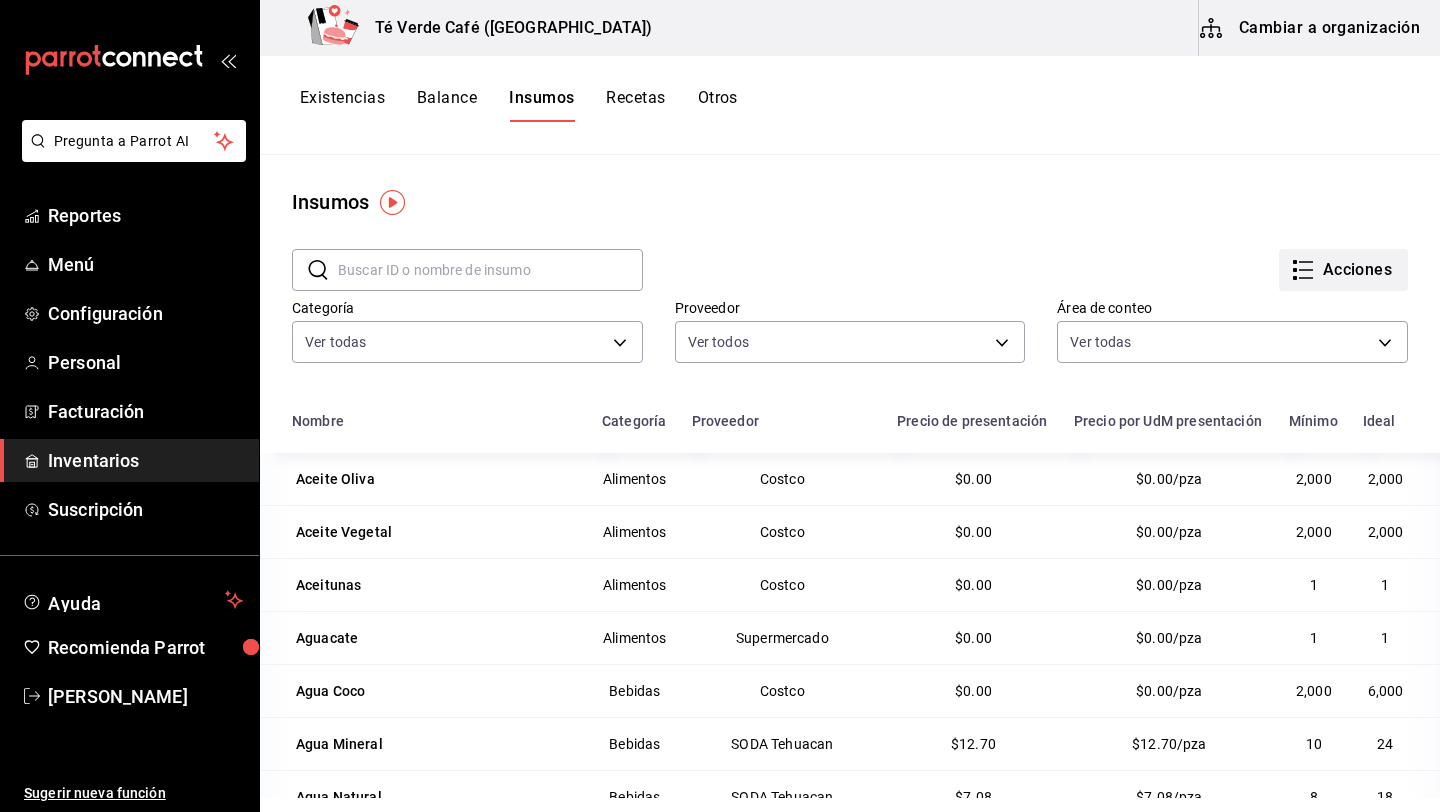 click on "Acciones" at bounding box center [1343, 270] 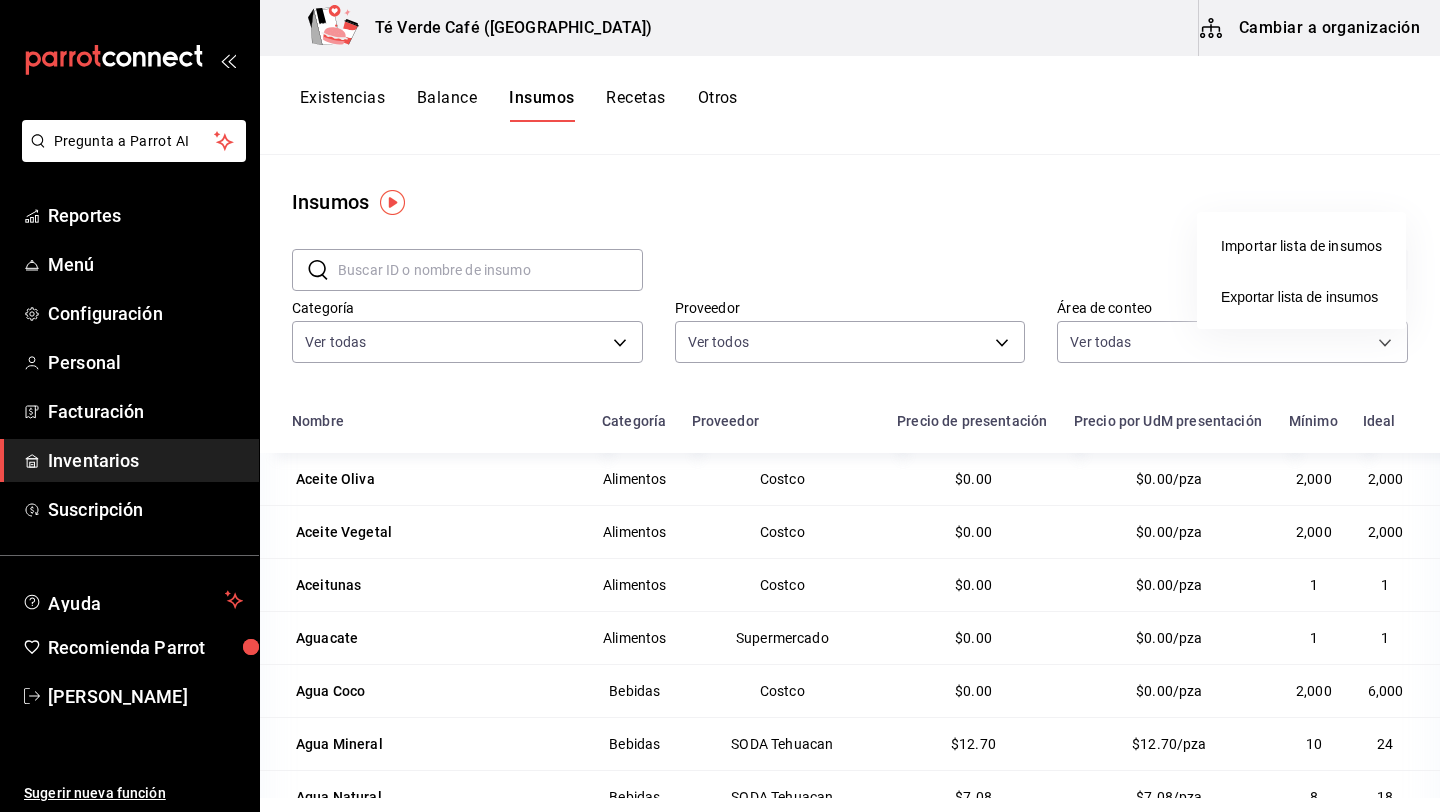 click at bounding box center (720, 406) 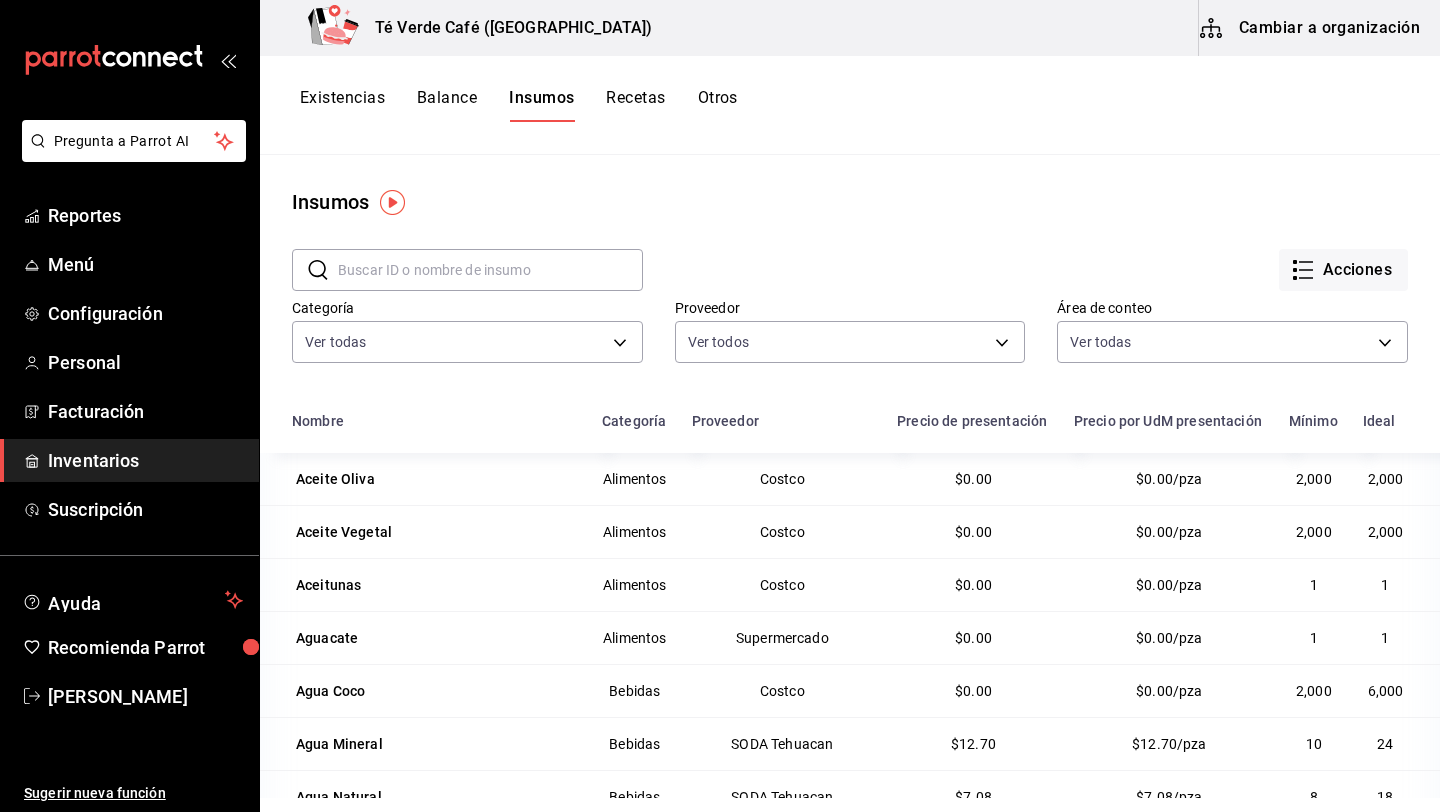click on "Cambiar a organización" at bounding box center [1311, 28] 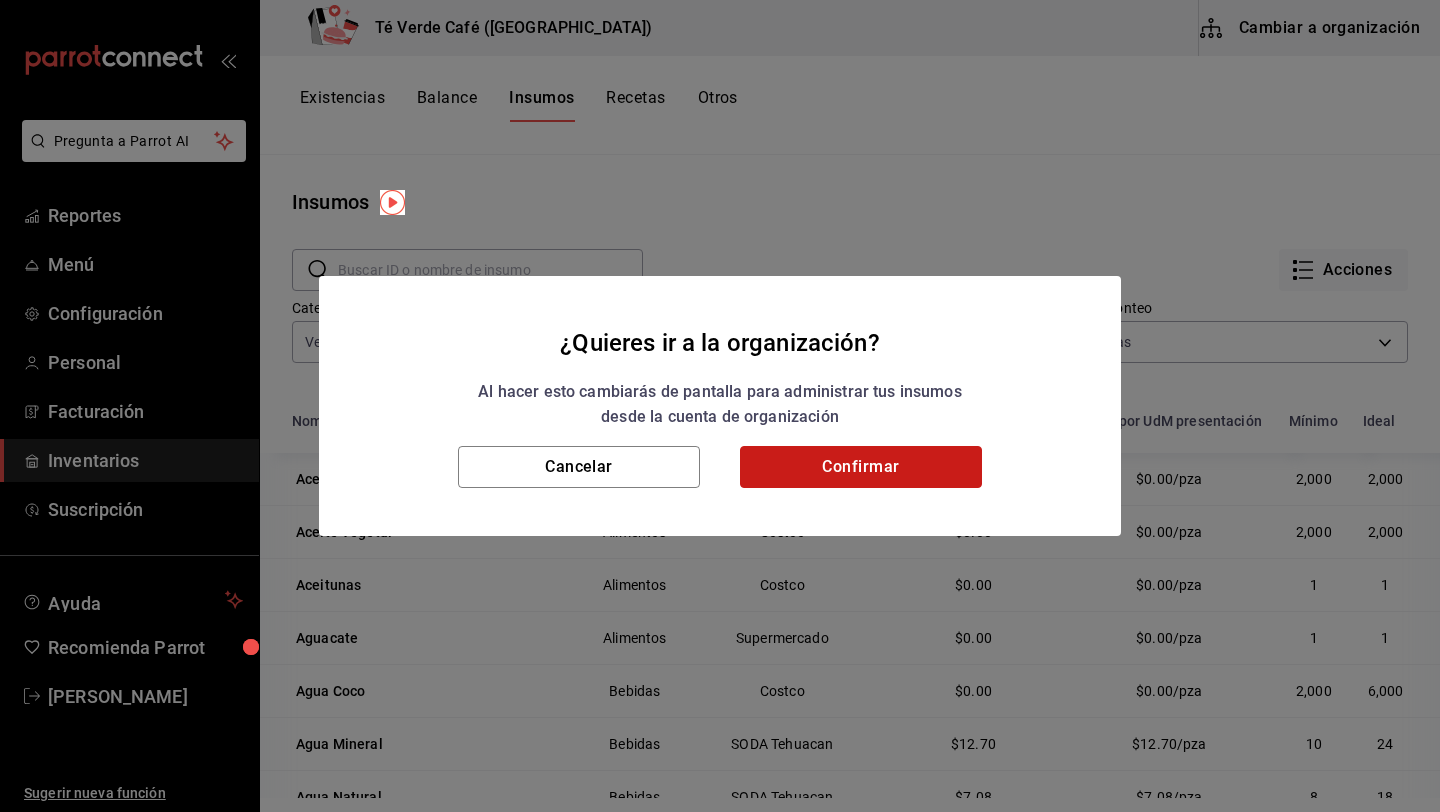 click on "Confirmar" at bounding box center (861, 467) 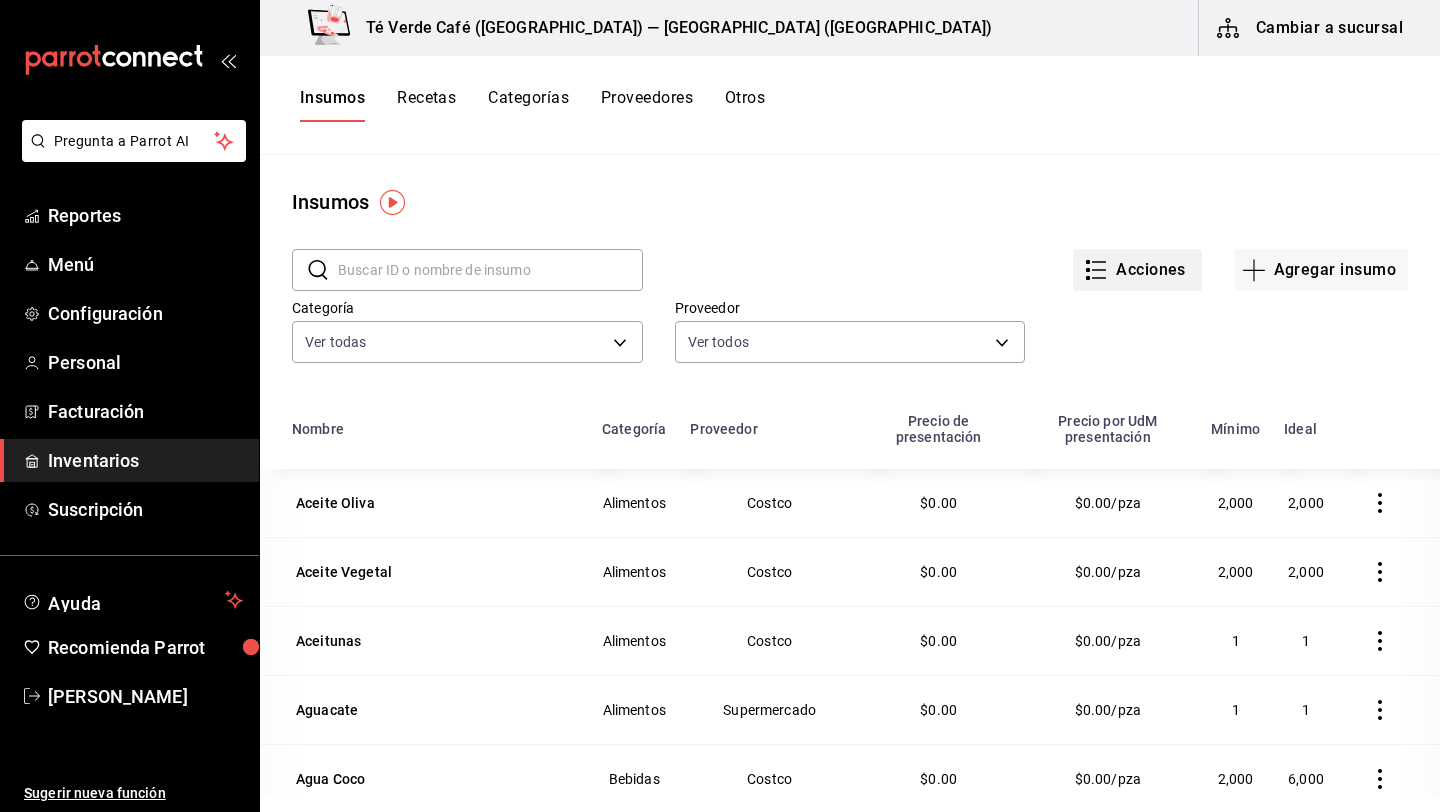 click on "Acciones" at bounding box center [1137, 270] 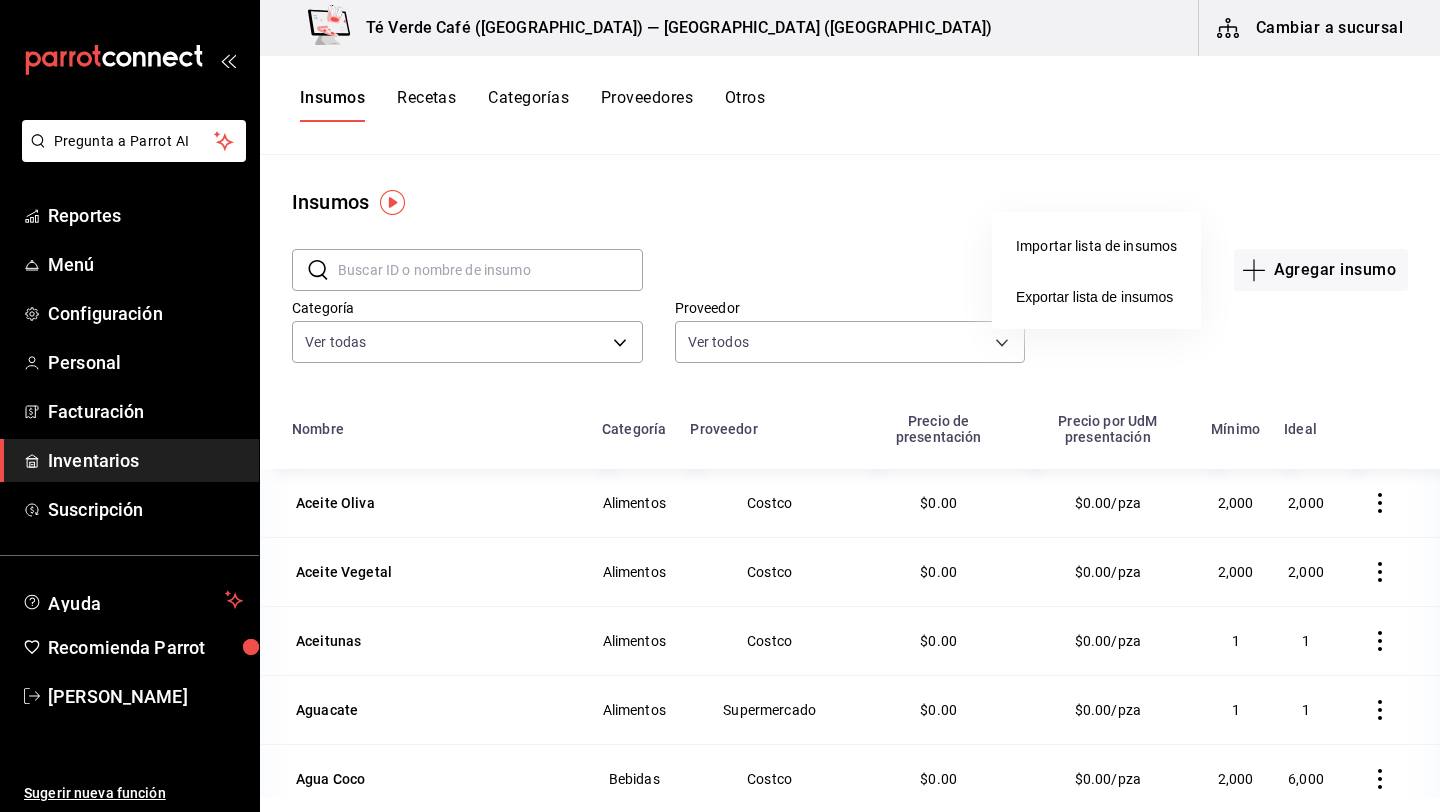 click at bounding box center [720, 406] 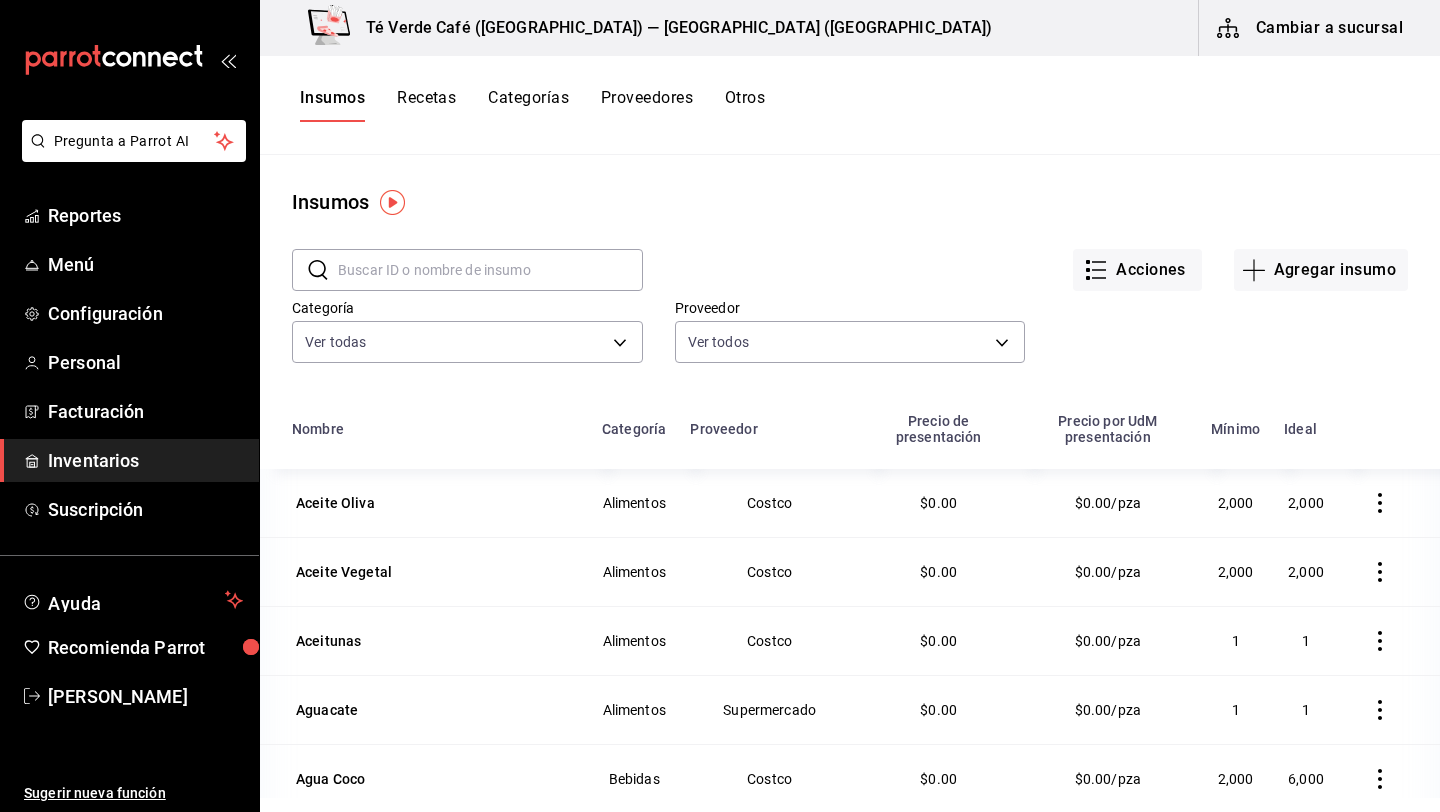 click on "Cambiar a sucursal" at bounding box center [1311, 28] 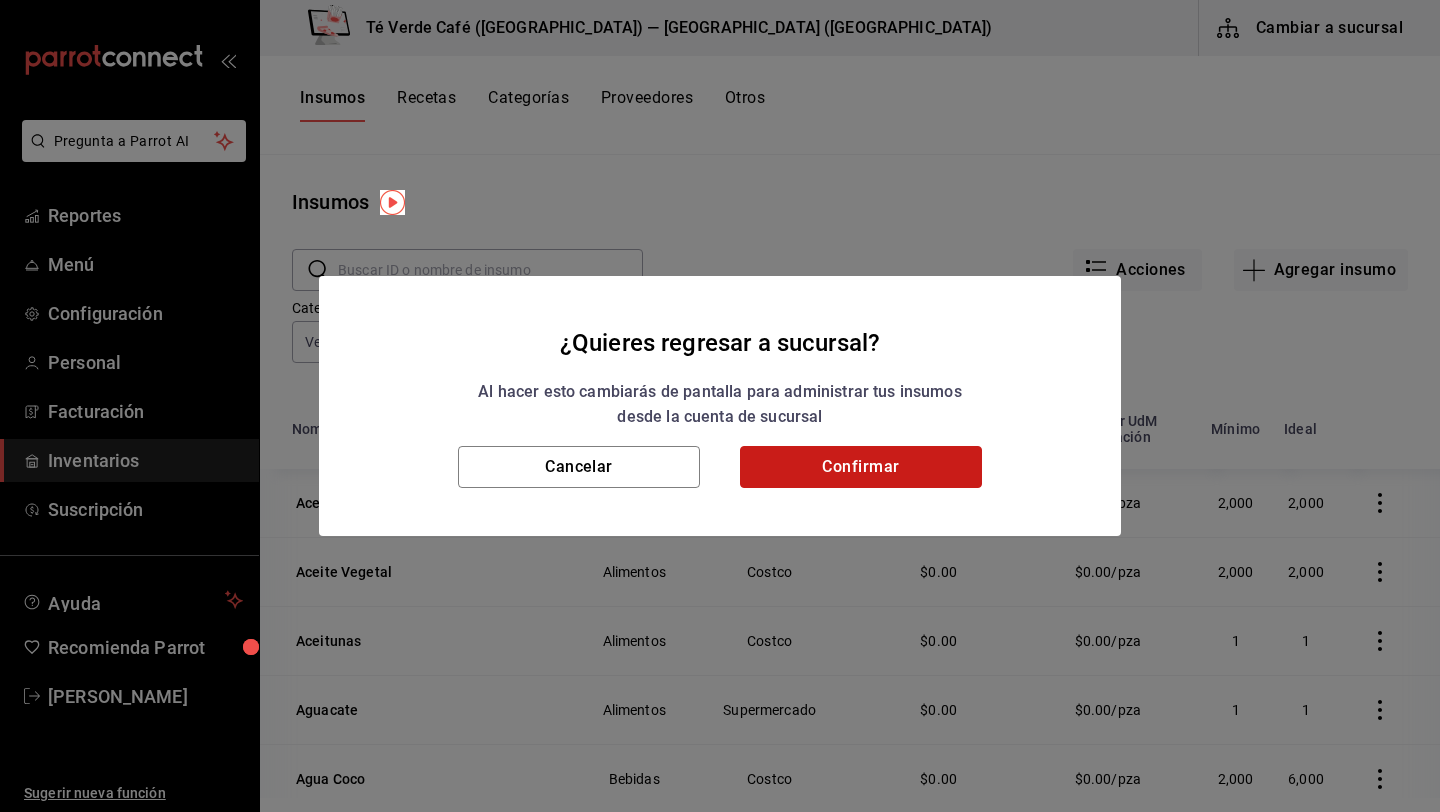 click on "Confirmar" at bounding box center [861, 467] 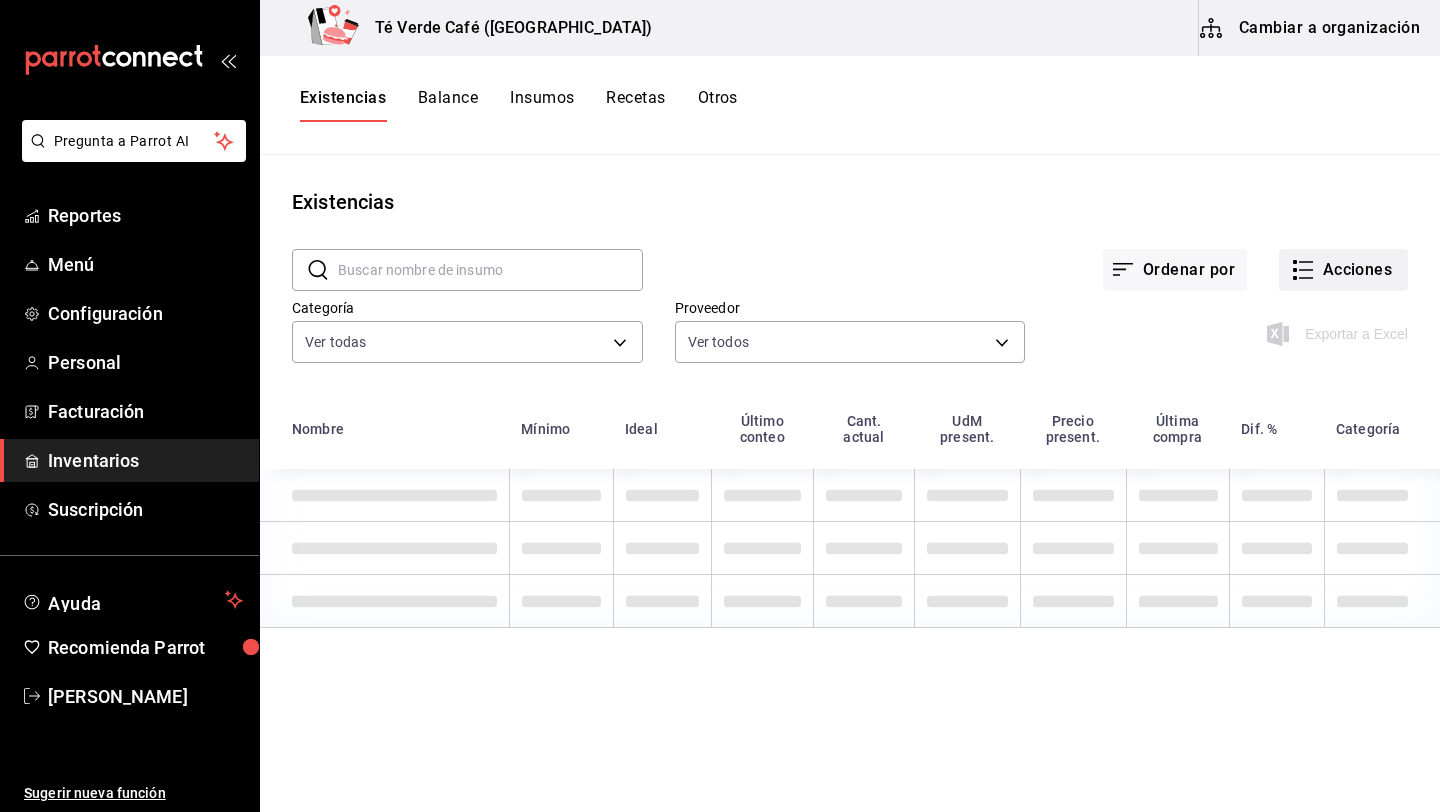 click on "Acciones" at bounding box center (1343, 270) 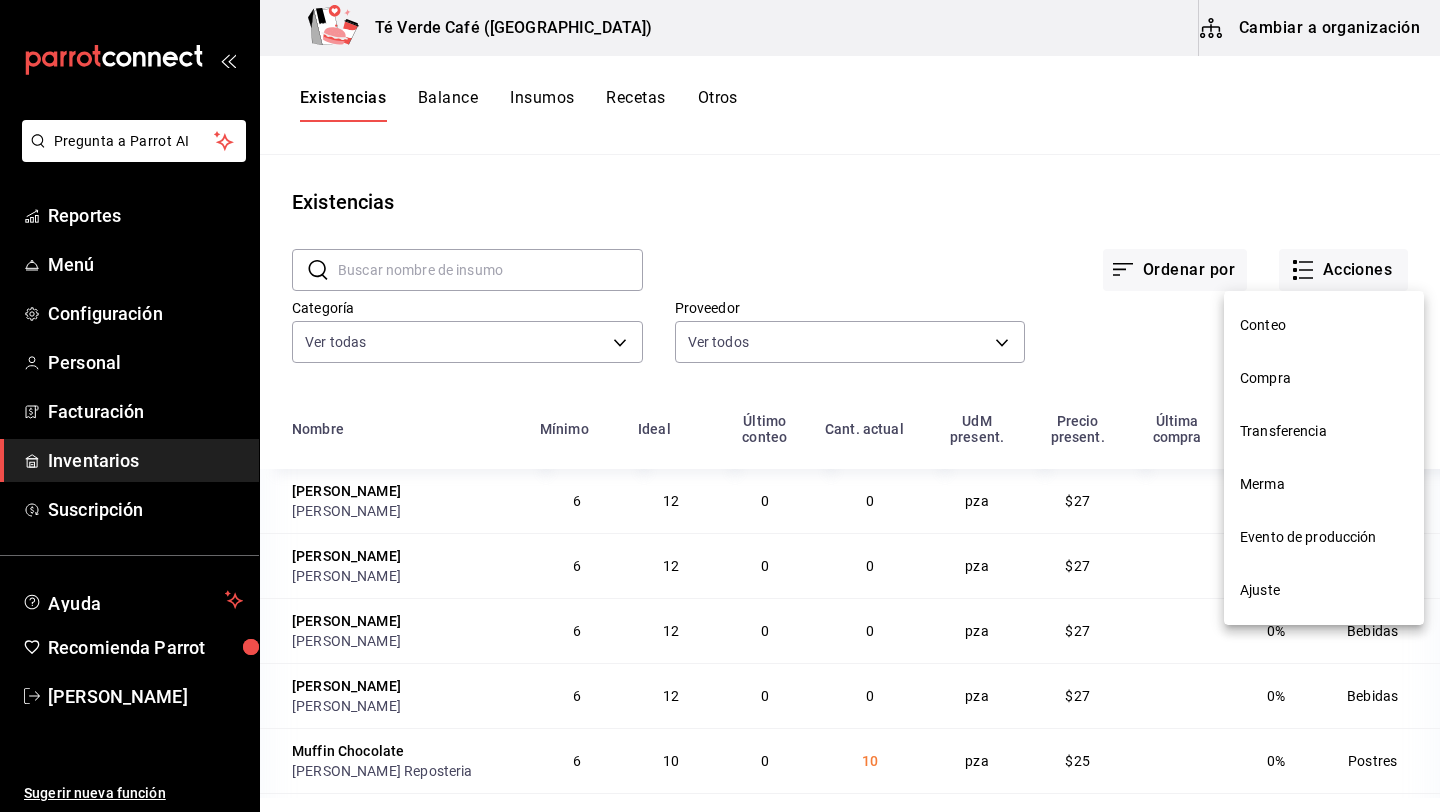 click on "Compra" at bounding box center [1324, 378] 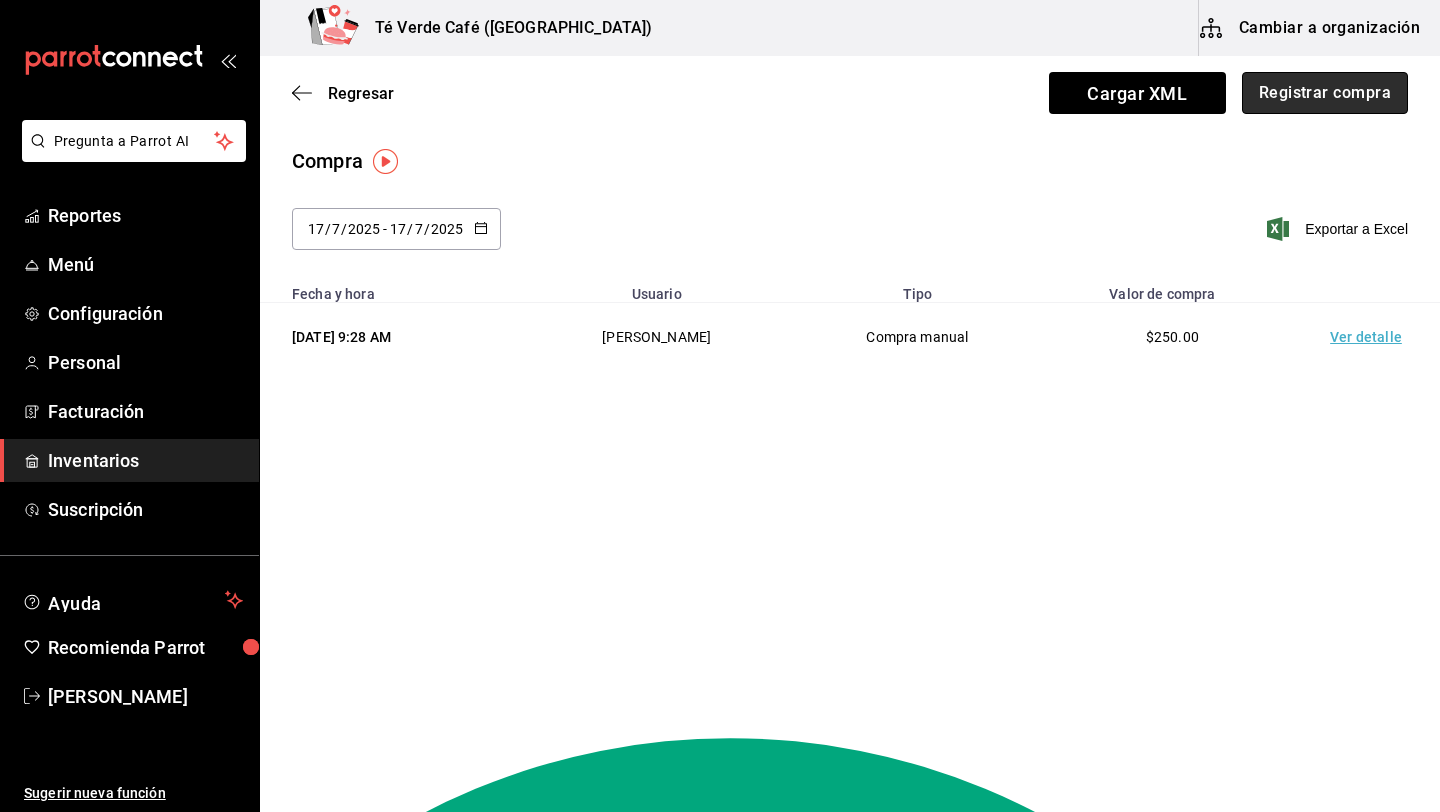 click on "Registrar compra" at bounding box center (1325, 93) 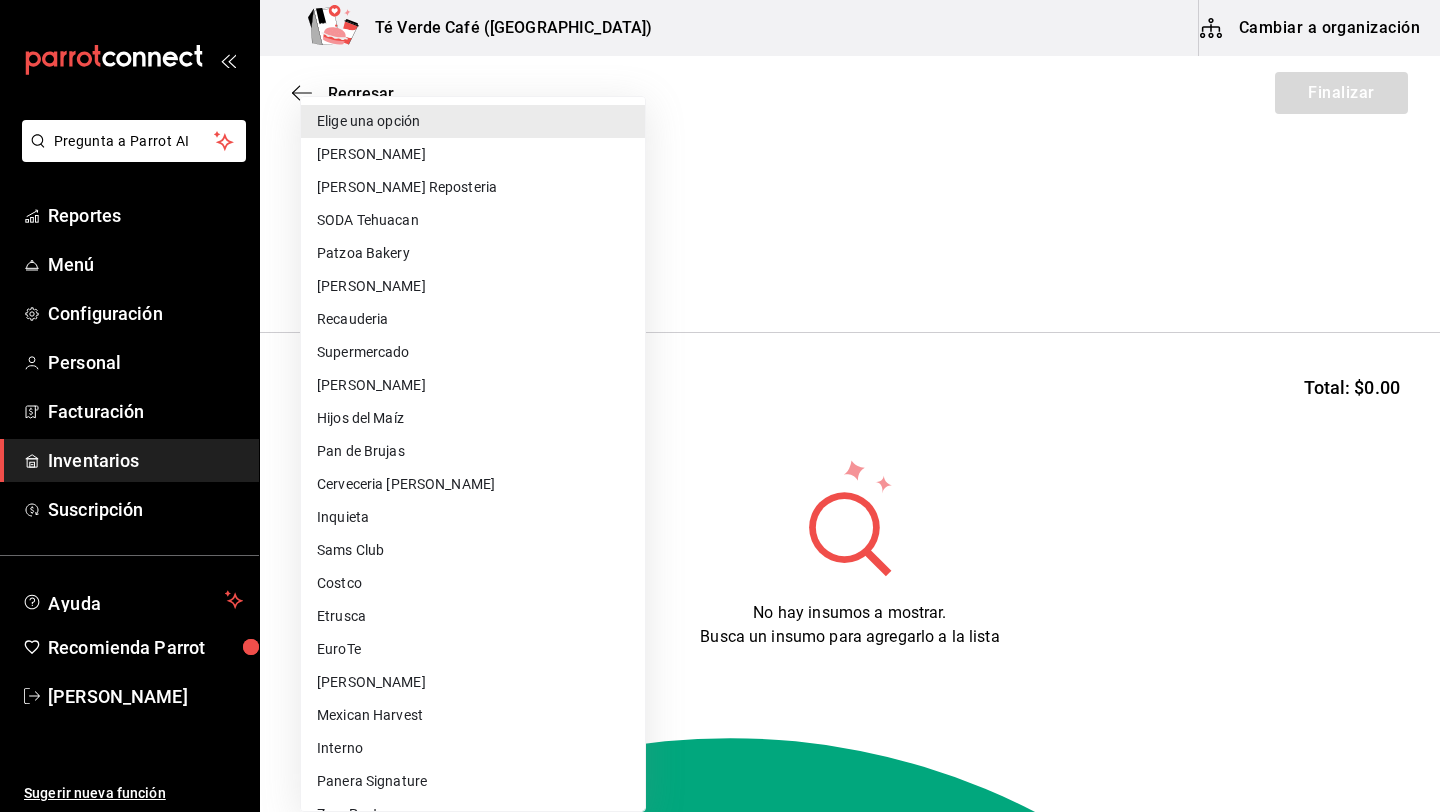 click on "Pregunta a Parrot AI Reportes   Menú   Configuración   Personal   Facturación   Inventarios   Suscripción   Ayuda Recomienda Parrot   [PERSON_NAME]   Sugerir nueva función   Té Verde Café ([GEOGRAPHIC_DATA]) Cambiar a organización Regresar Finalizar Compra Proveedor Elige una opción default Buscar Total: $0.00 No hay insumos a mostrar. Busca un insumo para agregarlo a la lista GANA 1 MES GRATIS EN TU SUSCRIPCIÓN AQUÍ ¿Recuerdas cómo empezó tu restaurante?
[DATE] puedes ayudar a un colega a tener el mismo cambio que tú viviste.
Recomienda Parrot directamente desde tu Portal Administrador.
Es fácil y rápido.
🎁 Por cada restaurante que se una, ganas 1 mes gratis. Ver video tutorial Ir a video Pregunta a Parrot AI Reportes   Menú   Configuración   Personal   Facturación   Inventarios   Suscripción   Ayuda Recomienda Parrot   [PERSON_NAME]   Sugerir nueva función   Editar Eliminar Visitar centro de ayuda [PHONE_NUMBER] [EMAIL_ADDRESS][DOMAIN_NAME] Visitar centro de ayuda [PHONE_NUMBER] [PERSON_NAME]" at bounding box center [720, 349] 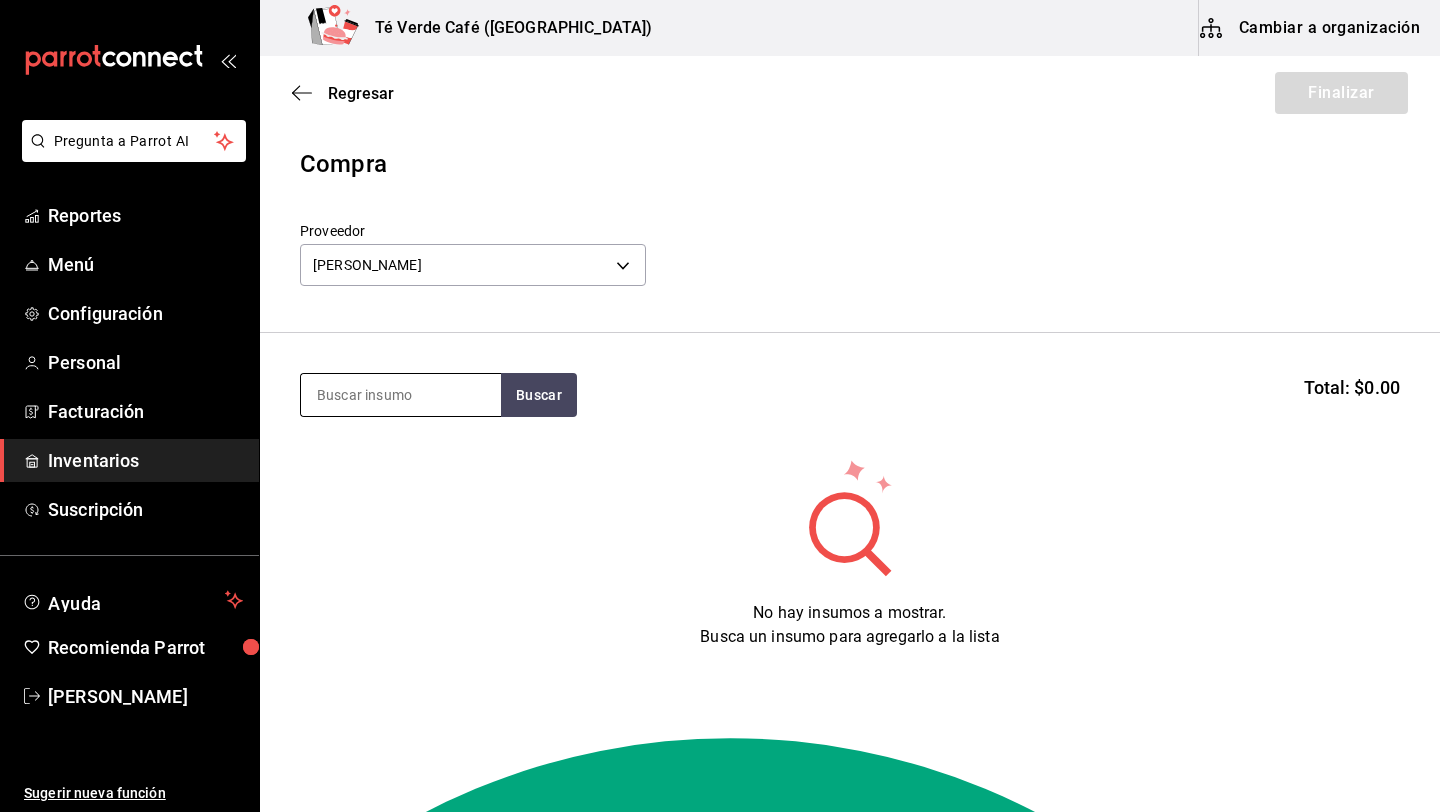 click at bounding box center (401, 395) 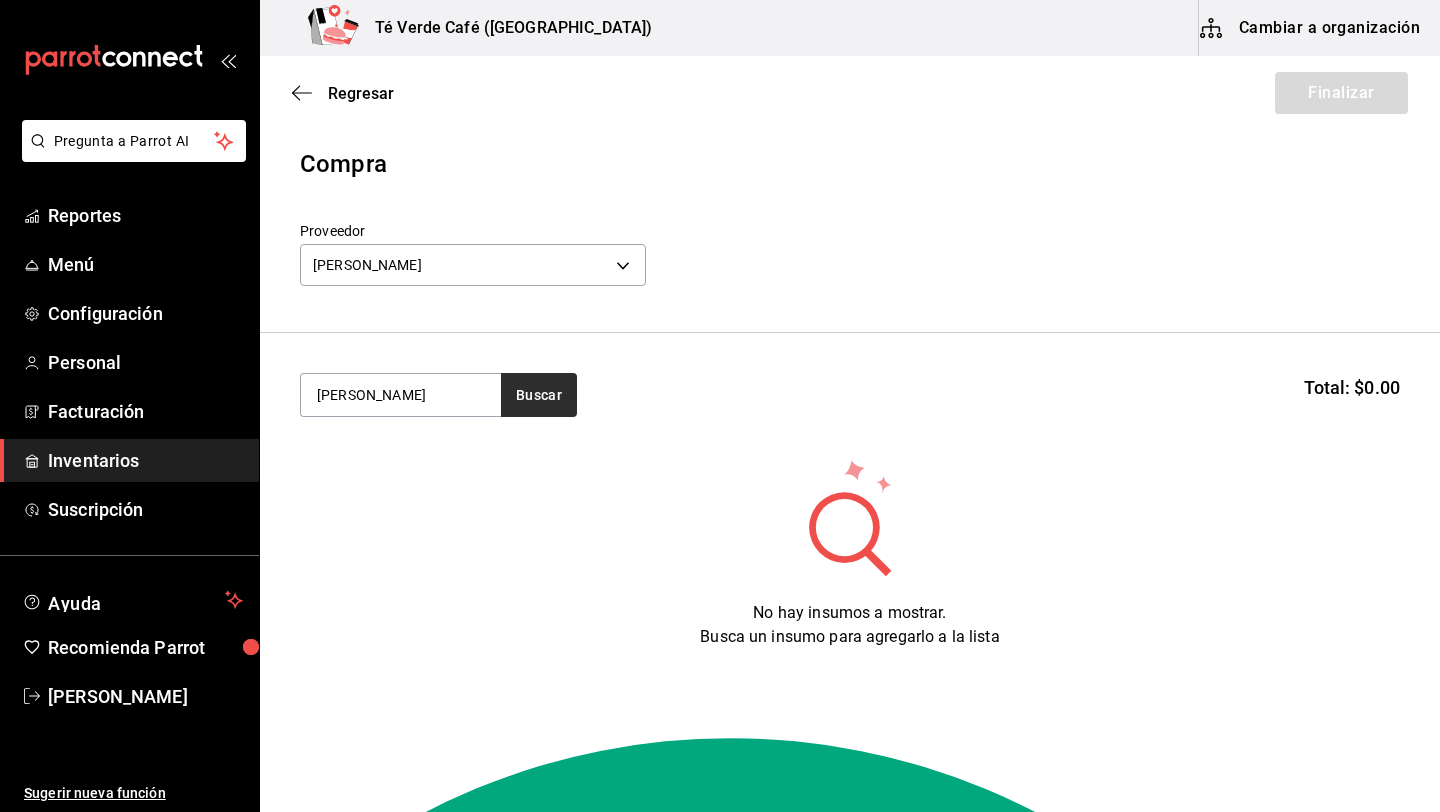 type on "[PERSON_NAME]" 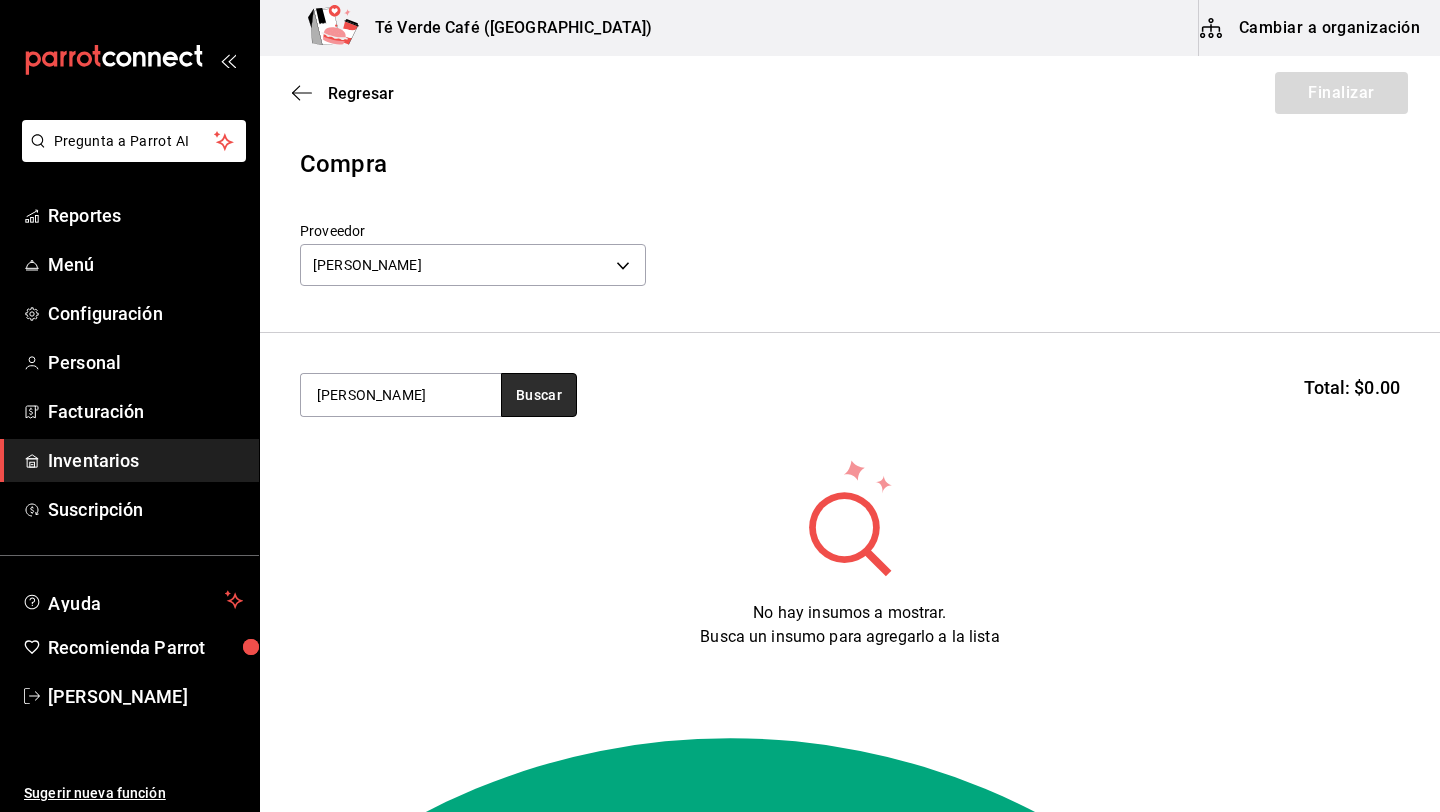 click on "Buscar" at bounding box center (539, 395) 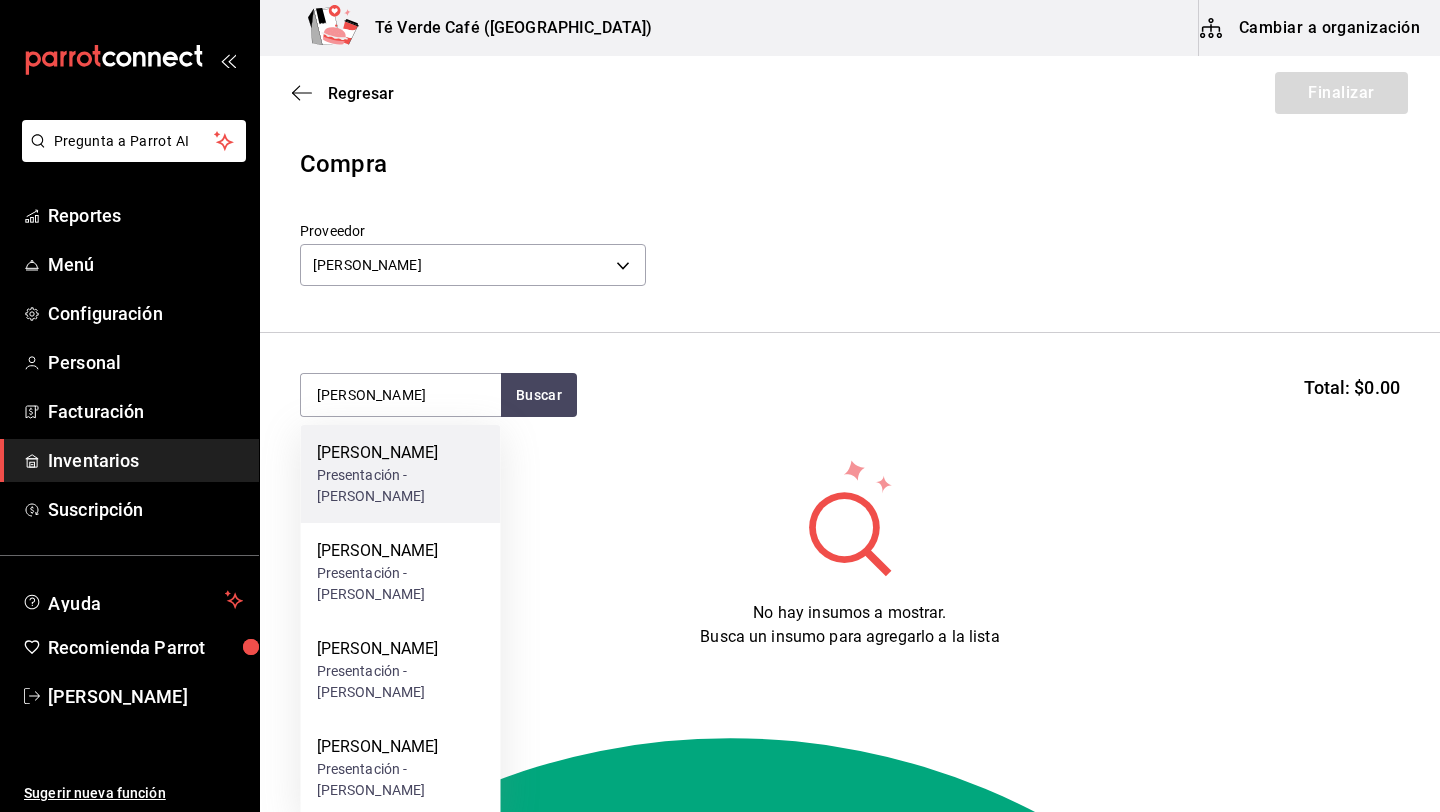 click on "[PERSON_NAME] Presentación - [PERSON_NAME]" at bounding box center [401, 474] 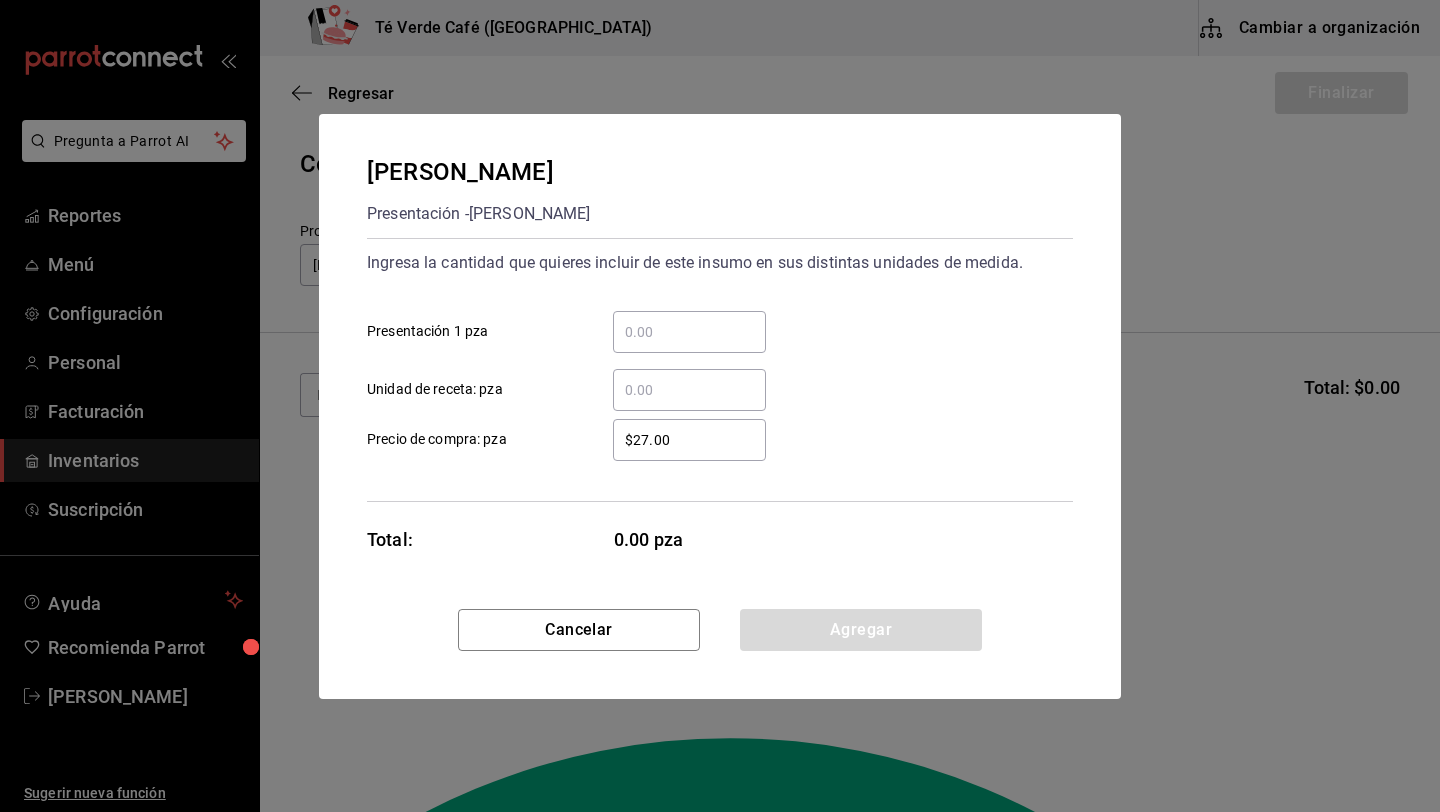 click on "​ Presentación 1 pza" at bounding box center (689, 332) 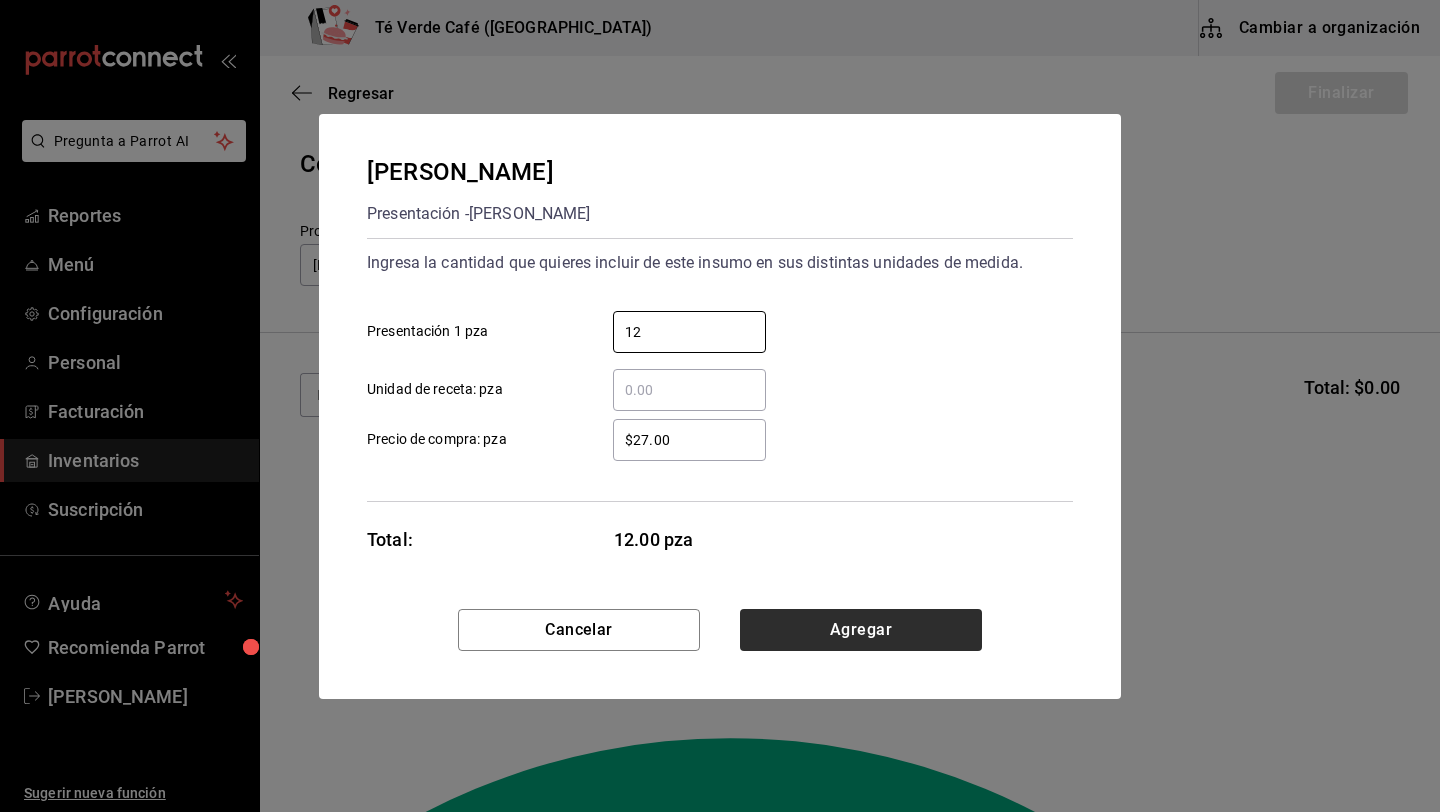 type on "12" 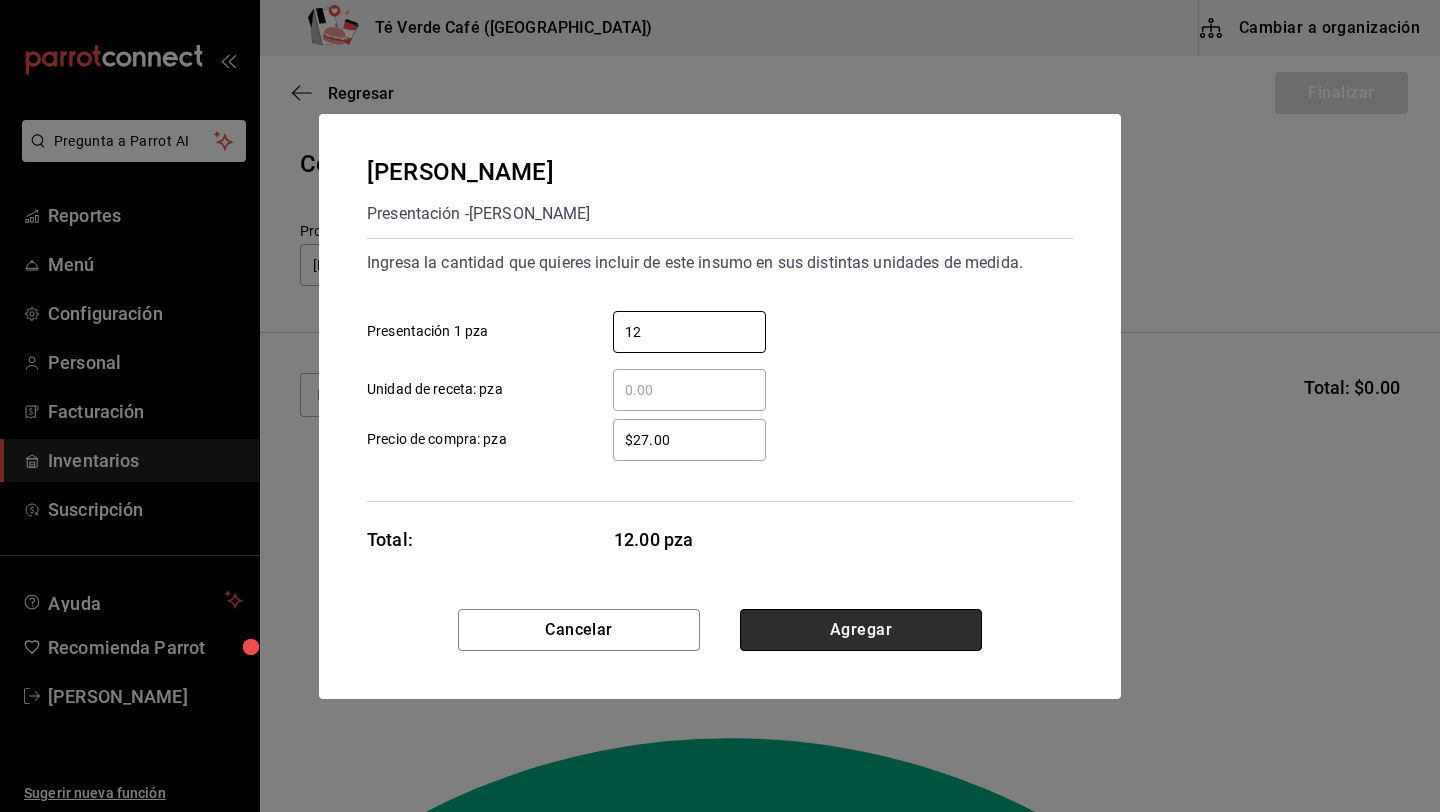 click on "Agregar" at bounding box center [861, 630] 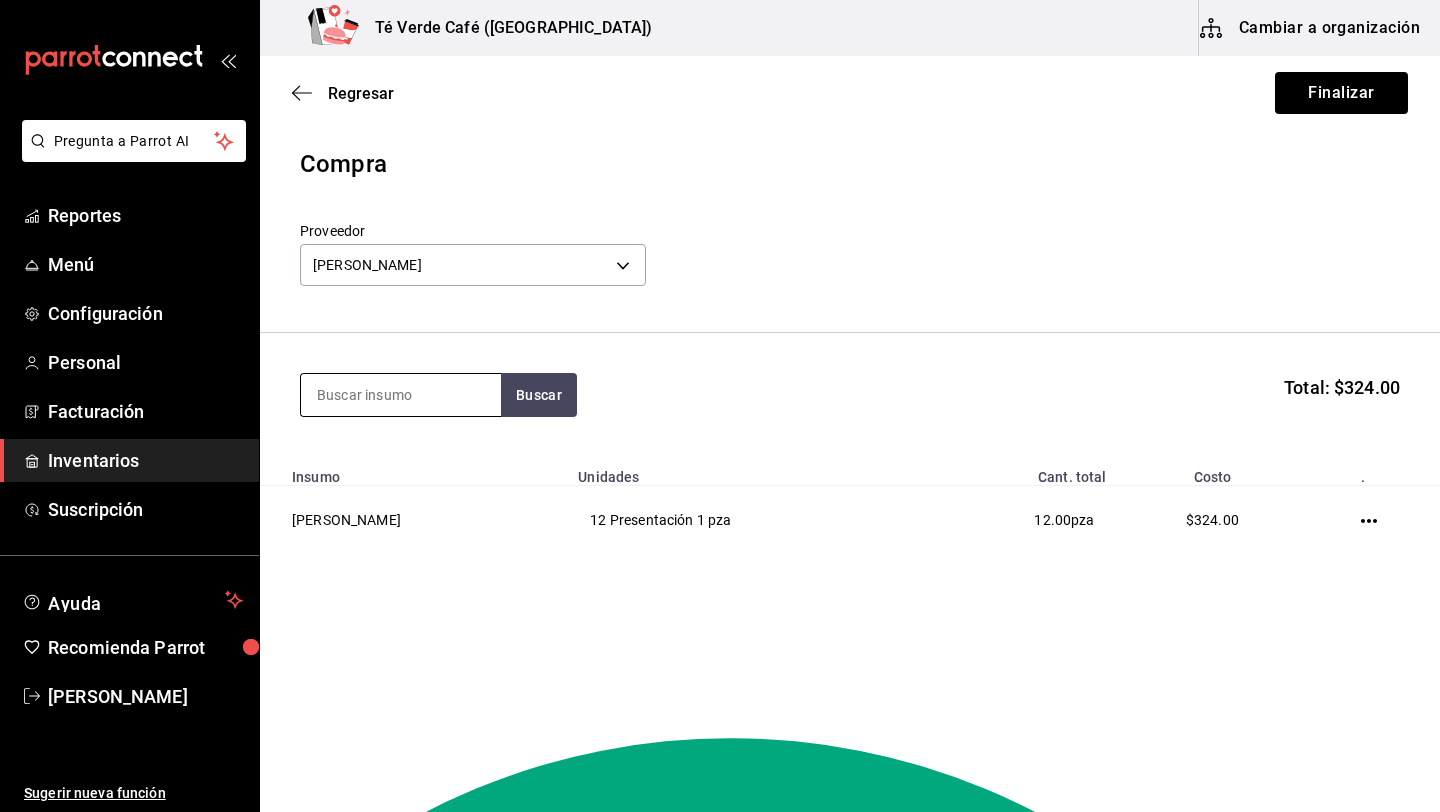 click at bounding box center (401, 395) 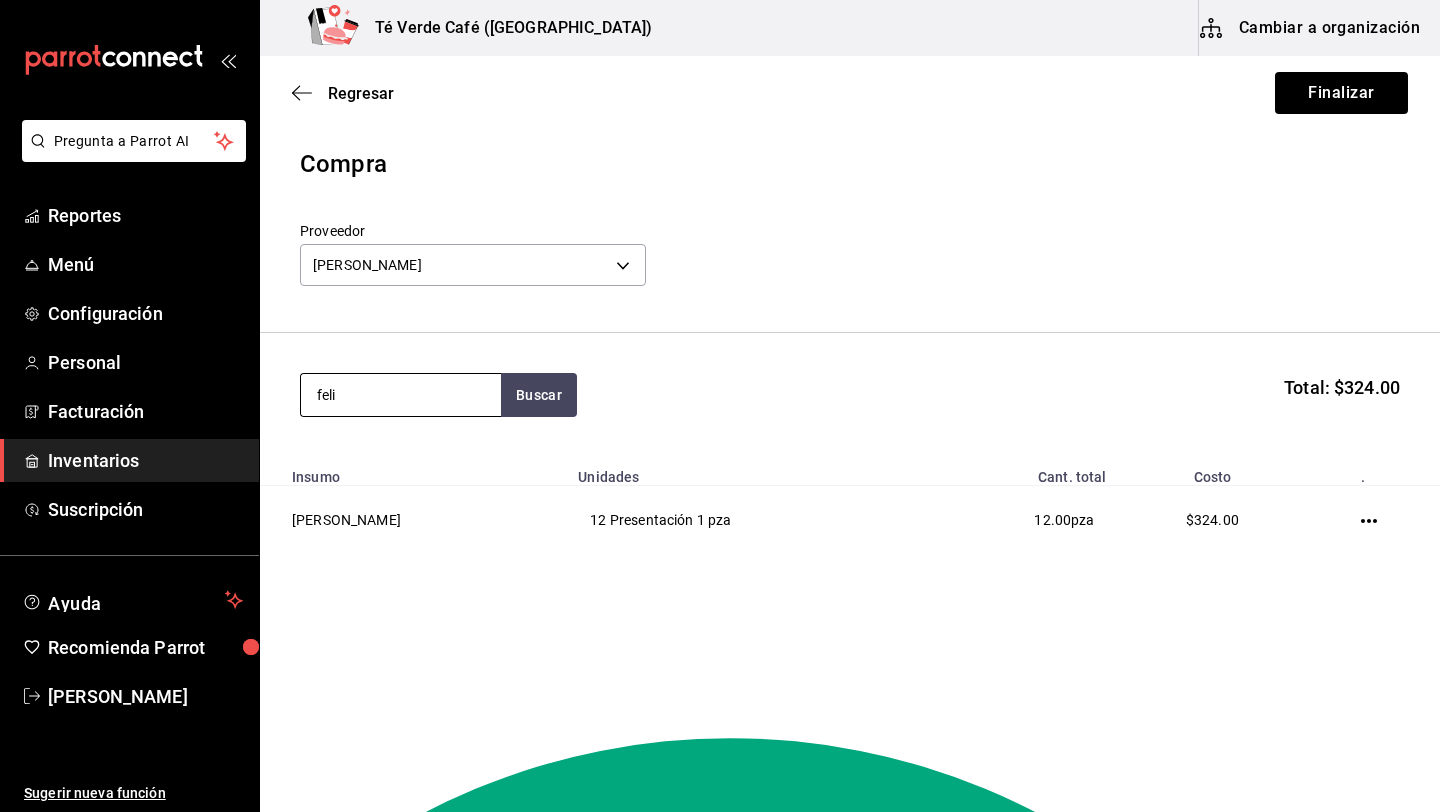 type on "[PERSON_NAME]" 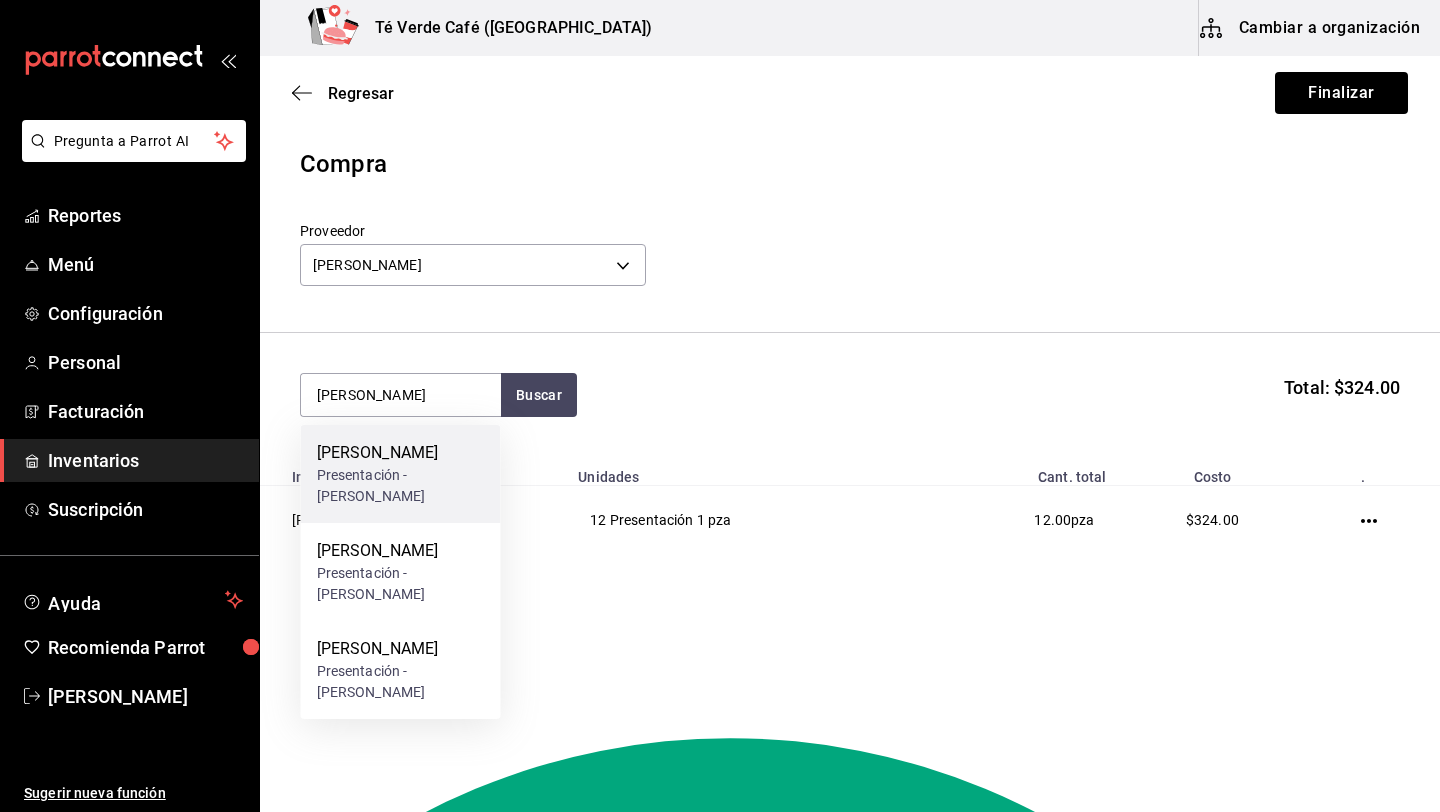 click on "[PERSON_NAME]" at bounding box center [401, 453] 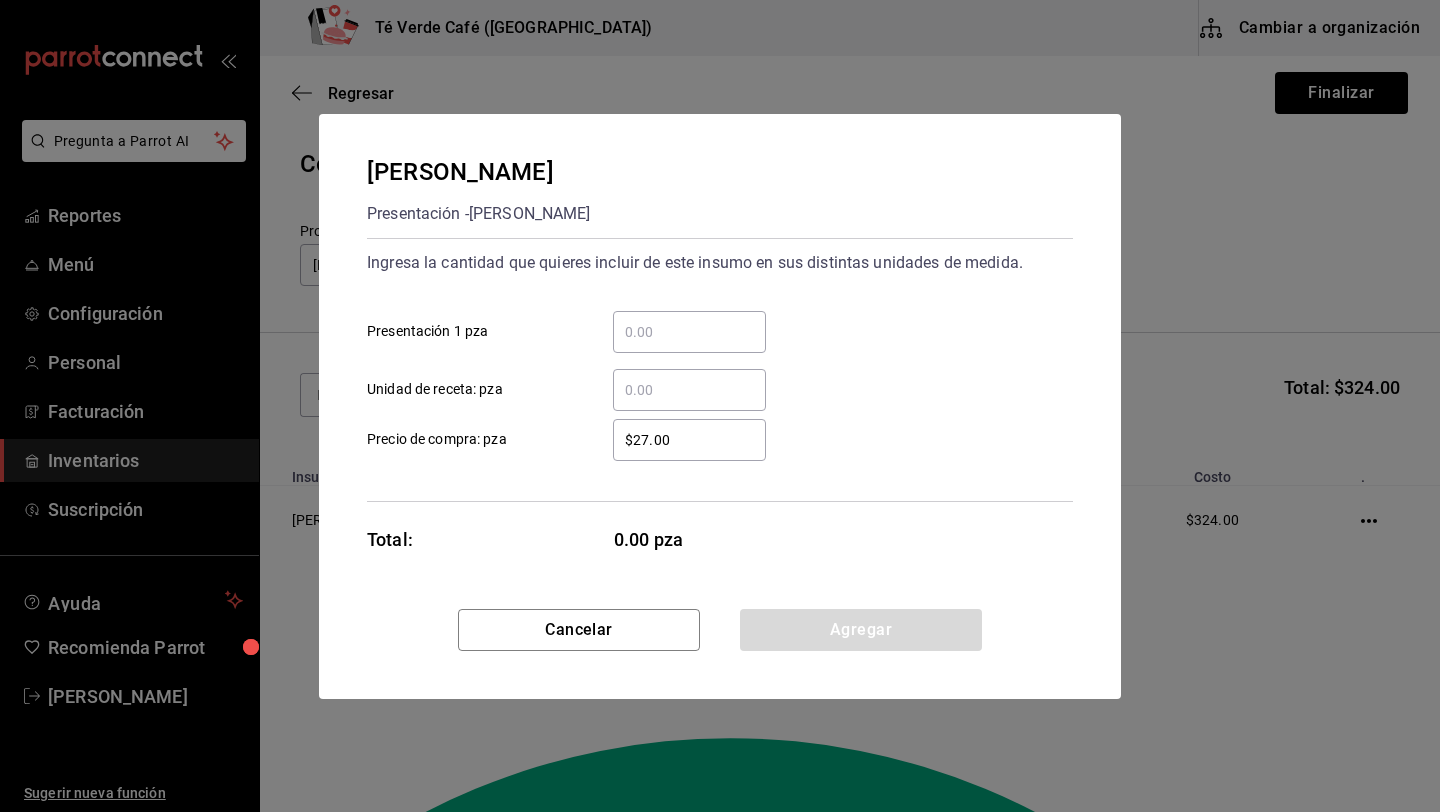 click on "​ Presentación 1 pza" at bounding box center [689, 332] 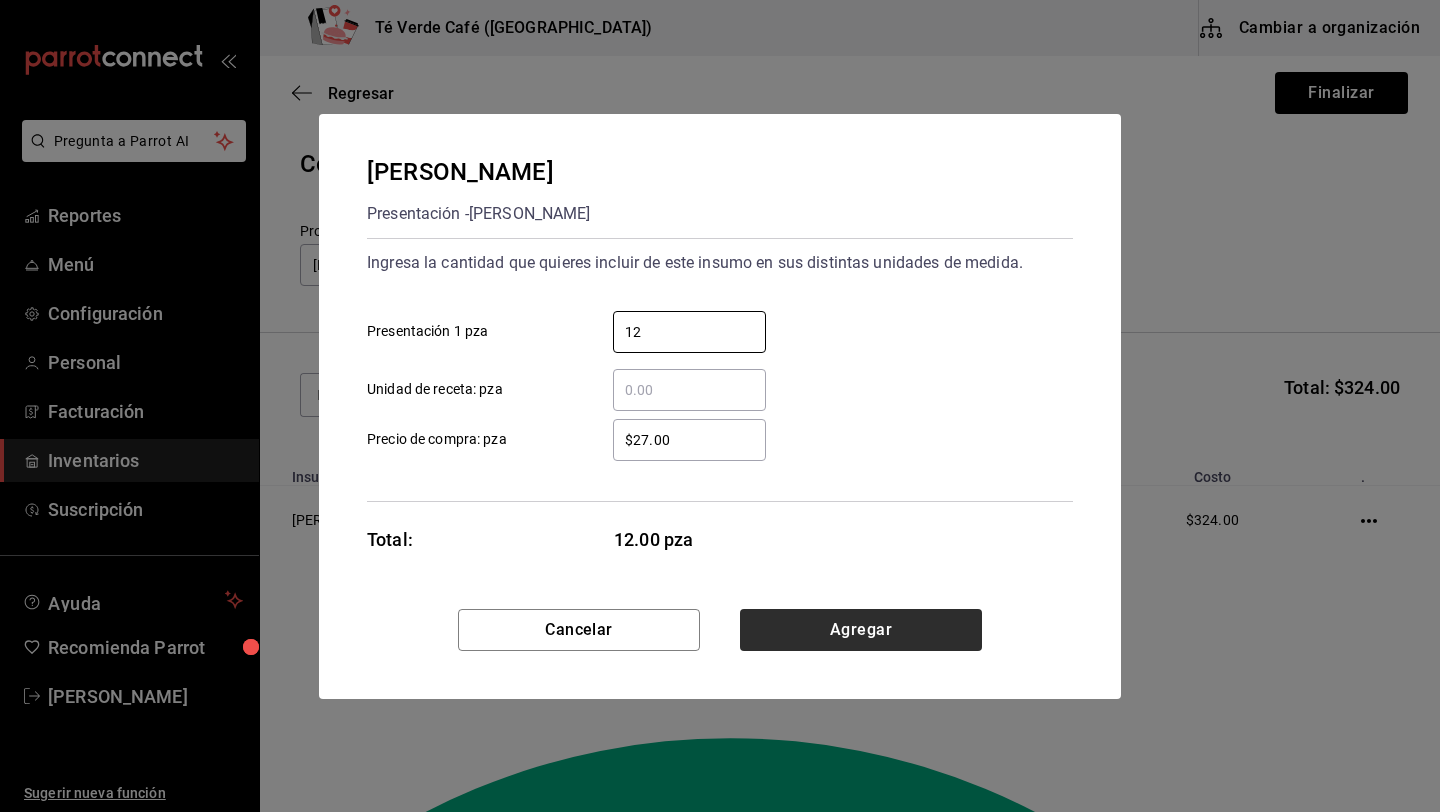 type on "12" 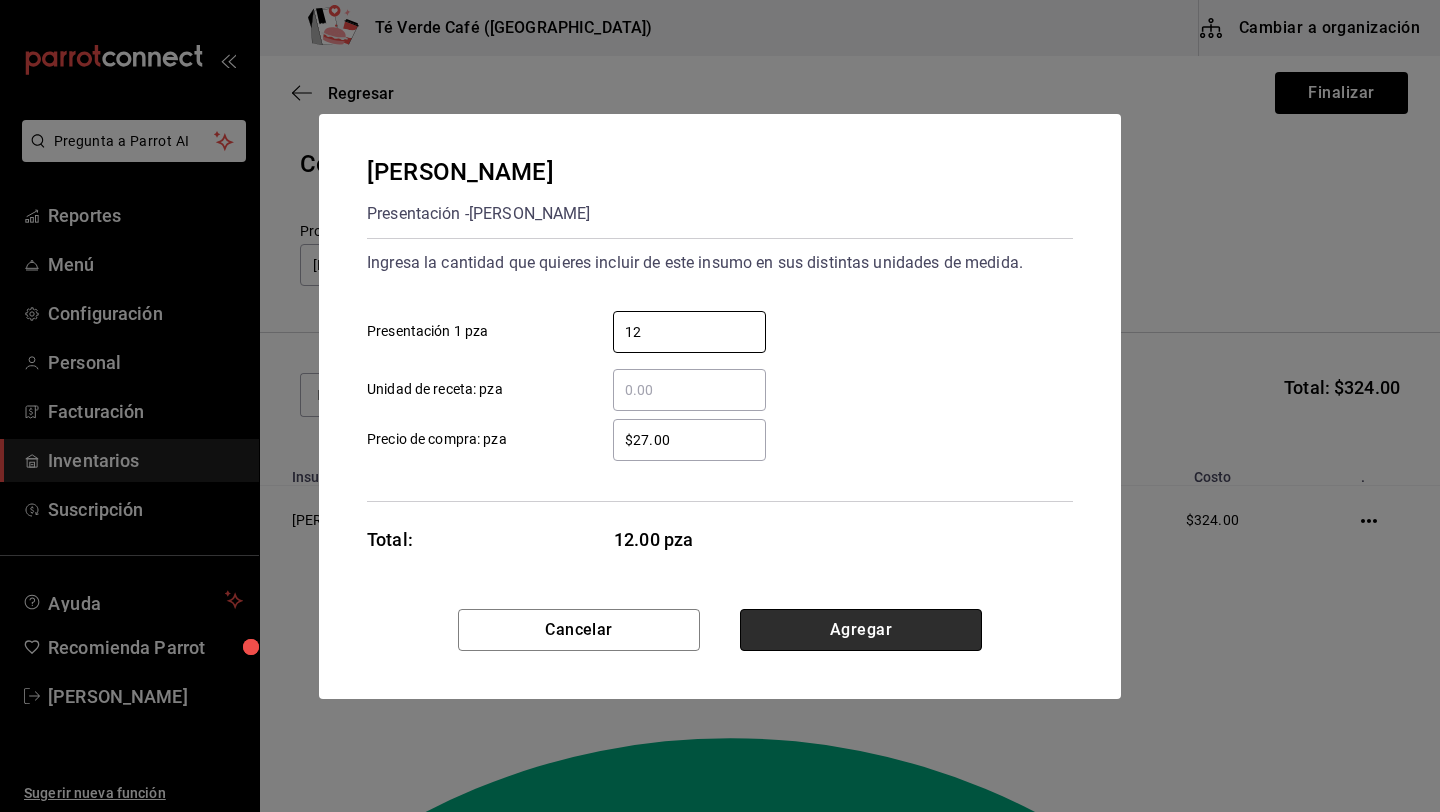click on "Agregar" at bounding box center [861, 630] 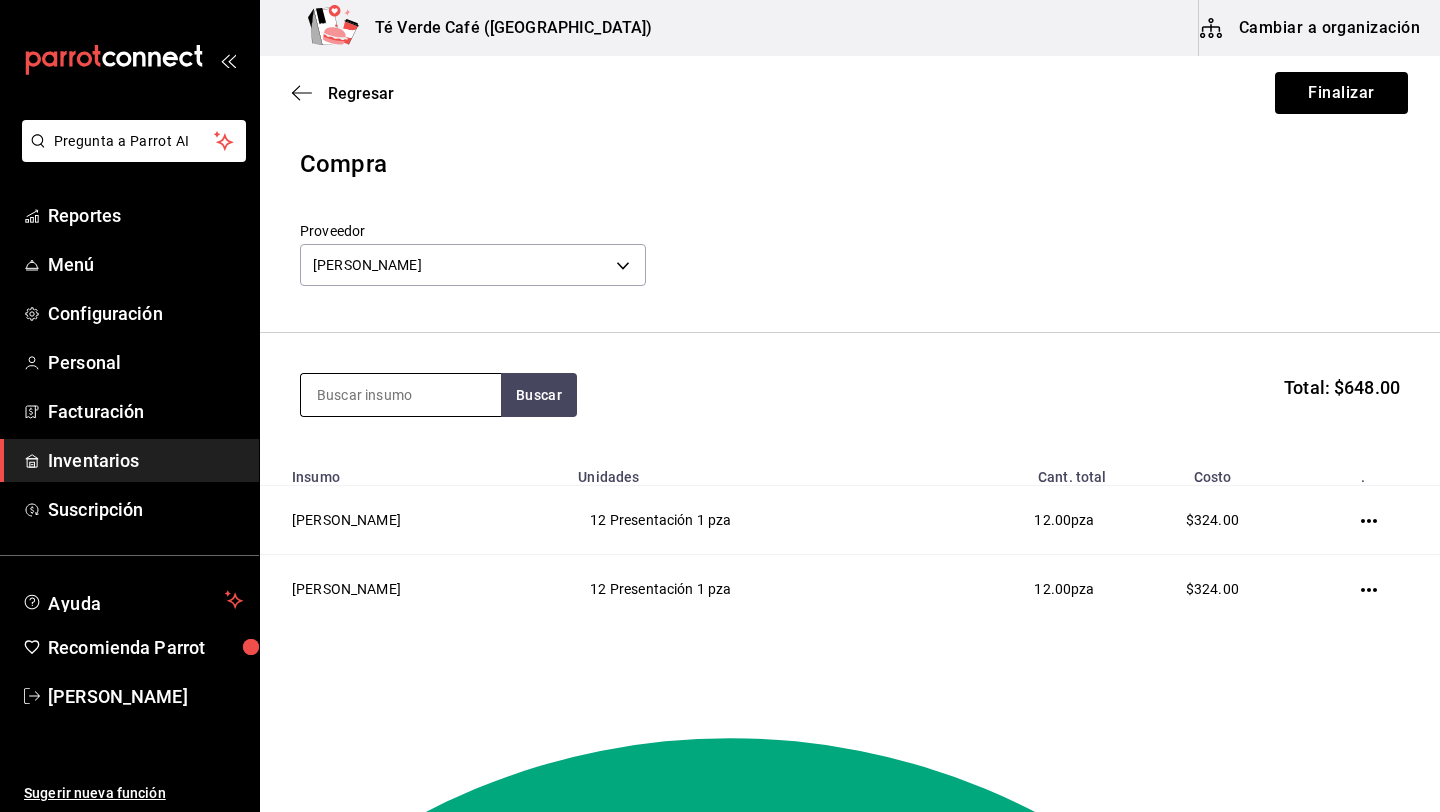 click at bounding box center [401, 395] 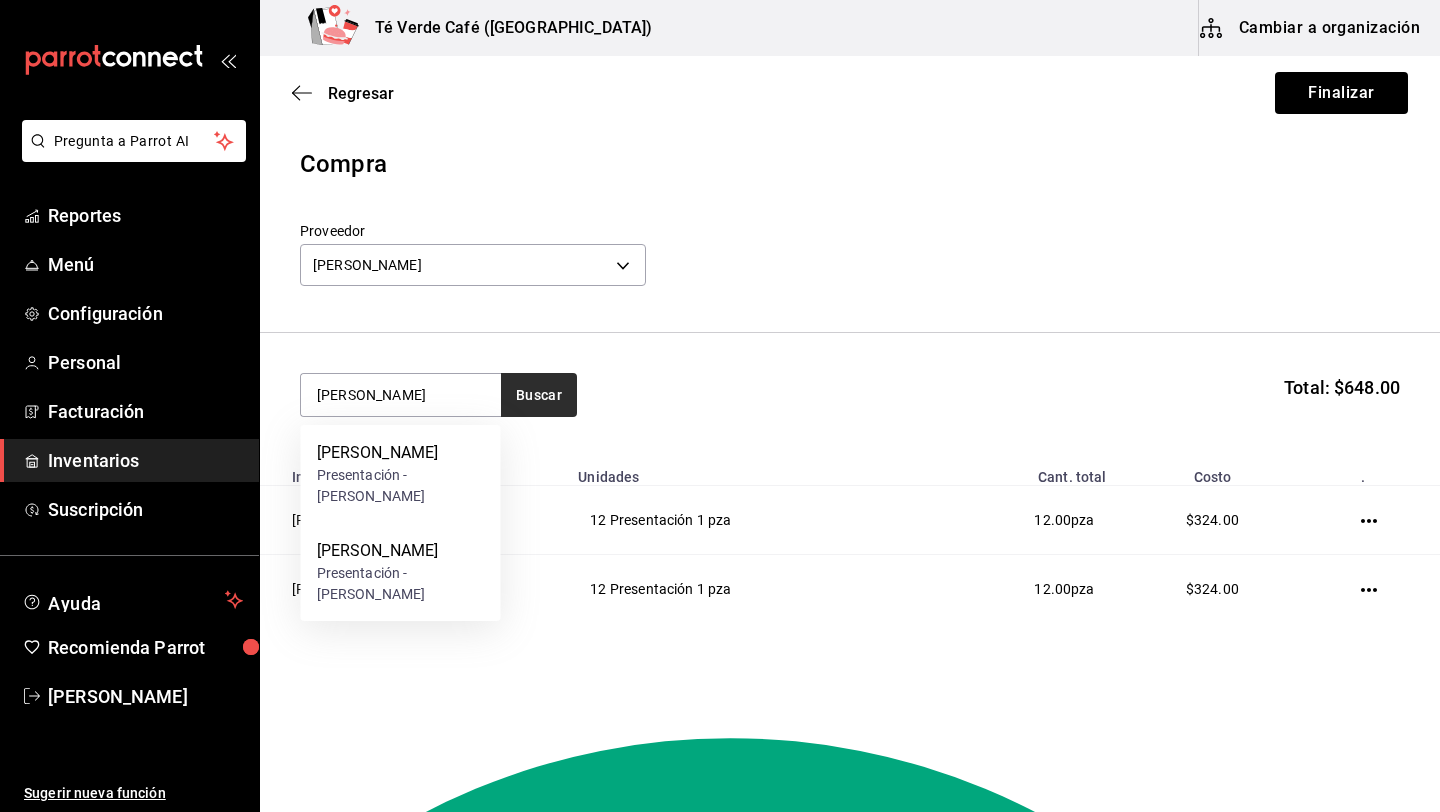 type on "[PERSON_NAME]" 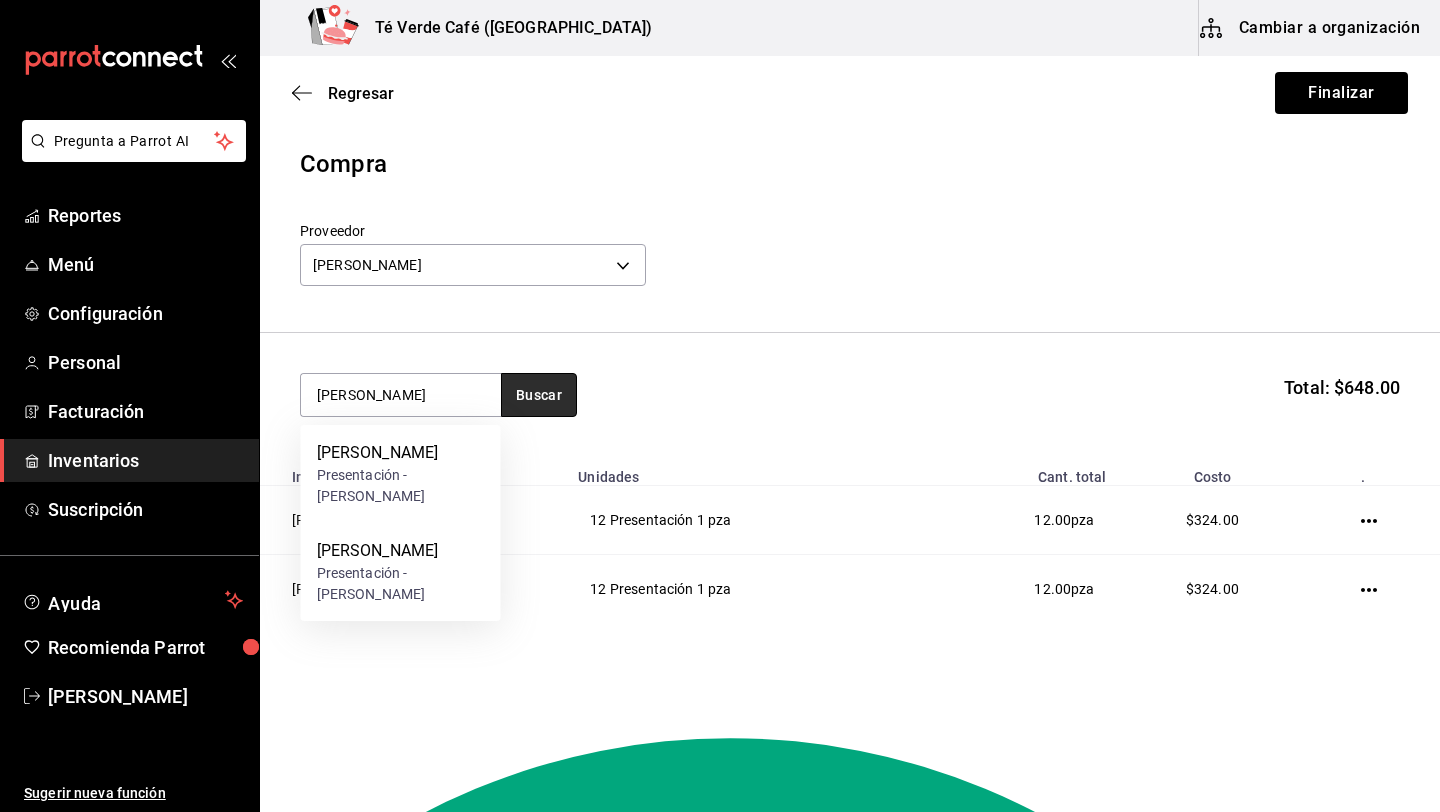 click on "Buscar" at bounding box center [539, 395] 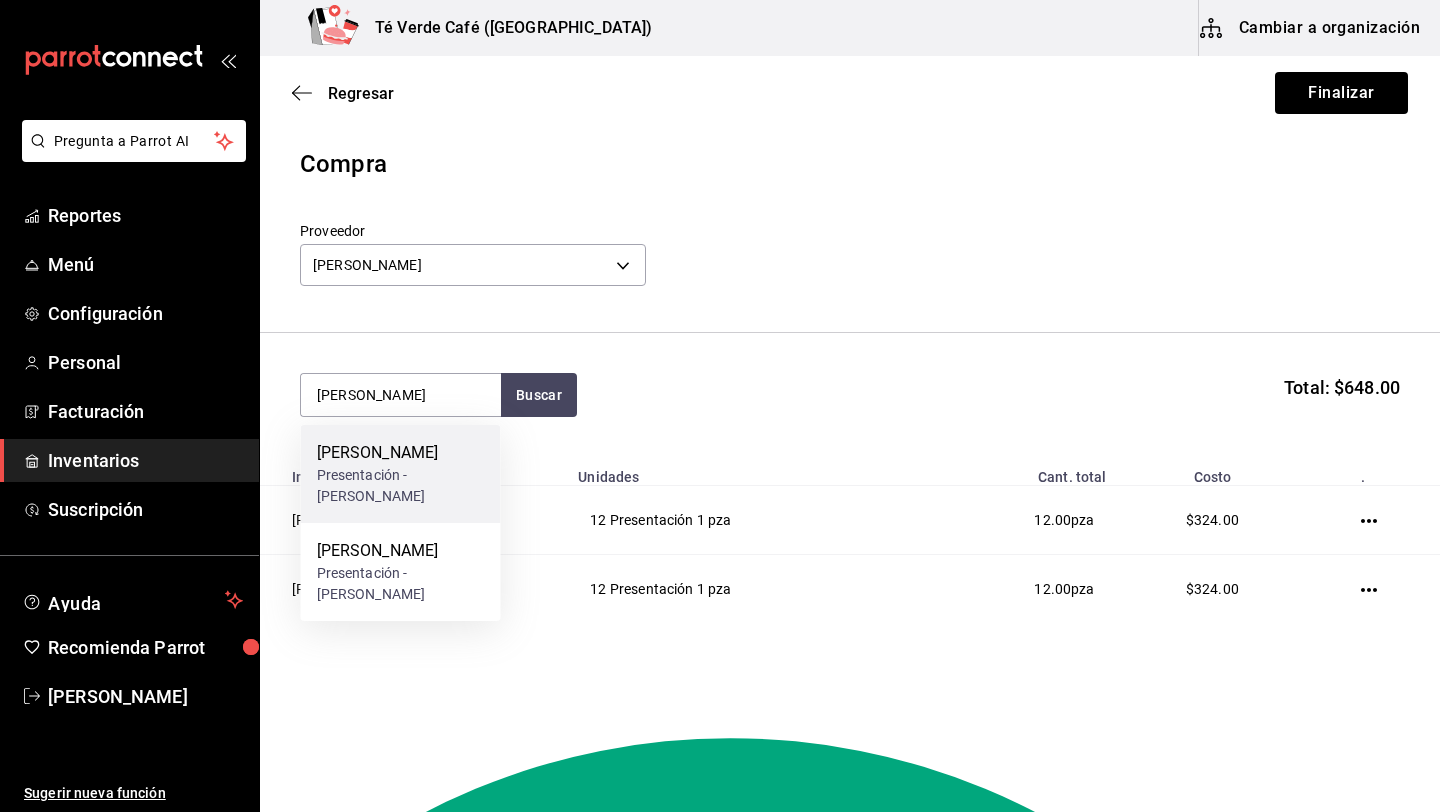 click on "Presentación - [PERSON_NAME]" at bounding box center (401, 486) 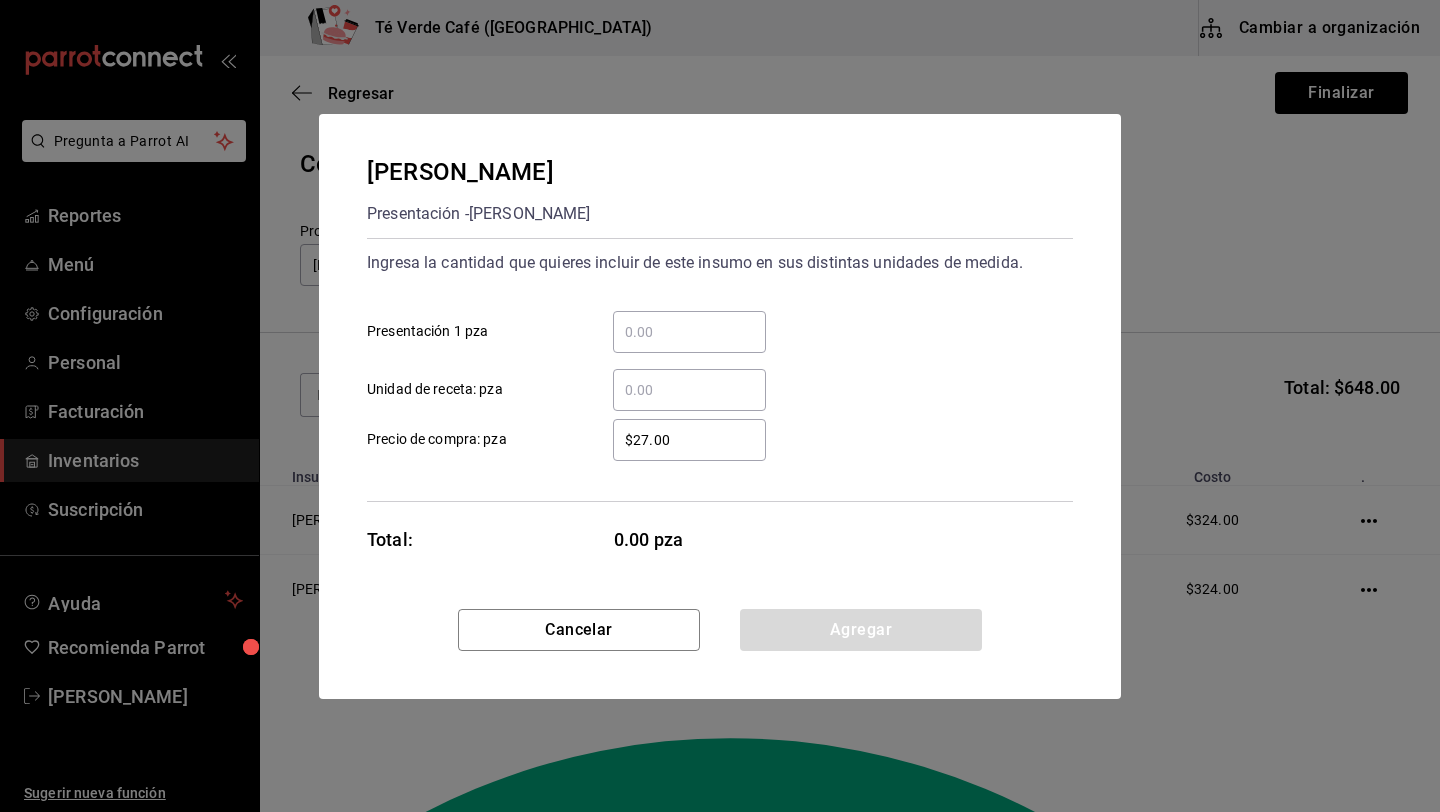 click on "​ Presentación 1 pza" at bounding box center (689, 332) 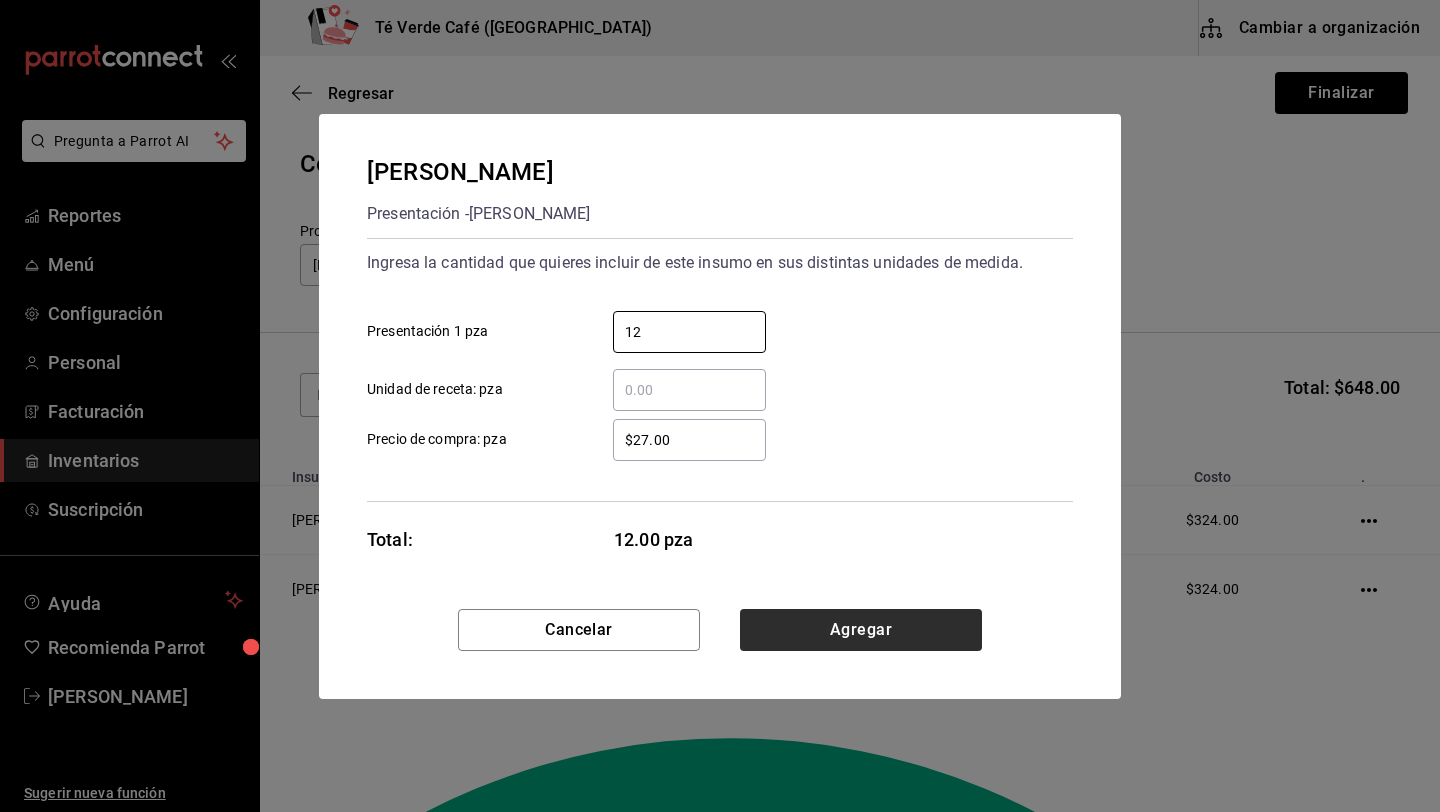 type on "12" 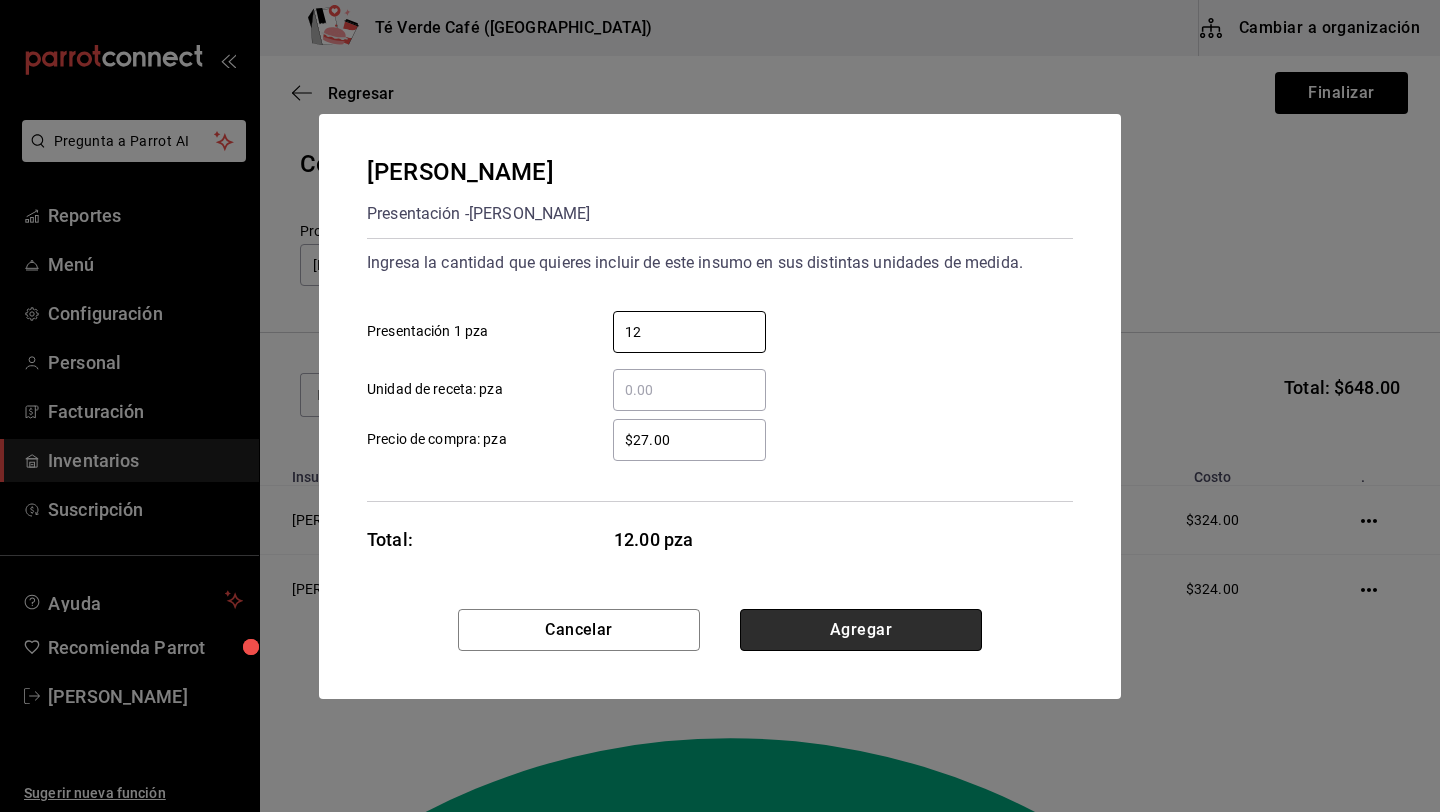 click on "Agregar" at bounding box center (861, 630) 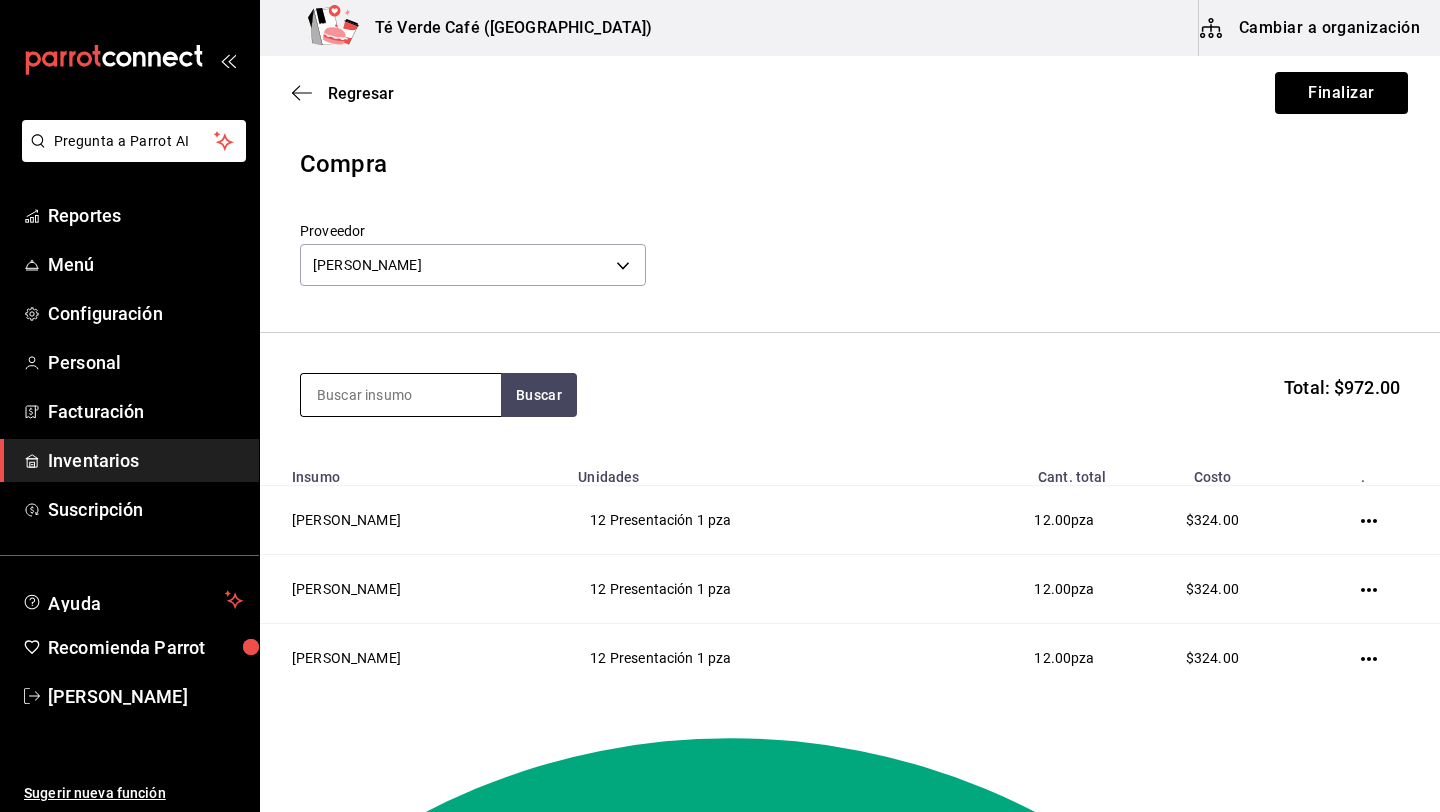 click at bounding box center [401, 395] 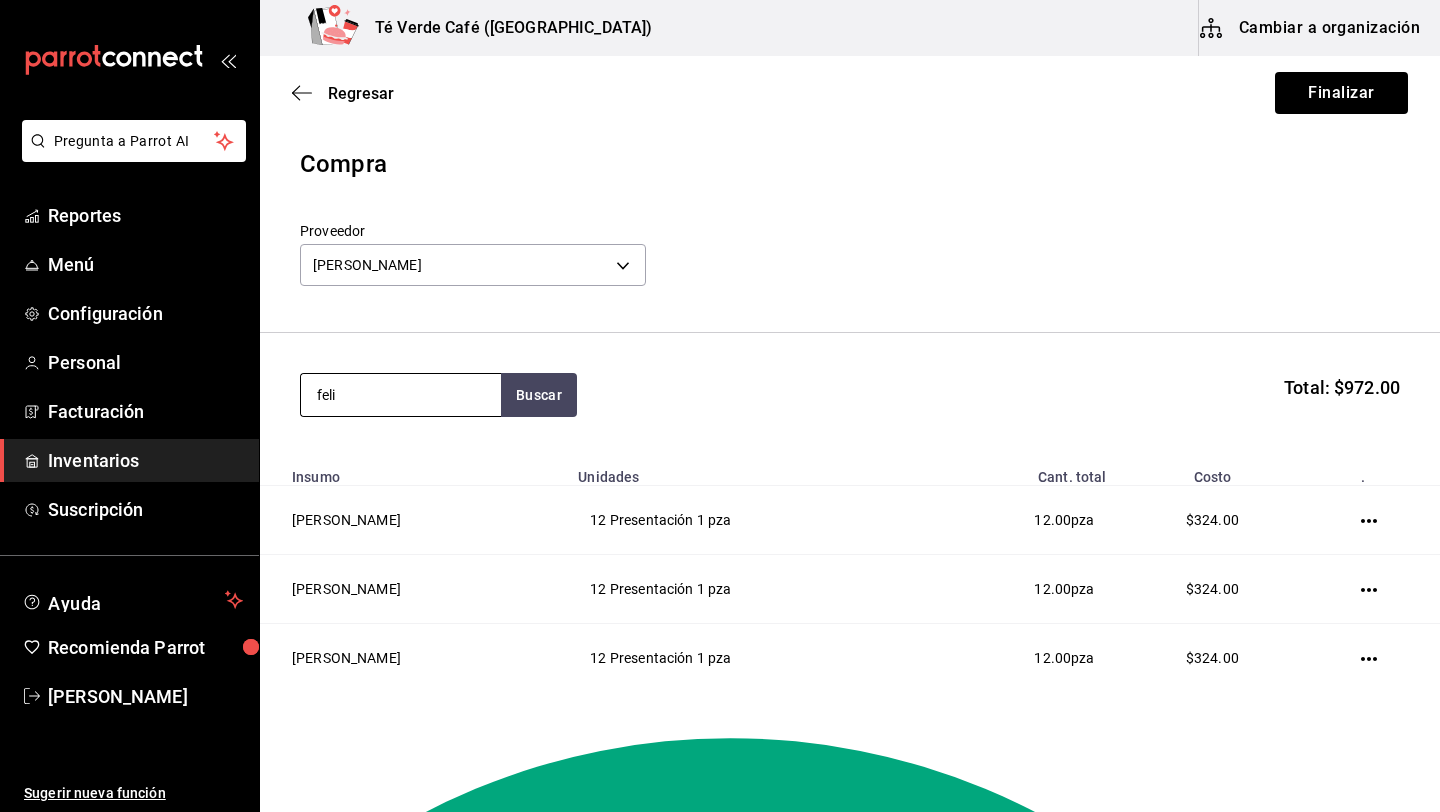 type on "[PERSON_NAME]" 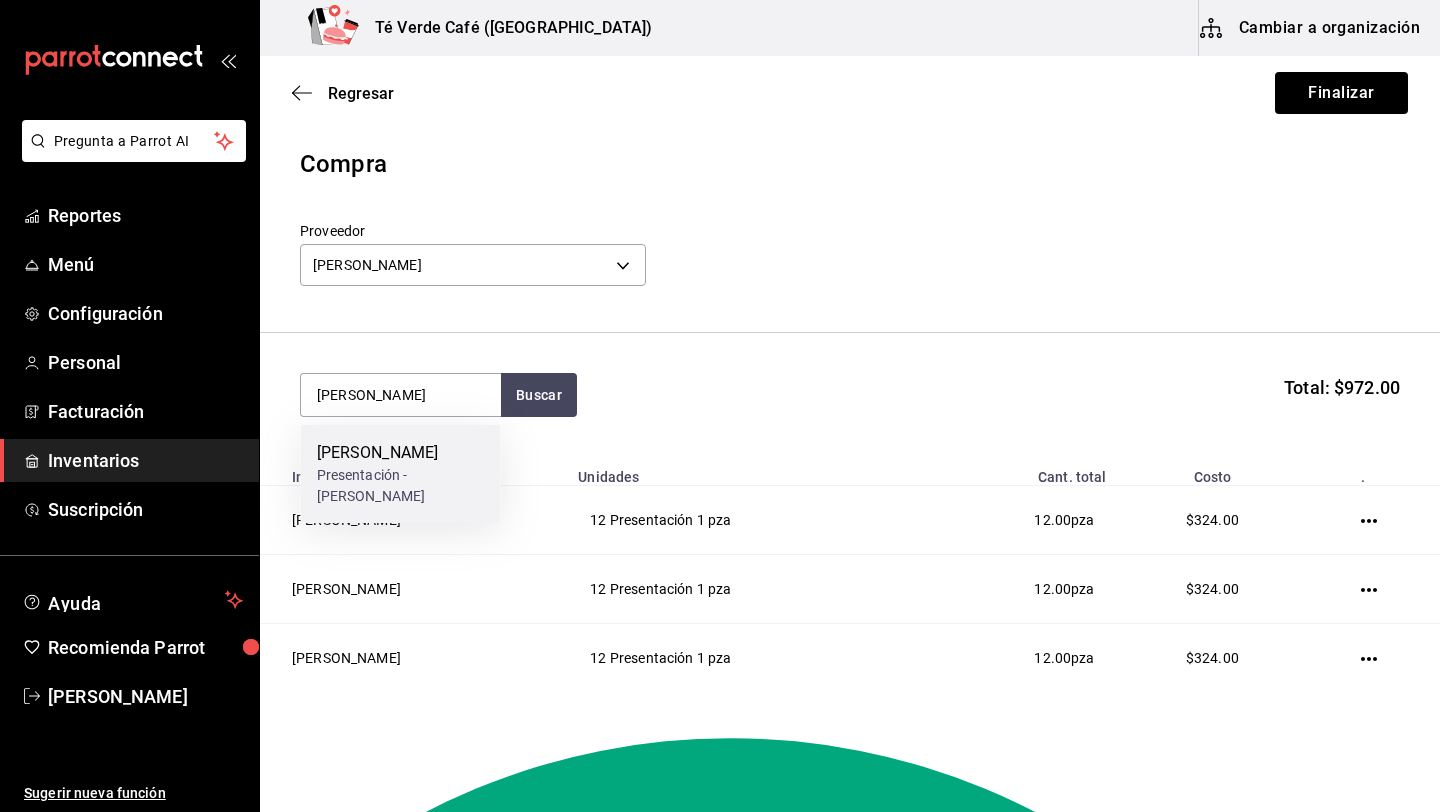 click on "[PERSON_NAME] Presentación - [PERSON_NAME]" at bounding box center [401, 474] 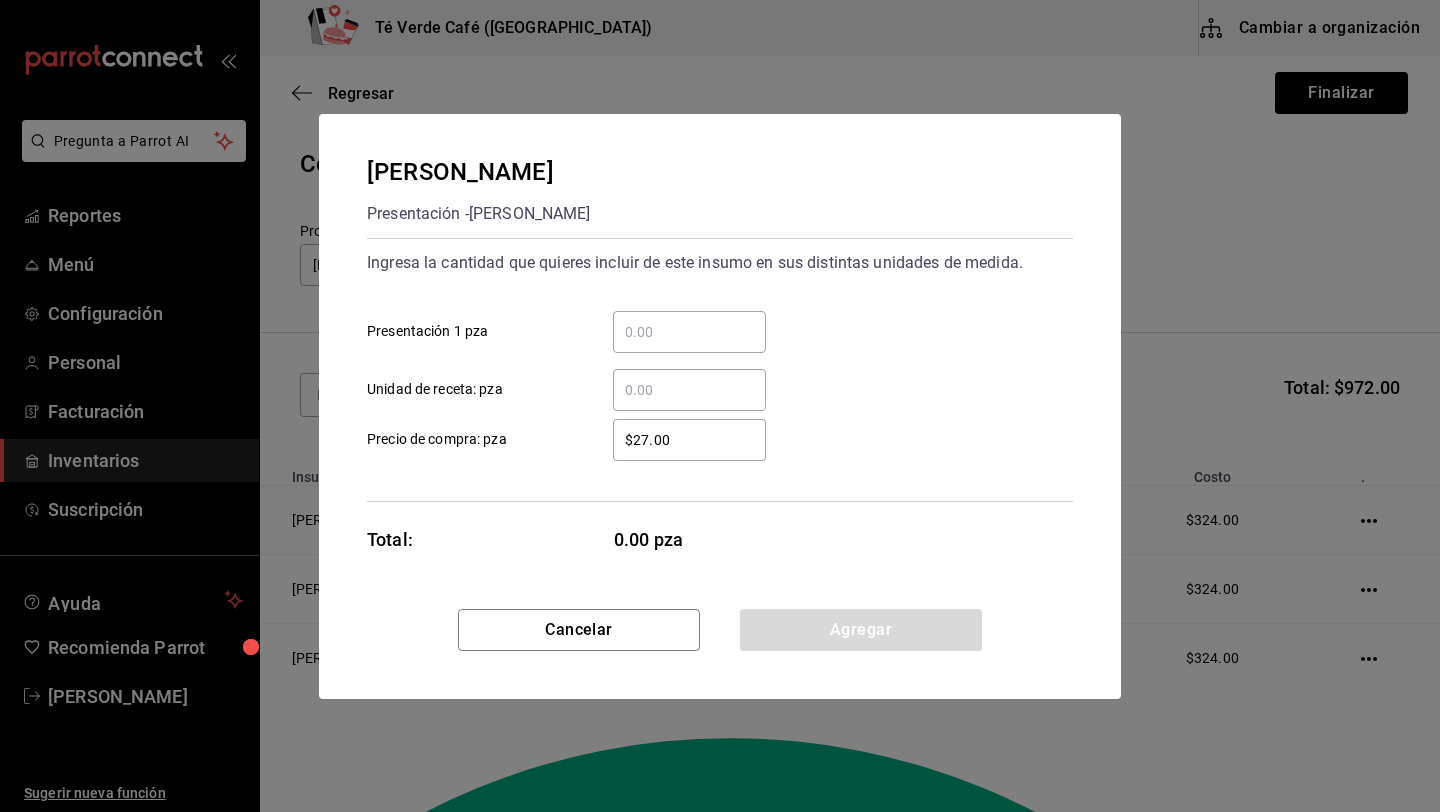 click on "​ Presentación 1 pza" at bounding box center (689, 332) 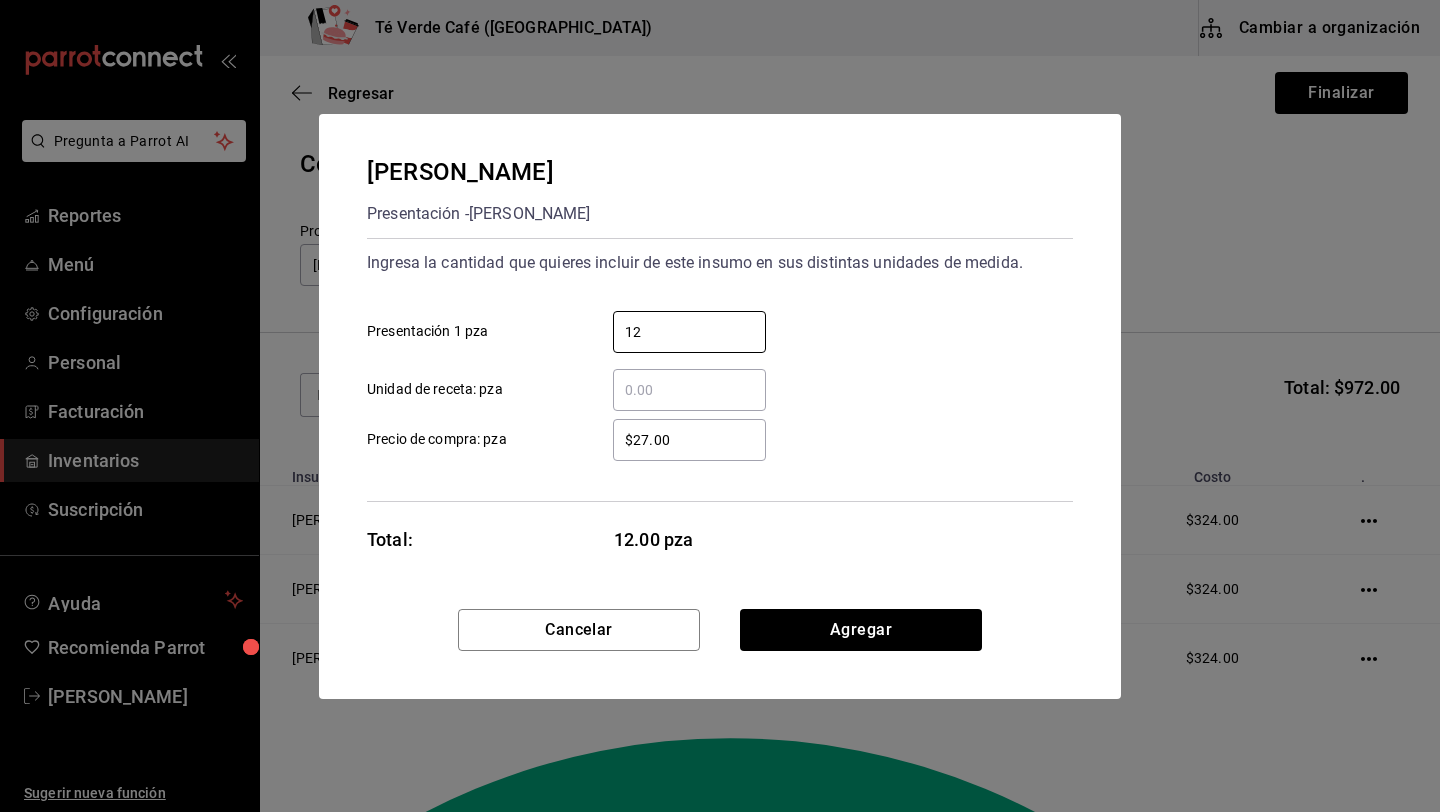 type on "12" 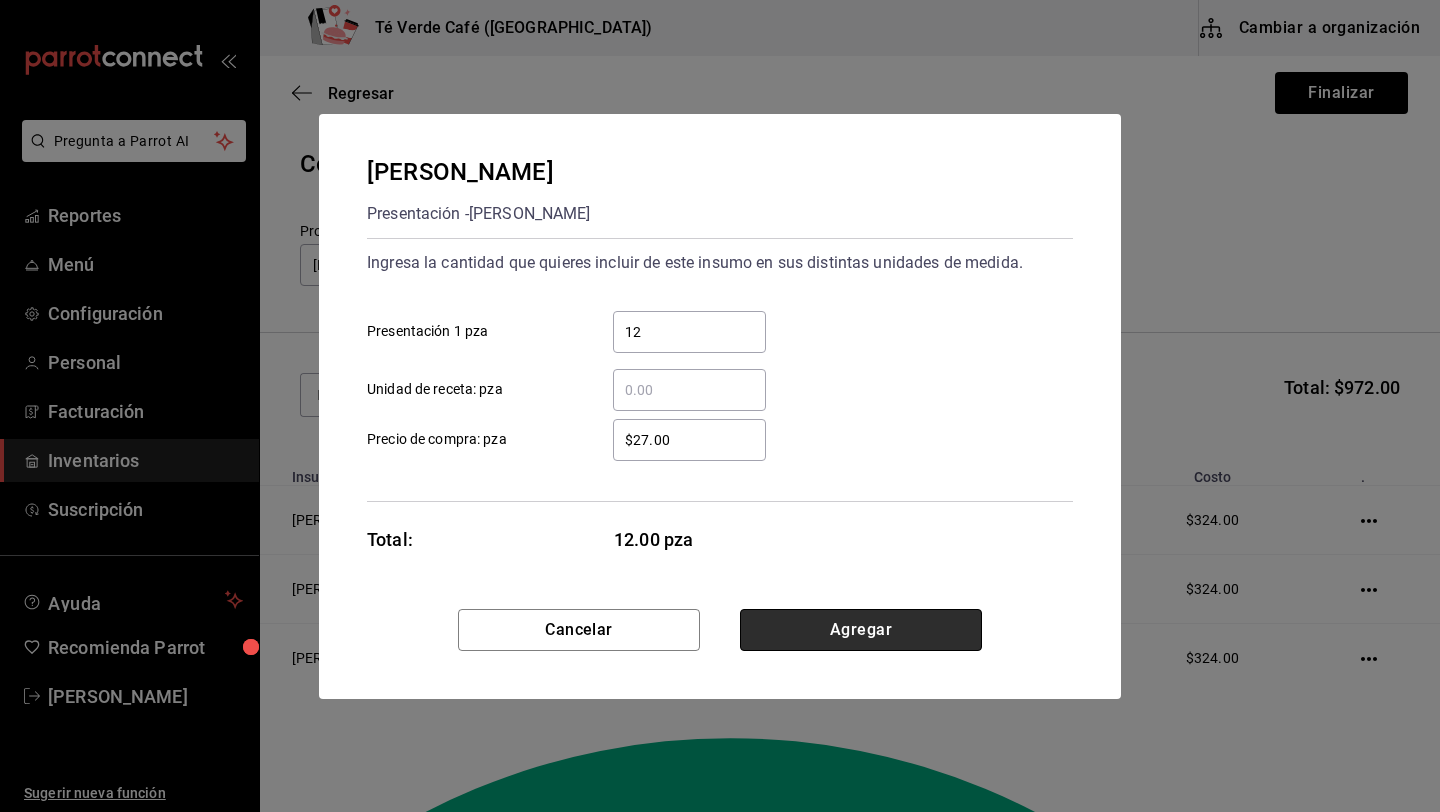 click on "Agregar" at bounding box center [861, 630] 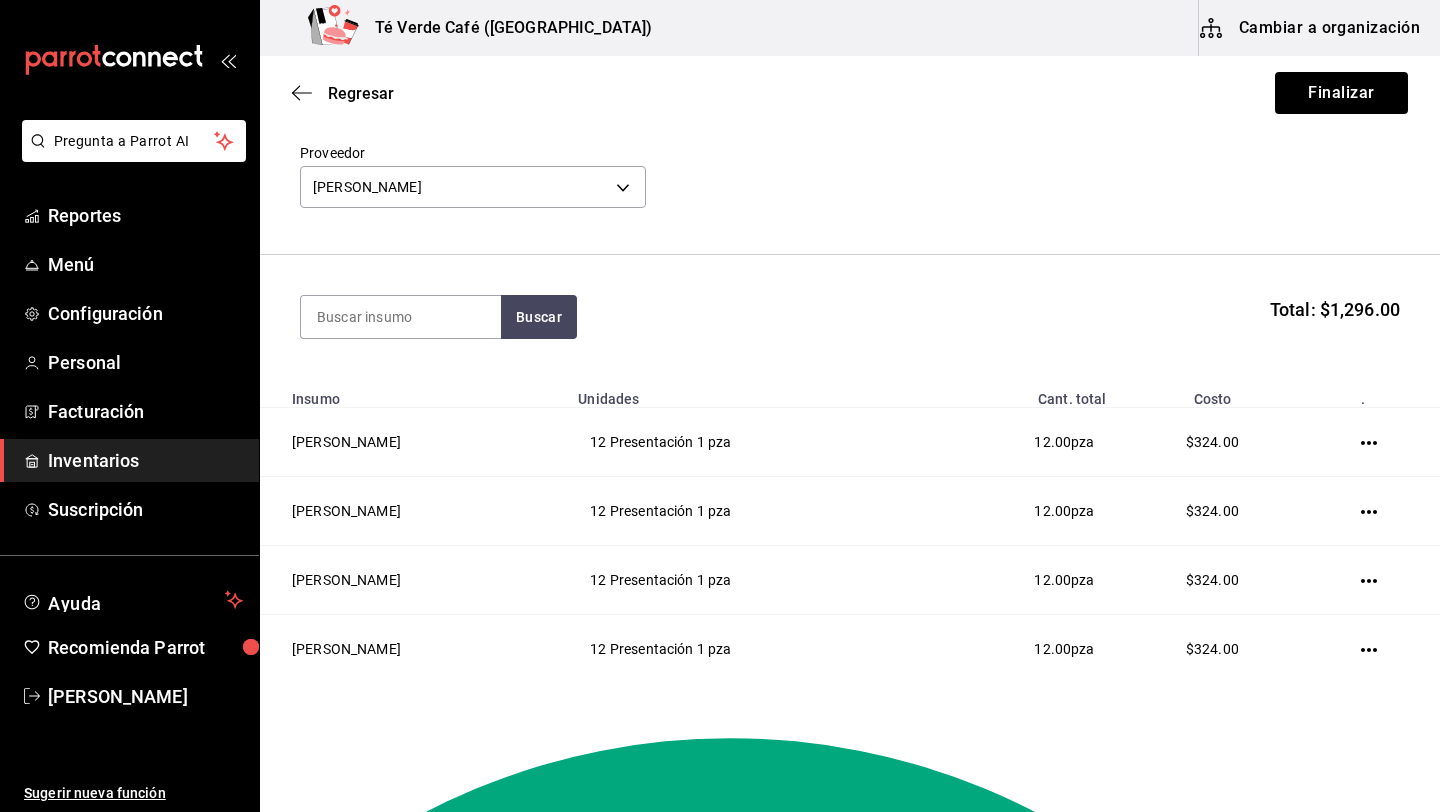 scroll, scrollTop: 126, scrollLeft: 0, axis: vertical 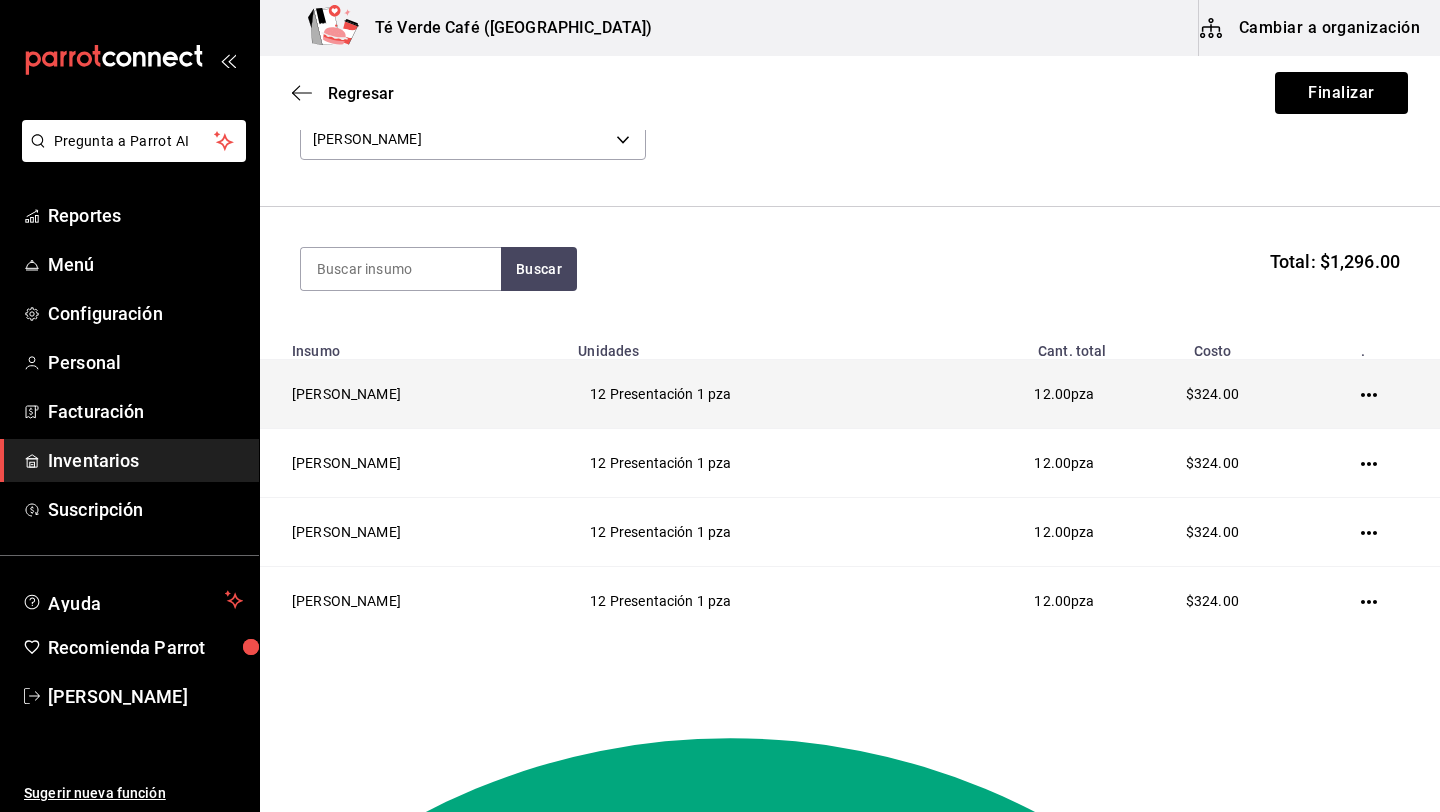 click 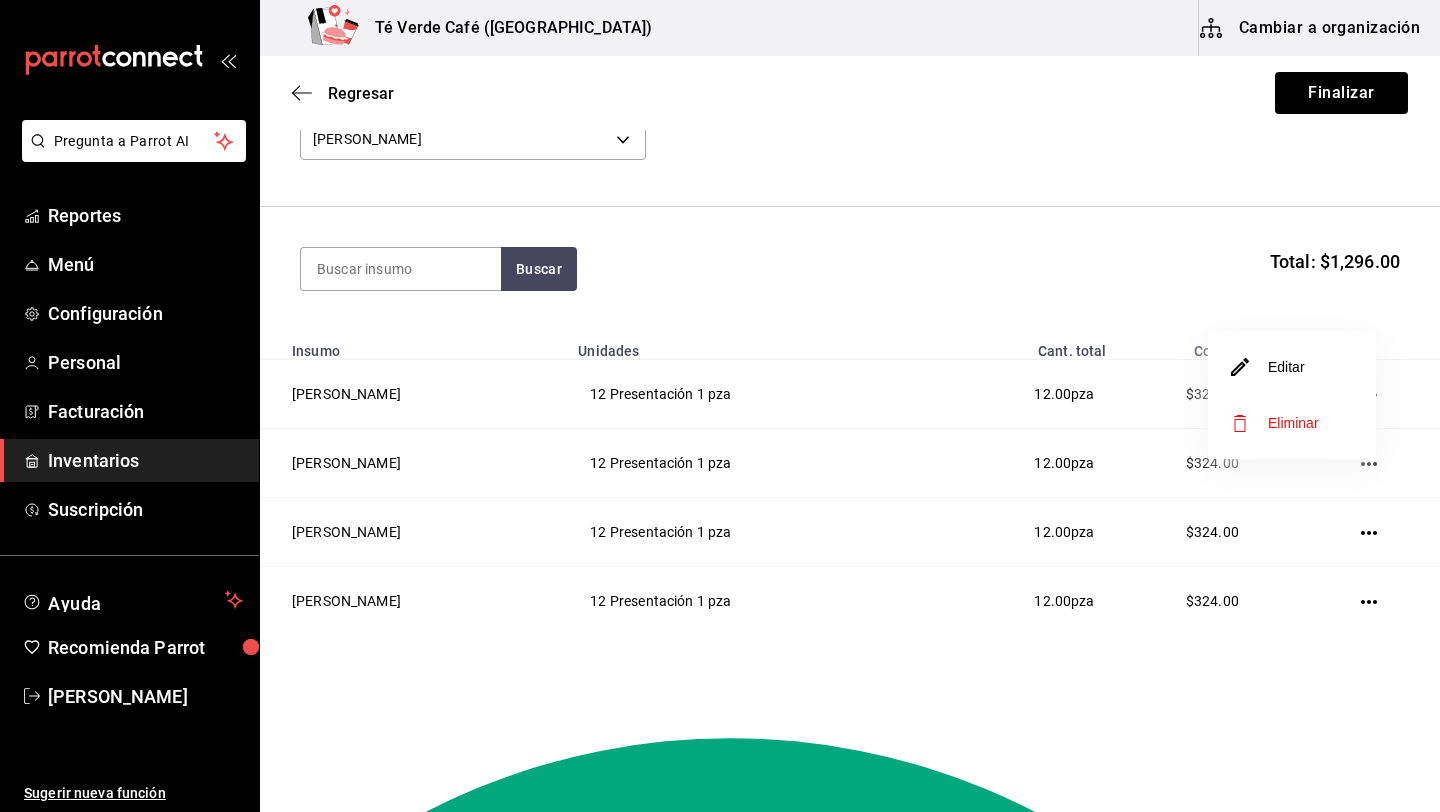 click on "Editar" at bounding box center (1292, 367) 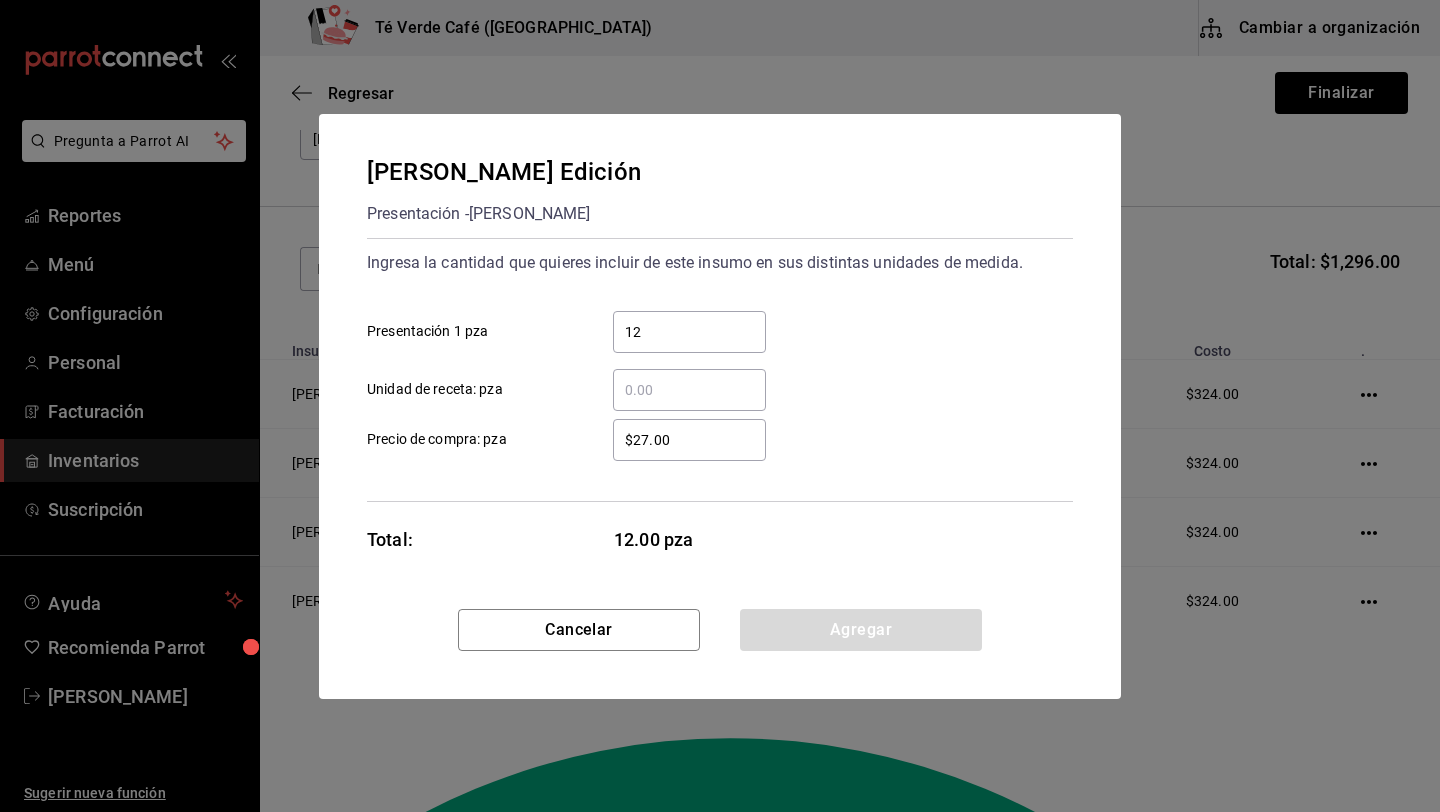 click on "$27.00" at bounding box center [689, 440] 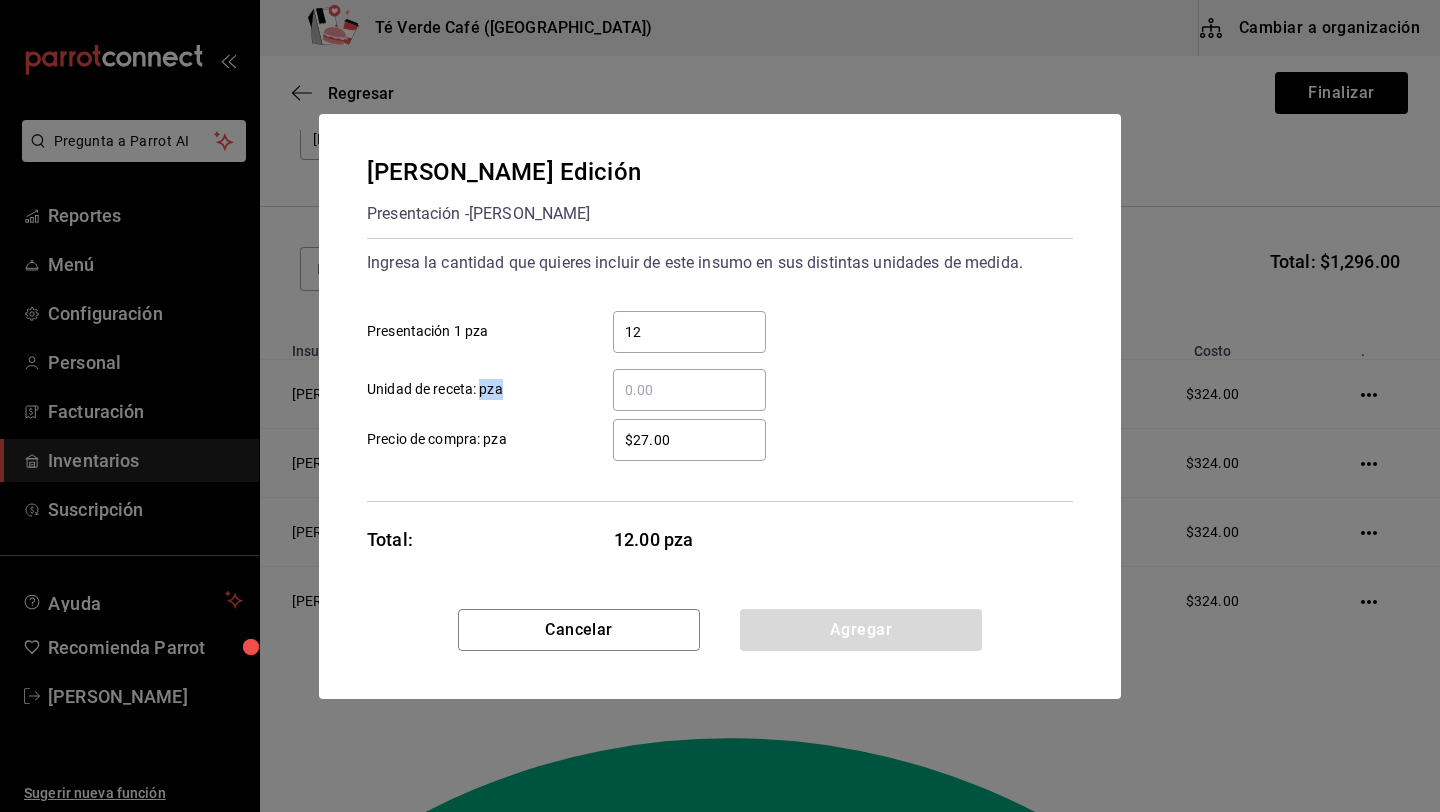 click on "$27.00 ​" at bounding box center (689, 440) 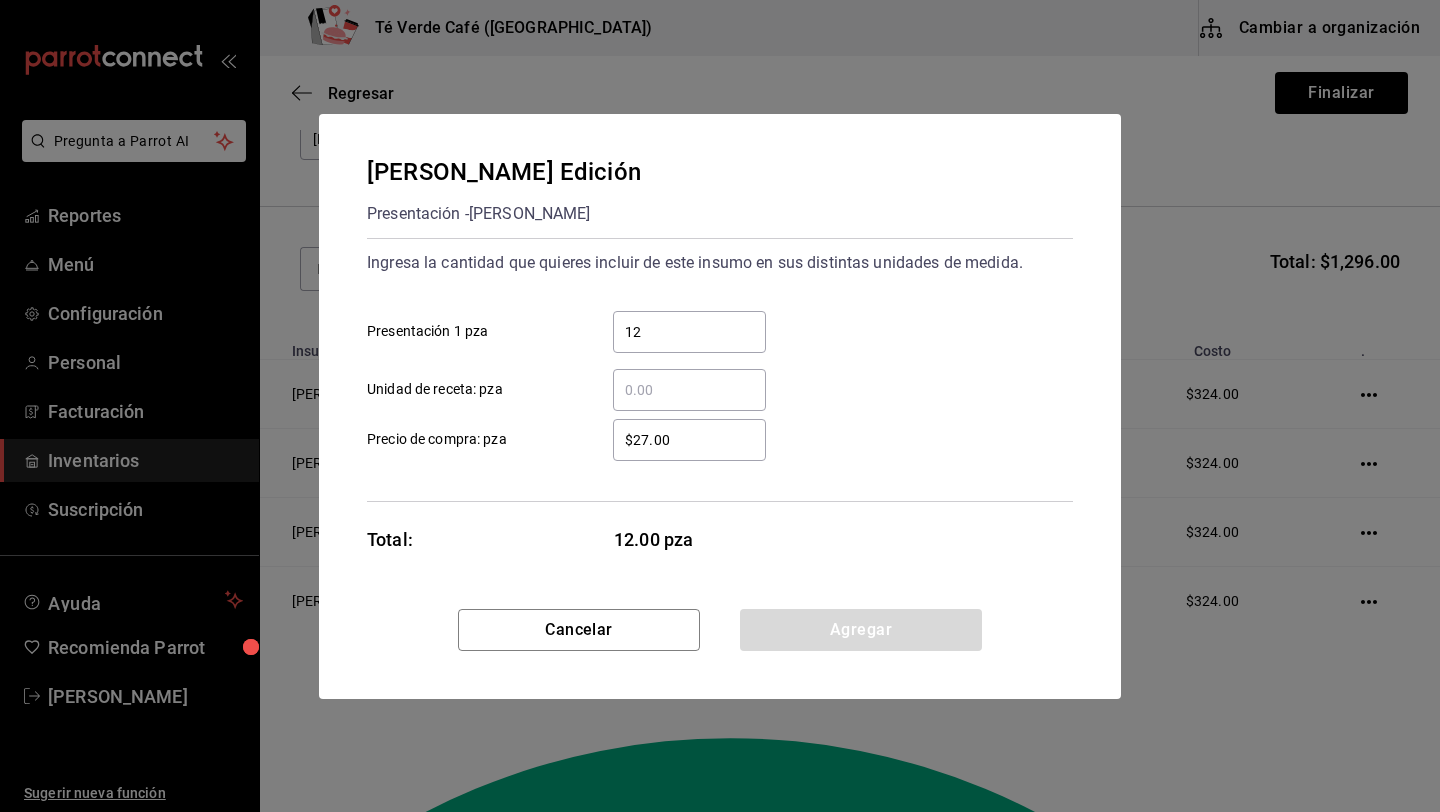 click on "$27.00" at bounding box center (689, 440) 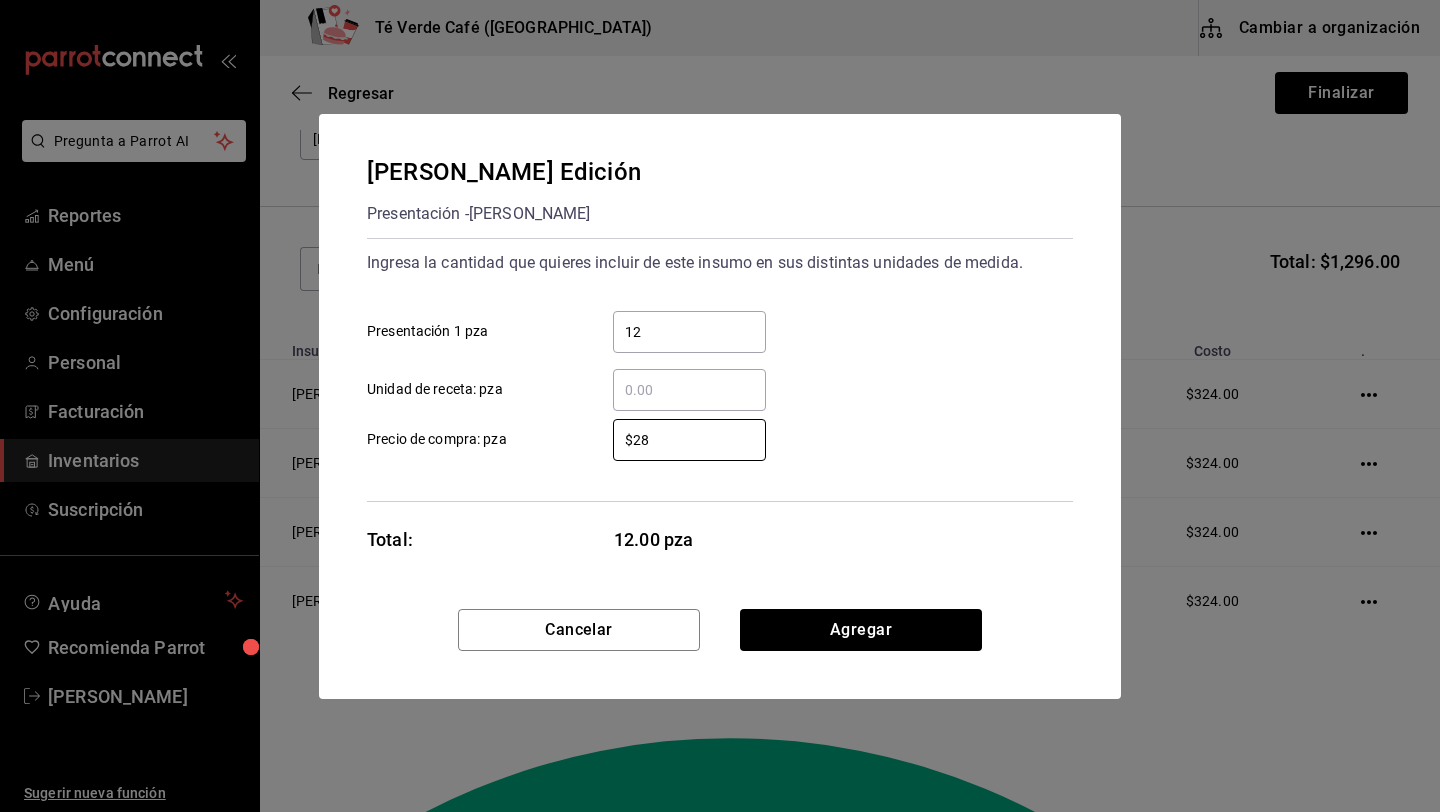 type on "$28" 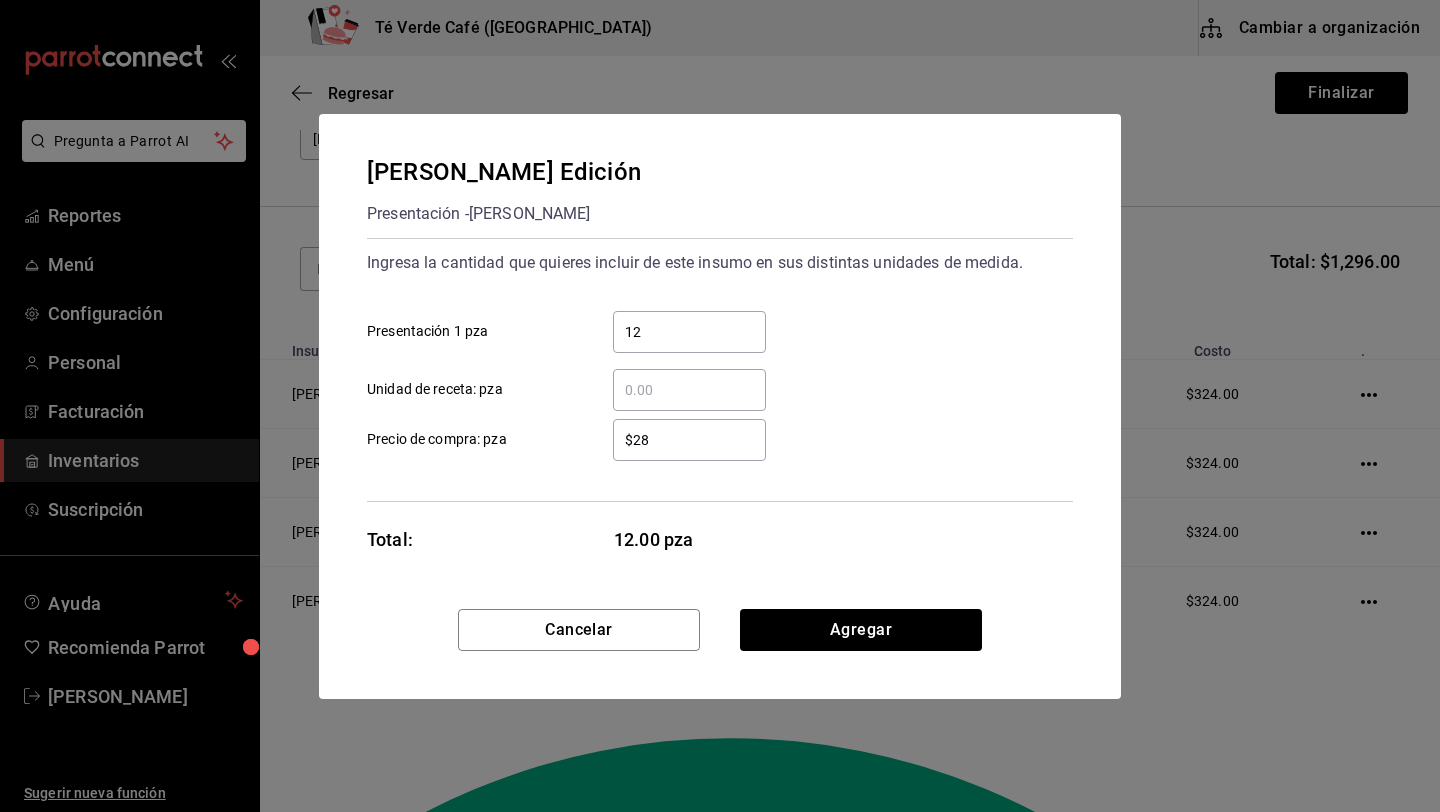 click on "[PERSON_NAME]   Edición Presentación -  [PERSON_NAME] la cantidad que quieres incluir de este insumo en sus distintas unidades de medida. 12 ​ Presentación 1 pza ​ Unidad de receta: pza $28 ​ Precio de compra: pza Total: 12.00 pza" at bounding box center [720, 361] 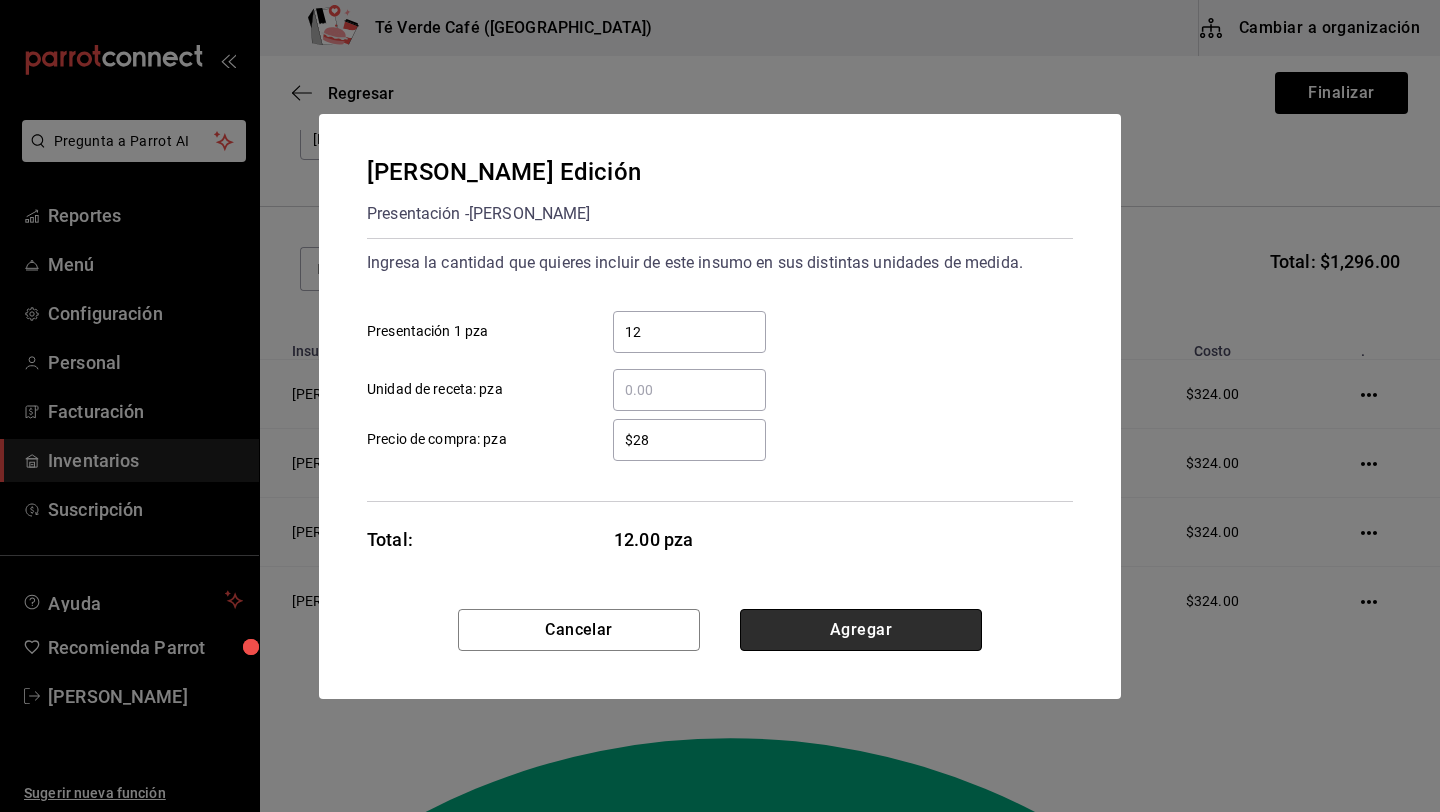 click on "Agregar" at bounding box center (861, 630) 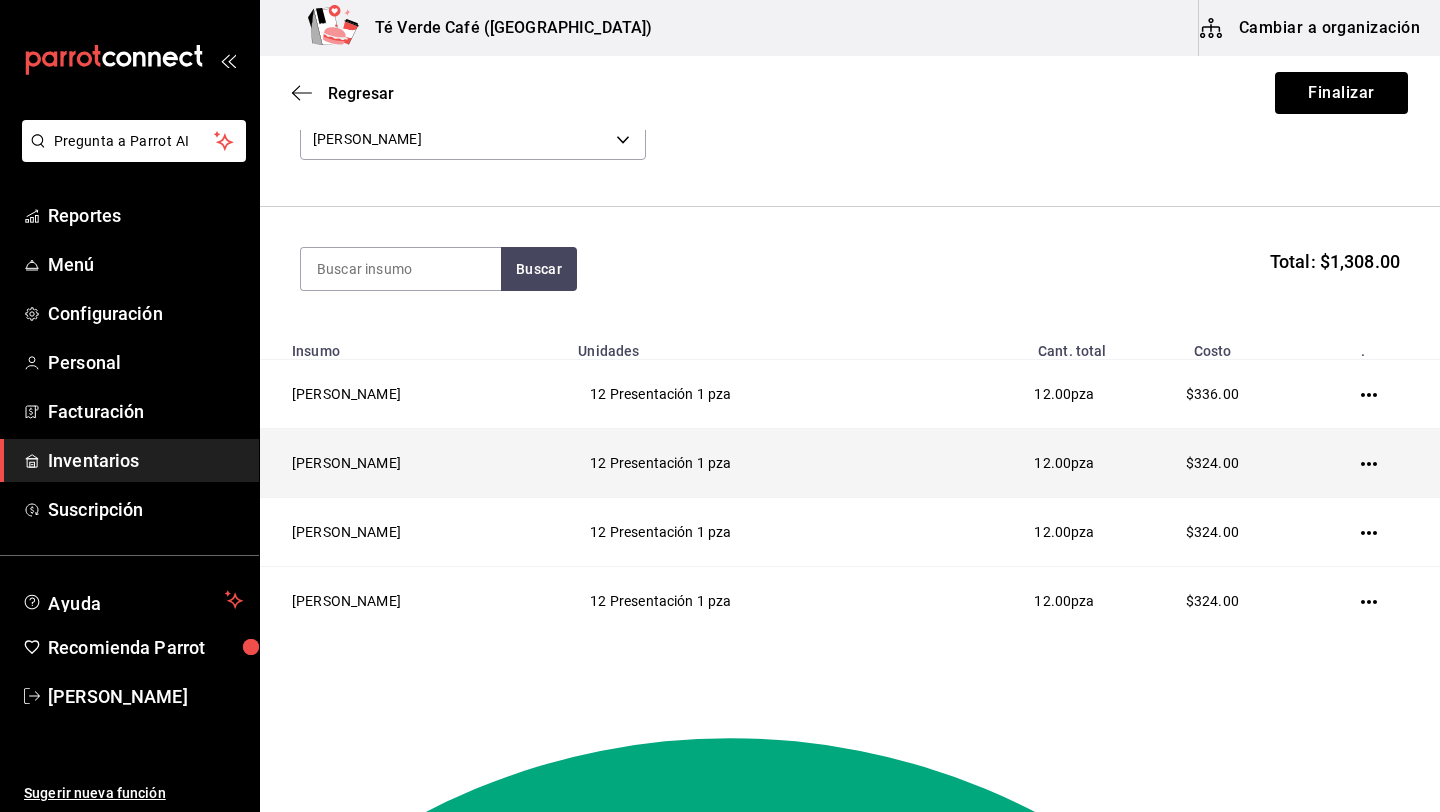 click 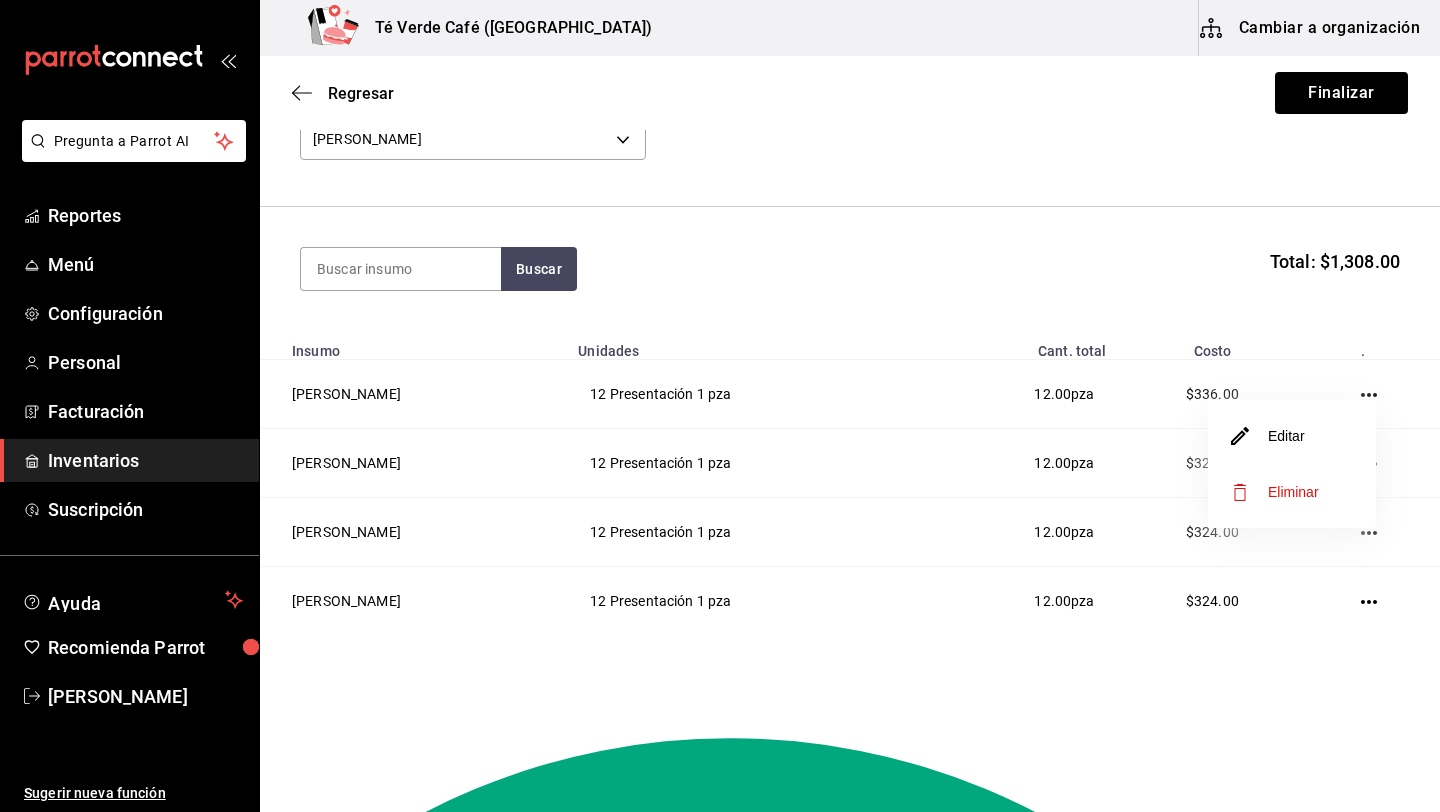 click on "Editar" at bounding box center [1292, 436] 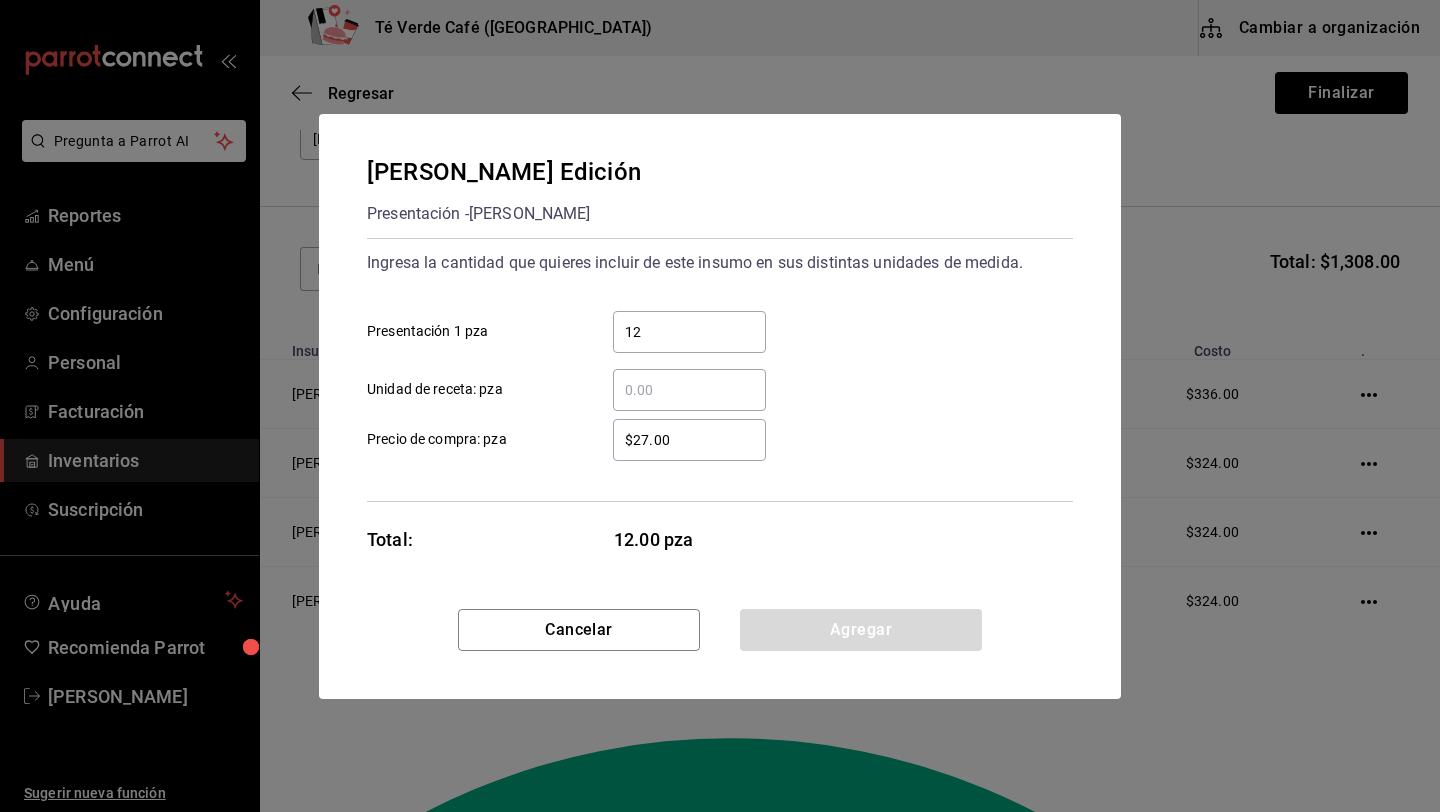 click on "$27.00" at bounding box center [689, 440] 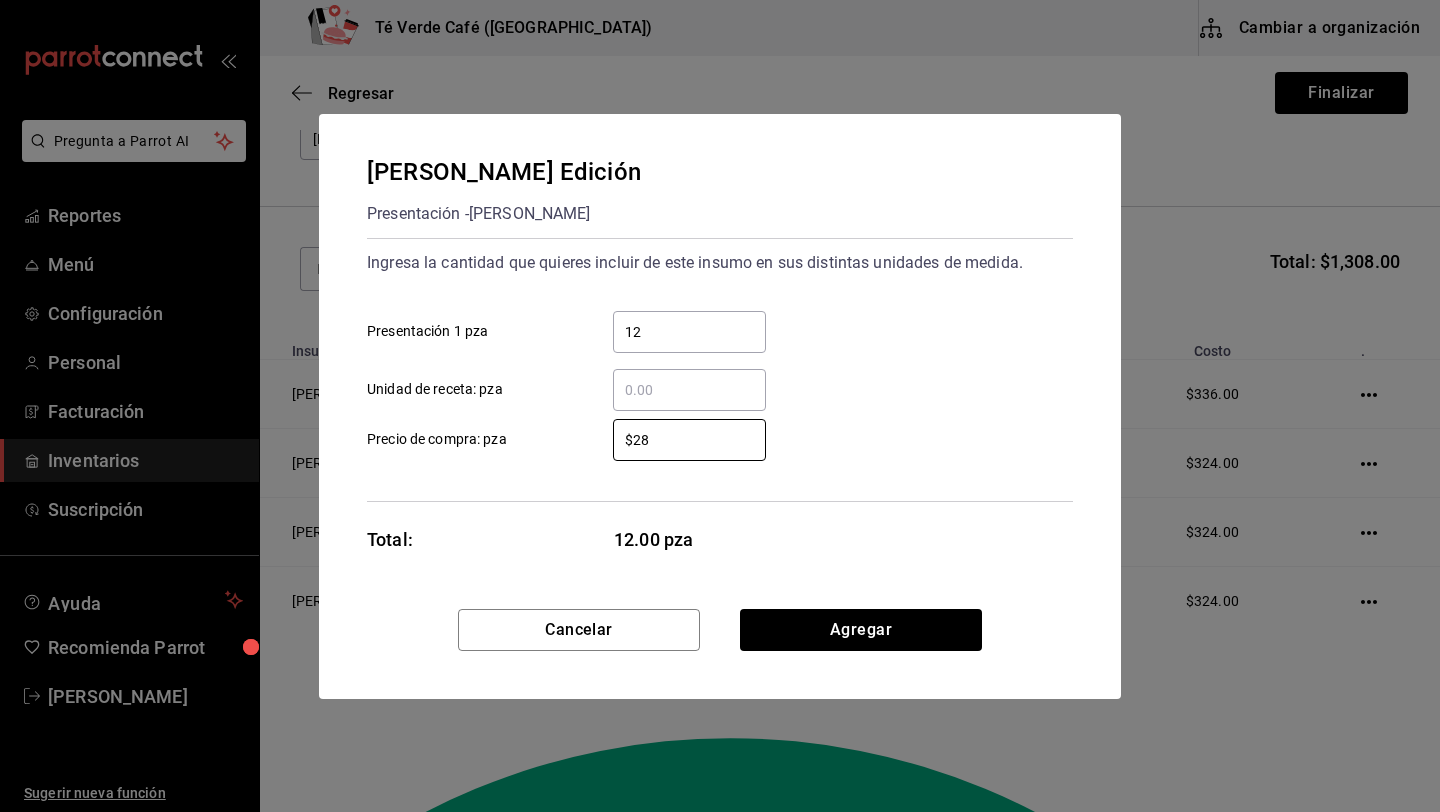 type on "$28" 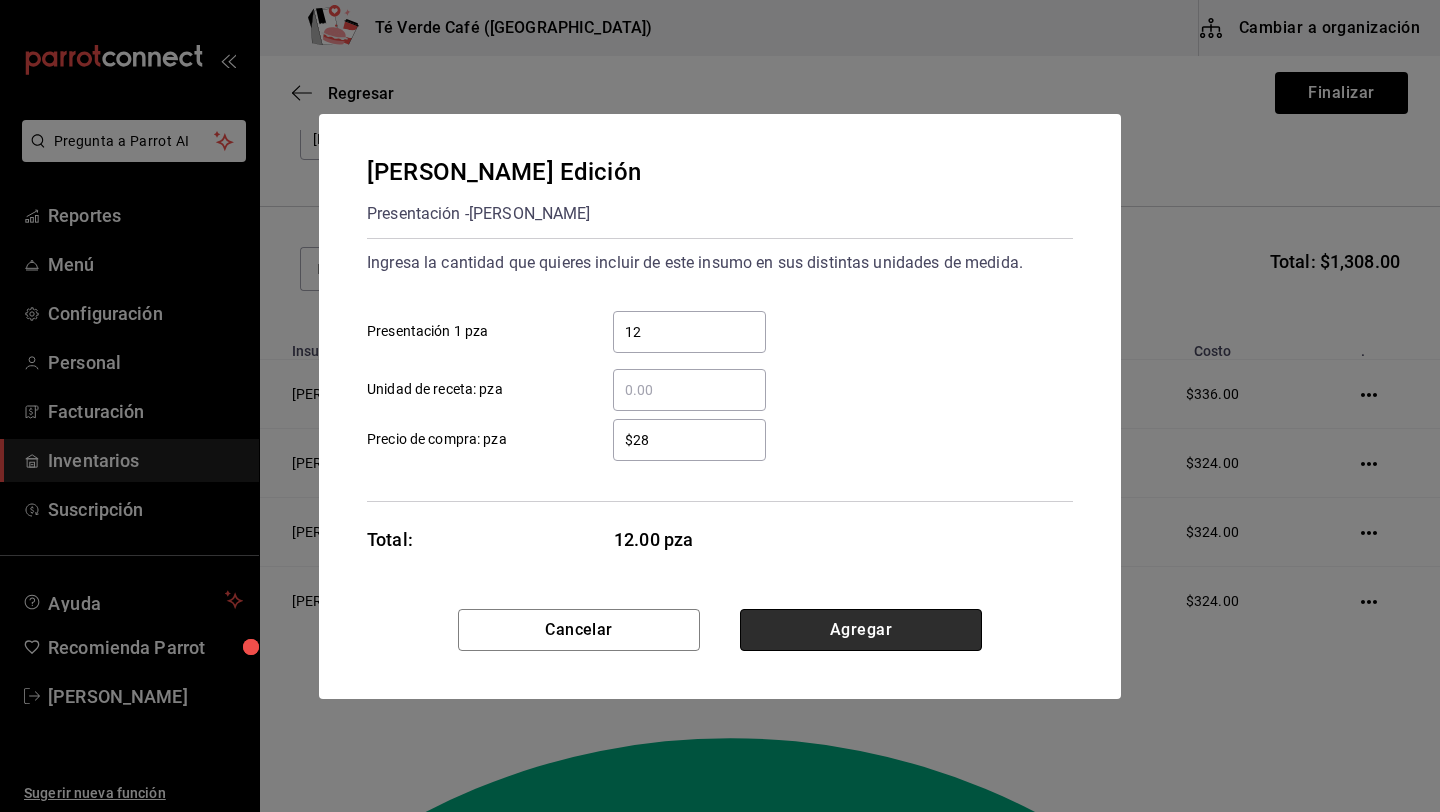 click on "Agregar" at bounding box center (861, 630) 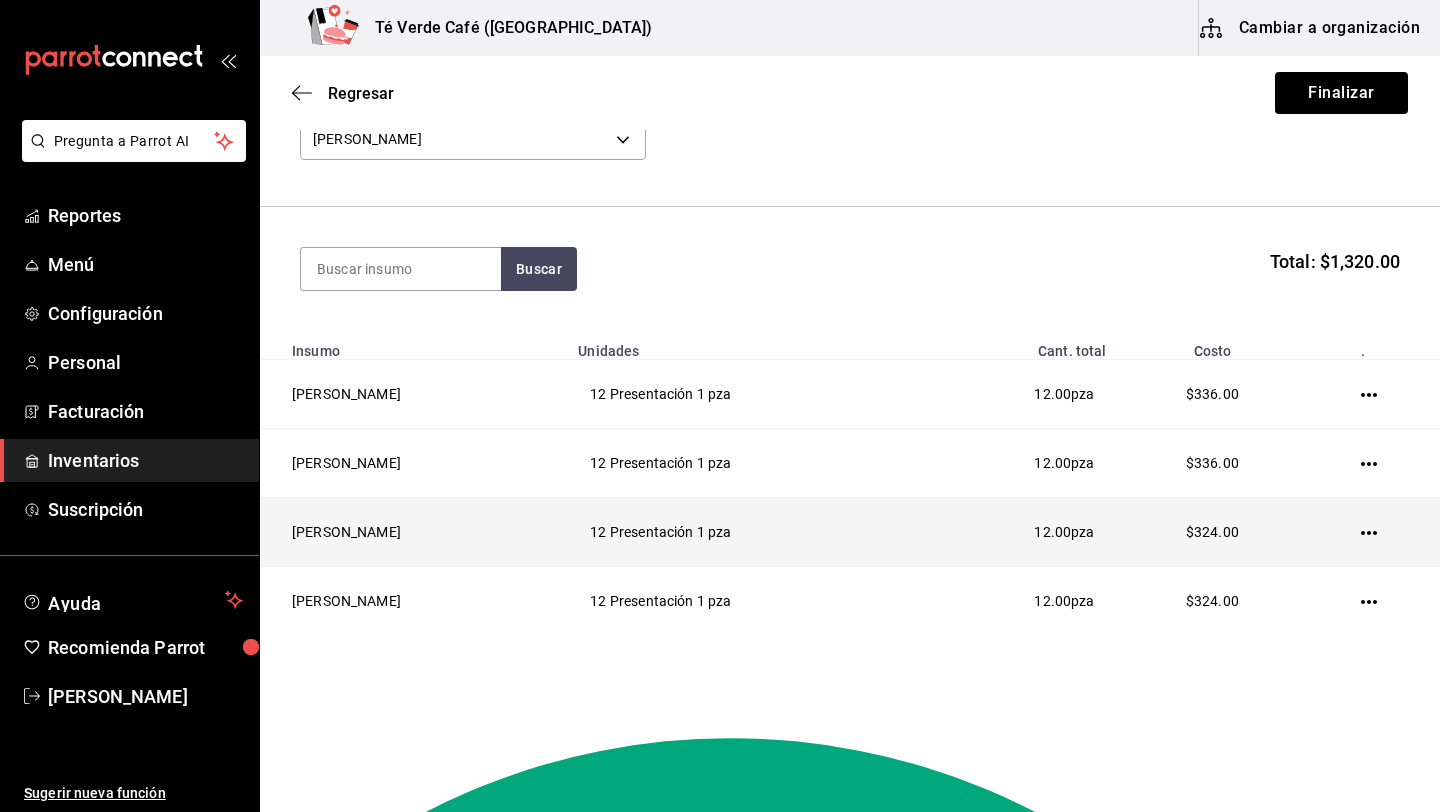 click 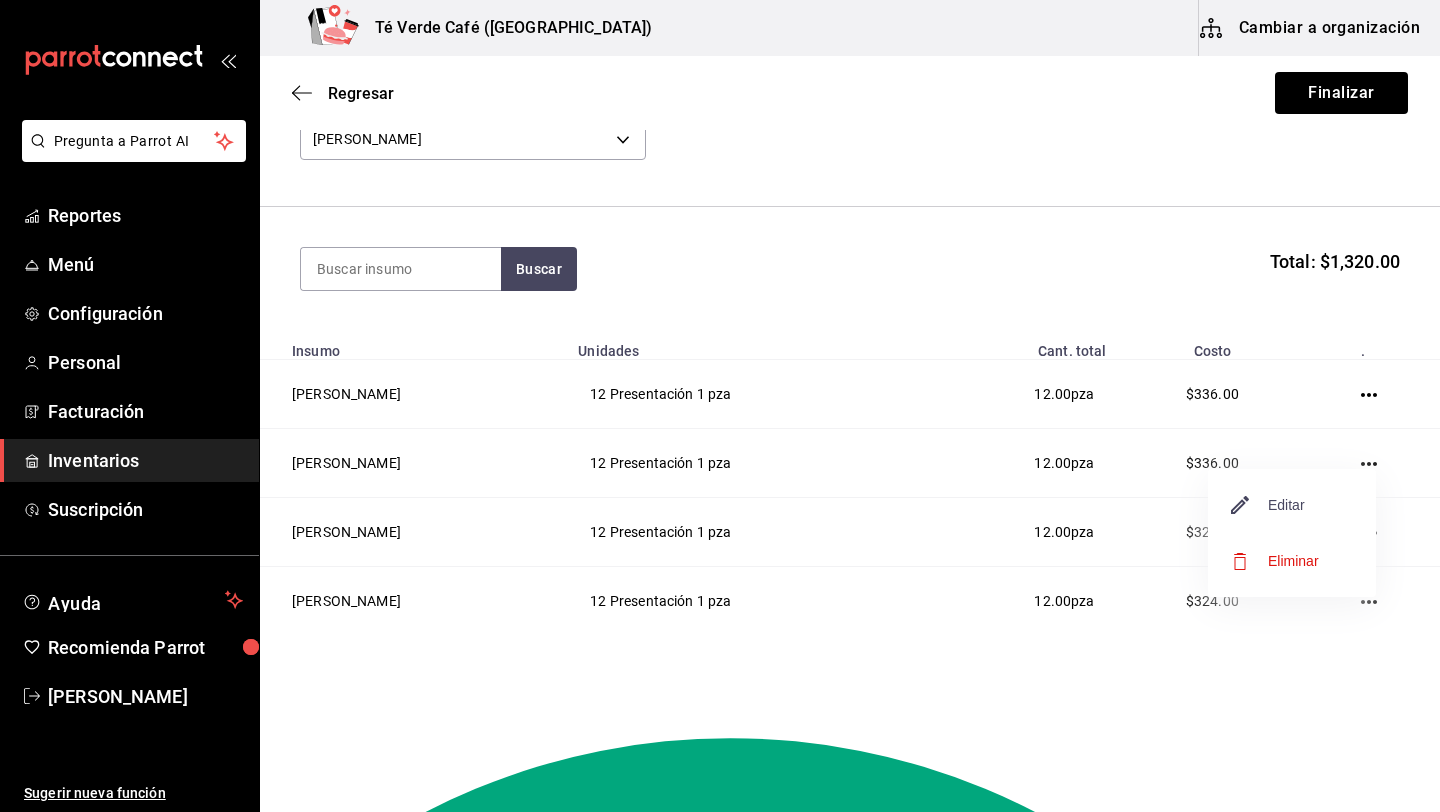 click on "Editar" at bounding box center [1268, 505] 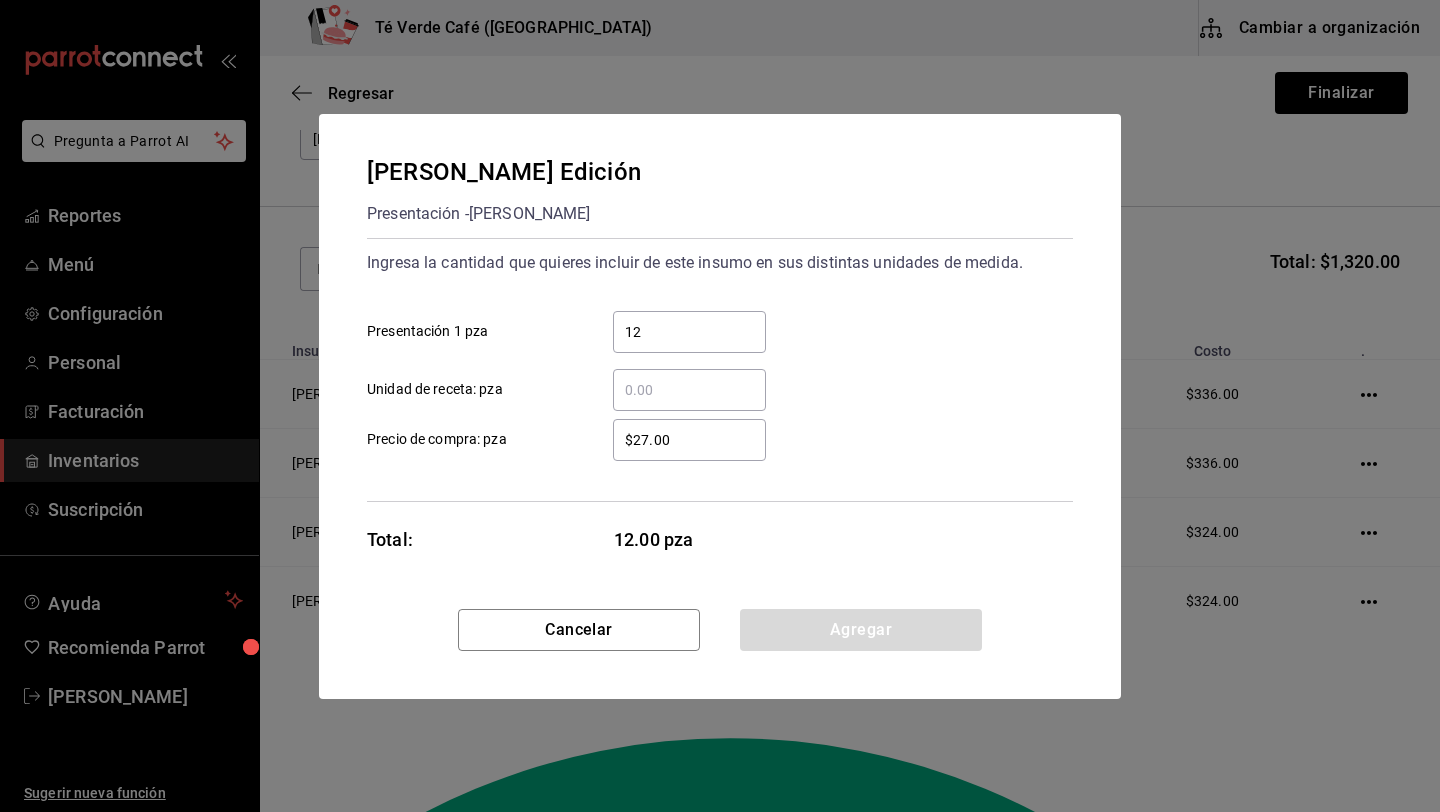 click on "$27.00 ​" at bounding box center (689, 440) 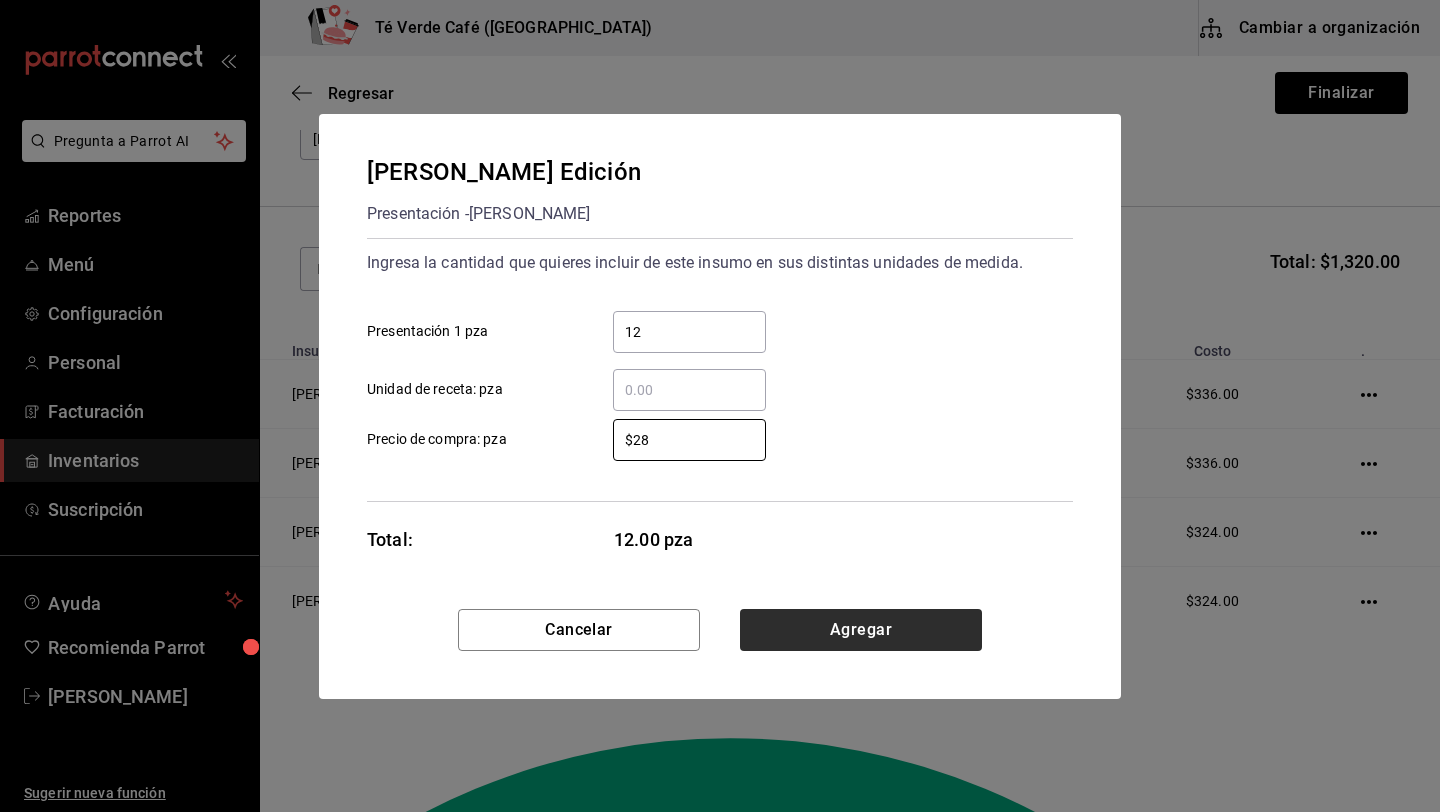 type on "$28" 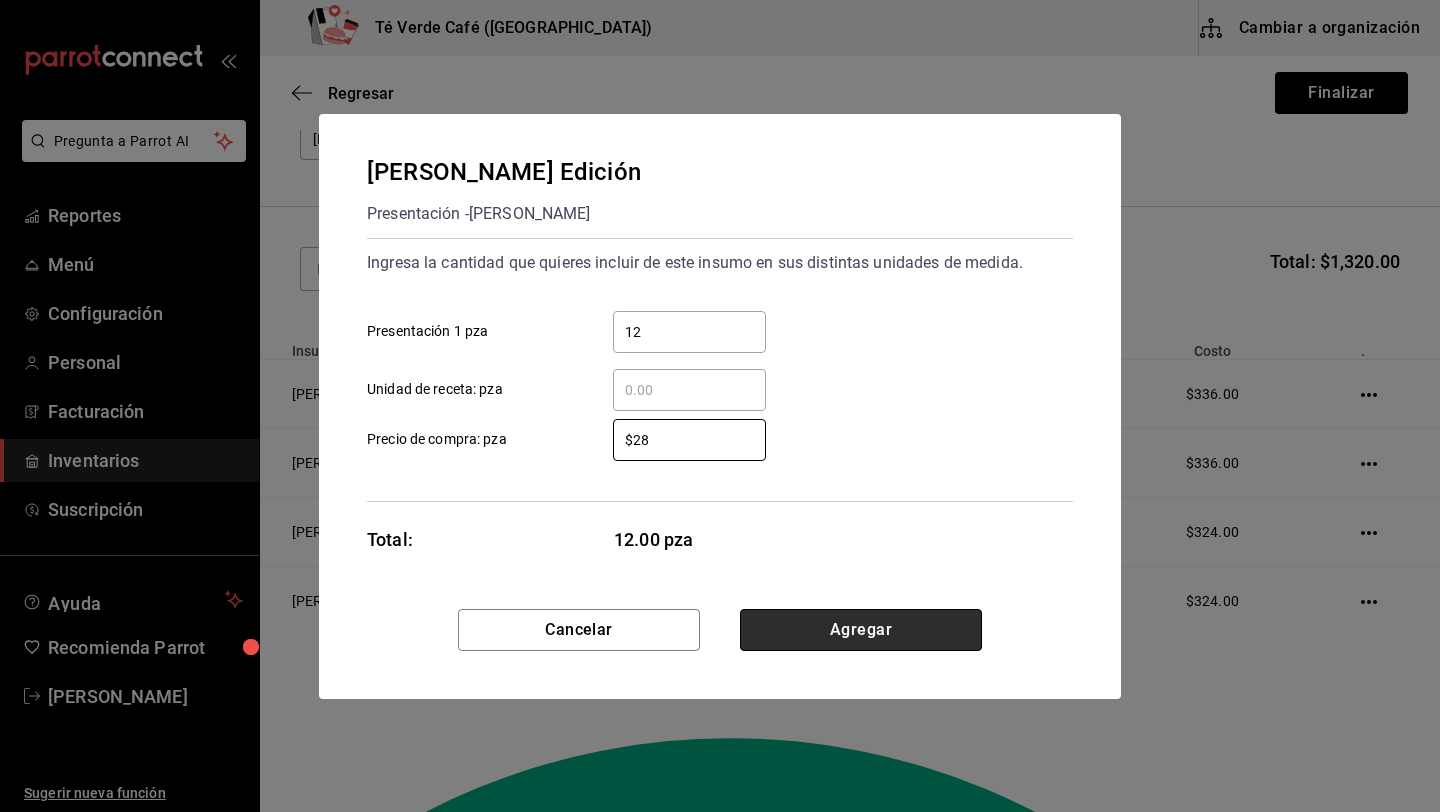 click on "Agregar" at bounding box center [861, 630] 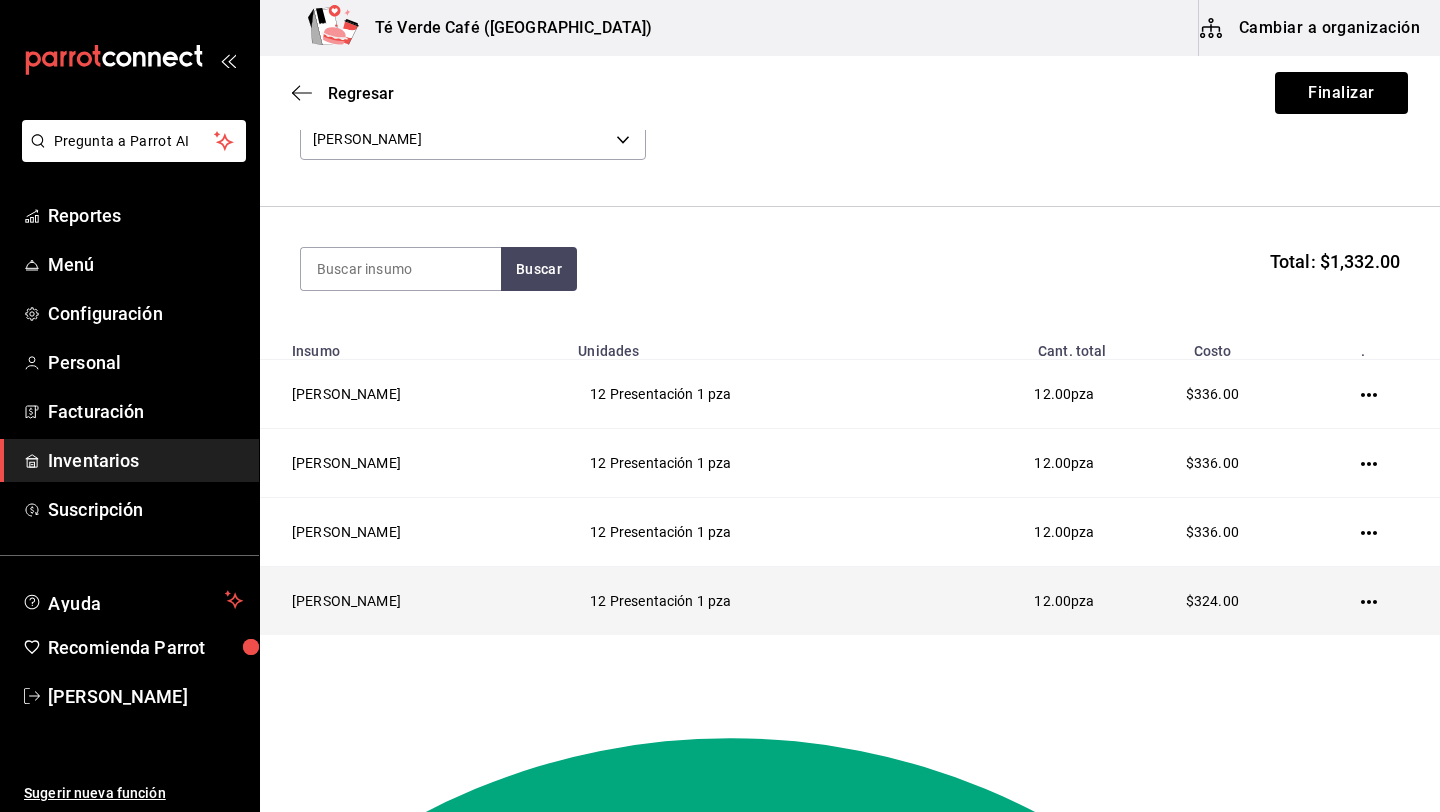 click 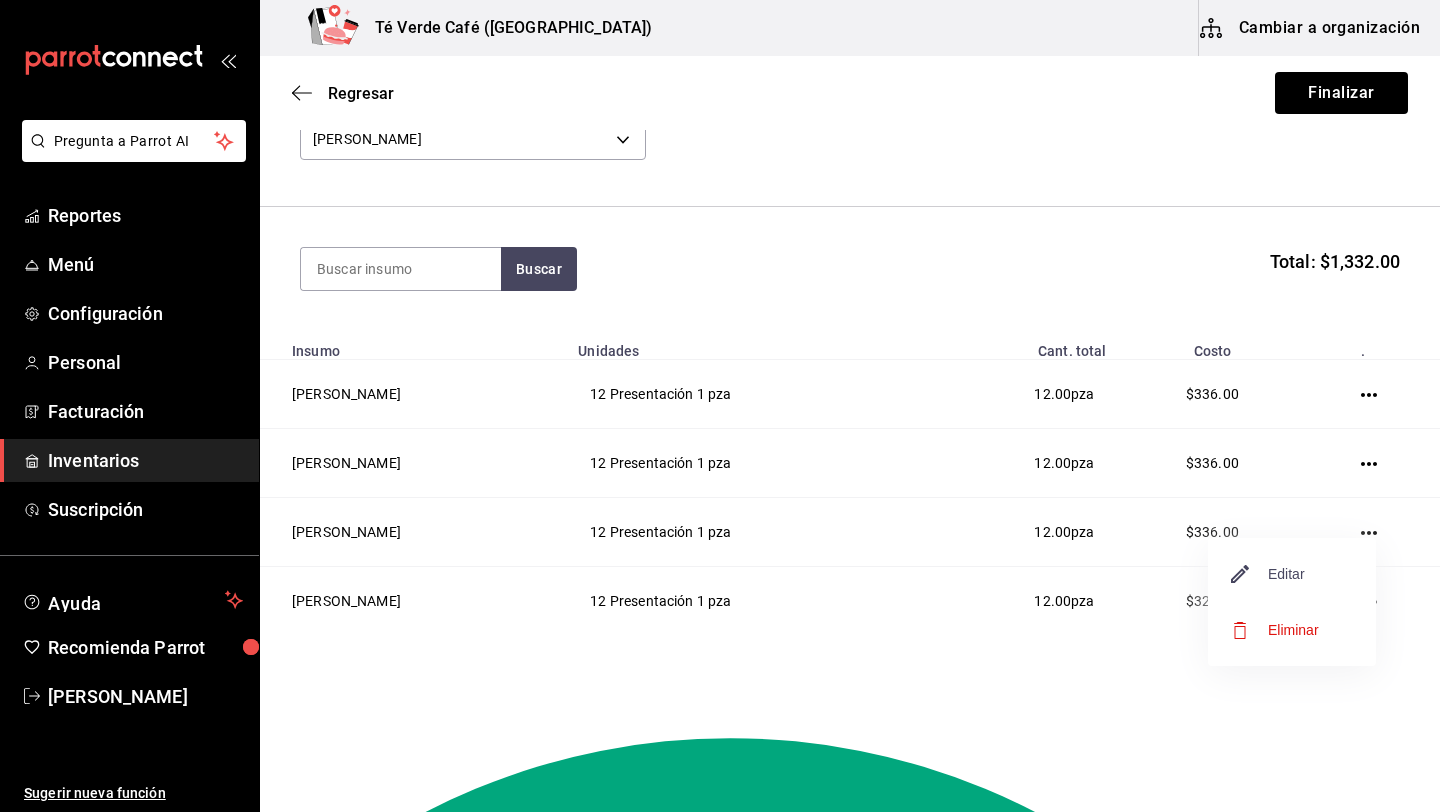 click on "Editar" at bounding box center (1268, 574) 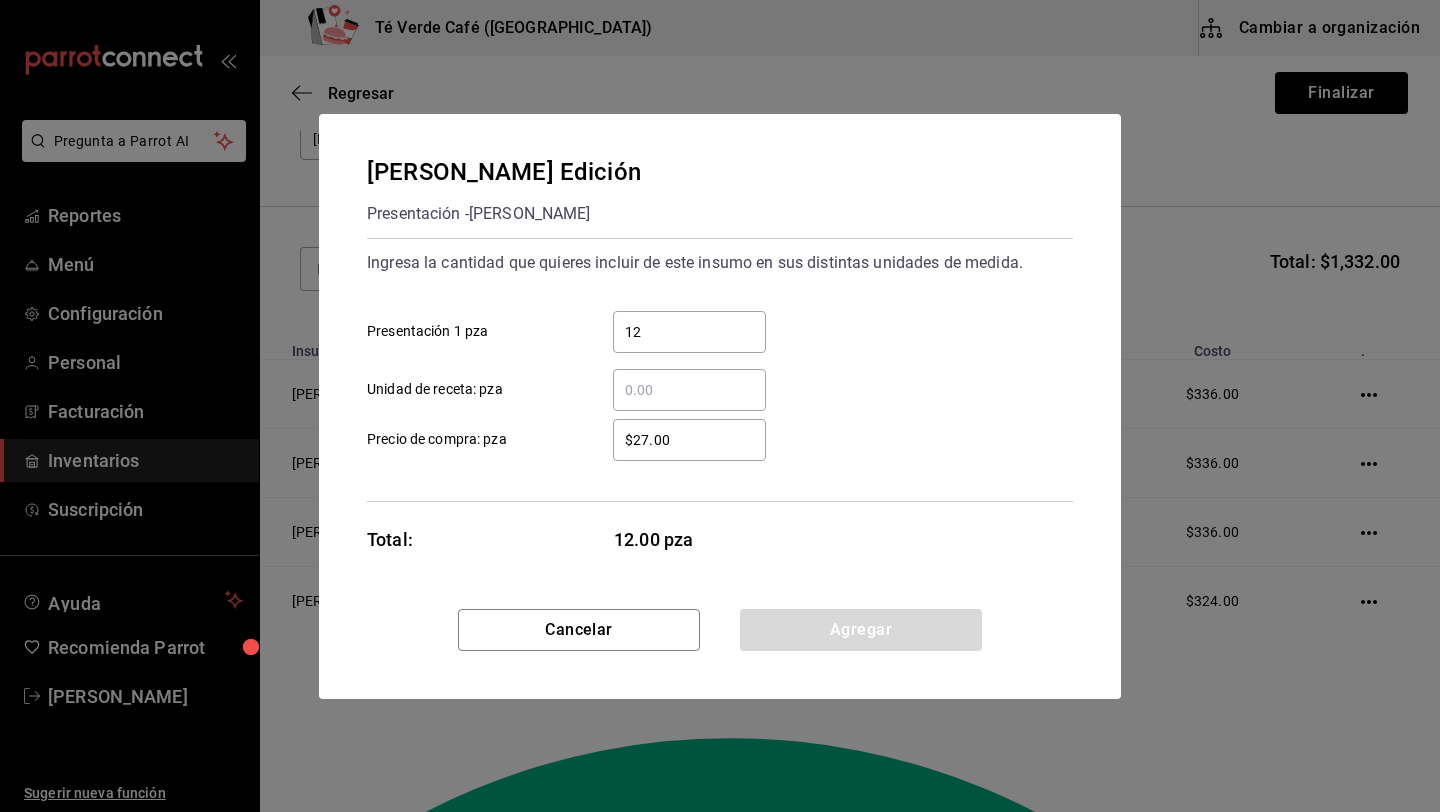 click on "$27.00" at bounding box center (689, 440) 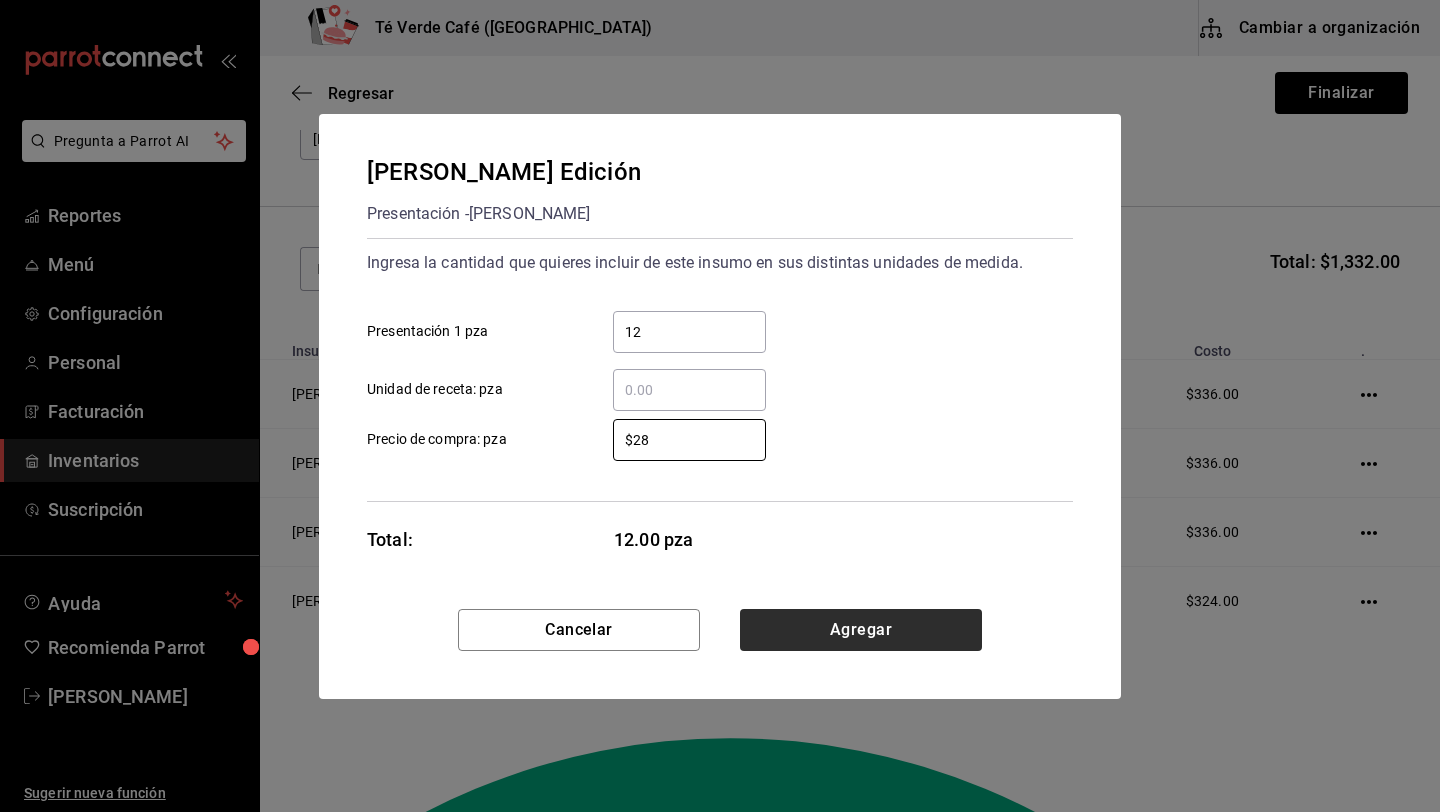 type on "$28" 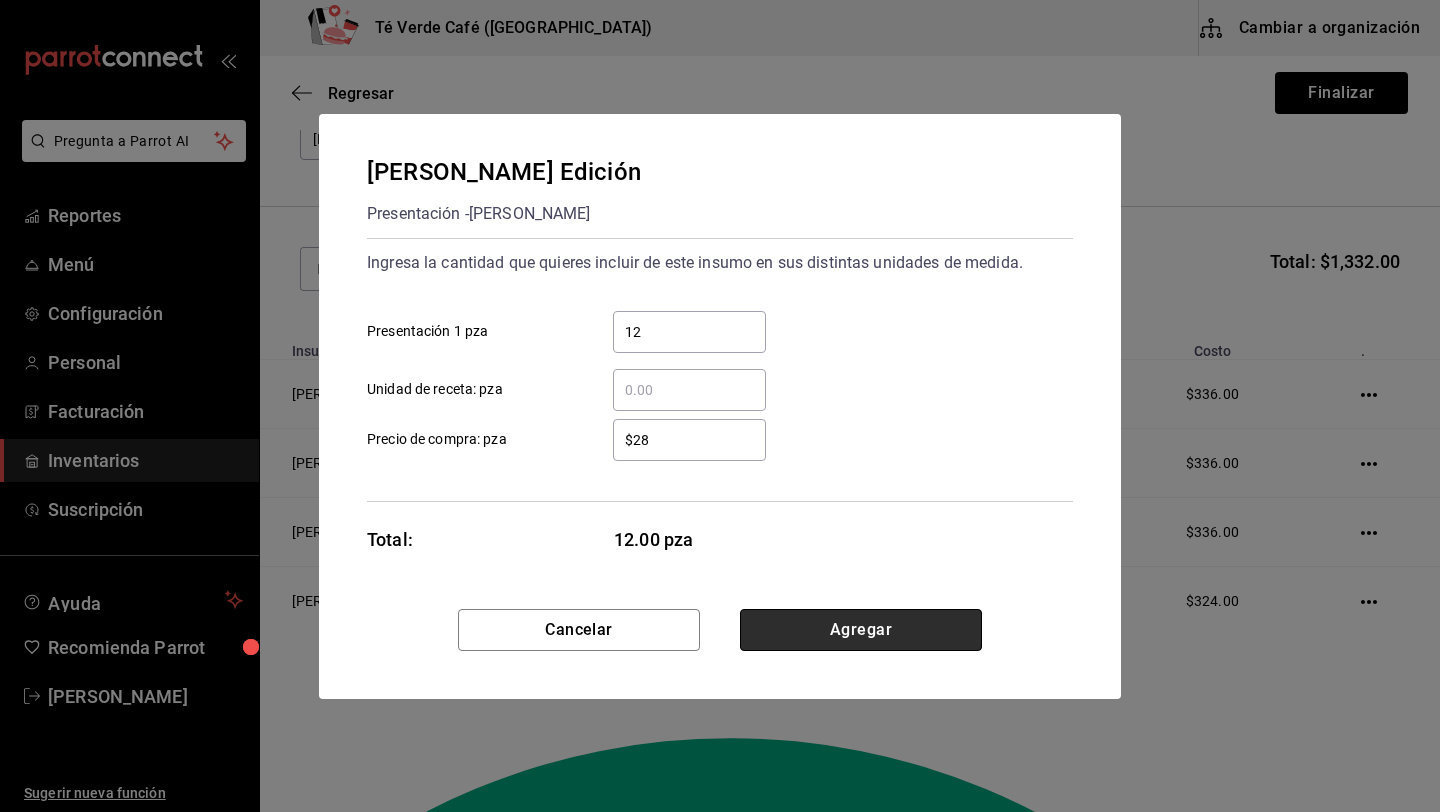 click on "Agregar" at bounding box center [861, 630] 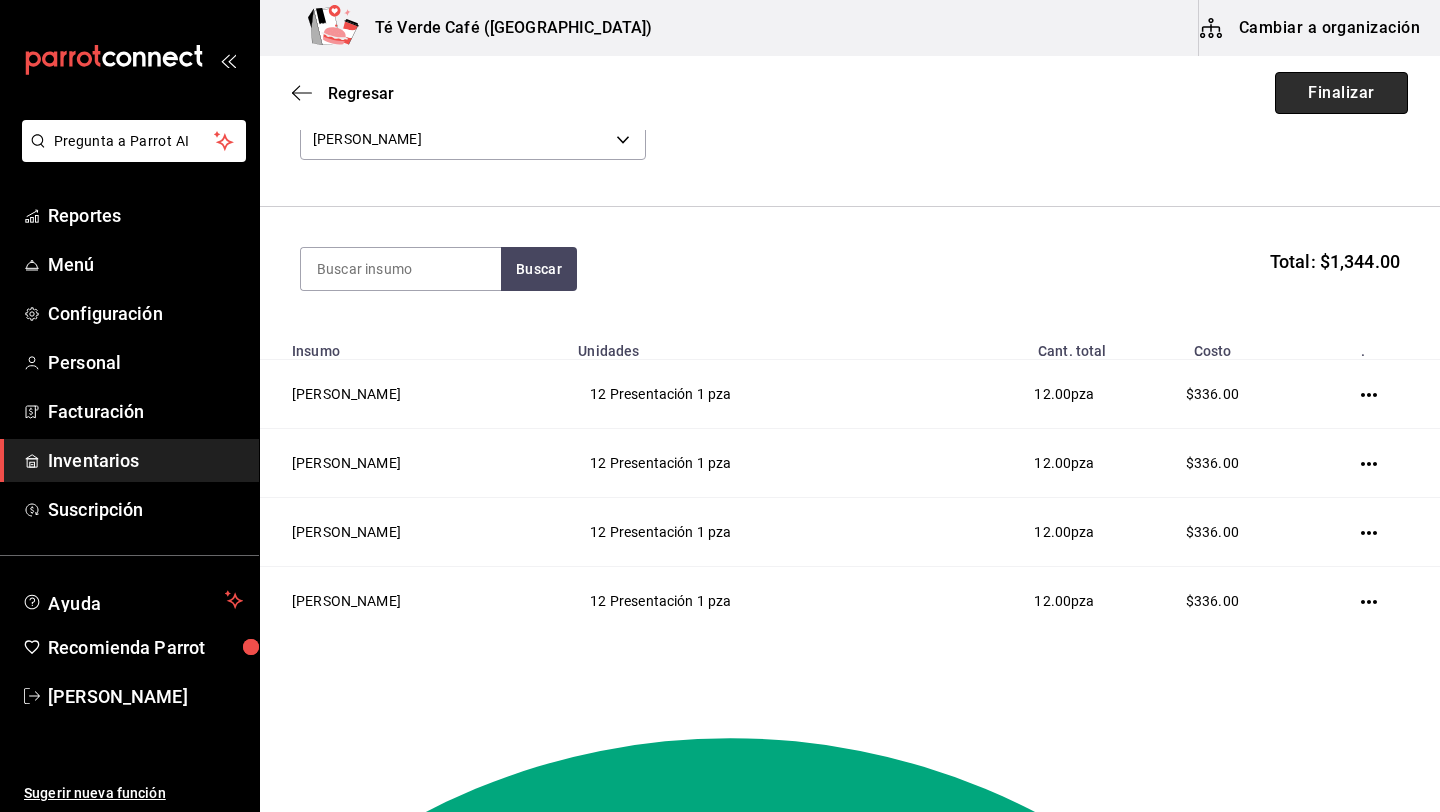 click on "Finalizar" at bounding box center (1341, 93) 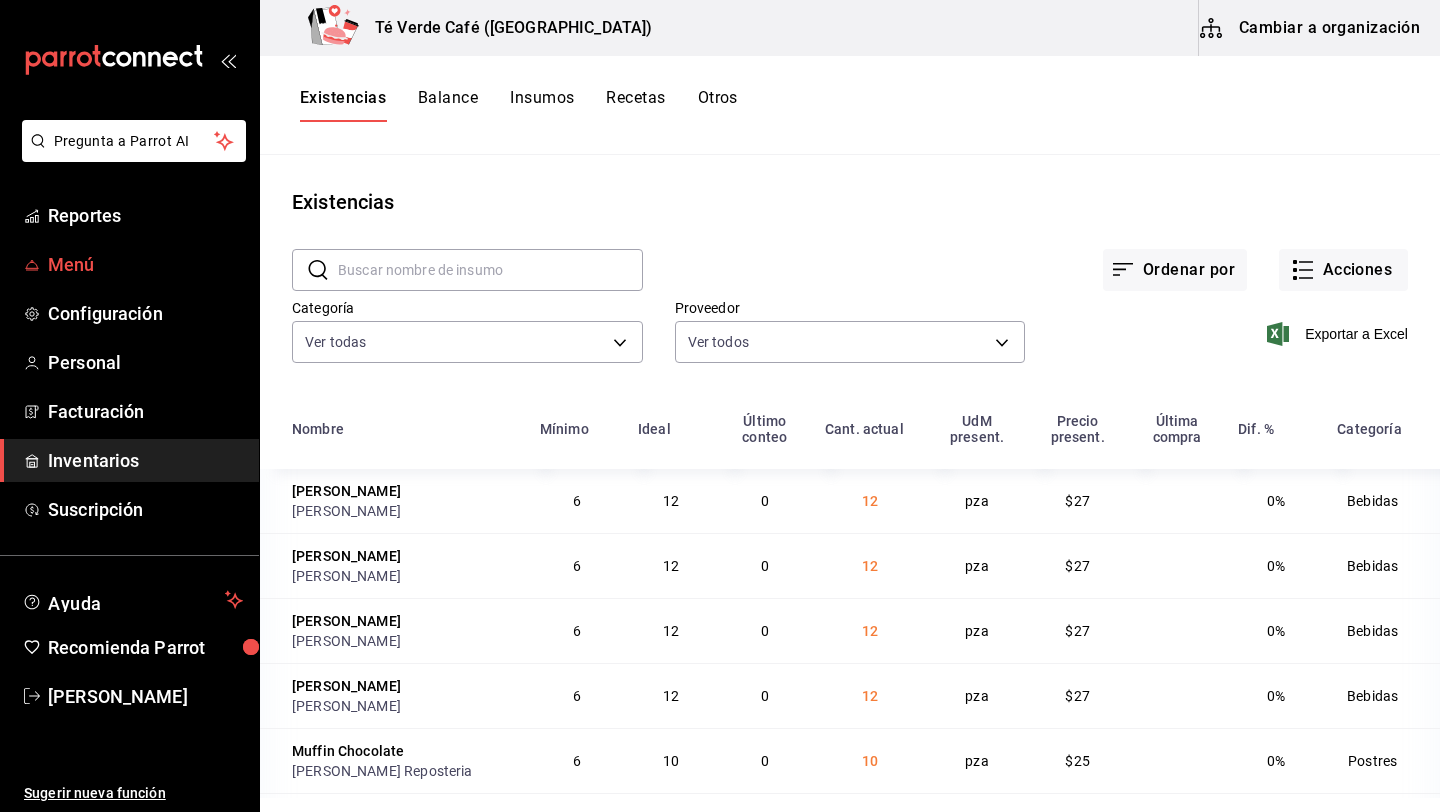 click on "Menú" at bounding box center (145, 264) 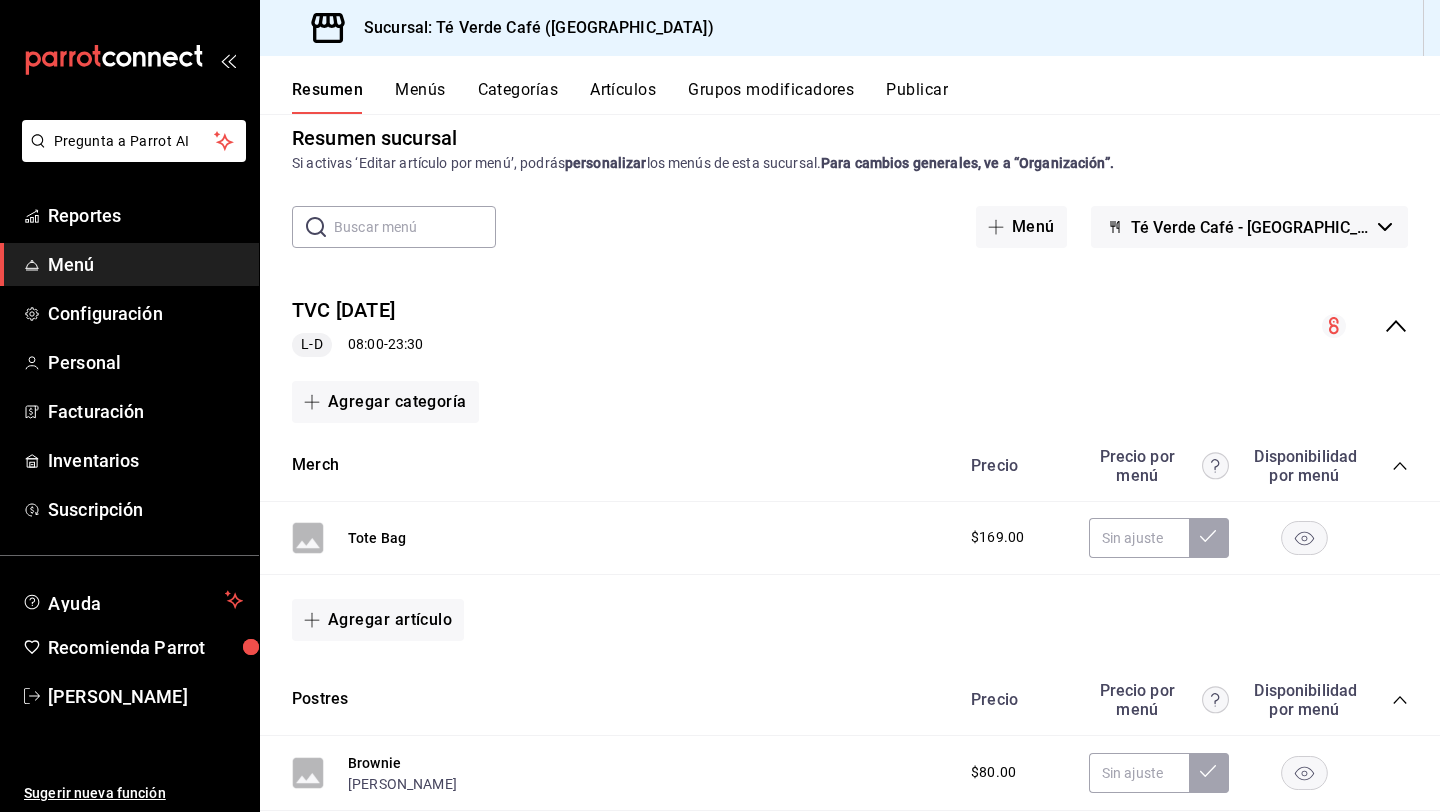 scroll, scrollTop: 0, scrollLeft: 0, axis: both 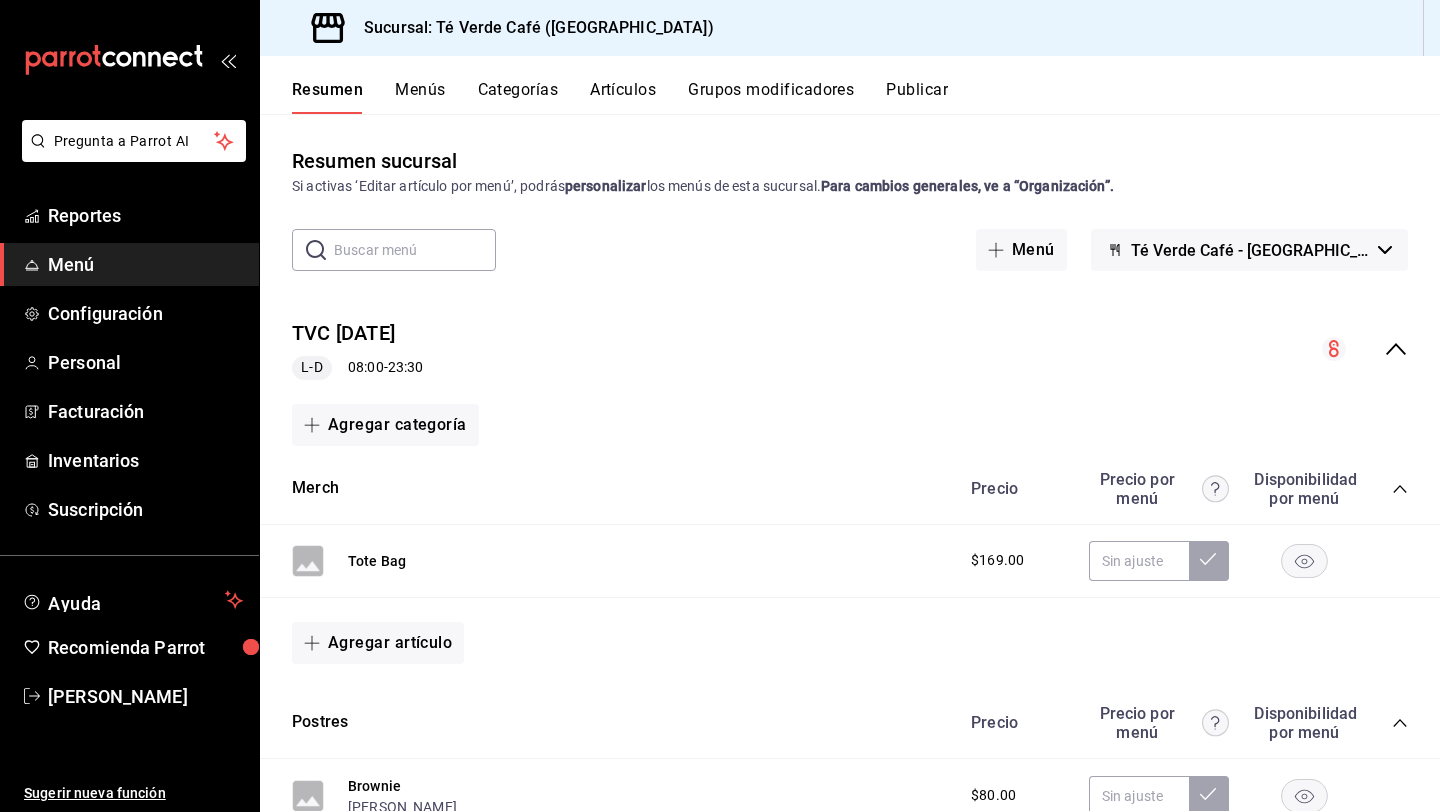 click on "Artículos" at bounding box center [623, 97] 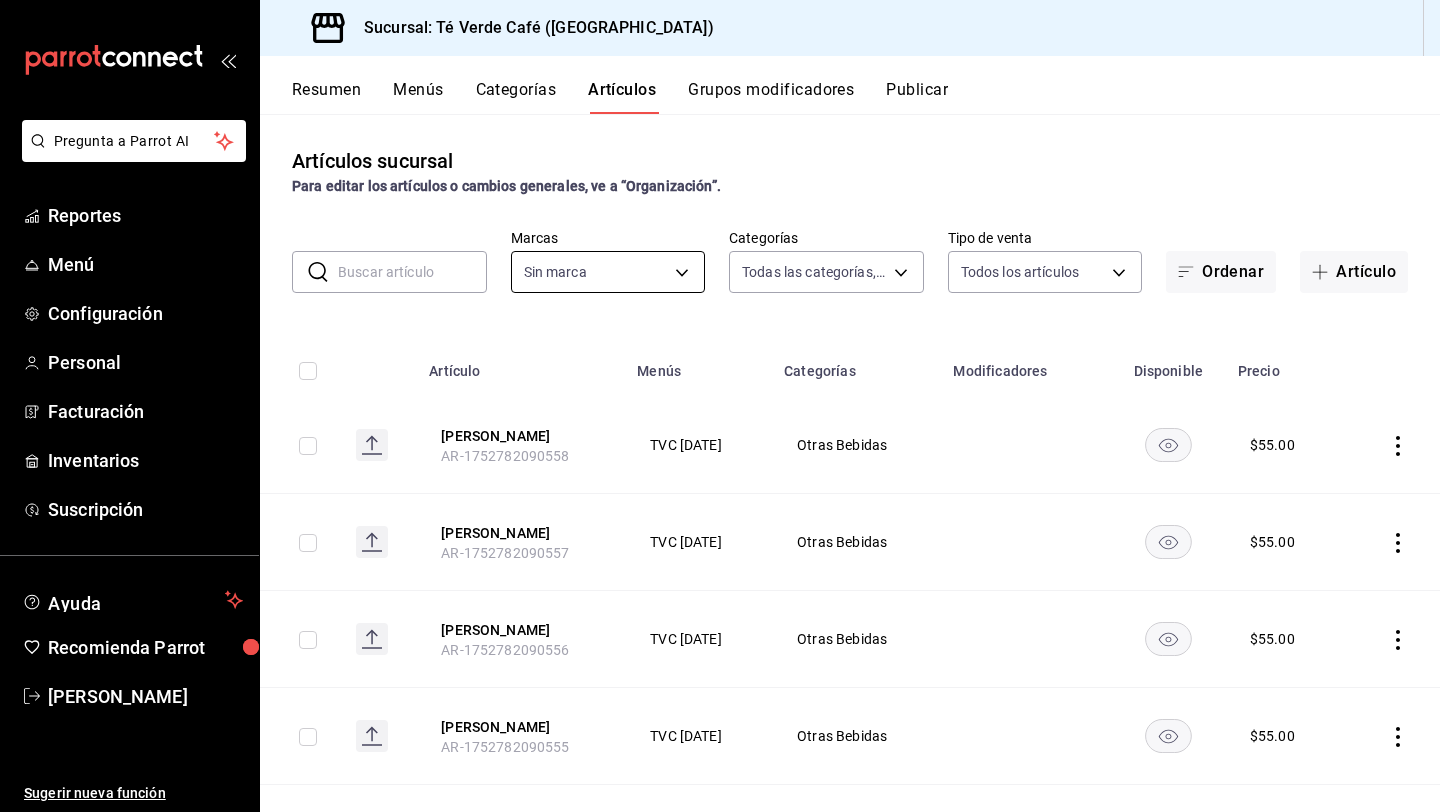 type on "7f84b29c-7dd6-4275-a412-61a2aaa74f48,3e45f5be-f9d1-4832-a44c-73ceef34bbf3,89266c1c-4e34-4b80-940b-7e6b7acff9e9,d35b3f42-2f40-4b46-9abc-e8c2670203bd,e32b7473-67c0-4a22-b7be-094f96c8e78d,33edcb5b-2fa5-42fd-a8e3-08e154ca1556,6cc02e5a-fb52-48d6-9295-f0a7e07df166,e5d461ef-7b95-4d48-8188-7e05d61870f3" 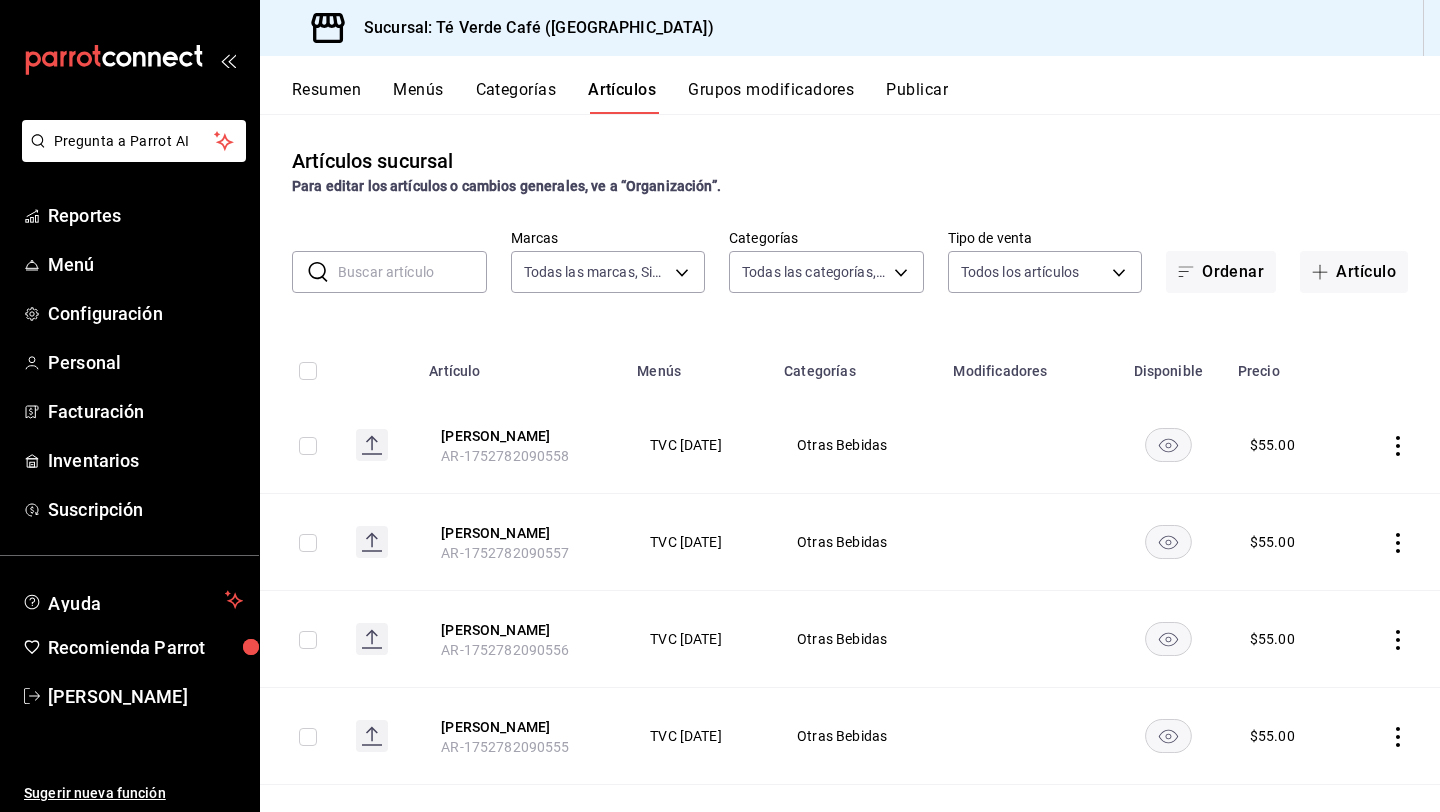click on "$ 55.00" at bounding box center (1272, 445) 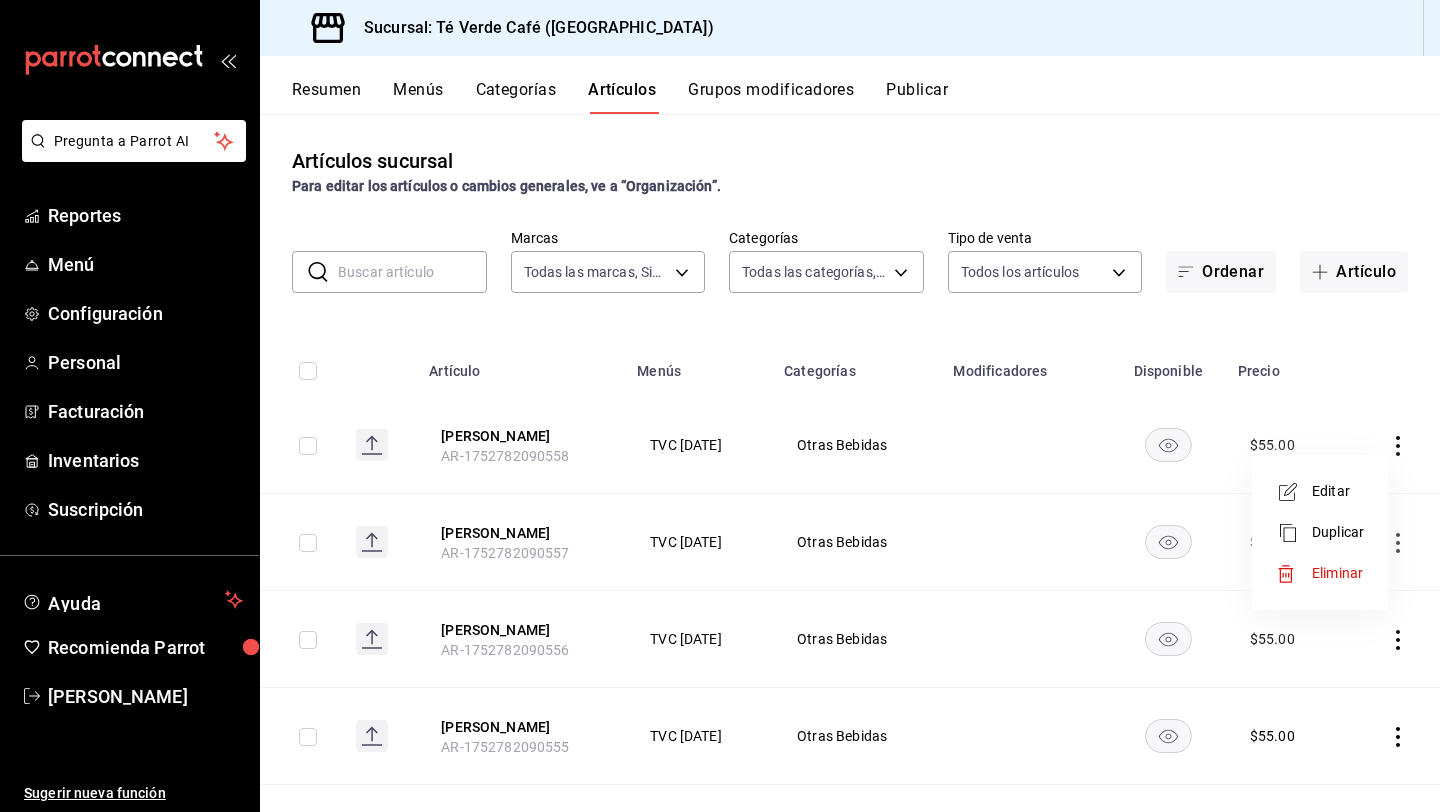 click on "Editar" at bounding box center [1338, 491] 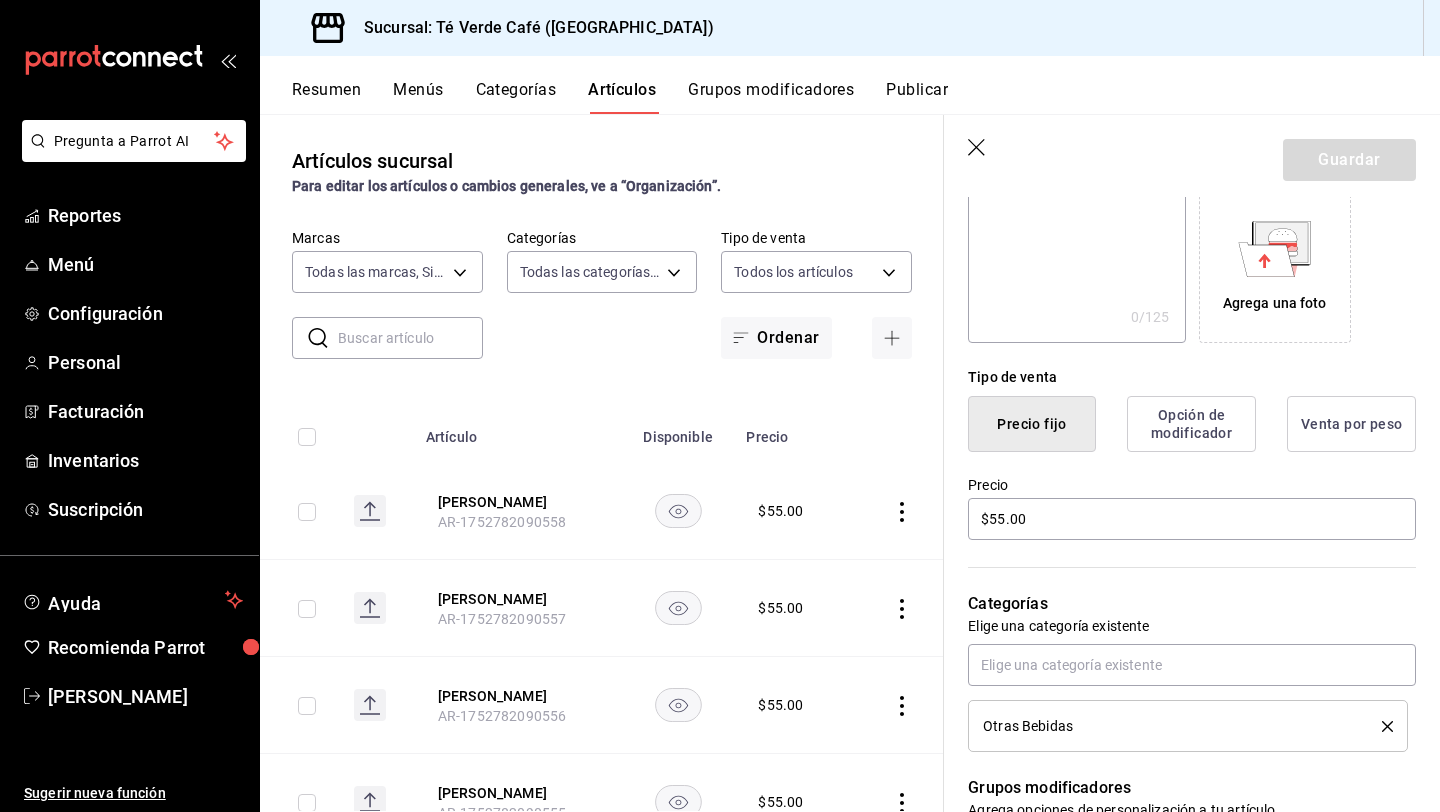 scroll, scrollTop: 369, scrollLeft: 0, axis: vertical 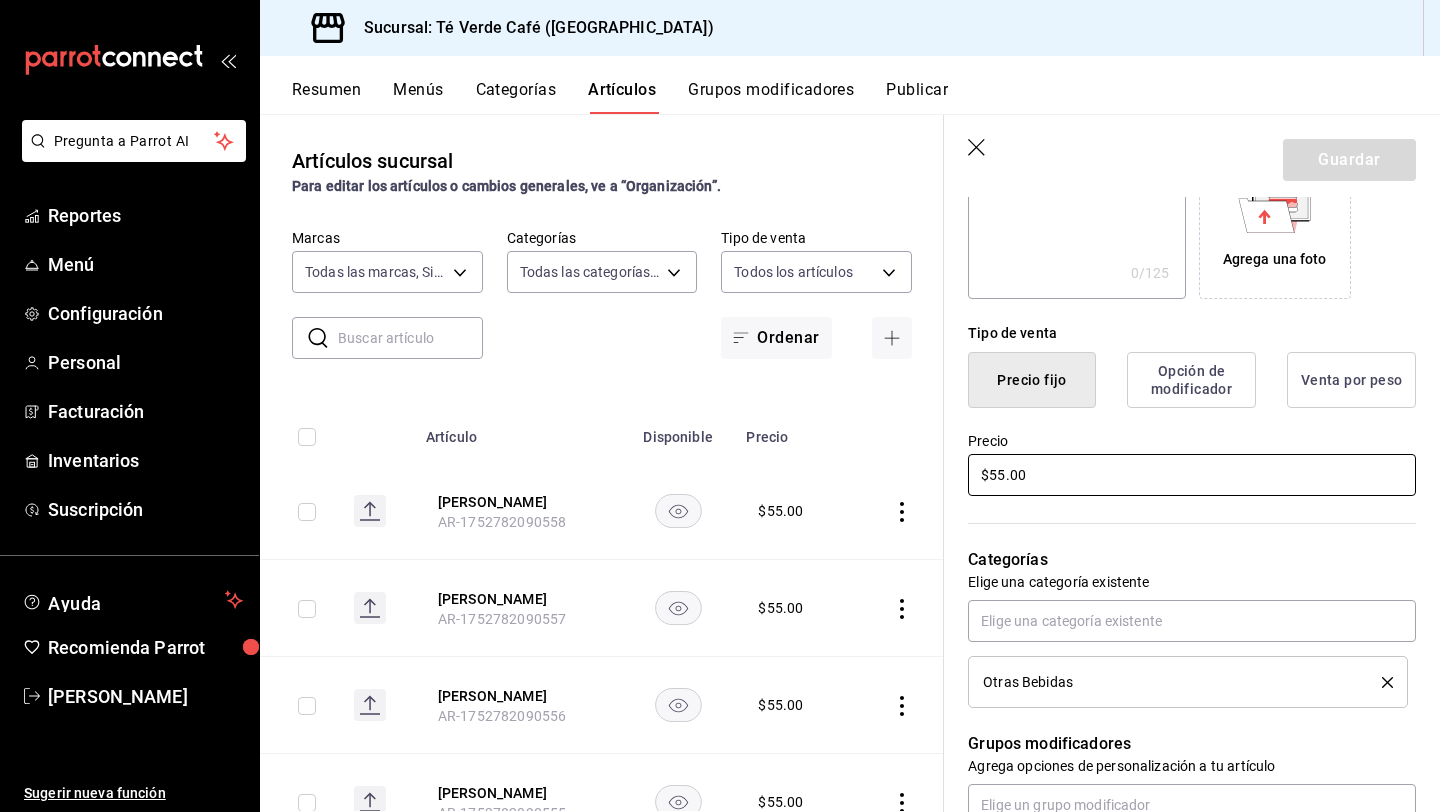 click on "$55.00" at bounding box center [1192, 475] 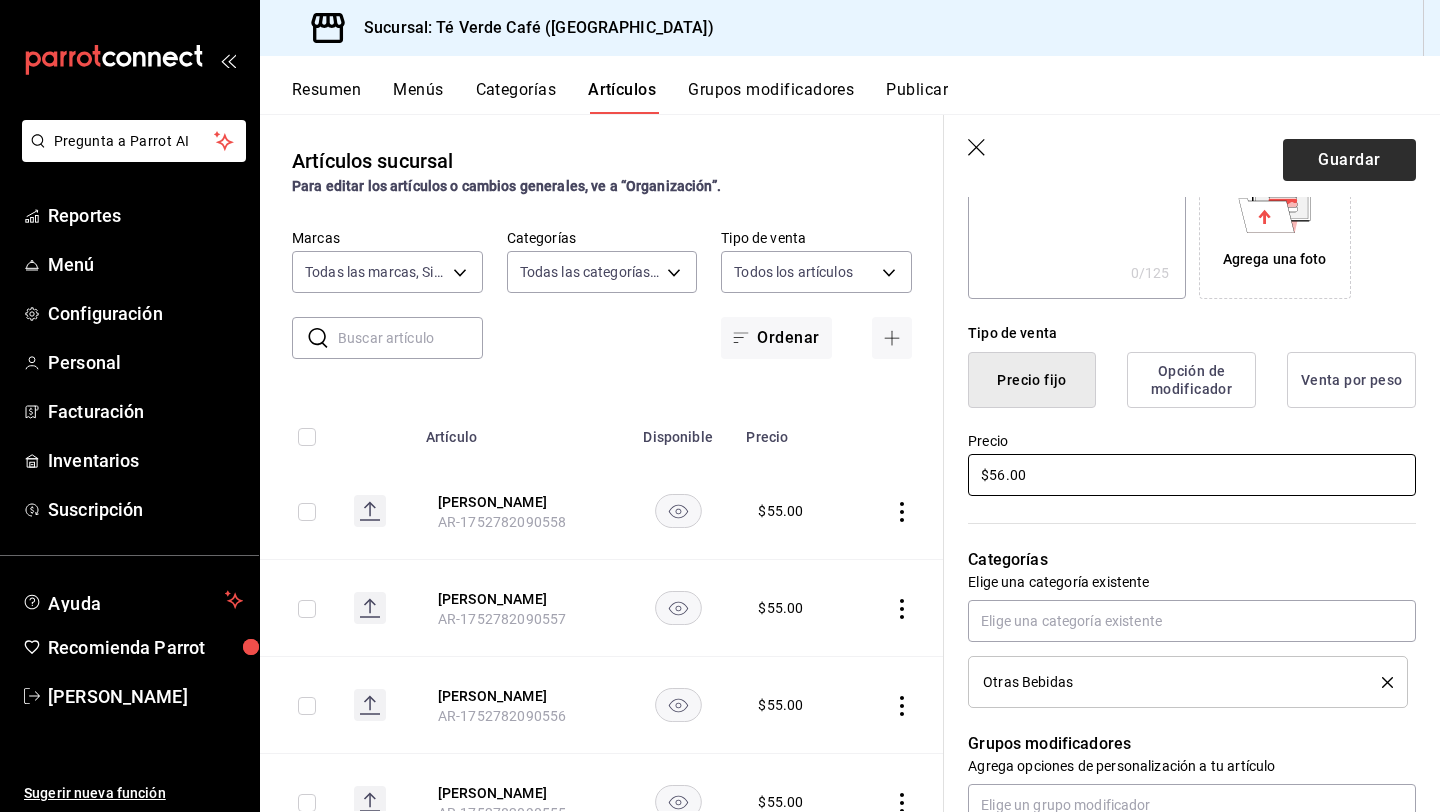 type on "$56.00" 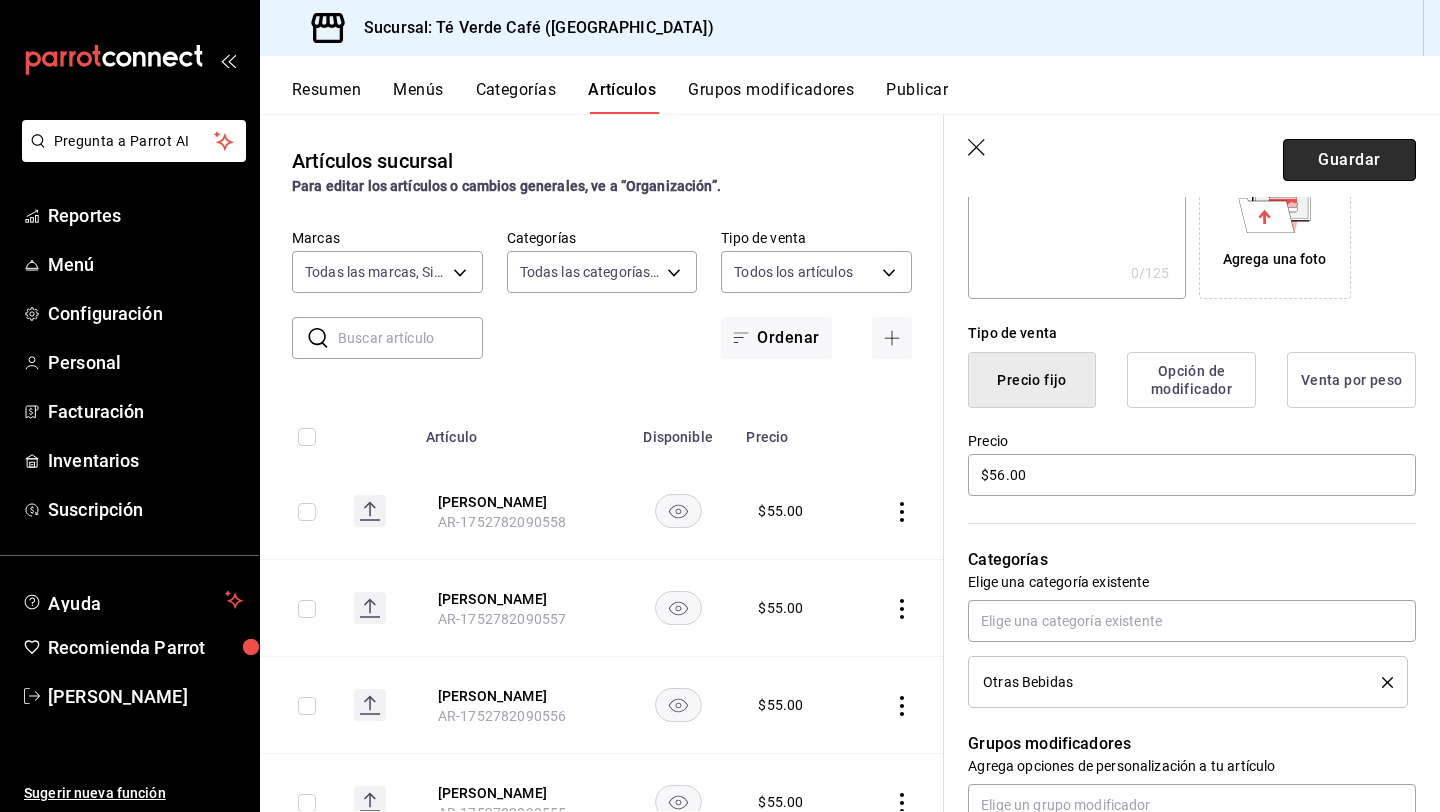 click on "Guardar" at bounding box center (1349, 160) 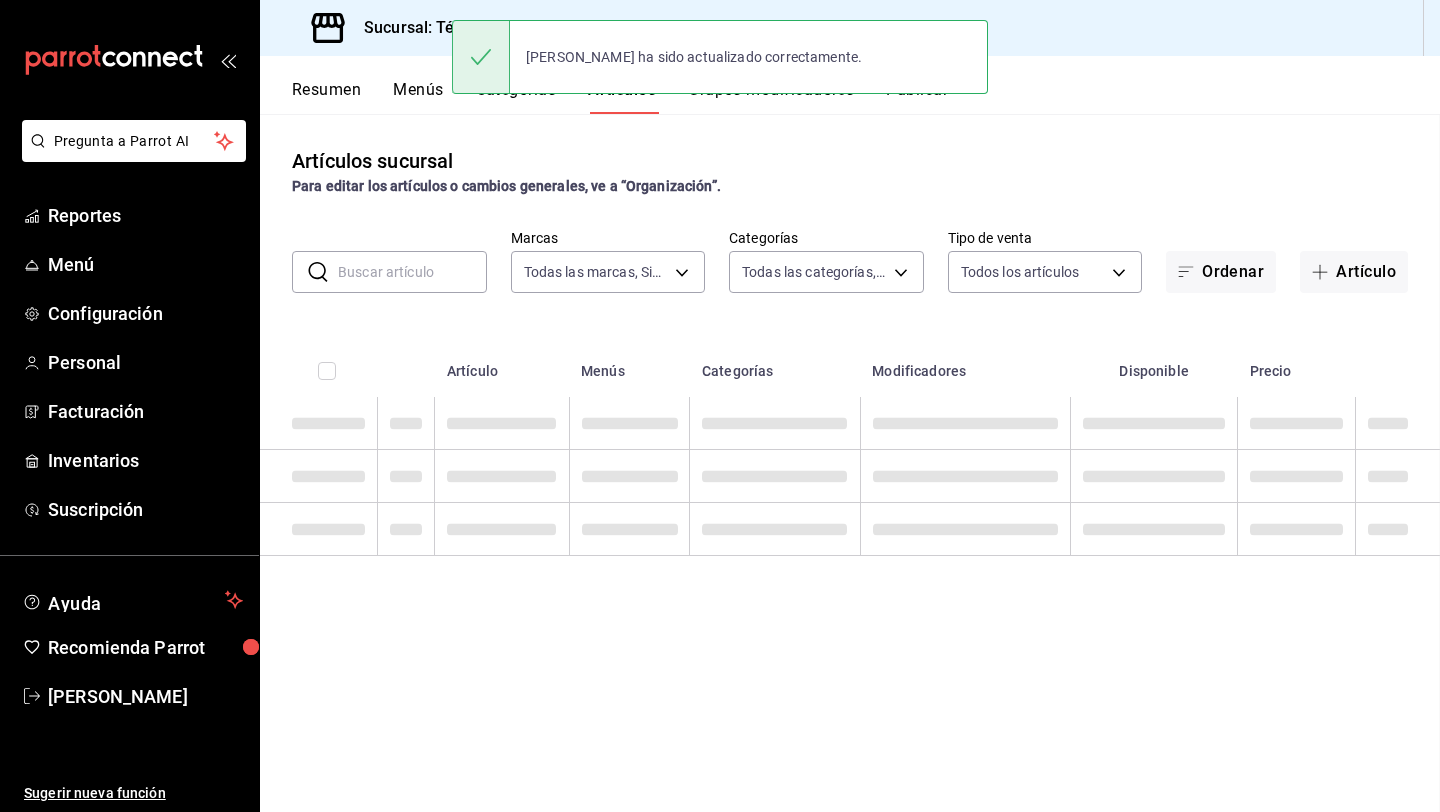 scroll, scrollTop: 0, scrollLeft: 0, axis: both 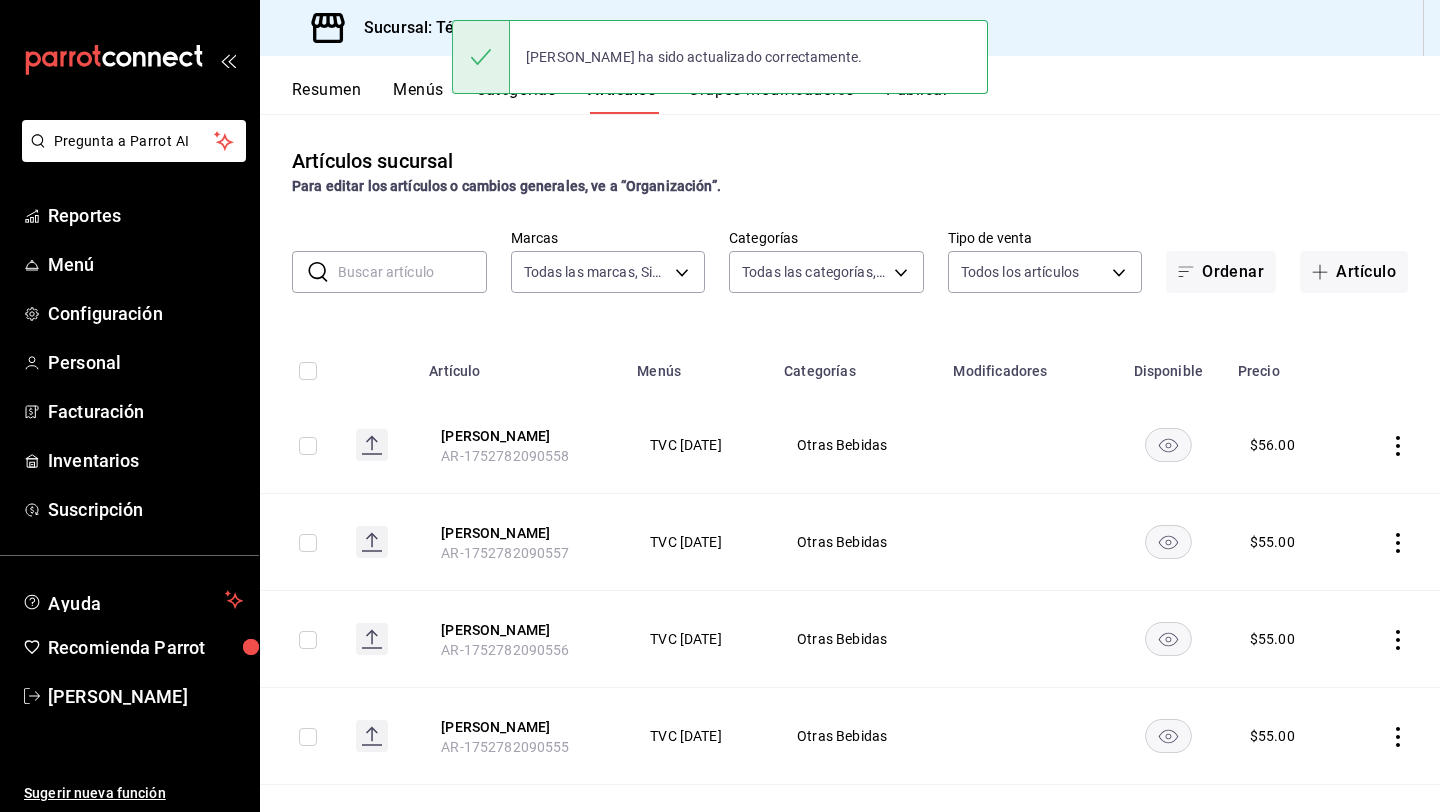 click 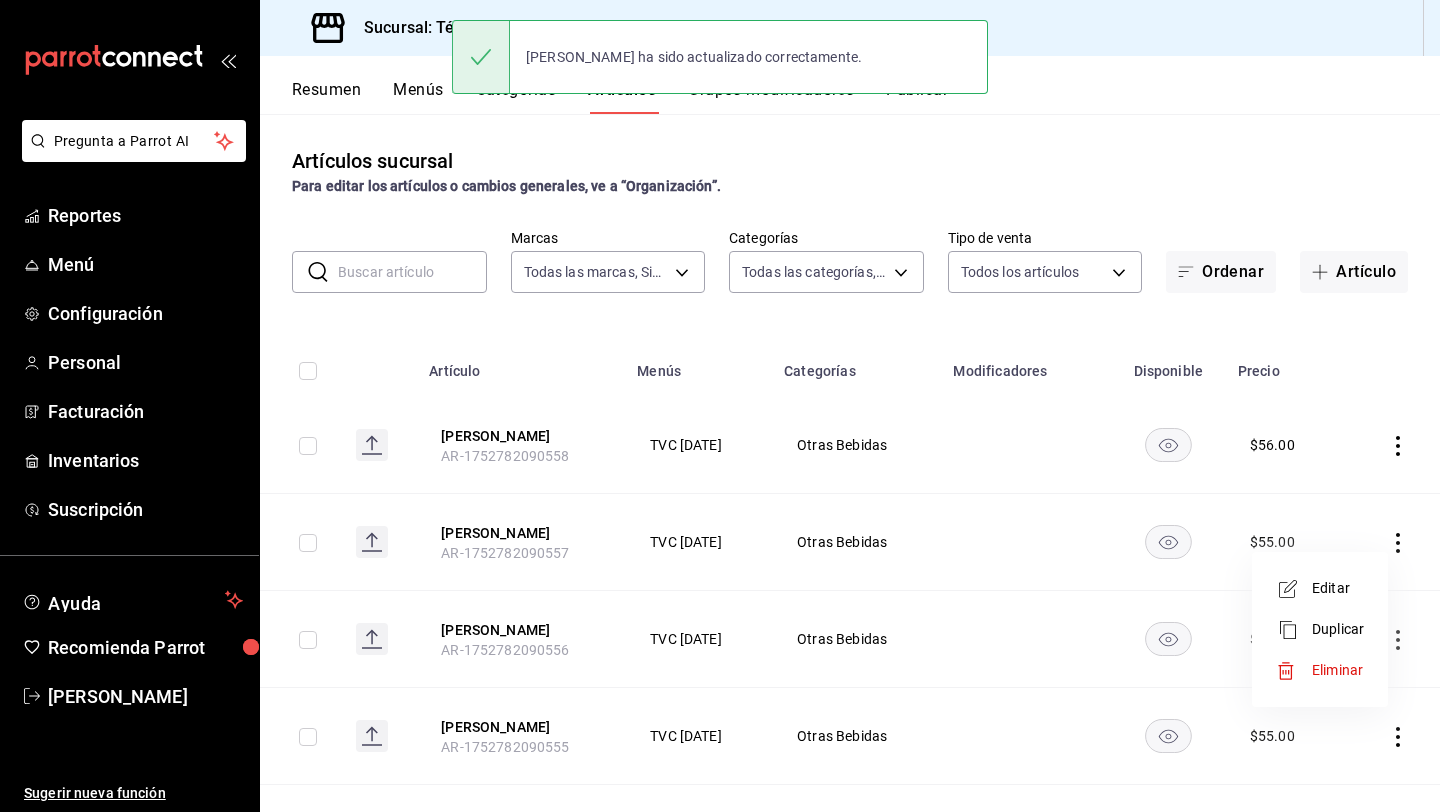 click on "Editar" at bounding box center [1338, 588] 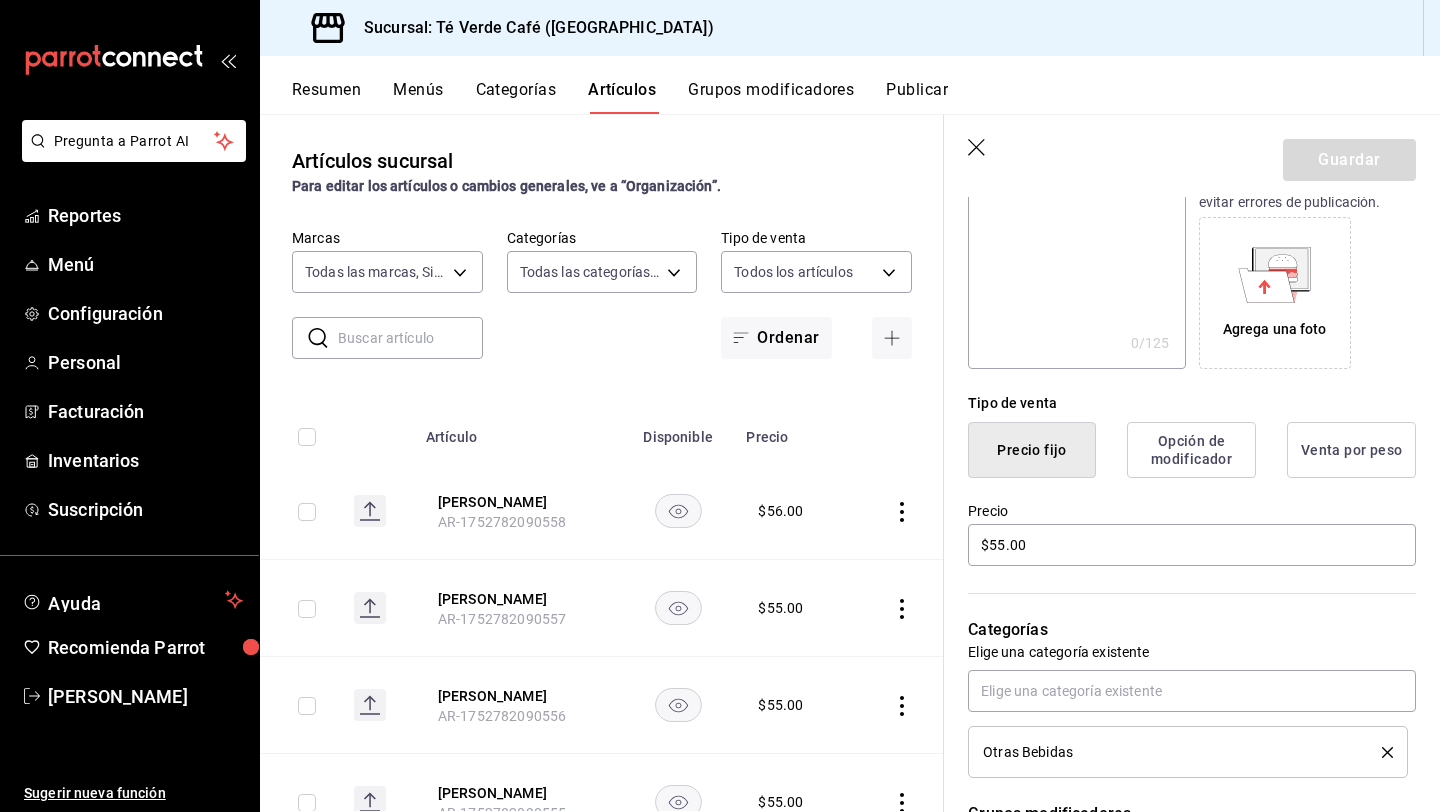 scroll, scrollTop: 304, scrollLeft: 0, axis: vertical 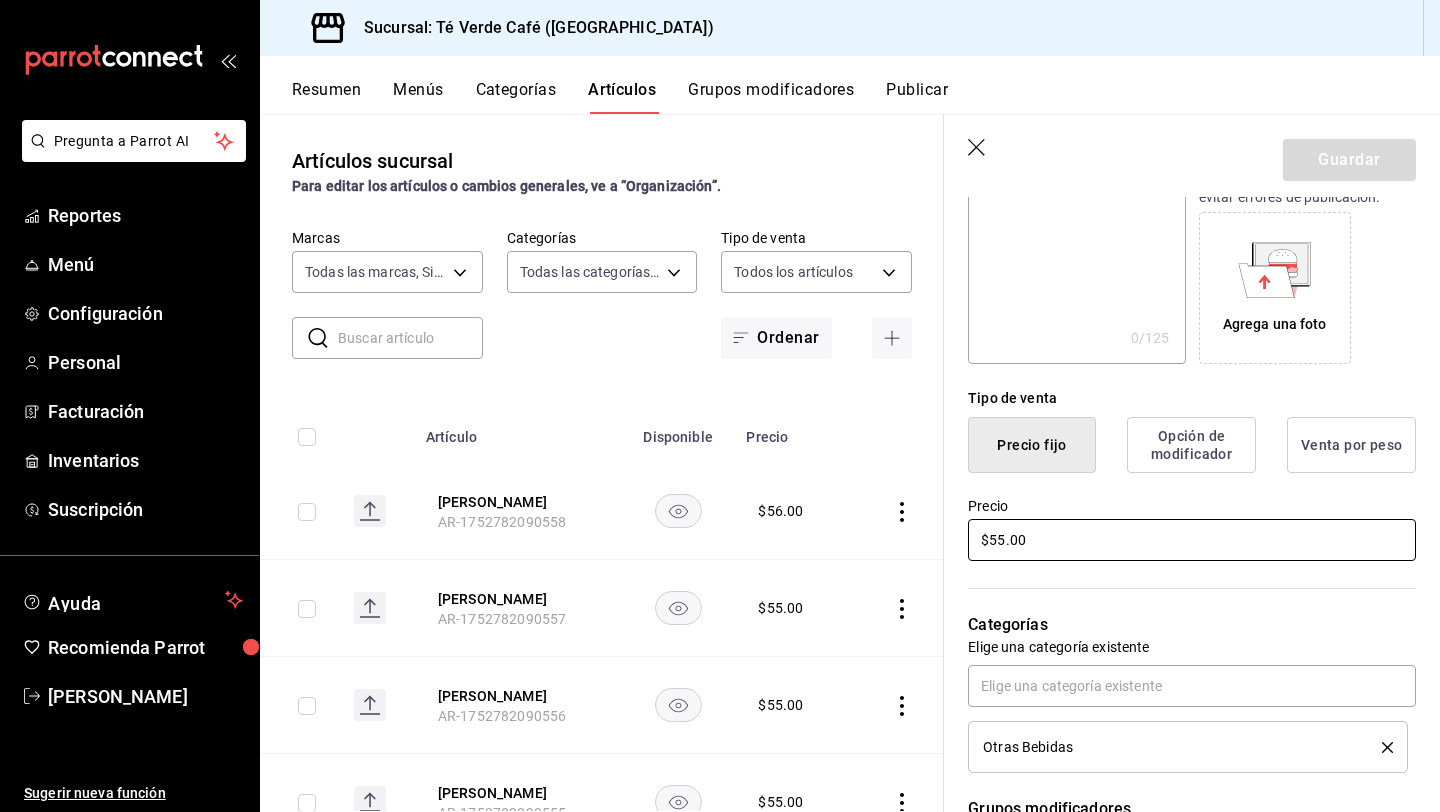 click on "$55.00" at bounding box center [1192, 540] 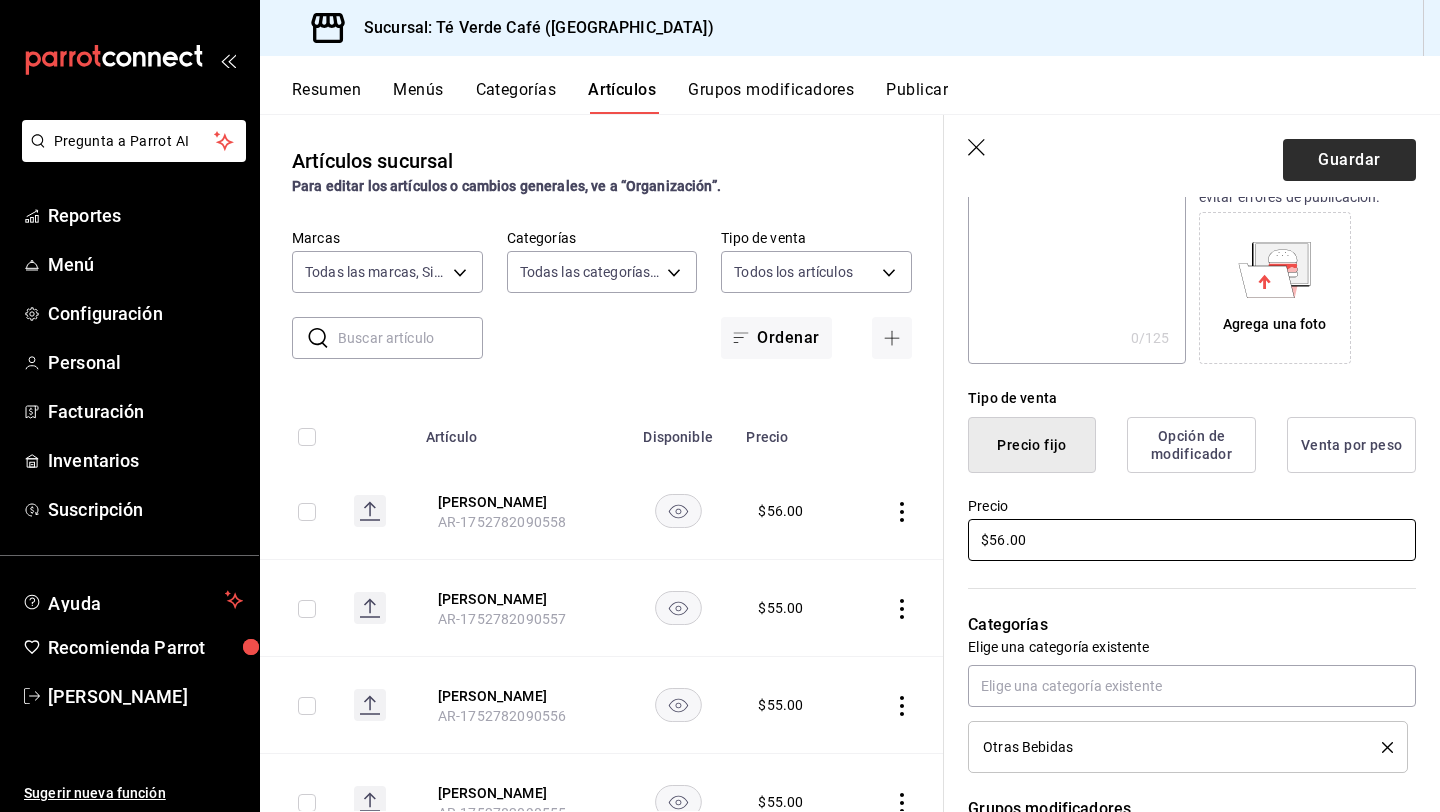 type on "$56.00" 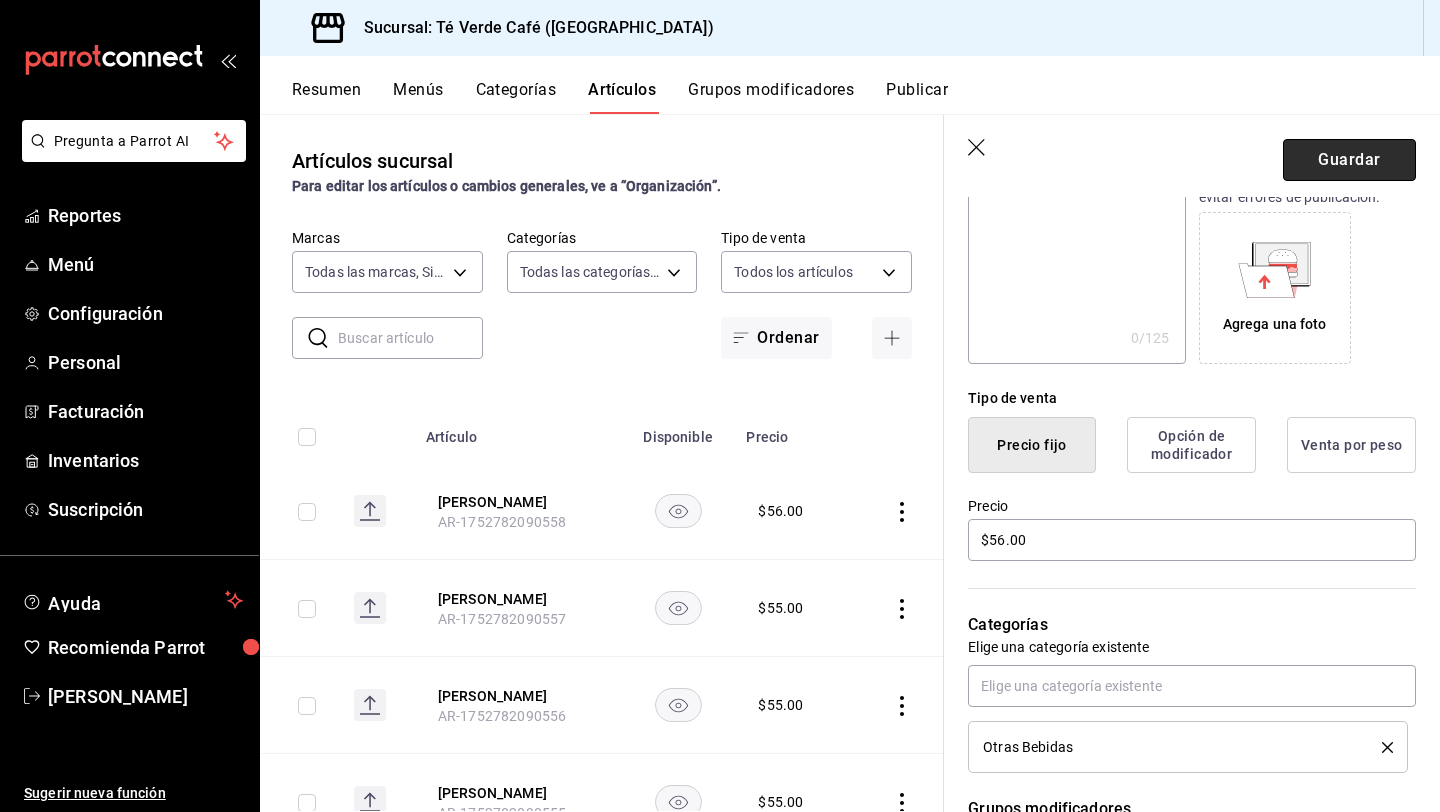 click on "Guardar" at bounding box center (1349, 160) 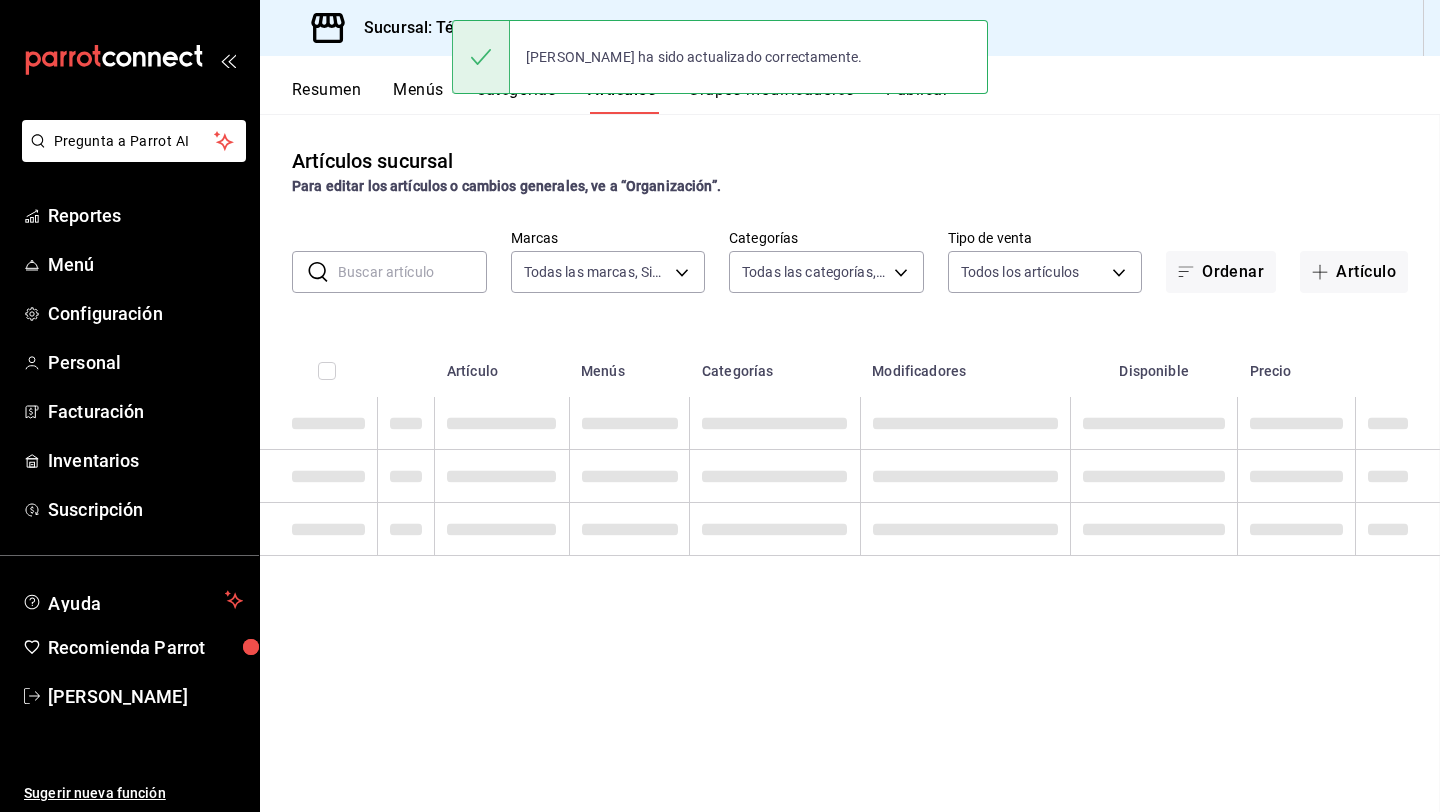 scroll, scrollTop: 0, scrollLeft: 0, axis: both 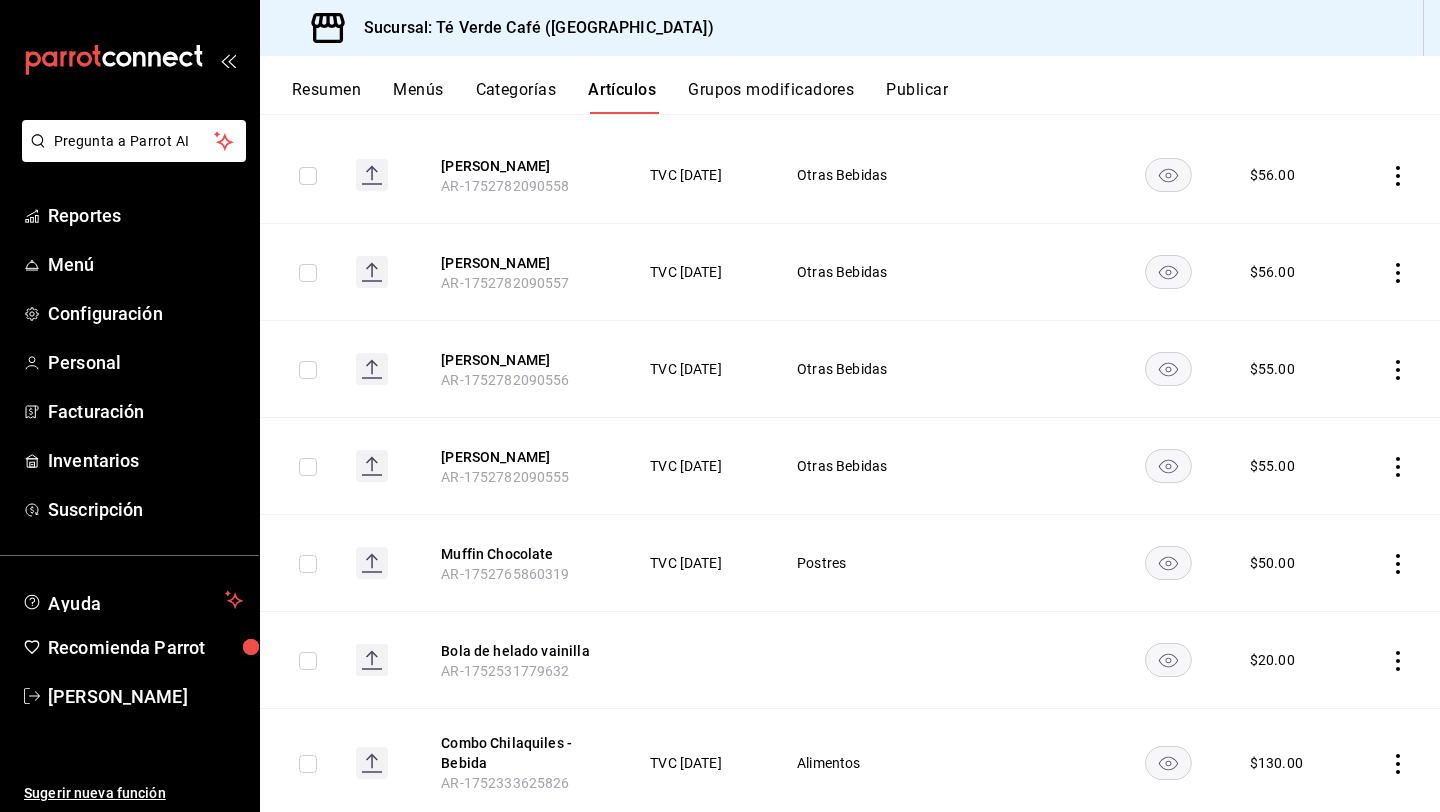 click 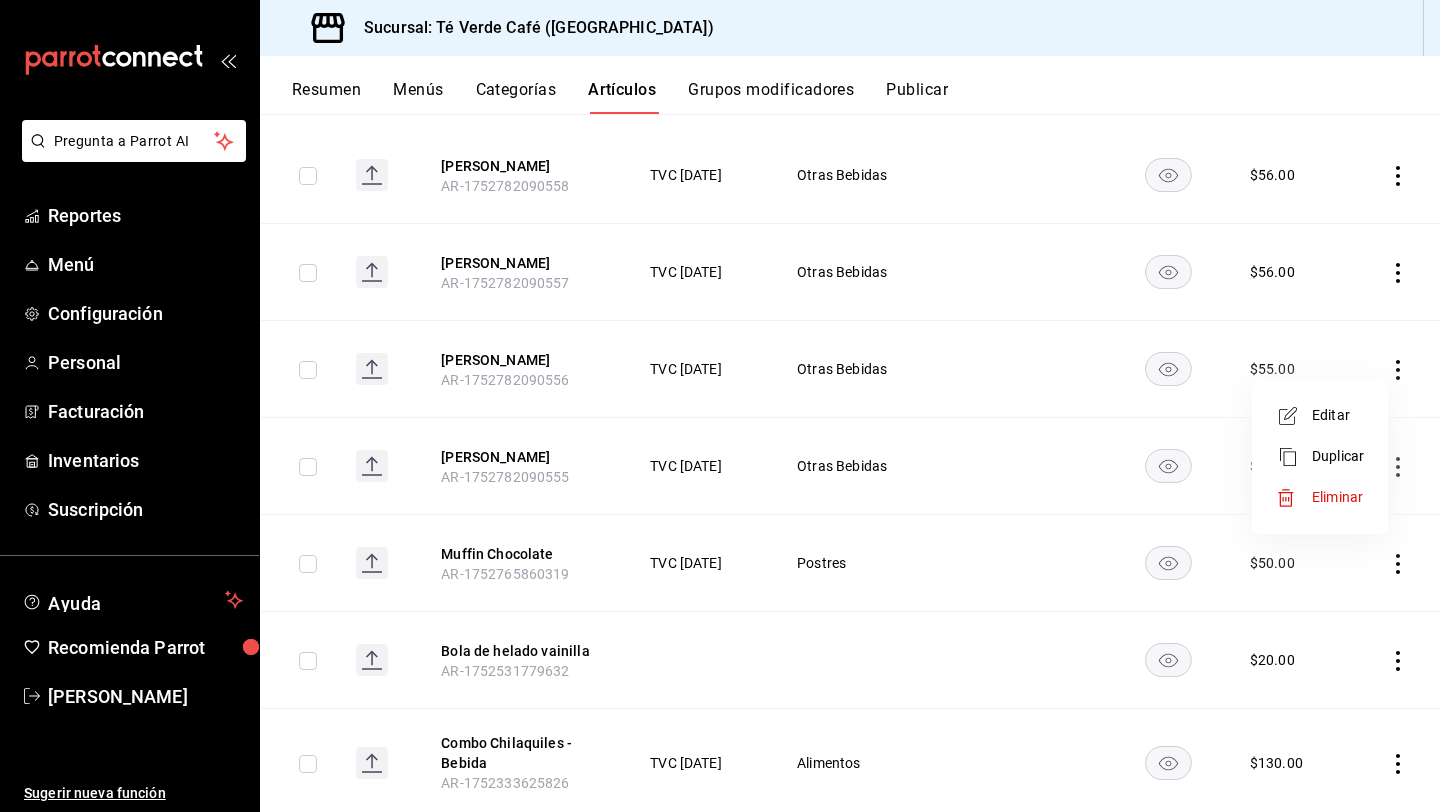 click on "Editar" at bounding box center (1338, 415) 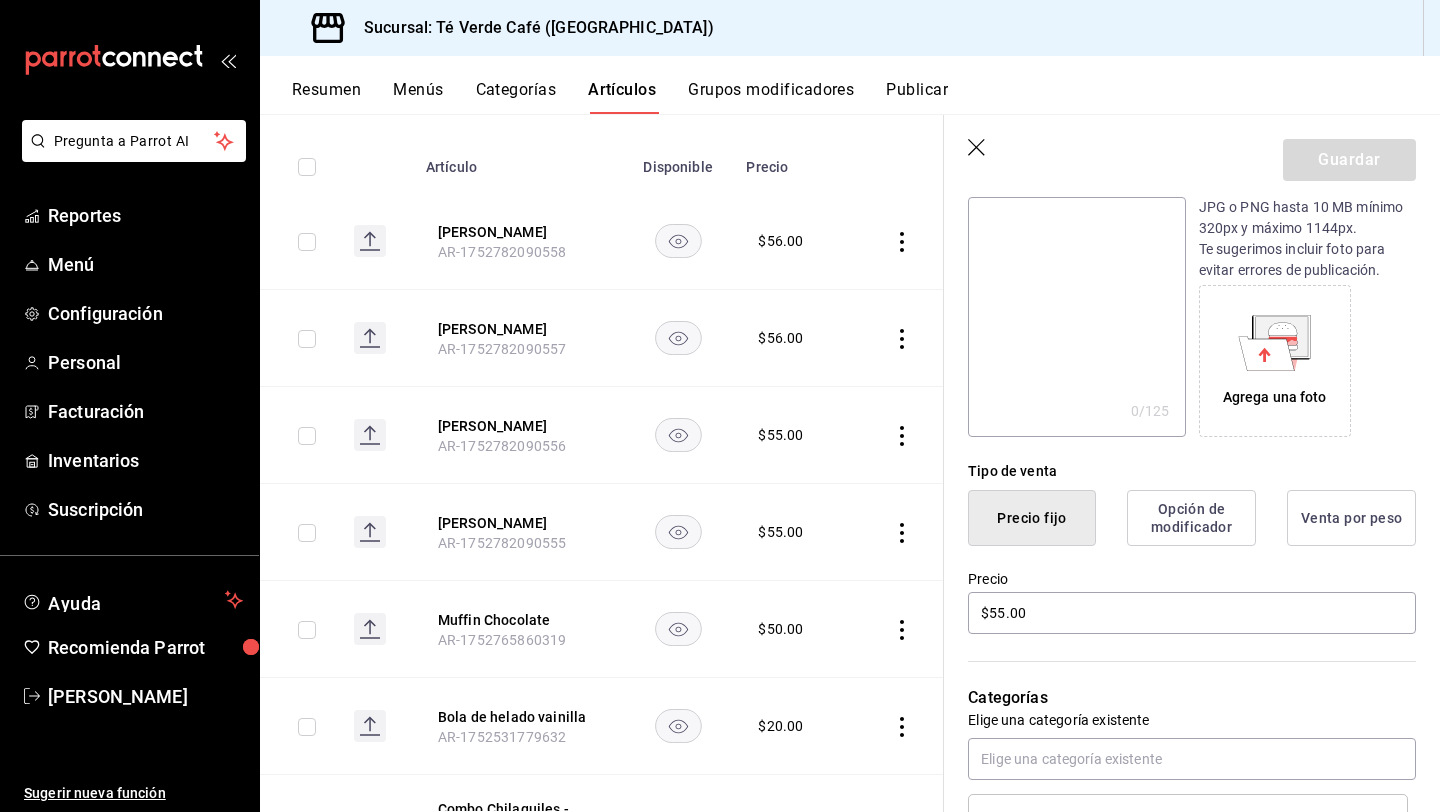 scroll, scrollTop: 234, scrollLeft: 0, axis: vertical 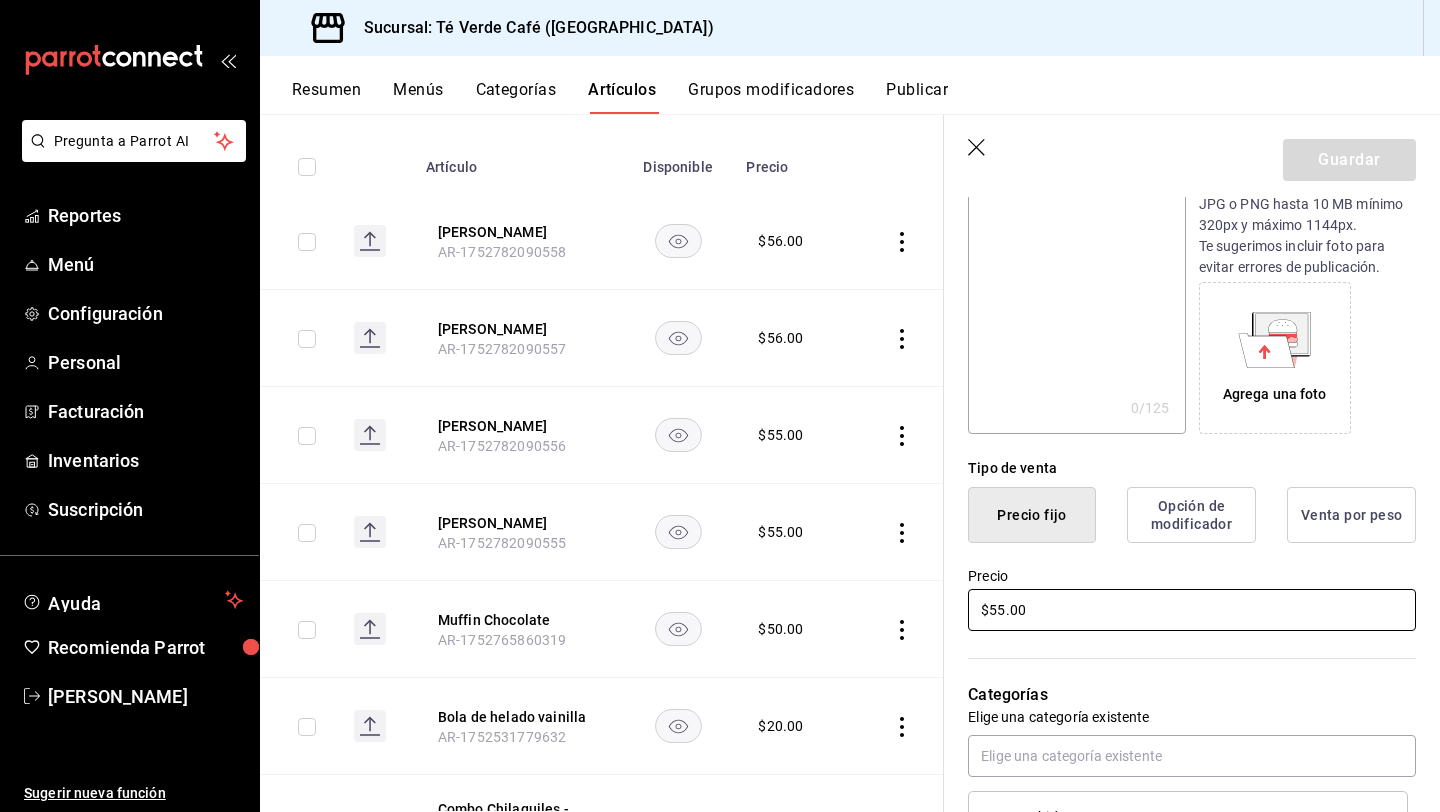 click on "$55.00" at bounding box center (1192, 610) 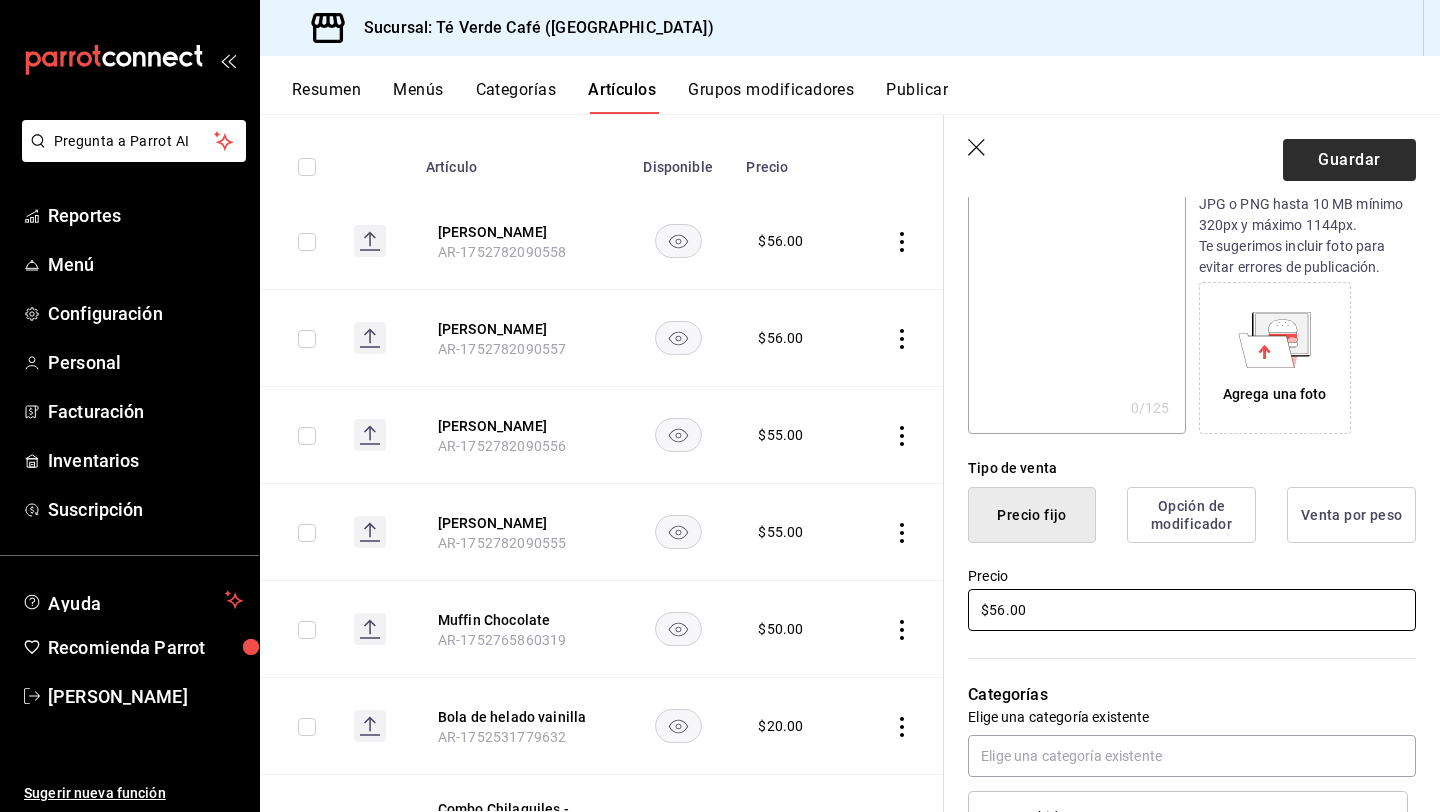 type on "$56.00" 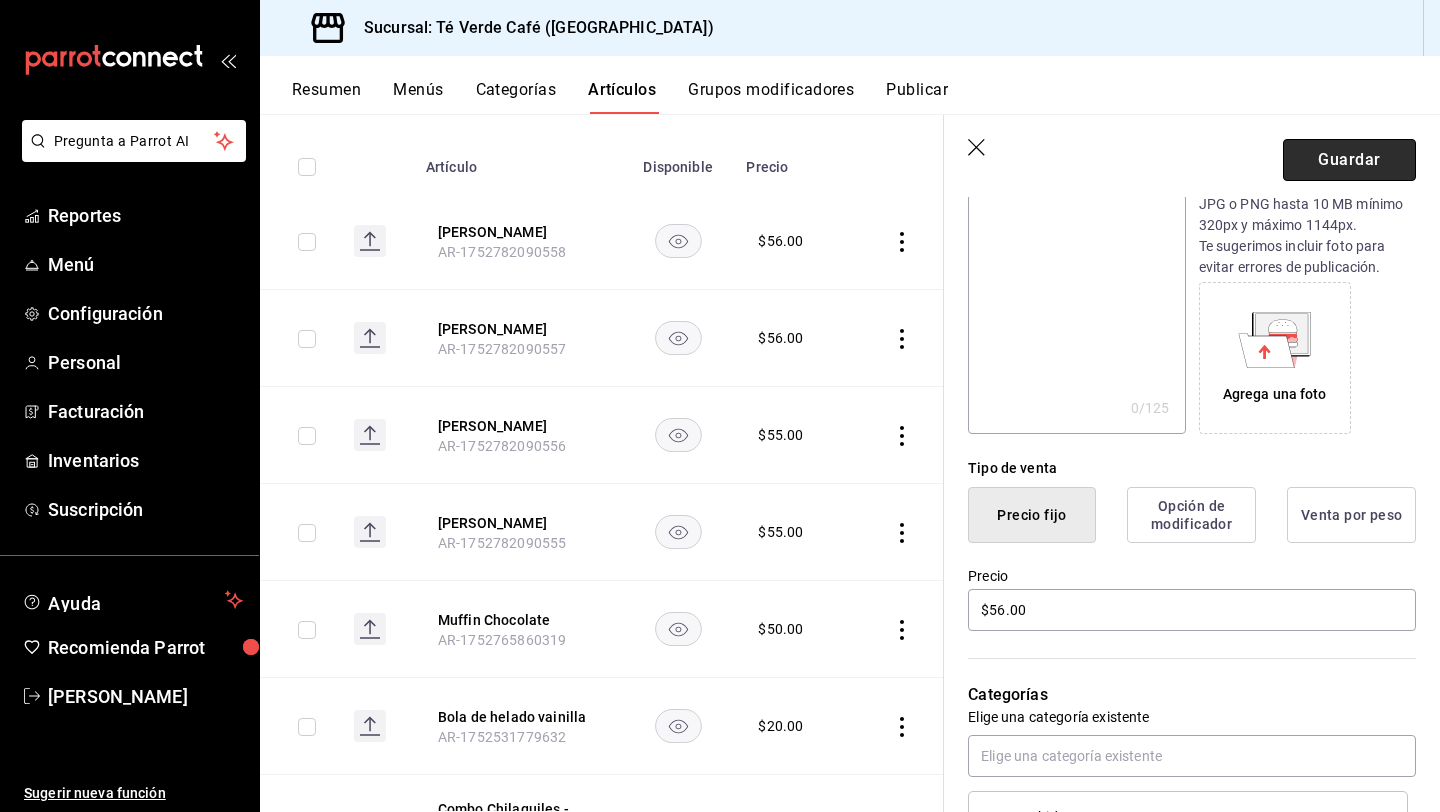 click on "Guardar" at bounding box center (1349, 160) 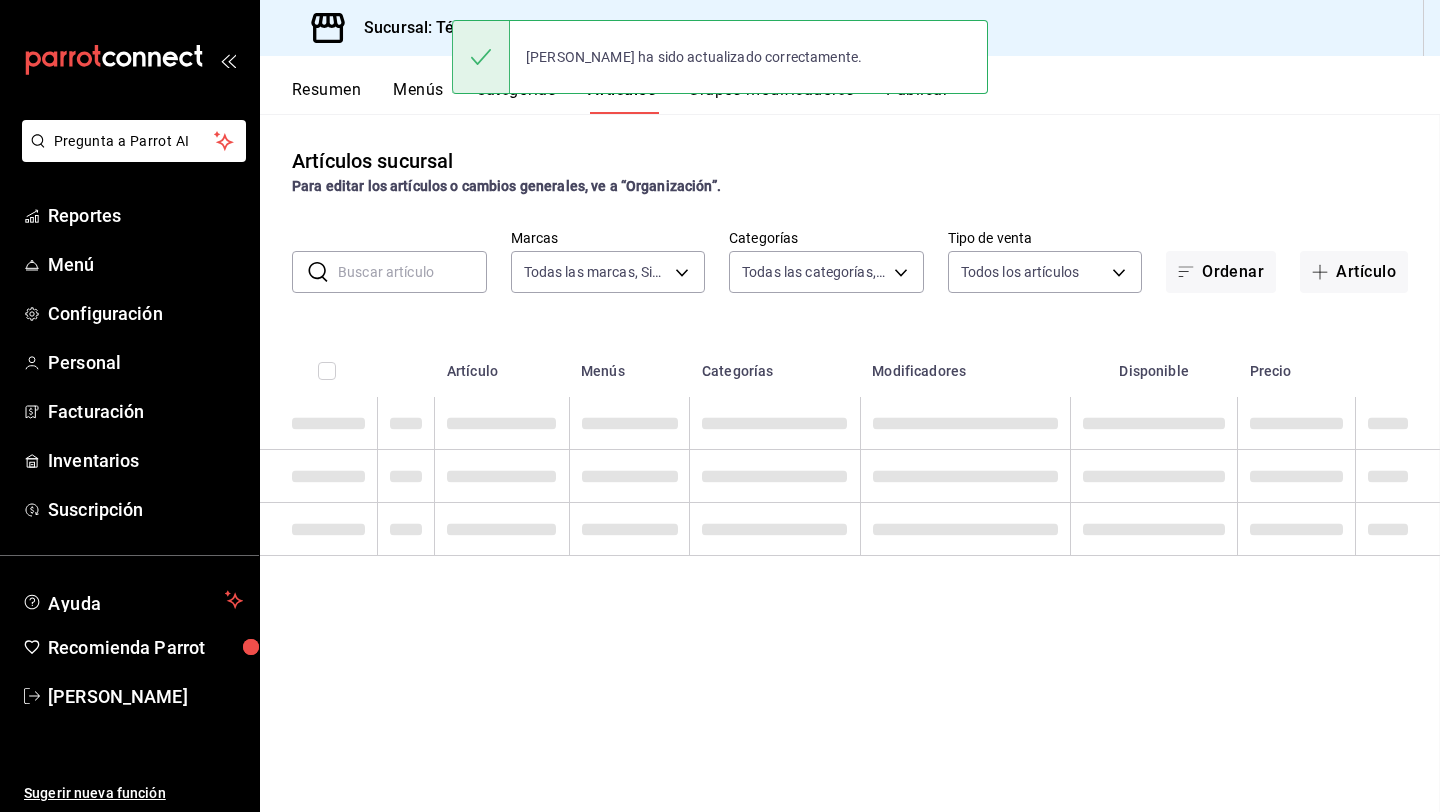 scroll, scrollTop: 0, scrollLeft: 0, axis: both 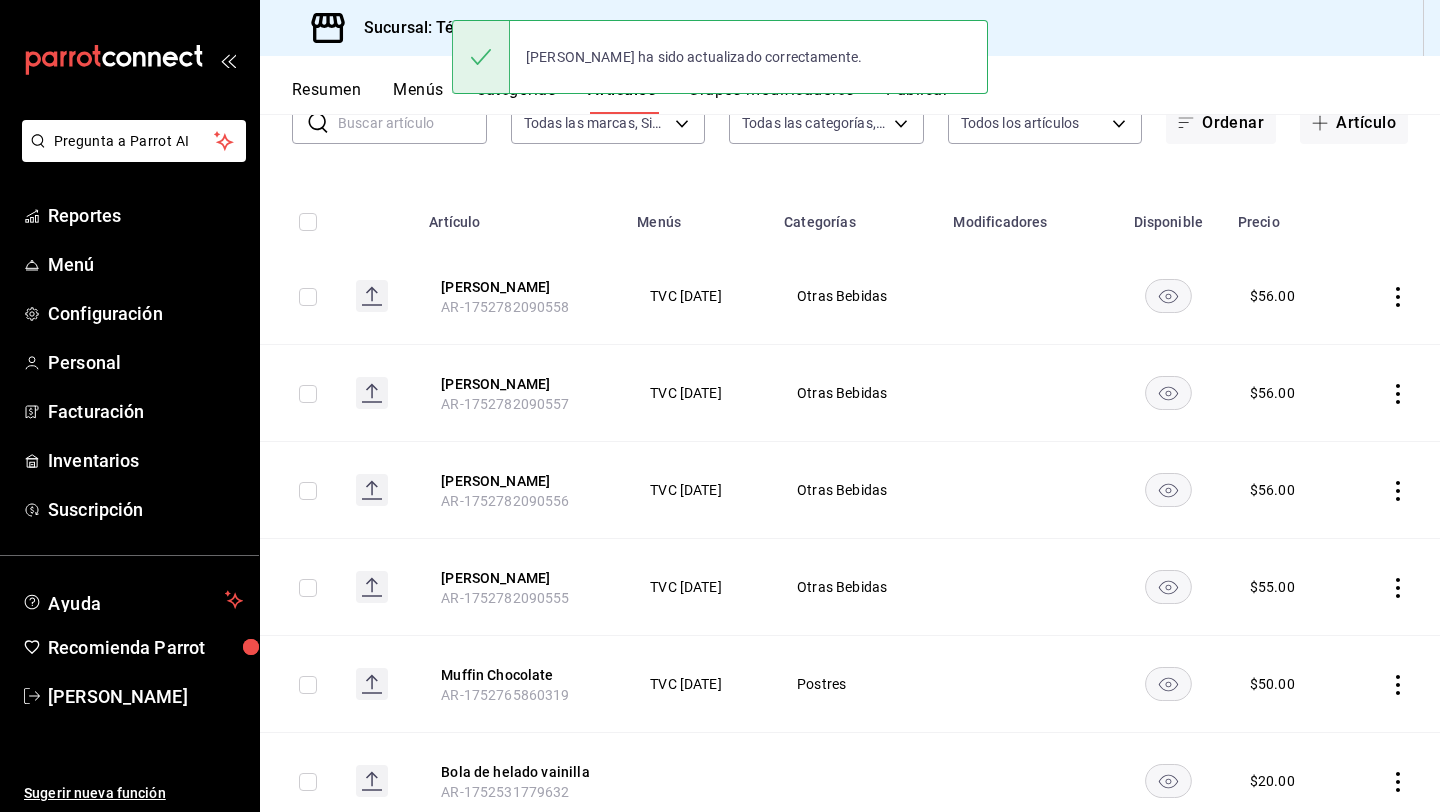 click 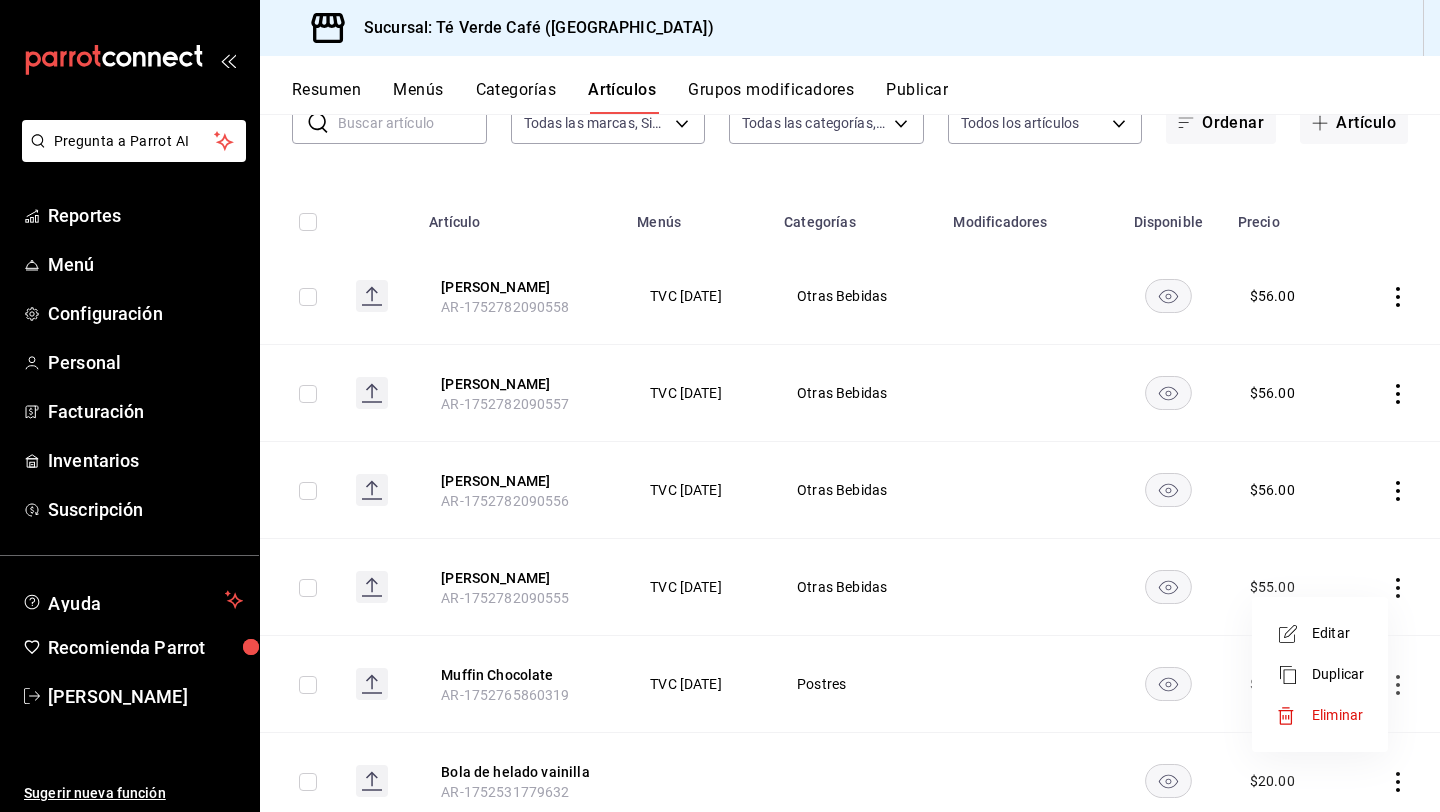 click on "Editar" at bounding box center [1338, 633] 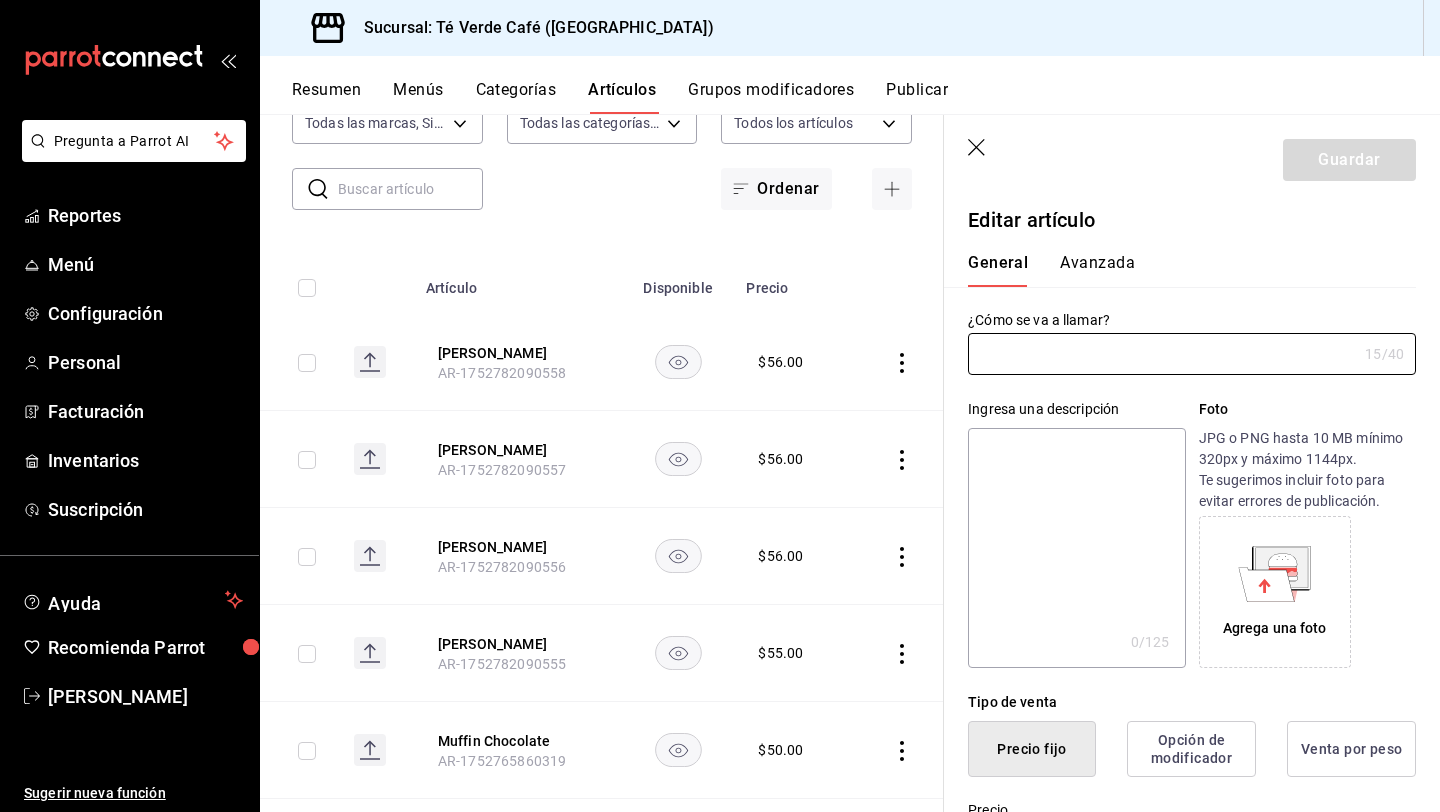 type on "[PERSON_NAME]" 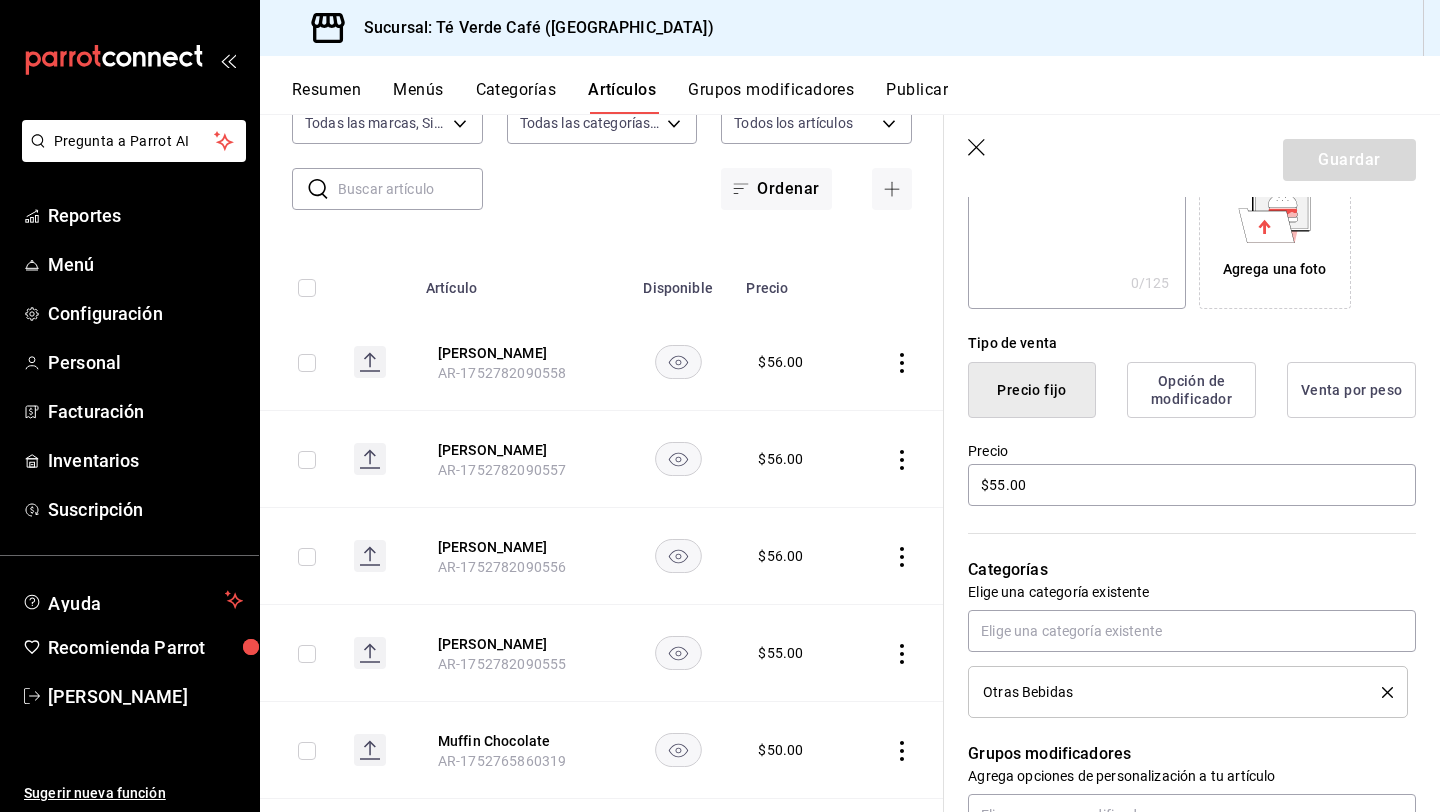 scroll, scrollTop: 360, scrollLeft: 0, axis: vertical 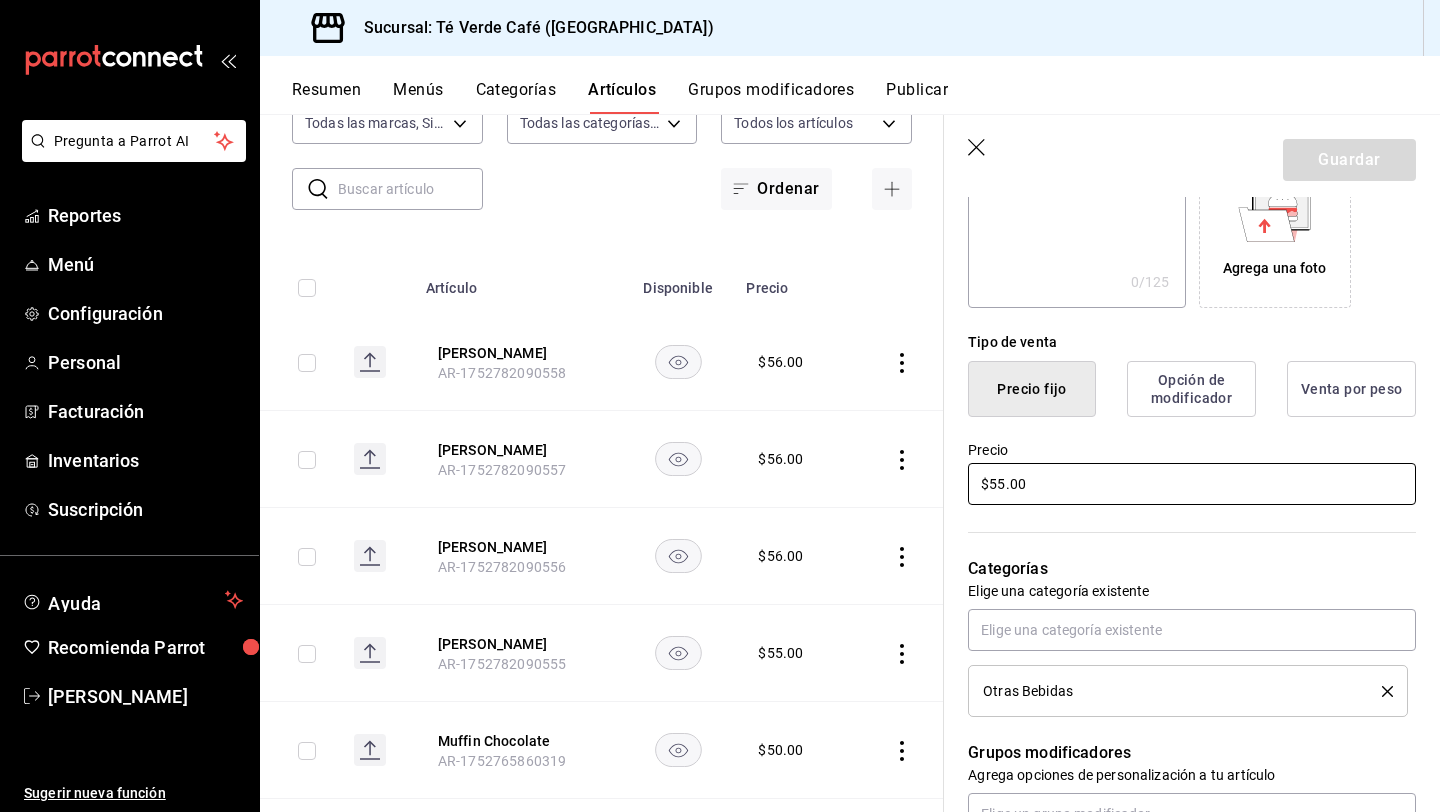 click on "$55.00" at bounding box center (1192, 484) 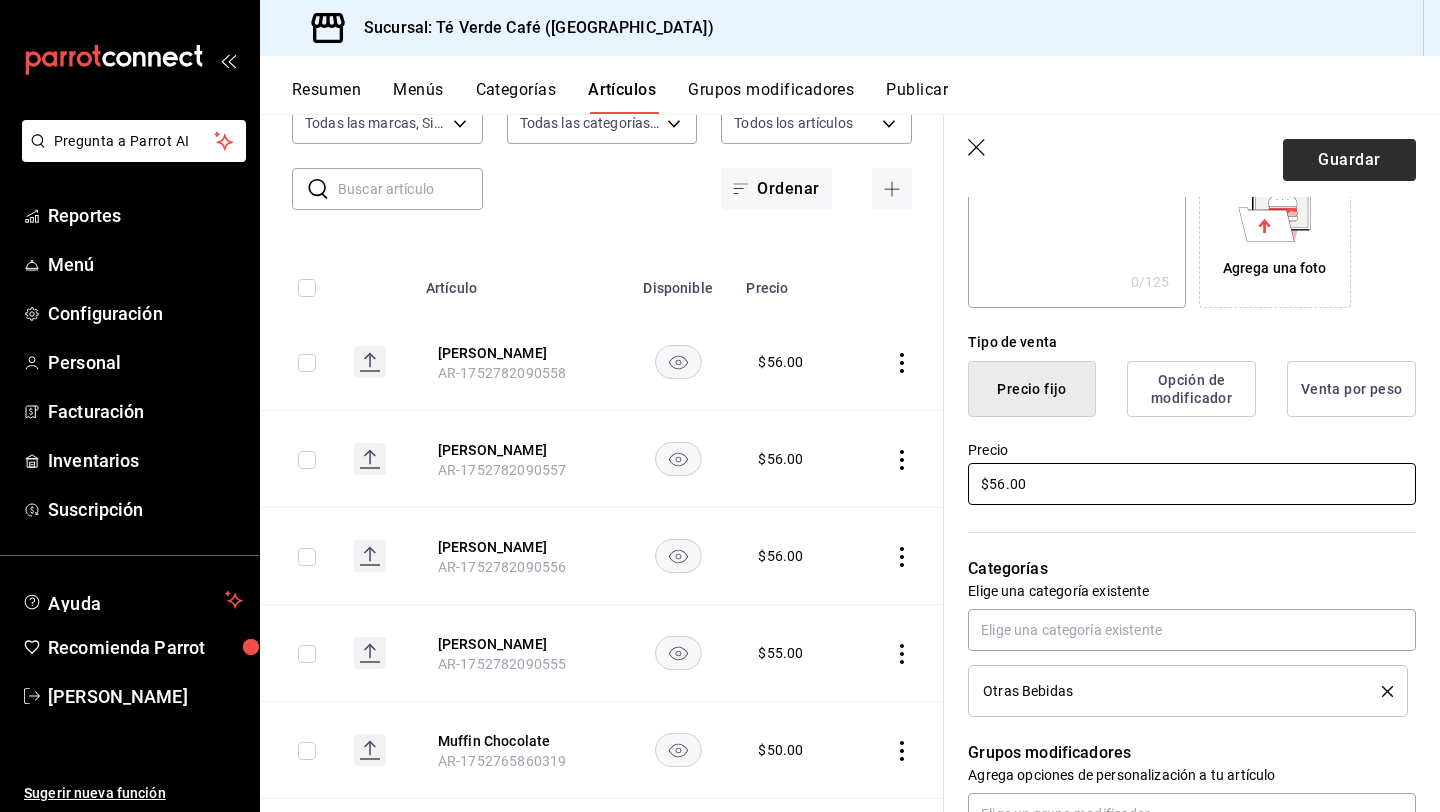type on "$56.00" 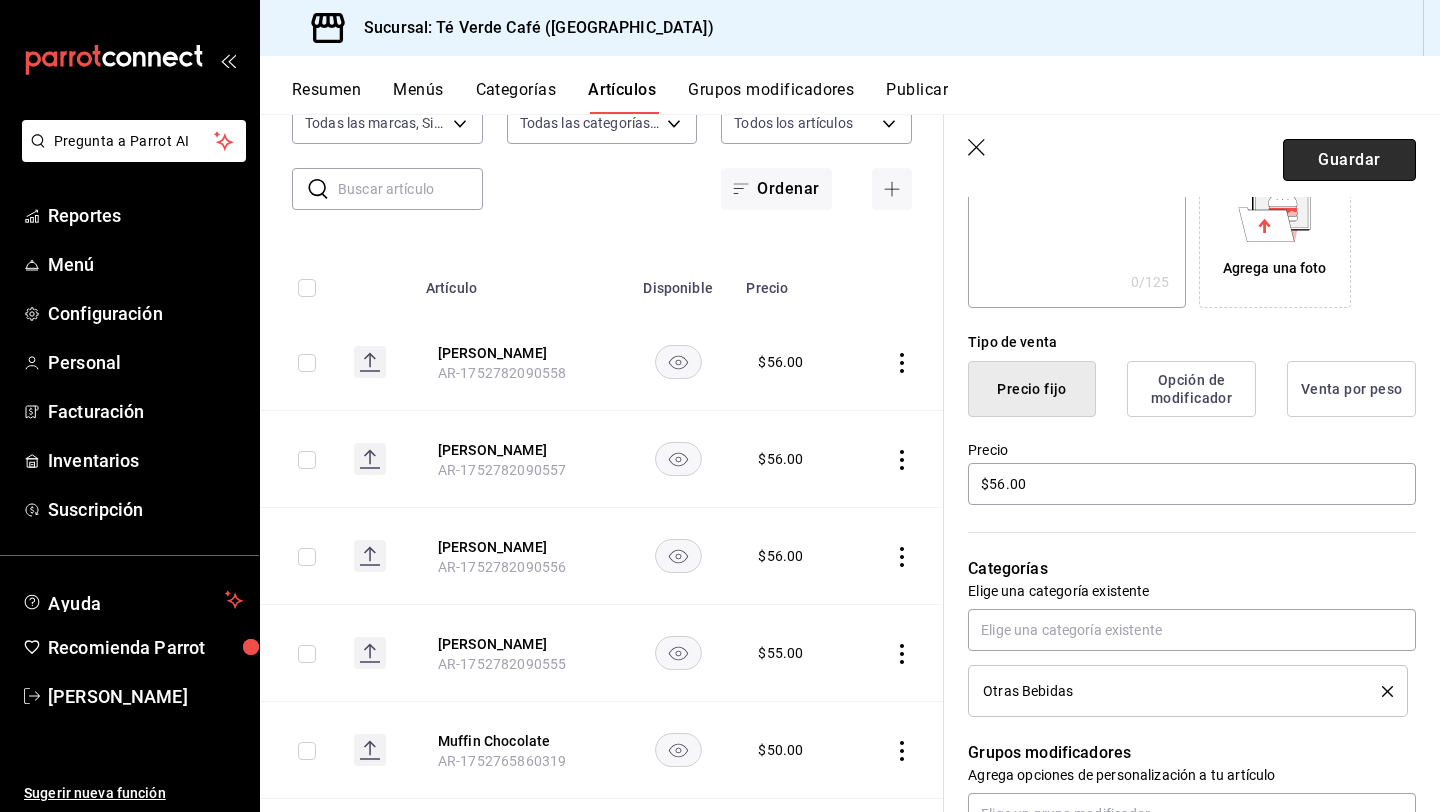 click on "Guardar" at bounding box center (1349, 160) 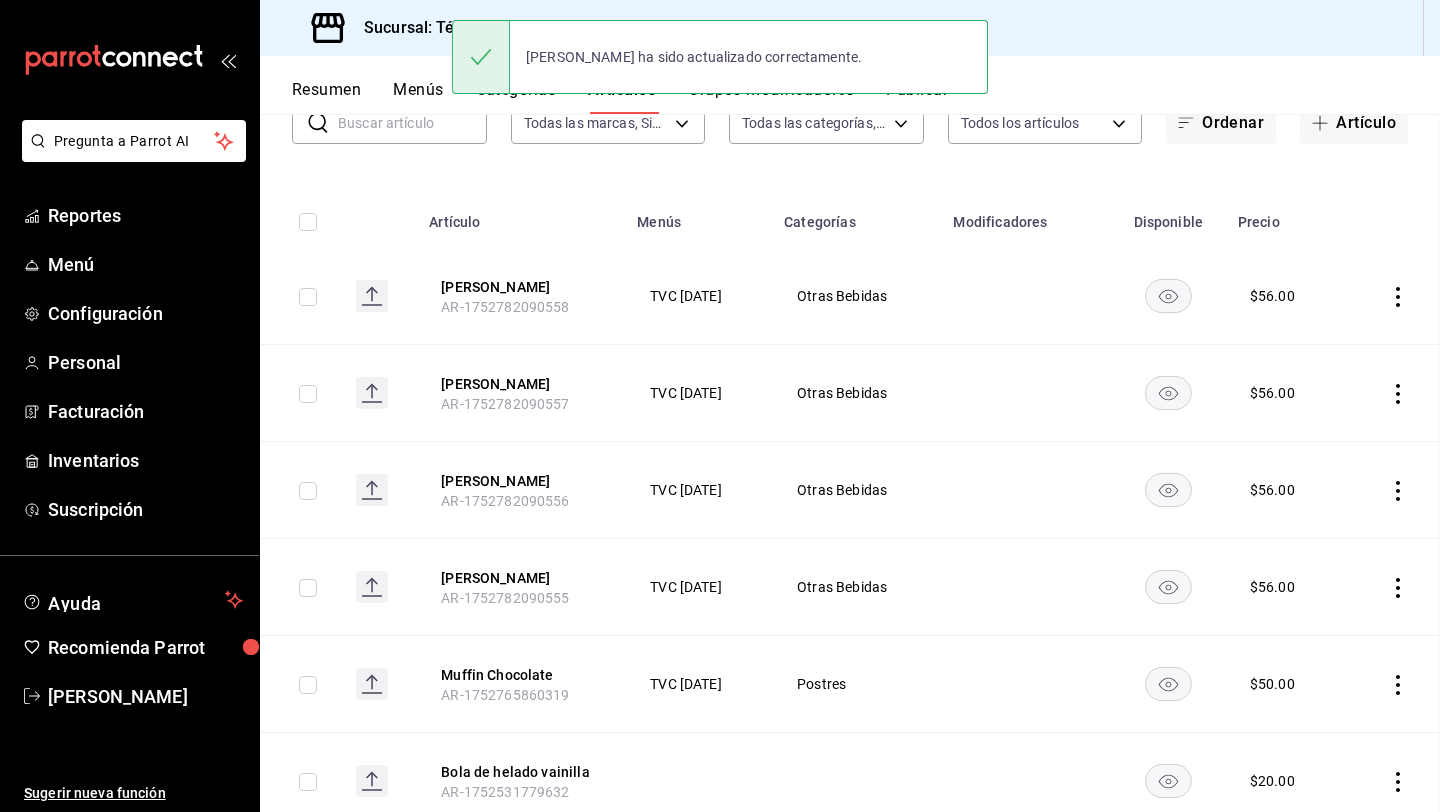 scroll, scrollTop: 0, scrollLeft: 0, axis: both 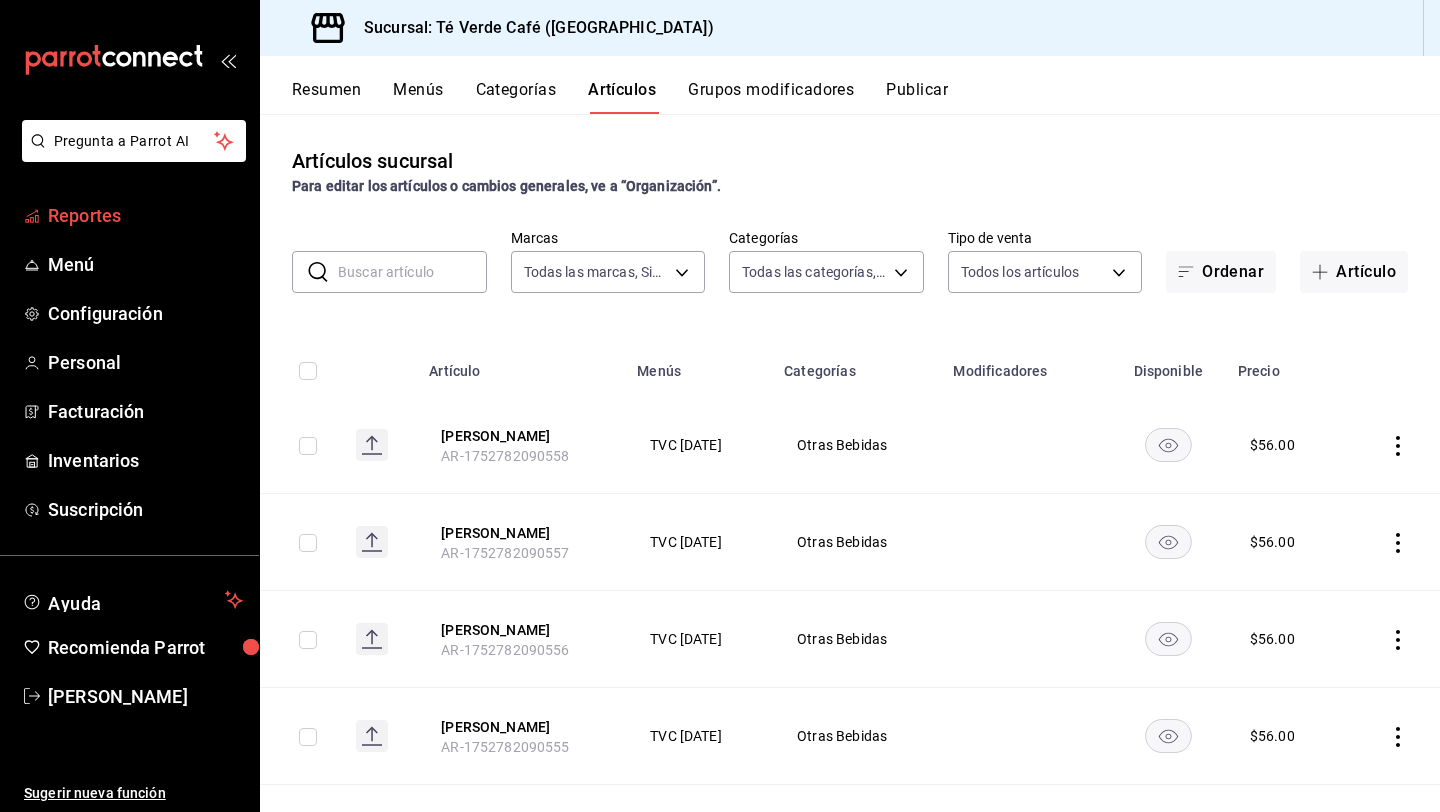 click on "Reportes" at bounding box center [145, 215] 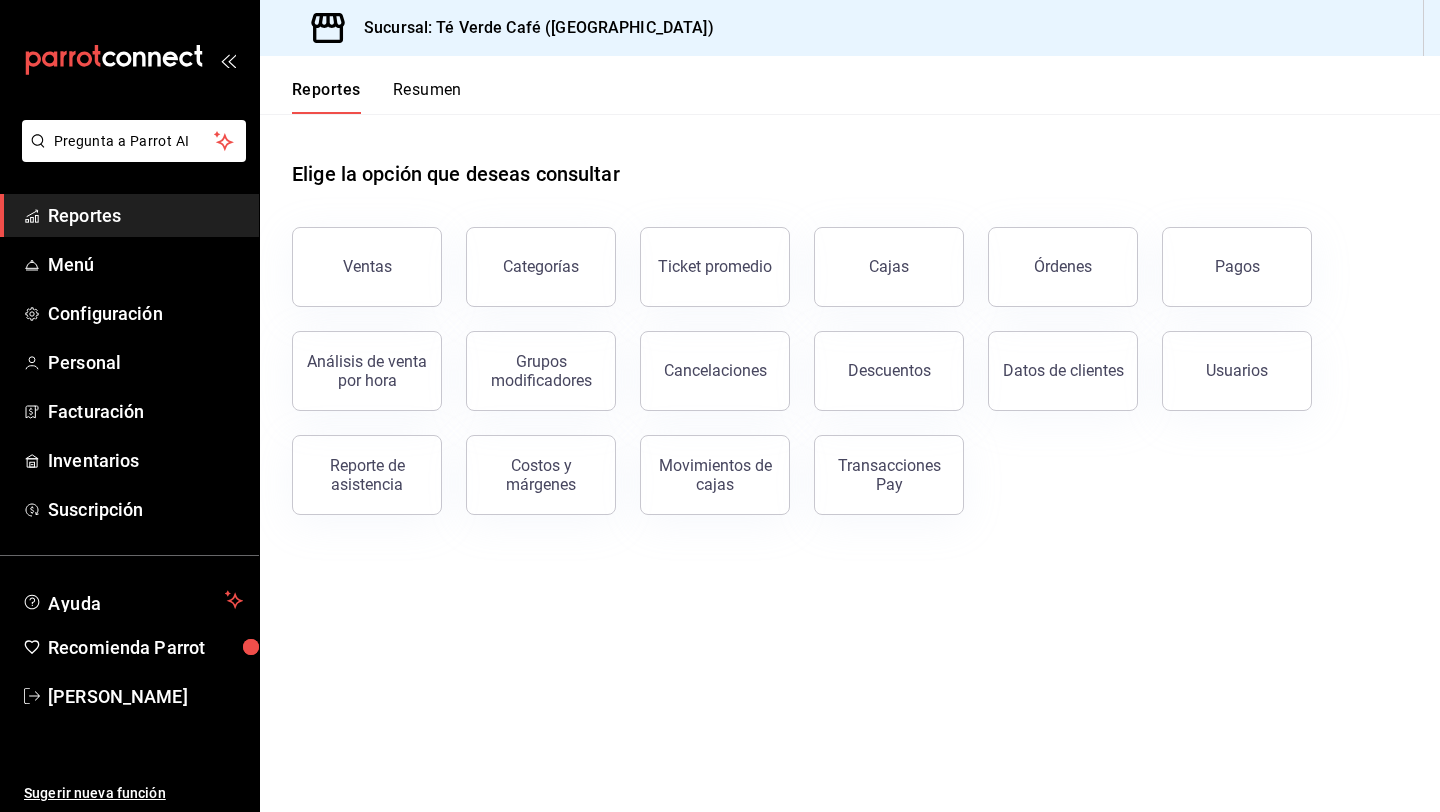 click on "Reportes" at bounding box center [129, 215] 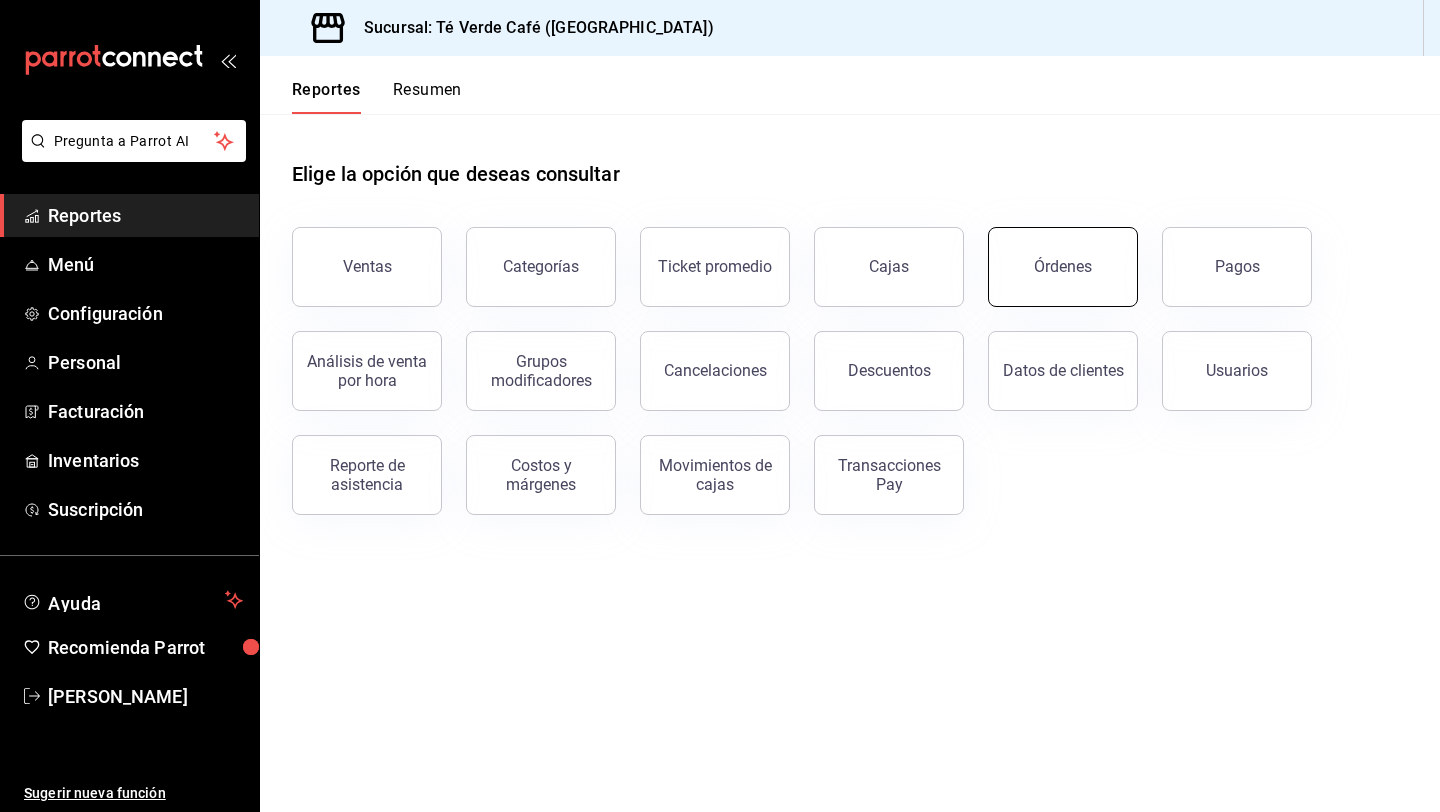 click on "Órdenes" at bounding box center (1063, 267) 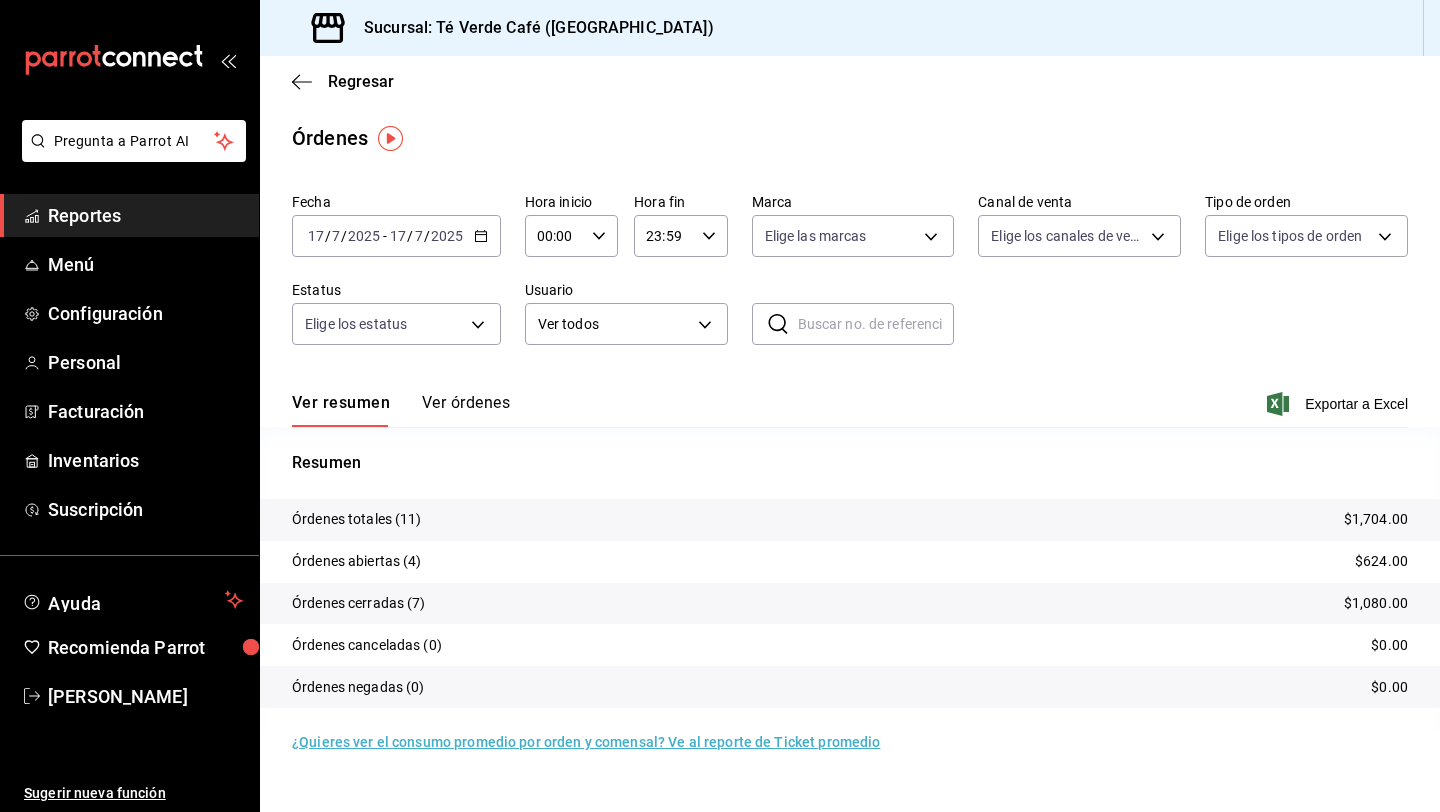 click on "Ver órdenes" at bounding box center (466, 410) 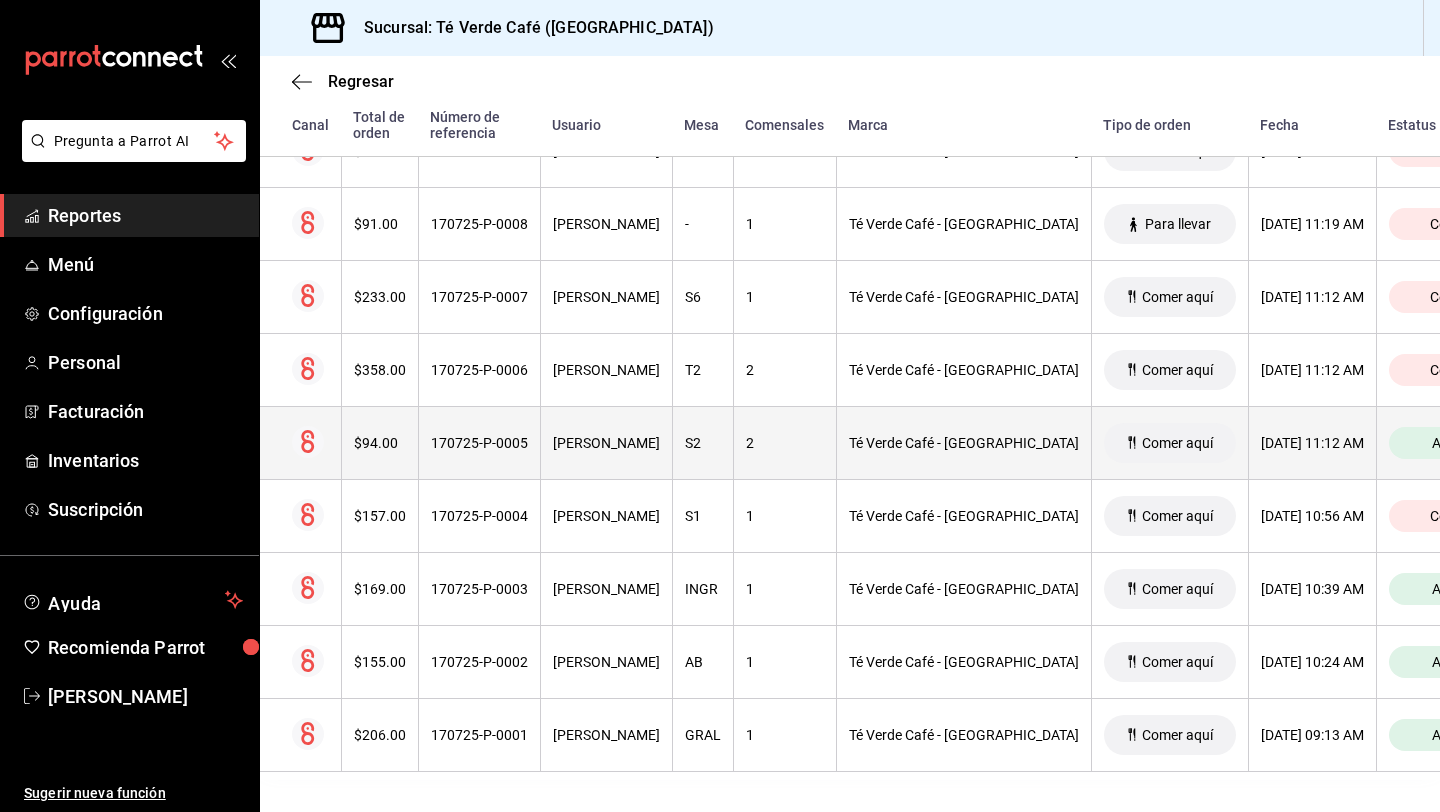 scroll, scrollTop: 0, scrollLeft: 0, axis: both 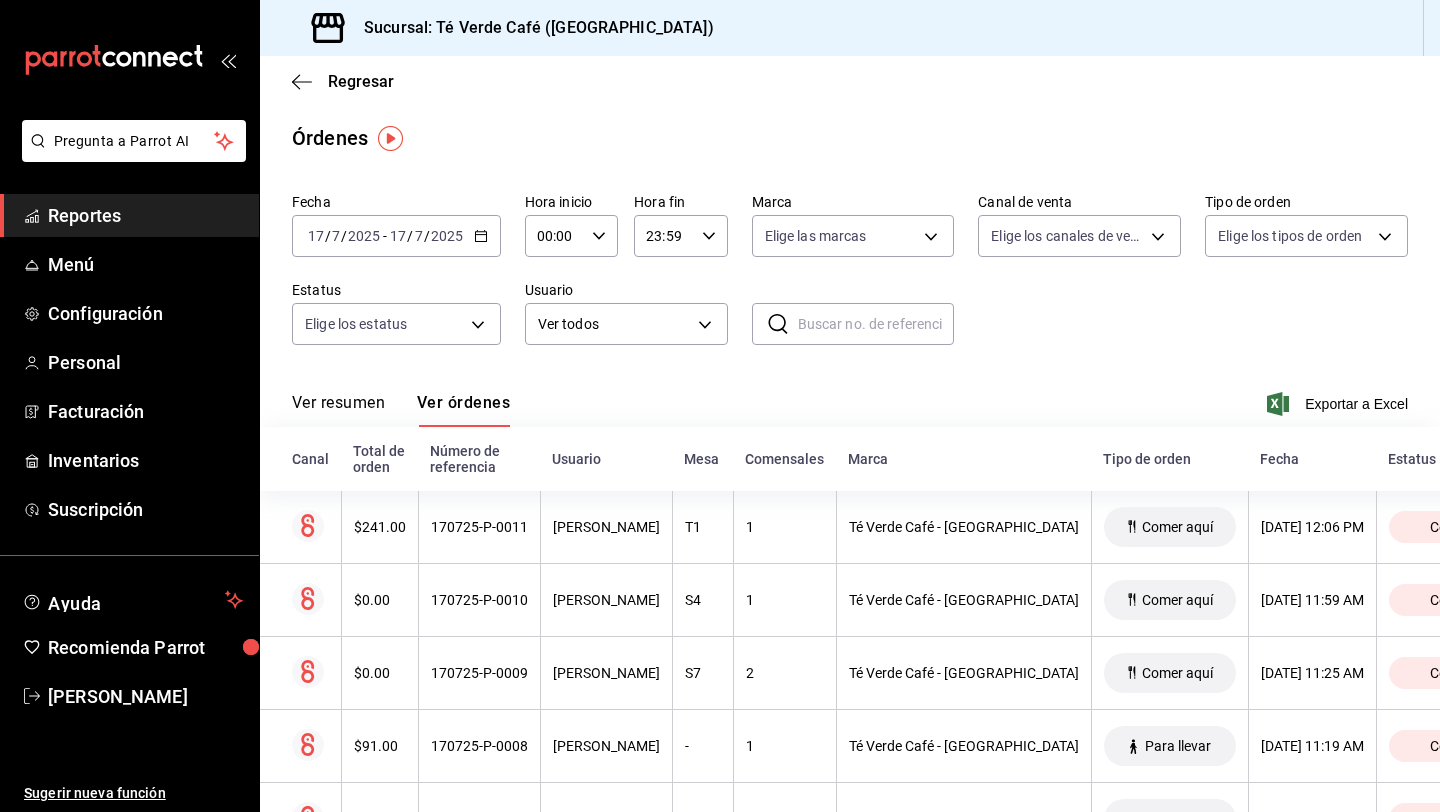 click 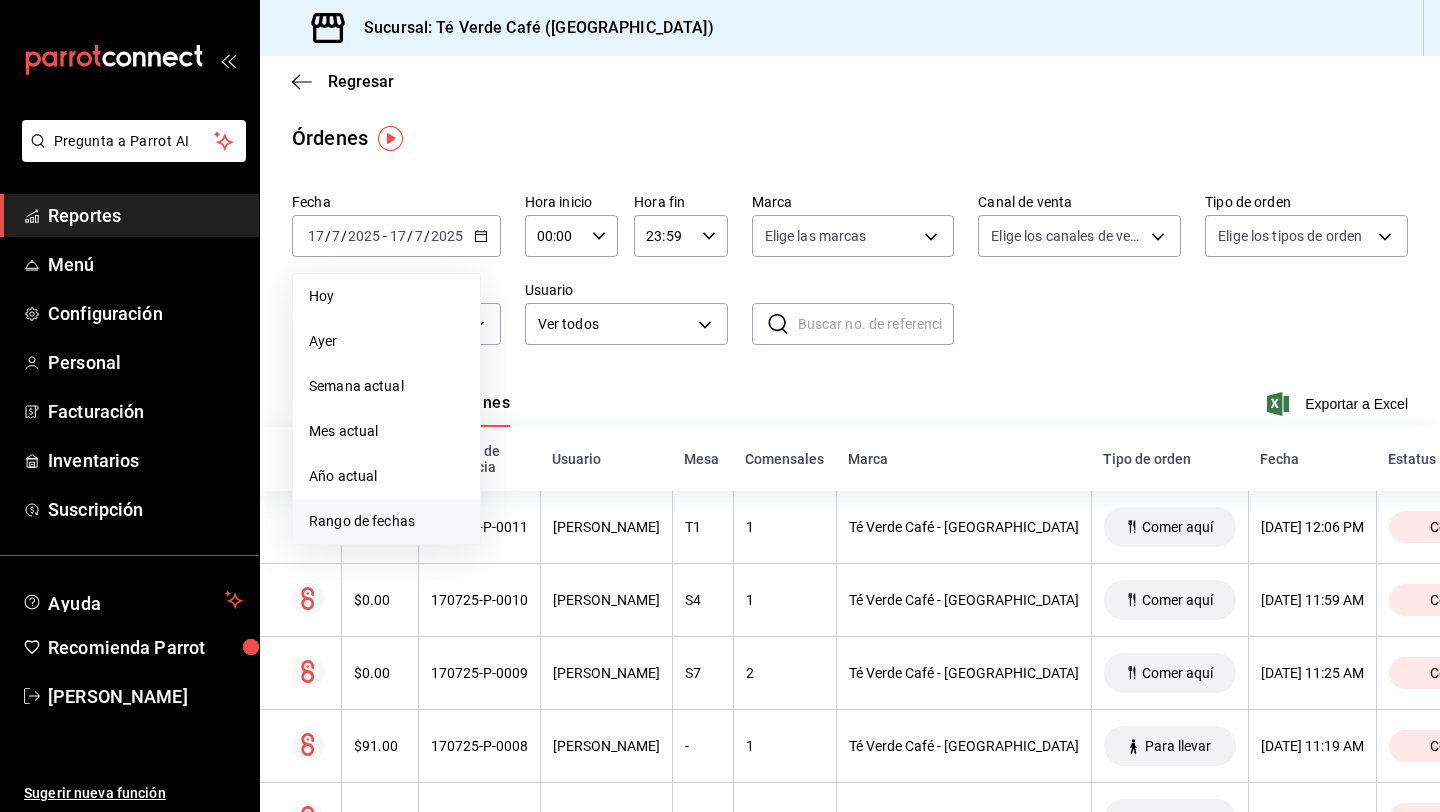 click on "Rango de fechas" at bounding box center [386, 521] 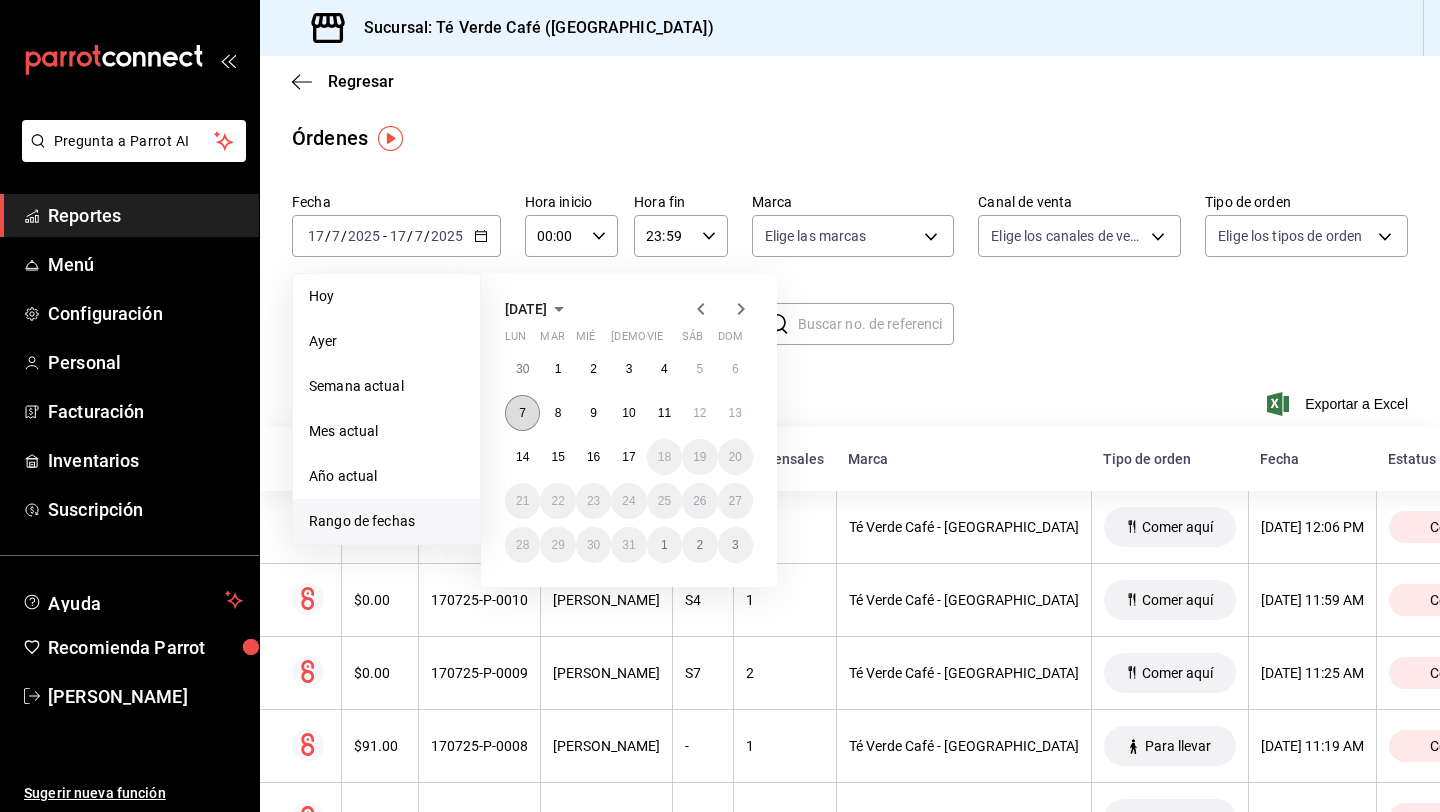 click on "7" at bounding box center [522, 413] 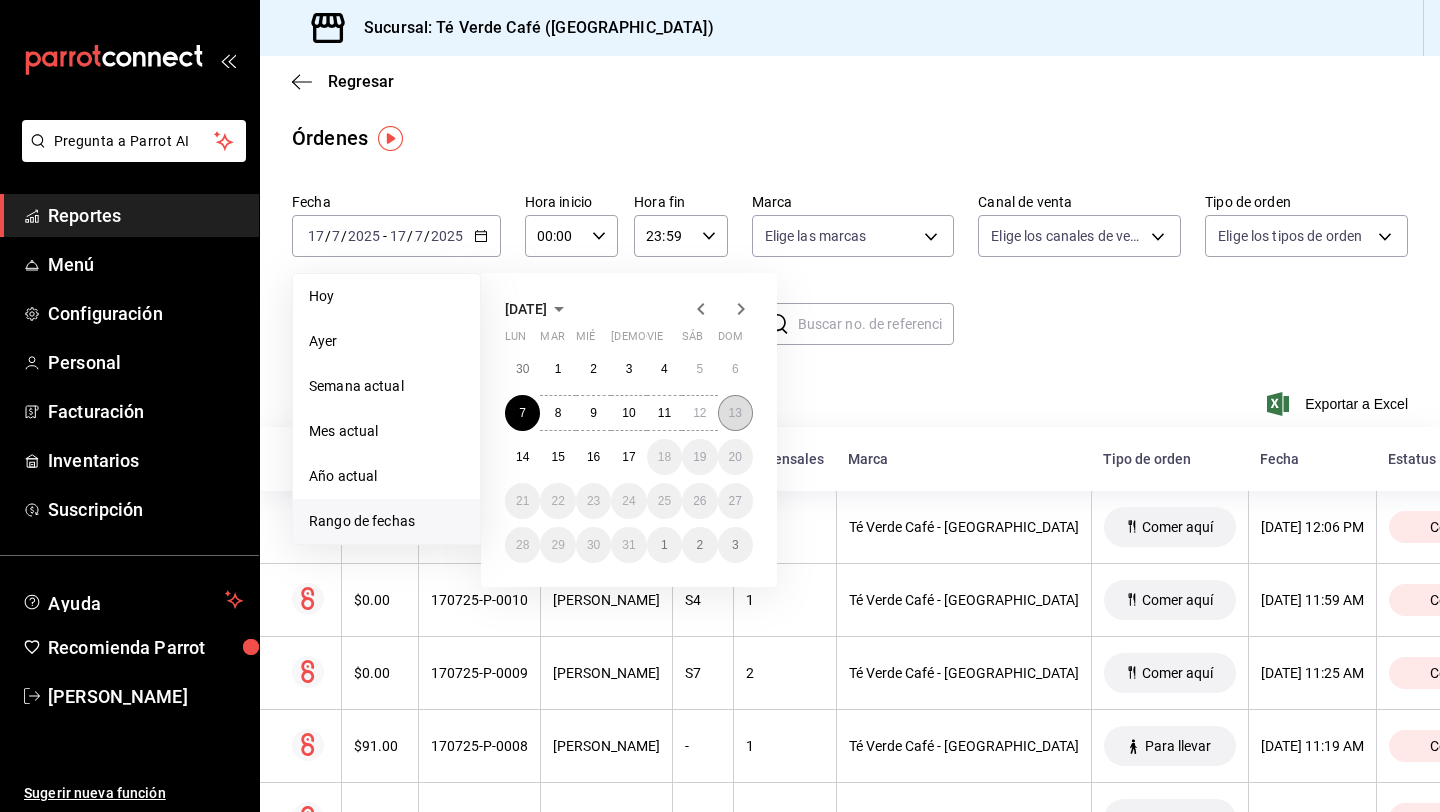 click on "13" at bounding box center (735, 413) 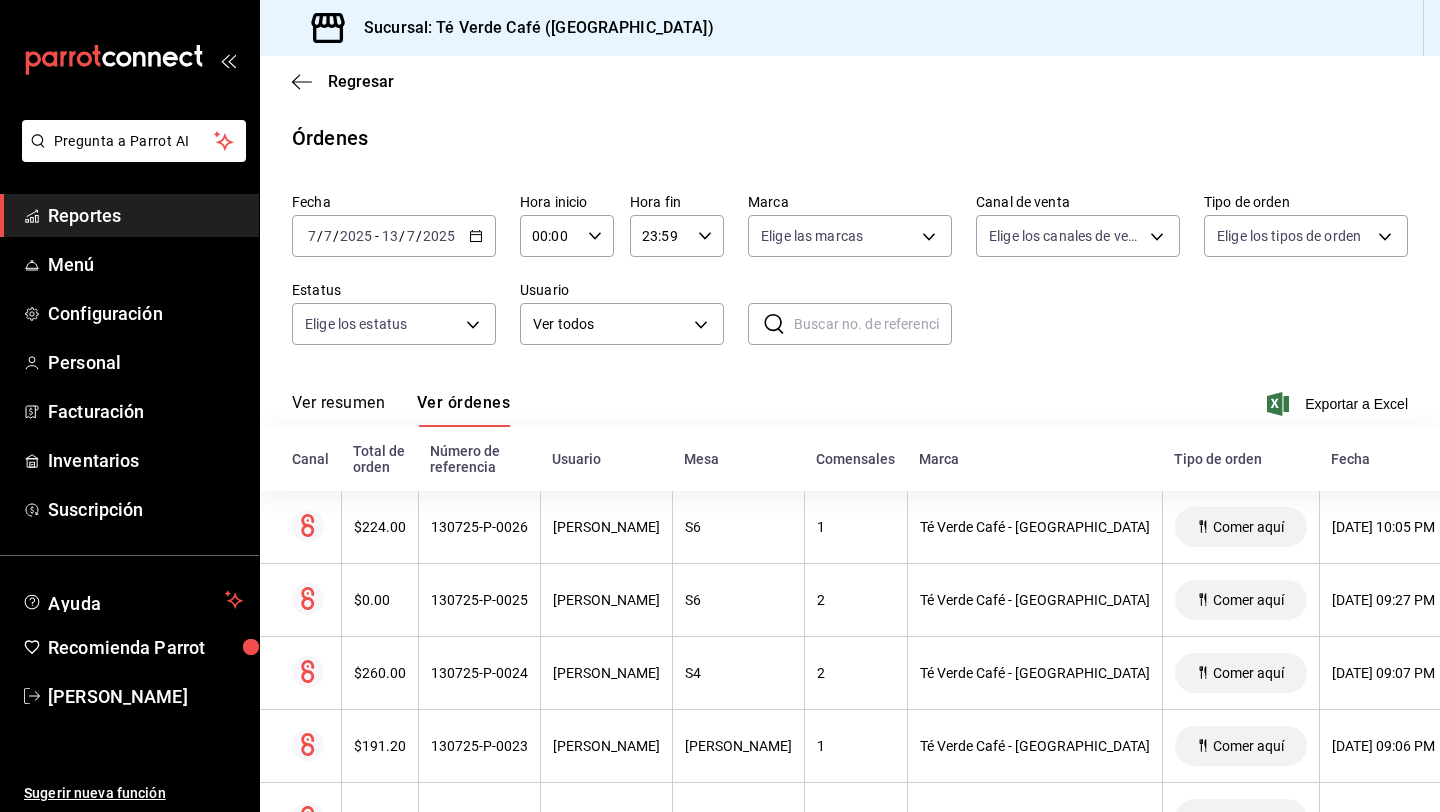 scroll, scrollTop: 0, scrollLeft: 0, axis: both 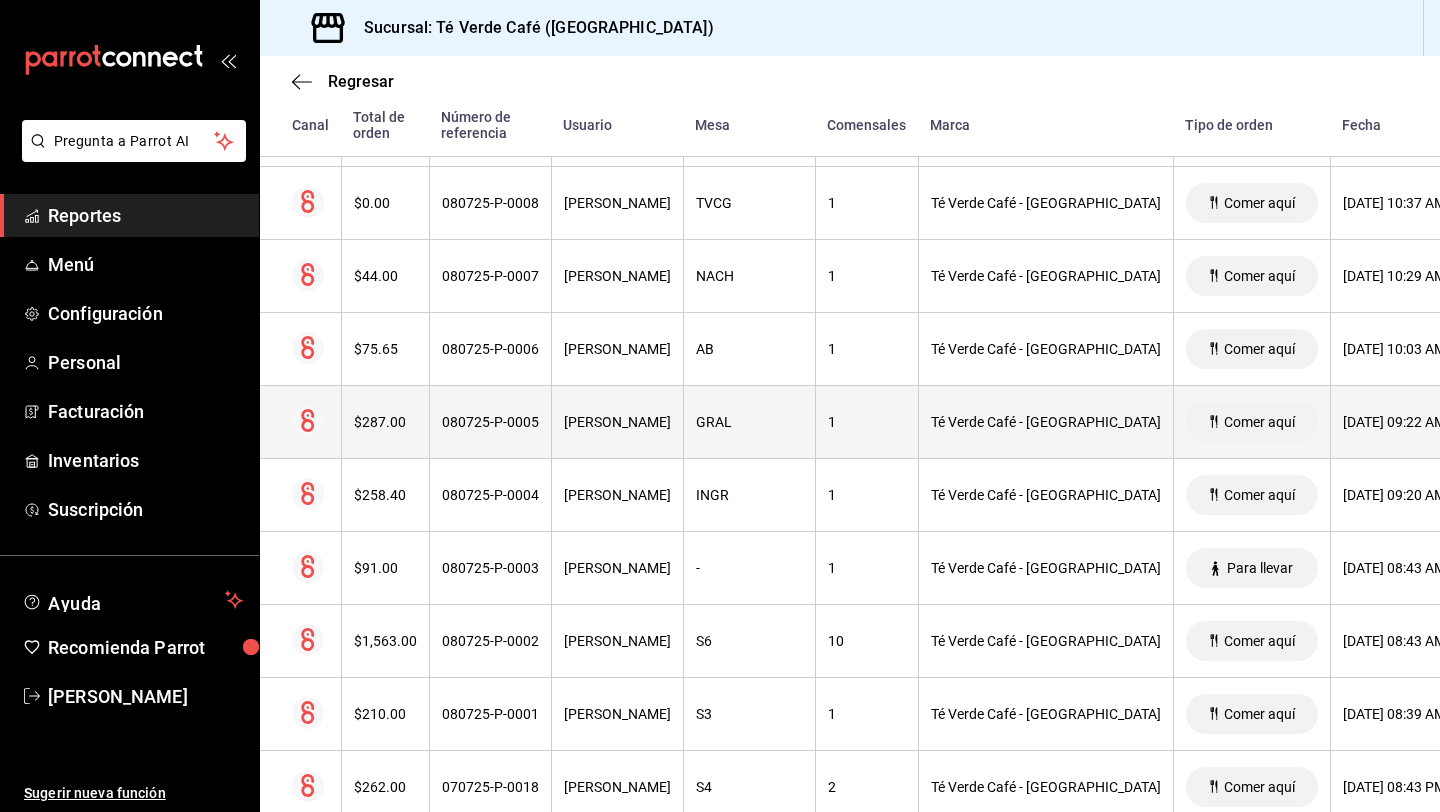 click on "[PERSON_NAME]" at bounding box center (617, 422) 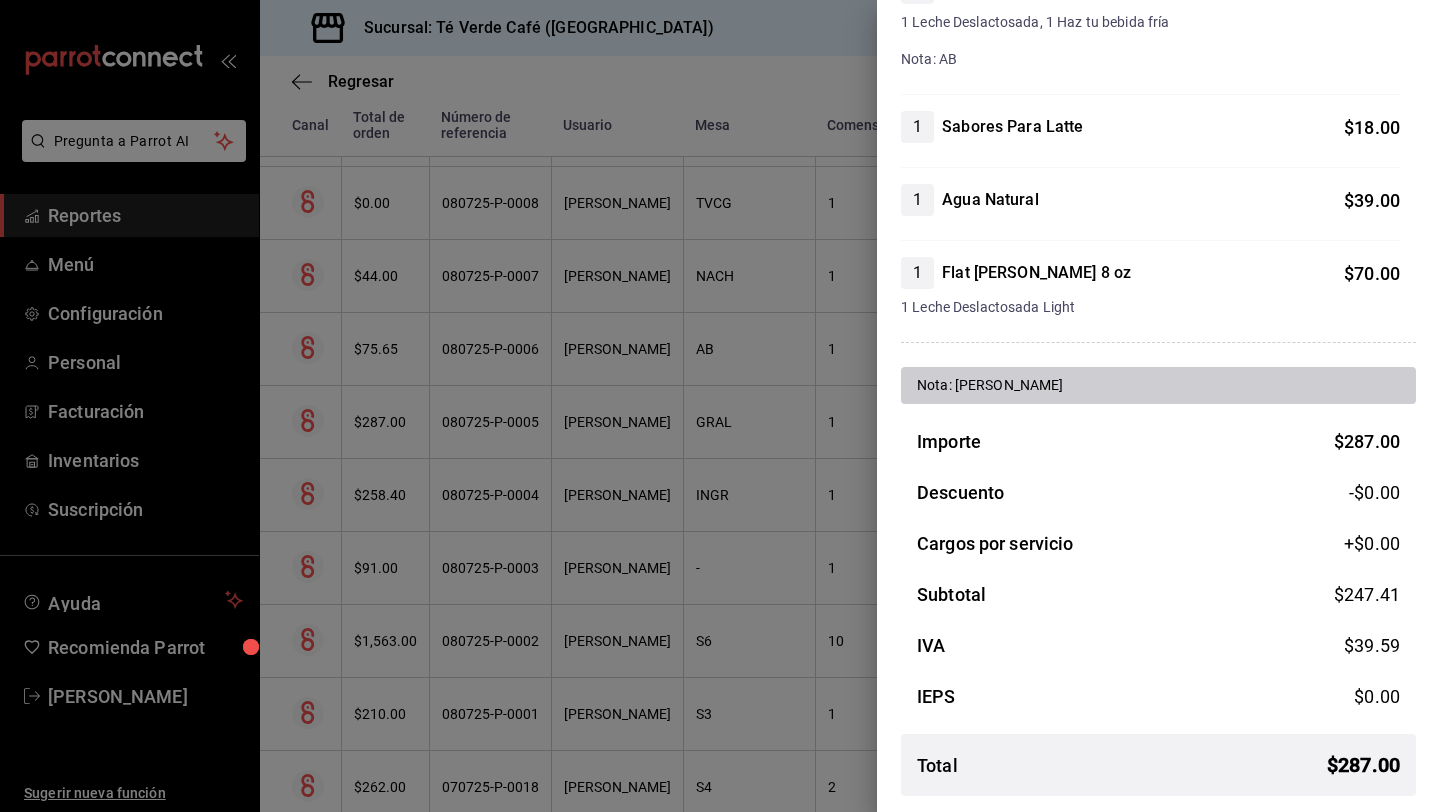 scroll, scrollTop: 0, scrollLeft: 0, axis: both 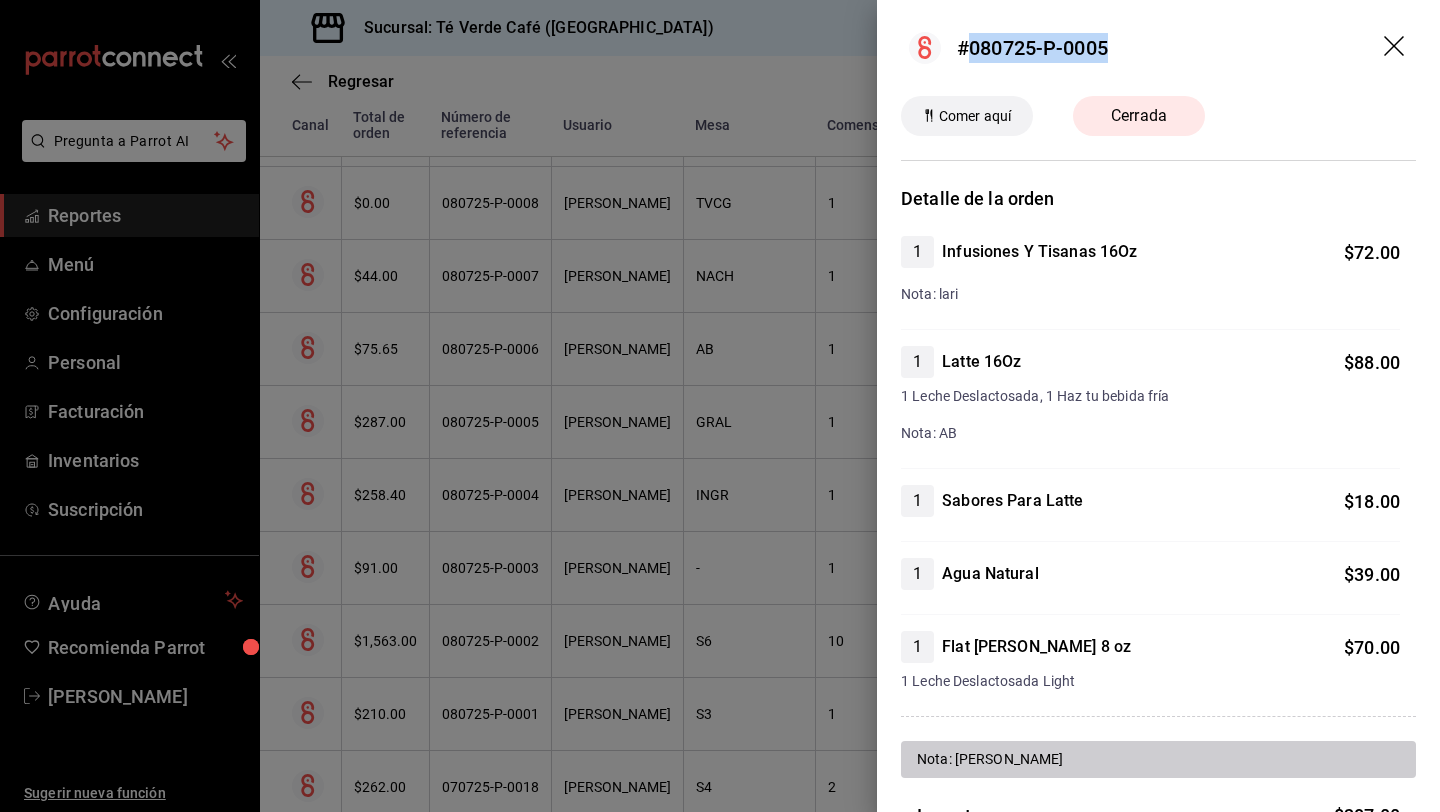 drag, startPoint x: 1112, startPoint y: 49, endPoint x: 966, endPoint y: 47, distance: 146.0137 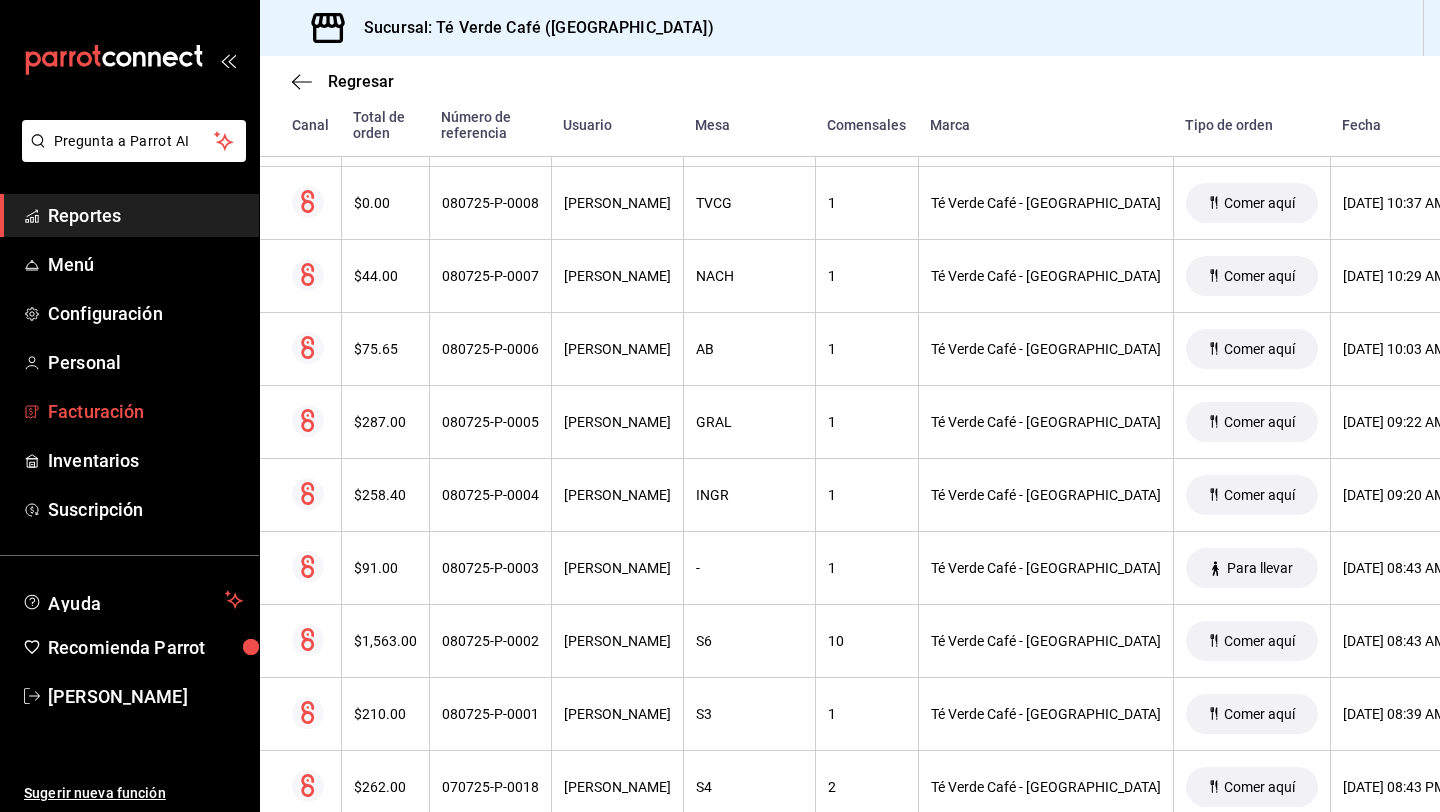 click on "Facturación" at bounding box center [145, 411] 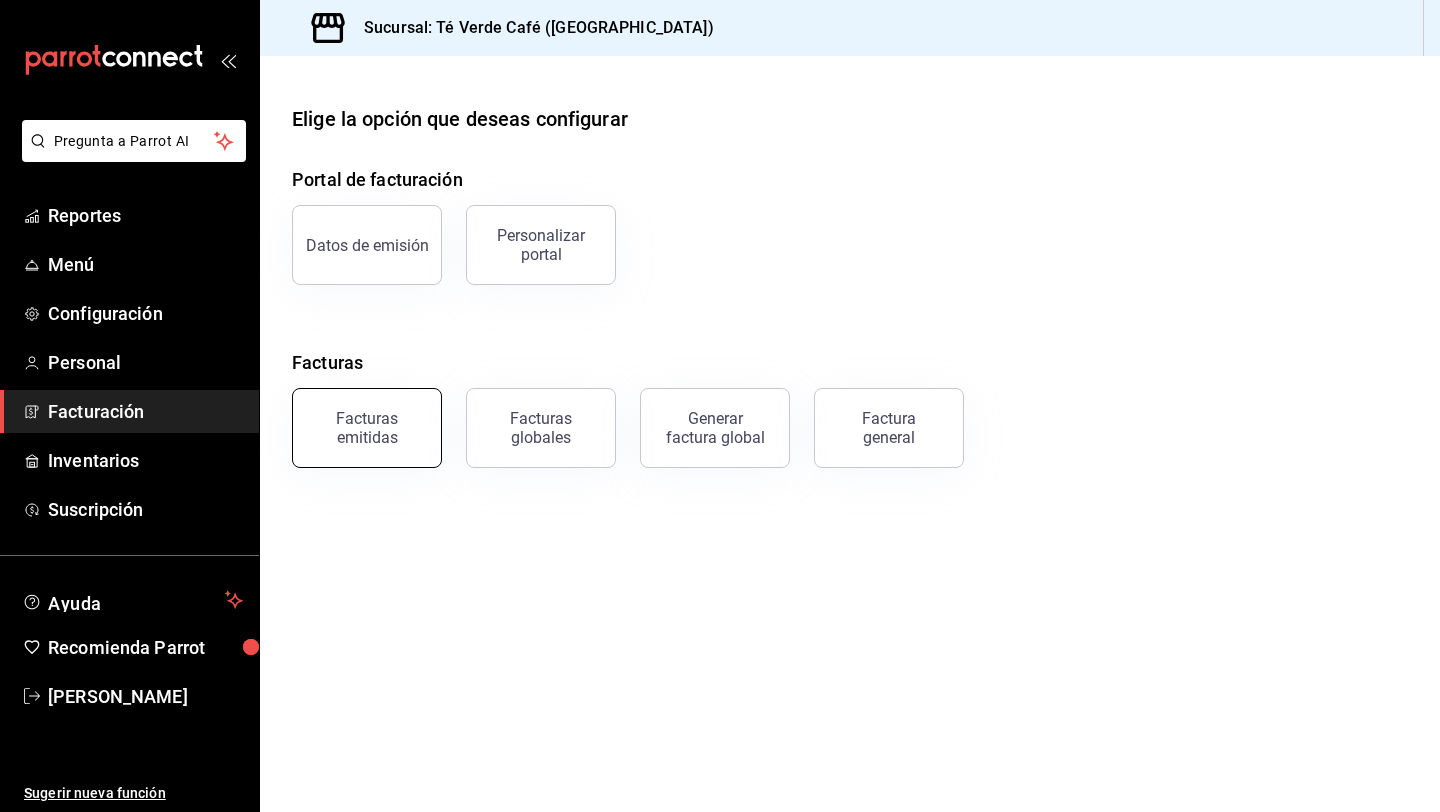 click on "Facturas emitidas" at bounding box center [367, 428] 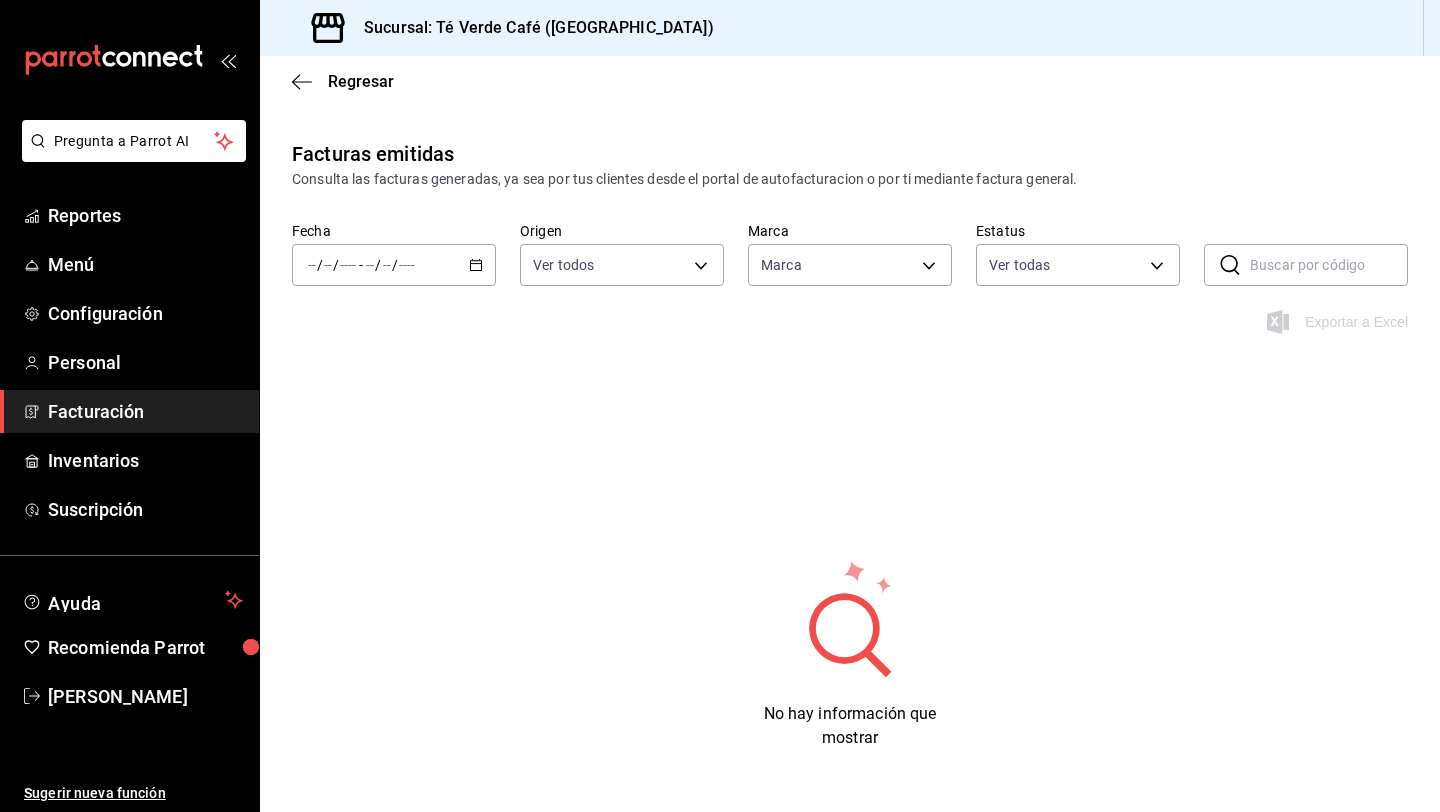 type on "758a6f1e-0dac-4099-973a-2f8b6b85c5fc" 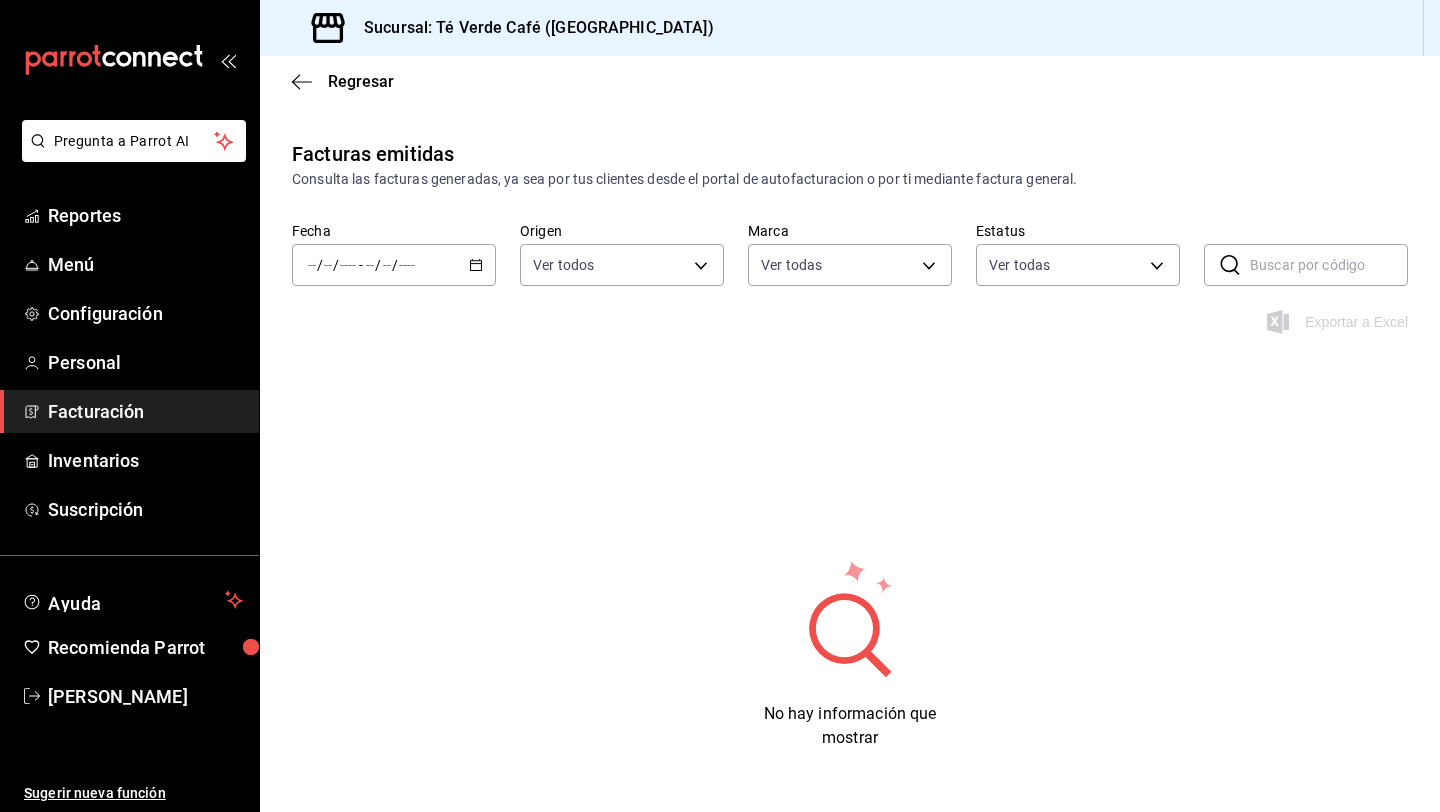 click at bounding box center (1329, 265) 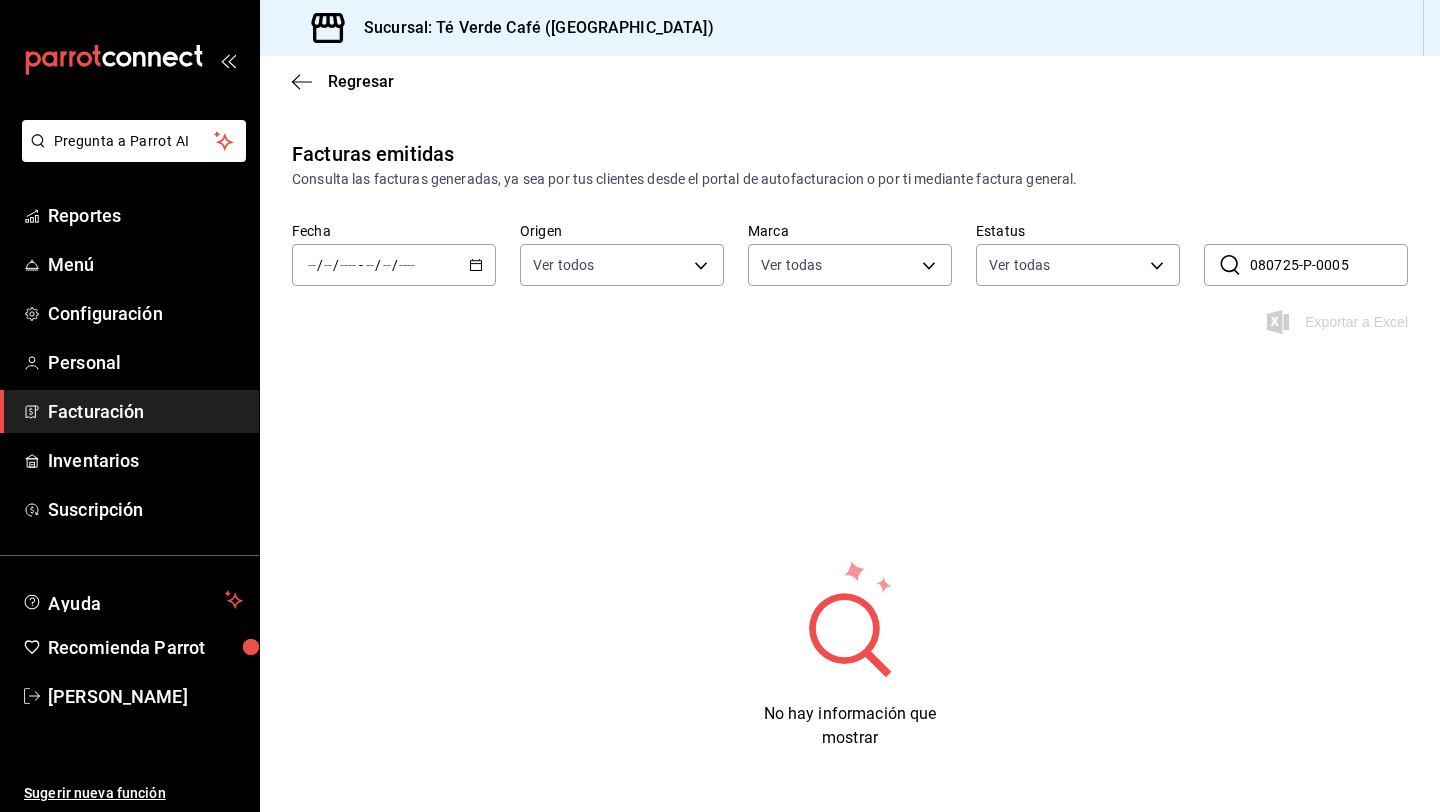 type on "080725-P-0005" 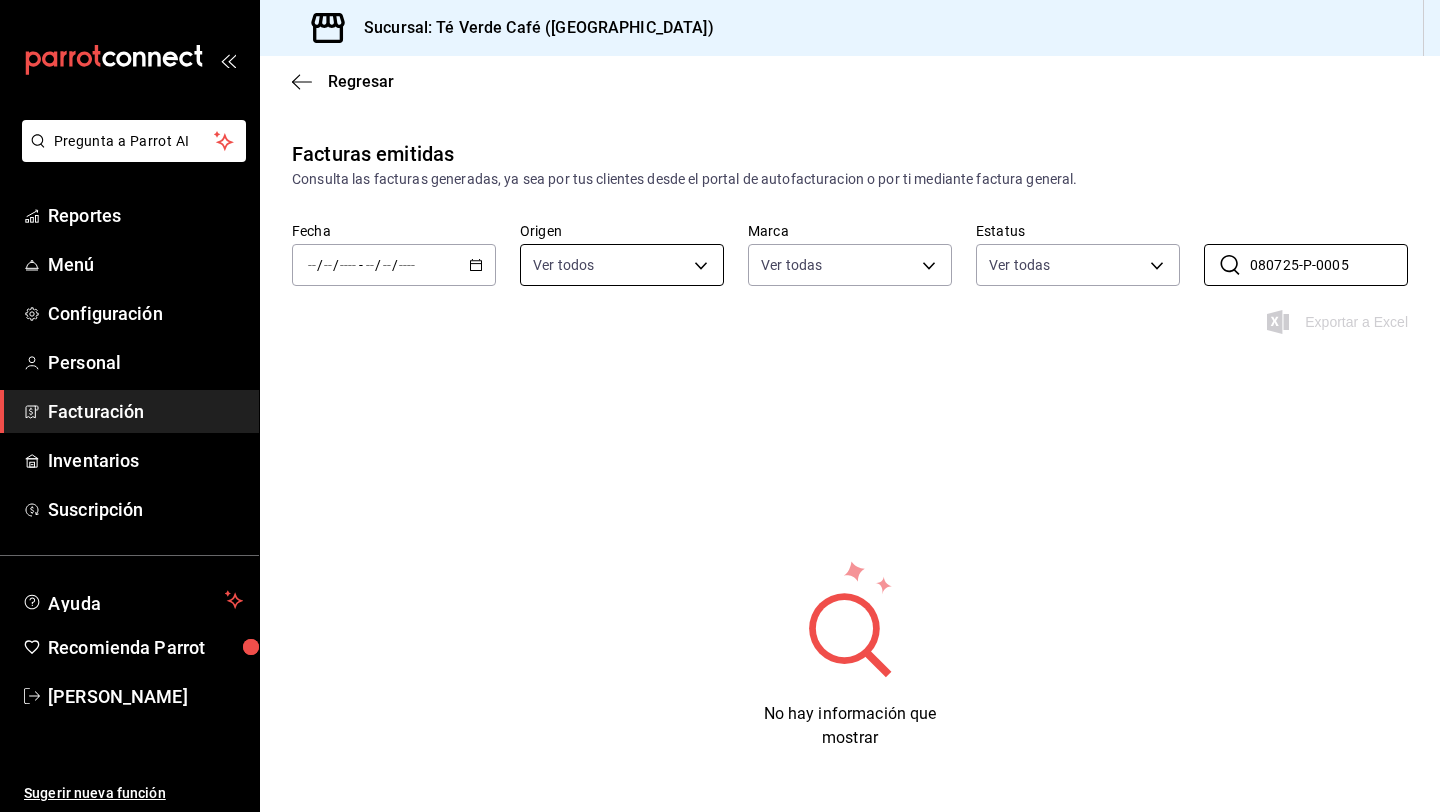 click on "Pregunta a Parrot AI Reportes   Menú   Configuración   Personal   Facturación   Inventarios   Suscripción   Ayuda Recomienda Parrot   Iván Hernández   Sugerir nueva función   Sucursal: Té Verde Café (Puebla) Regresar Facturas emitidas Consulta las facturas generadas, ya sea por tus clientes desde el portal de autofacturacion o por ti mediante factura general. Fecha / / - / / Origen Ver todos ORDER_INVOICE,GENERAL_INVOICE Marca Ver todas 758a6f1e-0dac-4099-973a-2f8b6b85c5fc Estatus Ver todas ACTIVE,PENDING_CANCELLATION,CANCELLED,PRE_CANCELLED ​ 080725-P-0005 ​ Exportar a Excel No hay información que mostrar GANA 1 MES GRATIS EN TU SUSCRIPCIÓN AQUÍ ¿Recuerdas cómo empezó tu restaurante?
Hoy puedes ayudar a un colega a tener el mismo cambio que tú viviste.
Recomienda Parrot directamente desde tu Portal Administrador.
Es fácil y rápido.
🎁 Por cada restaurante que se una, ganas 1 mes gratis. Pregunta a Parrot AI Reportes   Menú   Configuración   Personal   Facturación   Inventarios" at bounding box center (720, 406) 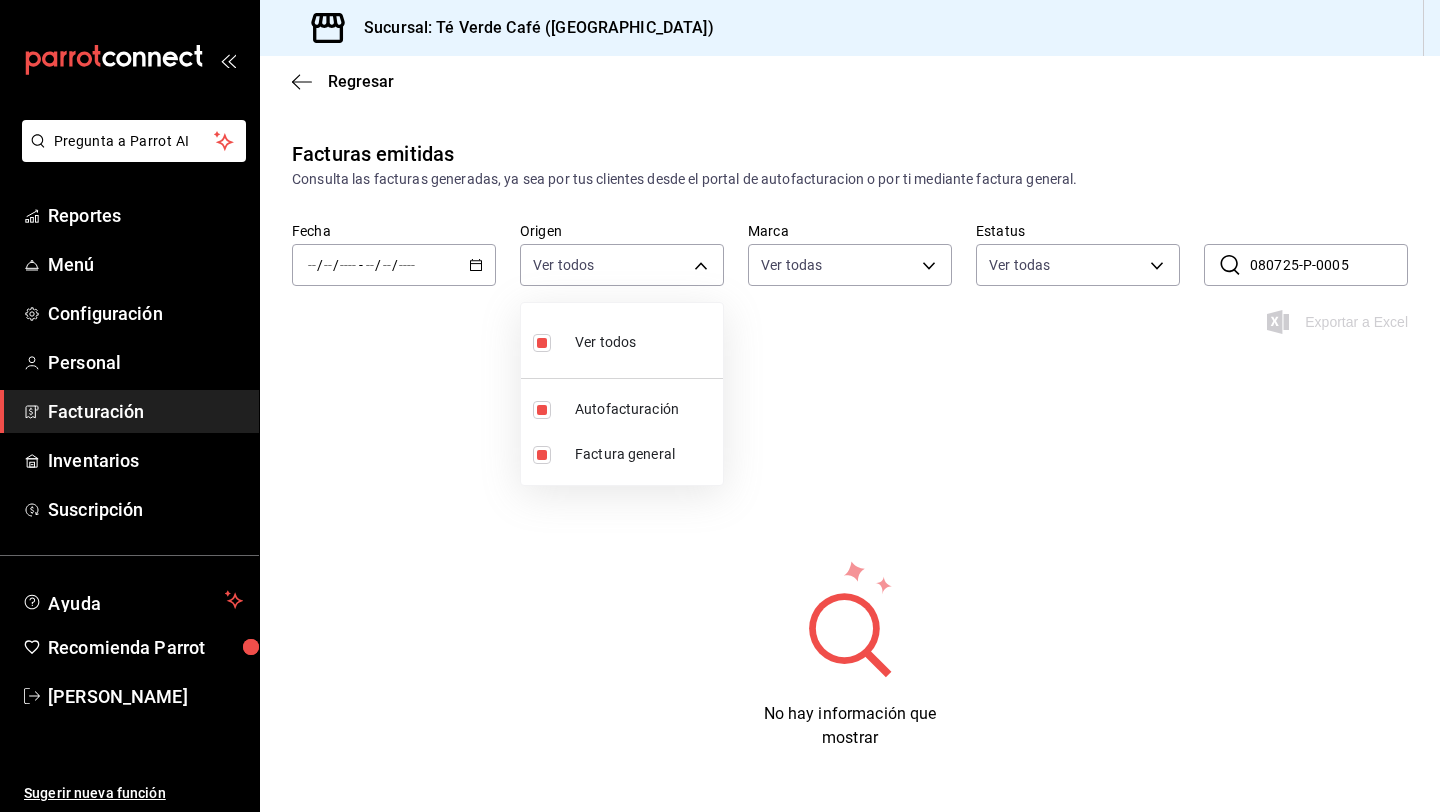 click at bounding box center (720, 406) 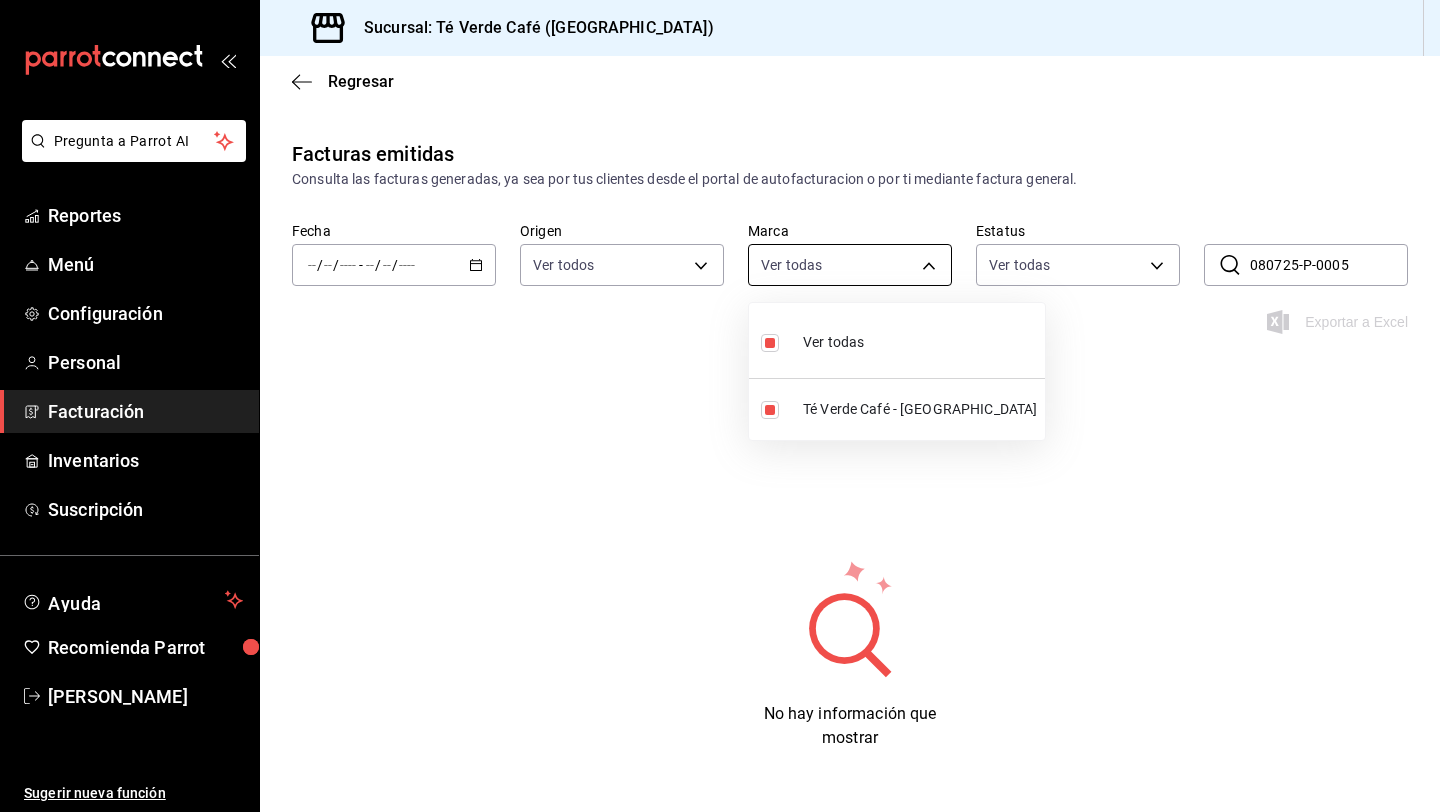 click on "Pregunta a Parrot AI Reportes   Menú   Configuración   Personal   Facturación   Inventarios   Suscripción   Ayuda Recomienda Parrot   Iván Hernández   Sugerir nueva función   Sucursal: Té Verde Café (Puebla) Regresar Facturas emitidas Consulta las facturas generadas, ya sea por tus clientes desde el portal de autofacturacion o por ti mediante factura general. Fecha / / - / / Origen Ver todos ORDER_INVOICE,GENERAL_INVOICE Marca Ver todas 758a6f1e-0dac-4099-973a-2f8b6b85c5fc Estatus Ver todas ACTIVE,PENDING_CANCELLATION,CANCELLED,PRE_CANCELLED ​ 080725-P-0005 ​ Exportar a Excel No hay información que mostrar GANA 1 MES GRATIS EN TU SUSCRIPCIÓN AQUÍ ¿Recuerdas cómo empezó tu restaurante?
Hoy puedes ayudar a un colega a tener el mismo cambio que tú viviste.
Recomienda Parrot directamente desde tu Portal Administrador.
Es fácil y rápido.
🎁 Por cada restaurante que se una, ganas 1 mes gratis. Pregunta a Parrot AI Reportes   Menú   Configuración   Personal   Facturación   Inventarios" at bounding box center [720, 406] 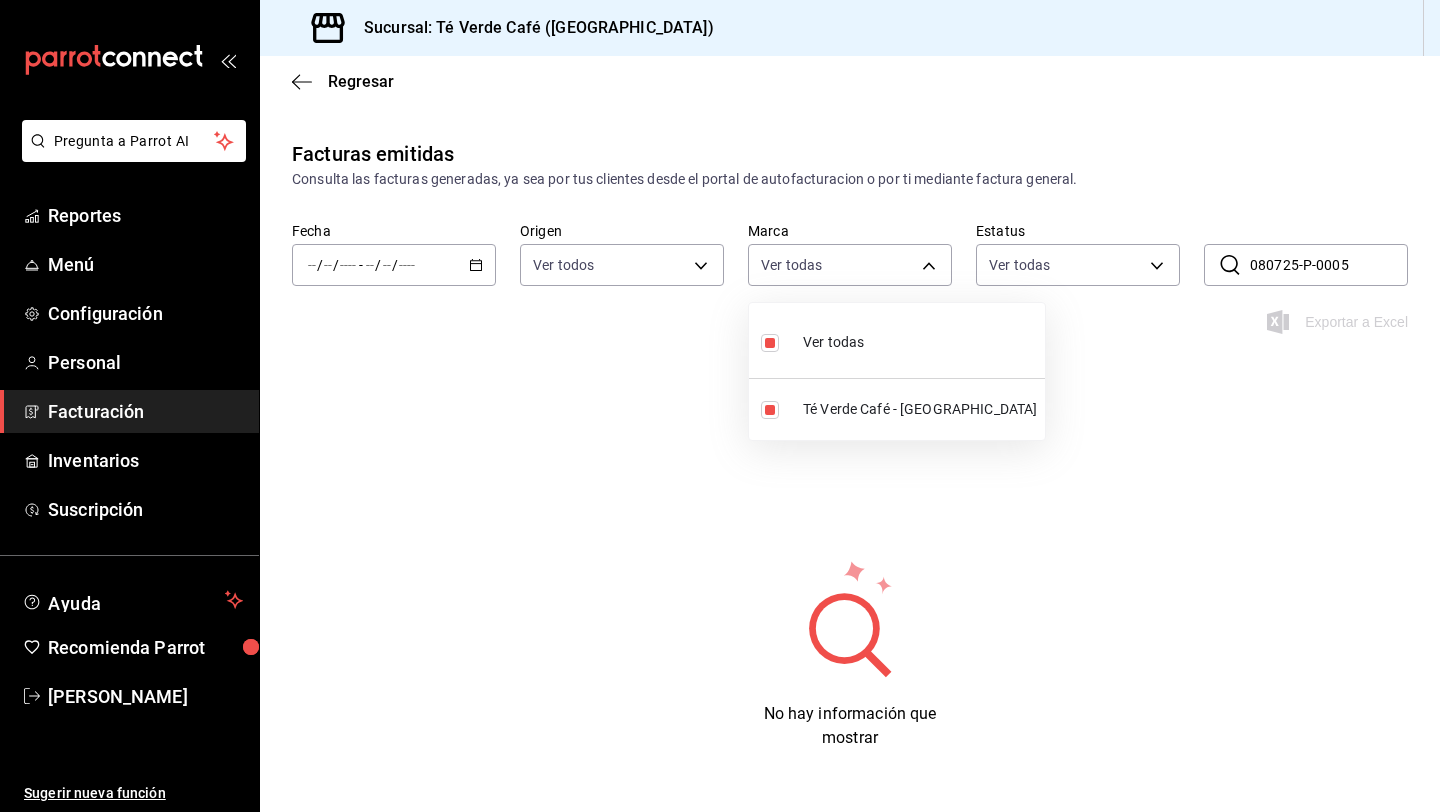 click at bounding box center (720, 406) 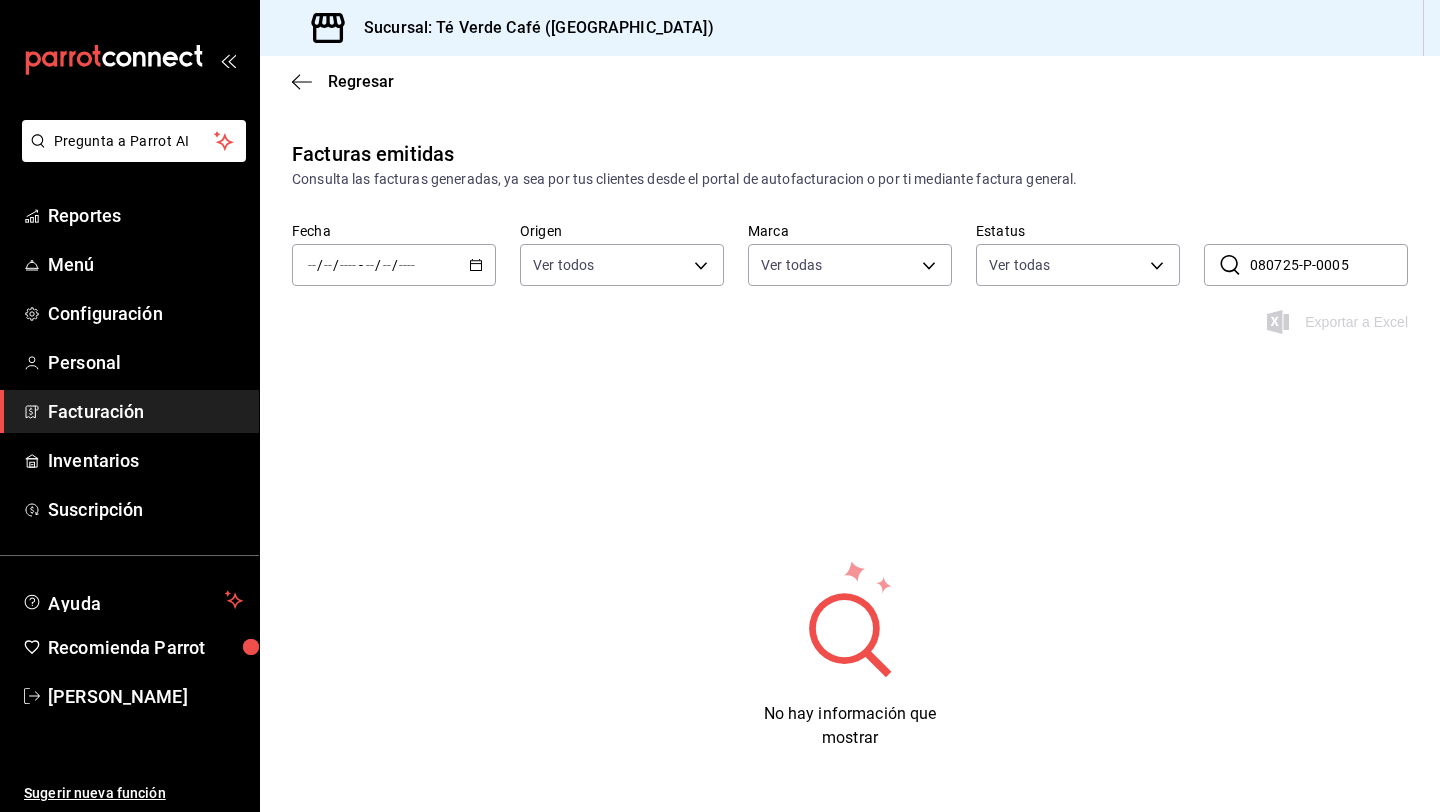 click on "Pregunta a Parrot AI Reportes   Menú   Configuración   Personal   Facturación   Inventarios   Suscripción   Ayuda Recomienda Parrot   Iván Hernández   Sugerir nueva función   Sucursal: Té Verde Café (Puebla) Regresar Facturas emitidas Consulta las facturas generadas, ya sea por tus clientes desde el portal de autofacturacion o por ti mediante factura general. Fecha / / - / / Origen Ver todos ORDER_INVOICE,GENERAL_INVOICE Marca Ver todas 758a6f1e-0dac-4099-973a-2f8b6b85c5fc Estatus Ver todas ACTIVE,PENDING_CANCELLATION,CANCELLED,PRE_CANCELLED ​ 080725-P-0005 ​ Exportar a Excel No hay información que mostrar GANA 1 MES GRATIS EN TU SUSCRIPCIÓN AQUÍ ¿Recuerdas cómo empezó tu restaurante?
Hoy puedes ayudar a un colega a tener el mismo cambio que tú viviste.
Recomienda Parrot directamente desde tu Portal Administrador.
Es fácil y rápido.
🎁 Por cada restaurante que se una, ganas 1 mes gratis. Pregunta a Parrot AI Reportes   Menú   Configuración   Personal   Facturación   Inventarios" at bounding box center (720, 406) 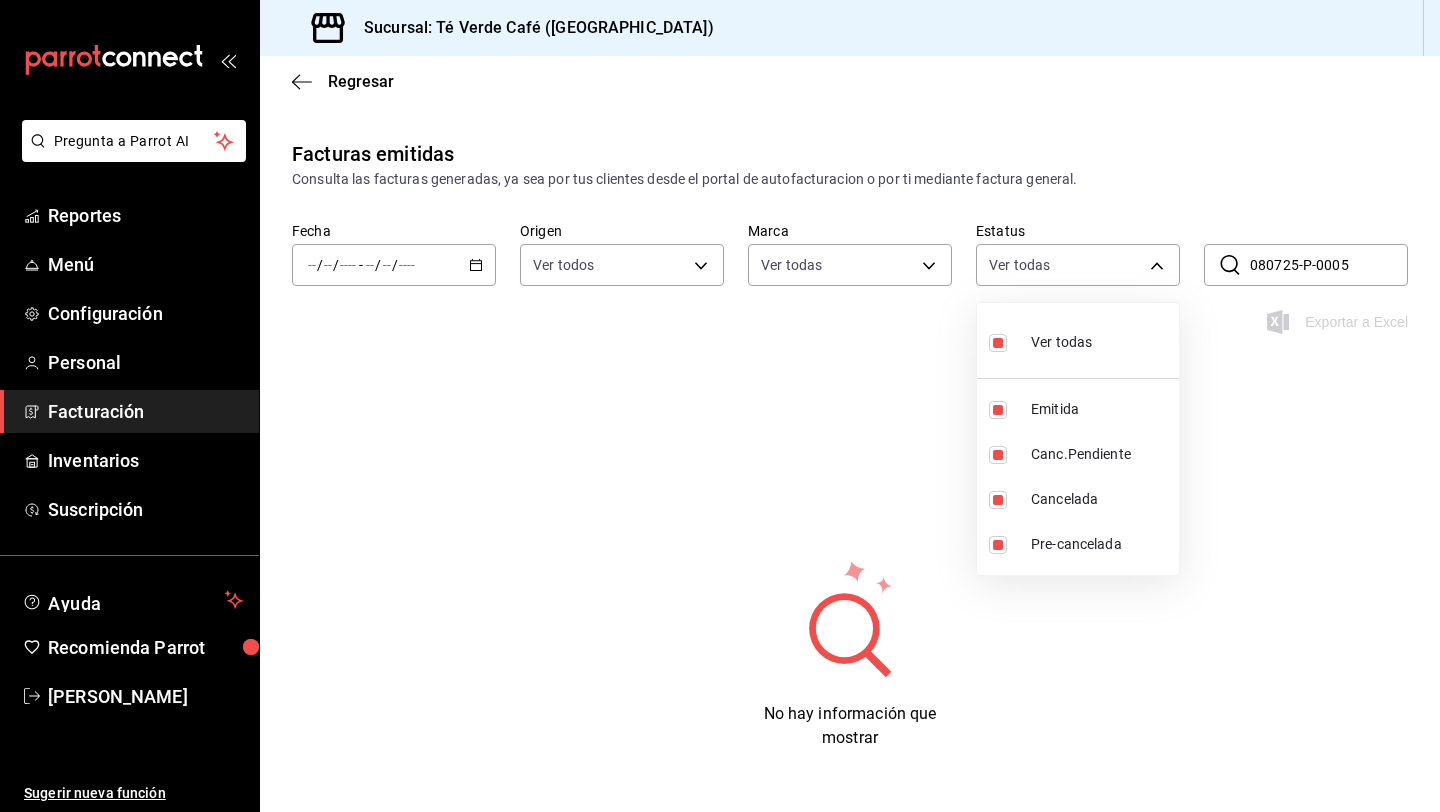 click at bounding box center (720, 406) 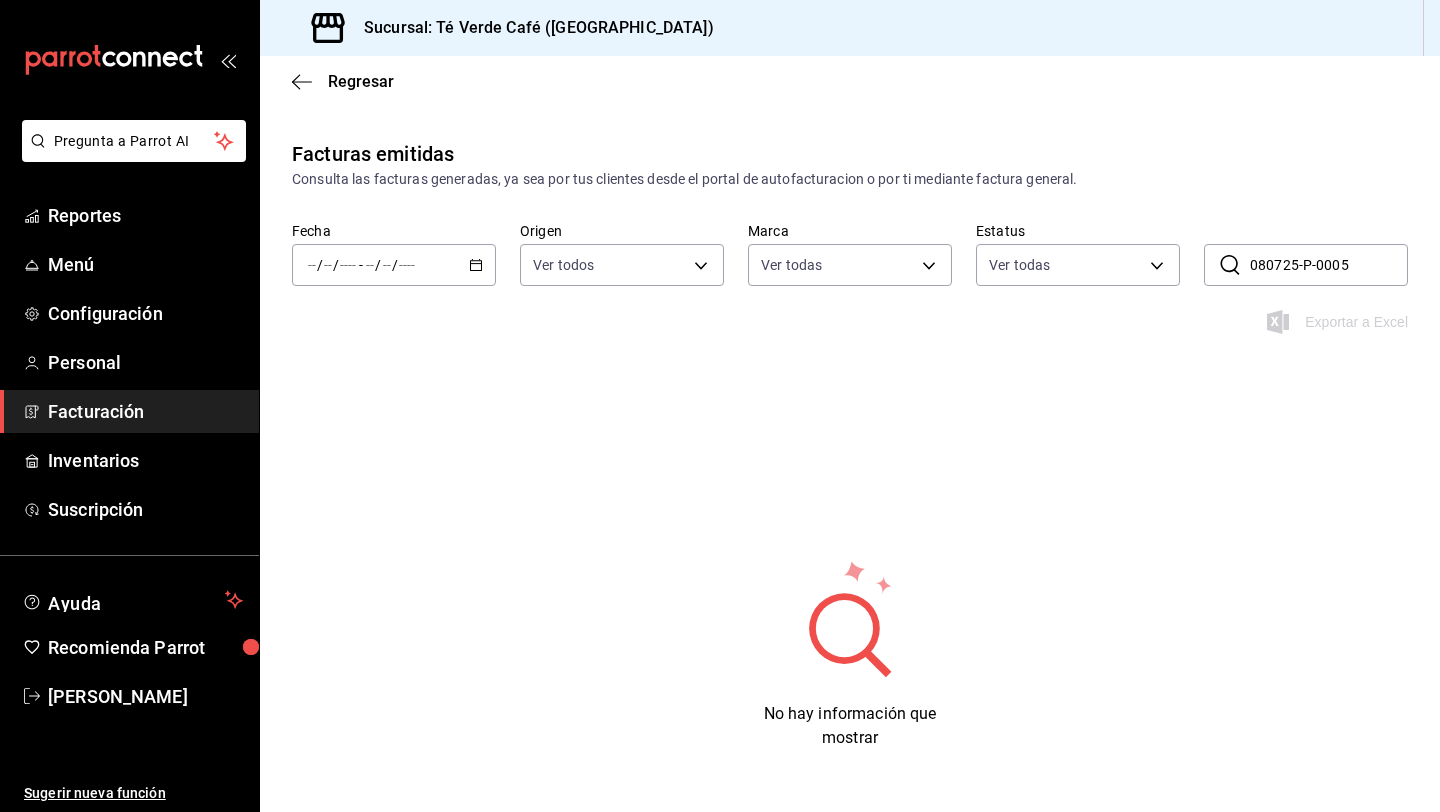 click 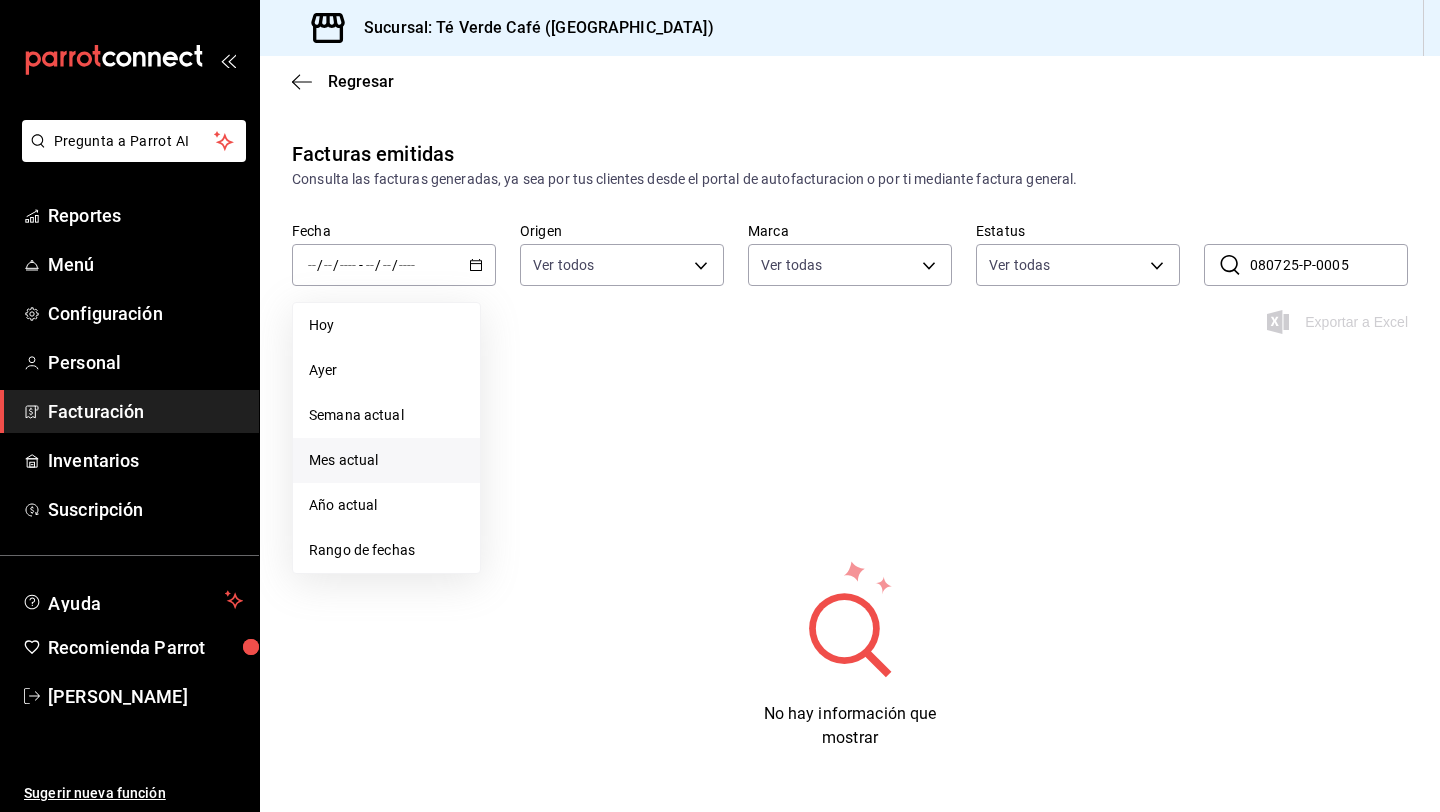 click on "Mes actual" at bounding box center [386, 460] 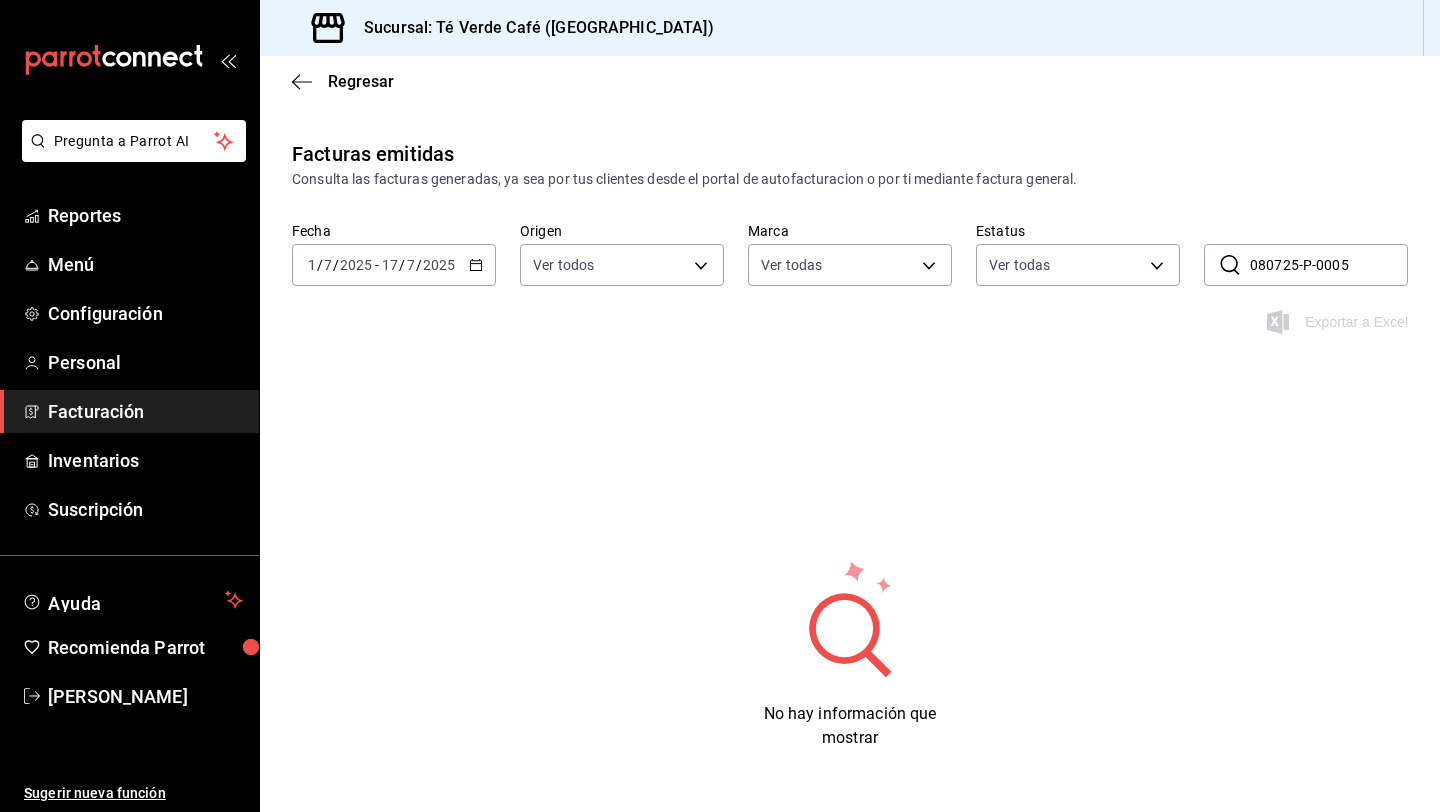 click on "Regresar" at bounding box center [850, 81] 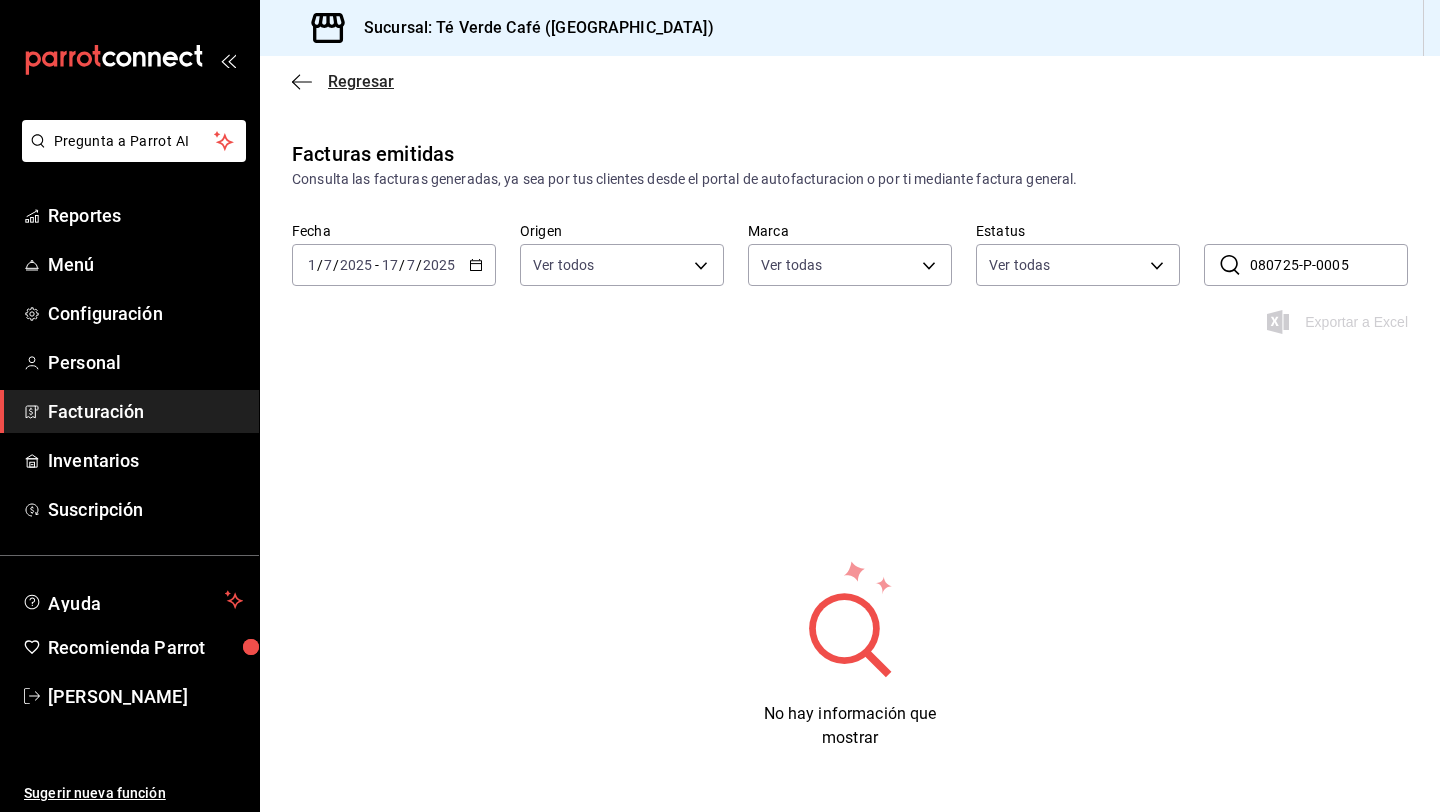 click on "Regresar" at bounding box center [343, 81] 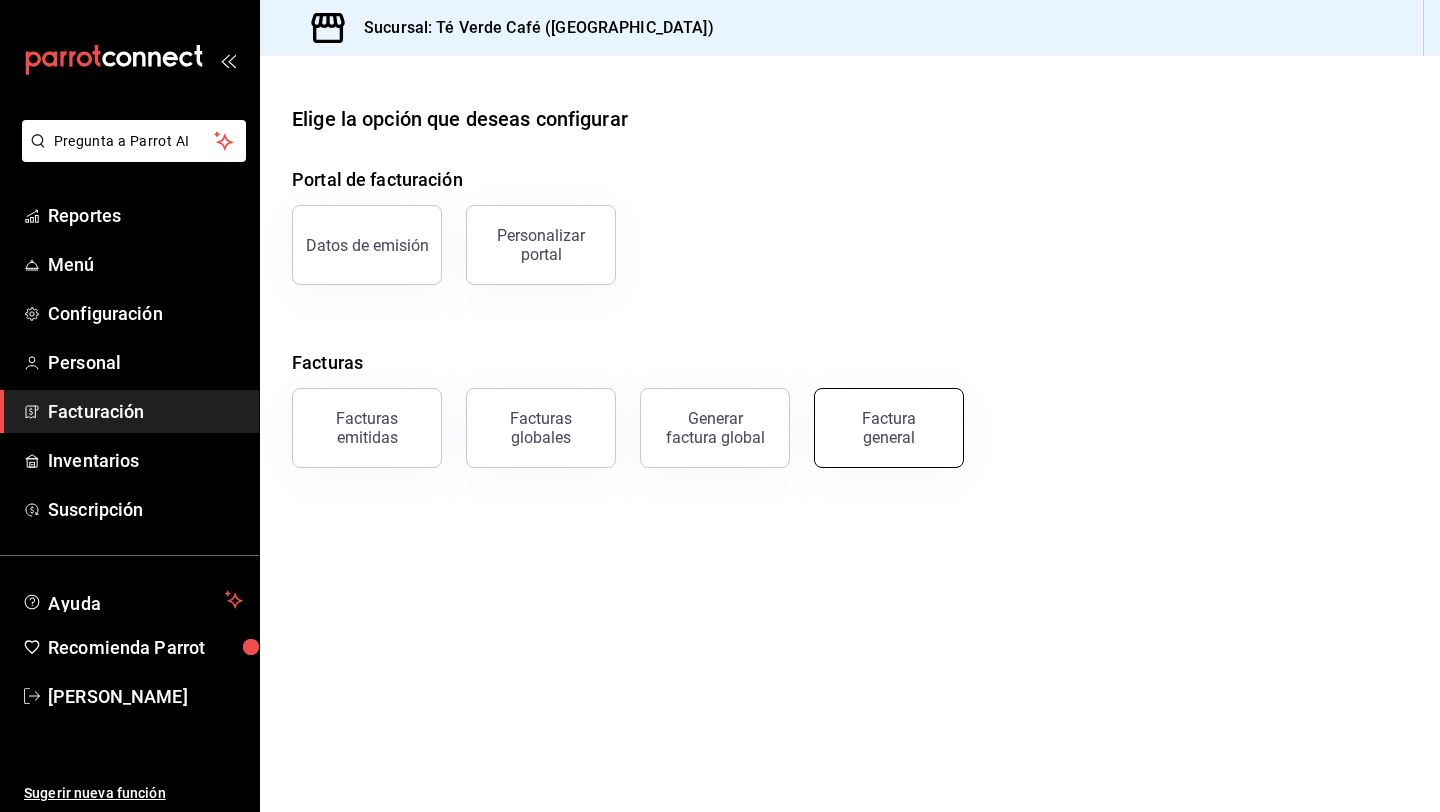 click on "Factura general" at bounding box center [889, 428] 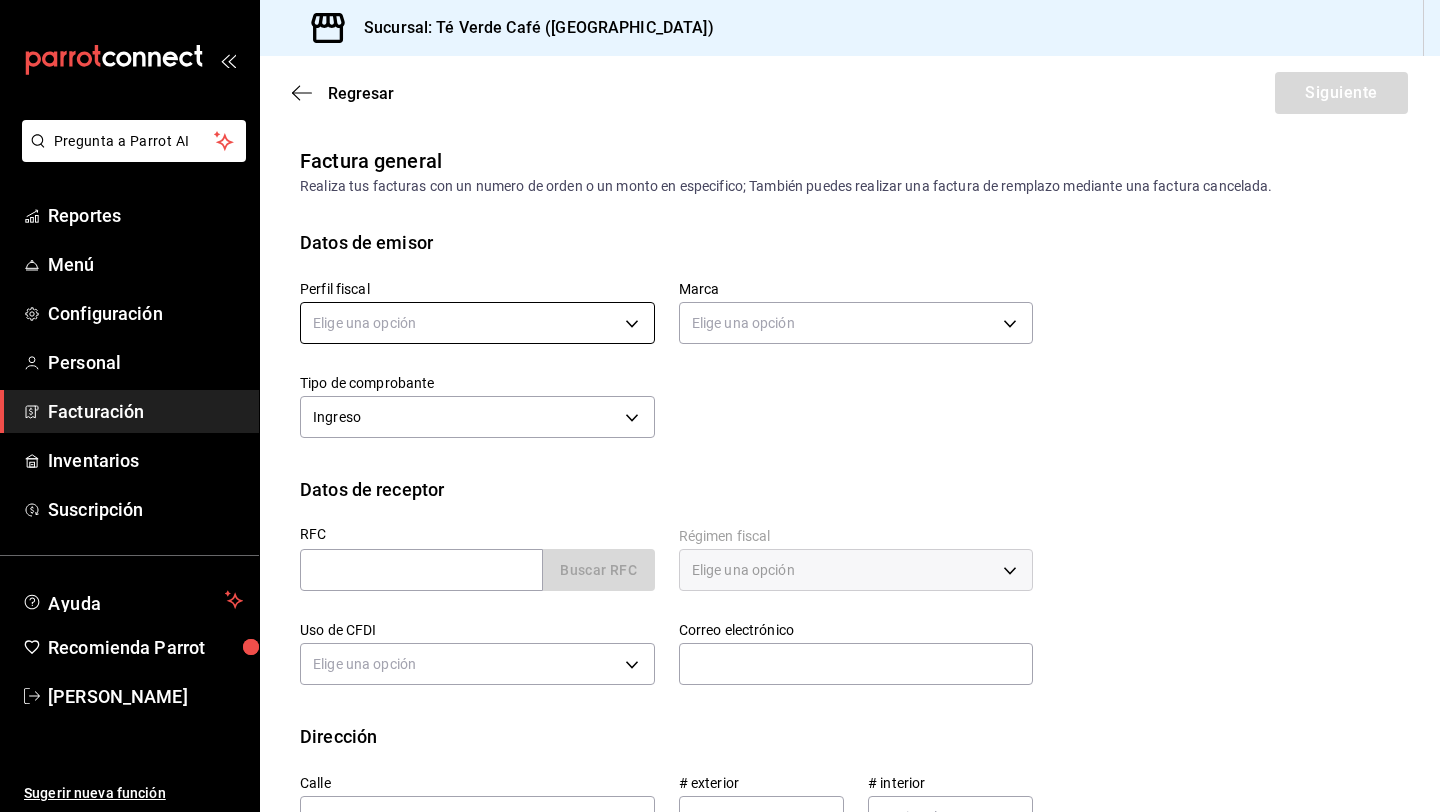 click on "Pregunta a Parrot AI Reportes   Menú   Configuración   Personal   Facturación   Inventarios   Suscripción   Ayuda Recomienda Parrot   Iván Hernández   Sugerir nueva función   Sucursal: Té Verde Café (Puebla) Regresar Siguiente Factura general Realiza tus facturas con un numero de orden o un monto en especifico; También puedes realizar una factura de remplazo mediante una factura cancelada. Datos de emisor Perfil fiscal Elige una opción Marca Elige una opción Tipo de comprobante Ingreso I Datos de receptor RFC Buscar RFC Régimen fiscal Elige una opción Uso de CFDI Elige una opción Correo electrónico Dirección Calle # exterior # interior Código postal Estado ​ Municipio ​ Colonia ​ País México GANA 1 MES GRATIS EN TU SUSCRIPCIÓN AQUÍ Pregunta a Parrot AI Reportes   Menú   Configuración   Personal   Facturación   Inventarios   Suscripción   Ayuda Recomienda Parrot   Iván Hernández   Sugerir nueva función   Visitar centro de ayuda (81) 2046 6363 soporte@parrotsoftware.io" at bounding box center [720, 406] 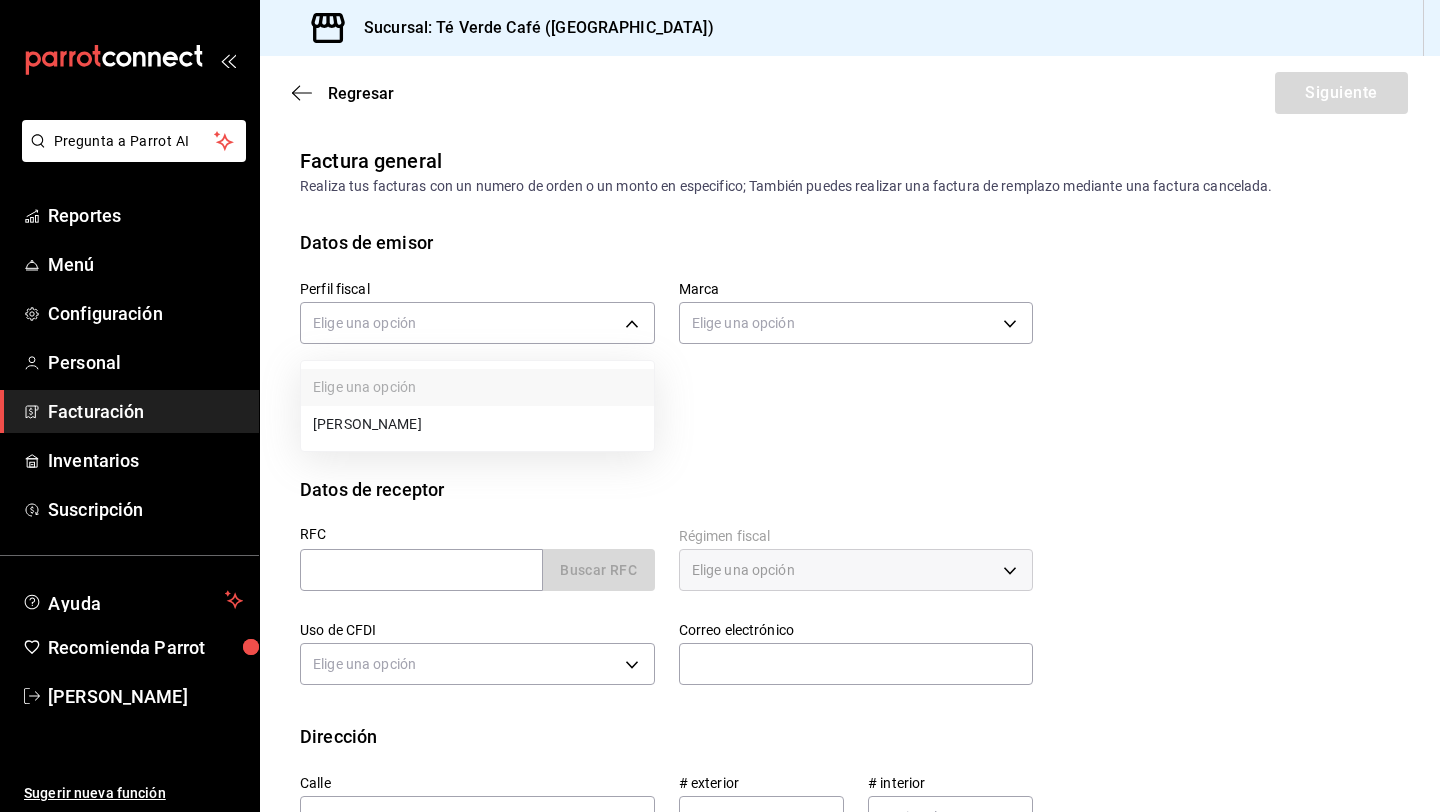 click on "EDUARDO IVAN HERNANDEZ HERNANDEZ" at bounding box center (477, 424) 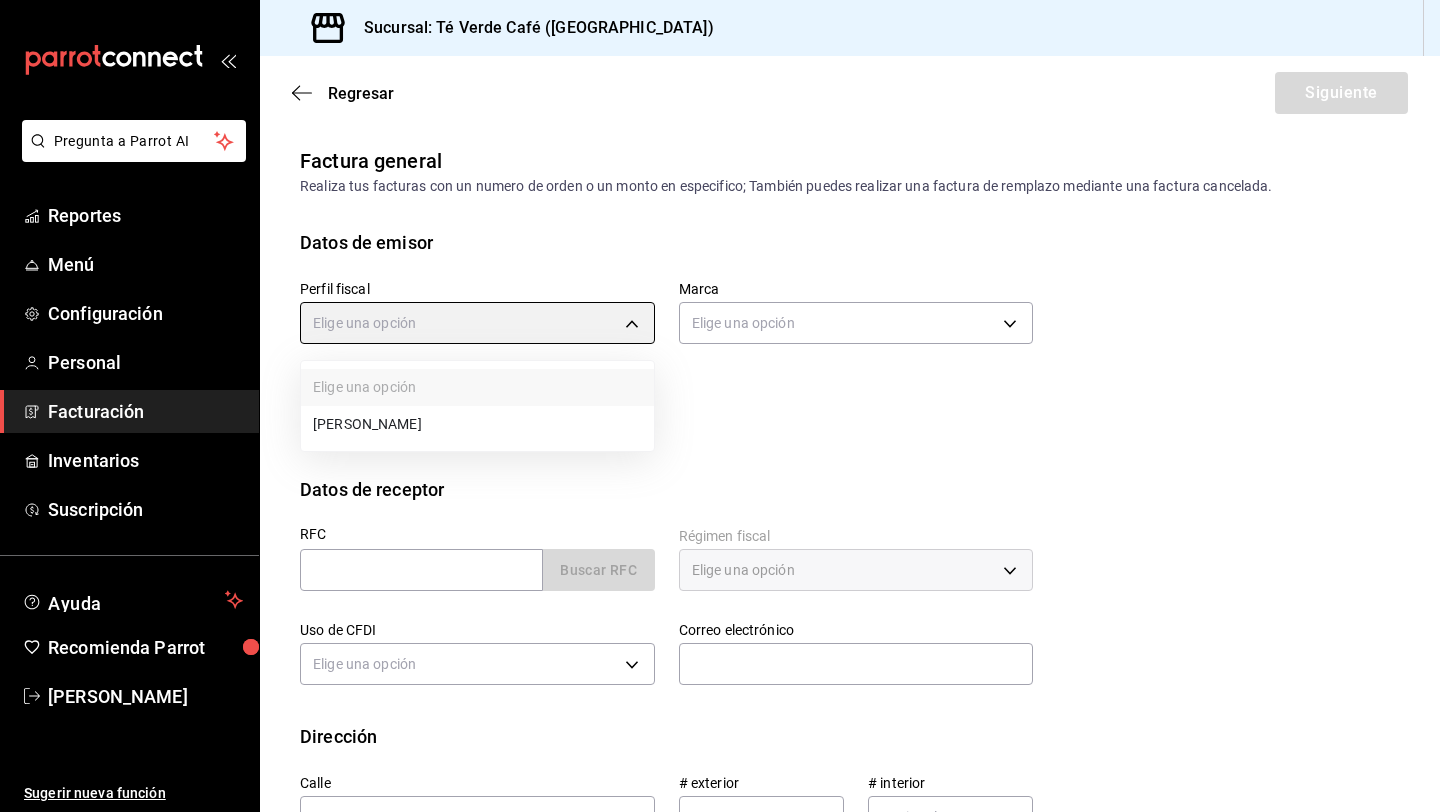 type on "1091146a-a15b-45e5-829e-a44487394be6" 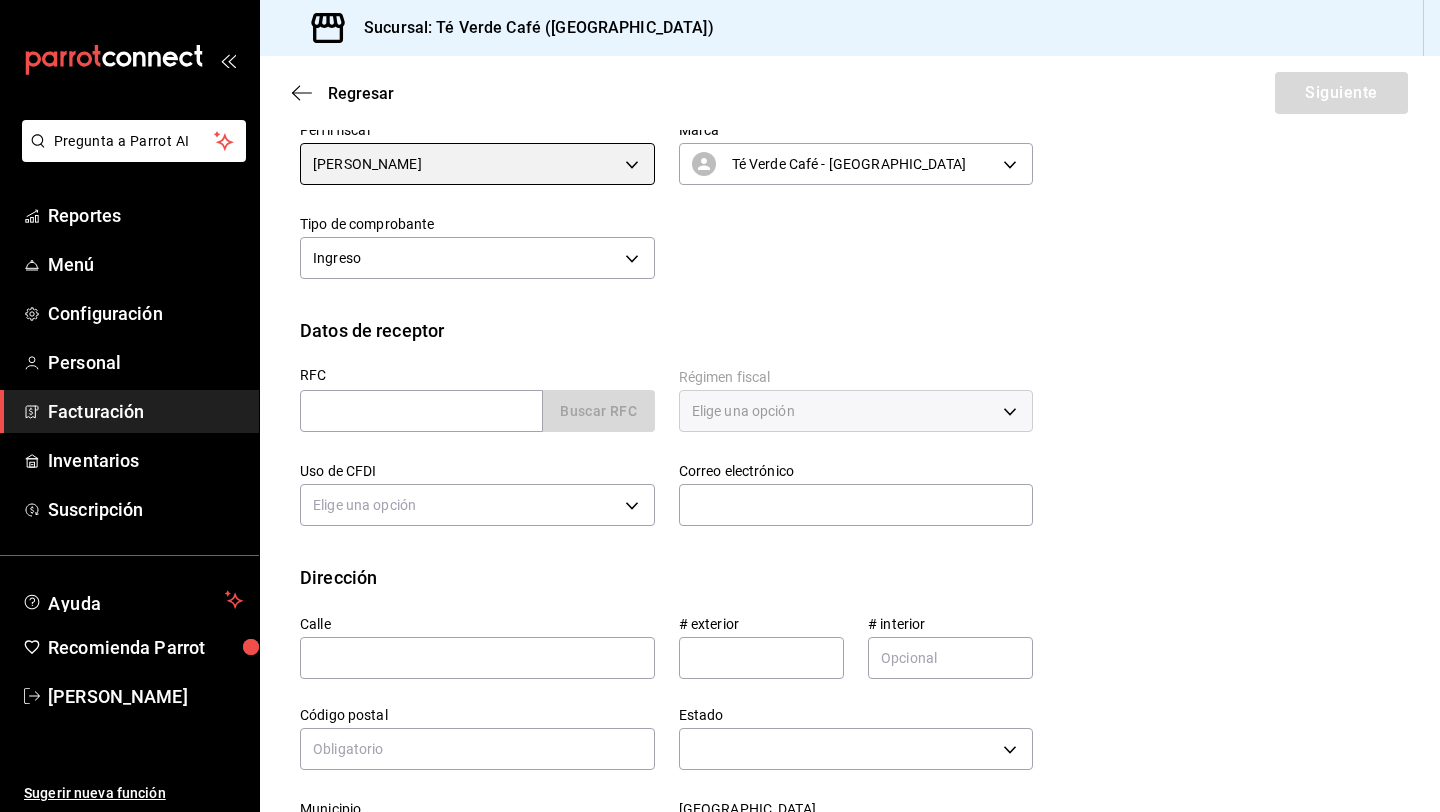 scroll, scrollTop: 168, scrollLeft: 0, axis: vertical 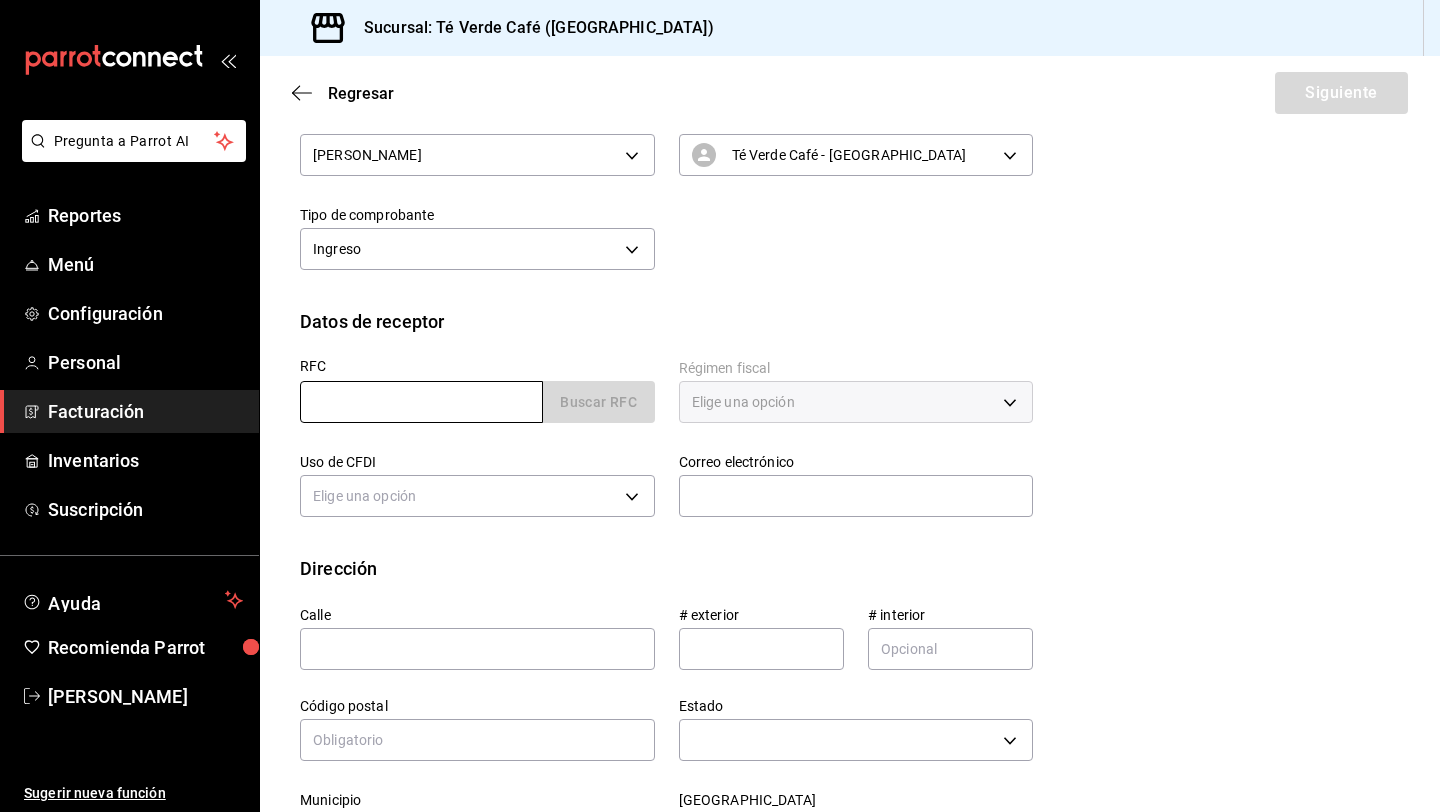click at bounding box center [421, 402] 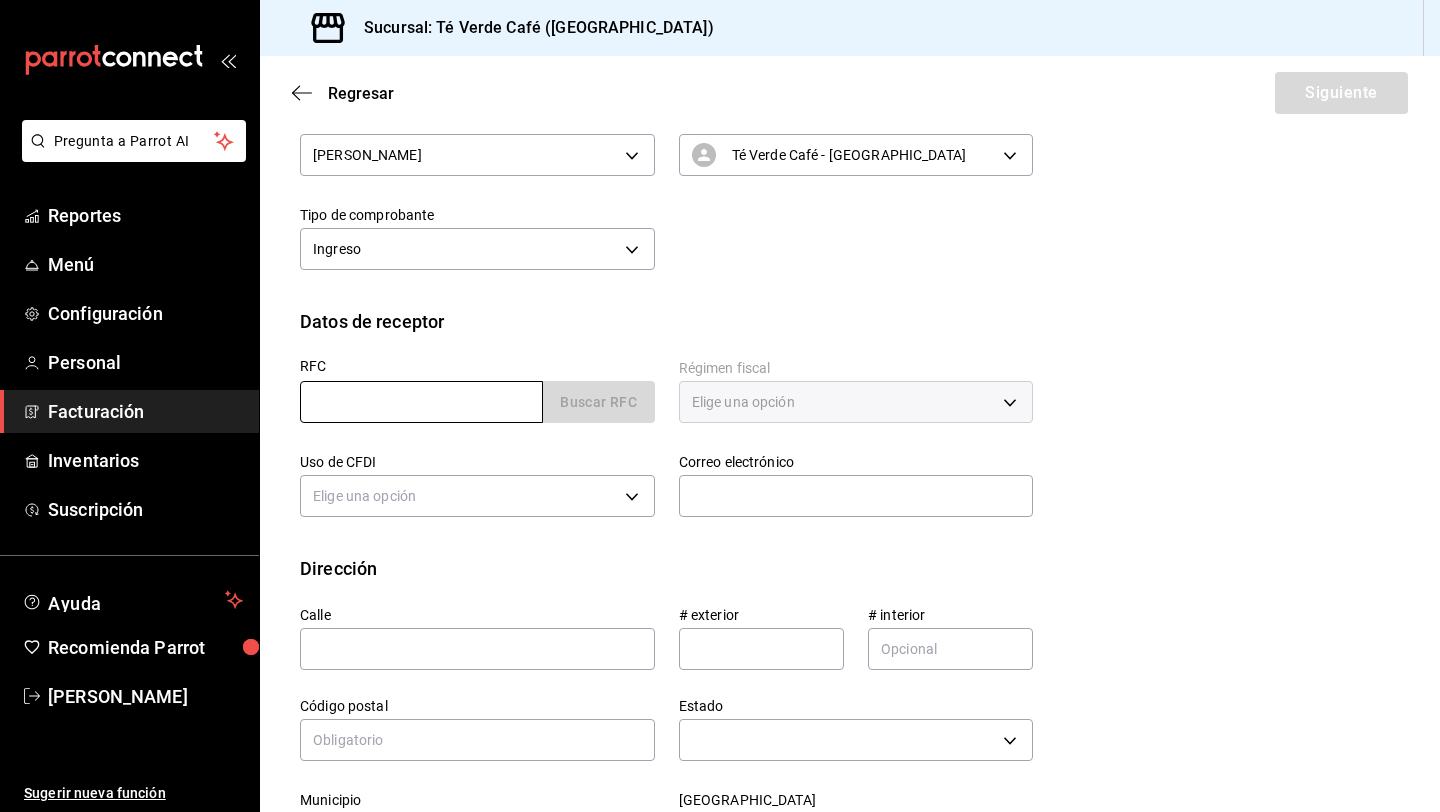 type on "GAR2203113W0" 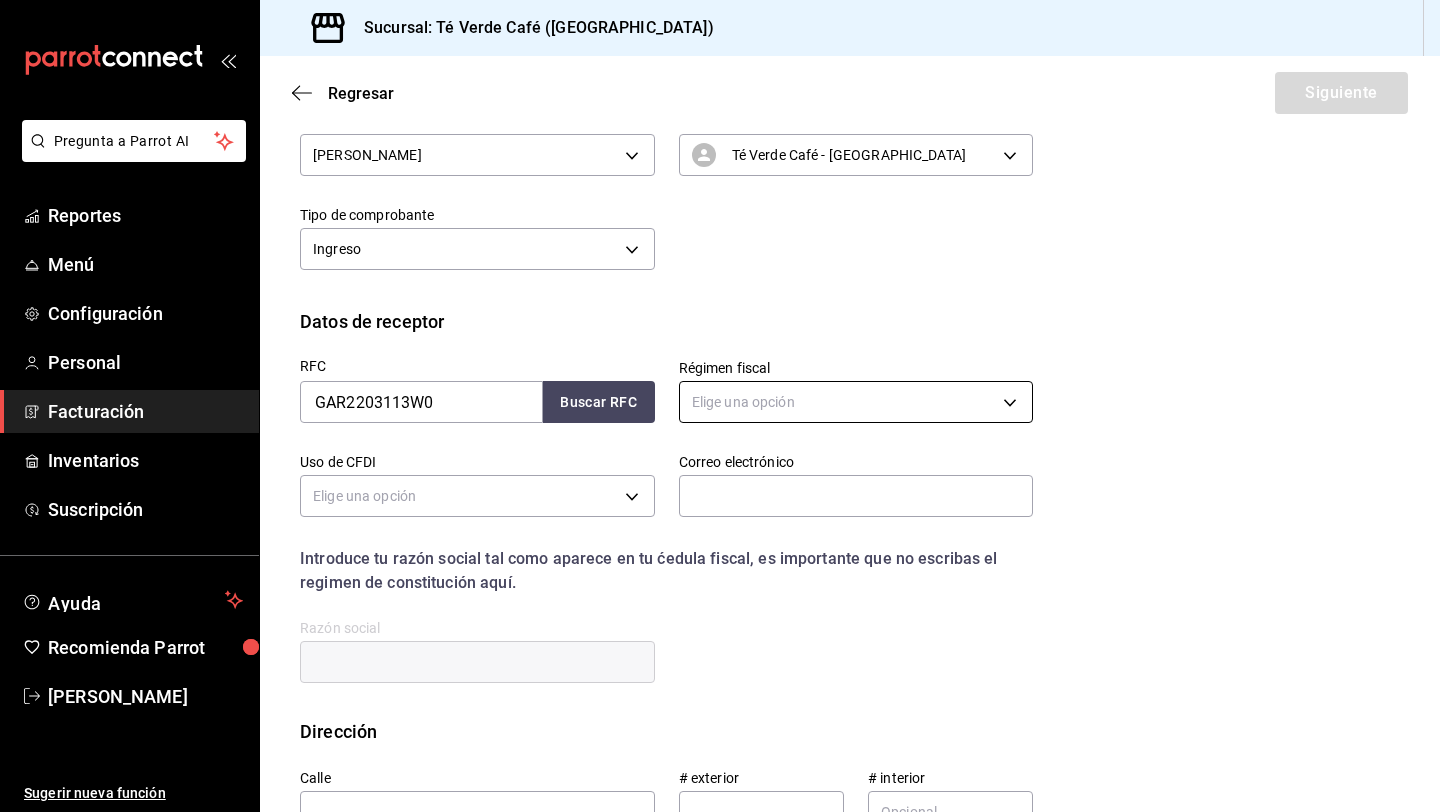click on "Pregunta a Parrot AI Reportes   Menú   Configuración   Personal   Facturación   Inventarios   Suscripción   Ayuda Recomienda Parrot   Iván Hernández   Sugerir nueva función   Sucursal: Té Verde Café (Puebla) Regresar Siguiente Factura general Realiza tus facturas con un numero de orden o un monto en especifico; También puedes realizar una factura de remplazo mediante una factura cancelada. Datos de emisor Perfil fiscal EDUARDO IVAN HERNANDEZ HERNANDEZ 1091146a-a15b-45e5-829e-a44487394be6 Marca Té Verde Café - Puebla 758a6f1e-0dac-4099-973a-2f8b6b85c5fc Tipo de comprobante Ingreso I Datos de receptor RFC GAR2203113W0 Buscar RFC Régimen fiscal Elige una opción Uso de CFDI Elige una opción Correo electrónico Introduce tu razón social tal como aparece en tu ćedula fiscal, es importante que no escribas el regimen de constitución aquí. company Razón social Dirección Calle # exterior # interior Código postal Estado ​ Municipio ​ Colonia ​ País México Pregunta a Parrot AI Reportes" at bounding box center (720, 406) 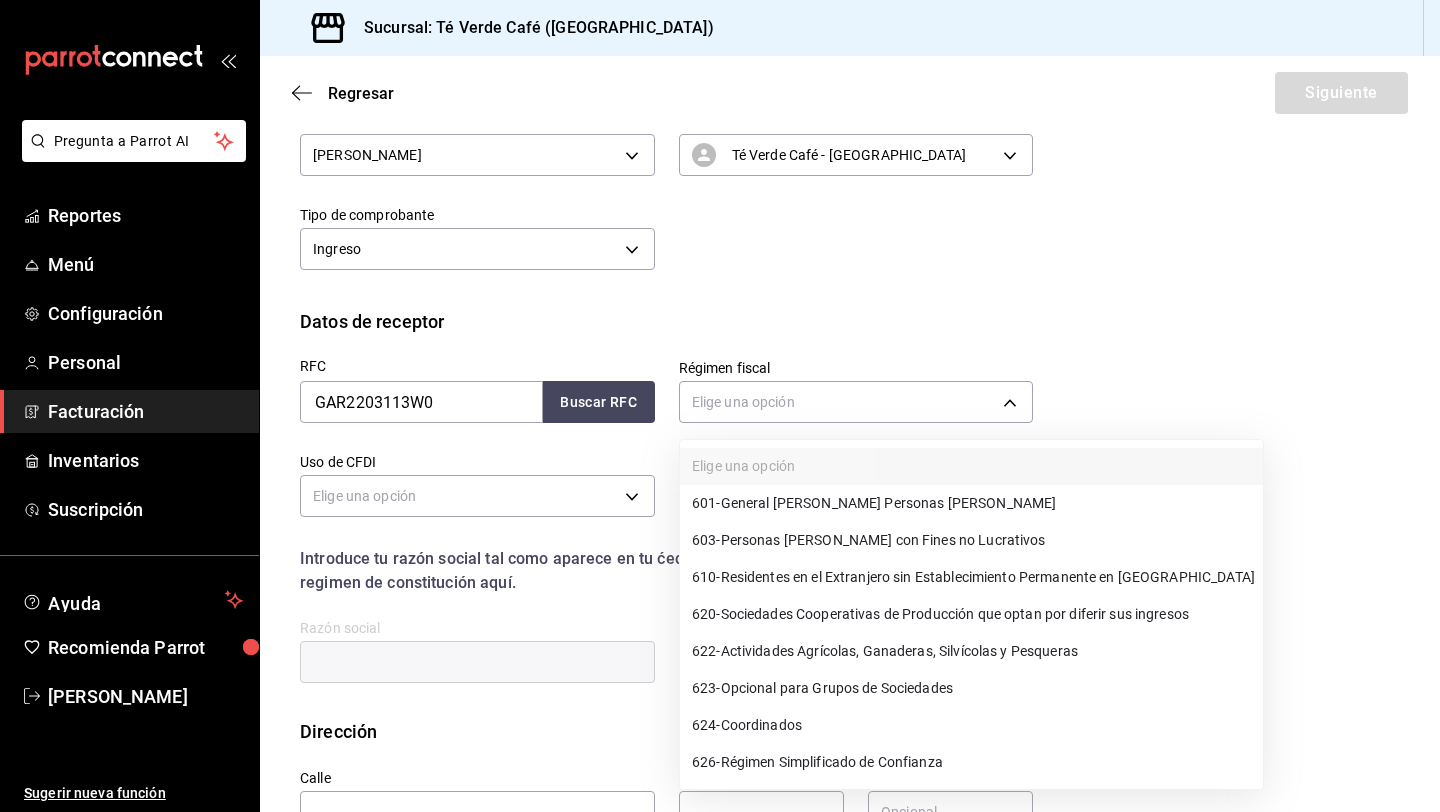click on "626  -  Régimen Simplificado de Confianza" at bounding box center [817, 762] 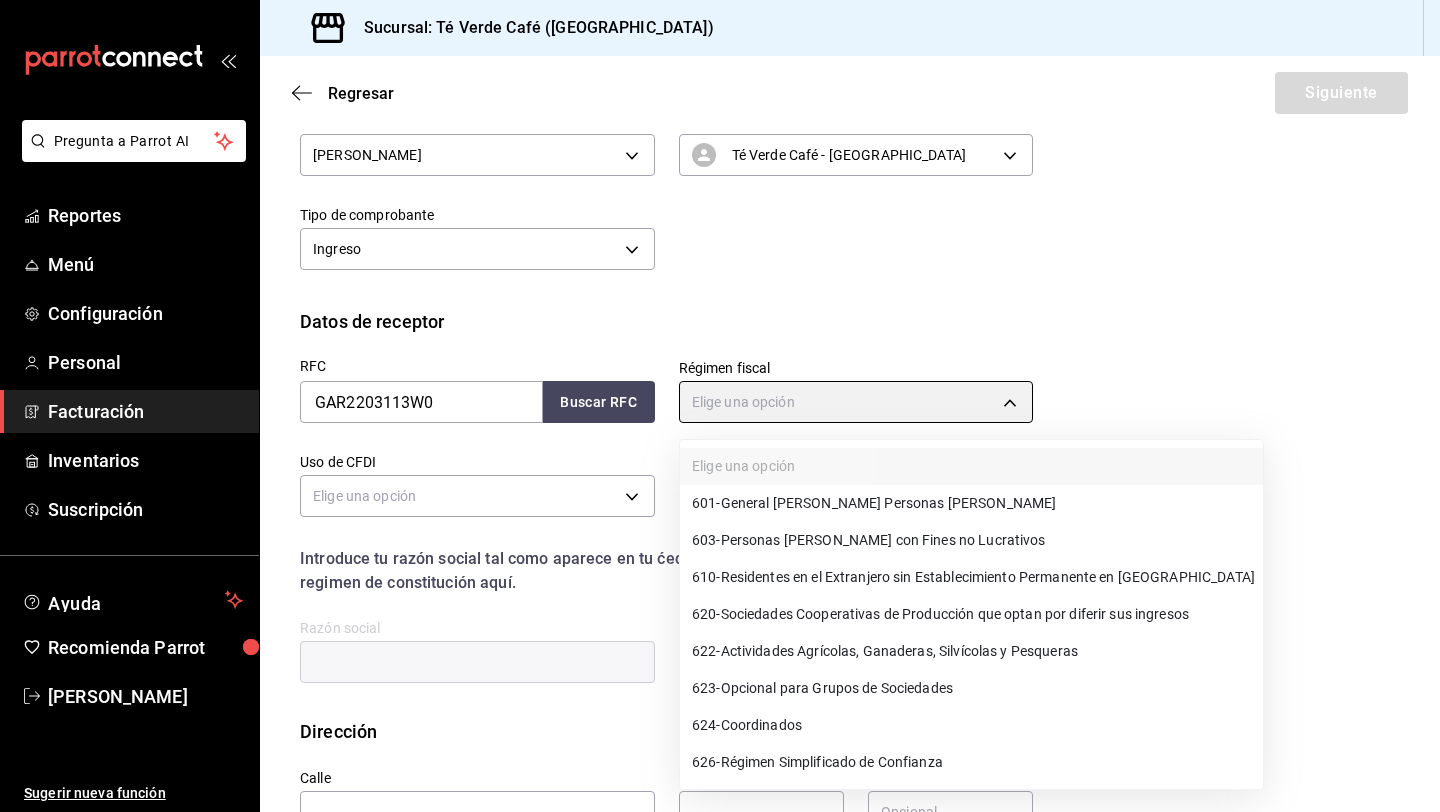 type on "626" 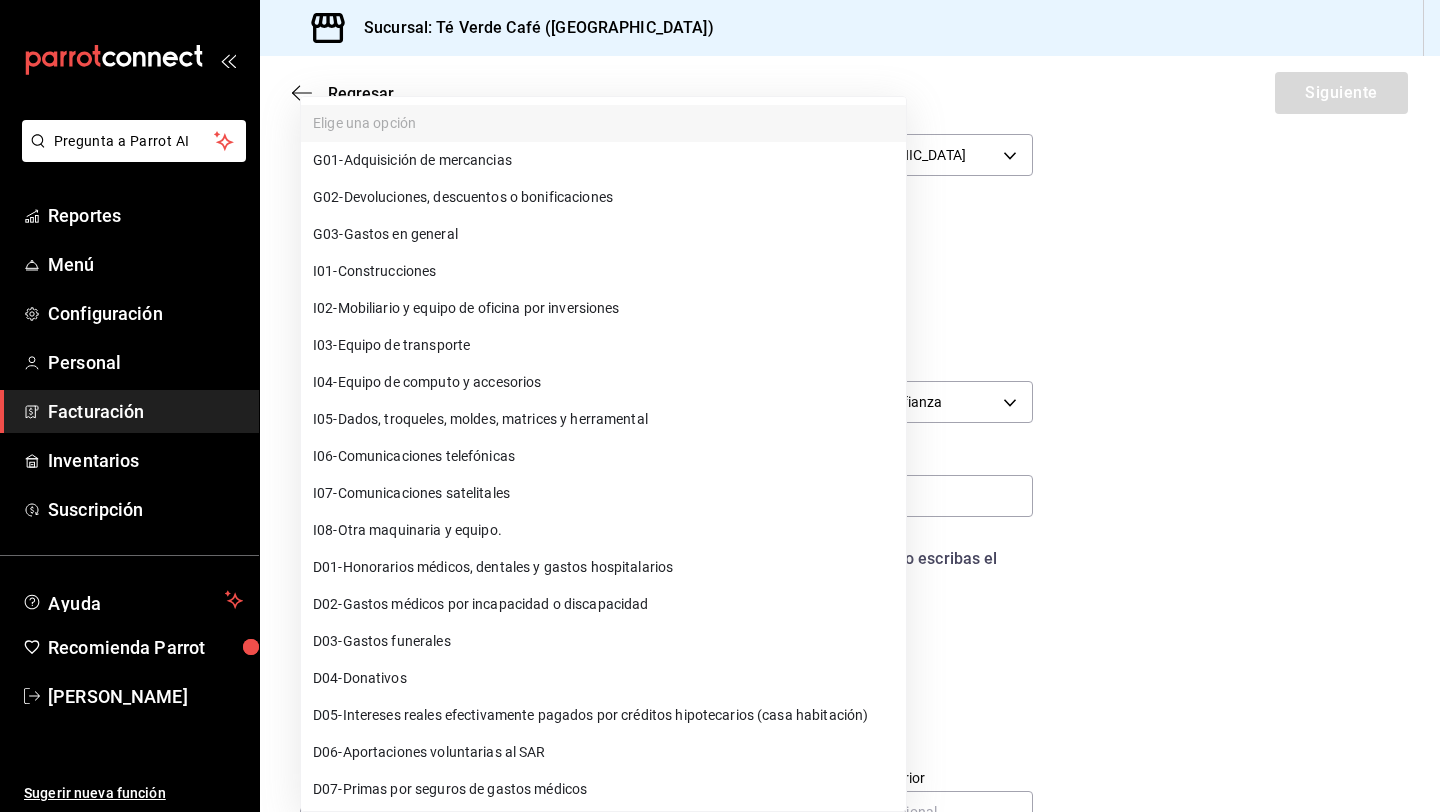 click on "Pregunta a Parrot AI Reportes   Menú   Configuración   Personal   Facturación   Inventarios   Suscripción   Ayuda Recomienda Parrot   Iván Hernández   Sugerir nueva función   Sucursal: Té Verde Café (Puebla) Regresar Siguiente Factura general Realiza tus facturas con un numero de orden o un monto en especifico; También puedes realizar una factura de remplazo mediante una factura cancelada. Datos de emisor Perfil fiscal EDUARDO IVAN HERNANDEZ HERNANDEZ 1091146a-a15b-45e5-829e-a44487394be6 Marca Té Verde Café - Puebla 758a6f1e-0dac-4099-973a-2f8b6b85c5fc Tipo de comprobante Ingreso I Datos de receptor RFC GAR2203113W0 Buscar RFC Régimen fiscal 626  -  Régimen Simplificado de Confianza 626 Uso de CFDI Elige una opción Correo electrónico Introduce tu razón social tal como aparece en tu ćedula fiscal, es importante que no escribas el regimen de constitución aquí. company Razón social Dirección Calle # exterior # interior Código postal Estado ​ Municipio ​ Colonia ​ País México" at bounding box center [720, 406] 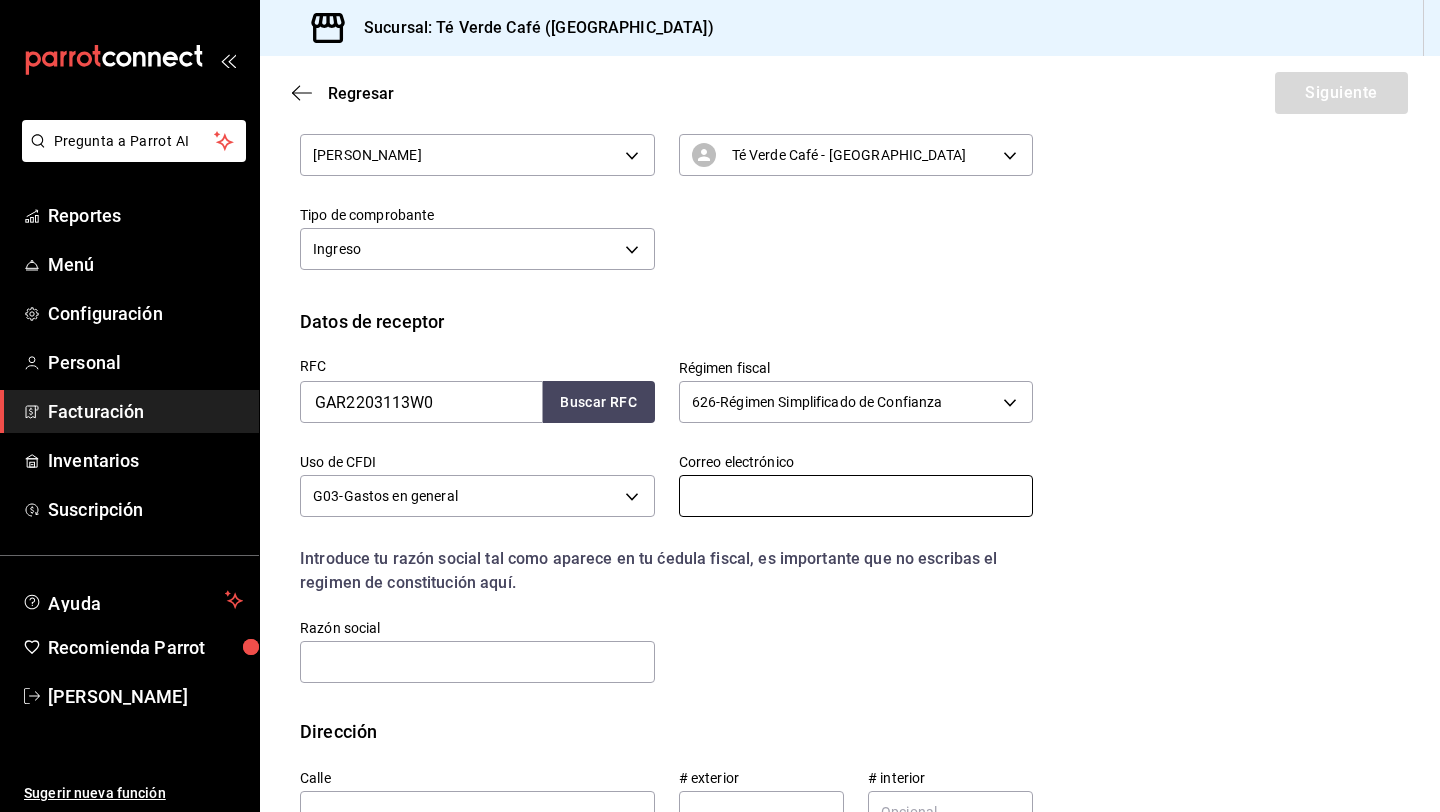 click at bounding box center [856, 496] 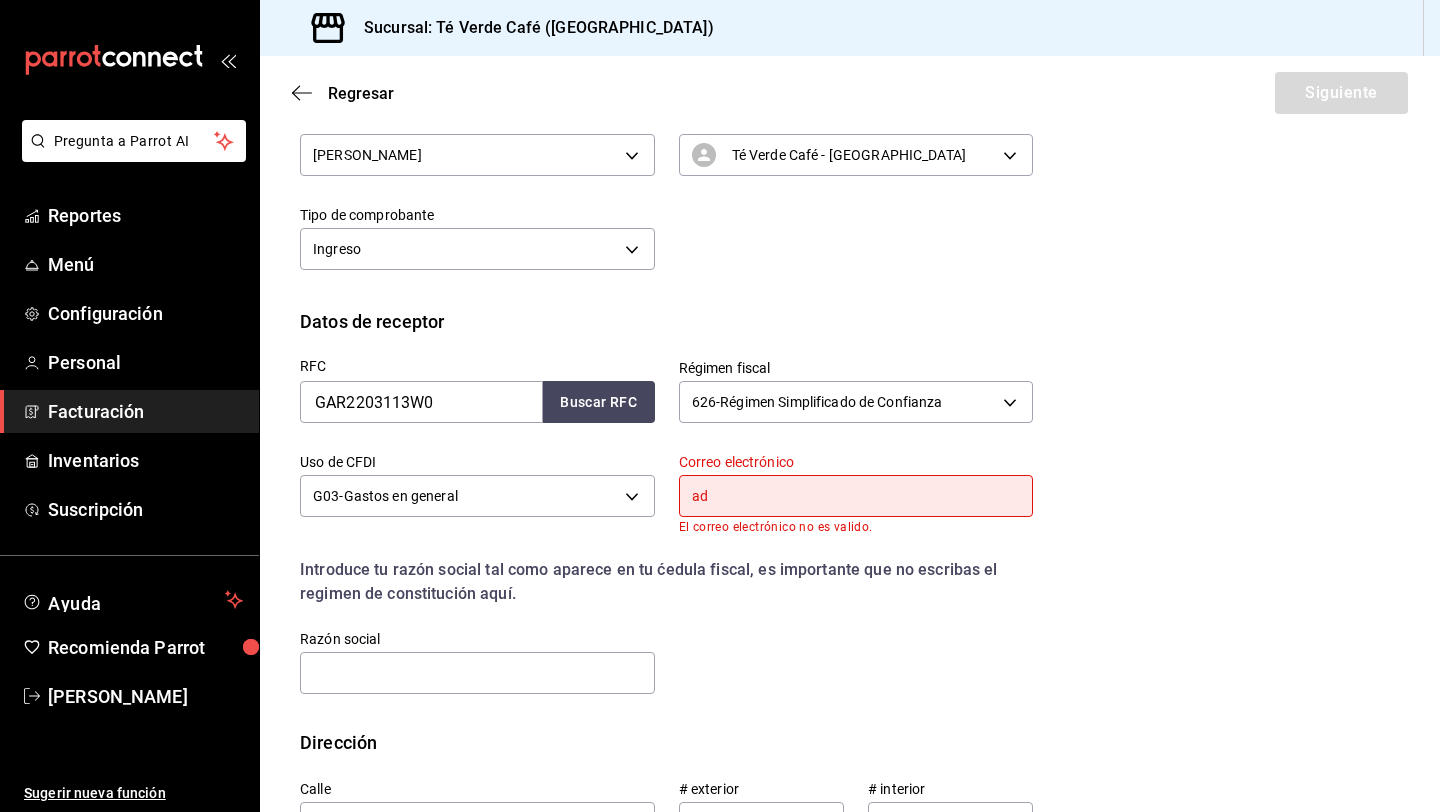 type on "admin@efimero.mx" 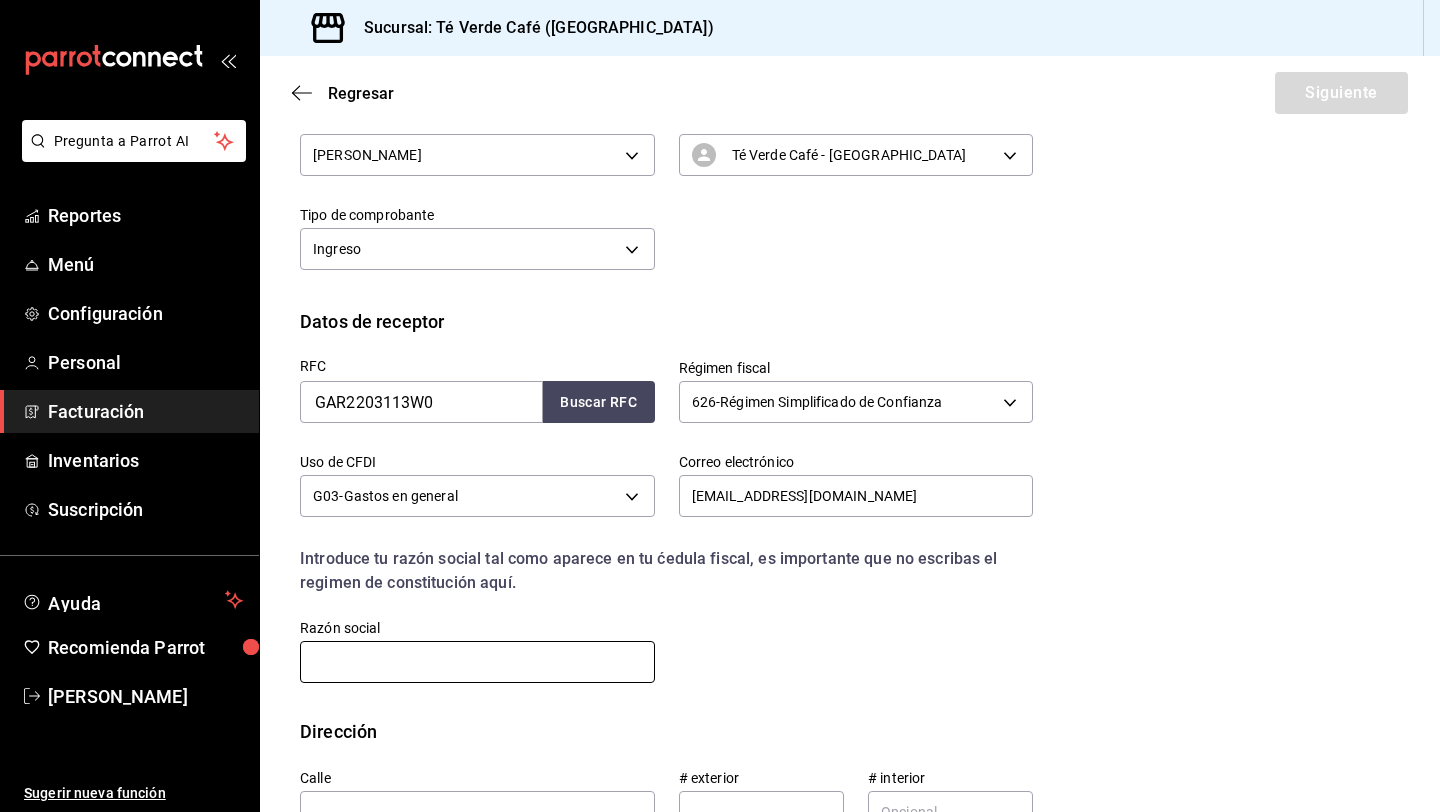 click at bounding box center (477, 662) 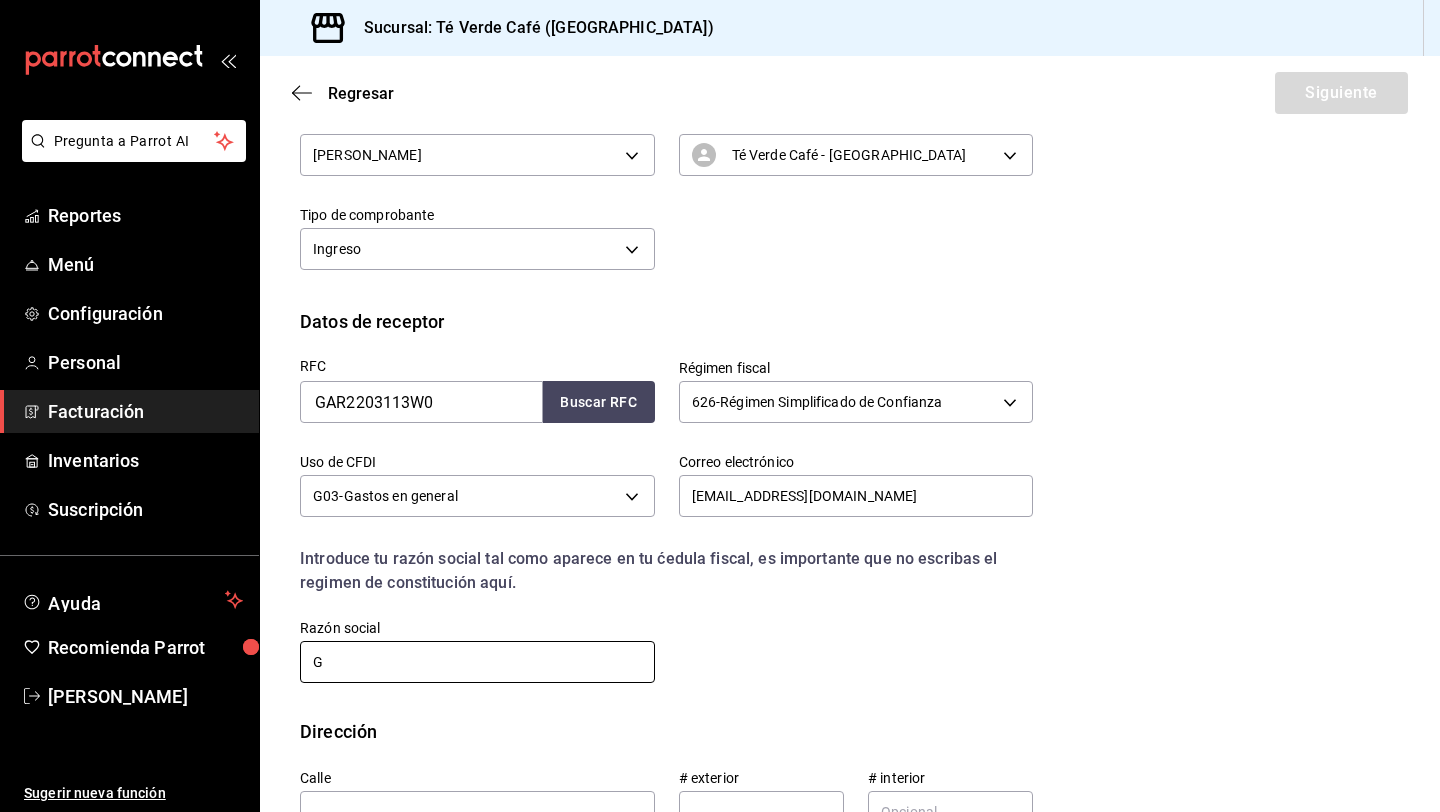 type on "GDV ARQUITECTOS" 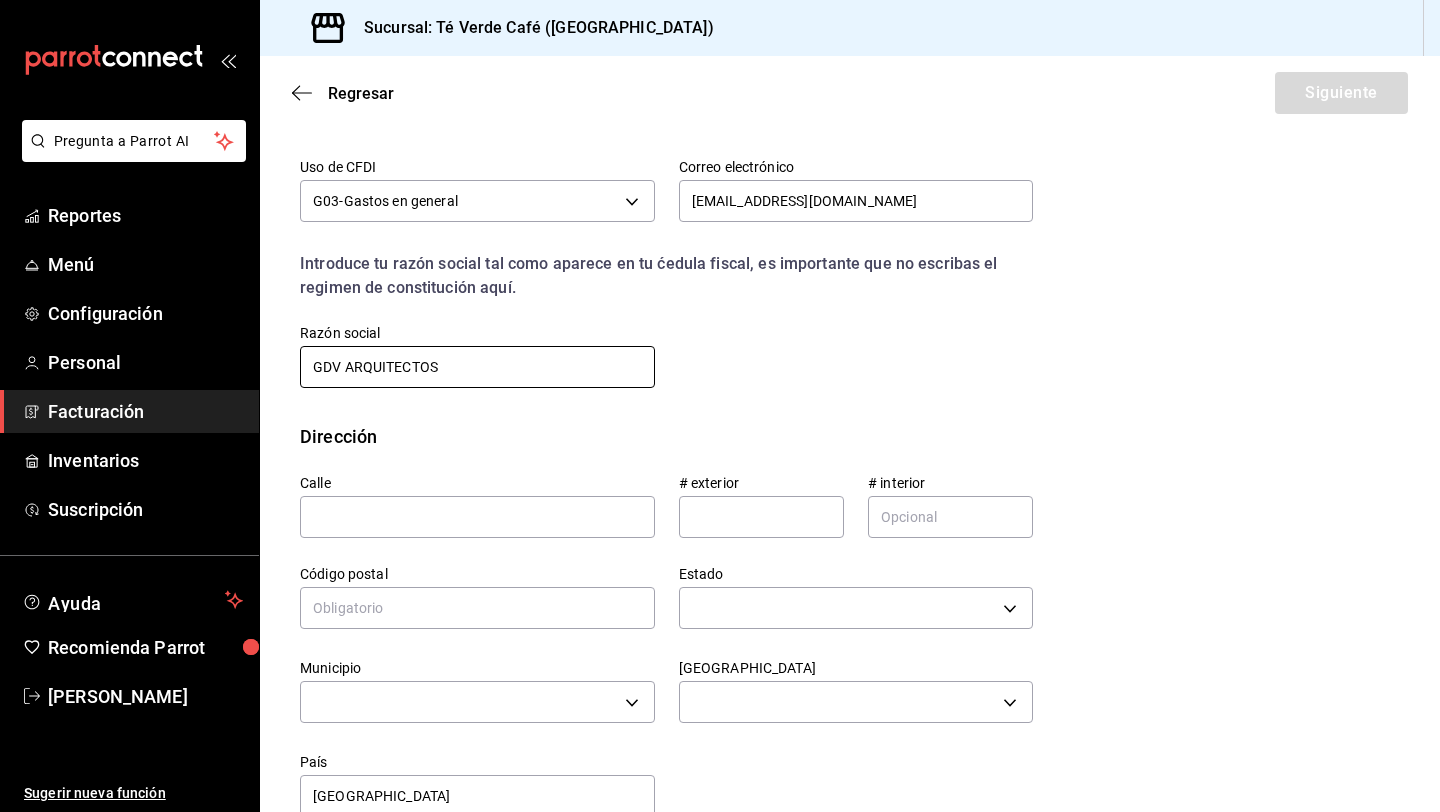 scroll, scrollTop: 503, scrollLeft: 0, axis: vertical 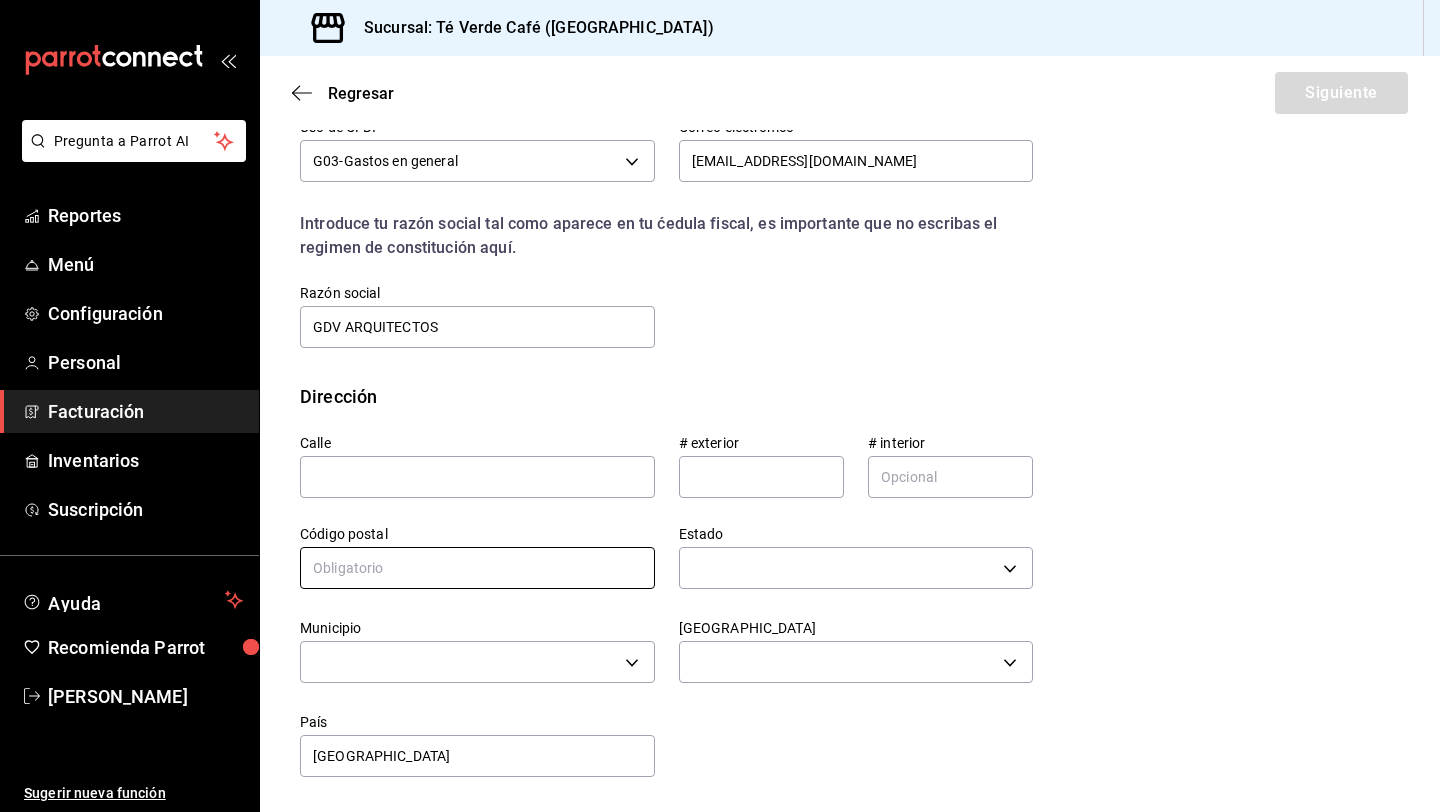 click at bounding box center [477, 568] 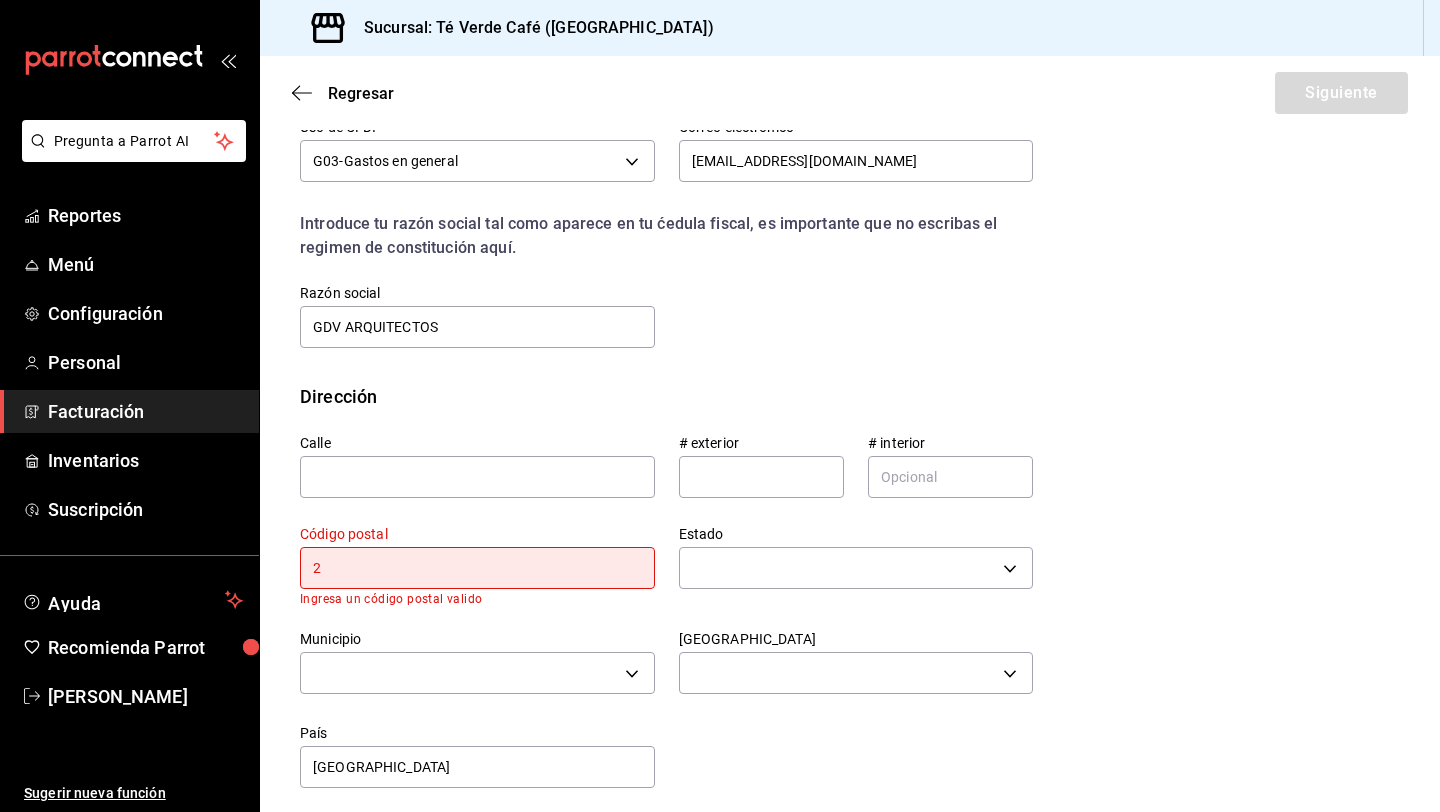 type on "28017" 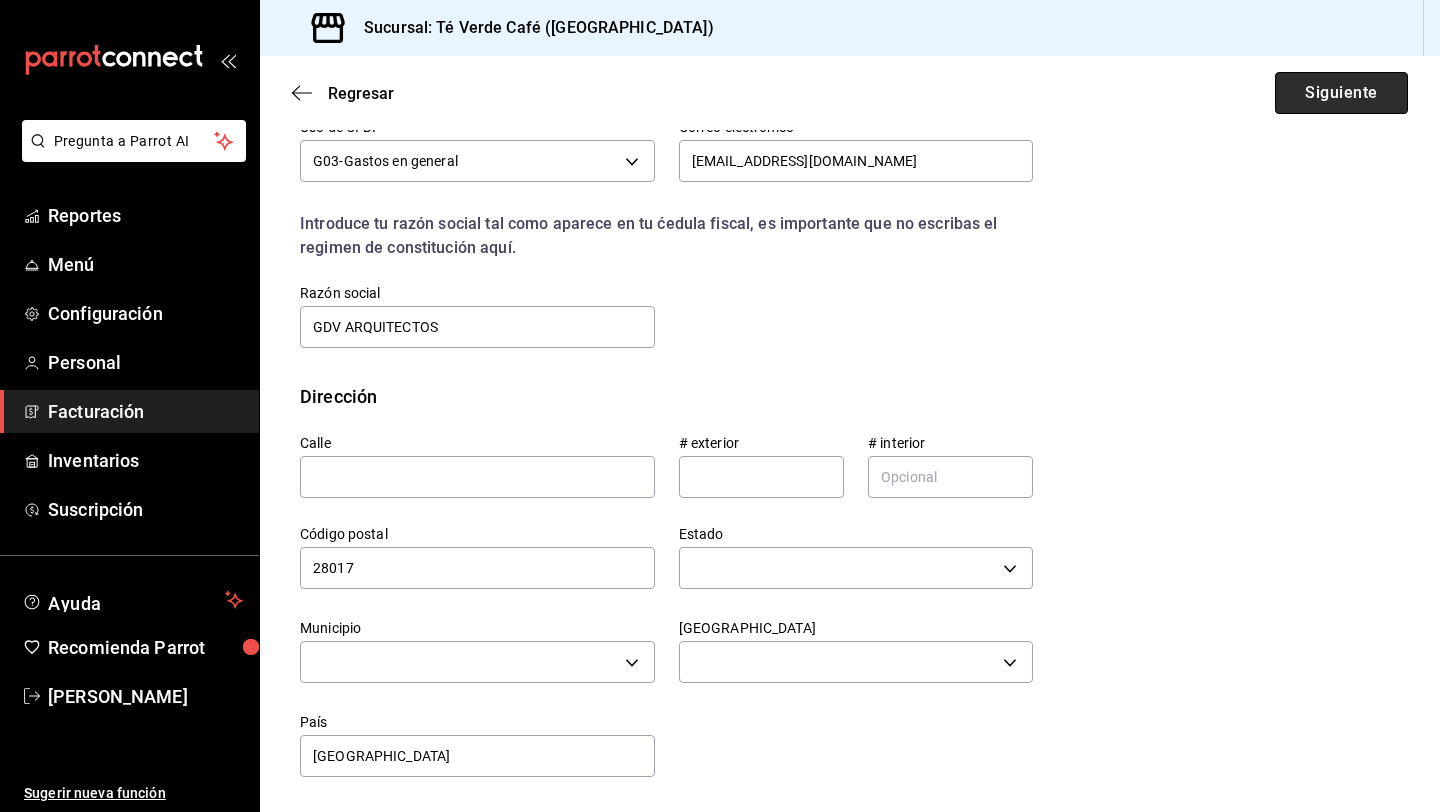 click on "Siguiente" at bounding box center [1341, 93] 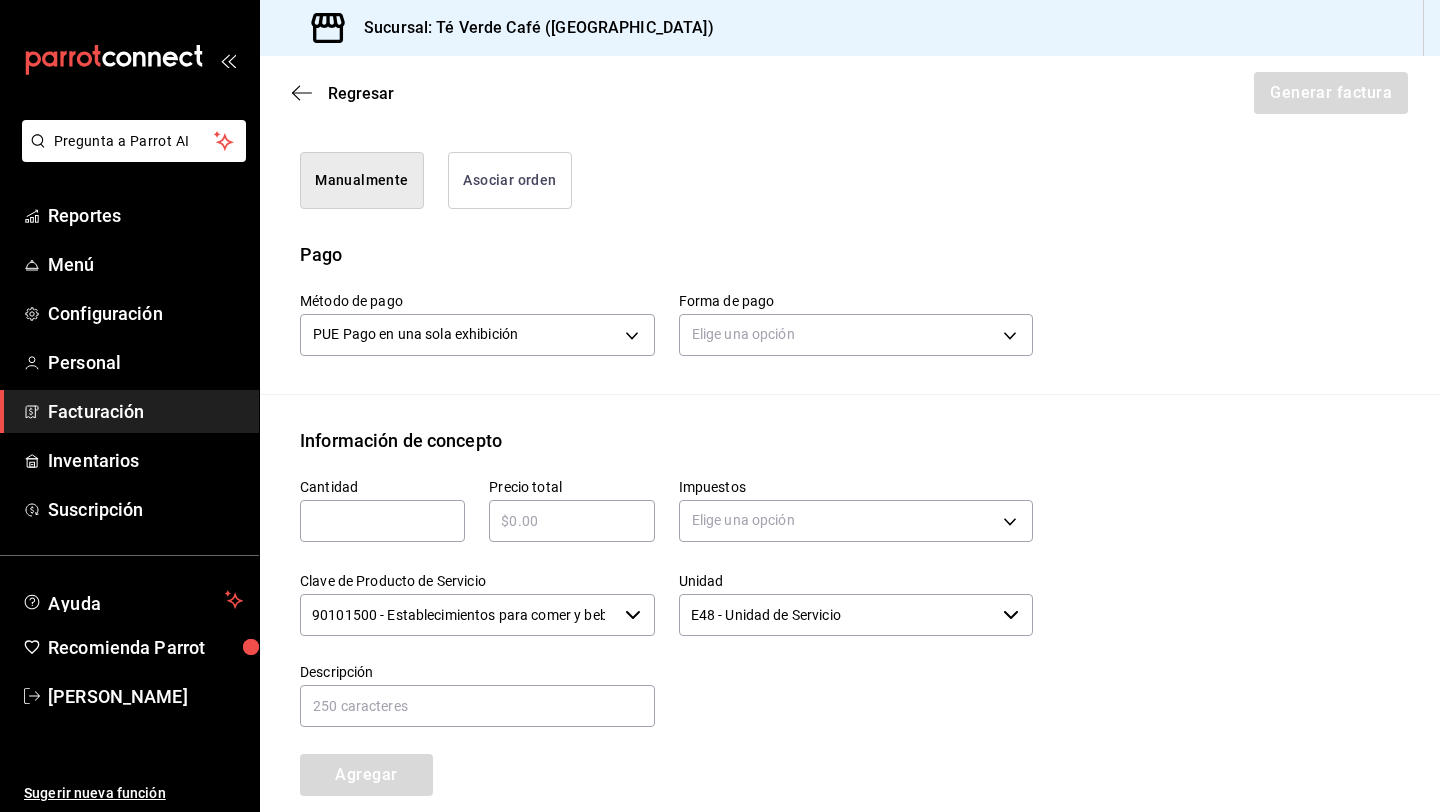 click on "Manualmente Asociar orden" at bounding box center (850, 184) 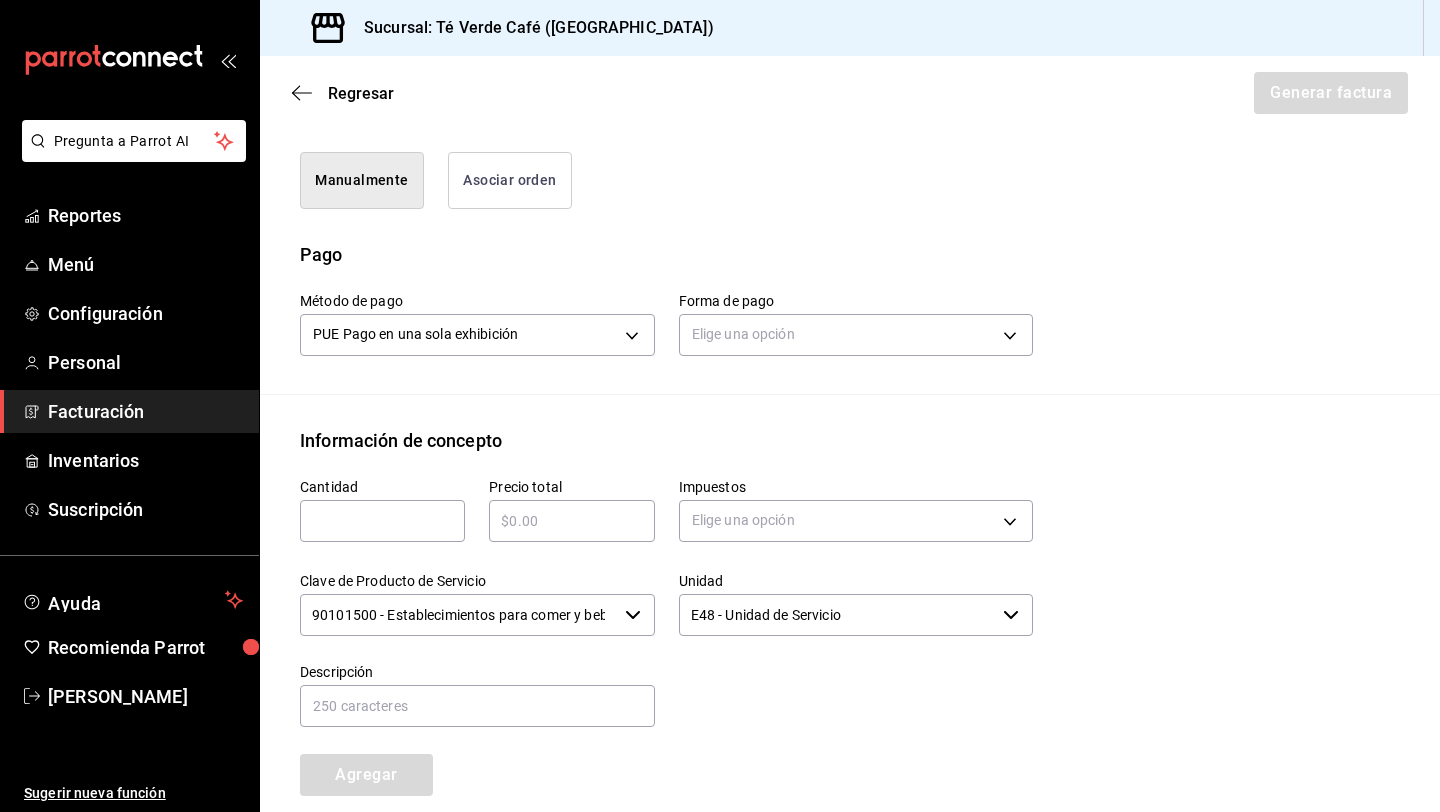 click on "Asociar orden" at bounding box center (510, 180) 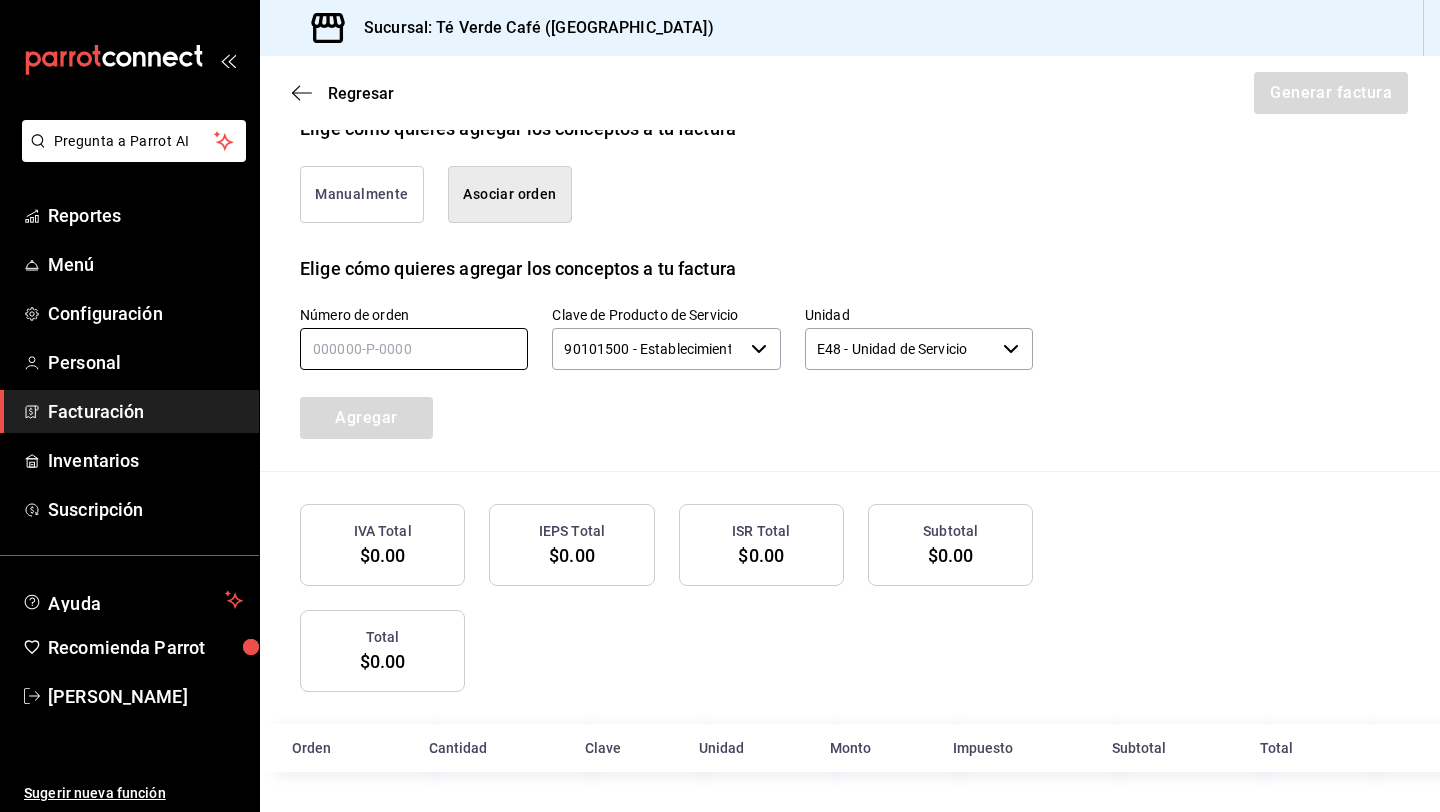 click at bounding box center [414, 349] 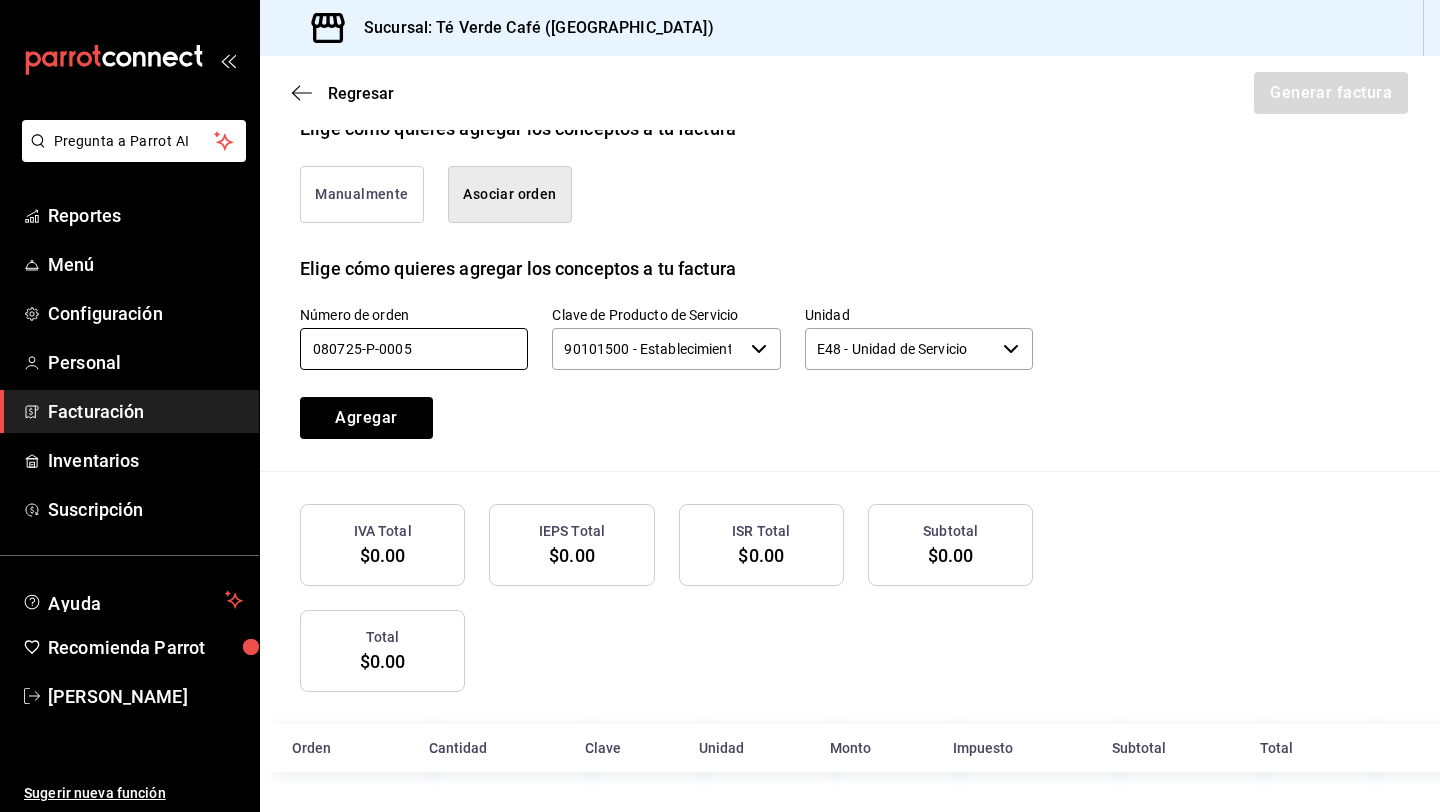 type on "080725-P-0005" 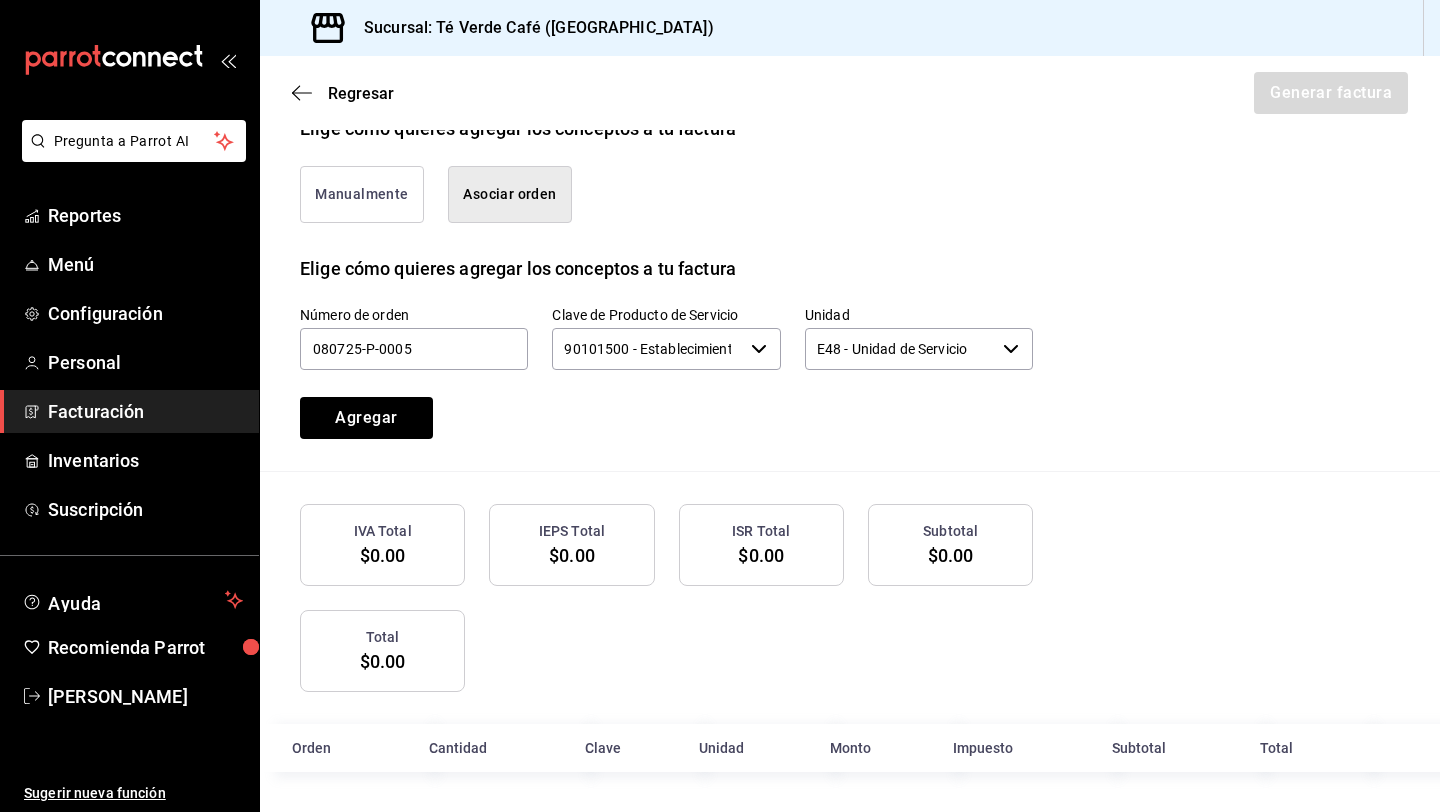 click on "90101500 - Establecimientos para comer y beber" at bounding box center [647, 349] 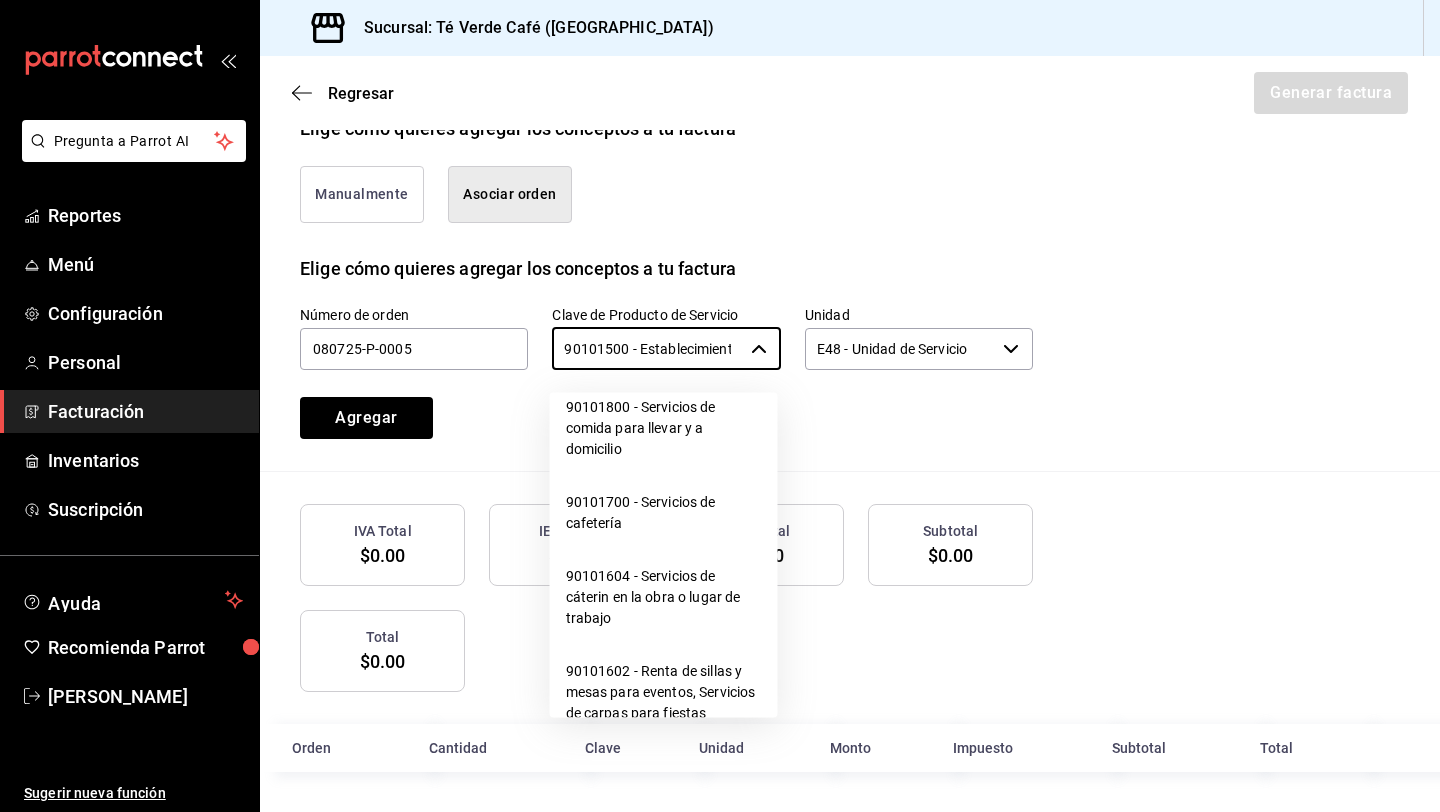 scroll, scrollTop: 439, scrollLeft: 0, axis: vertical 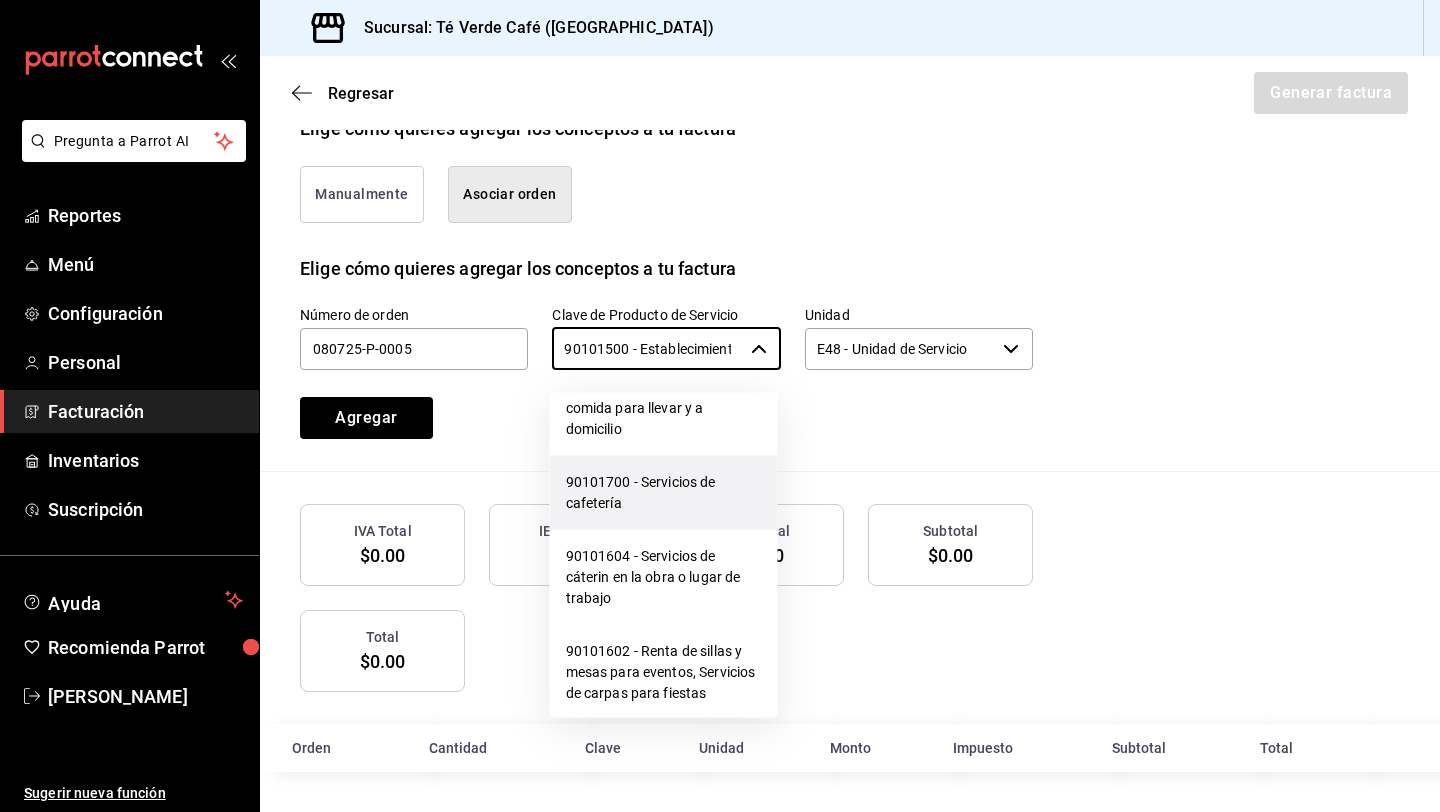 click on "90101700 - Servicios de cafetería" at bounding box center (664, 493) 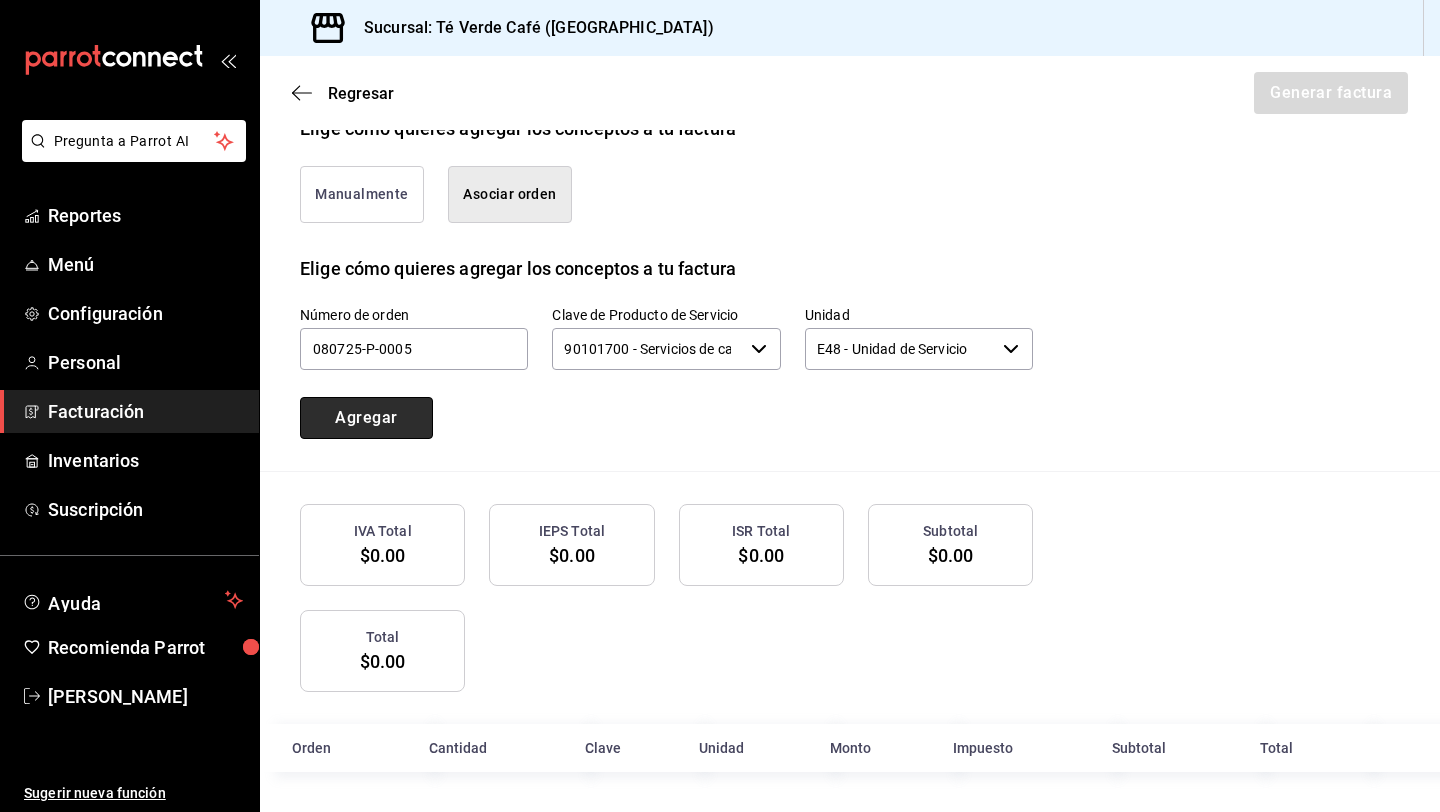 click on "Agregar" at bounding box center [366, 418] 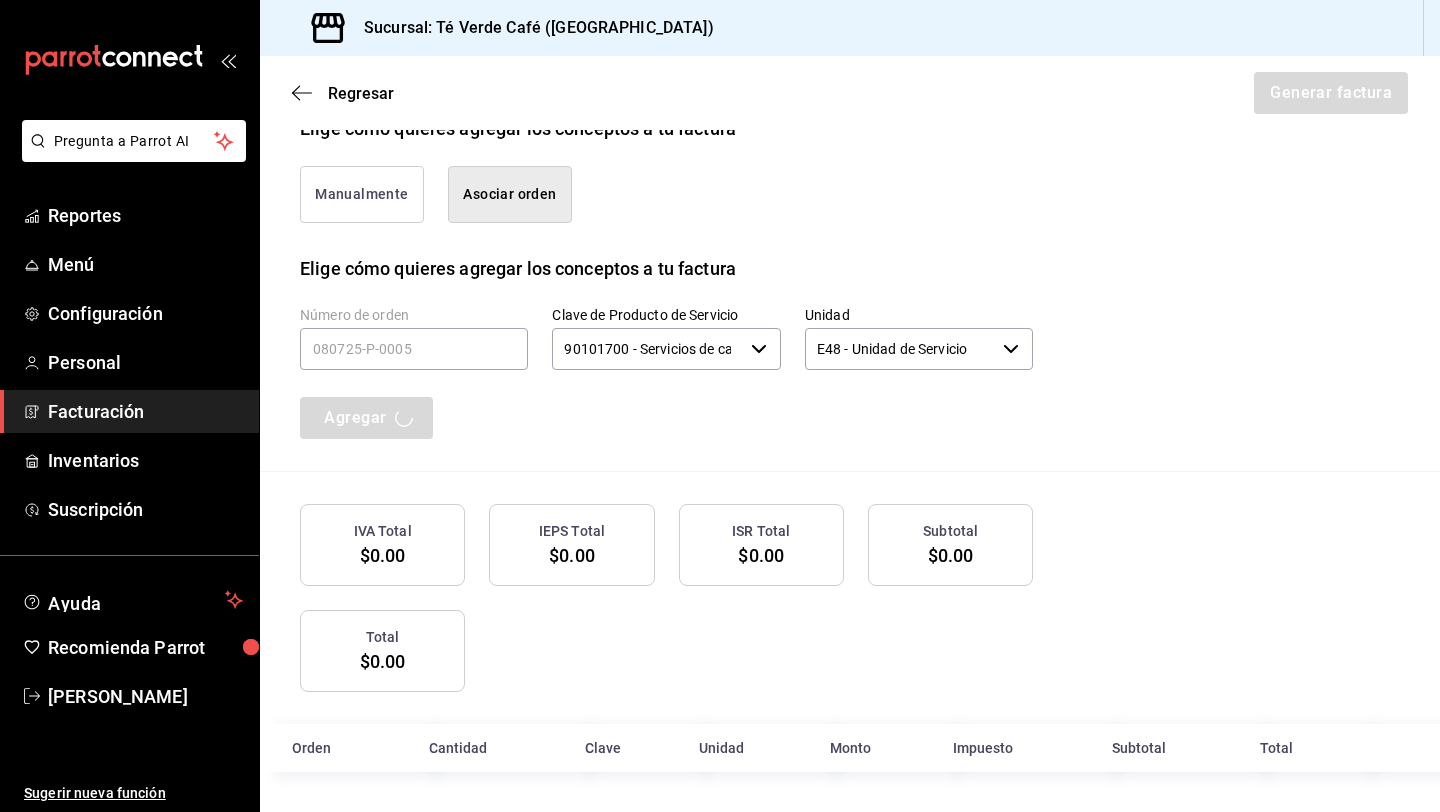type 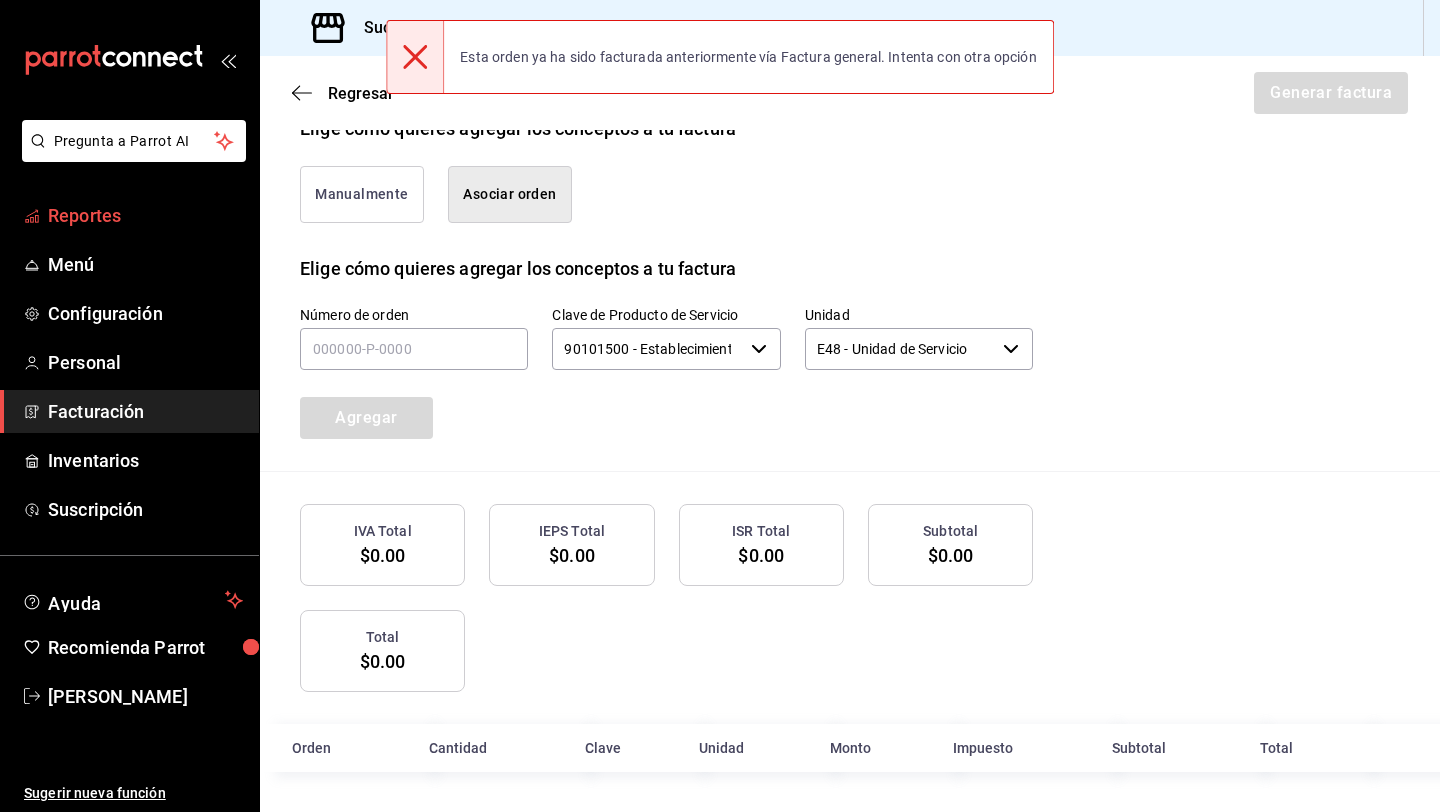 click on "Reportes" at bounding box center (145, 215) 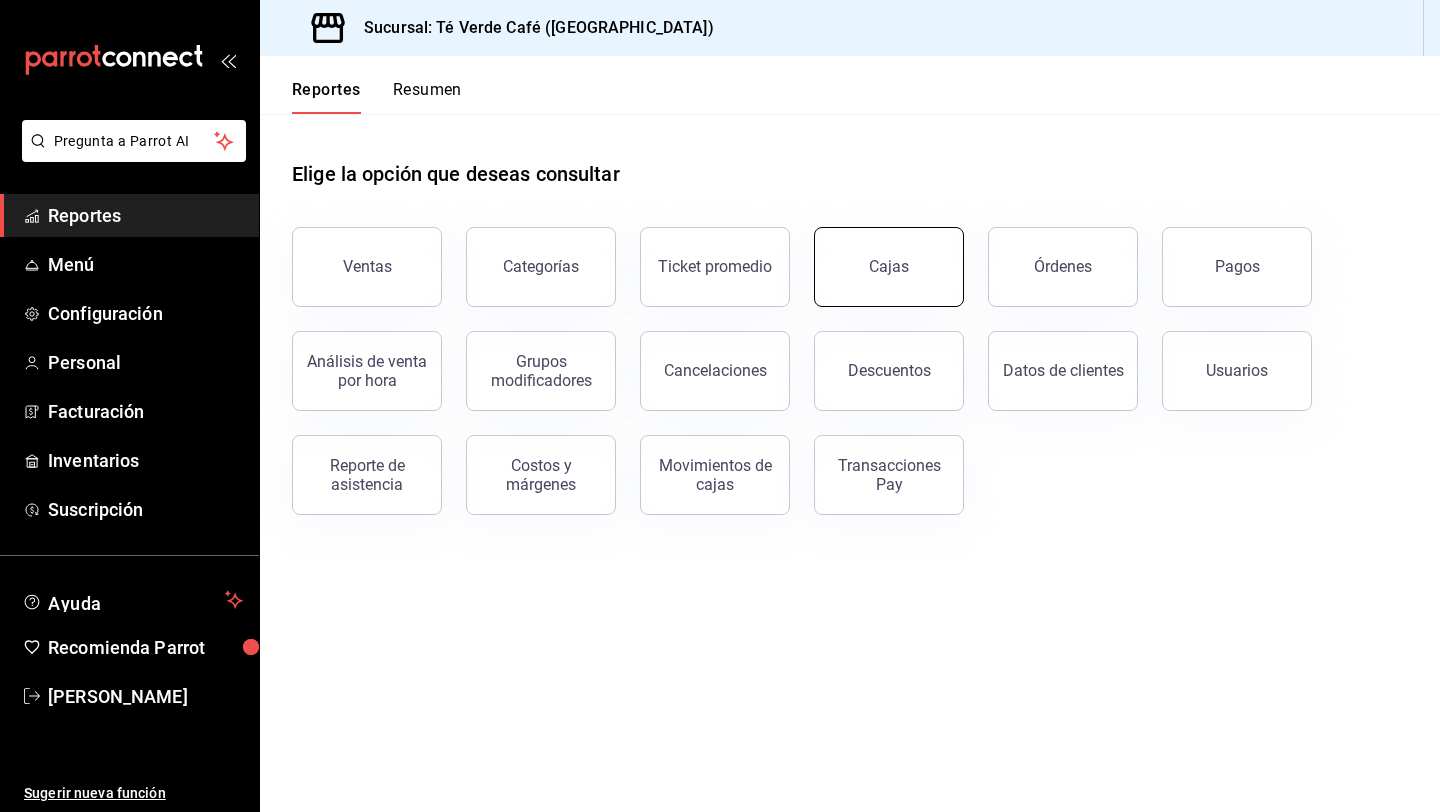 click on "Cajas" at bounding box center [889, 266] 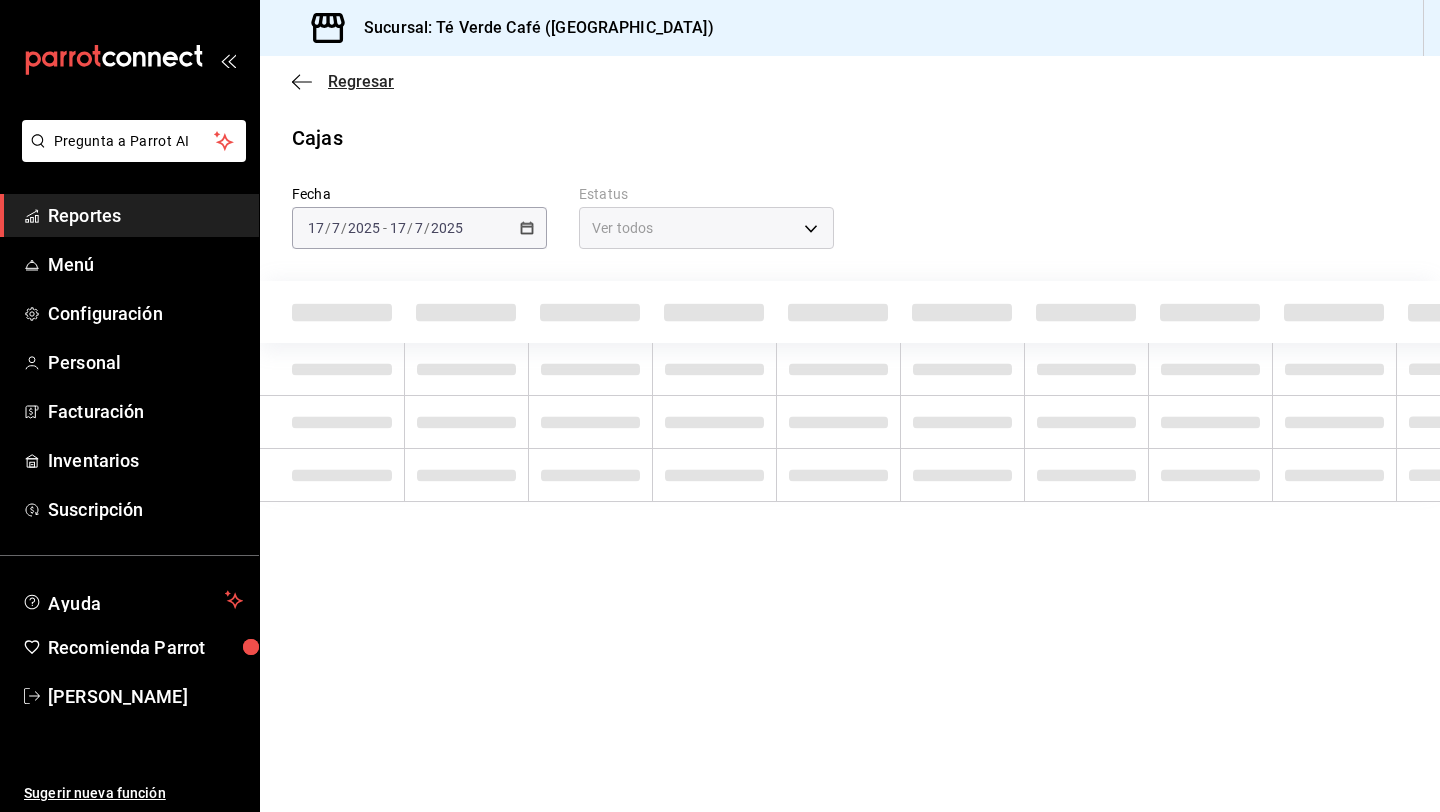 click 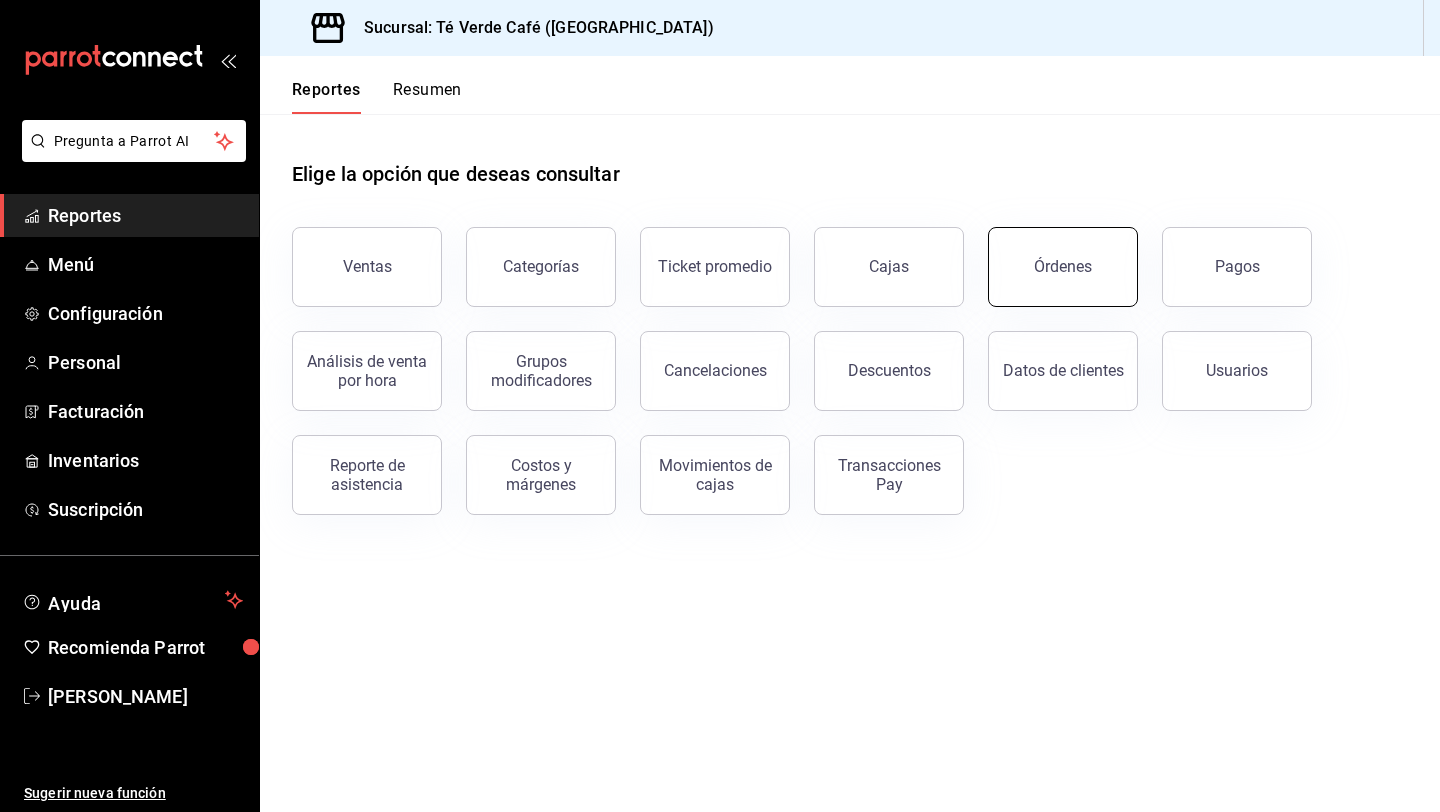 click on "Órdenes" at bounding box center [1063, 267] 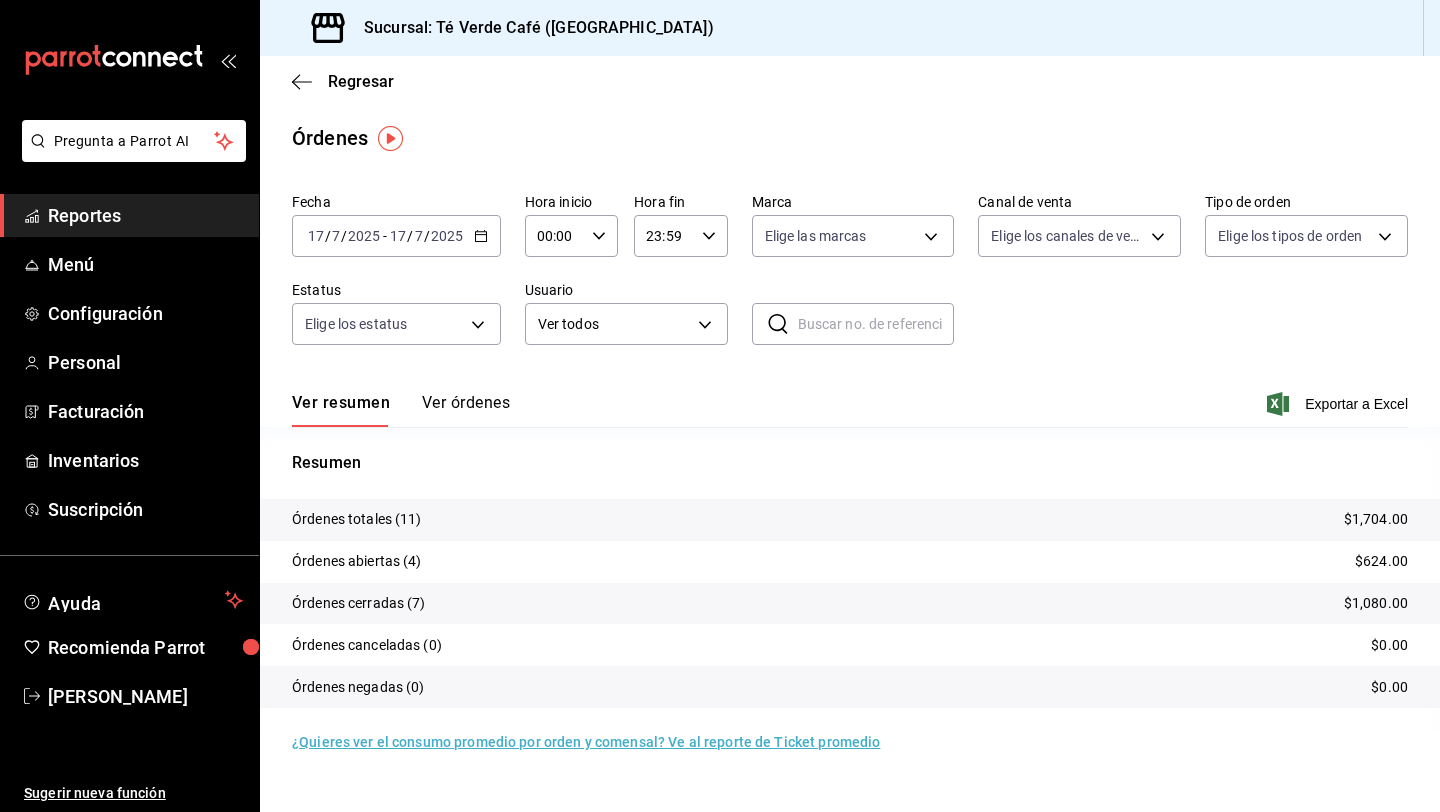 click on "Ver órdenes" at bounding box center [466, 410] 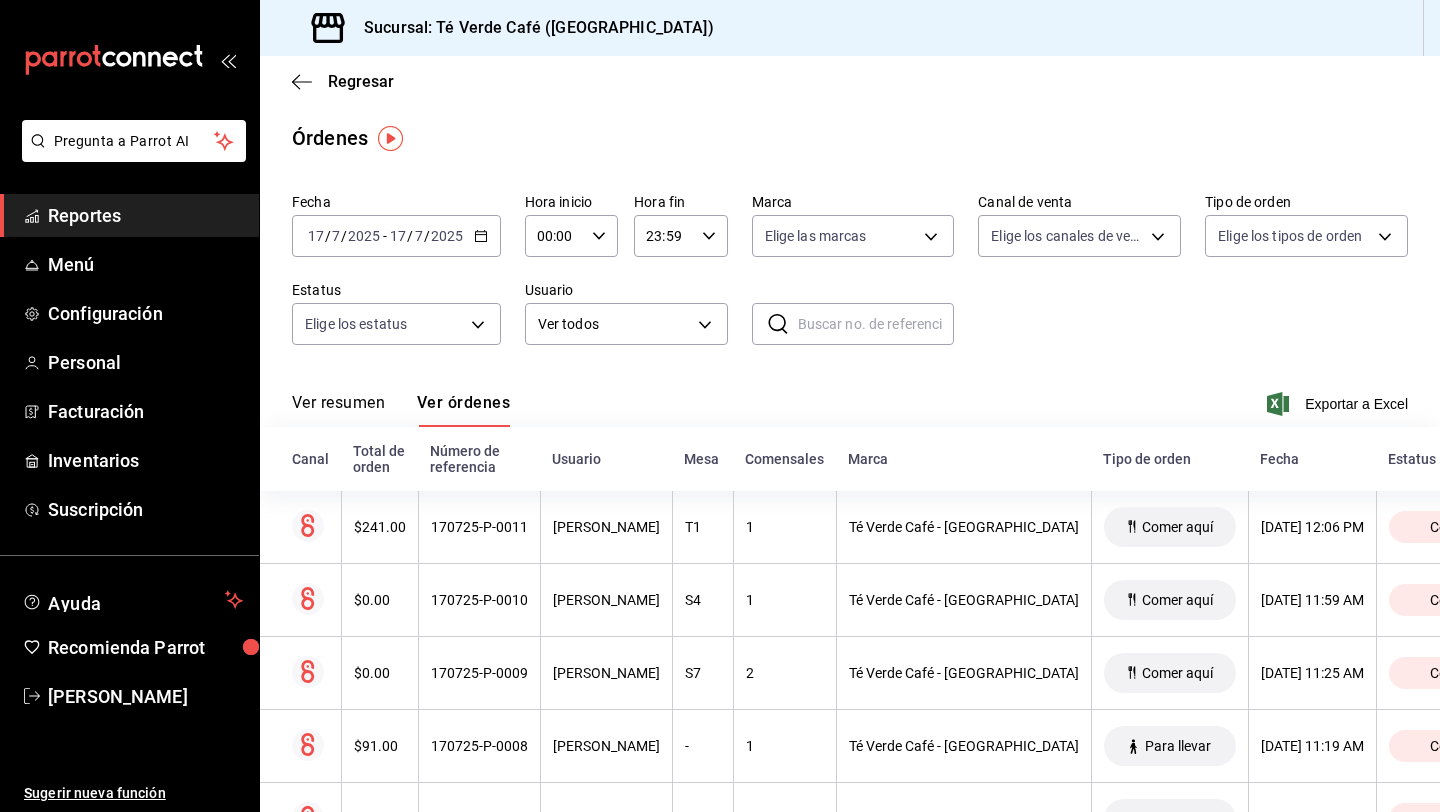 click 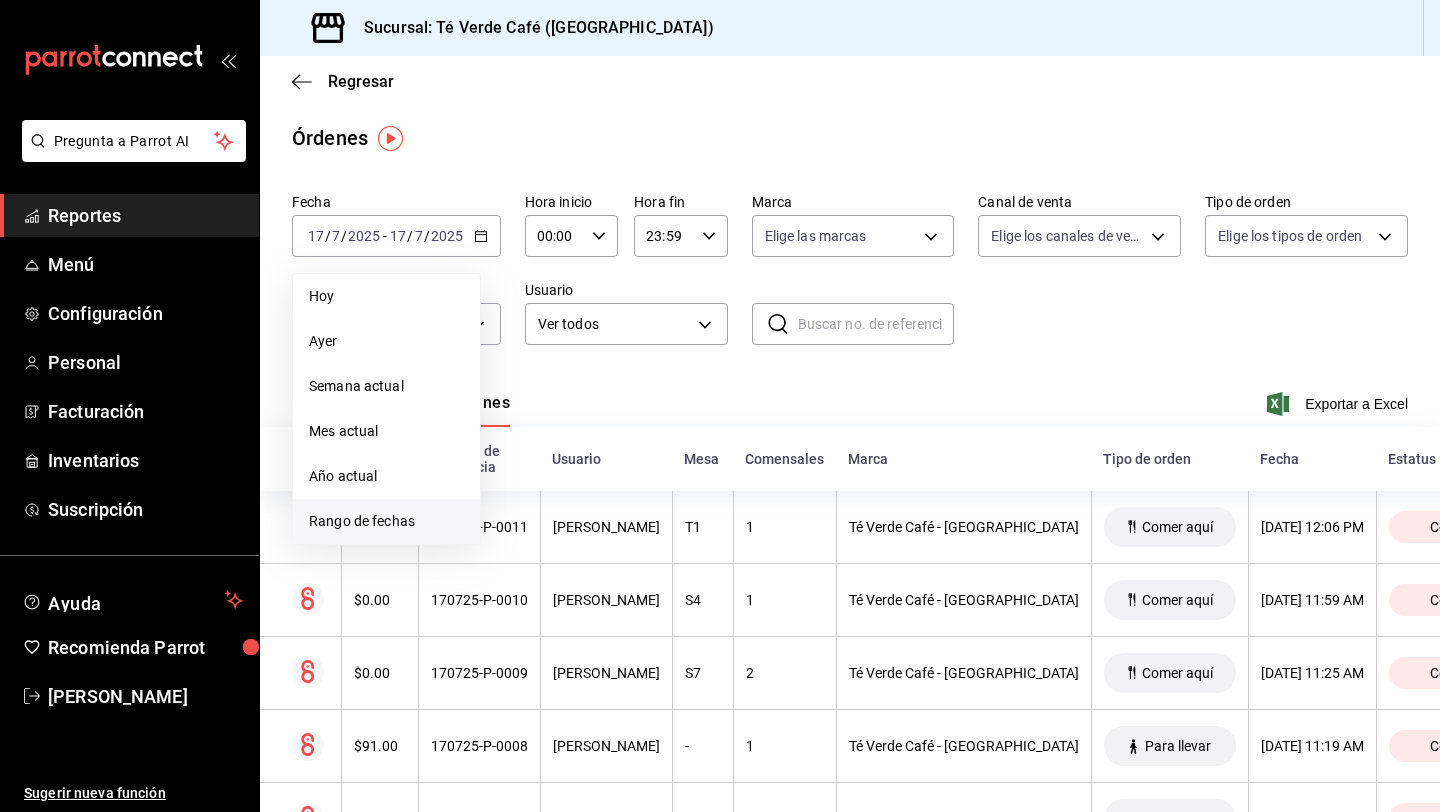 click on "Rango de fechas" at bounding box center [386, 521] 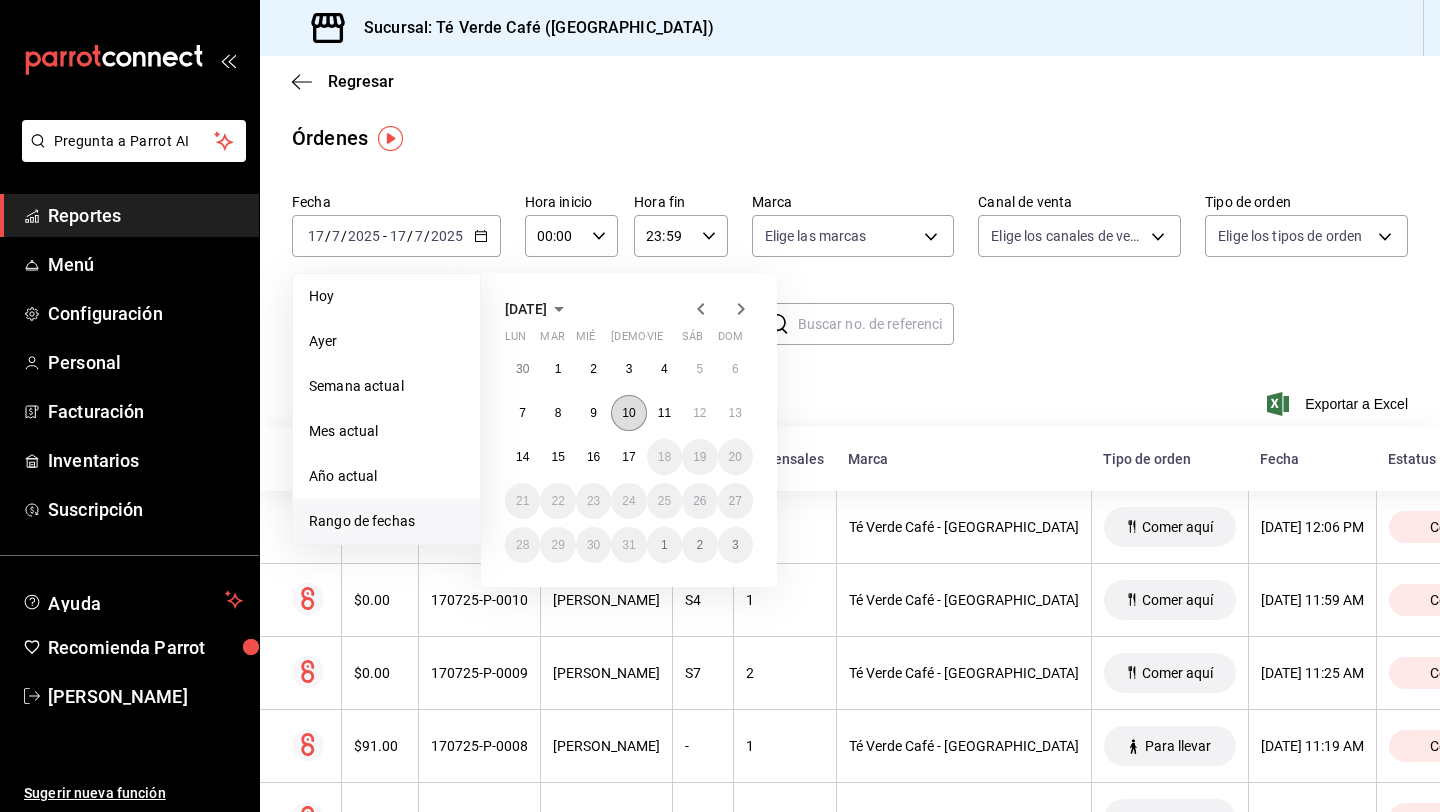 click on "10" at bounding box center [628, 413] 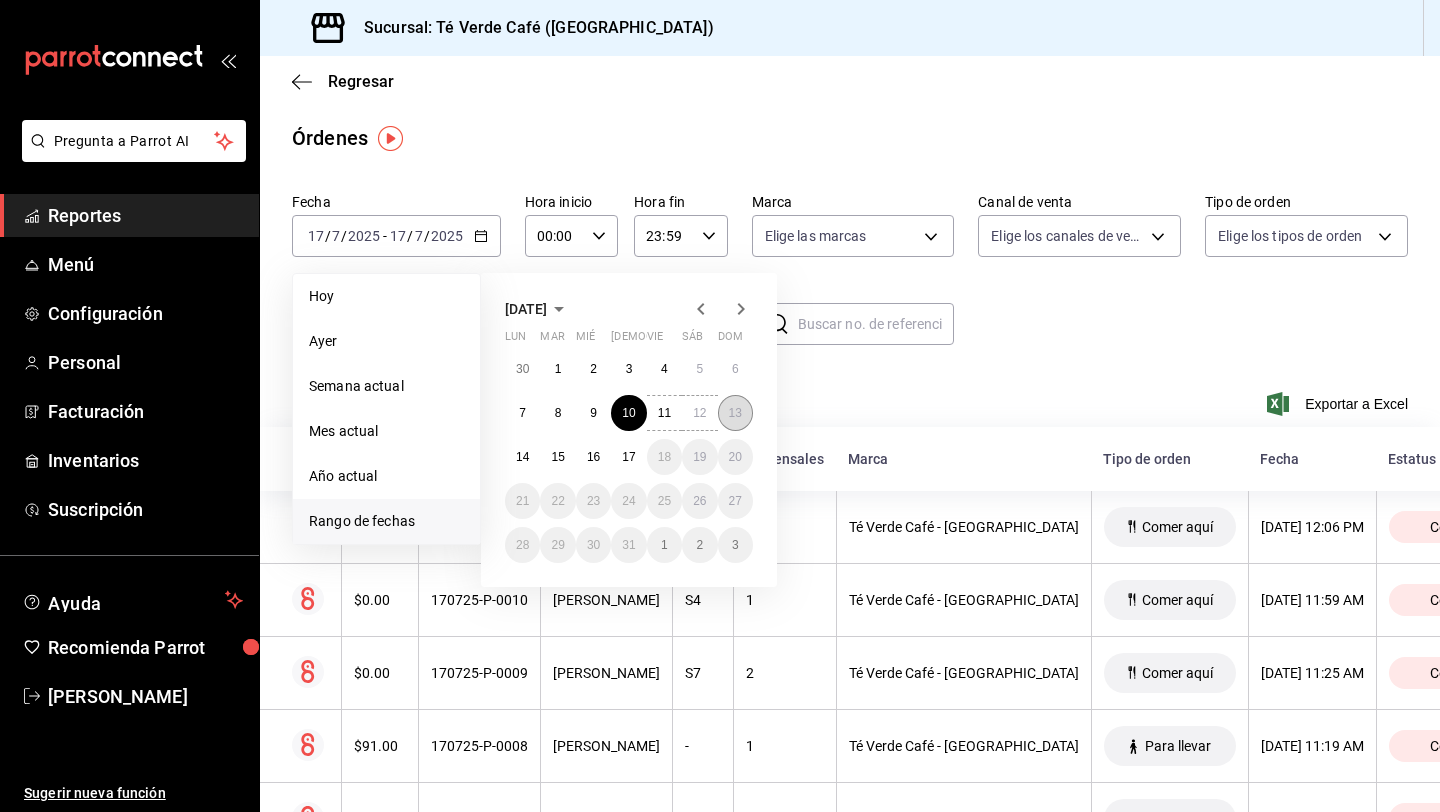 click on "13" at bounding box center (735, 413) 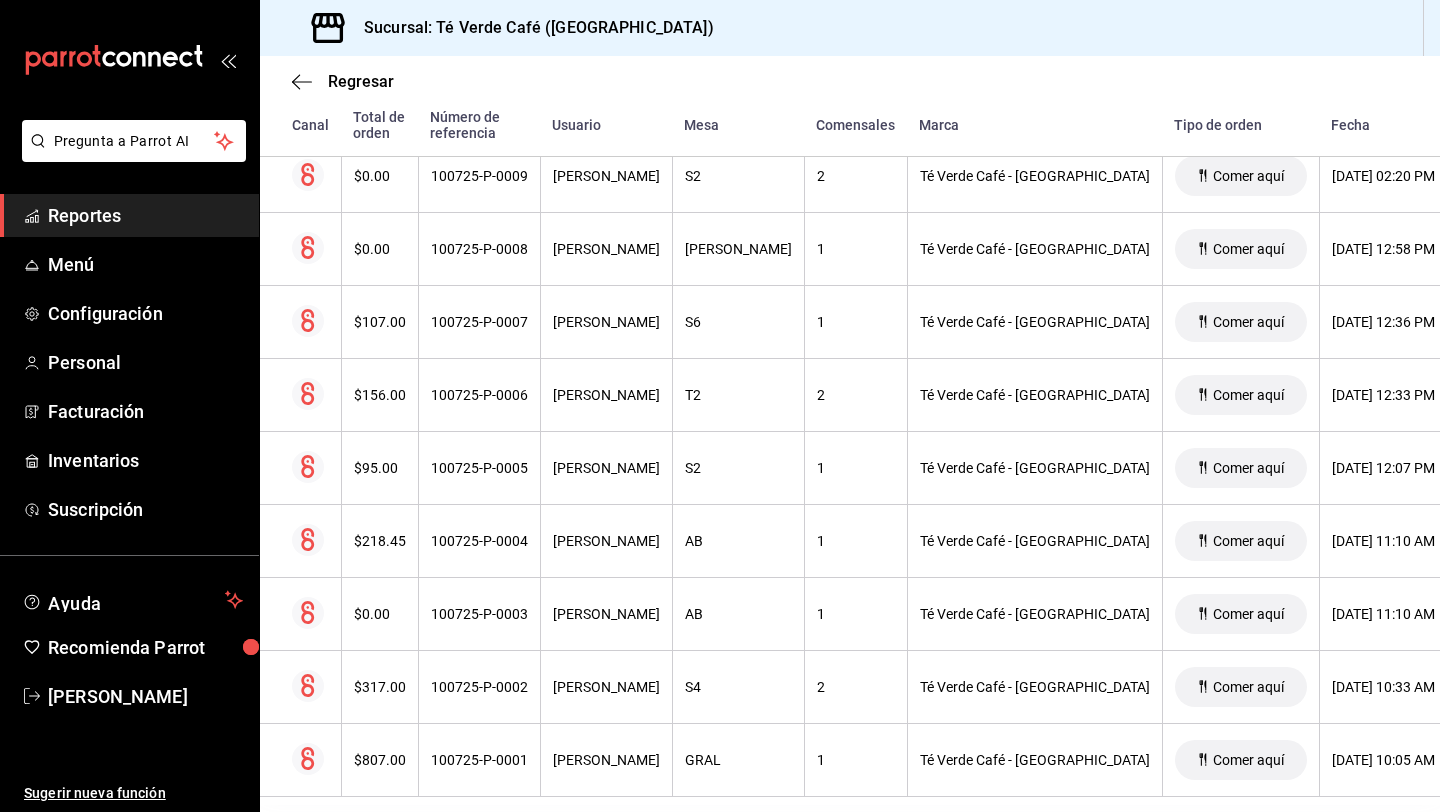 scroll, scrollTop: 6984, scrollLeft: 0, axis: vertical 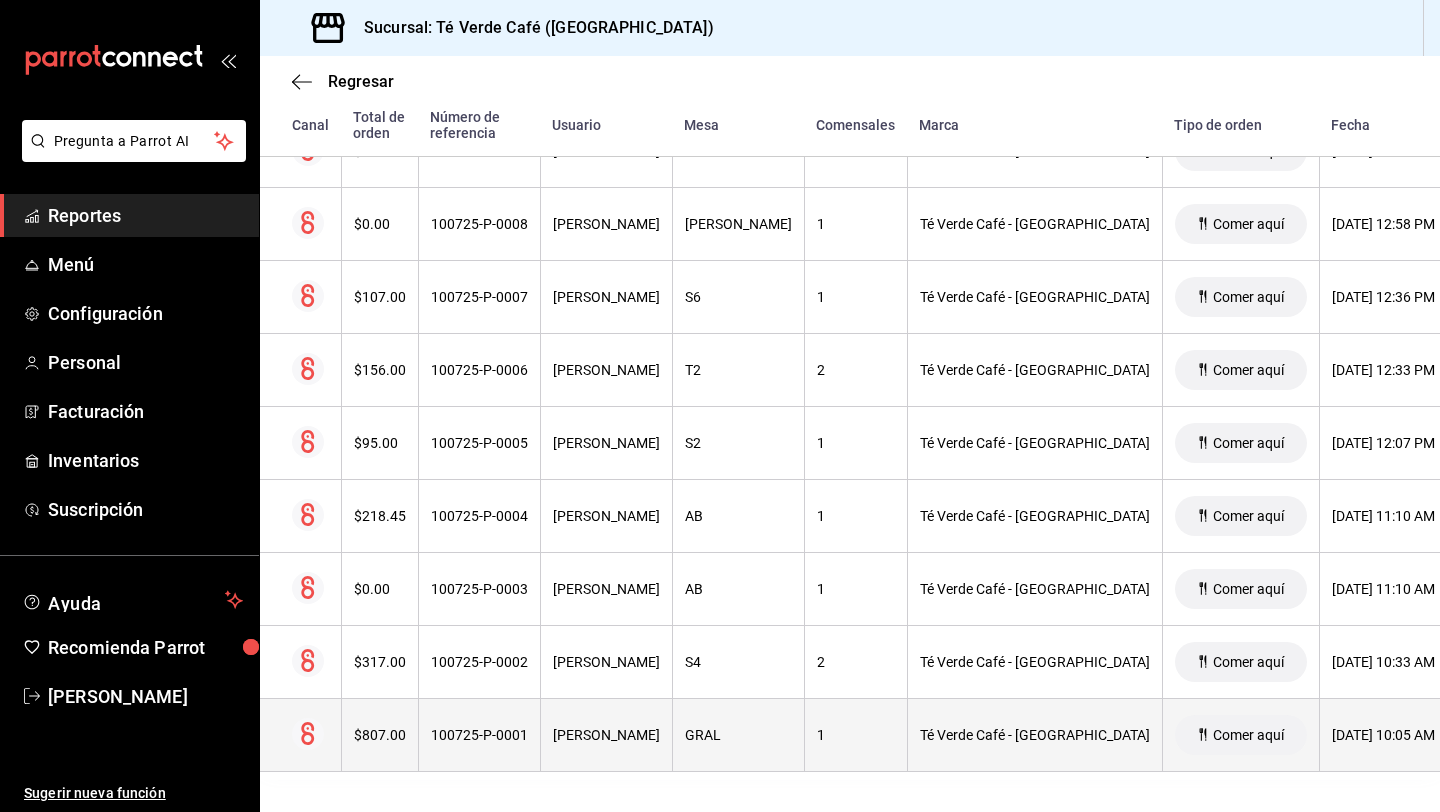 click on "$807.00" at bounding box center (379, 735) 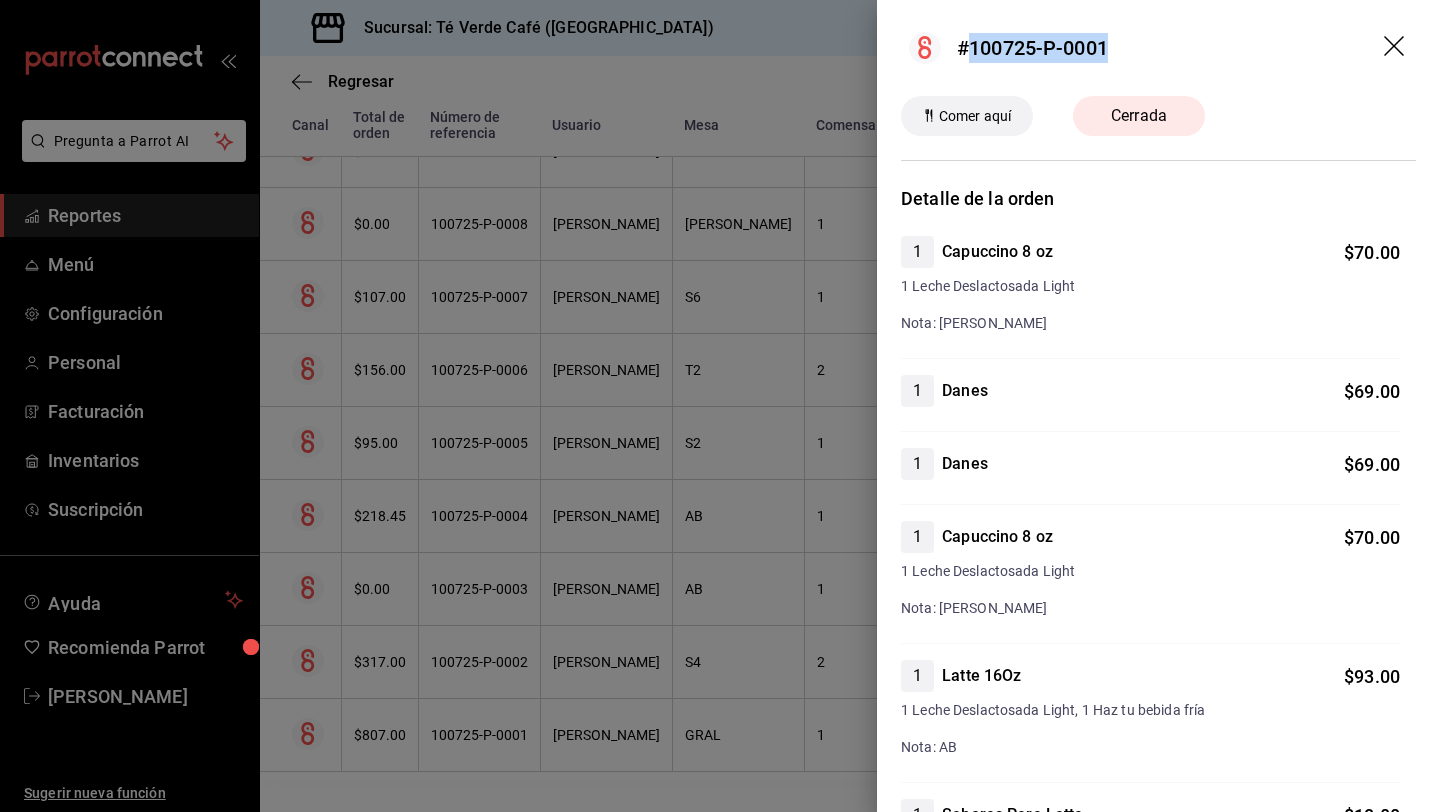 drag, startPoint x: 1111, startPoint y: 49, endPoint x: 974, endPoint y: 54, distance: 137.09122 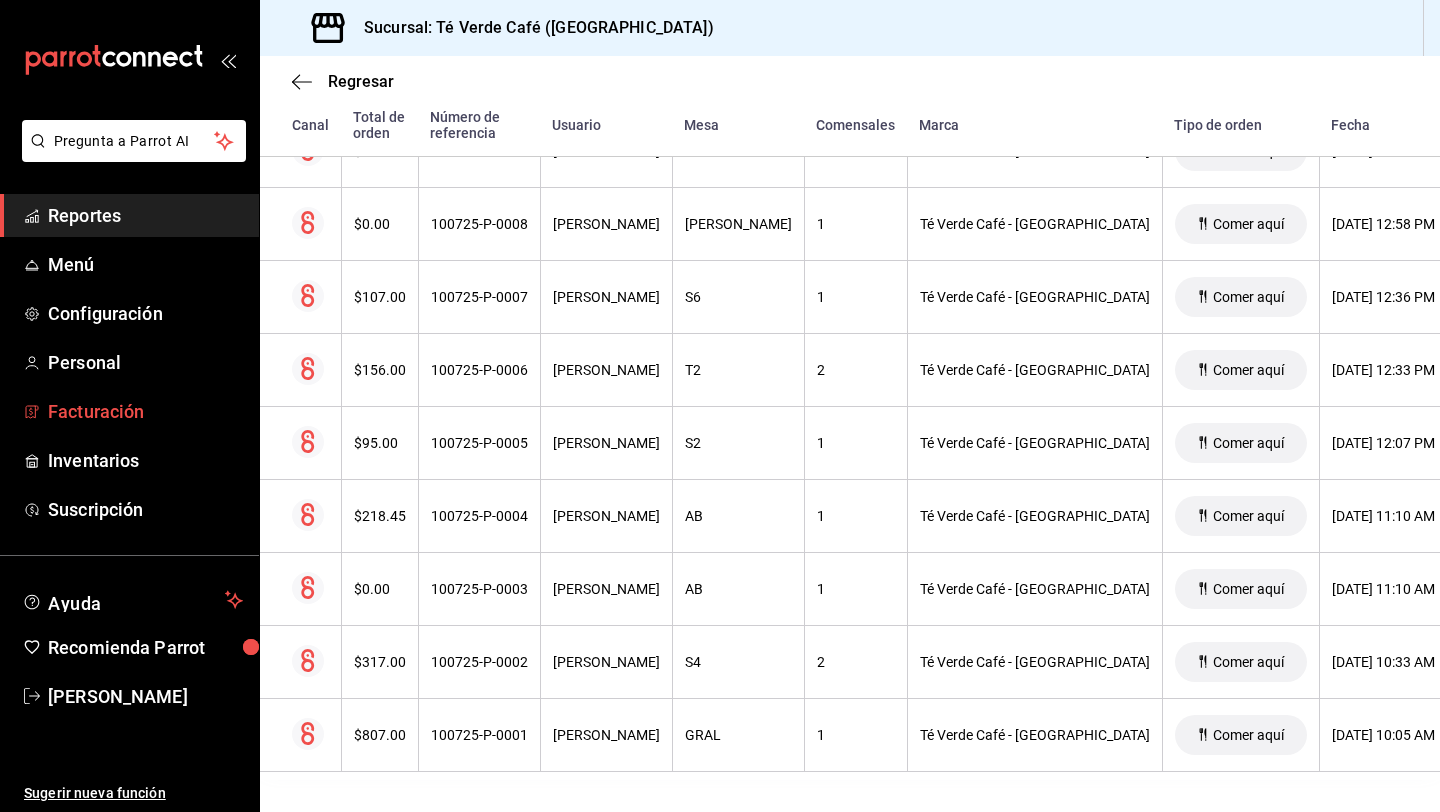 click on "Facturación" at bounding box center [145, 411] 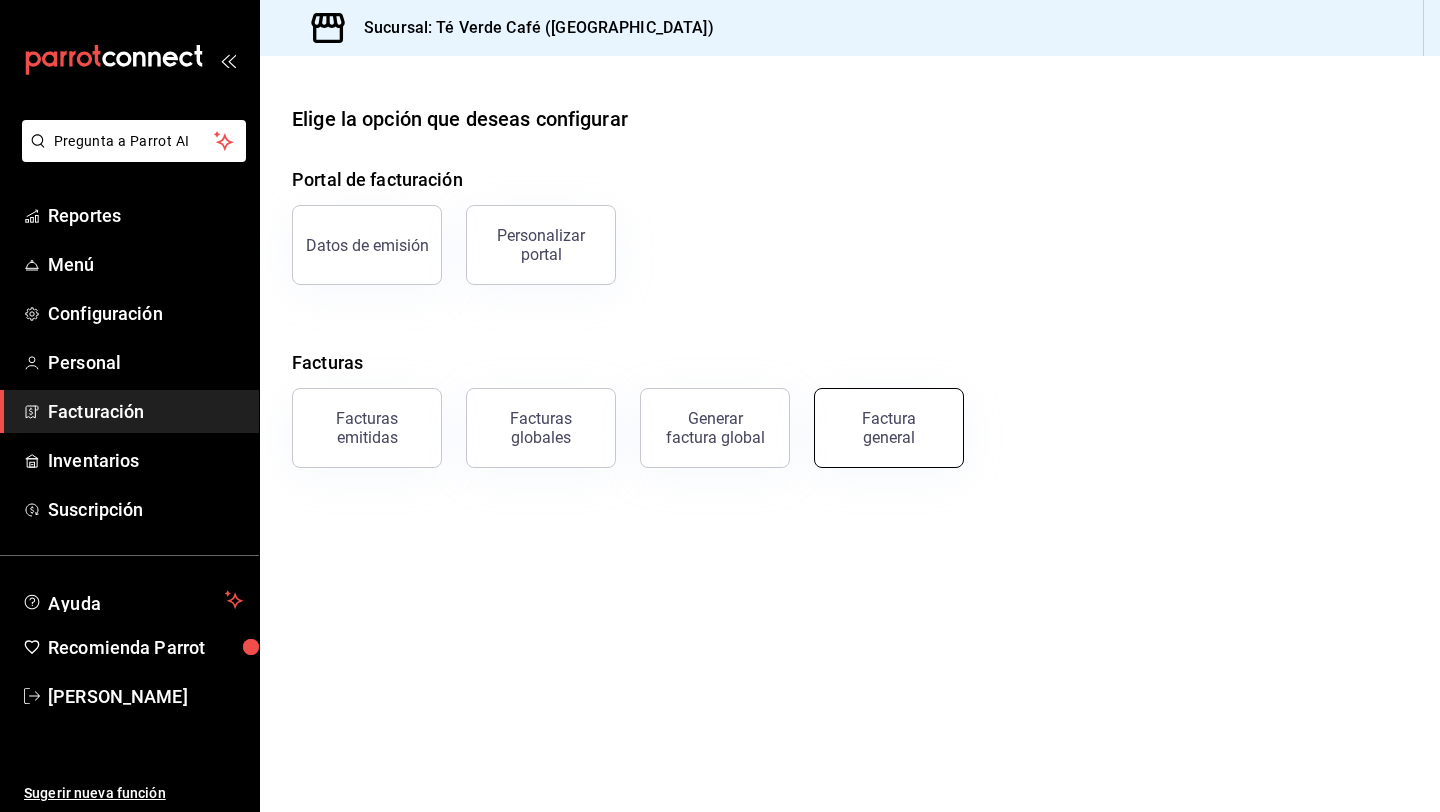 click on "Factura general" at bounding box center [889, 428] 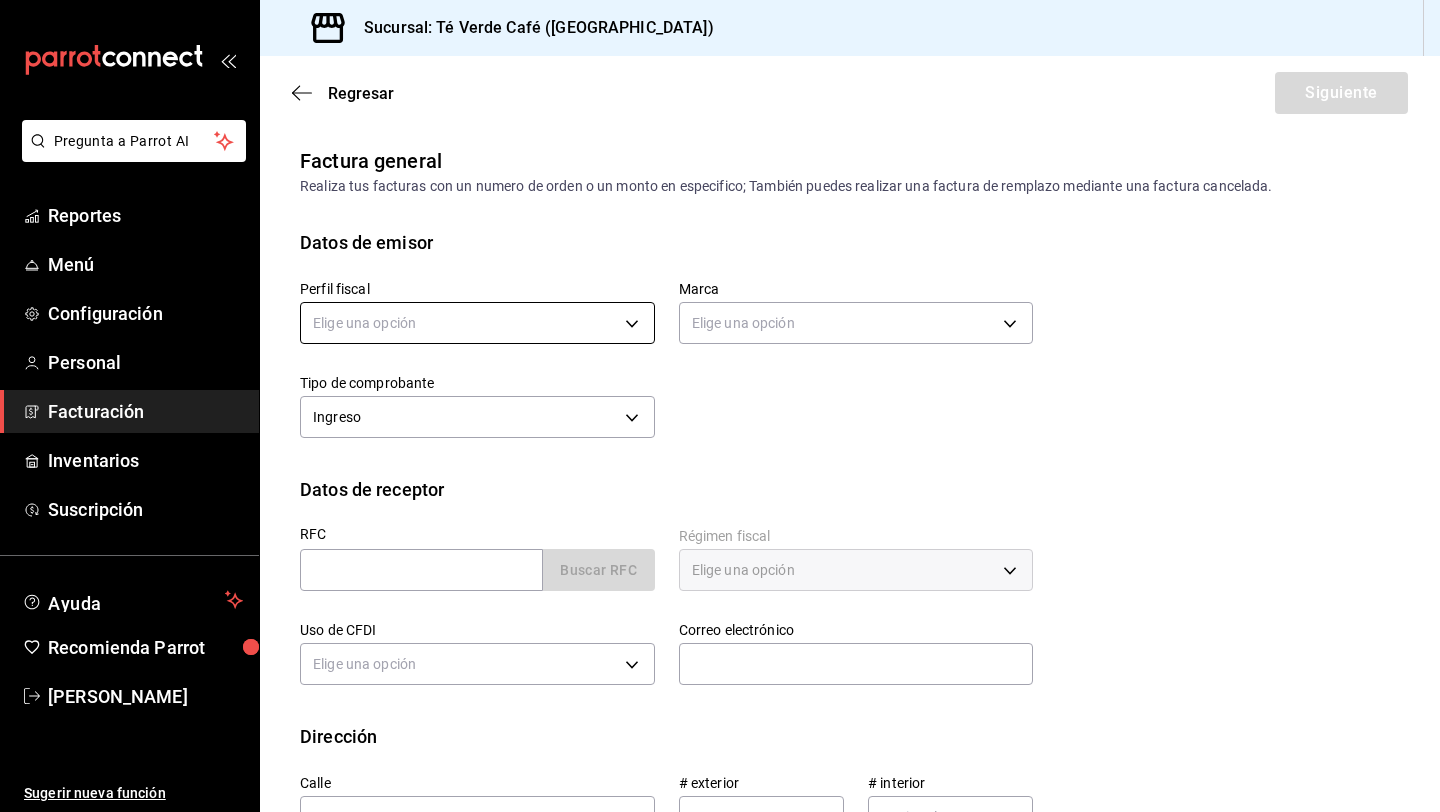 click on "Pregunta a Parrot AI Reportes   Menú   Configuración   Personal   Facturación   Inventarios   Suscripción   Ayuda Recomienda Parrot   Iván Hernández   Sugerir nueva función   Sucursal: Té Verde Café (Puebla) Regresar Siguiente Factura general Realiza tus facturas con un numero de orden o un monto en especifico; También puedes realizar una factura de remplazo mediante una factura cancelada. Datos de emisor Perfil fiscal Elige una opción Marca Elige una opción Tipo de comprobante Ingreso I Datos de receptor RFC Buscar RFC Régimen fiscal Elige una opción Uso de CFDI Elige una opción Correo electrónico Dirección Calle # exterior # interior Código postal Estado ​ Municipio ​ Colonia ​ País México GANA 1 MES GRATIS EN TU SUSCRIPCIÓN AQUÍ Ver video tutorial Ir a video Pregunta a Parrot AI Reportes   Menú   Configuración   Personal   Facturación   Inventarios   Suscripción   Ayuda Recomienda Parrot   Iván Hernández   Sugerir nueva función   Visitar centro de ayuda (81) 2046 6363" at bounding box center [720, 406] 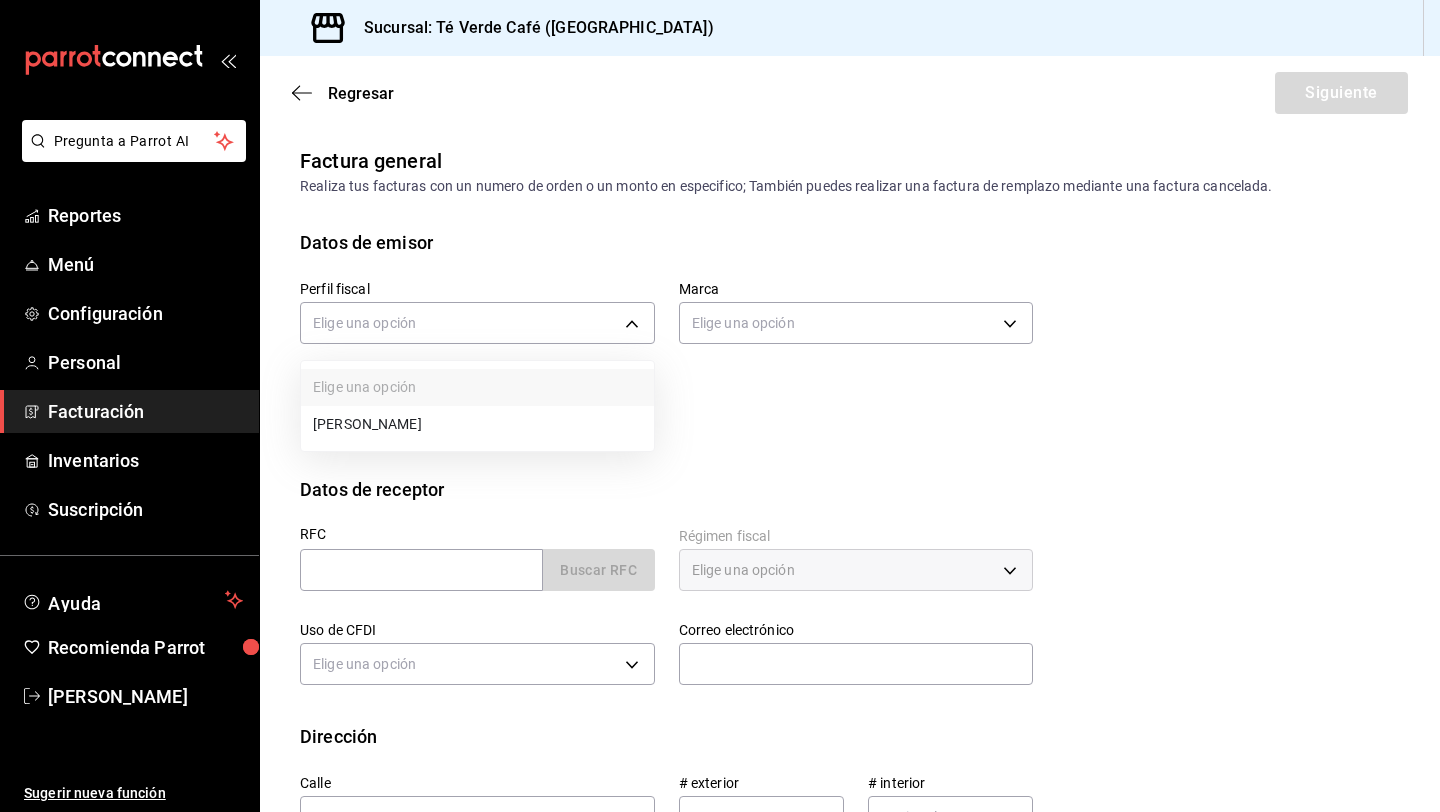 click on "EDUARDO IVAN HERNANDEZ HERNANDEZ" at bounding box center [477, 424] 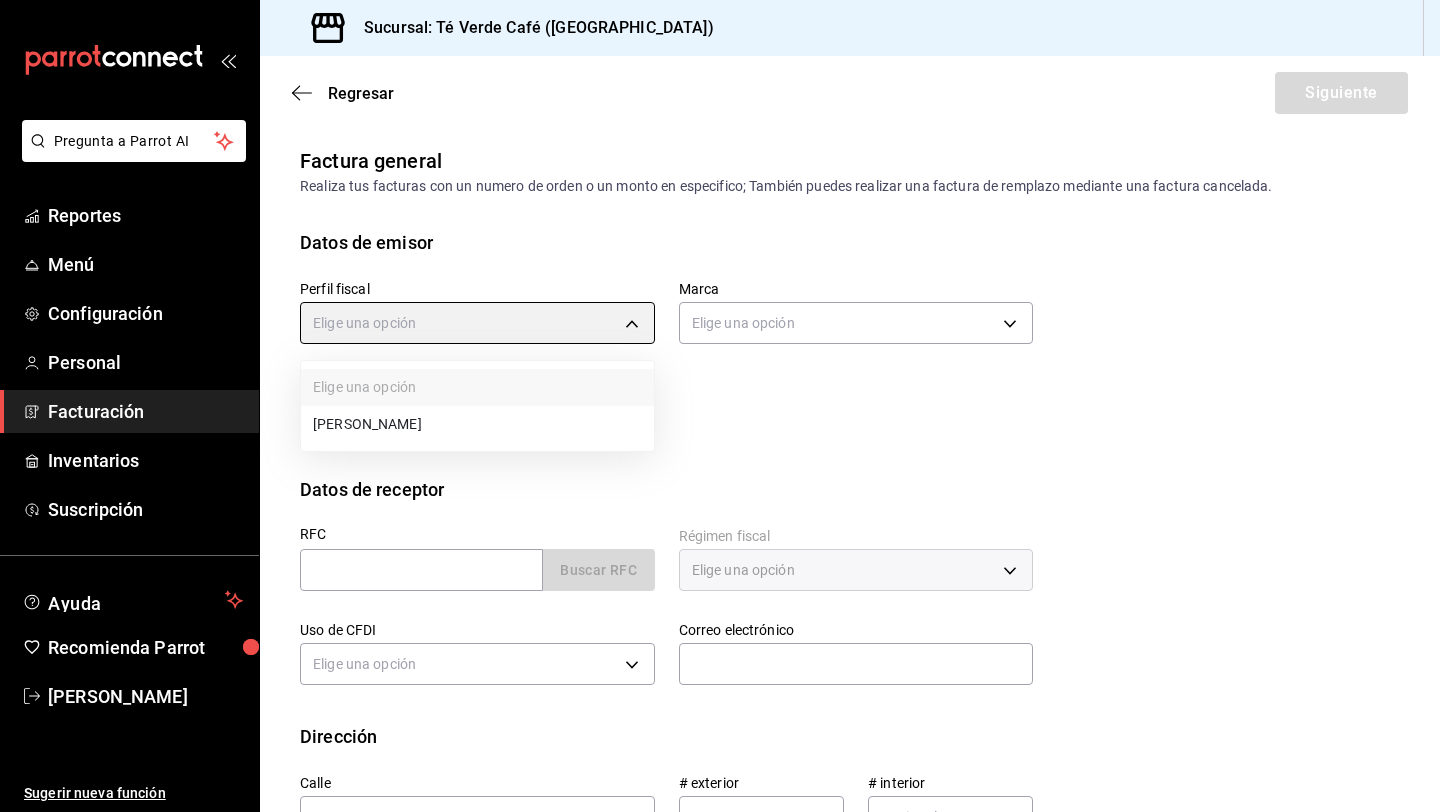 type on "1091146a-a15b-45e5-829e-a44487394be6" 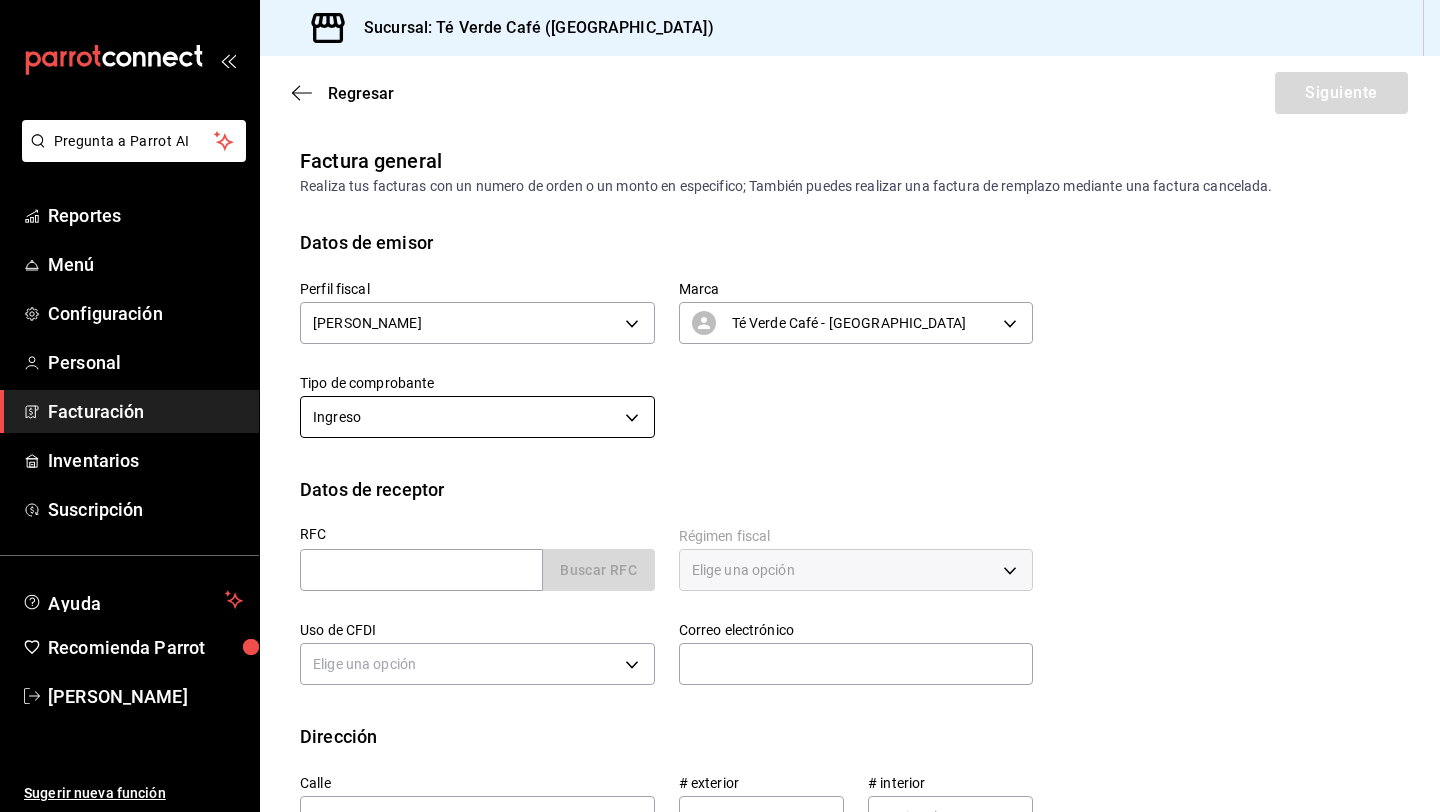 click on "Pregunta a Parrot AI Reportes   Menú   Configuración   Personal   Facturación   Inventarios   Suscripción   Ayuda Recomienda Parrot   Iván Hernández   Sugerir nueva función   Sucursal: Té Verde Café (Puebla) Regresar Siguiente Factura general Realiza tus facturas con un numero de orden o un monto en especifico; También puedes realizar una factura de remplazo mediante una factura cancelada. Datos de emisor Perfil fiscal EDUARDO IVAN HERNANDEZ HERNANDEZ 1091146a-a15b-45e5-829e-a44487394be6 Marca Té Verde Café - Puebla 758a6f1e-0dac-4099-973a-2f8b6b85c5fc Tipo de comprobante Ingreso I Datos de receptor RFC Buscar RFC Régimen fiscal Elige una opción Uso de CFDI Elige una opción Correo electrónico Dirección Calle # exterior # interior Código postal Estado ​ Municipio ​ Colonia ​ País México GANA 1 MES GRATIS EN TU SUSCRIPCIÓN AQUÍ Pregunta a Parrot AI Reportes   Menú   Configuración   Personal   Facturación   Inventarios   Suscripción   Ayuda Recomienda Parrot   Iván Hernández" at bounding box center (720, 406) 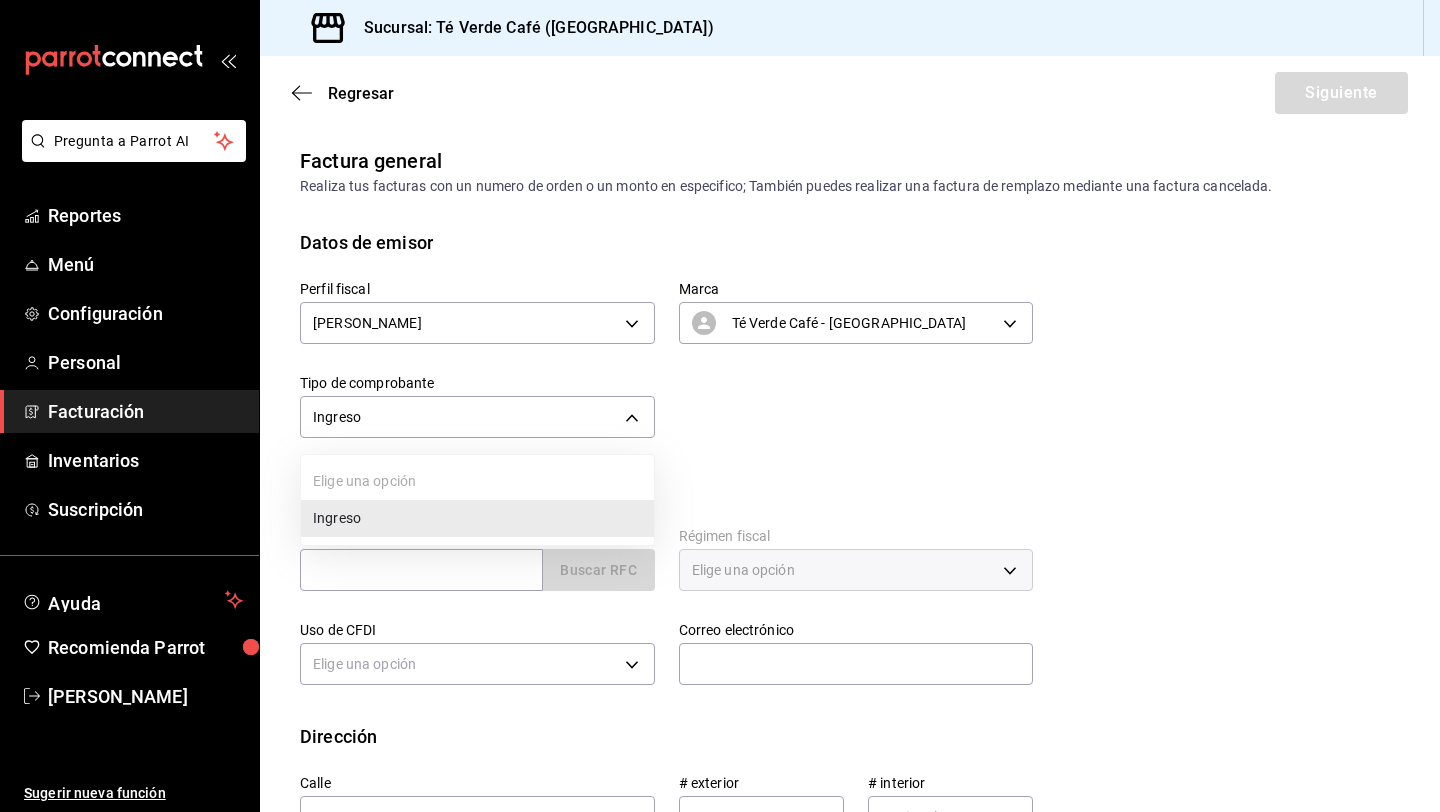 click at bounding box center [720, 406] 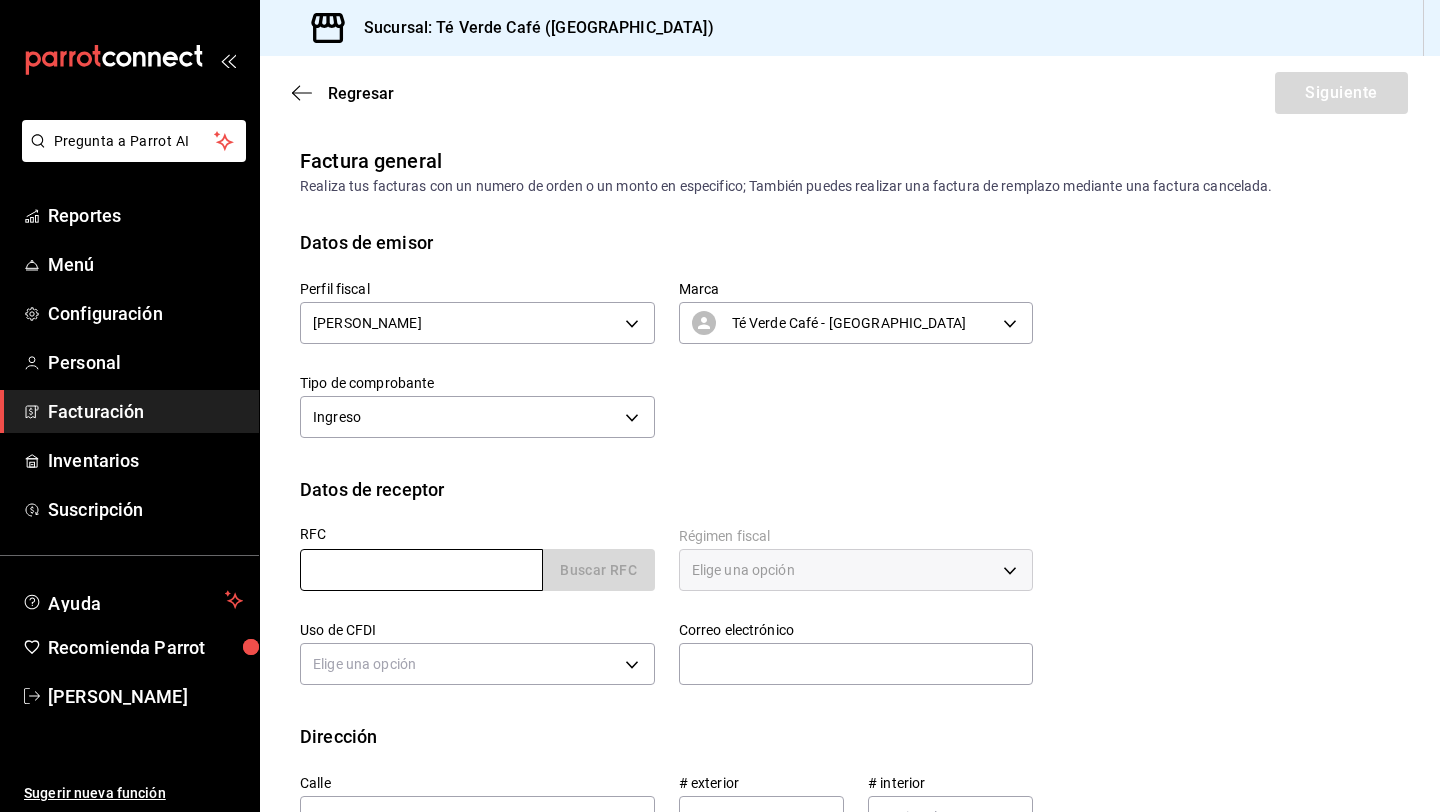 click at bounding box center (421, 570) 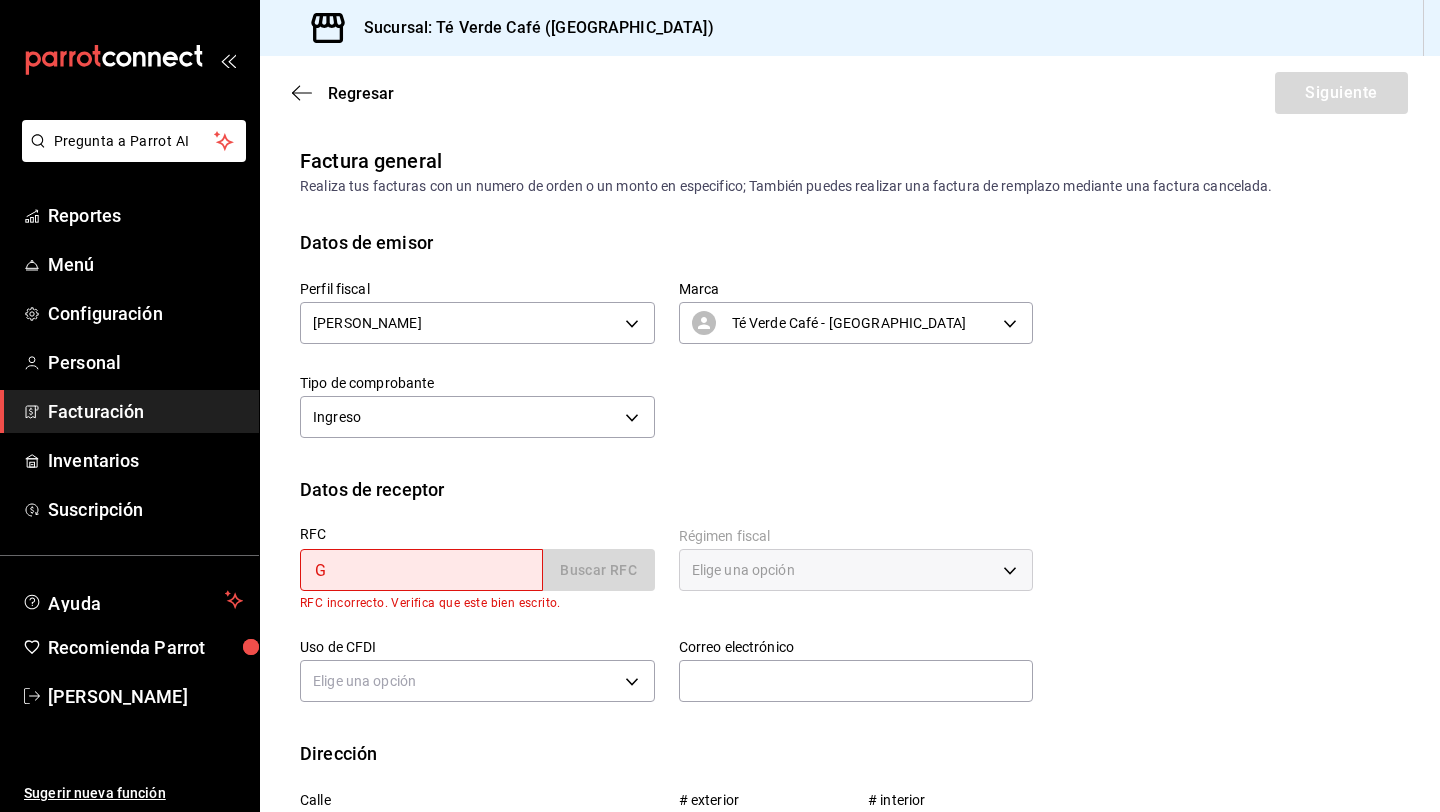 type on "GAR2203113W0" 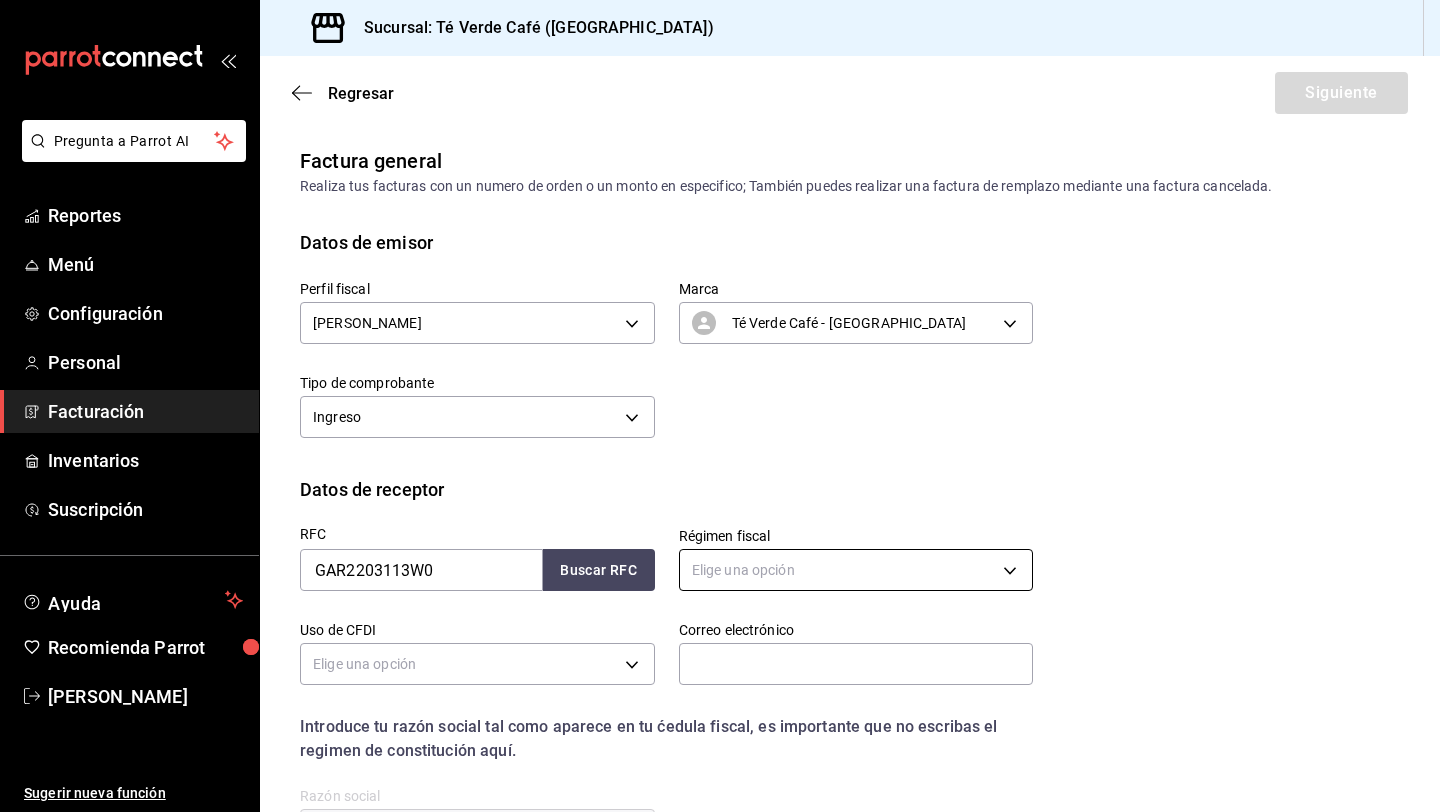 click on "Pregunta a Parrot AI Reportes   Menú   Configuración   Personal   Facturación   Inventarios   Suscripción   Ayuda Recomienda Parrot   Iván Hernández   Sugerir nueva función   Sucursal: Té Verde Café (Puebla) Regresar Siguiente Factura general Realiza tus facturas con un numero de orden o un monto en especifico; También puedes realizar una factura de remplazo mediante una factura cancelada. Datos de emisor Perfil fiscal EDUARDO IVAN HERNANDEZ HERNANDEZ 1091146a-a15b-45e5-829e-a44487394be6 Marca Té Verde Café - Puebla 758a6f1e-0dac-4099-973a-2f8b6b85c5fc Tipo de comprobante Ingreso I Datos de receptor RFC GAR2203113W0 Buscar RFC Régimen fiscal Elige una opción Uso de CFDI Elige una opción Correo electrónico Introduce tu razón social tal como aparece en tu ćedula fiscal, es importante que no escribas el regimen de constitución aquí. company Razón social Dirección Calle # exterior # interior Código postal Estado ​ Municipio ​ Colonia ​ País México Pregunta a Parrot AI Reportes" at bounding box center (720, 406) 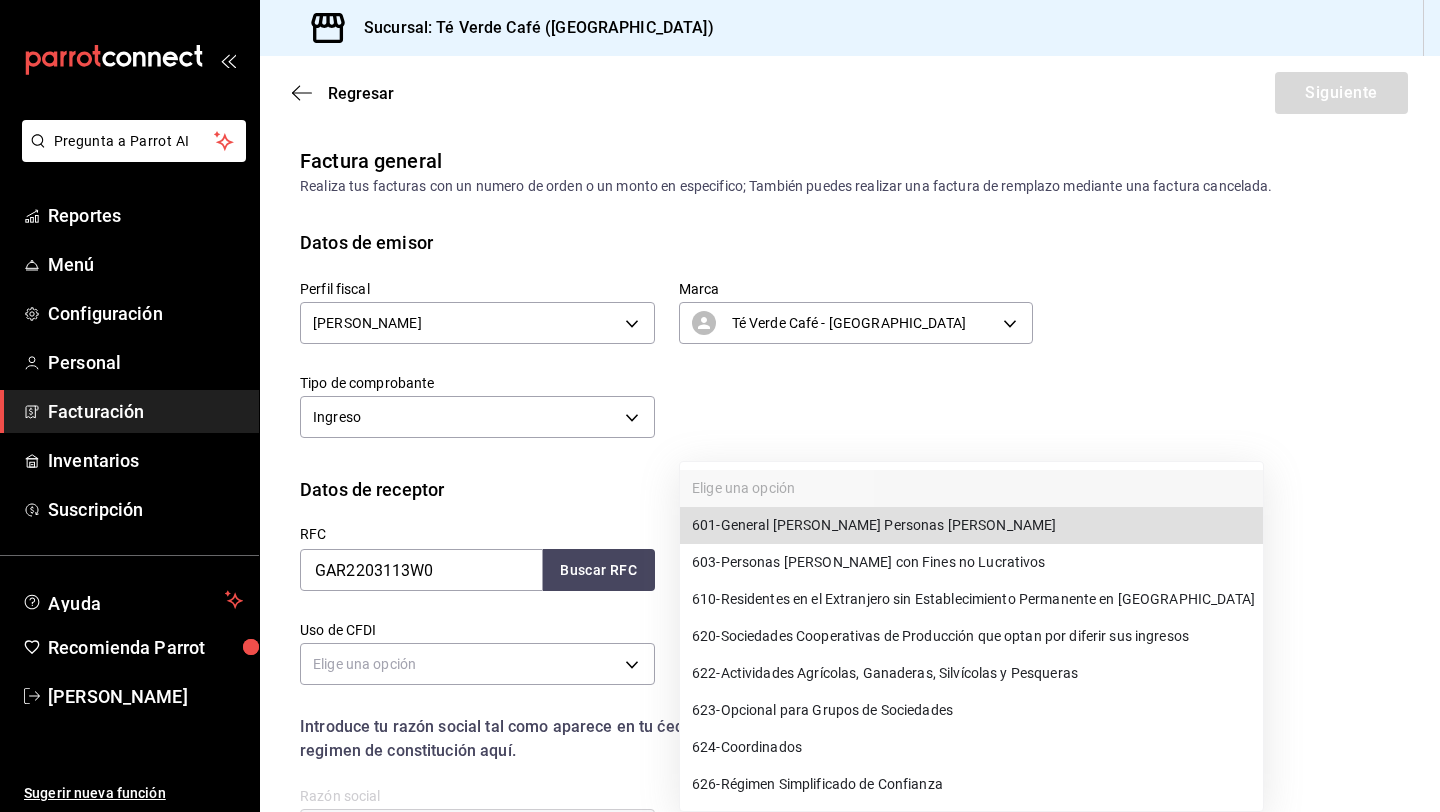 click on "626  -  Régimen Simplificado de Confianza" at bounding box center [817, 784] 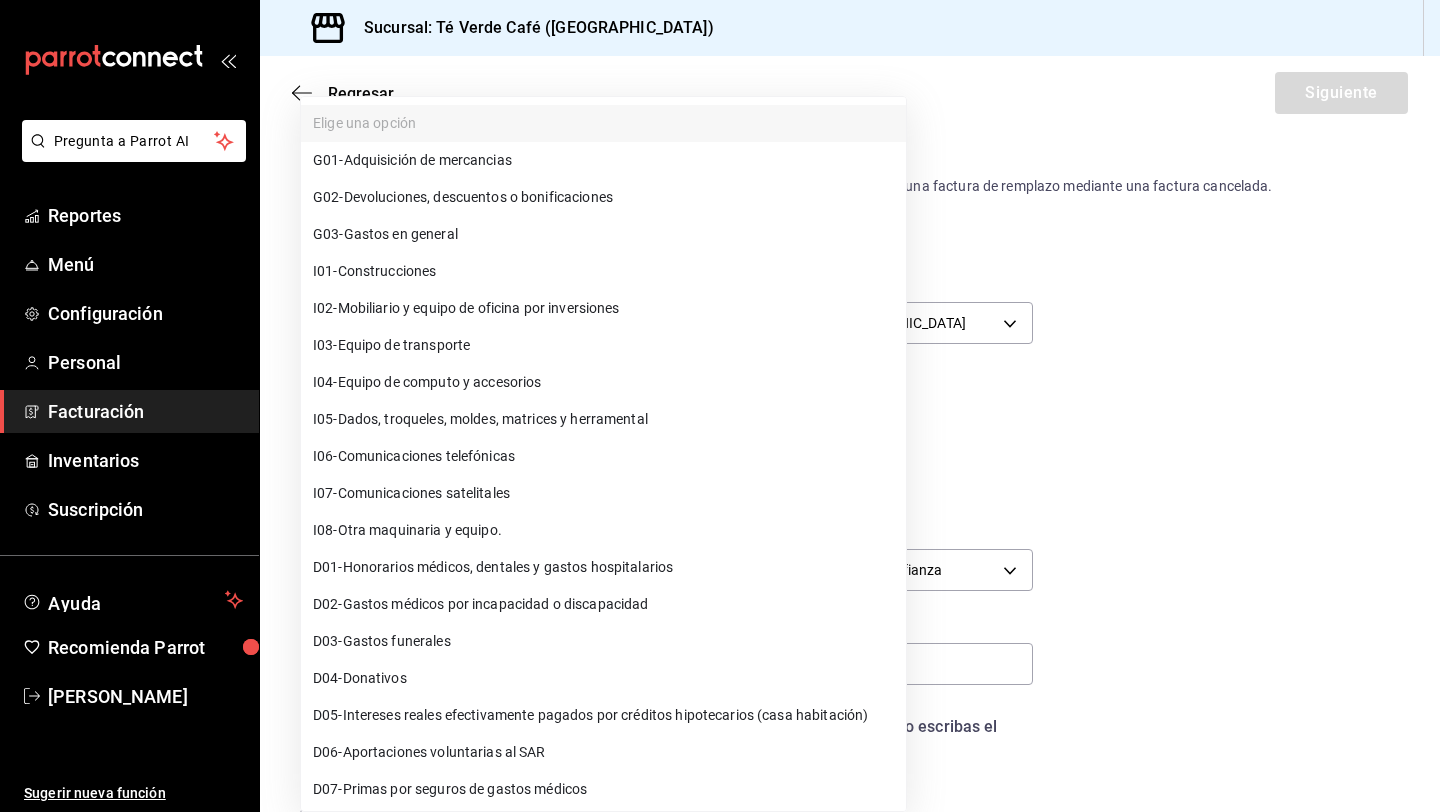 click on "Pregunta a Parrot AI Reportes   Menú   Configuración   Personal   Facturación   Inventarios   Suscripción   Ayuda Recomienda Parrot   Iván Hernández   Sugerir nueva función   Sucursal: Té Verde Café (Puebla) Regresar Siguiente Factura general Realiza tus facturas con un numero de orden o un monto en especifico; También puedes realizar una factura de remplazo mediante una factura cancelada. Datos de emisor Perfil fiscal EDUARDO IVAN HERNANDEZ HERNANDEZ 1091146a-a15b-45e5-829e-a44487394be6 Marca Té Verde Café - Puebla 758a6f1e-0dac-4099-973a-2f8b6b85c5fc Tipo de comprobante Ingreso I Datos de receptor RFC GAR2203113W0 Buscar RFC Régimen fiscal 626  -  Régimen Simplificado de Confianza 626 Uso de CFDI Elige una opción Correo electrónico Introduce tu razón social tal como aparece en tu ćedula fiscal, es importante que no escribas el regimen de constitución aquí. company Razón social Dirección Calle # exterior # interior Código postal Estado ​ Municipio ​ Colonia ​ País México" at bounding box center [720, 406] 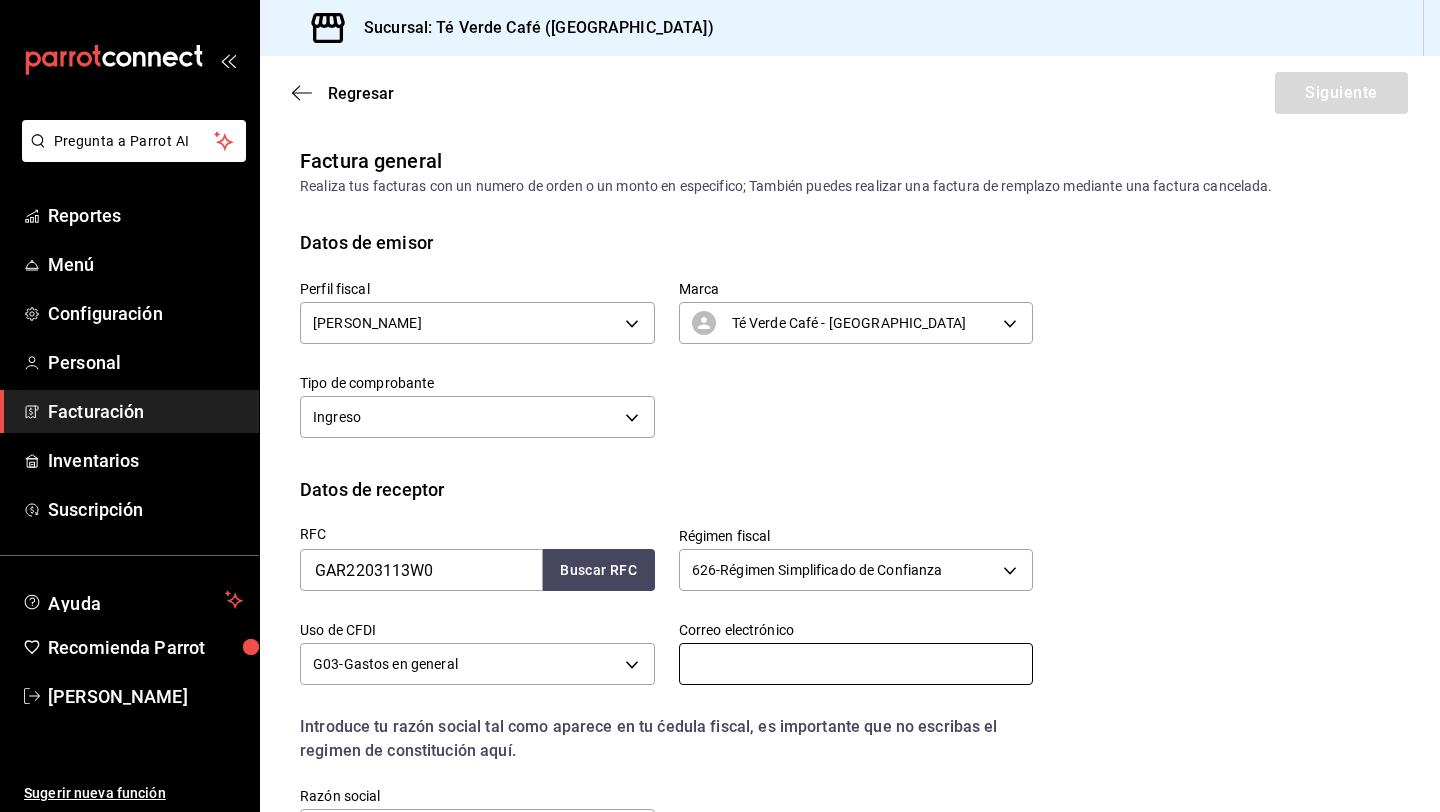 click at bounding box center [856, 664] 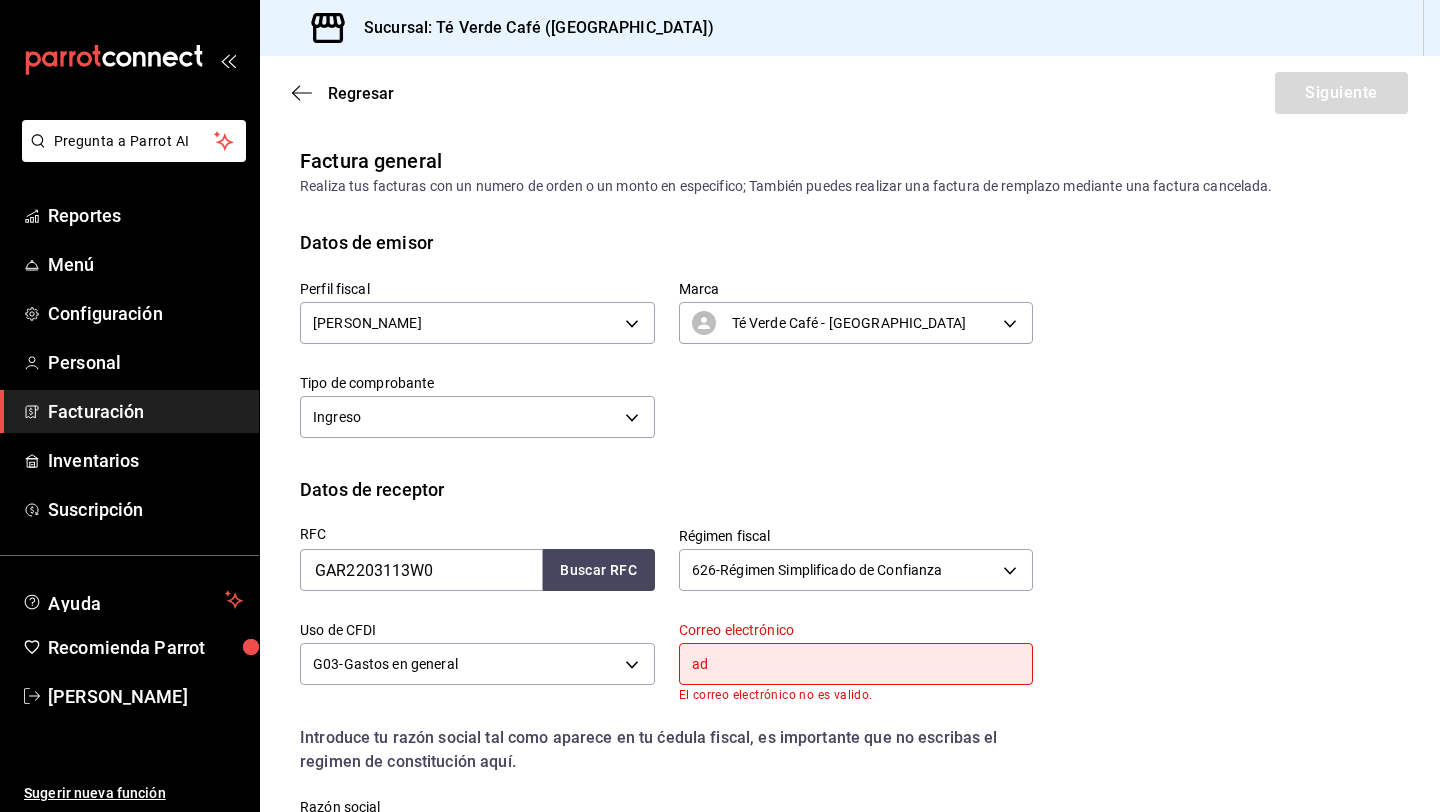 type on "admin@efimero.mx" 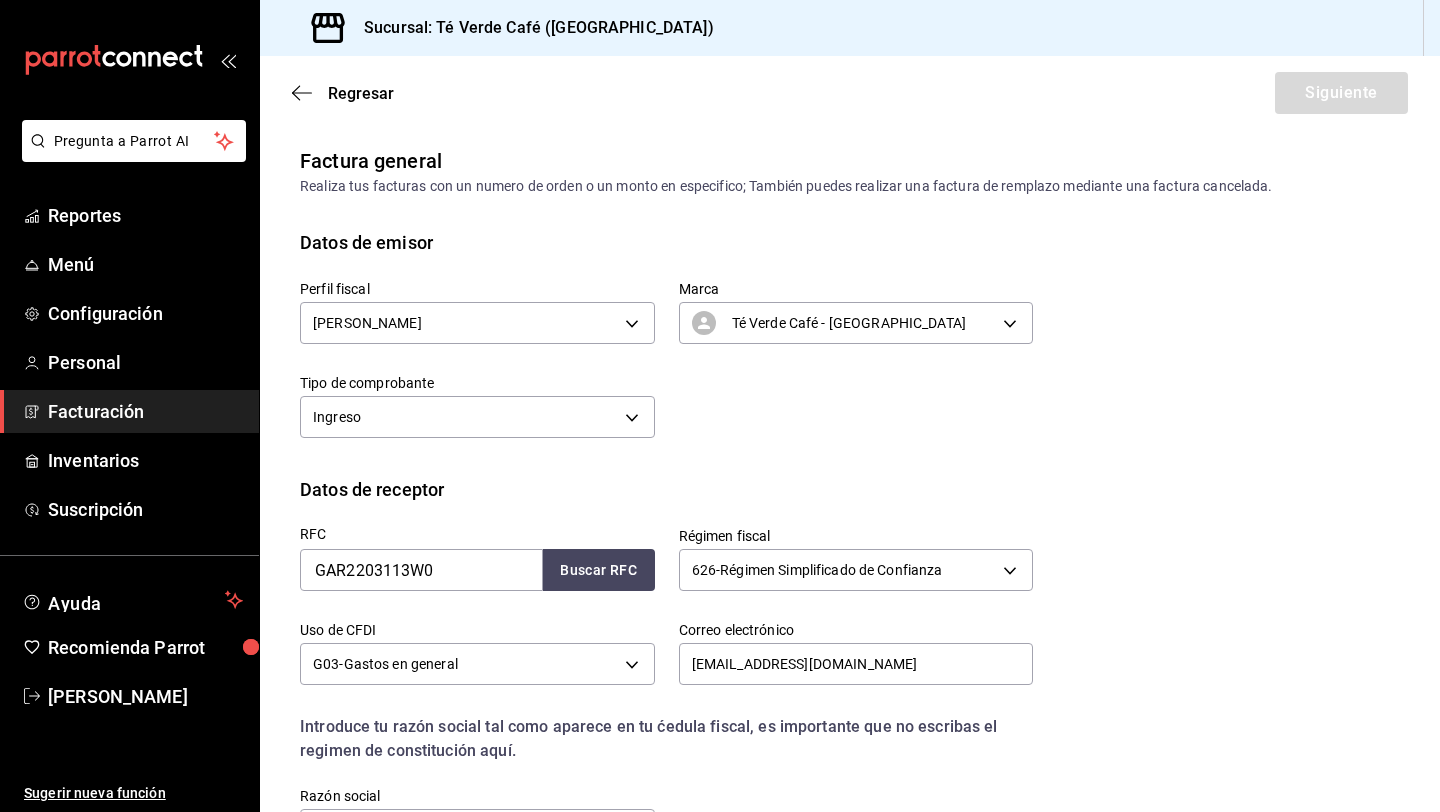 click on "RFC GAR2203113W0 Buscar RFC Régimen fiscal 626  -  Régimen Simplificado de Confianza 626 Uso de CFDI G03  -  Gastos en general G03 Correo electrónico admin@efimero.mx Introduce tu razón social tal como aparece en tu ćedula fiscal, es importante que no escribas el regimen de constitución aquí. company Razón social" at bounding box center [850, 694] 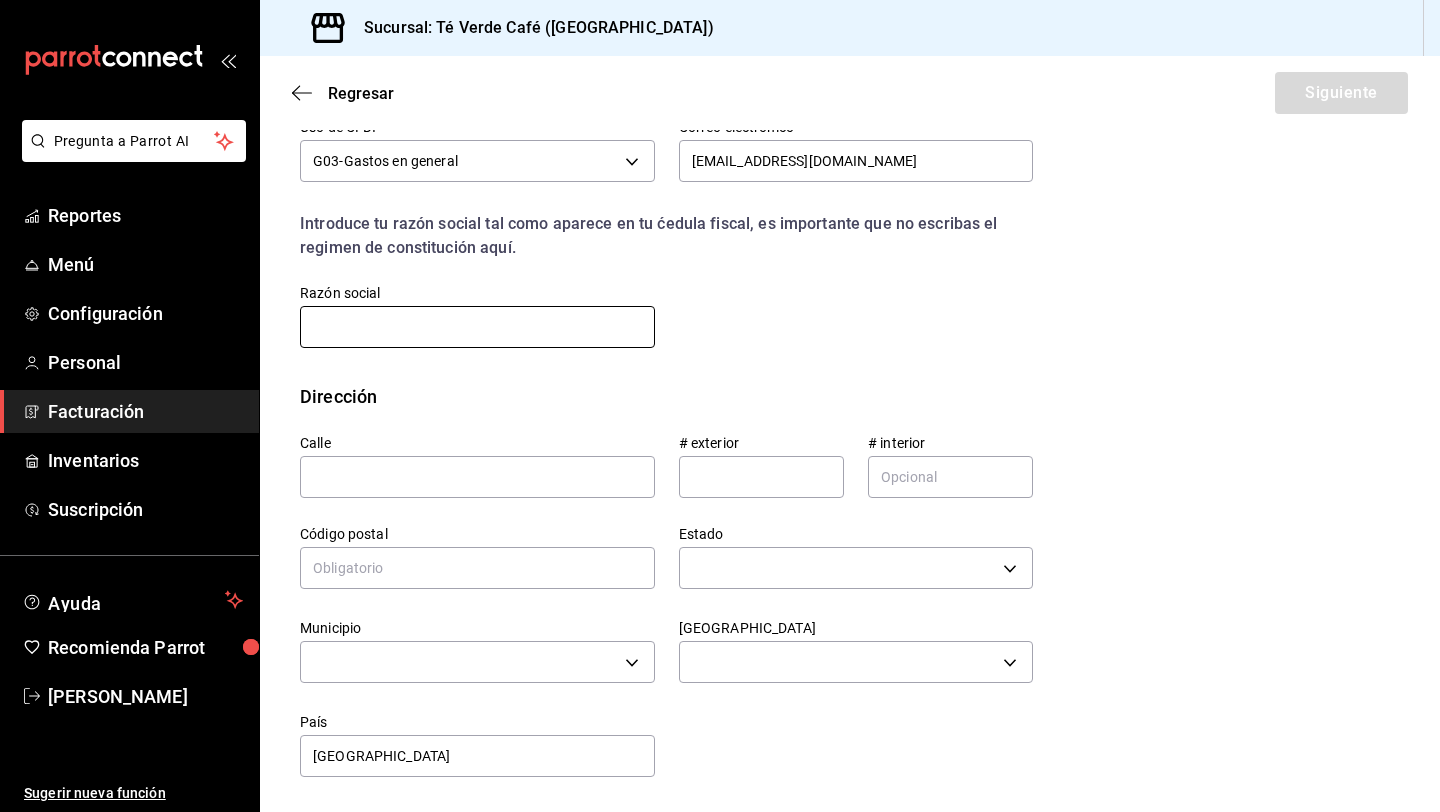 click at bounding box center (477, 327) 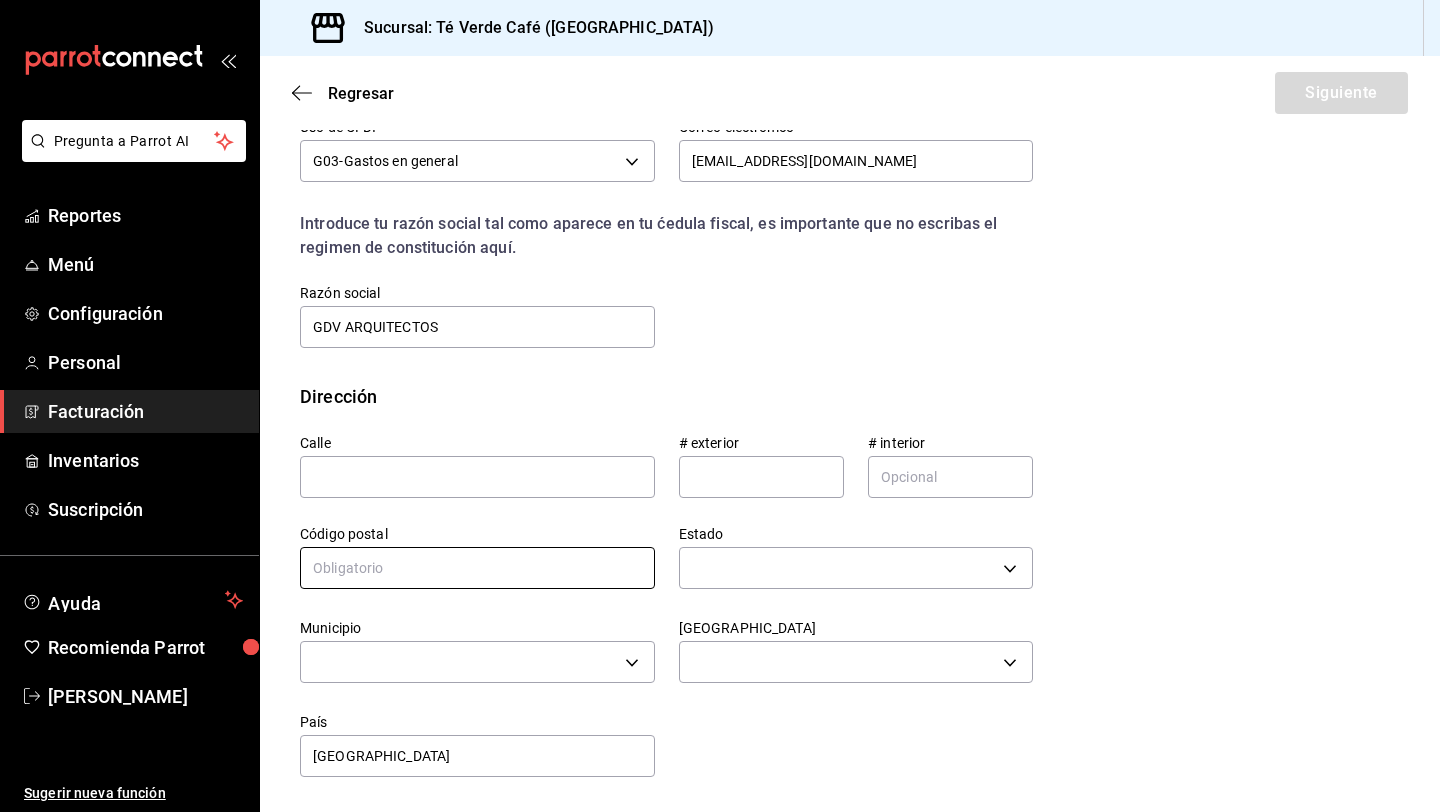 click at bounding box center [477, 568] 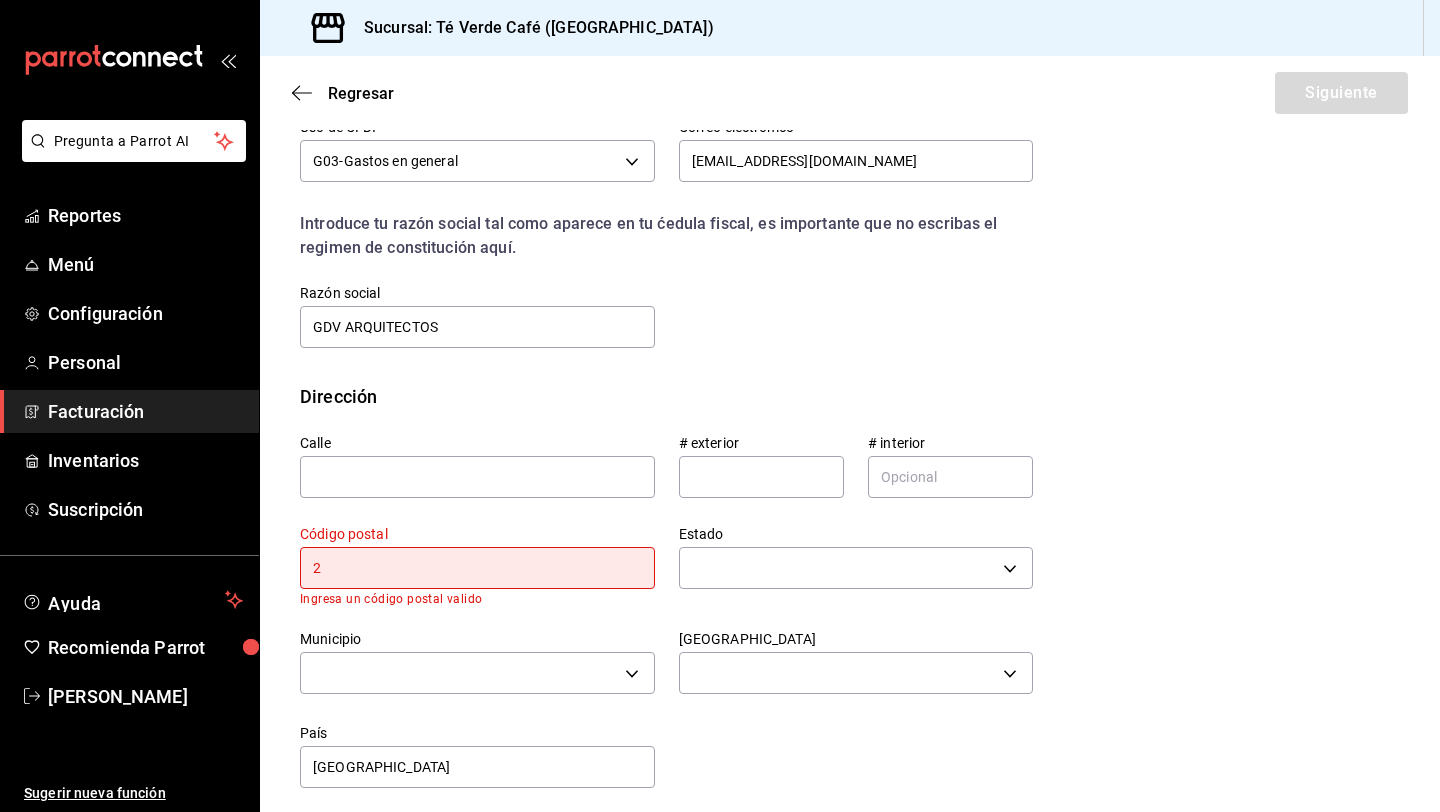 type on "28017" 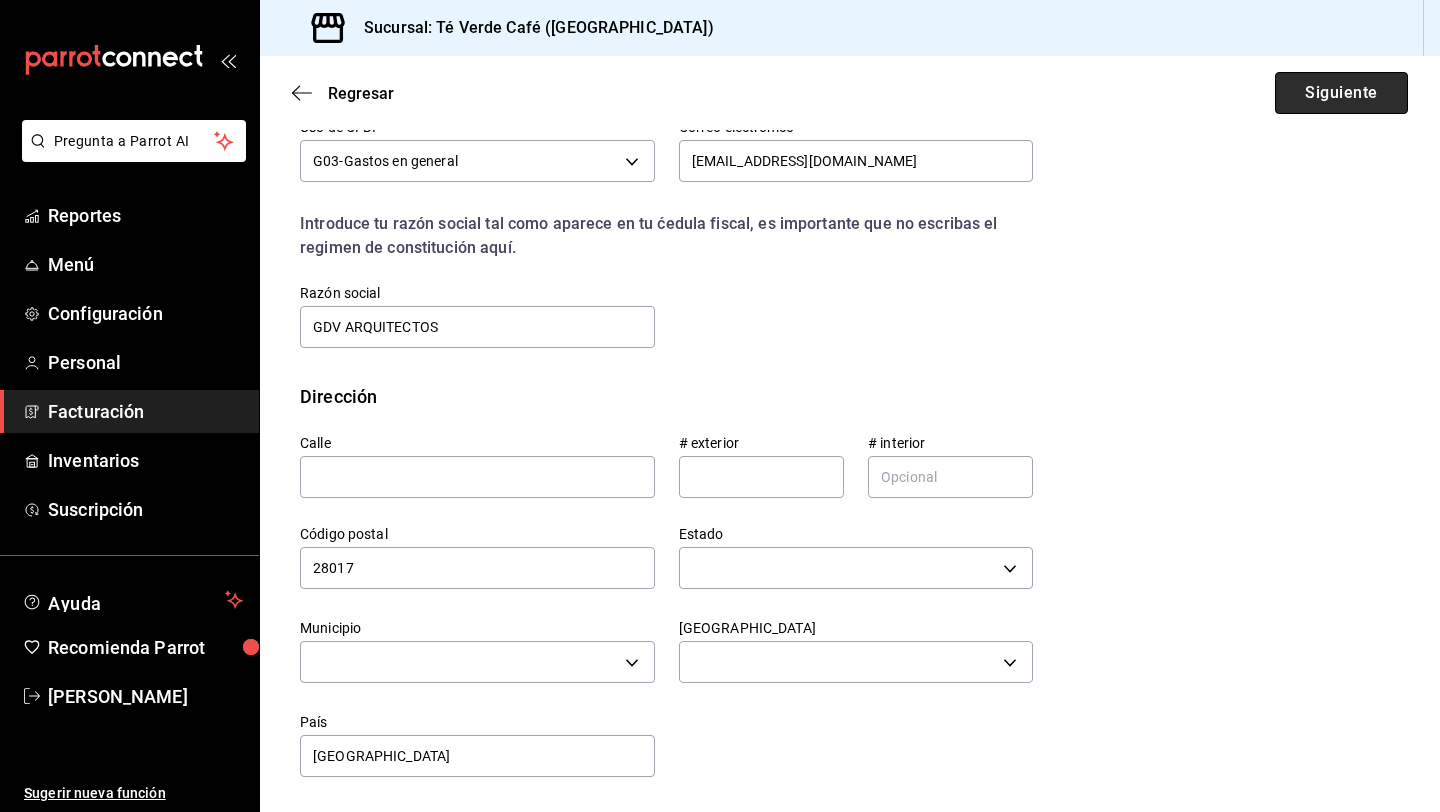 click on "Siguiente" at bounding box center (1341, 93) 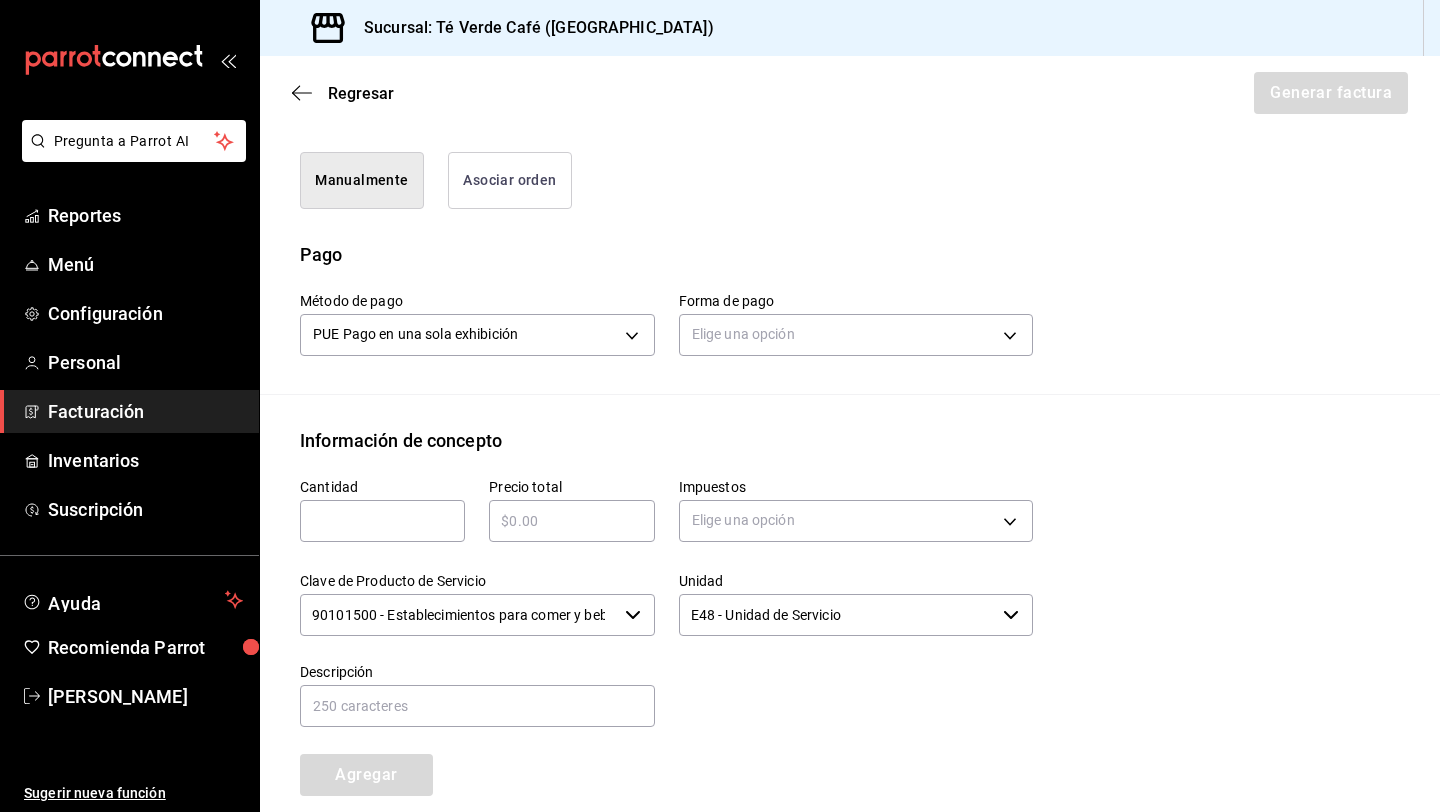 click on "Asociar orden" at bounding box center (510, 180) 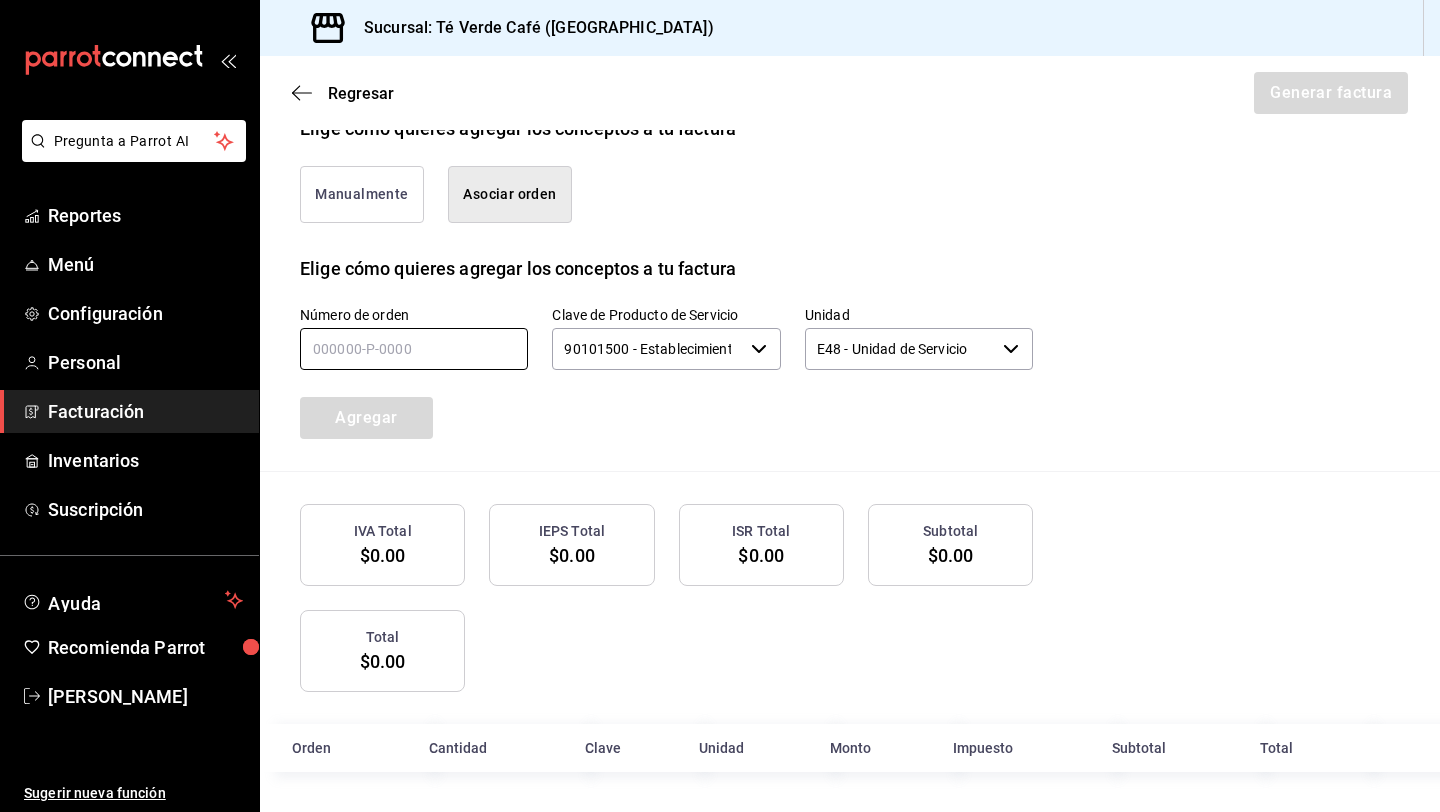click at bounding box center (414, 349) 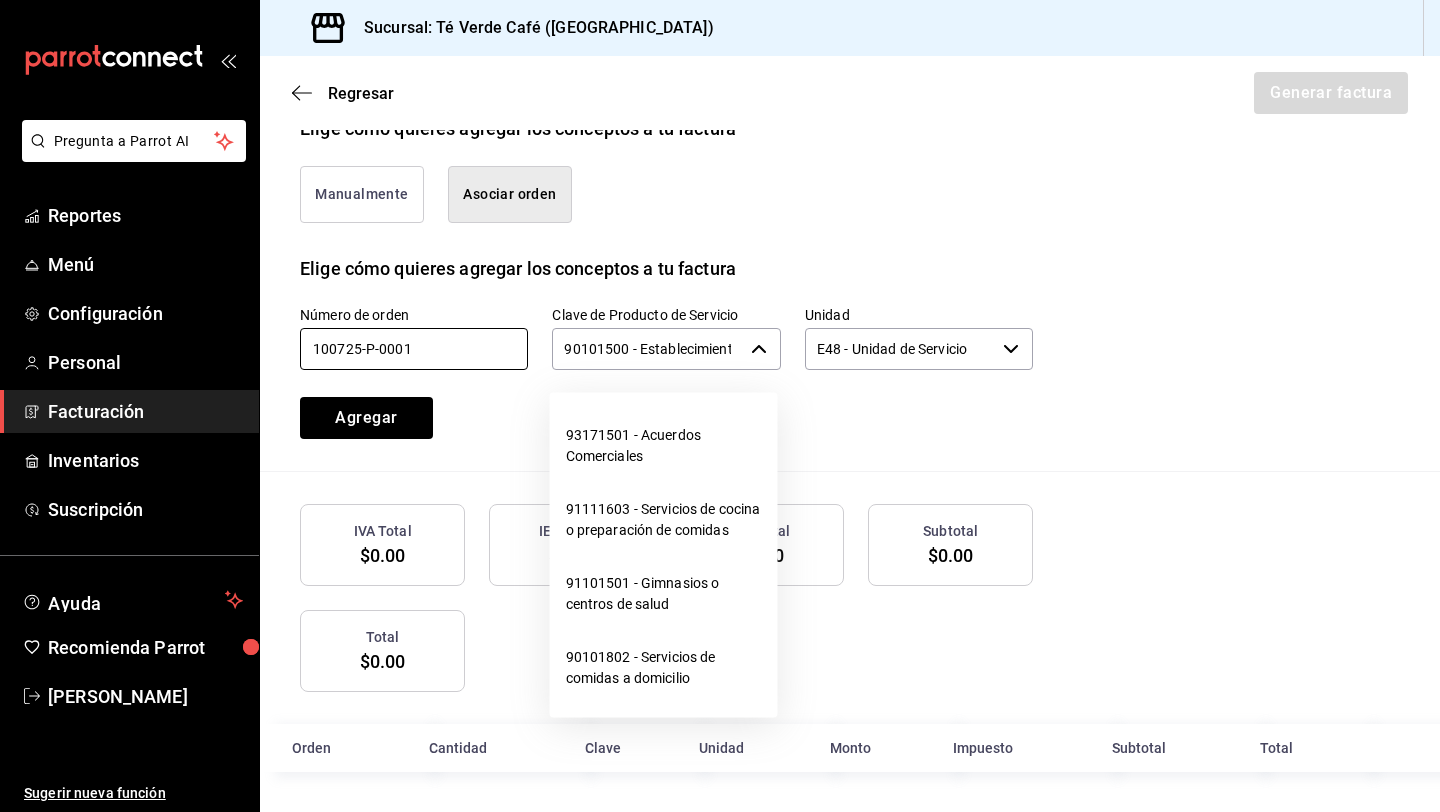 click 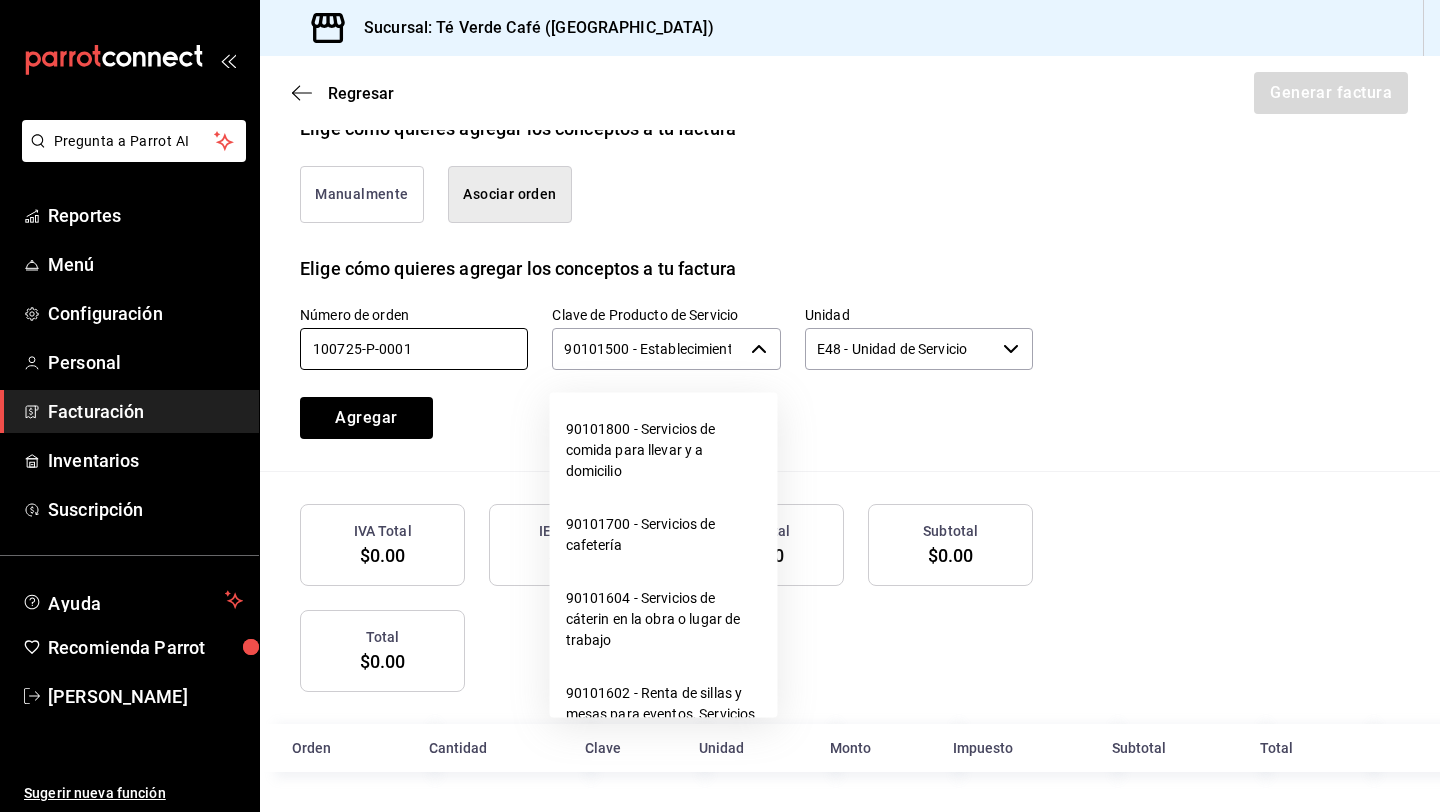 scroll, scrollTop: 401, scrollLeft: 0, axis: vertical 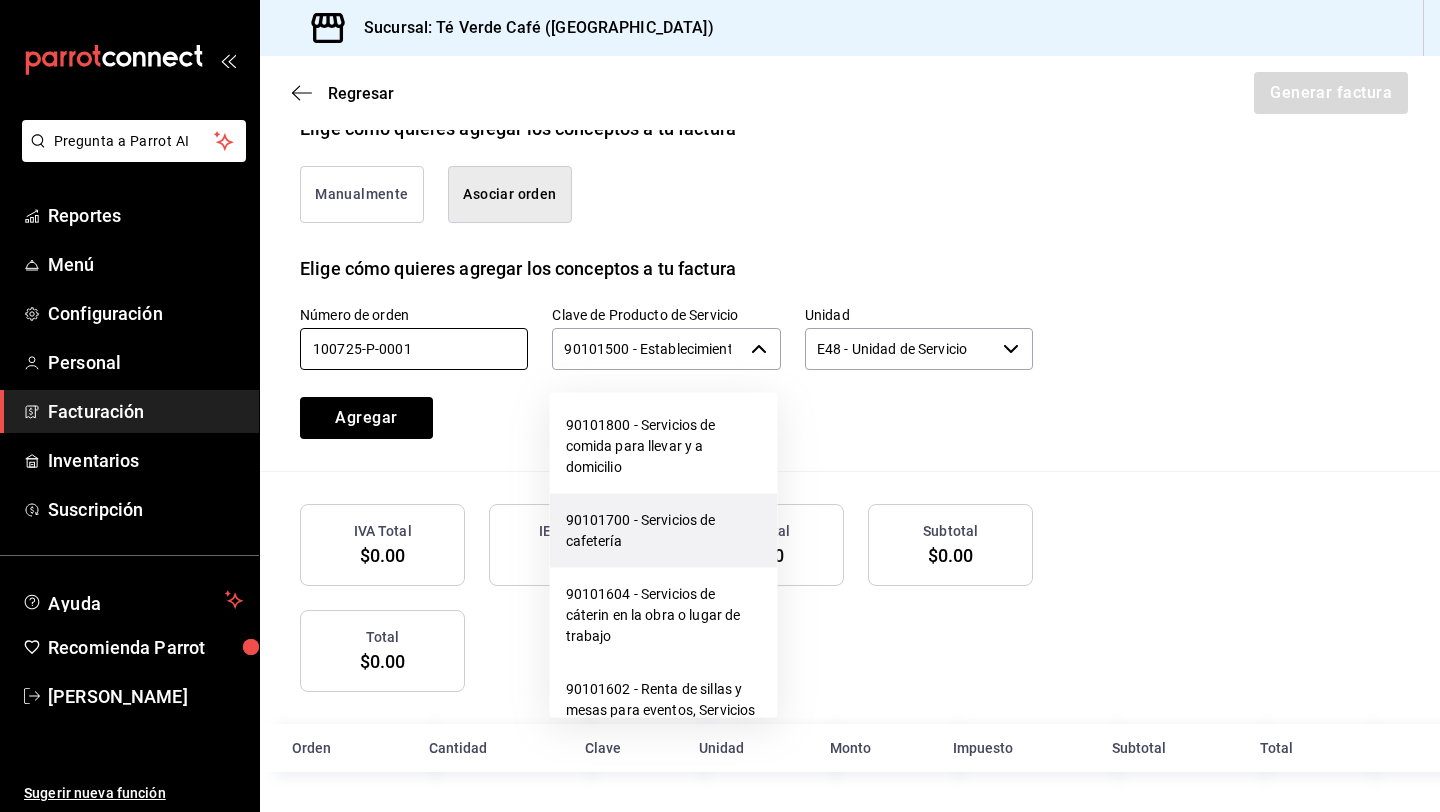 click on "90101700 - Servicios de cafetería" at bounding box center [664, 531] 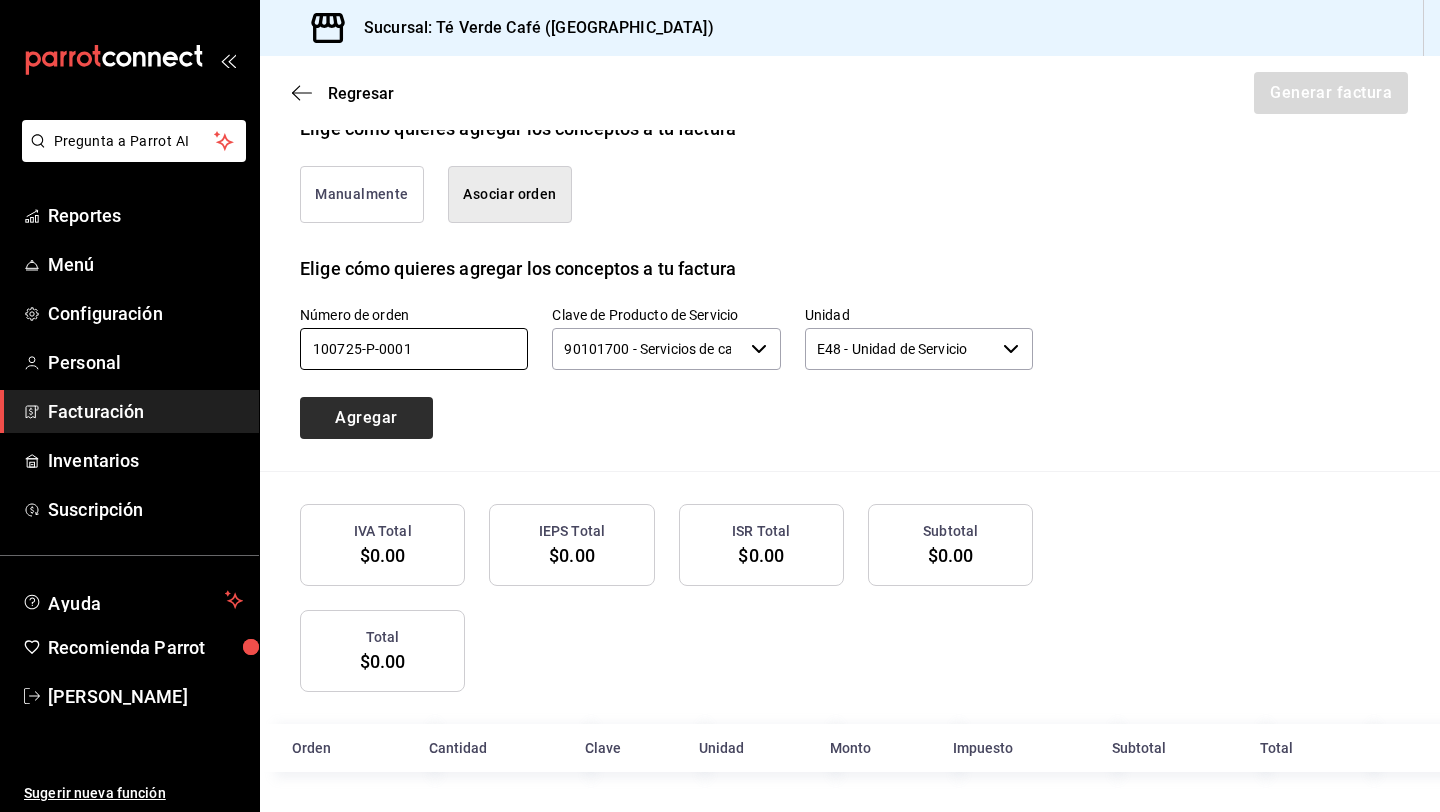 type on "100725-P-0001" 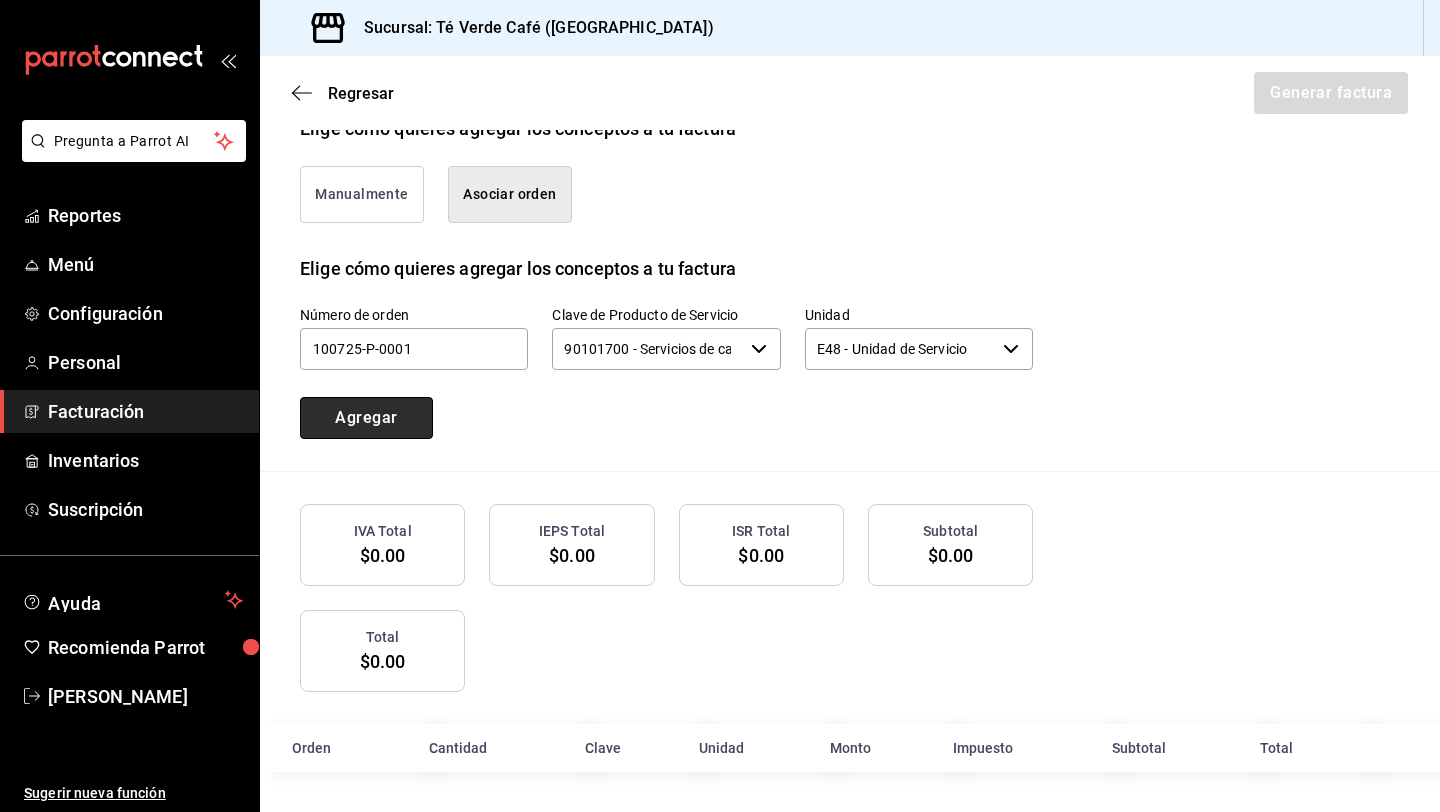 click on "Agregar" at bounding box center [366, 418] 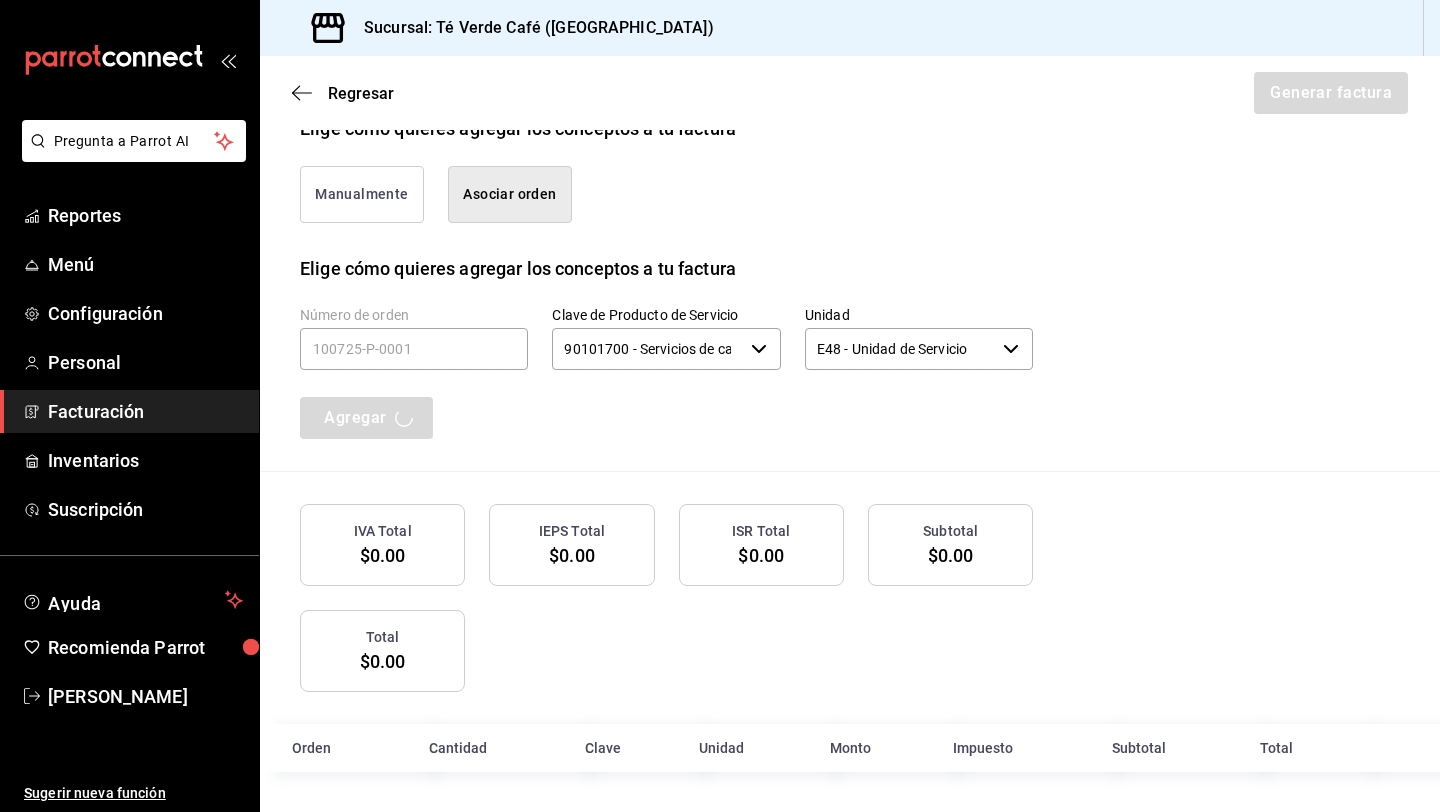 type 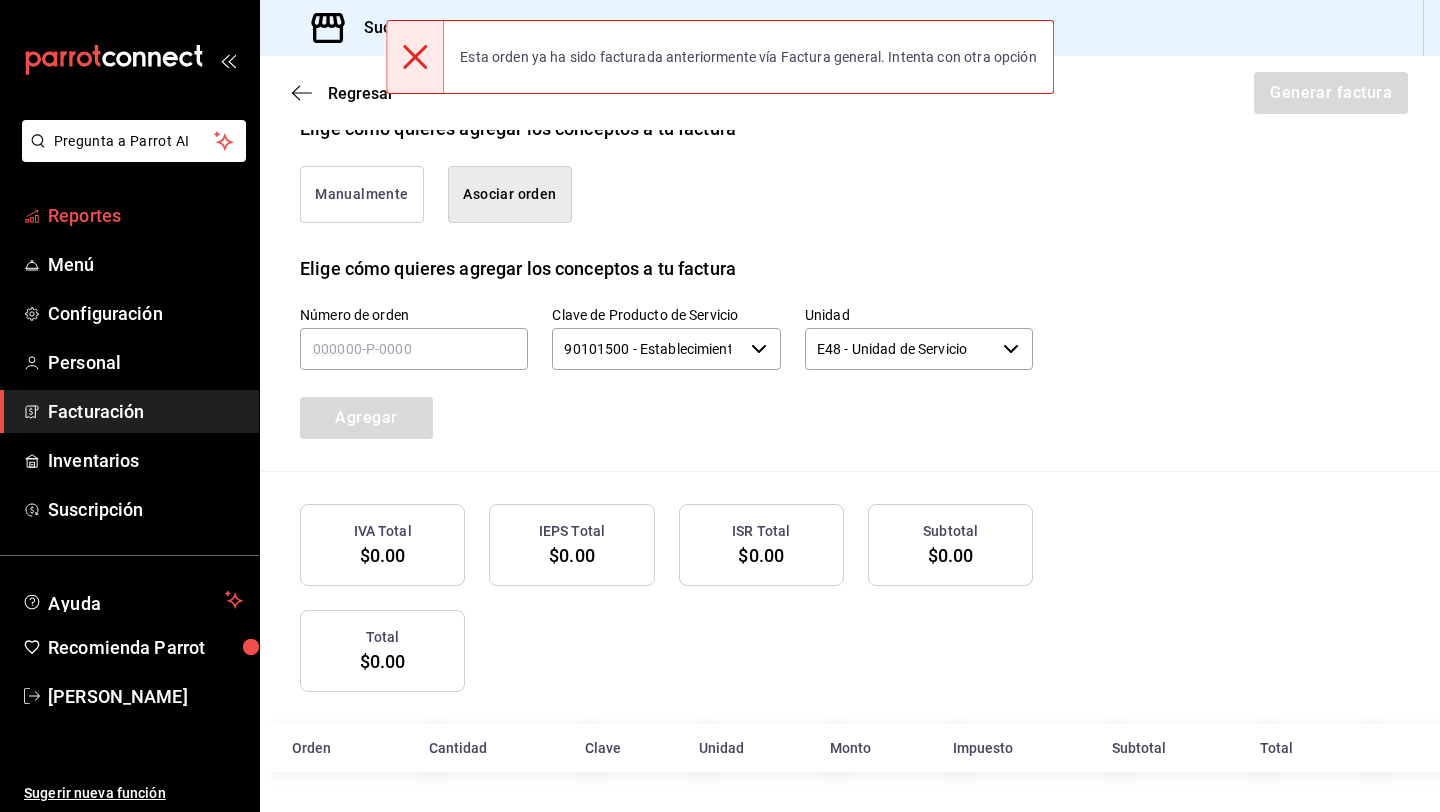 click on "Reportes" at bounding box center [145, 215] 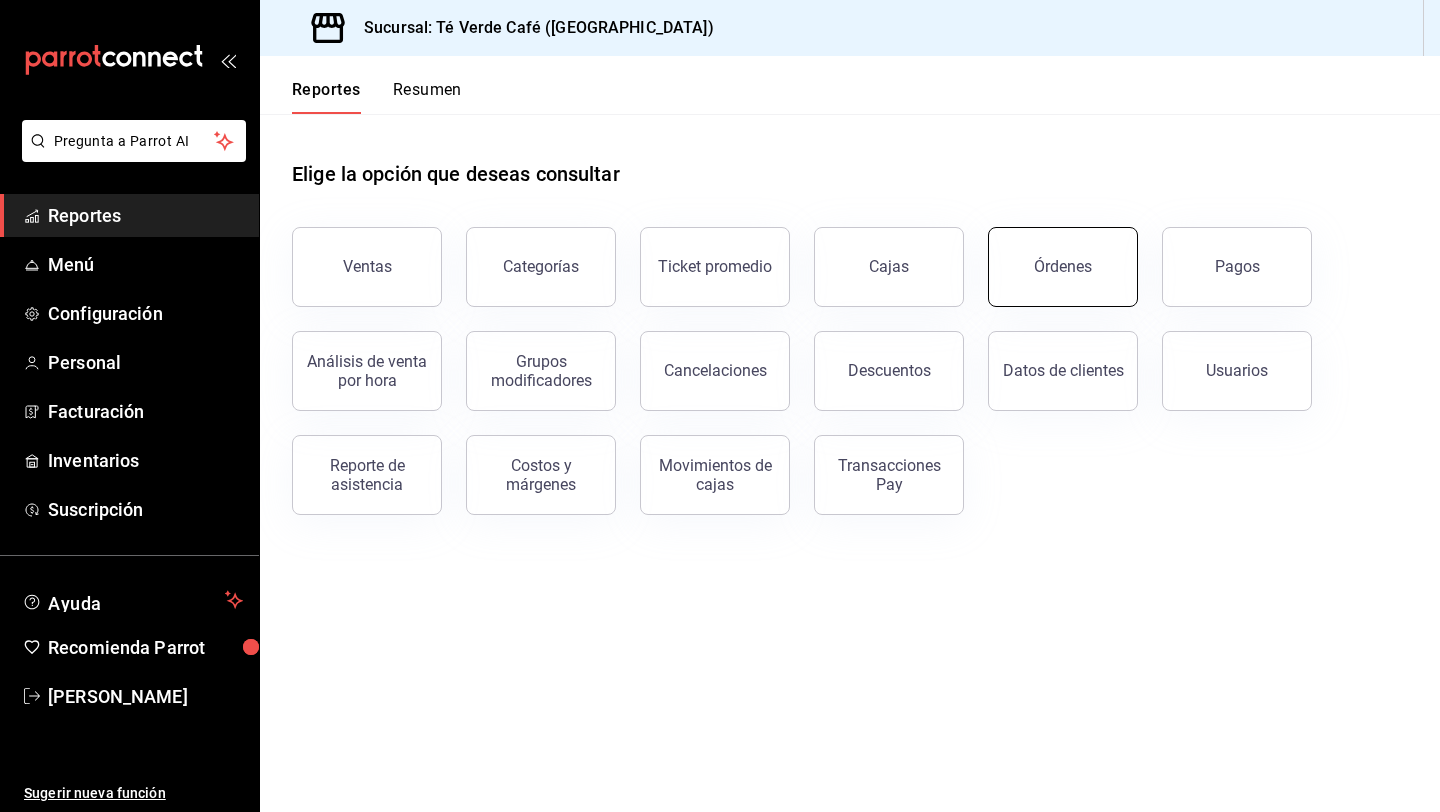 click on "Órdenes" at bounding box center (1063, 266) 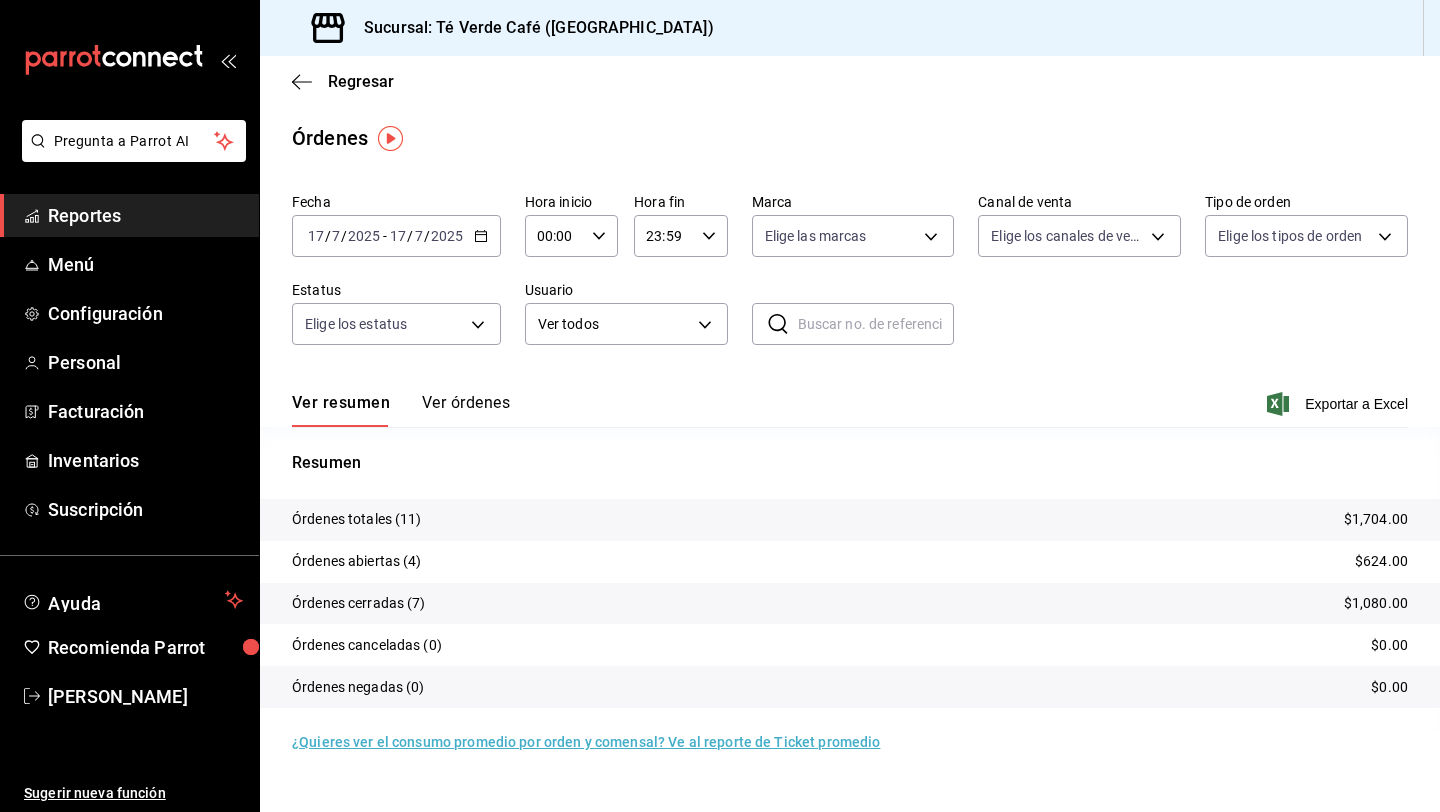 click on "2025-07-17 17 / 7 / 2025 - 2025-07-17 17 / 7 / 2025" at bounding box center [396, 236] 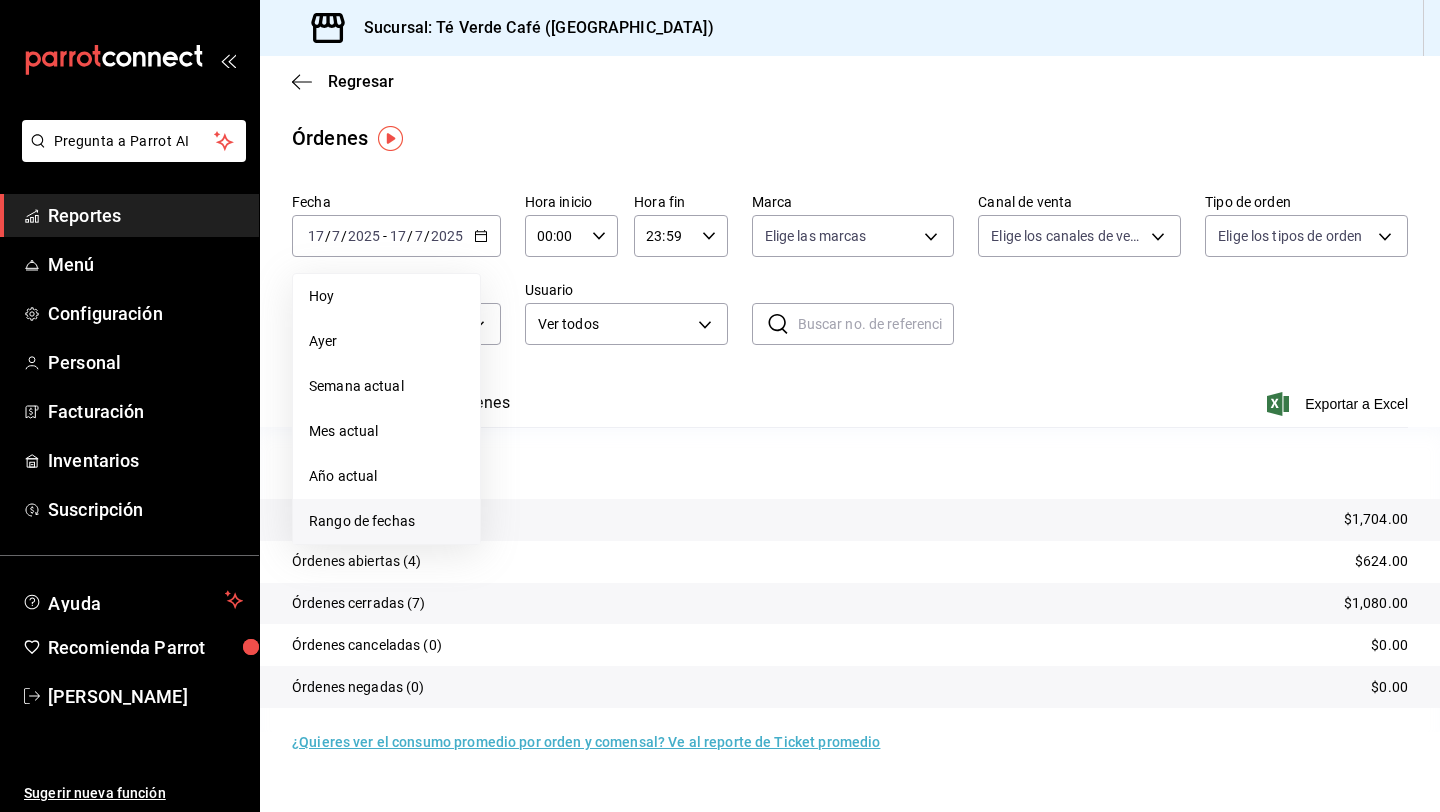 click on "Rango de fechas" at bounding box center (386, 521) 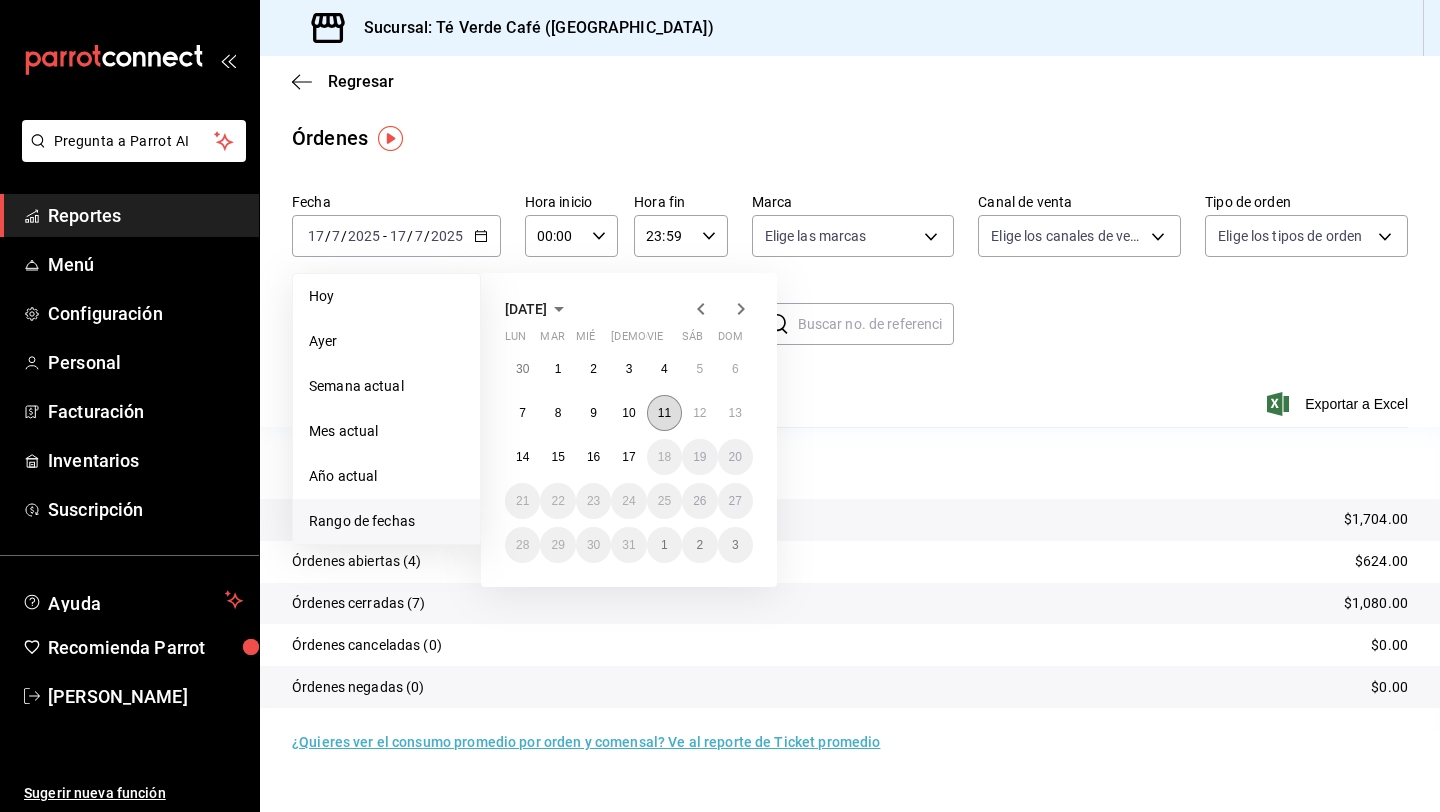 click on "11" at bounding box center [664, 413] 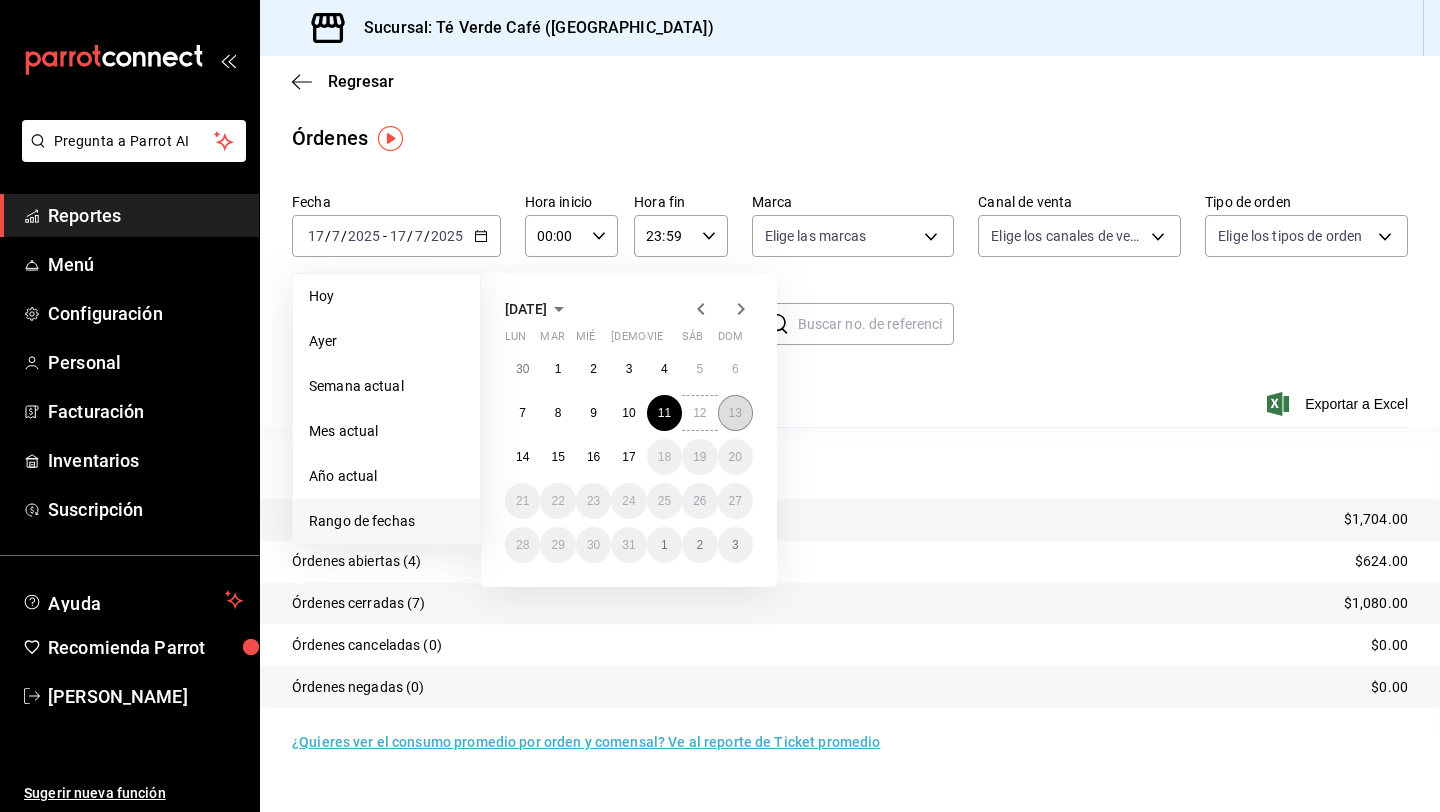click on "13" at bounding box center (735, 413) 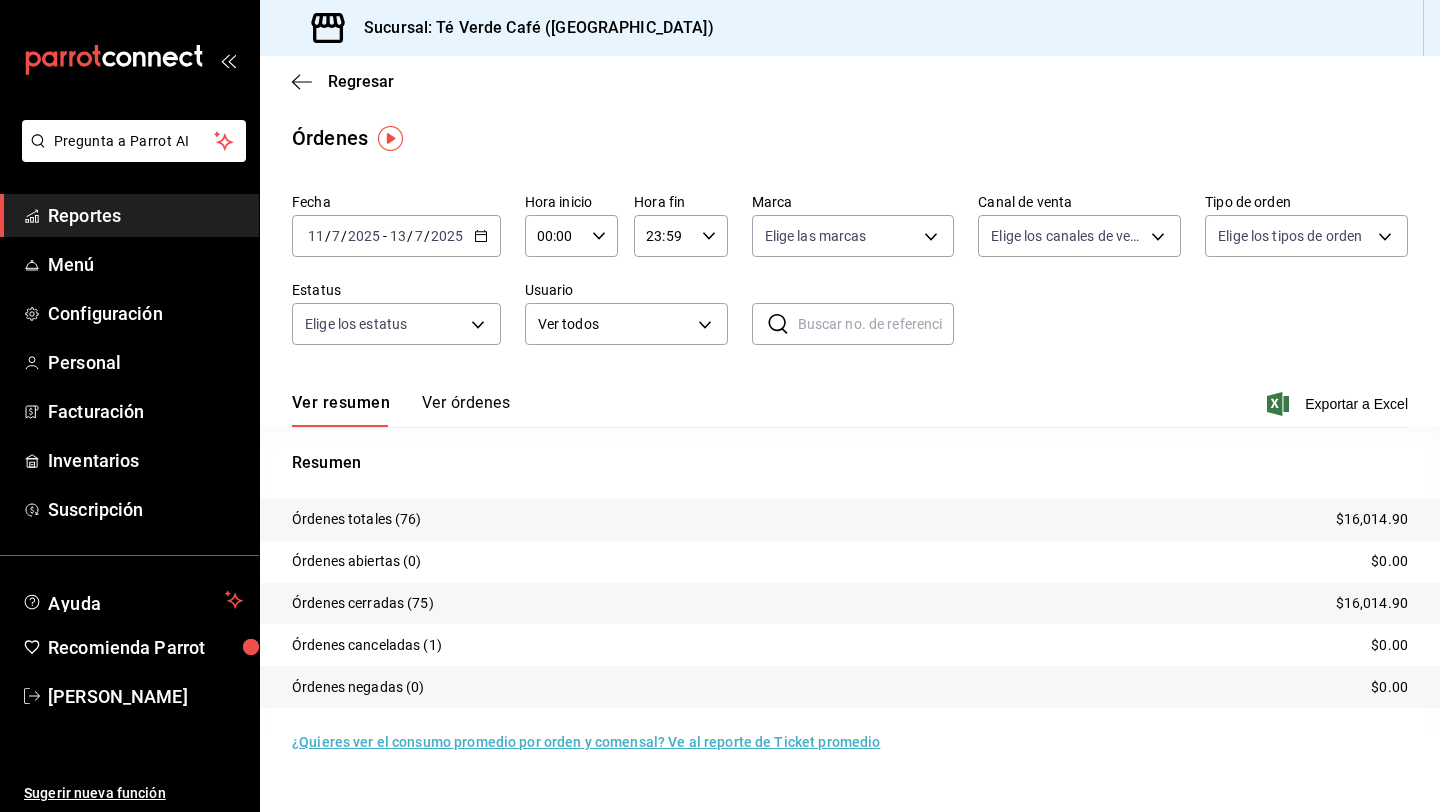 click on "Ver órdenes" at bounding box center [466, 410] 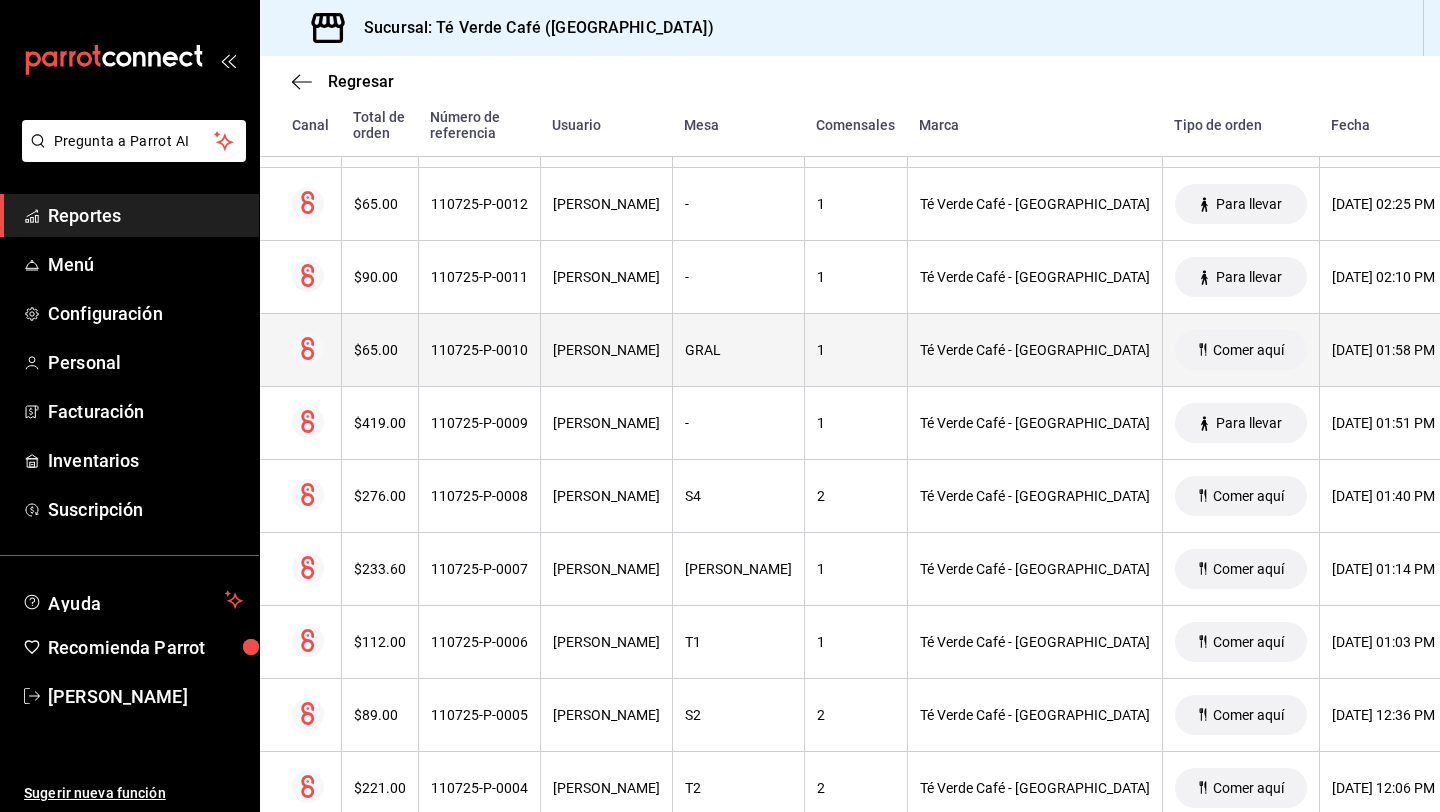 scroll, scrollTop: 4945, scrollLeft: 0, axis: vertical 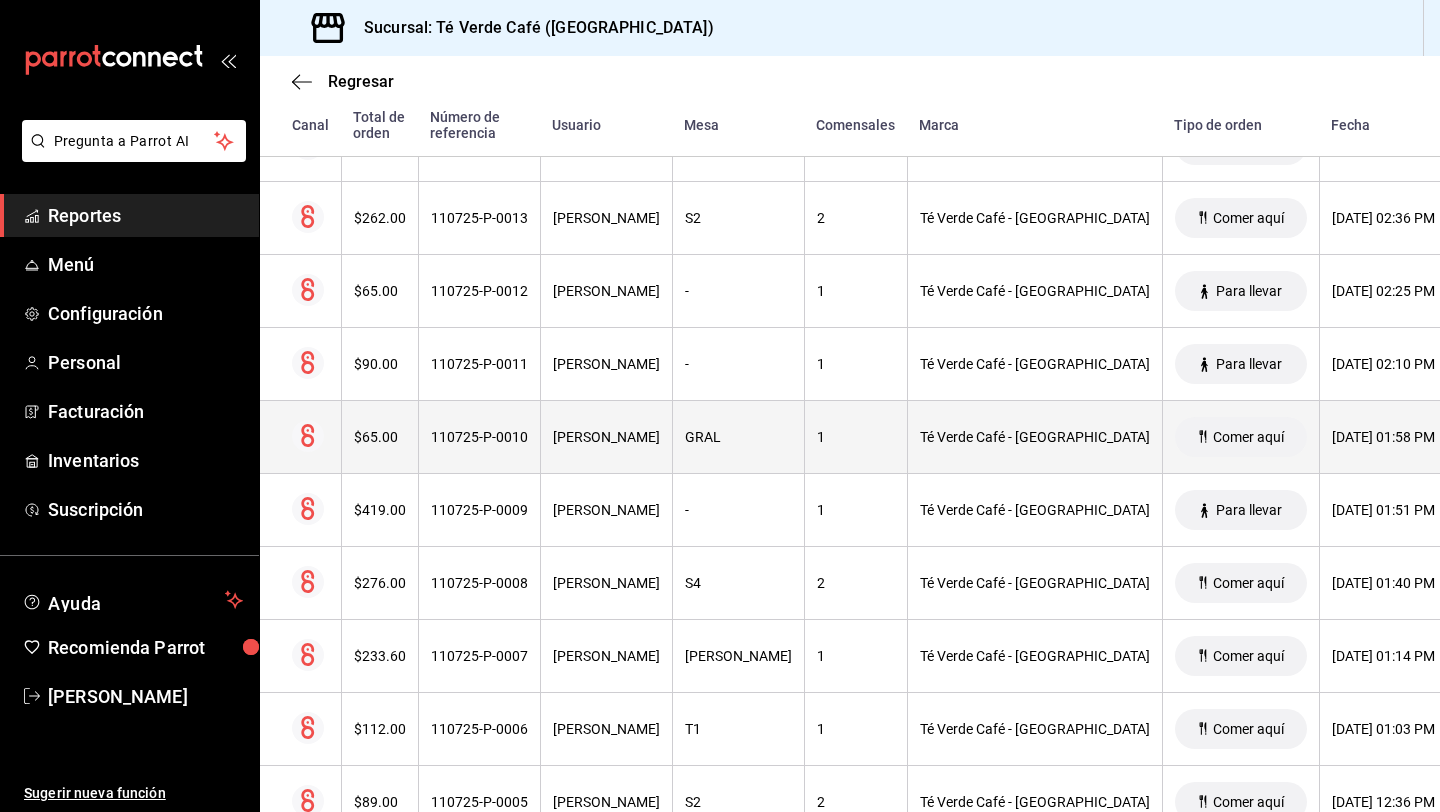 click on "$65.00" at bounding box center (379, 437) 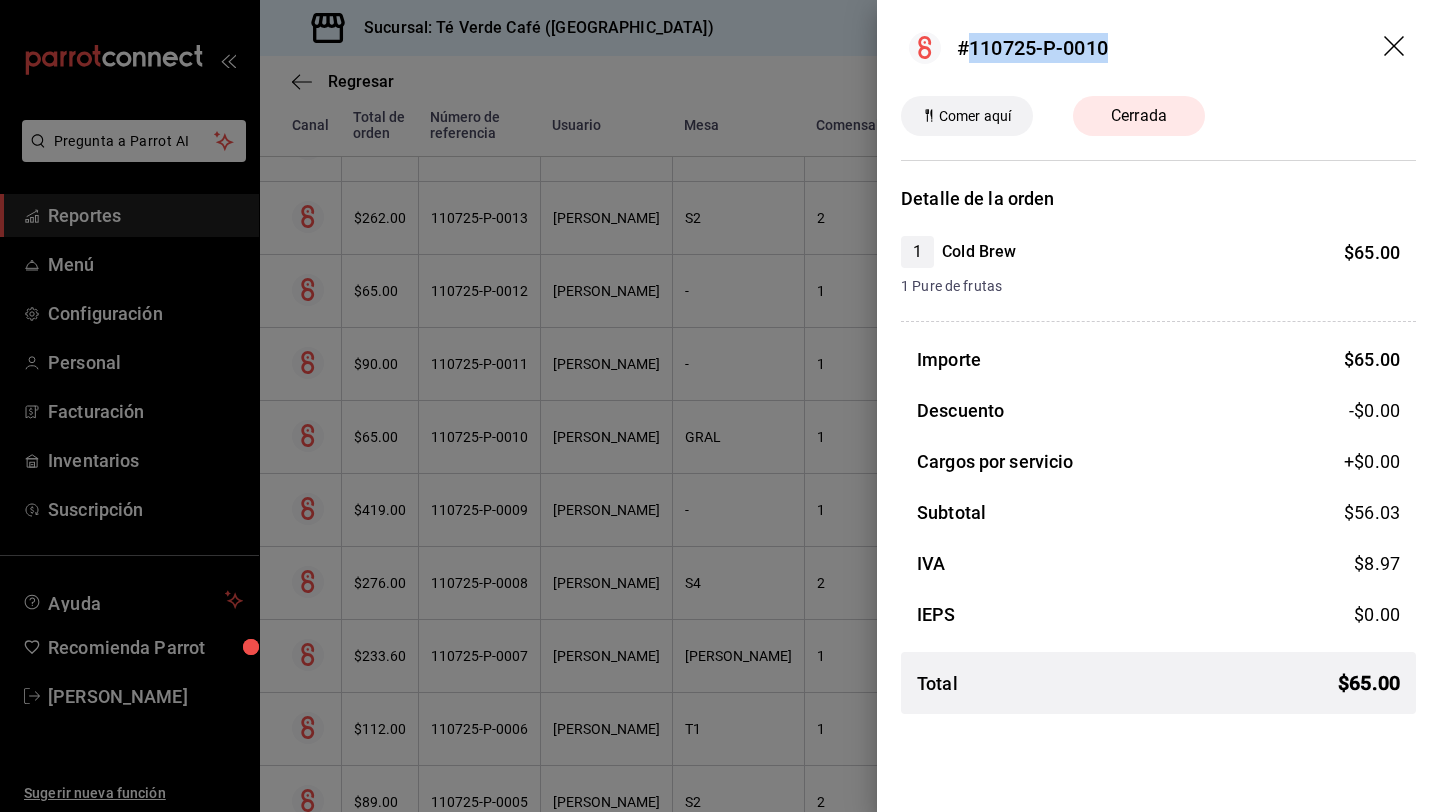 drag, startPoint x: 1115, startPoint y: 47, endPoint x: 968, endPoint y: 47, distance: 147 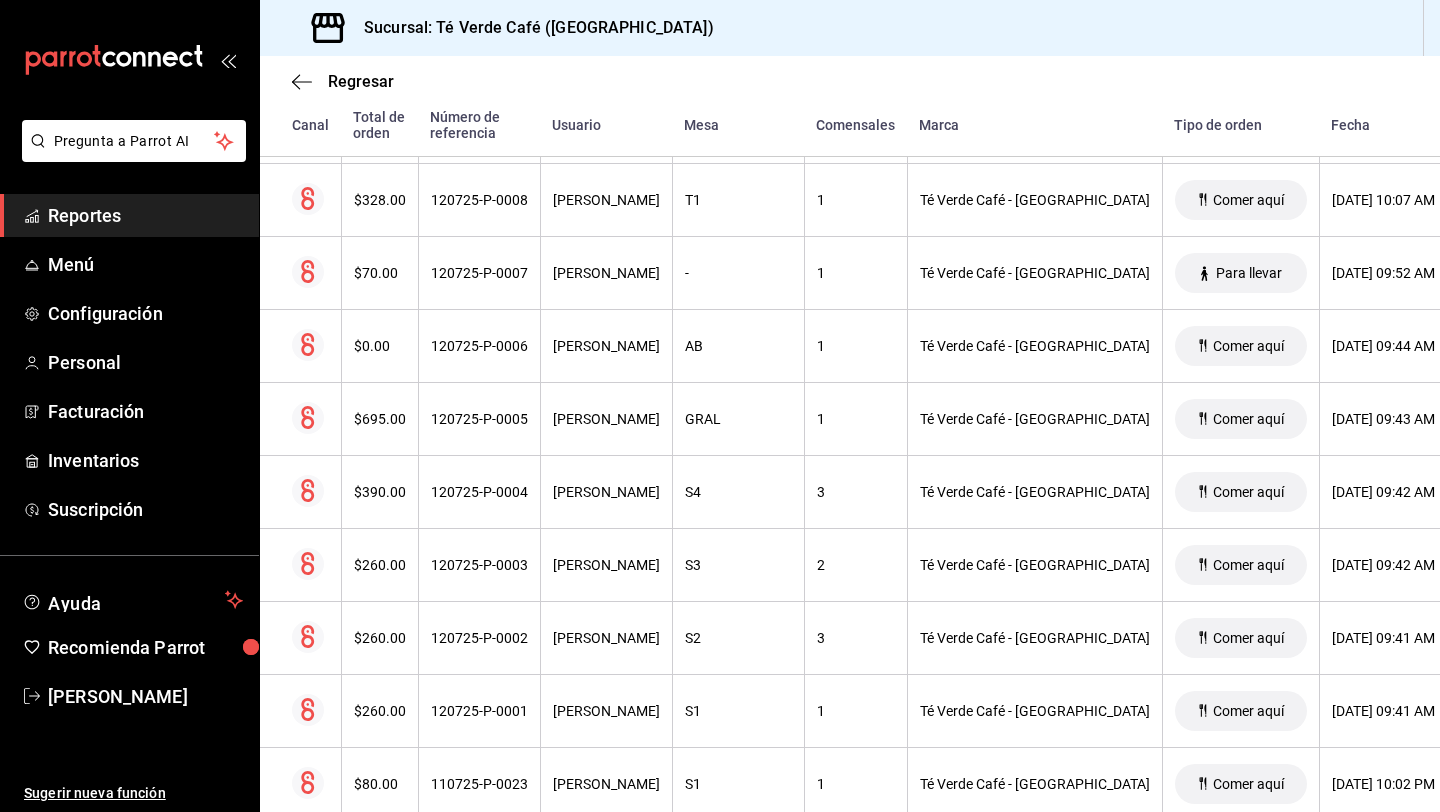 scroll, scrollTop: 3633, scrollLeft: 0, axis: vertical 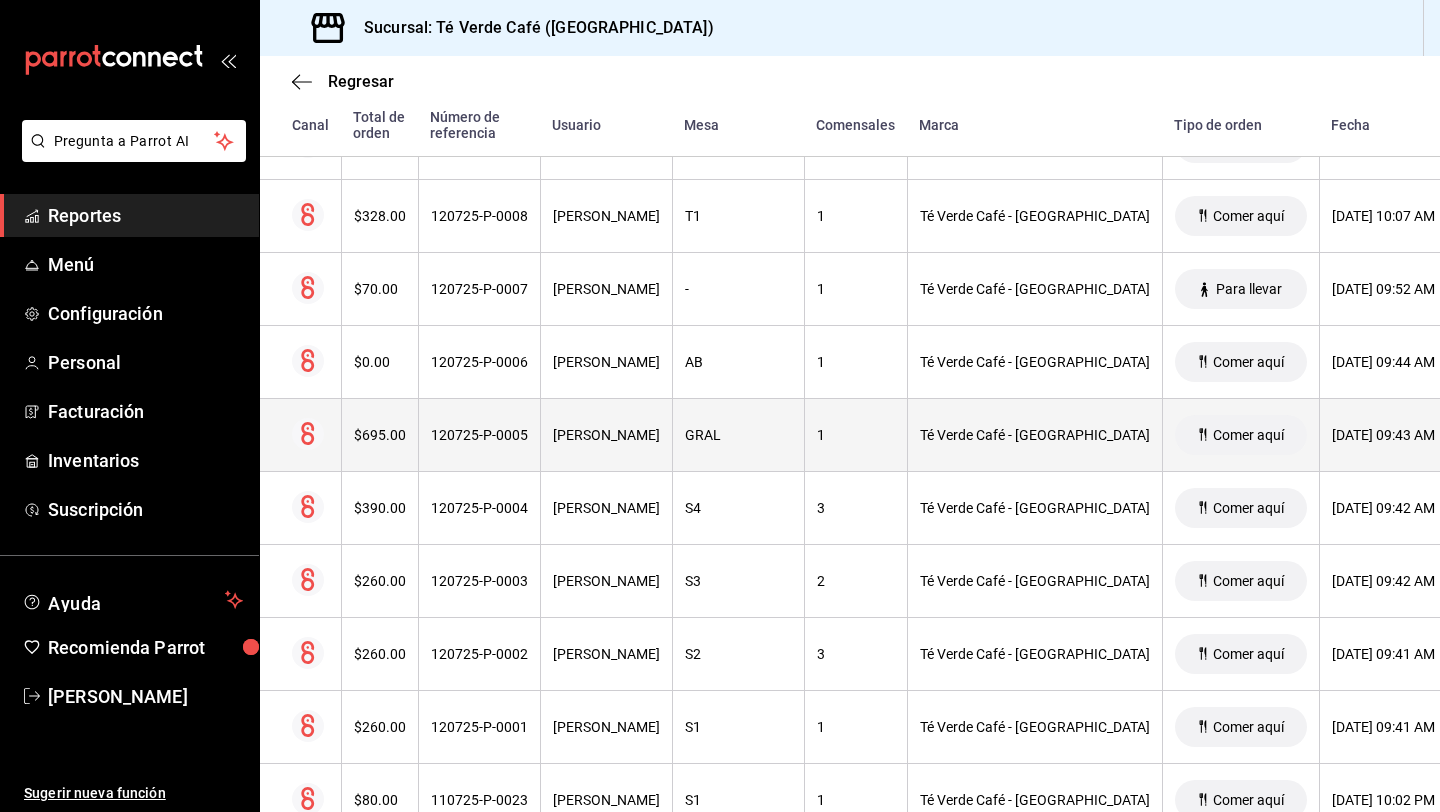 click on "120725-P-0005" at bounding box center (479, 435) 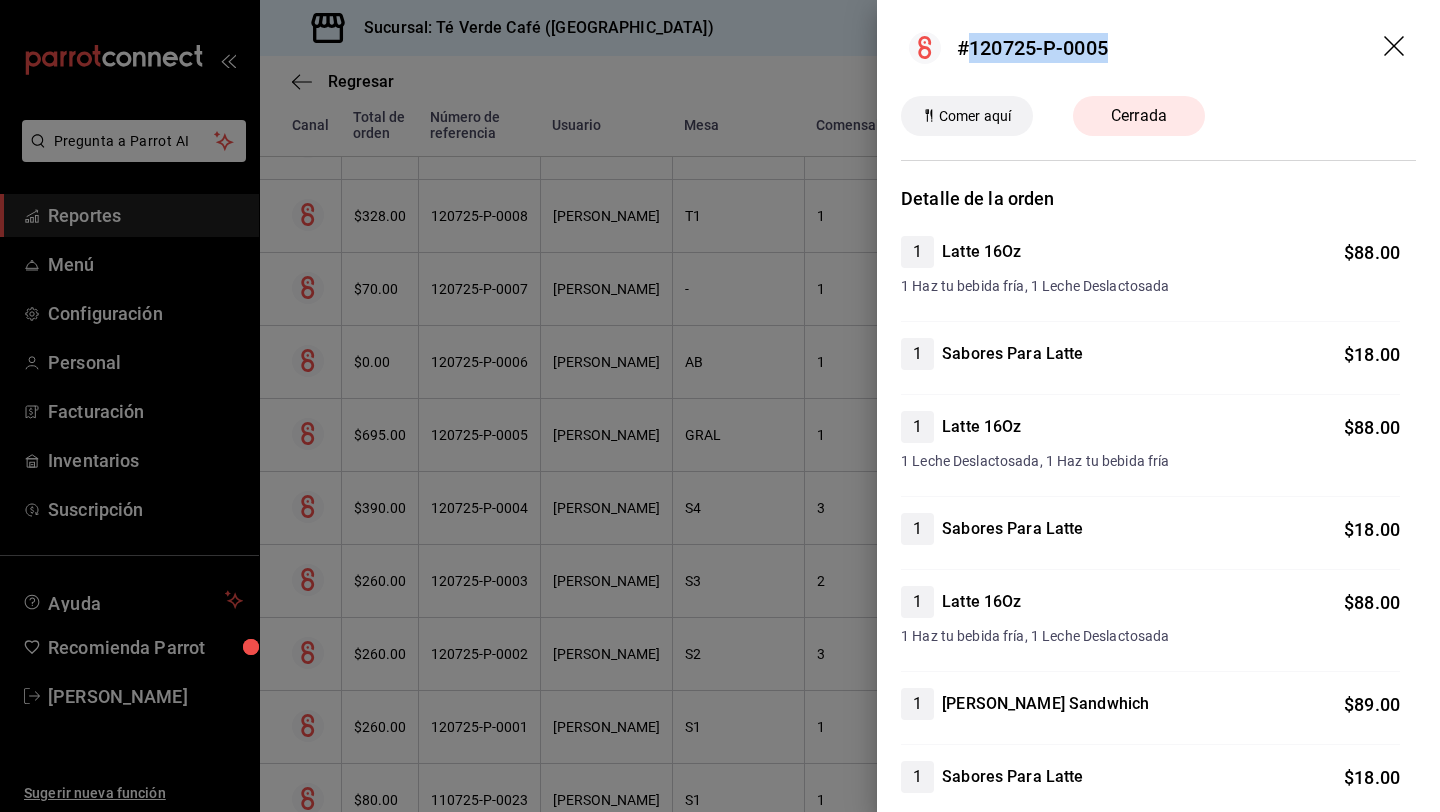 drag, startPoint x: 1116, startPoint y: 54, endPoint x: 972, endPoint y: 58, distance: 144.05554 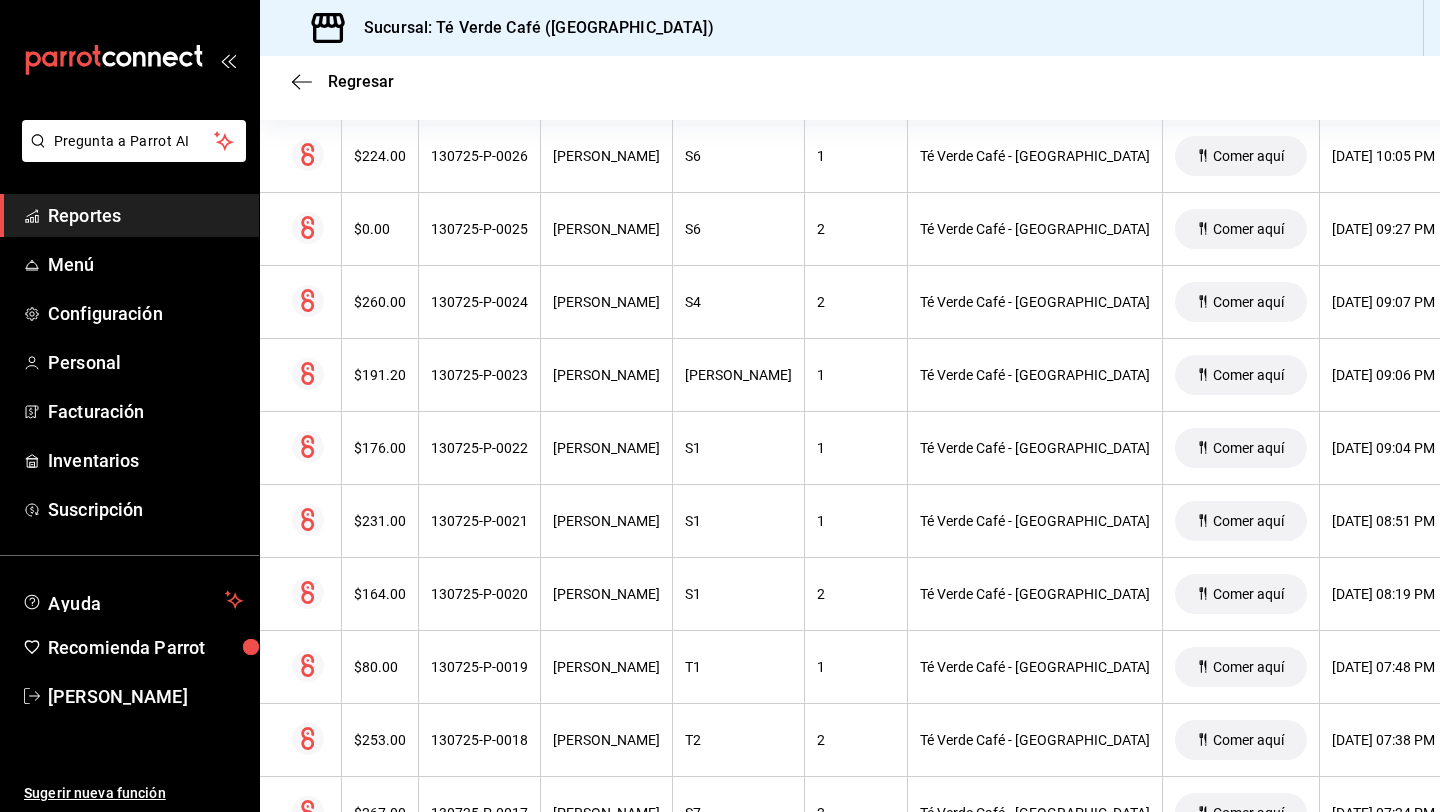 scroll, scrollTop: 0, scrollLeft: 0, axis: both 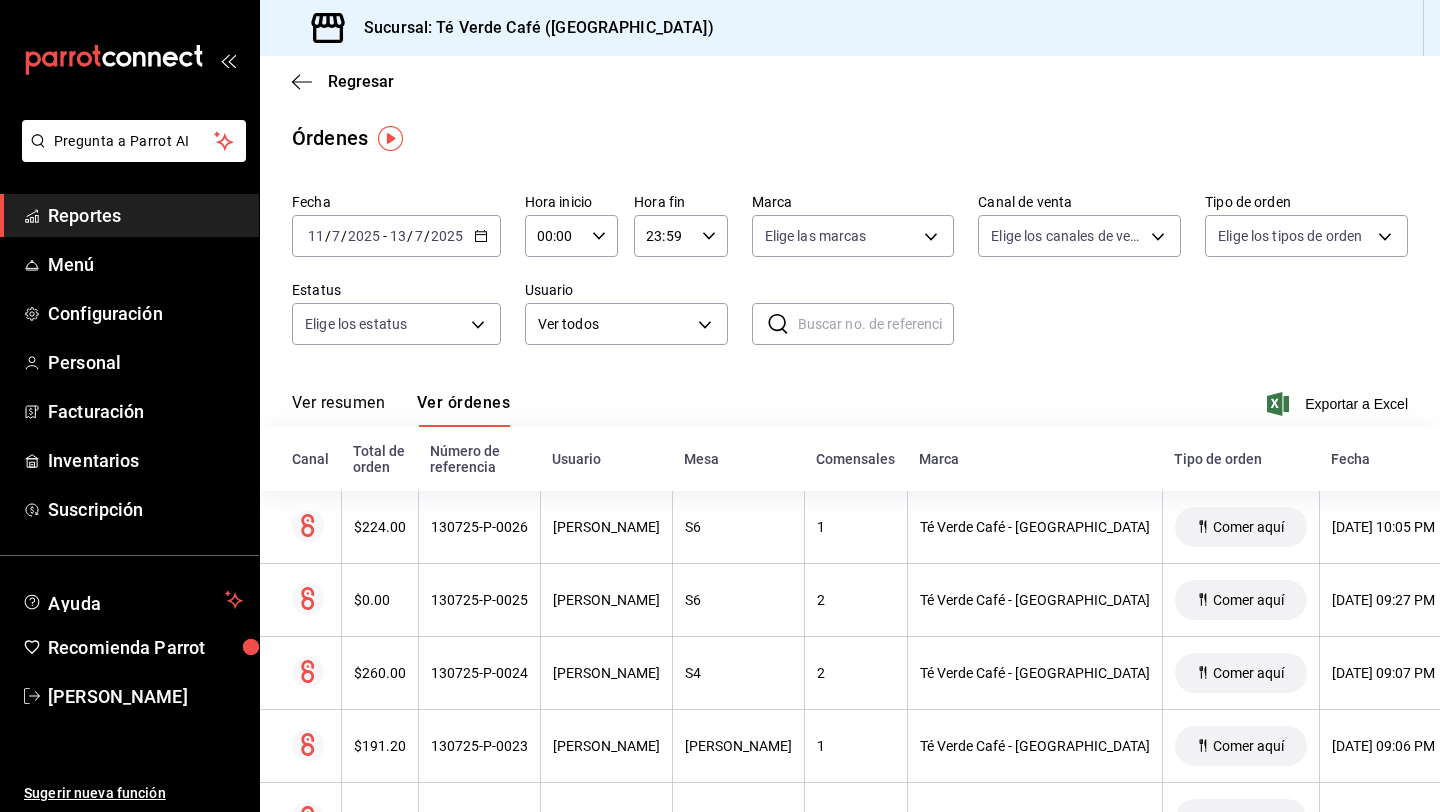 click on "2025-07-11 11 / 7 / 2025 - 2025-07-13 13 / 7 / 2025" at bounding box center (396, 236) 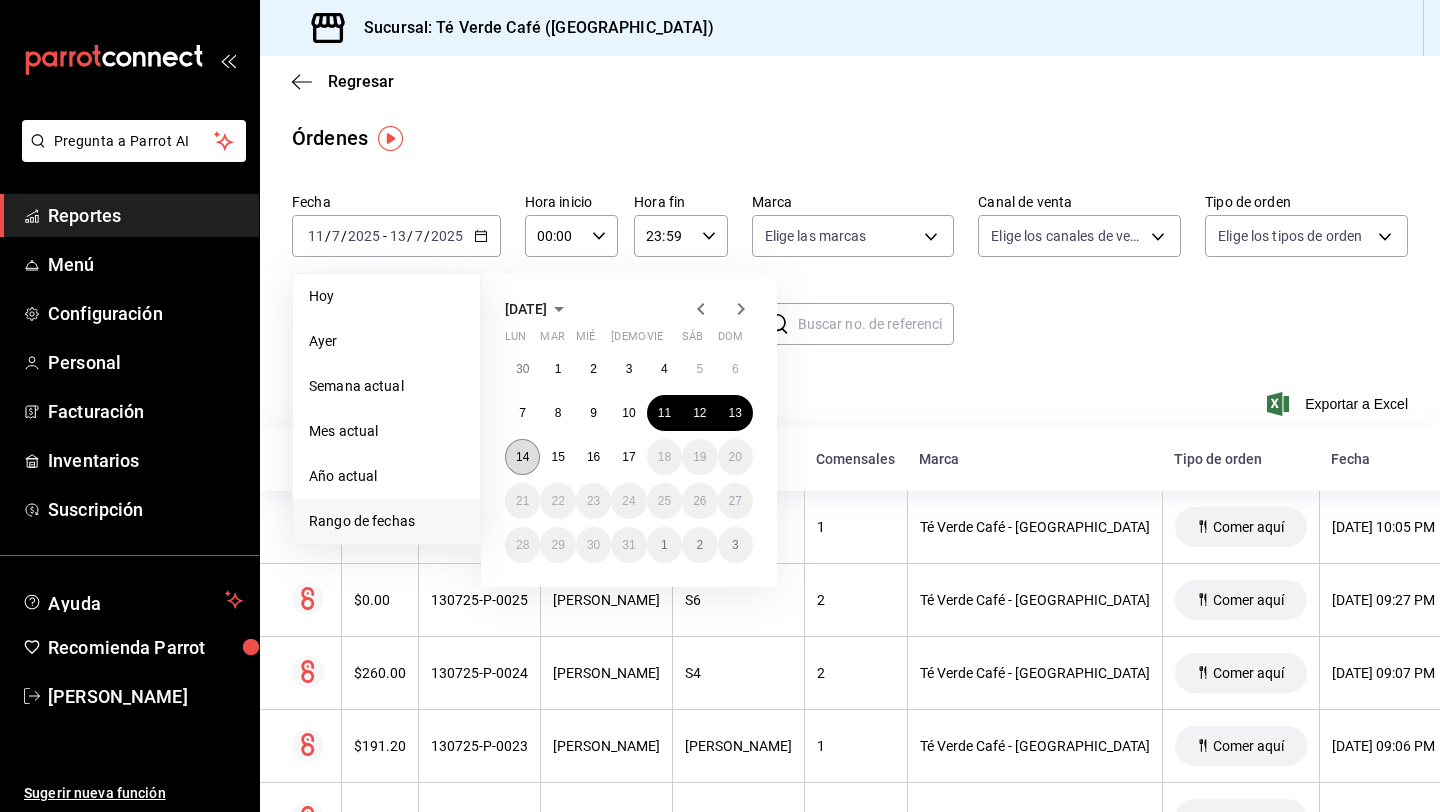 click on "14" at bounding box center [522, 457] 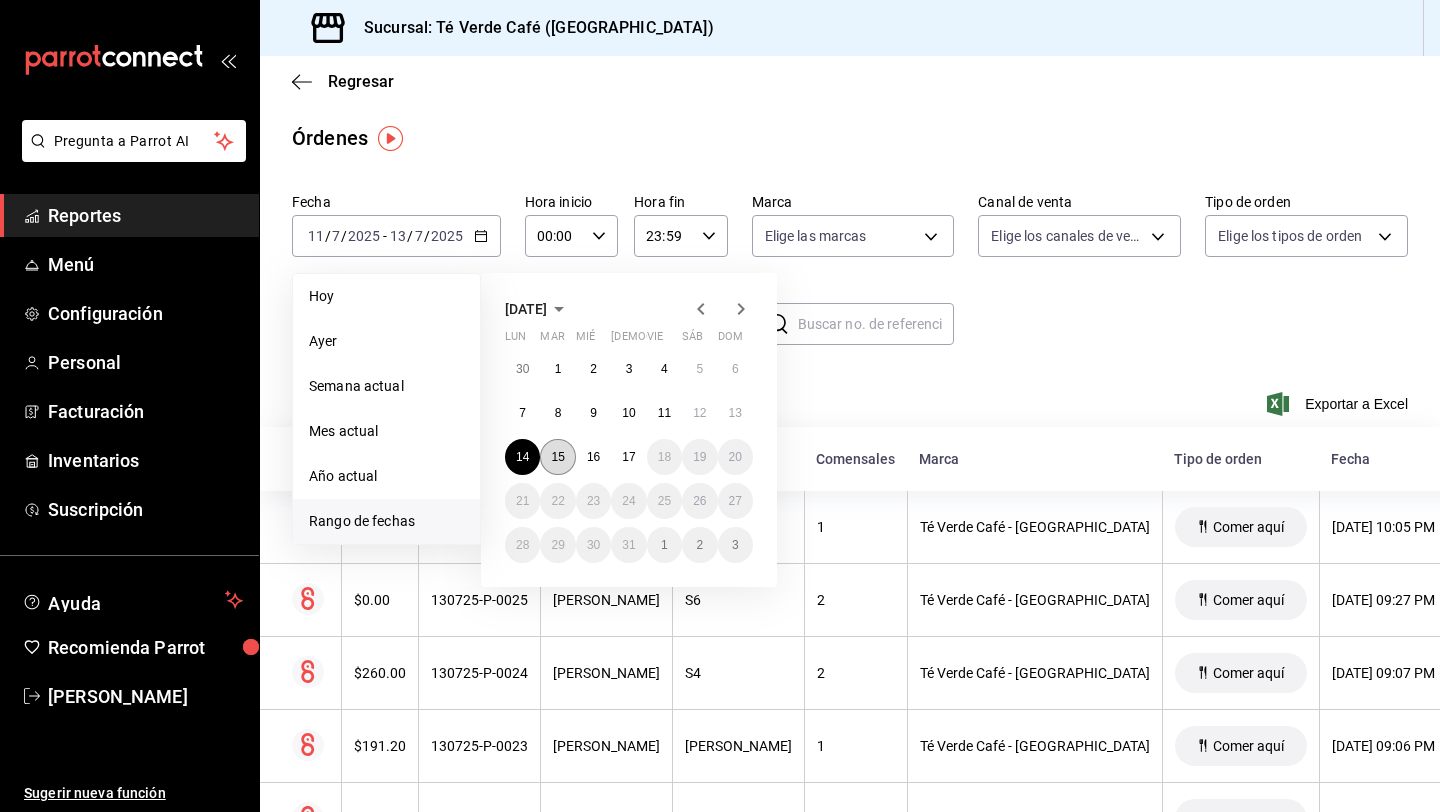 click on "15" at bounding box center (557, 457) 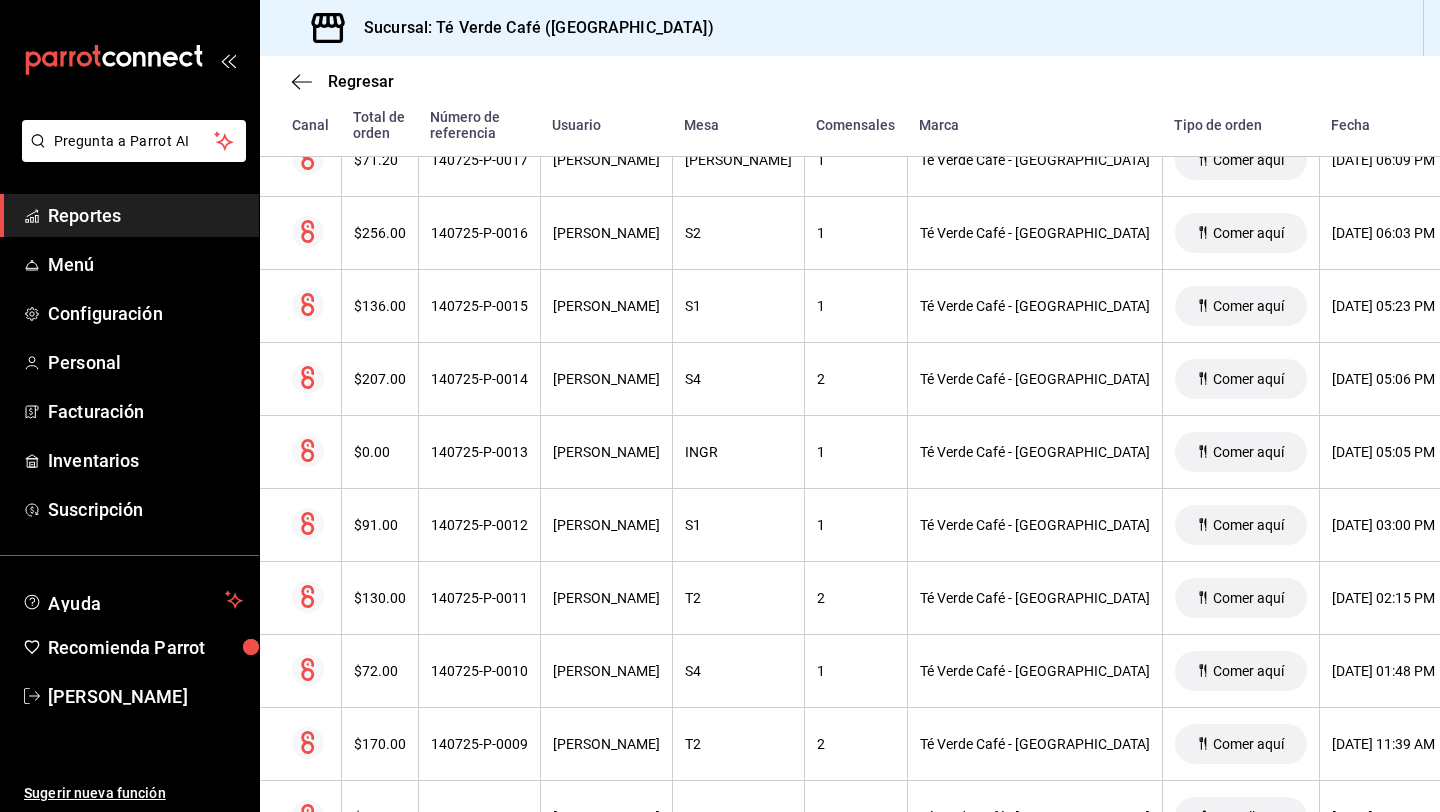 scroll, scrollTop: 3261, scrollLeft: 0, axis: vertical 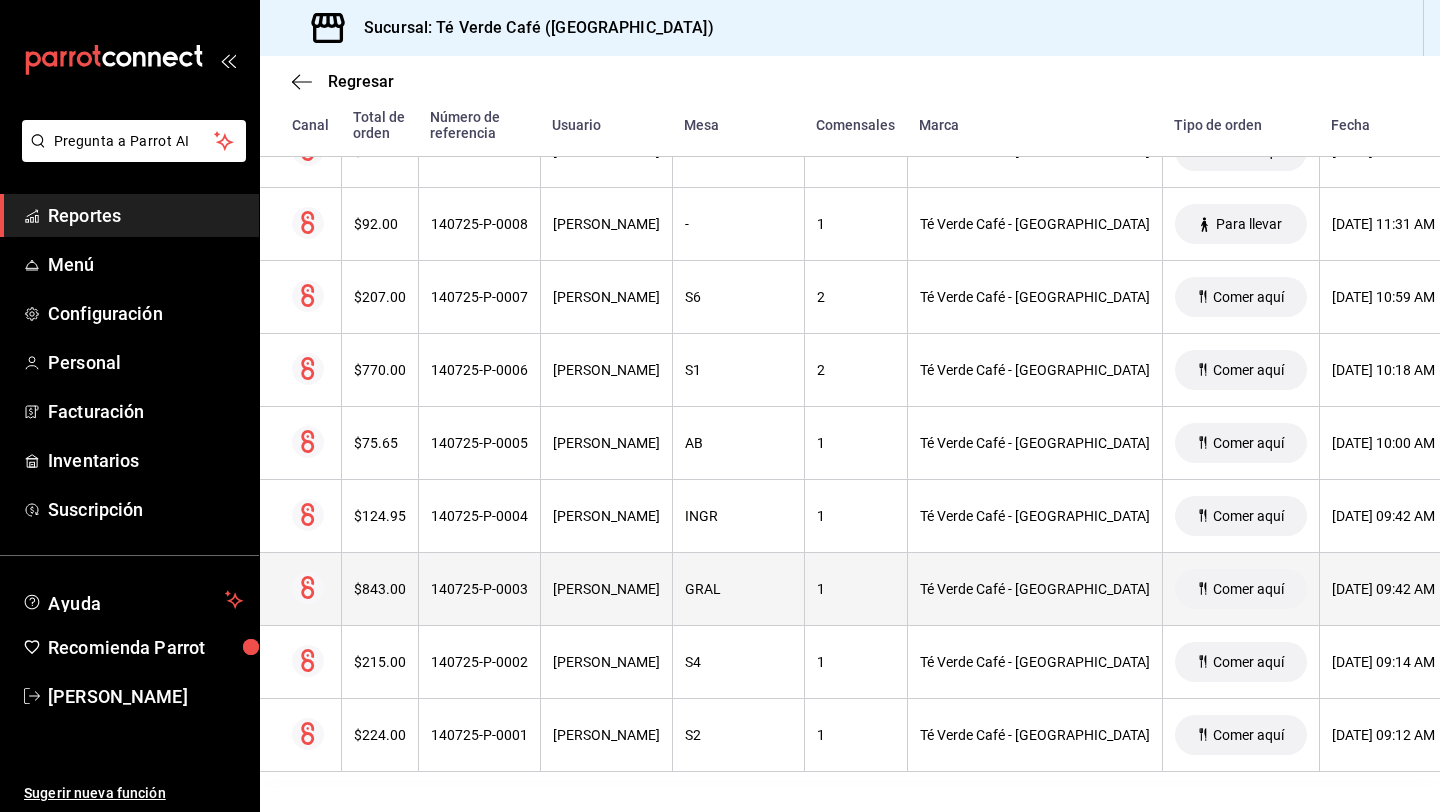 click on "140725-P-0003" at bounding box center [479, 589] 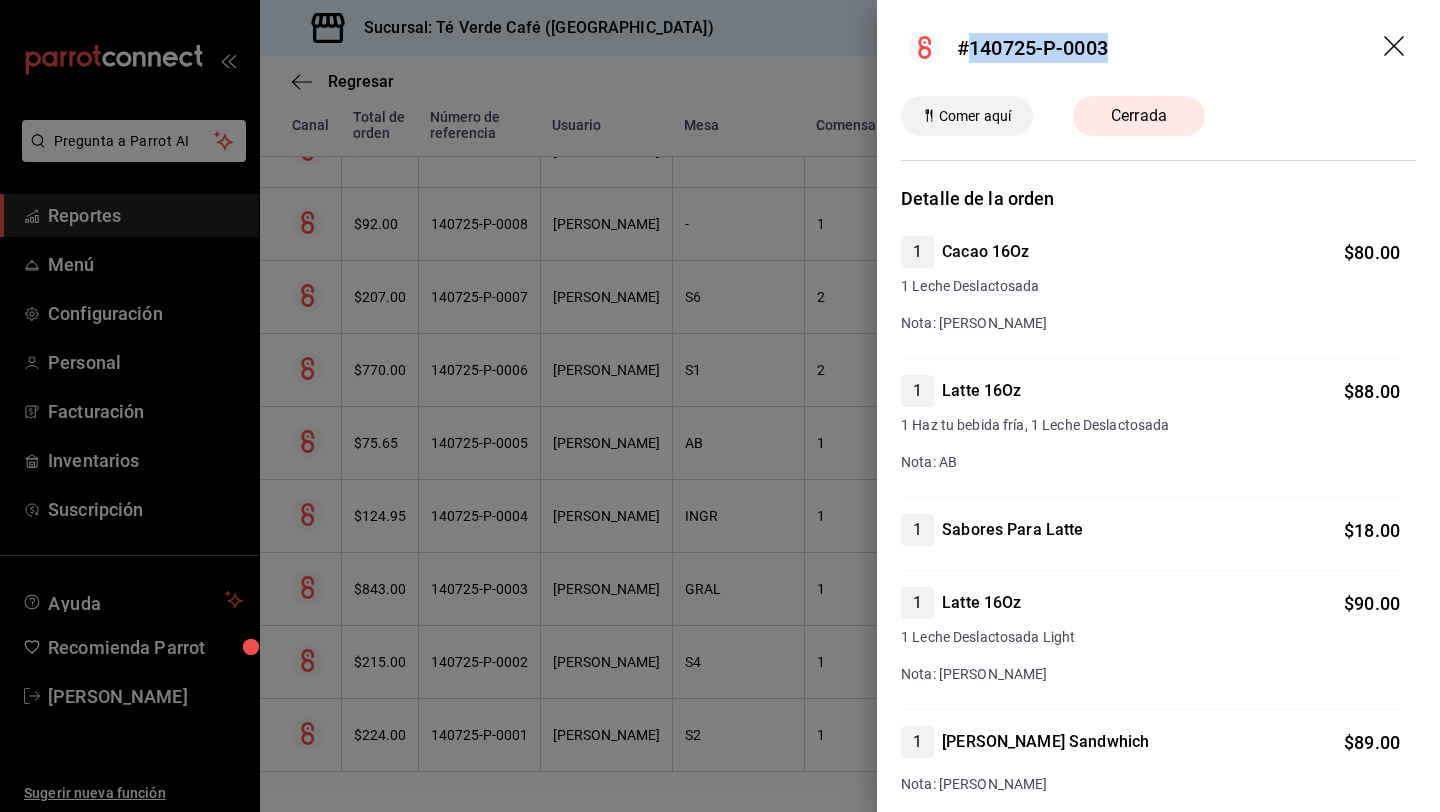 drag, startPoint x: 1113, startPoint y: 45, endPoint x: 972, endPoint y: 49, distance: 141.05673 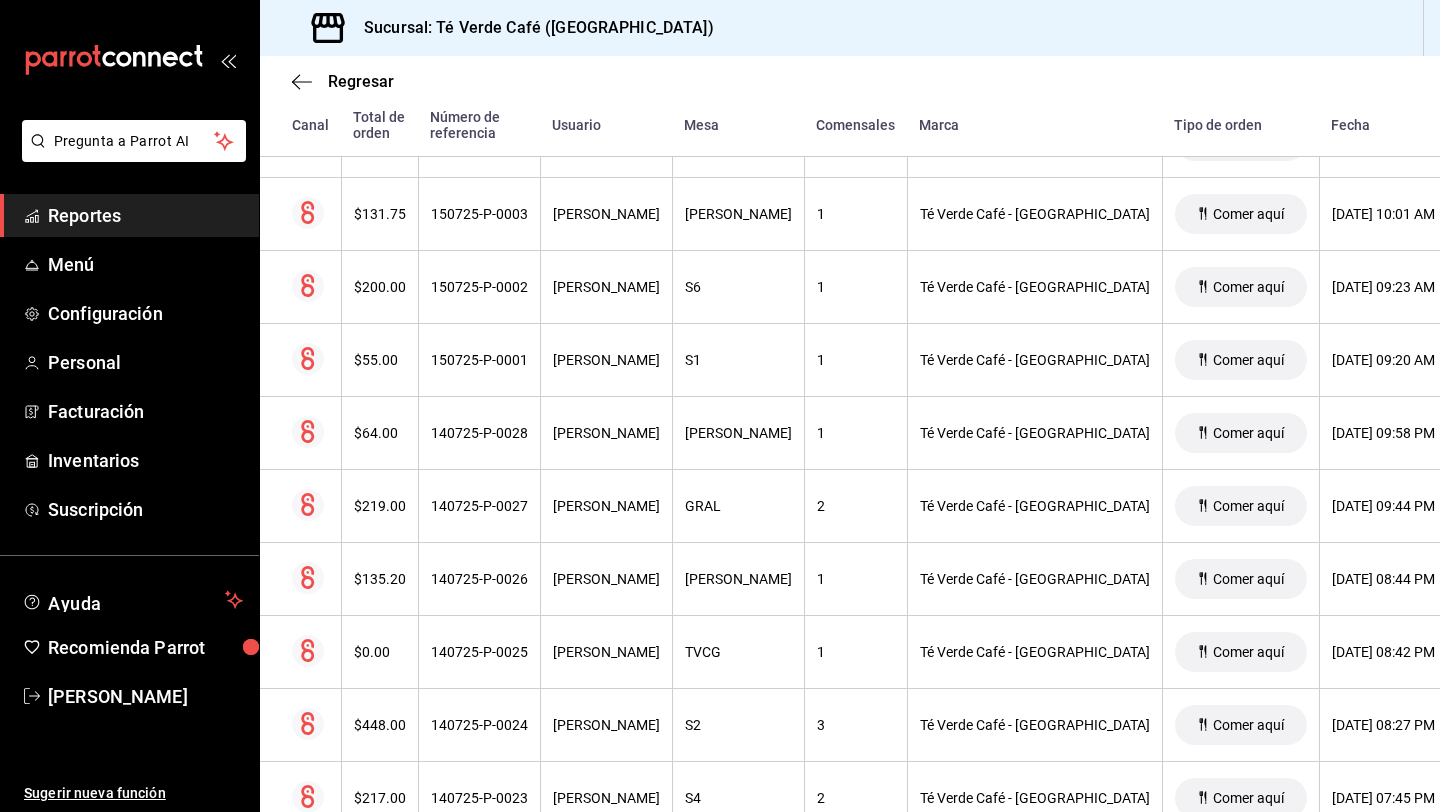 scroll, scrollTop: 1584, scrollLeft: 0, axis: vertical 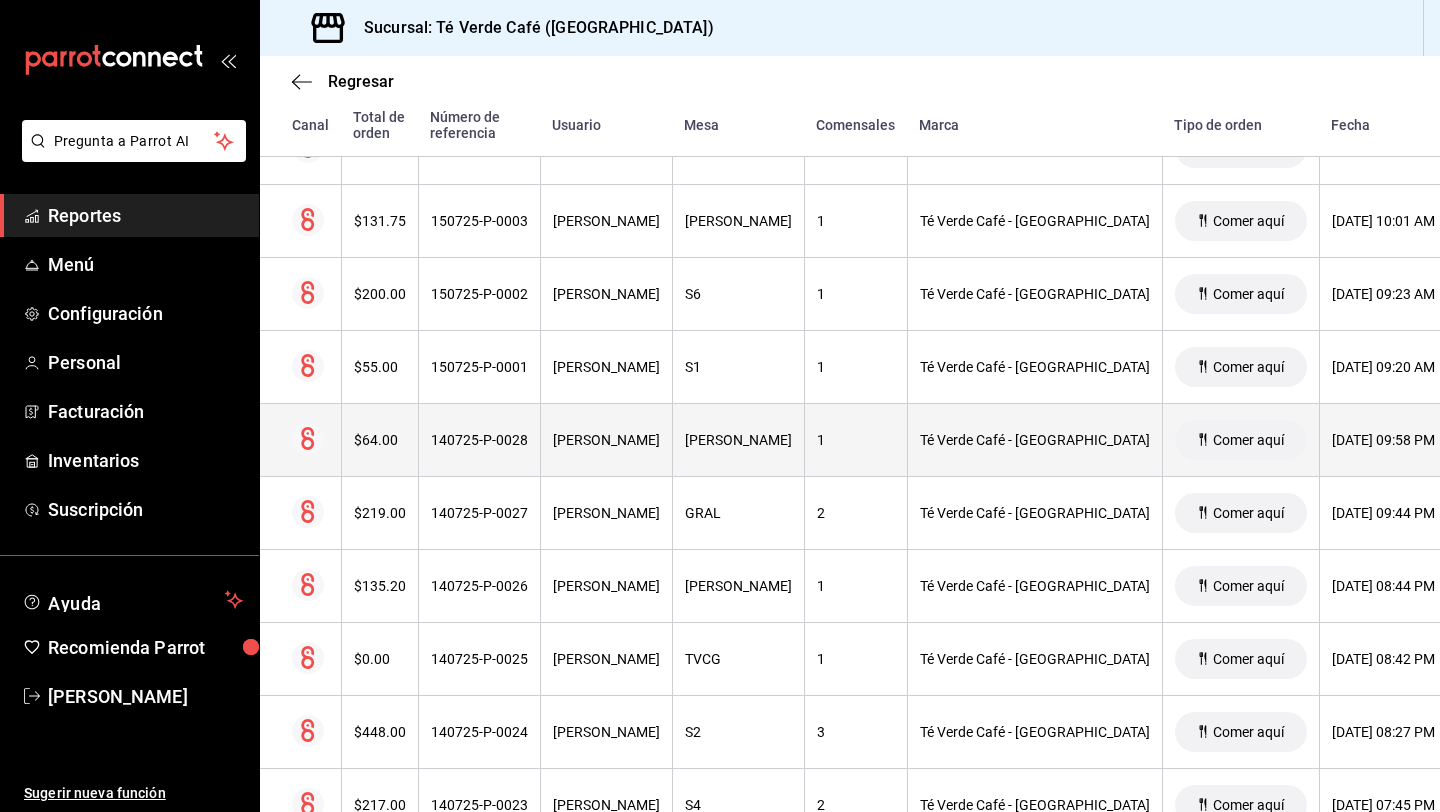 click on "[PERSON_NAME]" at bounding box center (606, 440) 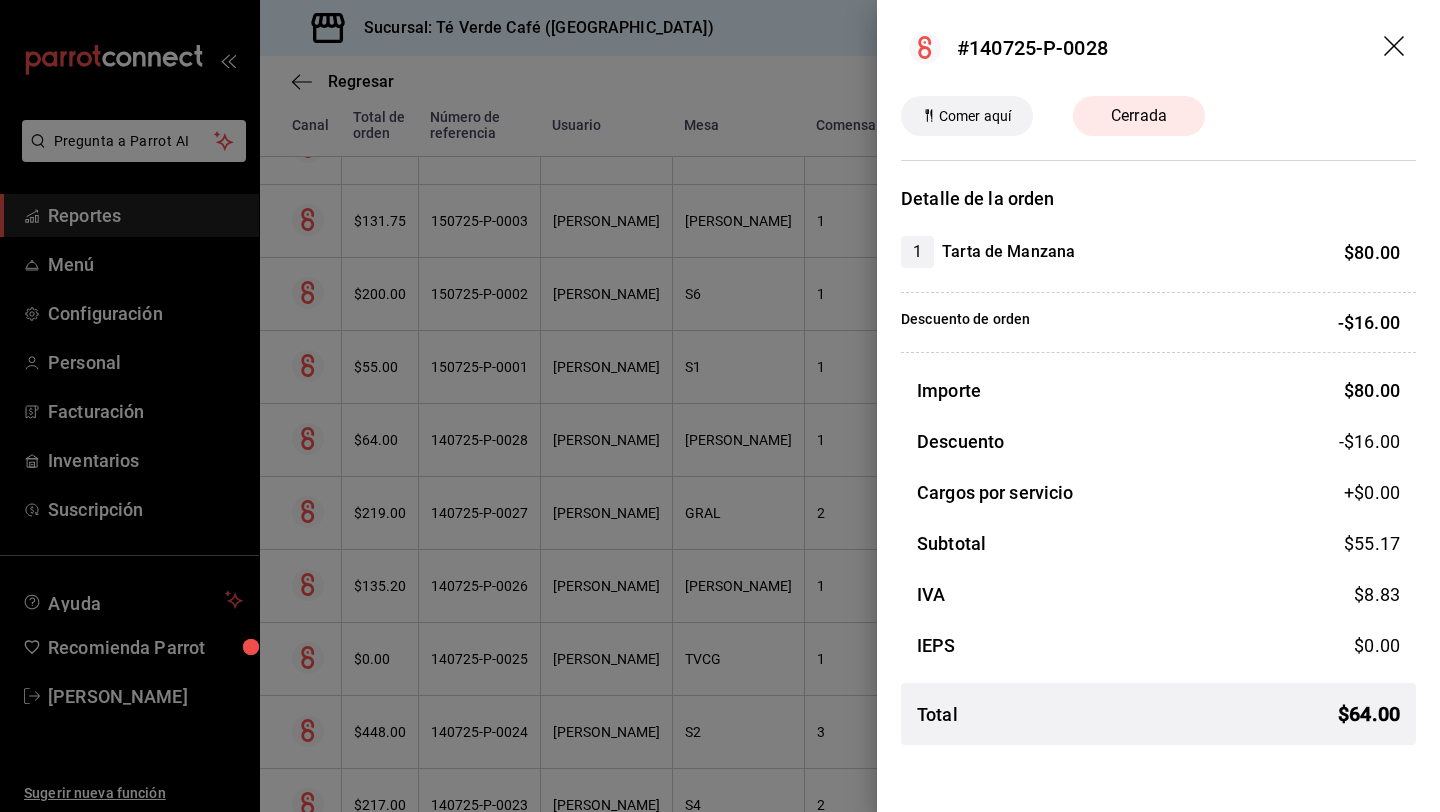 click 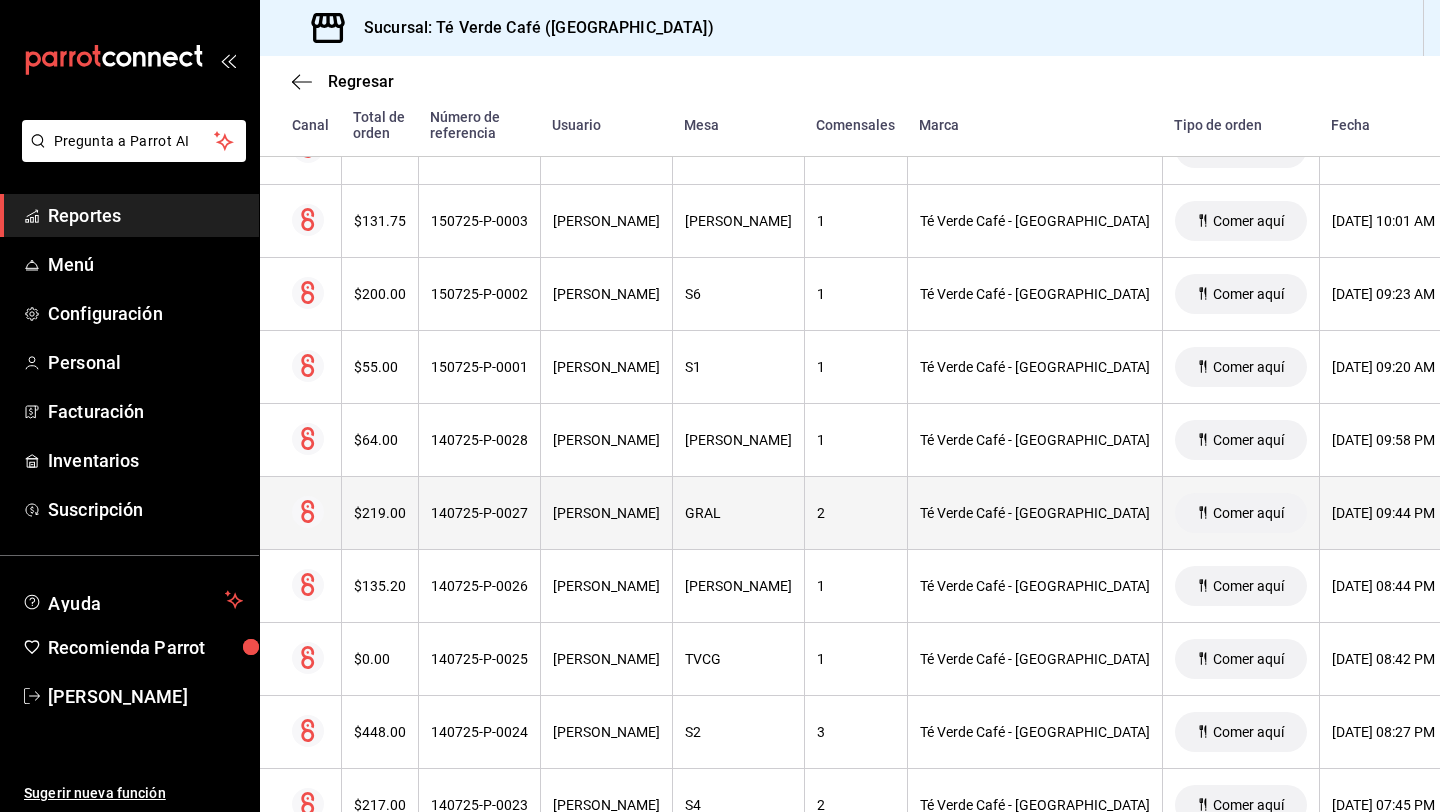 click on "[PERSON_NAME]" at bounding box center [606, 513] 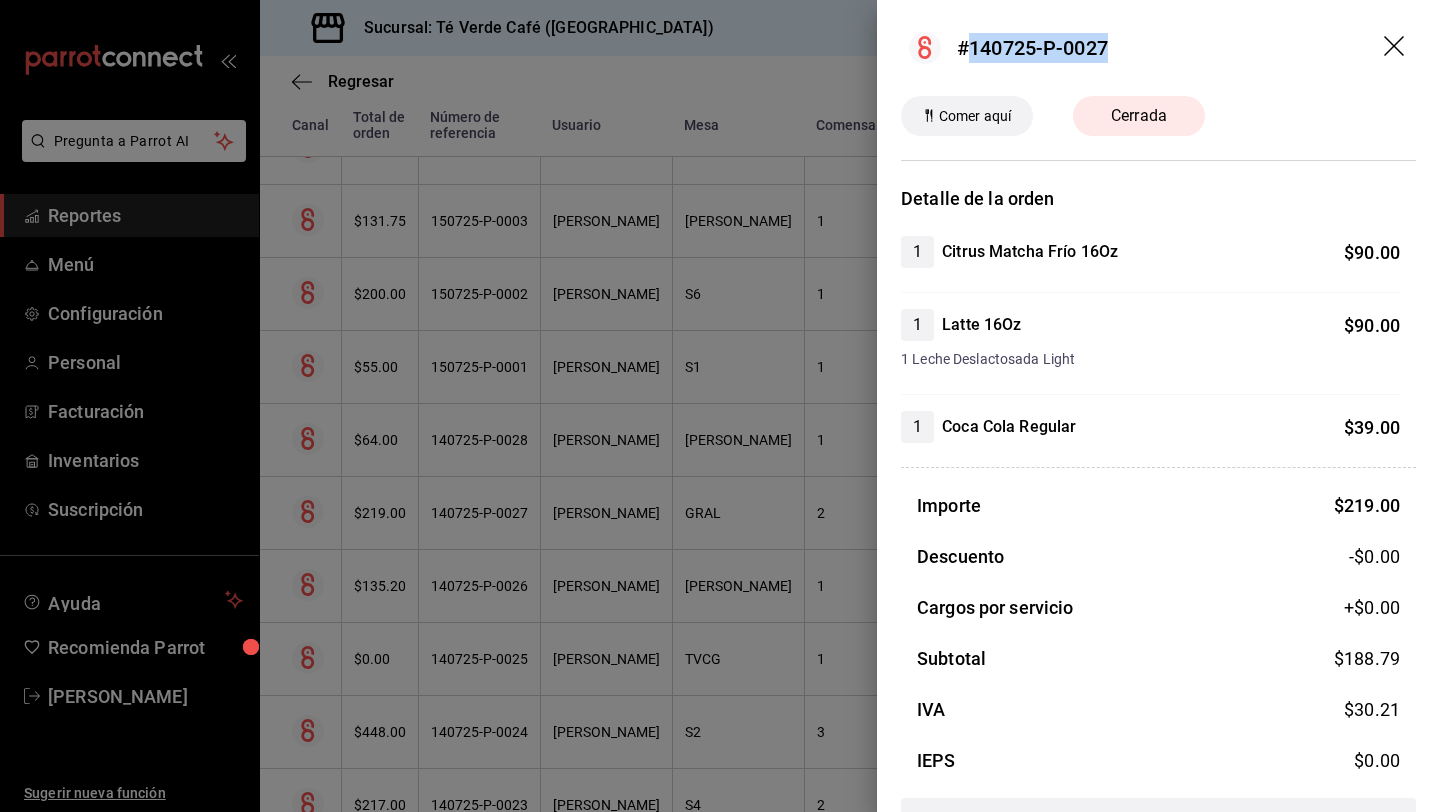 drag, startPoint x: 1112, startPoint y: 49, endPoint x: 973, endPoint y: 49, distance: 139 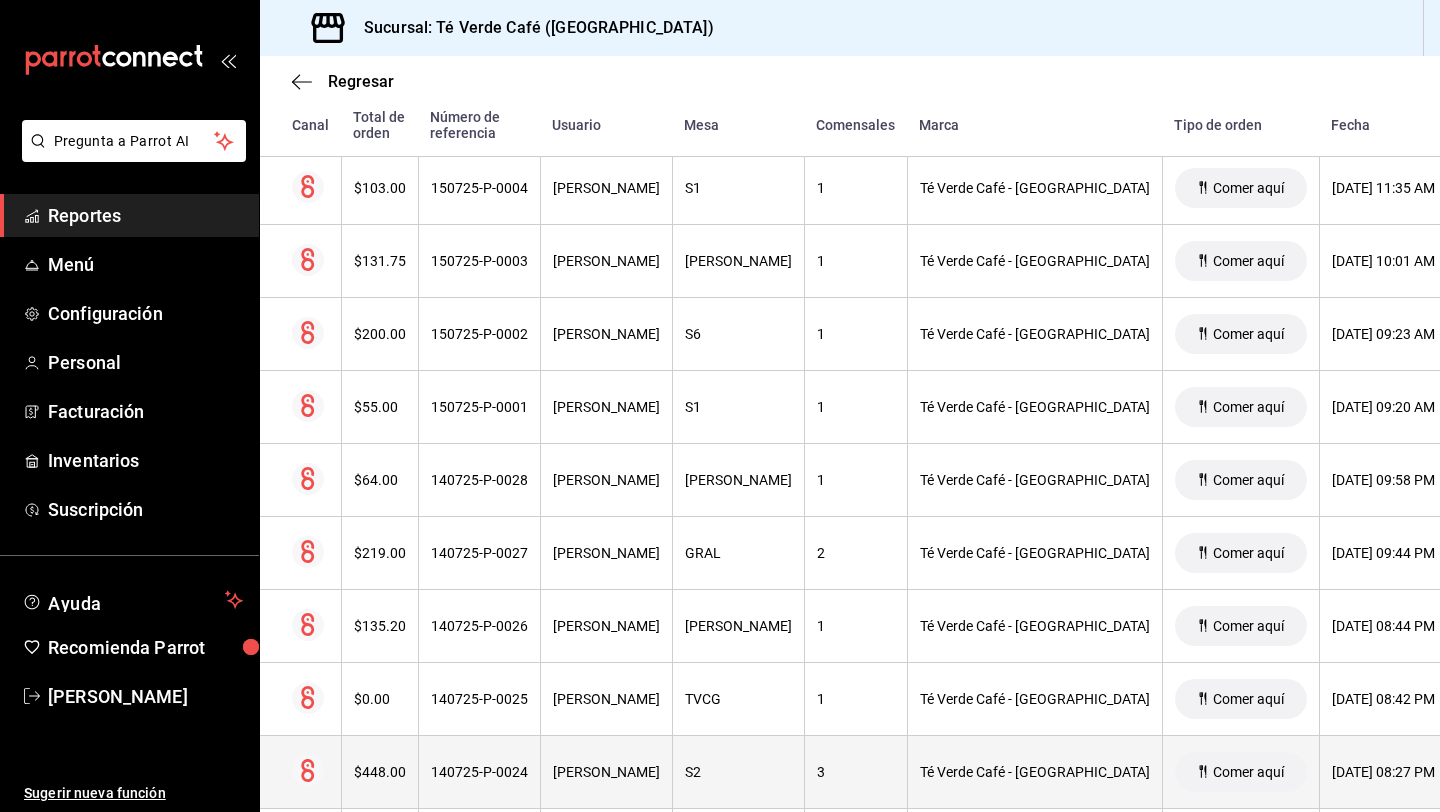 scroll, scrollTop: 1542, scrollLeft: 0, axis: vertical 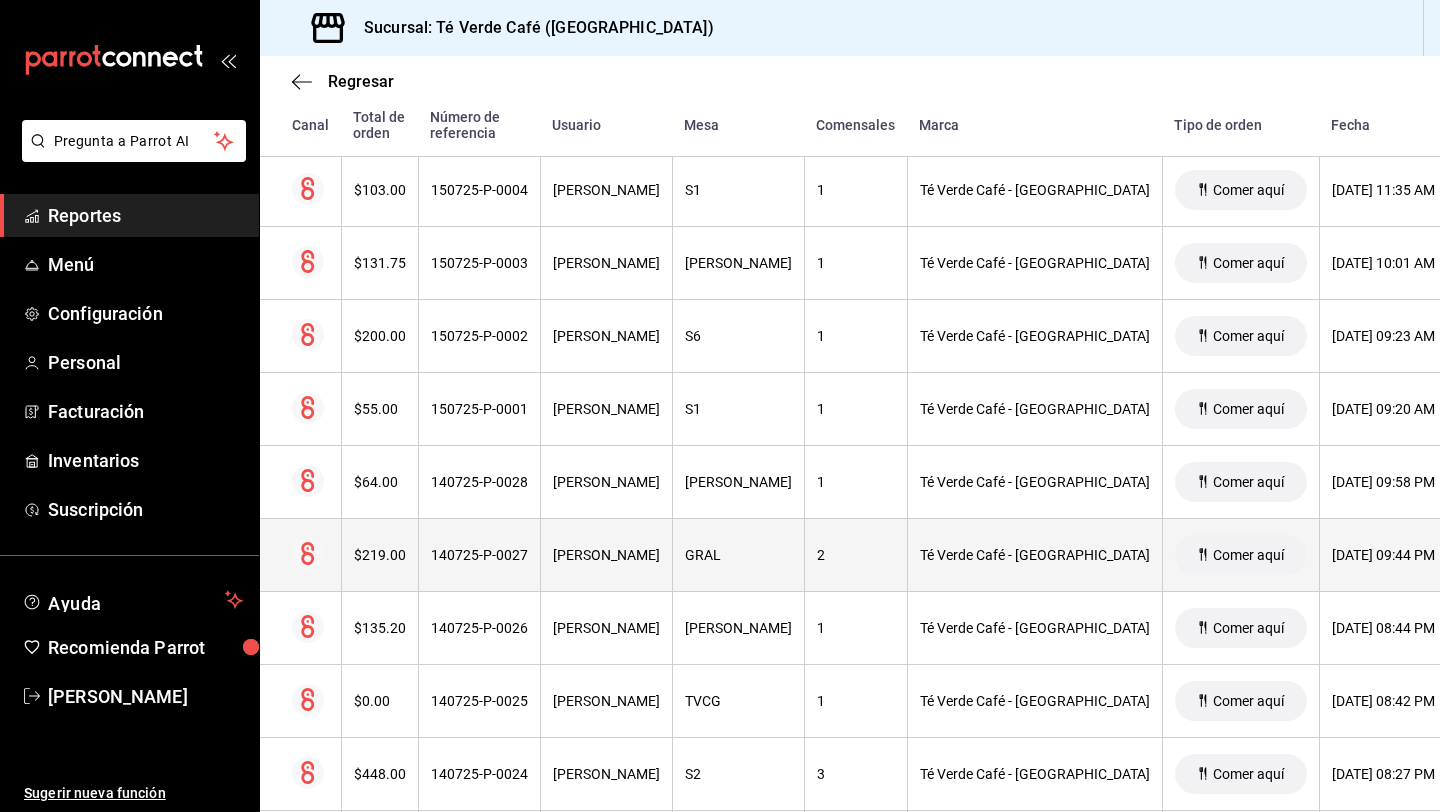 click on "[PERSON_NAME]" at bounding box center [606, 555] 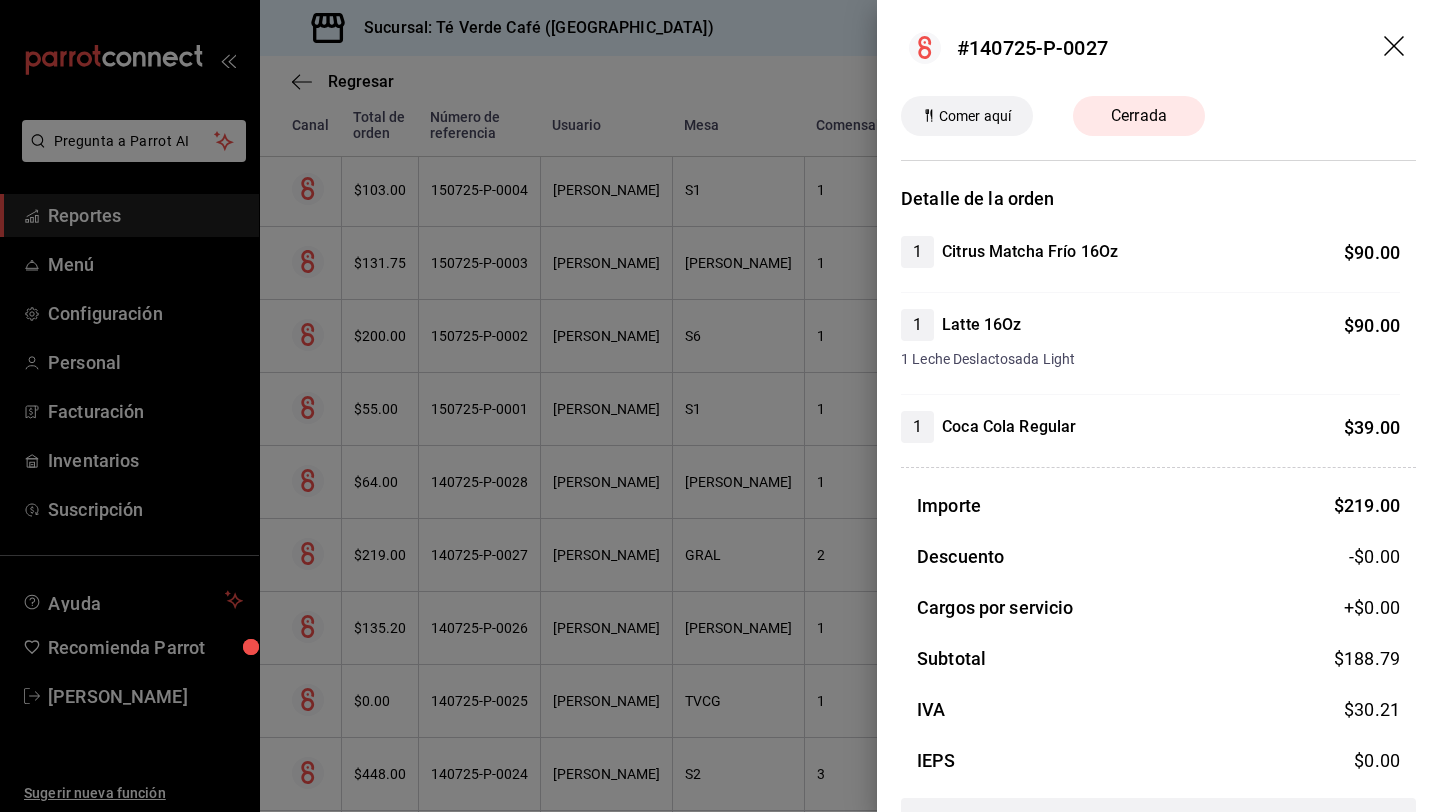 click 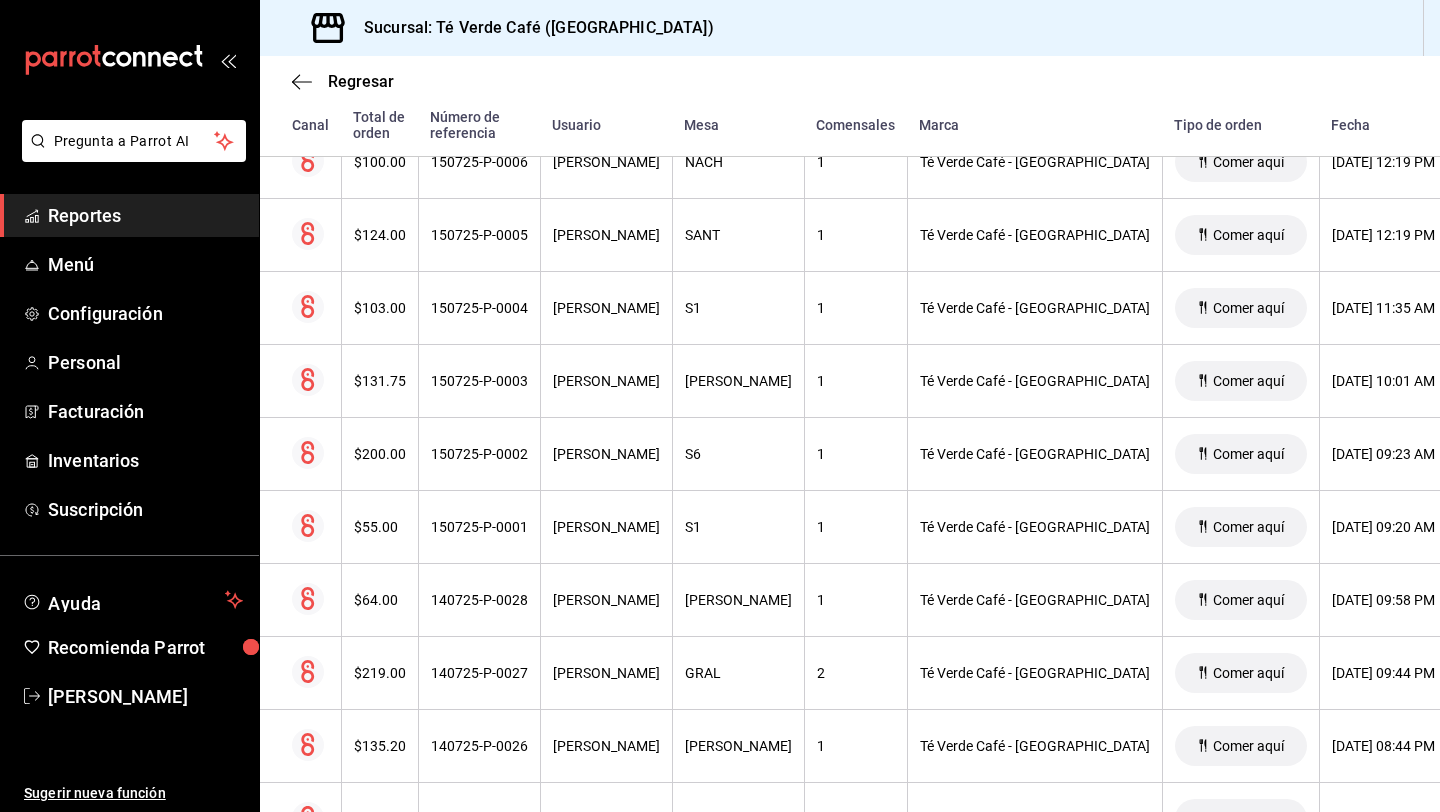 scroll, scrollTop: 1420, scrollLeft: 0, axis: vertical 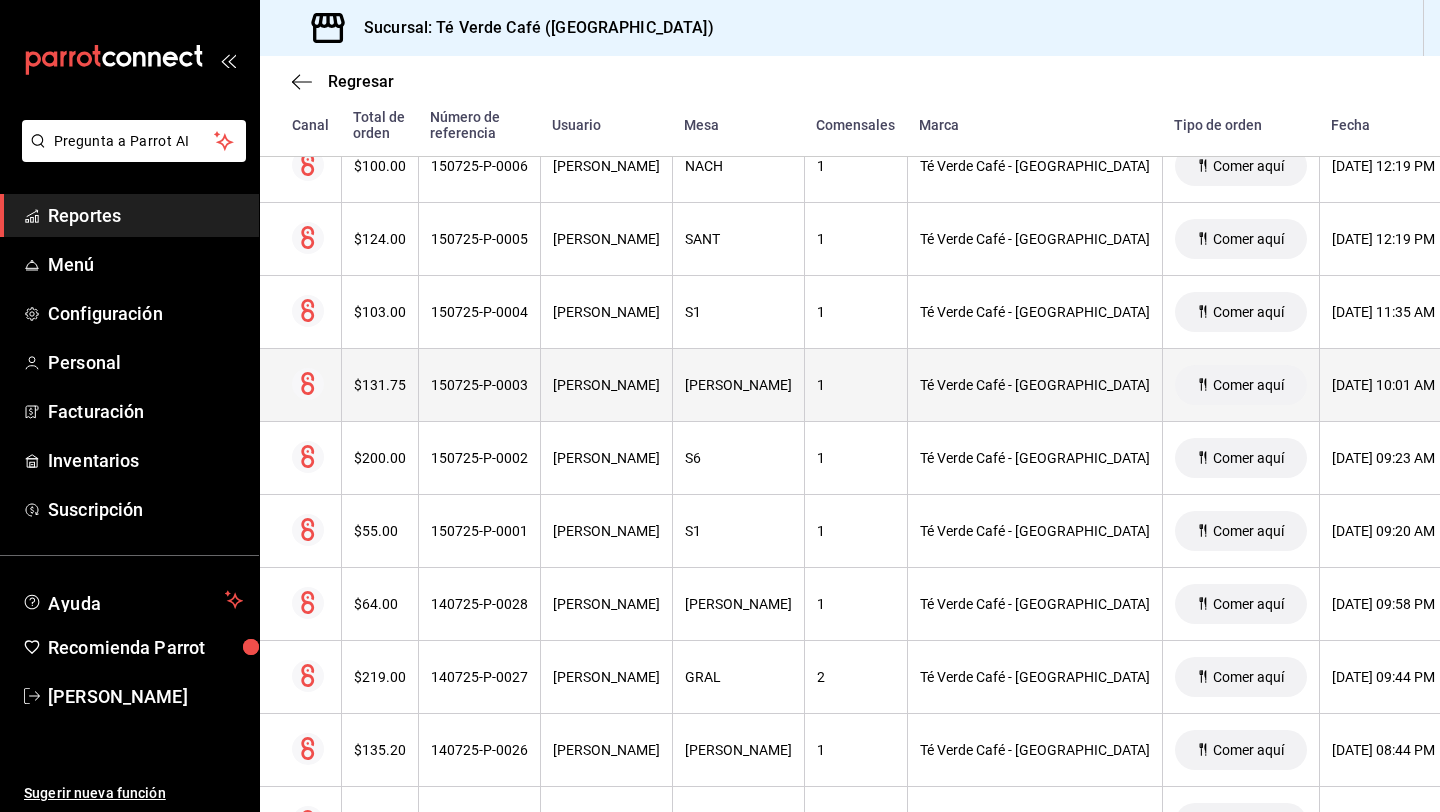 click on "[PERSON_NAME]" at bounding box center (606, 385) 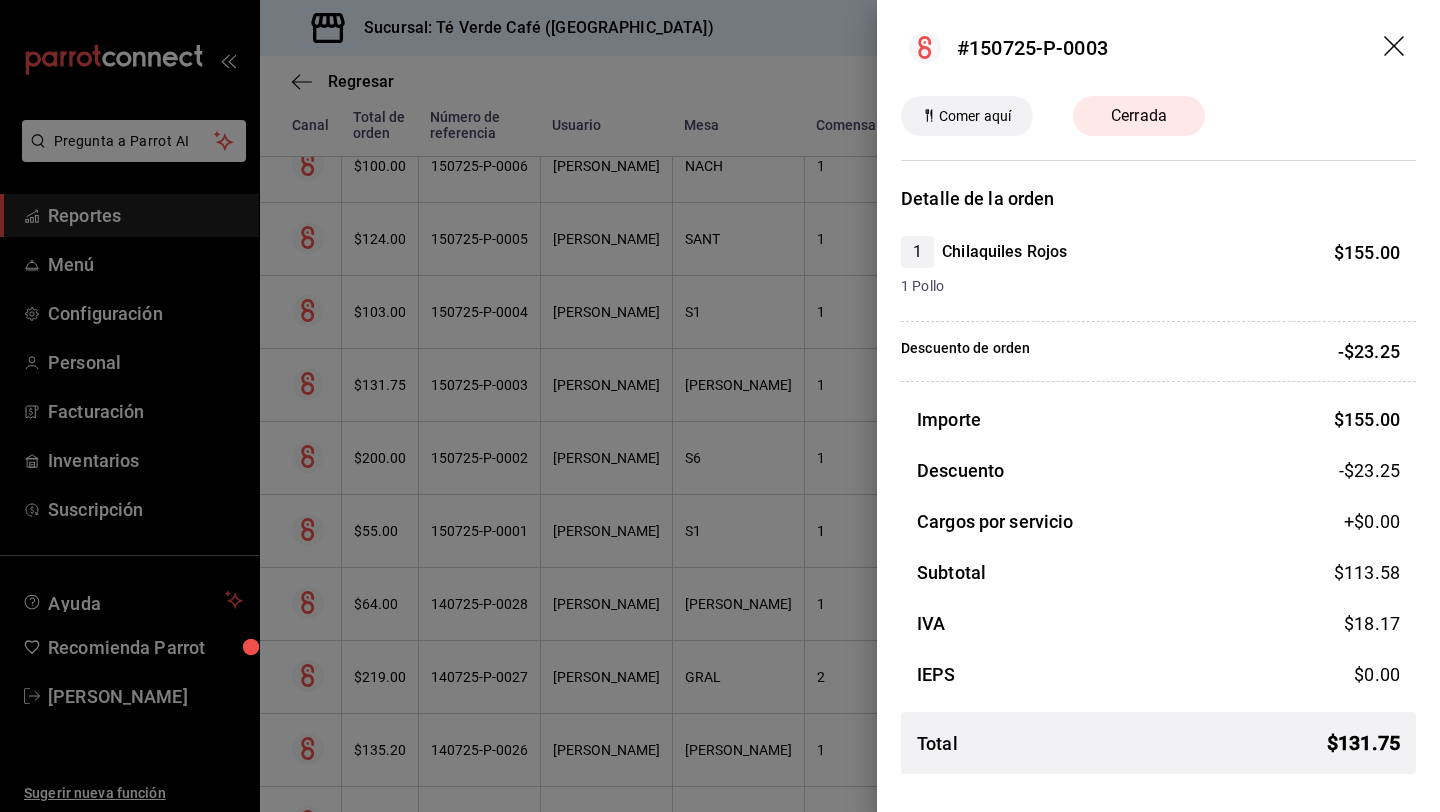 click 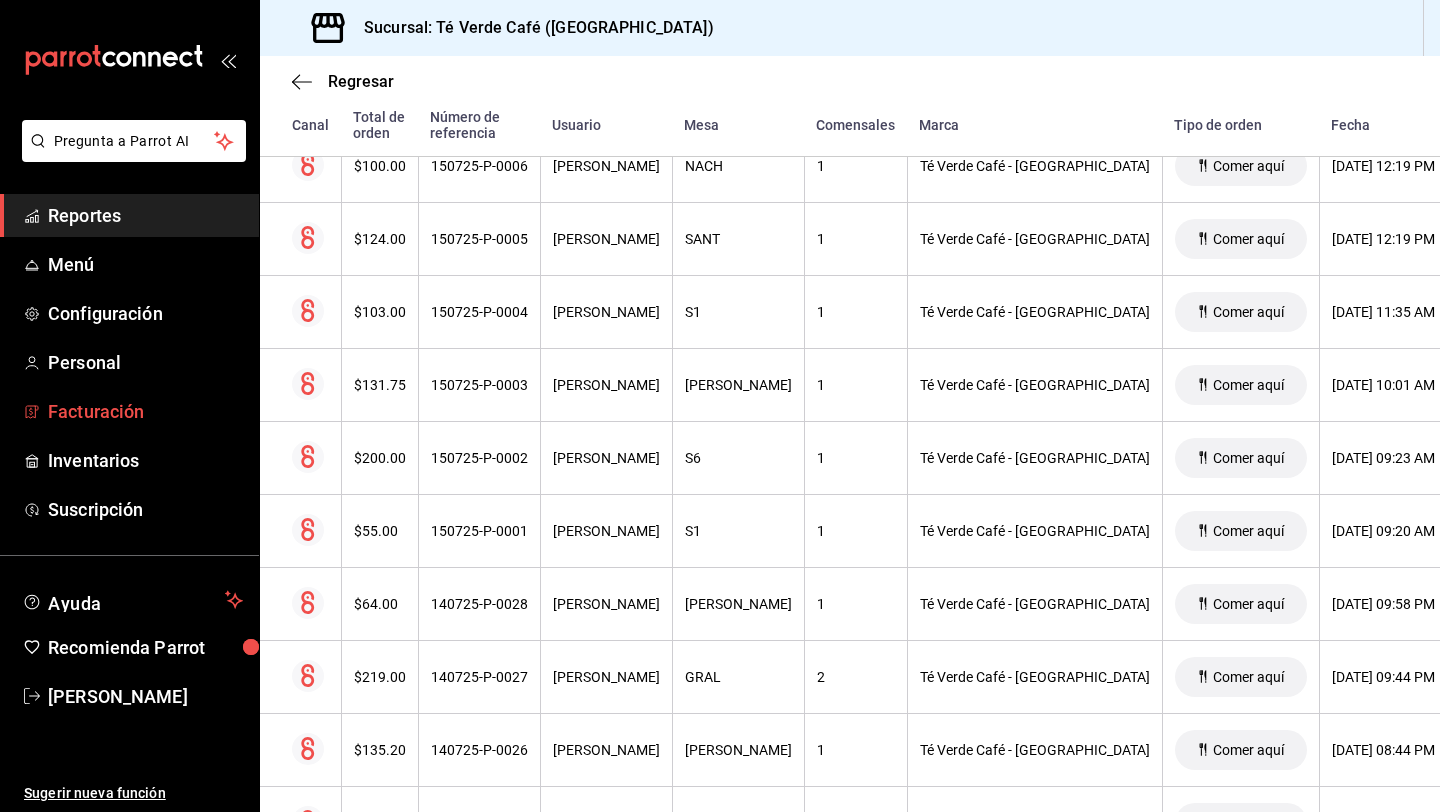 click on "Facturación" at bounding box center (129, 411) 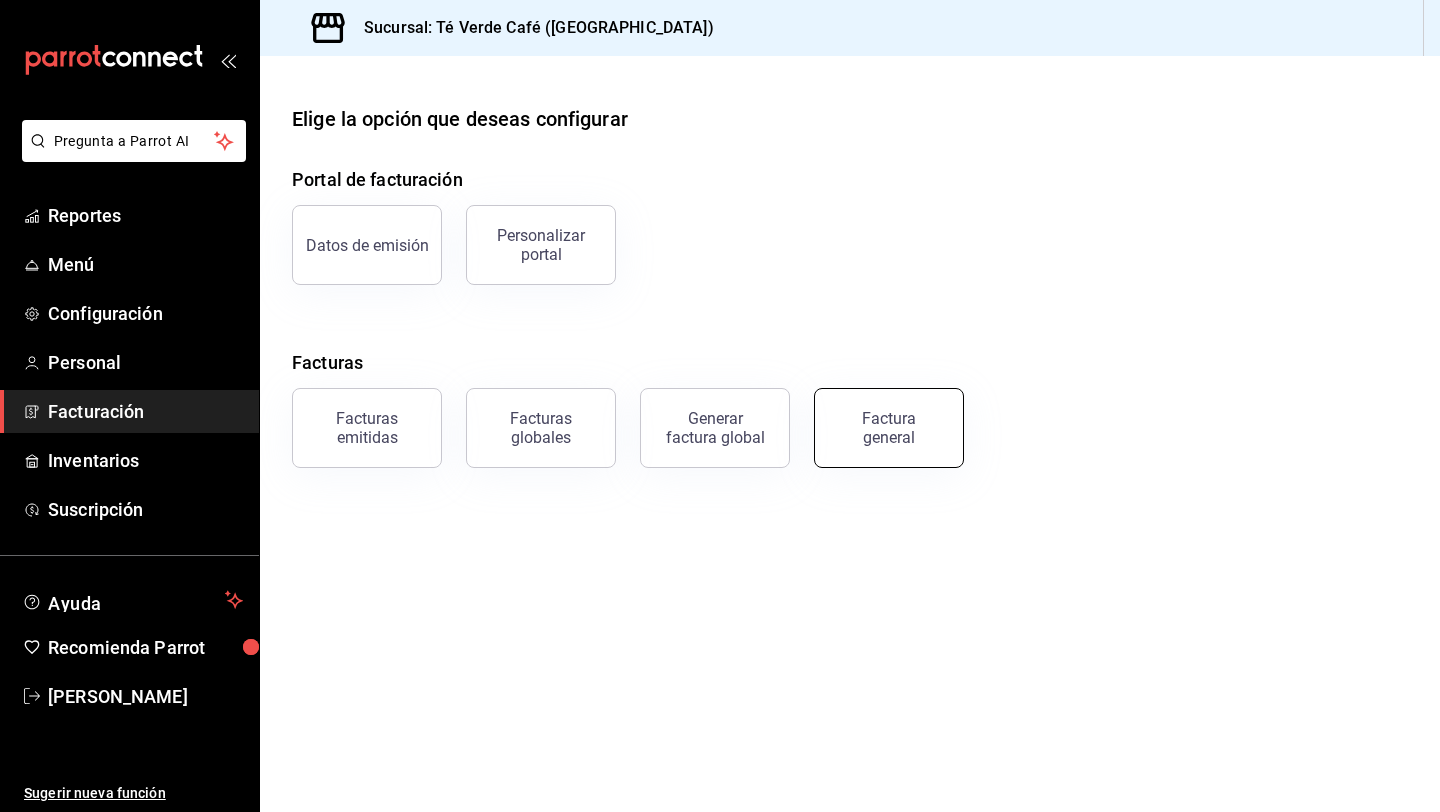 click on "Factura general" at bounding box center [889, 428] 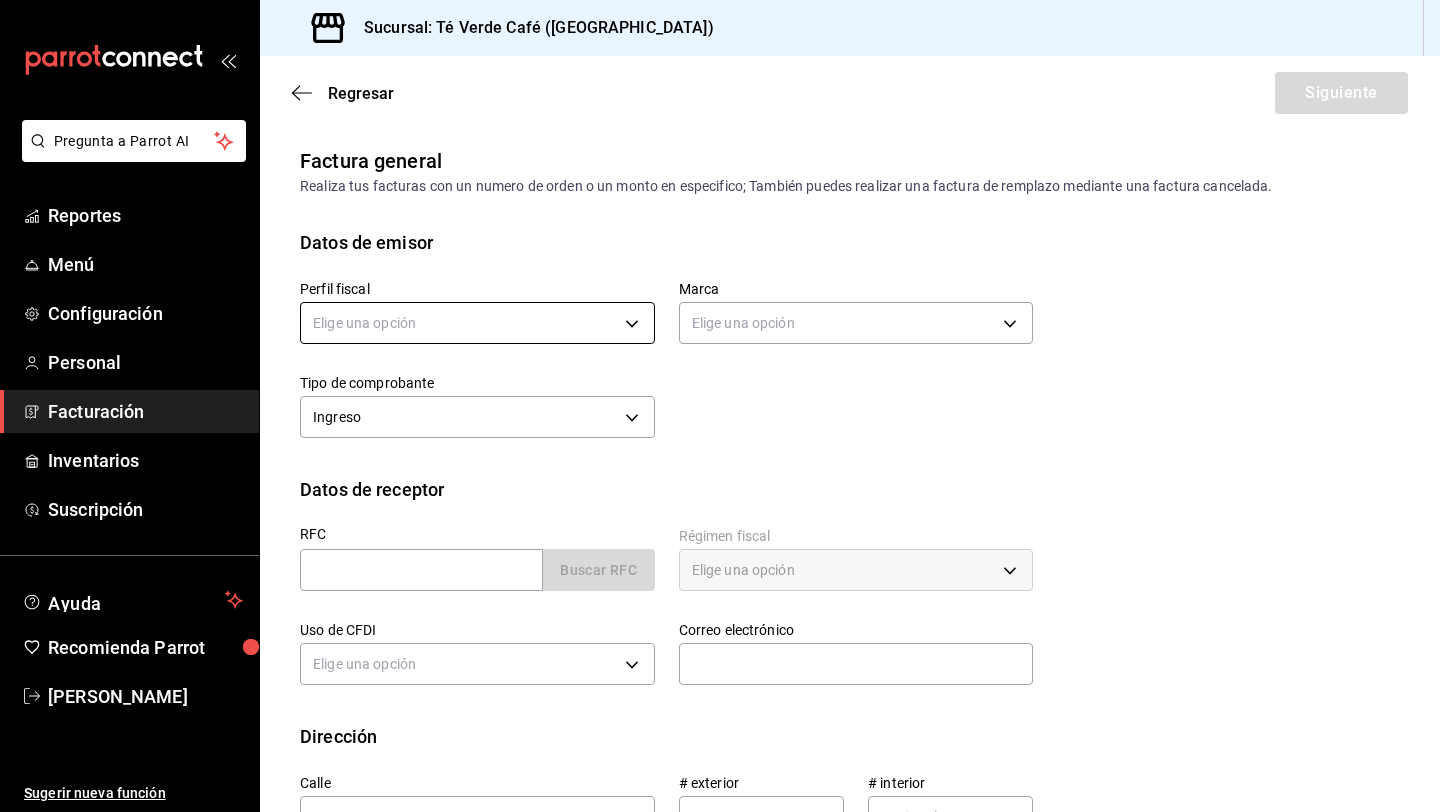 click on "Pregunta a Parrot AI Reportes   Menú   Configuración   Personal   Facturación   Inventarios   Suscripción   Ayuda Recomienda Parrot   Iván Hernández   Sugerir nueva función   Sucursal: Té Verde Café (Puebla) Regresar Siguiente Factura general Realiza tus facturas con un numero de orden o un monto en especifico; También puedes realizar una factura de remplazo mediante una factura cancelada. Datos de emisor Perfil fiscal Elige una opción Marca Elige una opción Tipo de comprobante Ingreso I Datos de receptor RFC Buscar RFC Régimen fiscal Elige una opción Uso de CFDI Elige una opción Correo electrónico Dirección Calle # exterior # interior Código postal Estado ​ Municipio ​ Colonia ​ País México GANA 1 MES GRATIS EN TU SUSCRIPCIÓN AQUÍ Pregunta a Parrot AI Reportes   Menú   Configuración   Personal   Facturación   Inventarios   Suscripción   Ayuda Recomienda Parrot   Iván Hernández   Sugerir nueva función   Visitar centro de ayuda (81) 2046 6363 soporte@parrotsoftware.io" at bounding box center (720, 406) 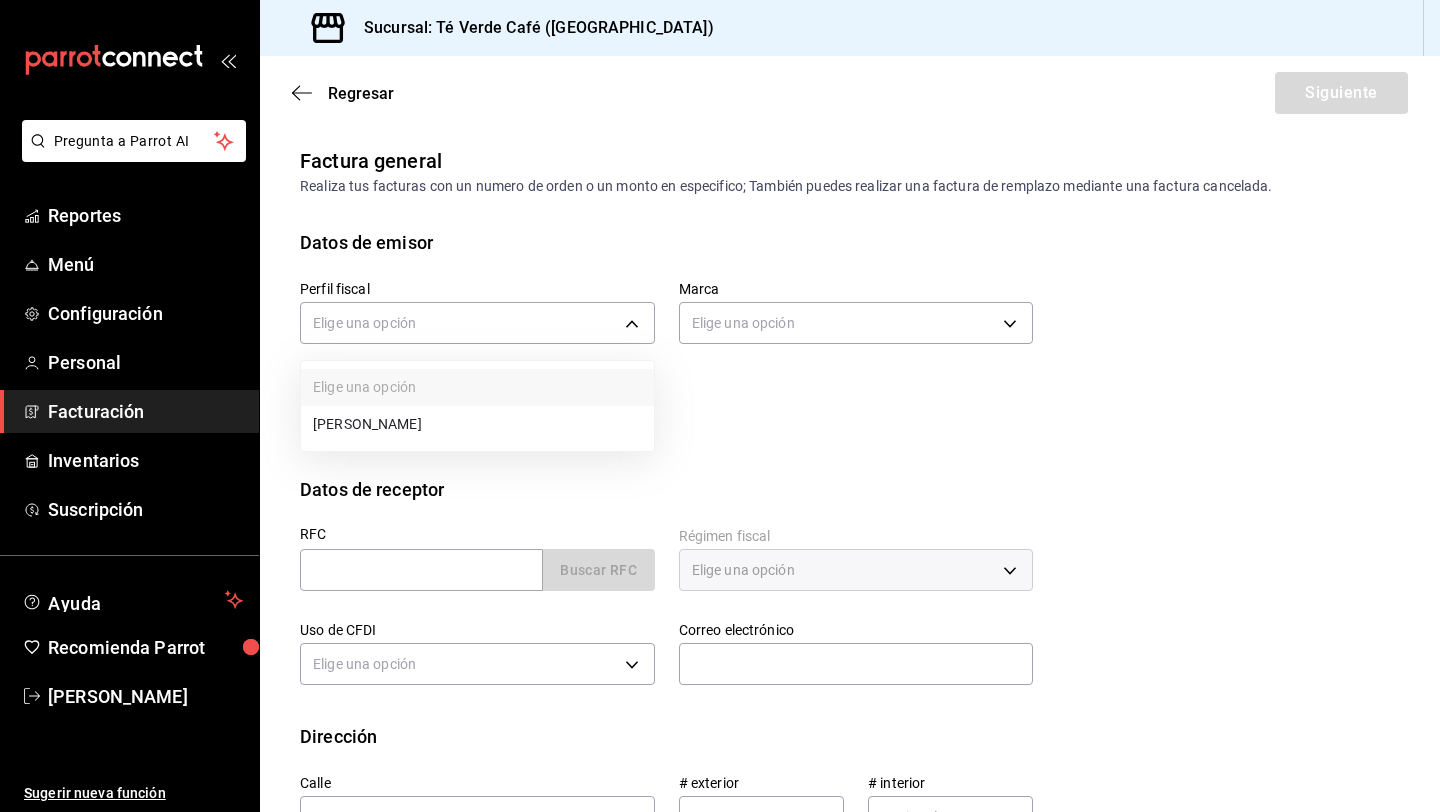 click on "EDUARDO IVAN HERNANDEZ HERNANDEZ" at bounding box center (477, 424) 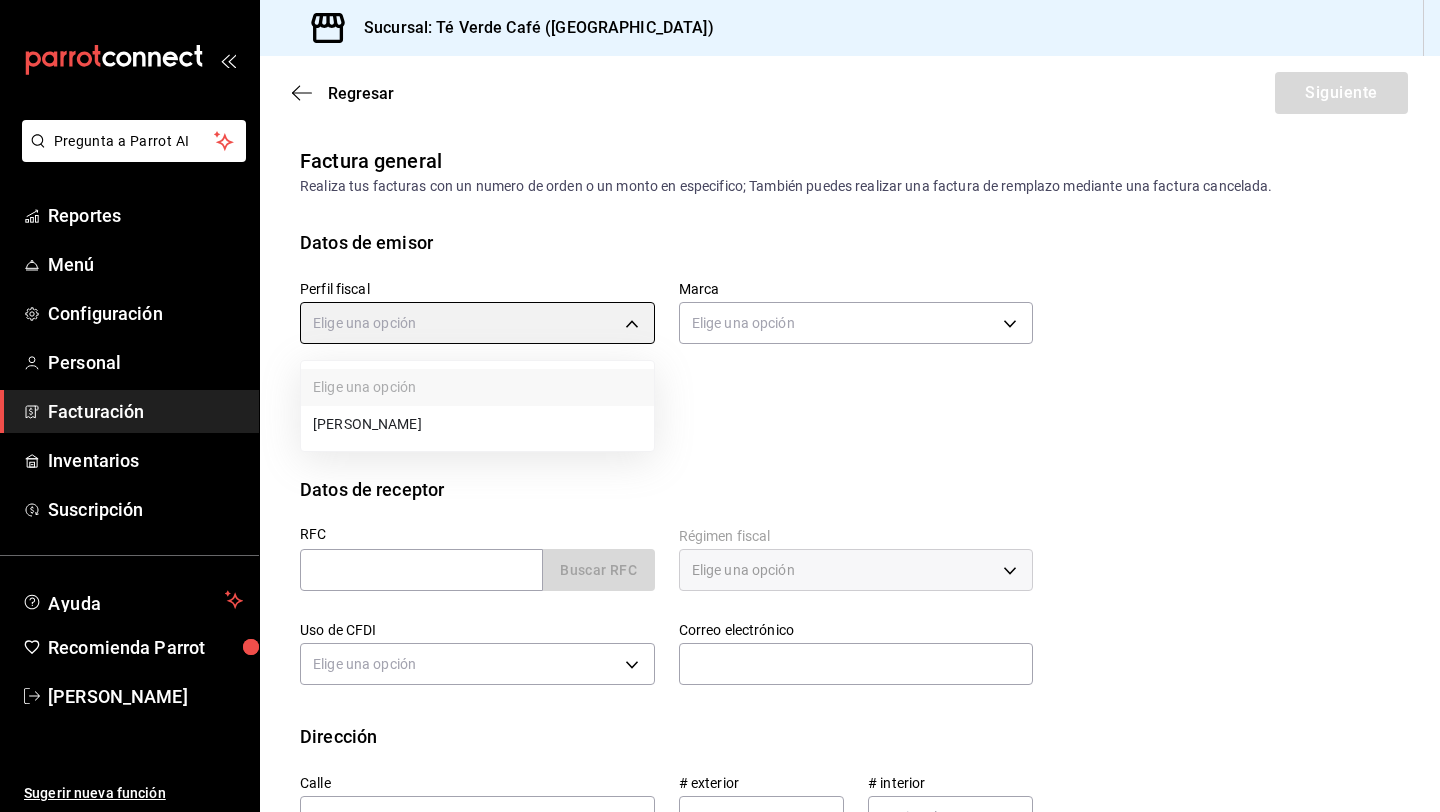 type on "1091146a-a15b-45e5-829e-a44487394be6" 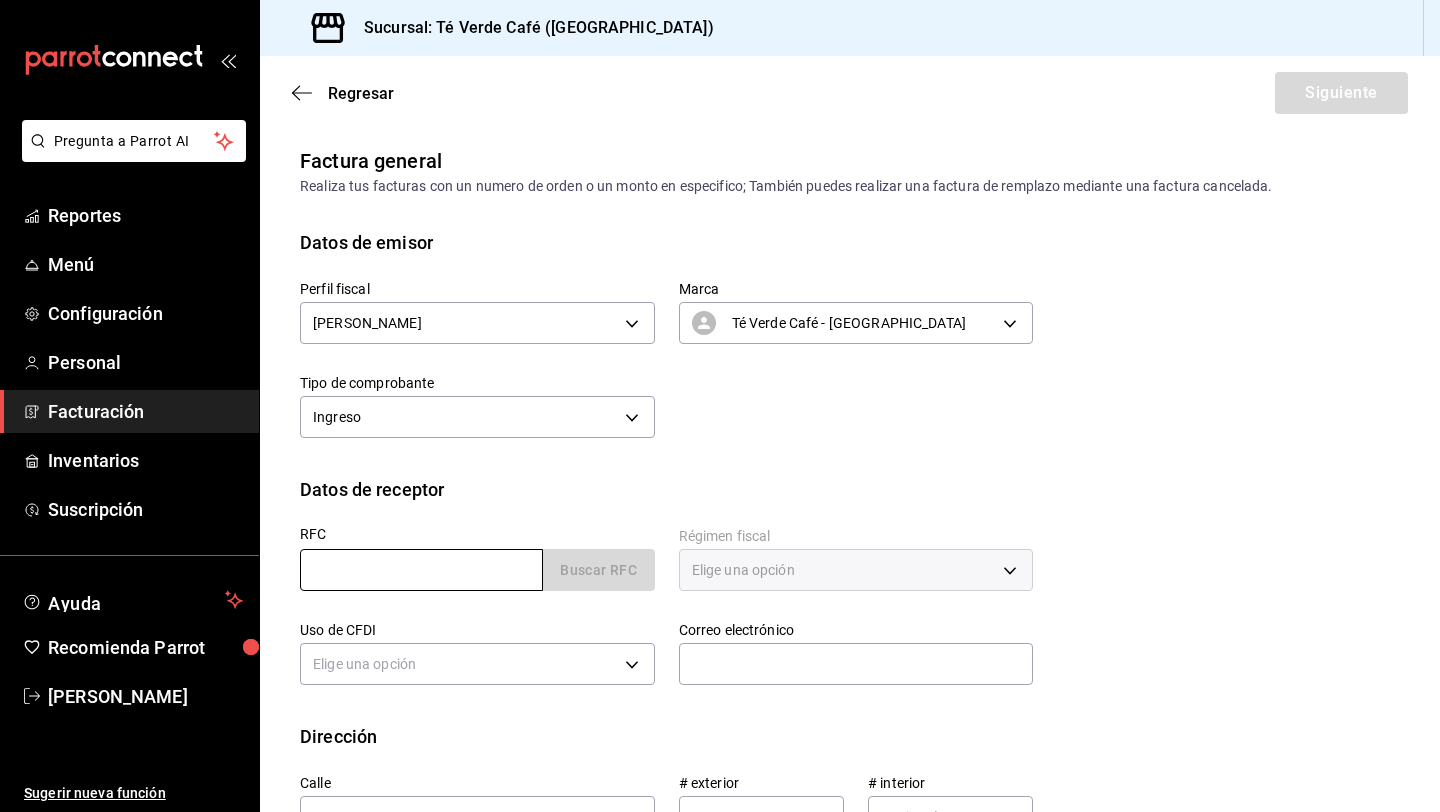 click at bounding box center [421, 570] 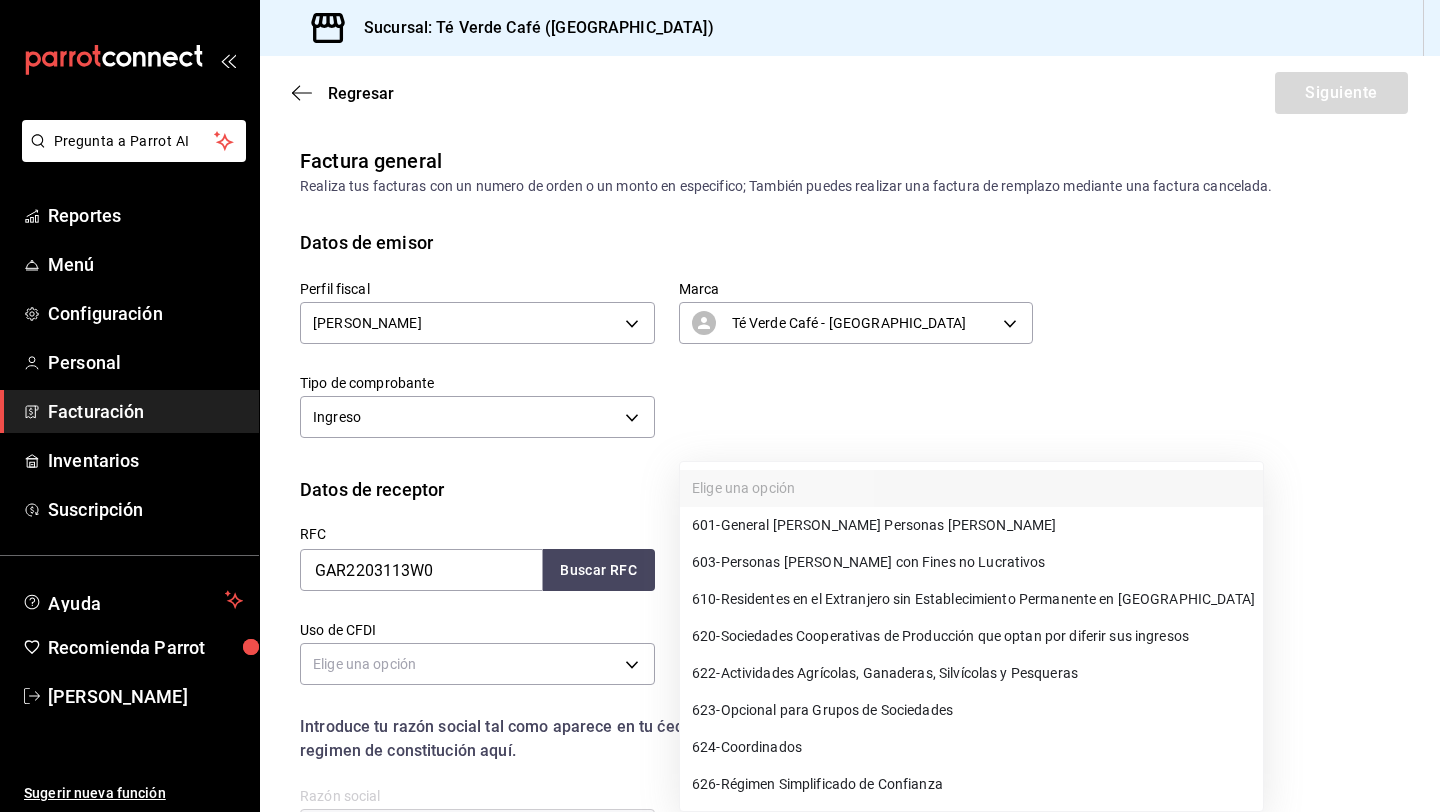click on "Pregunta a Parrot AI Reportes   Menú   Configuración   Personal   Facturación   Inventarios   Suscripción   Ayuda Recomienda Parrot   Iván Hernández   Sugerir nueva función   Sucursal: Té Verde Café (Puebla) Regresar Siguiente Factura general Realiza tus facturas con un numero de orden o un monto en especifico; También puedes realizar una factura de remplazo mediante una factura cancelada. Datos de emisor Perfil fiscal EDUARDO IVAN HERNANDEZ HERNANDEZ 1091146a-a15b-45e5-829e-a44487394be6 Marca Té Verde Café - Puebla 758a6f1e-0dac-4099-973a-2f8b6b85c5fc Tipo de comprobante Ingreso I Datos de receptor RFC GAR2203113W0 Buscar RFC Régimen fiscal Elige una opción Uso de CFDI Elige una opción Correo electrónico Introduce tu razón social tal como aparece en tu ćedula fiscal, es importante que no escribas el regimen de constitución aquí. company Razón social Dirección Calle # exterior # interior Código postal Estado ​ Municipio ​ Colonia ​ País México Pregunta a Parrot AI Reportes" at bounding box center (720, 406) 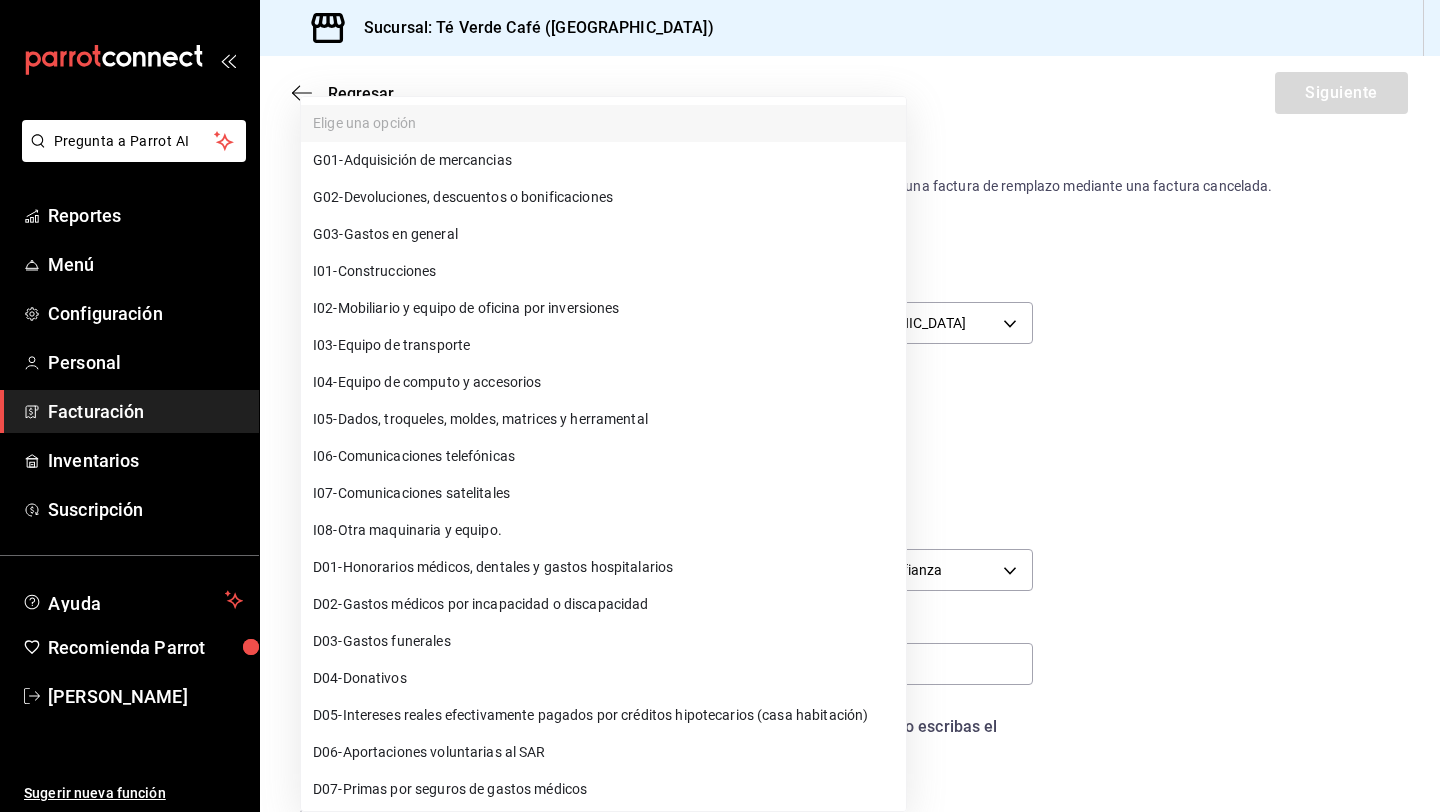 click on "Pregunta a Parrot AI Reportes   Menú   Configuración   Personal   Facturación   Inventarios   Suscripción   Ayuda Recomienda Parrot   Iván Hernández   Sugerir nueva función   Sucursal: Té Verde Café (Puebla) Regresar Siguiente Factura general Realiza tus facturas con un numero de orden o un monto en especifico; También puedes realizar una factura de remplazo mediante una factura cancelada. Datos de emisor Perfil fiscal EDUARDO IVAN HERNANDEZ HERNANDEZ 1091146a-a15b-45e5-829e-a44487394be6 Marca Té Verde Café - Puebla 758a6f1e-0dac-4099-973a-2f8b6b85c5fc Tipo de comprobante Ingreso I Datos de receptor RFC GAR2203113W0 Buscar RFC Régimen fiscal 626  -  Régimen Simplificado de Confianza 626 Uso de CFDI Elige una opción Correo electrónico Introduce tu razón social tal como aparece en tu ćedula fiscal, es importante que no escribas el regimen de constitución aquí. company Razón social Dirección Calle # exterior # interior Código postal Estado ​ Municipio ​ Colonia ​ País México" at bounding box center [720, 406] 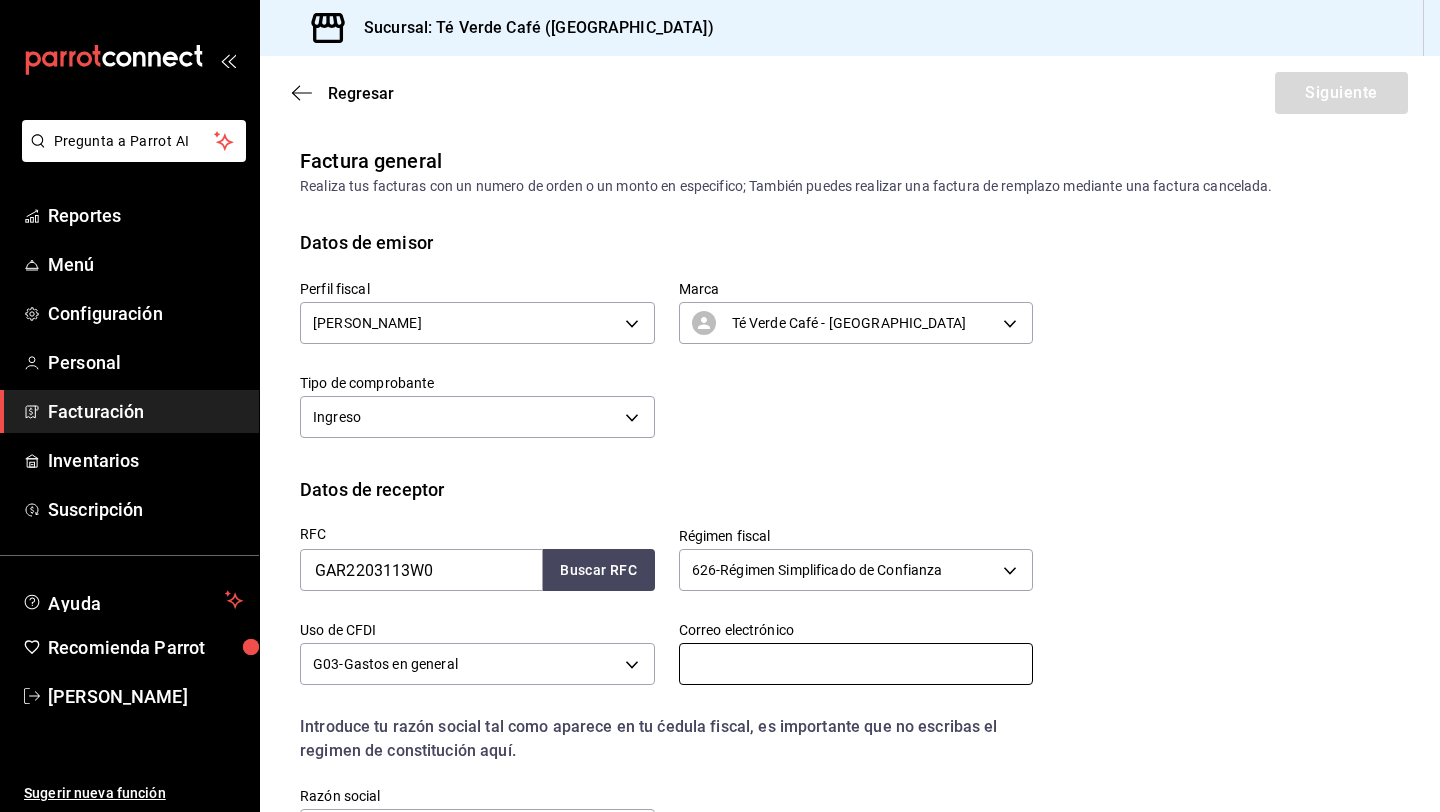 click at bounding box center (856, 664) 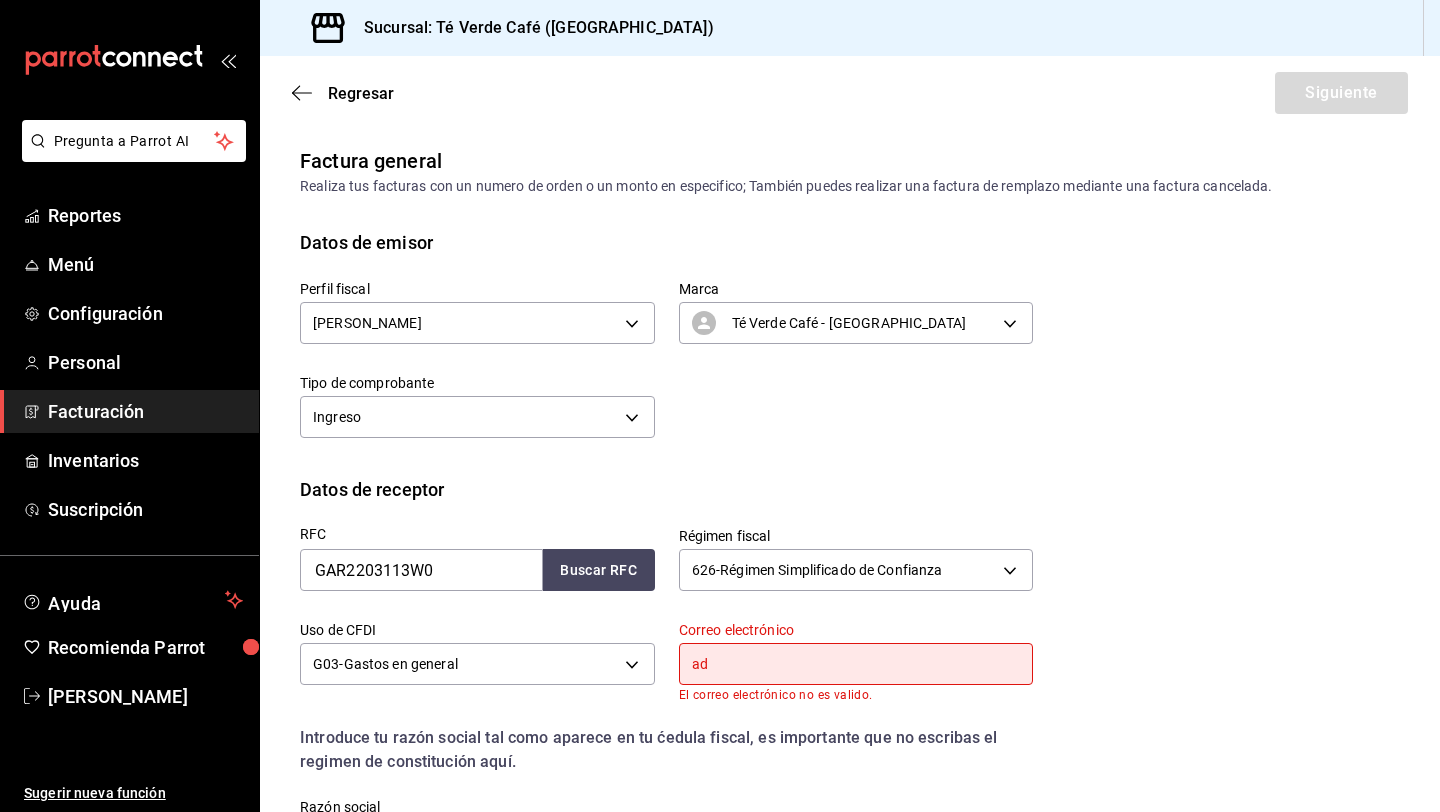 type on "admin@efimero.mx" 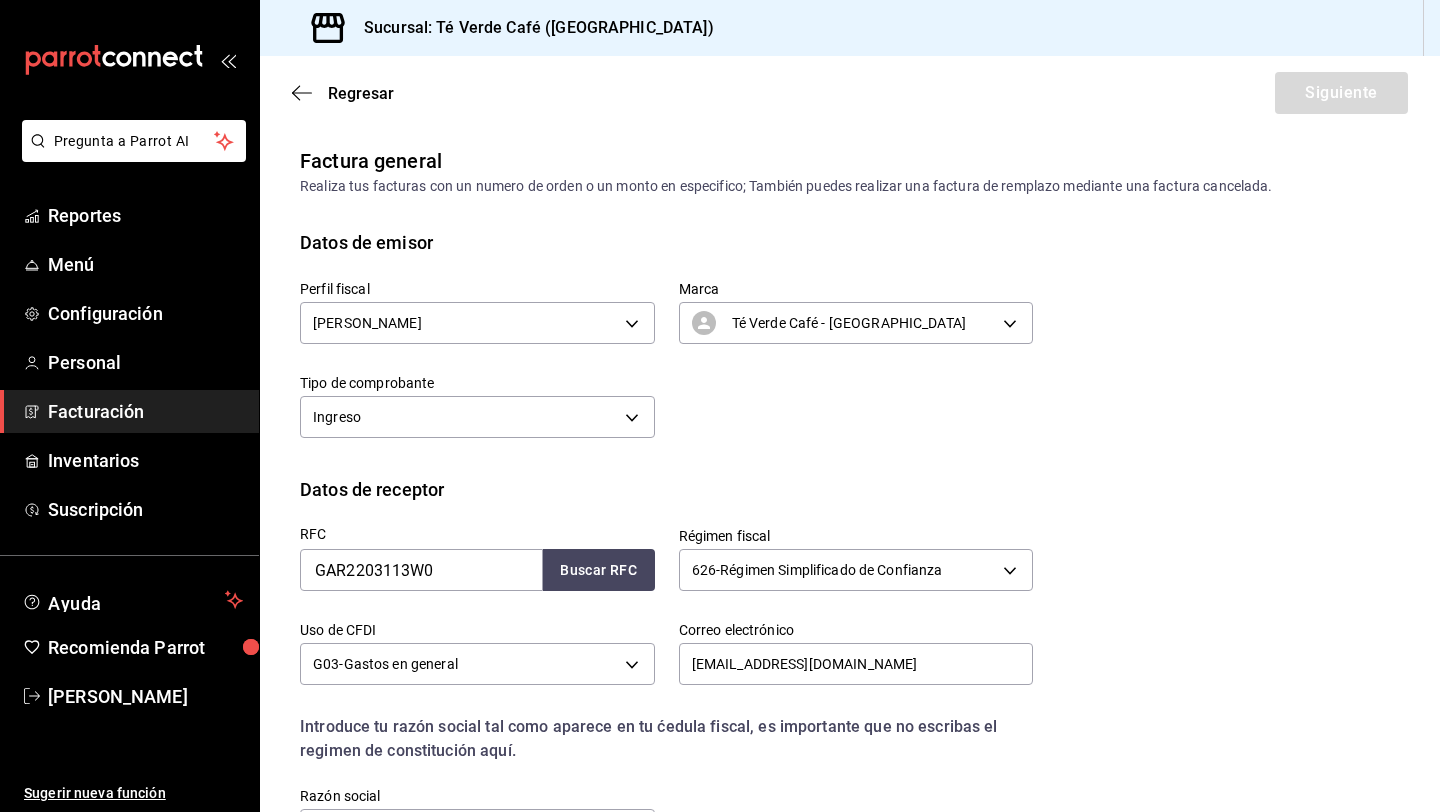 click on "RFC GAR2203113W0 Buscar RFC Régimen fiscal 626  -  Régimen Simplificado de Confianza 626 Uso de CFDI G03  -  Gastos en general G03 Correo electrónico admin@efimero.mx Introduce tu razón social tal como aparece en tu ćedula fiscal, es importante que no escribas el regimen de constitución aquí. company Razón social" at bounding box center [850, 694] 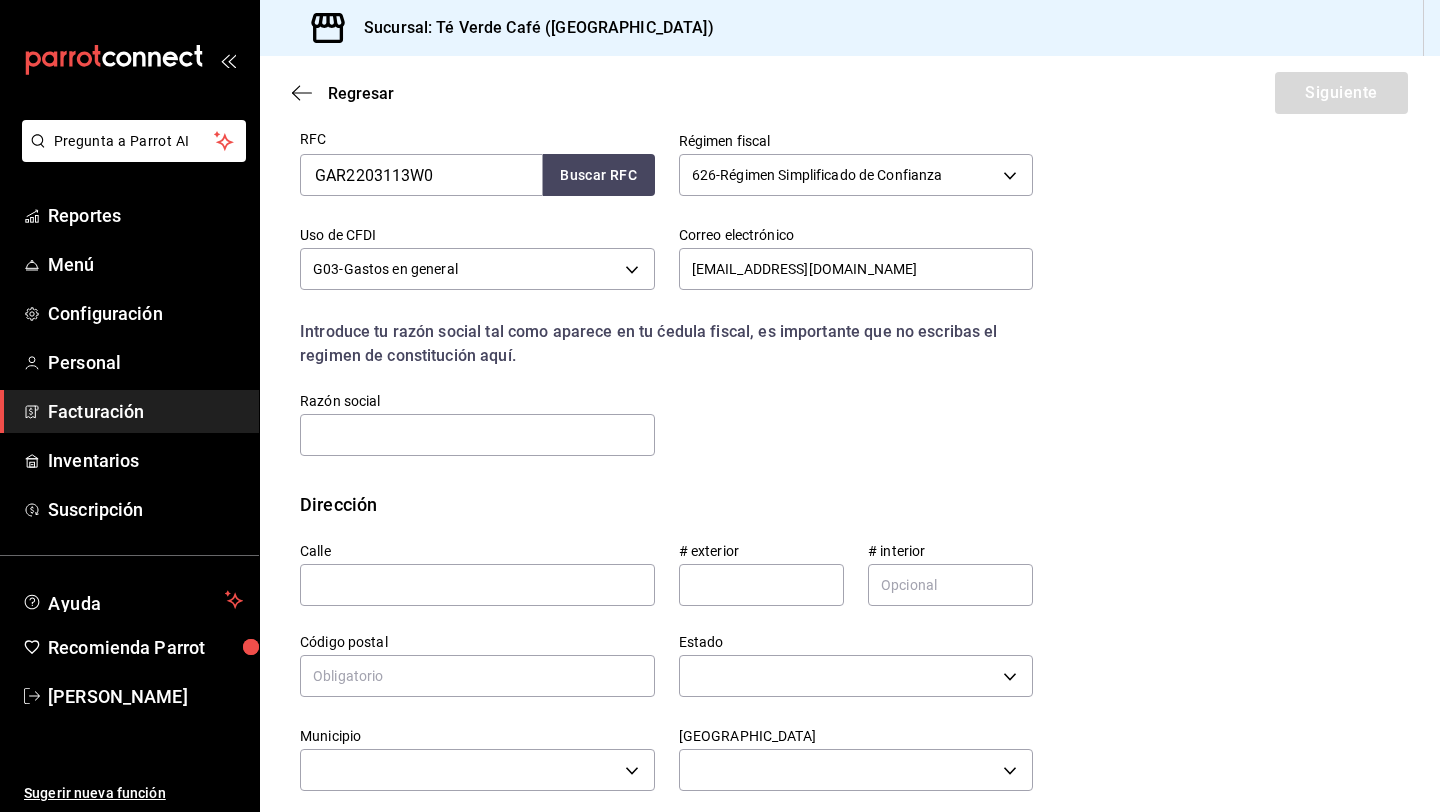 scroll, scrollTop: 405, scrollLeft: 0, axis: vertical 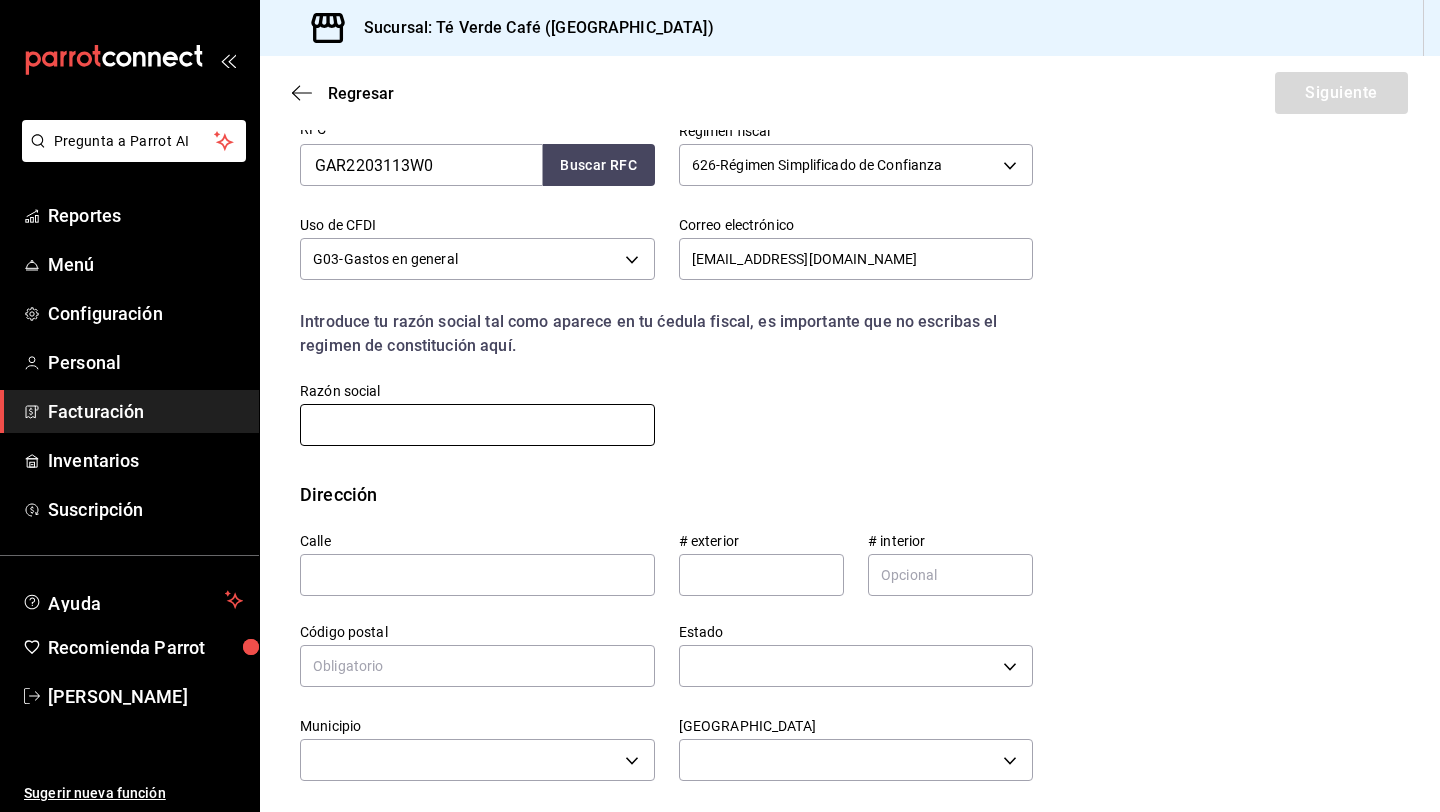click at bounding box center (477, 425) 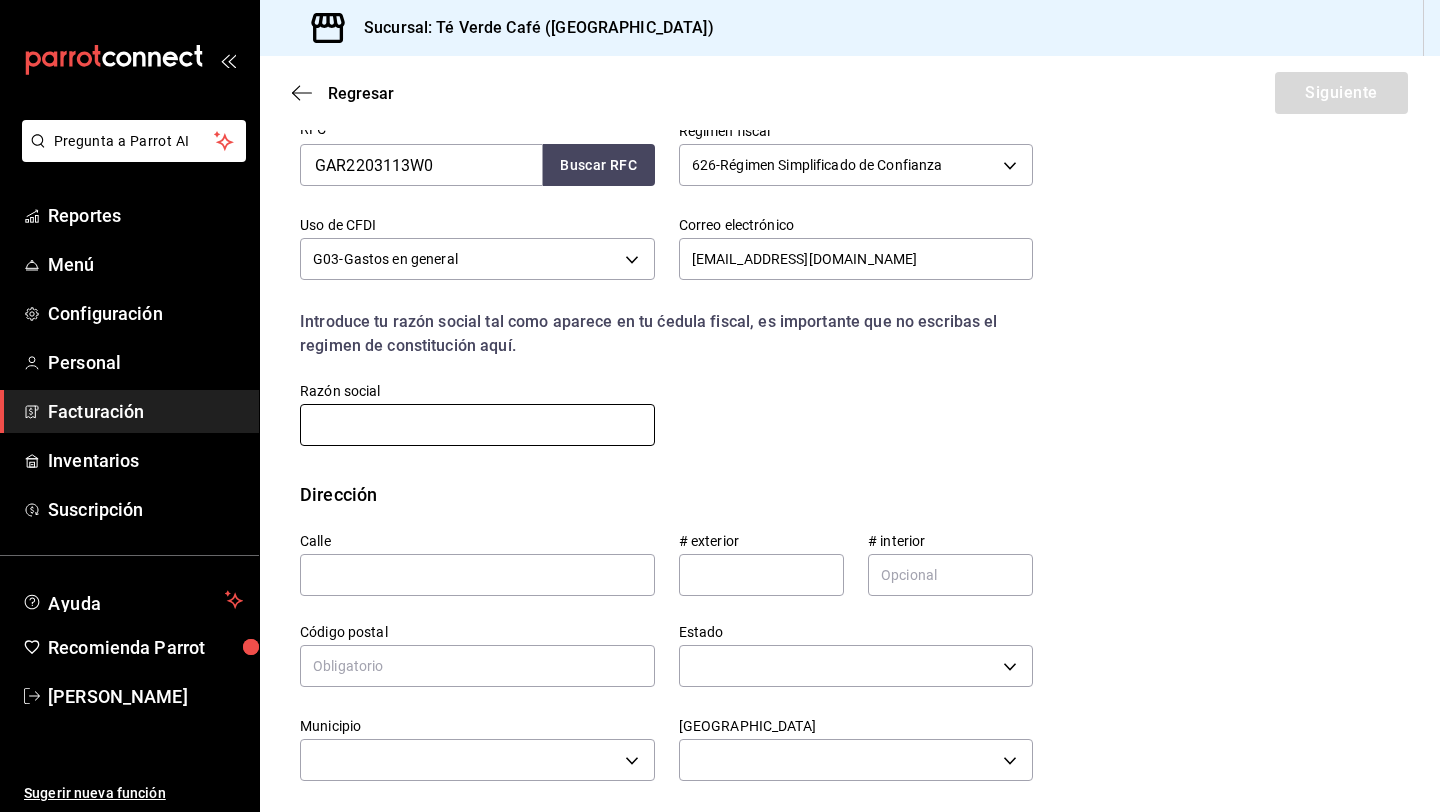 type on "GDV ARQUITECTOS" 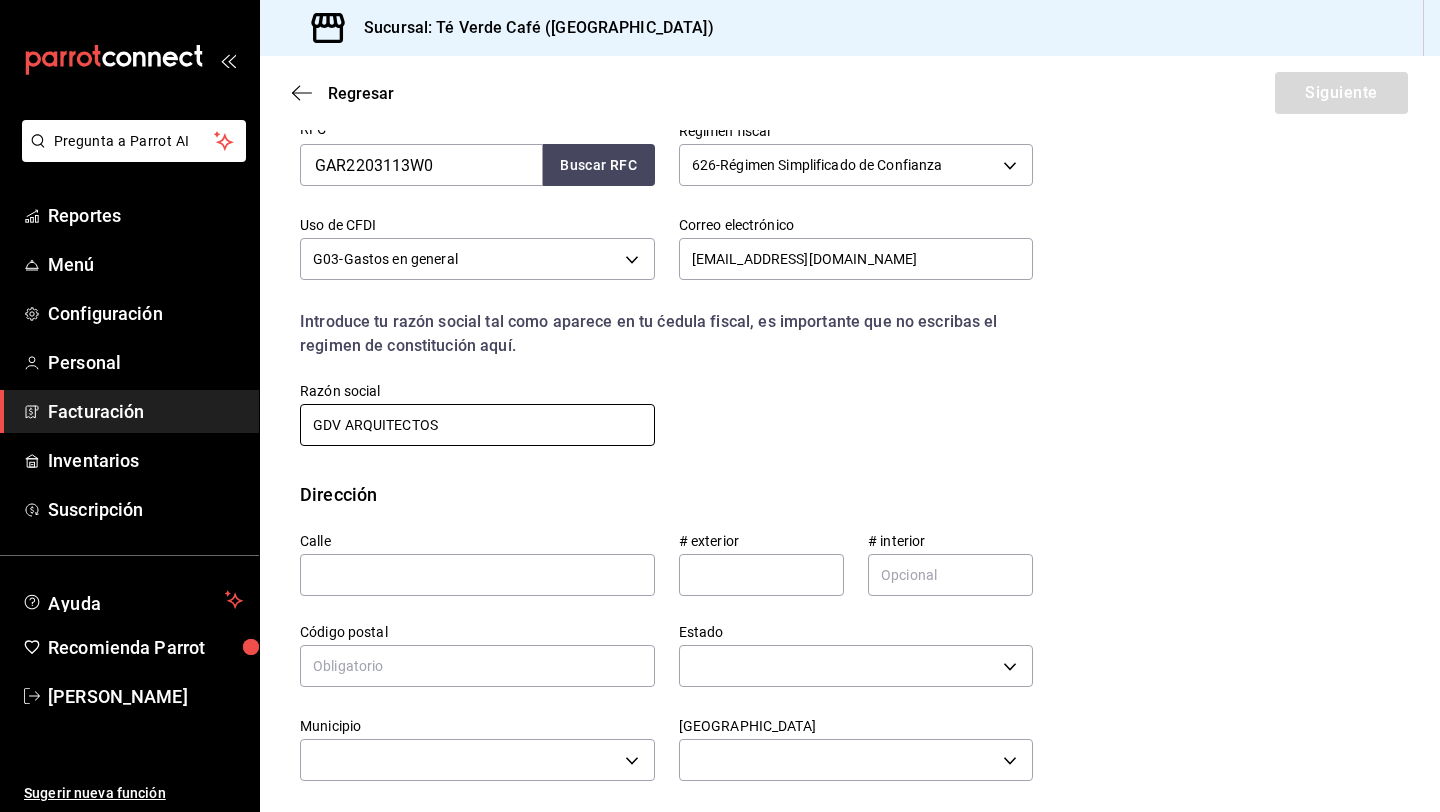 scroll, scrollTop: 503, scrollLeft: 0, axis: vertical 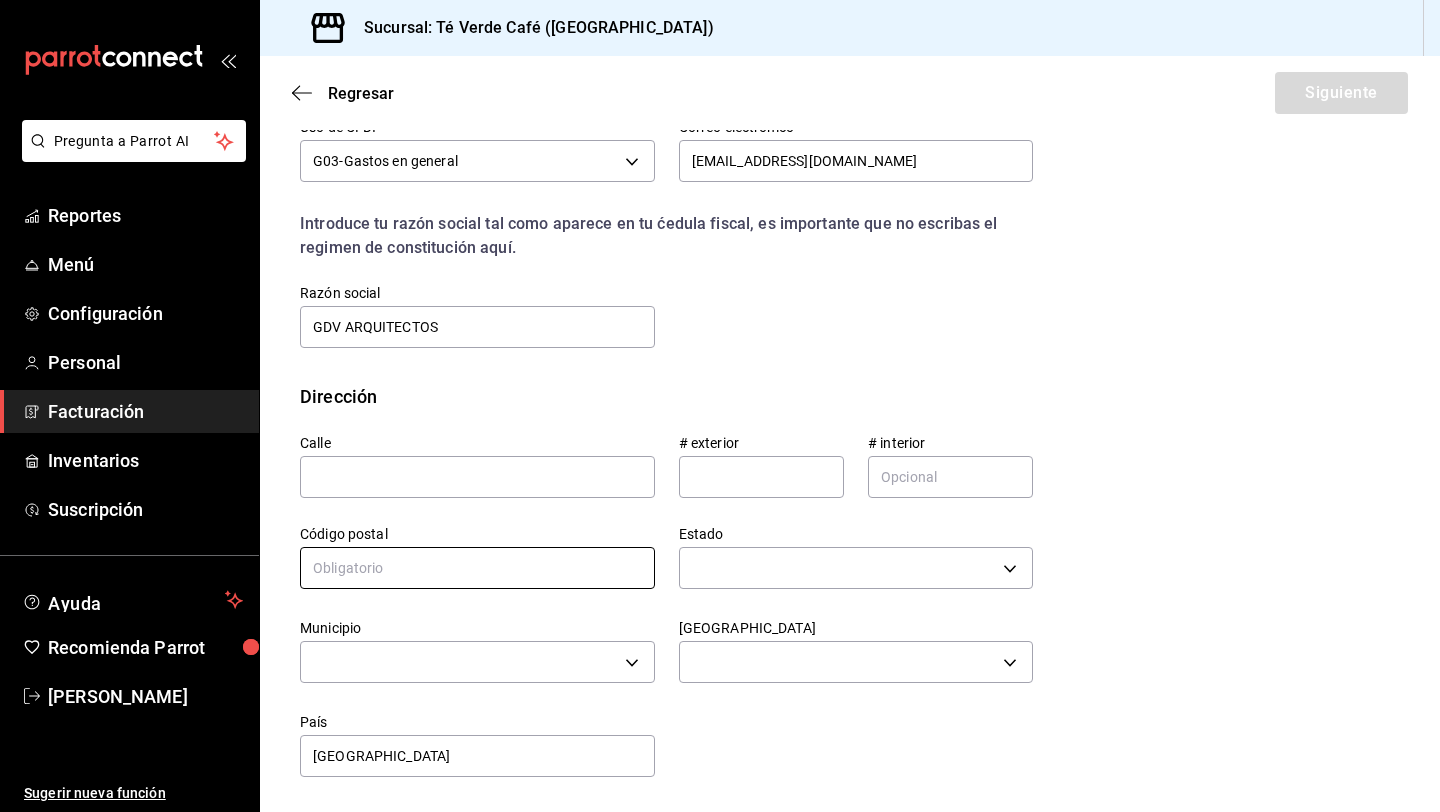 click at bounding box center (477, 568) 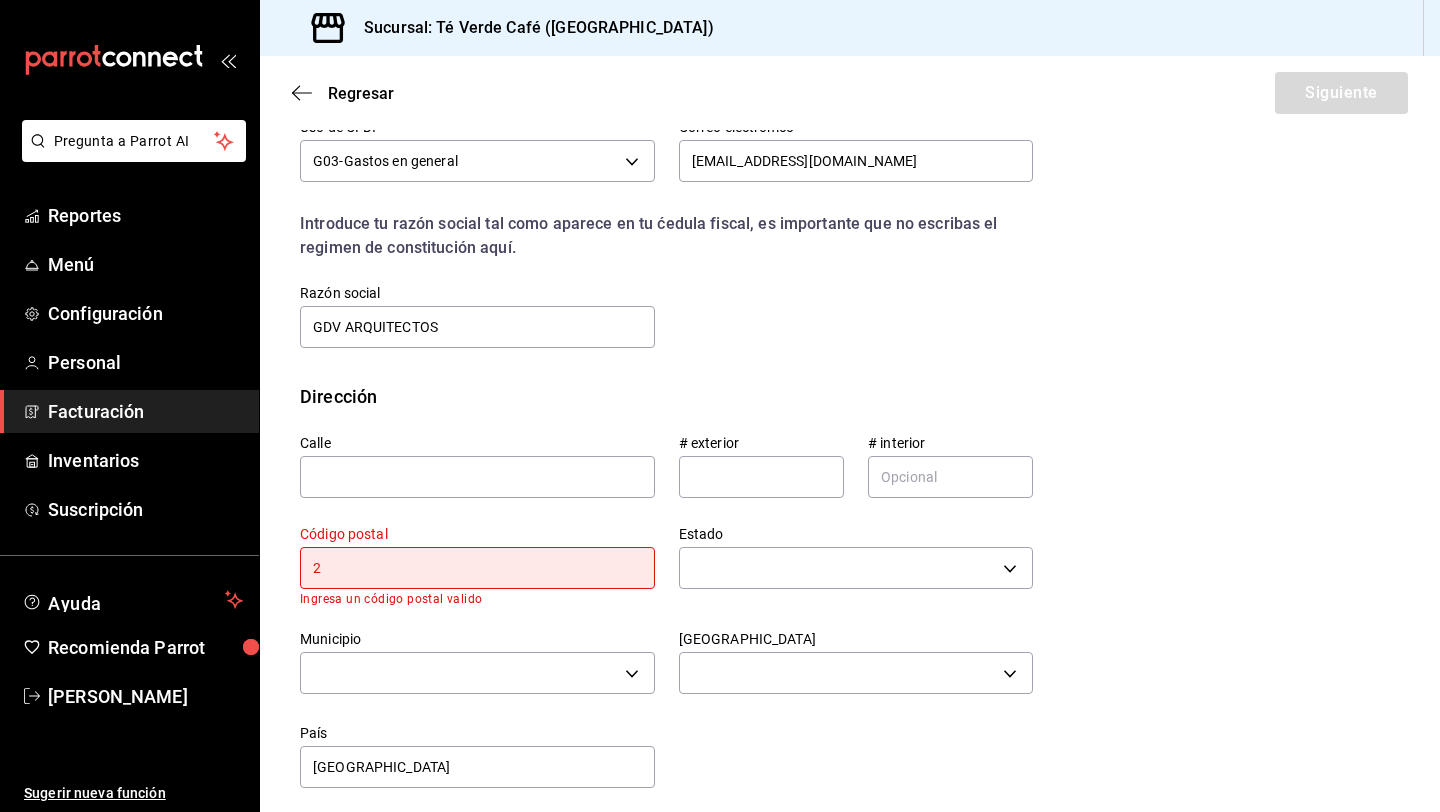 type on "28017" 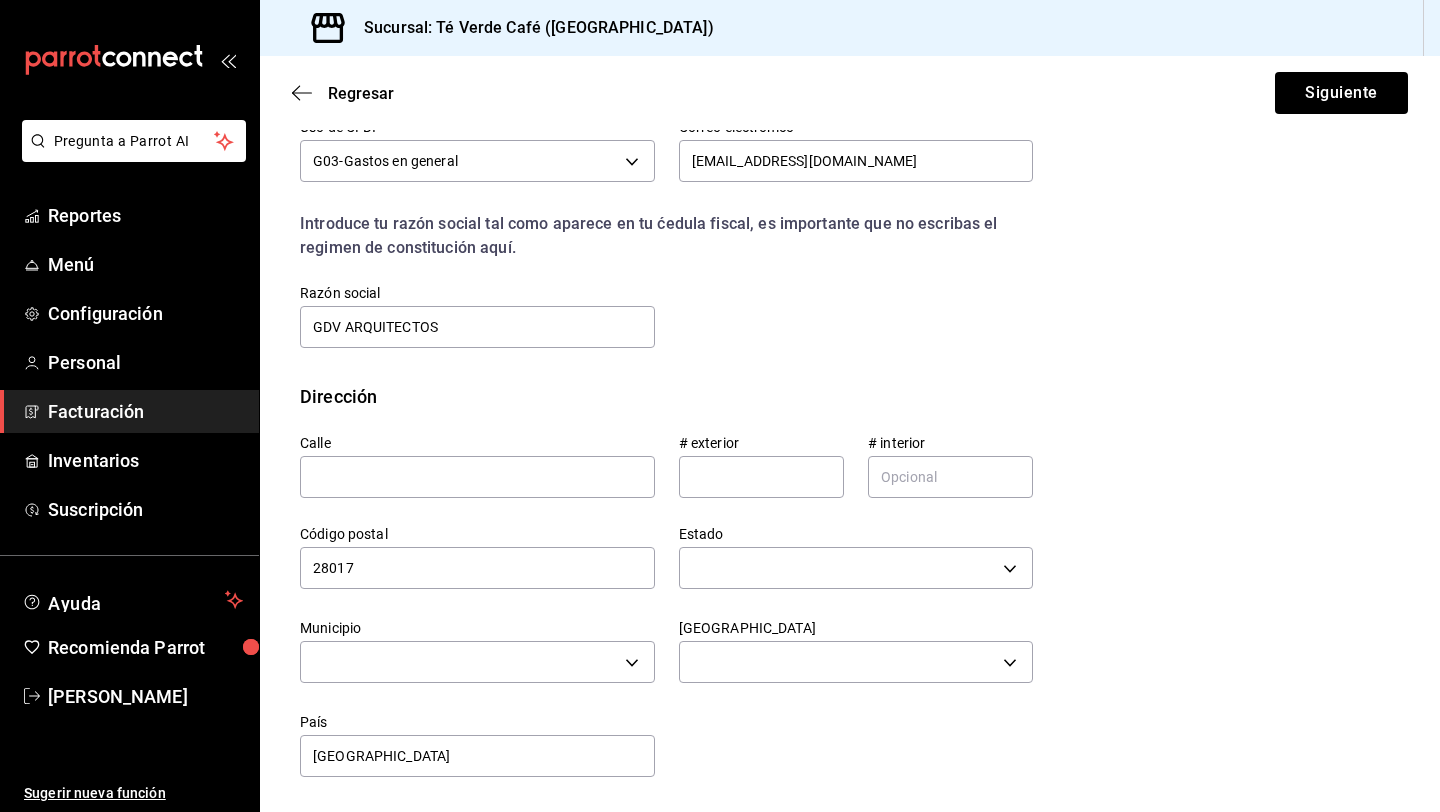 click on "RFC GAR2203113W0 Buscar RFC Régimen fiscal 626  -  Régimen Simplificado de Confianza 626 Uso de CFDI G03  -  Gastos en general G03 Correo electrónico admin@efimero.mx Introduce tu razón social tal como aparece en tu ćedula fiscal, es importante que no escribas el regimen de constitución aquí. company Razón social GDV ARQUITECTOS" at bounding box center [850, 191] 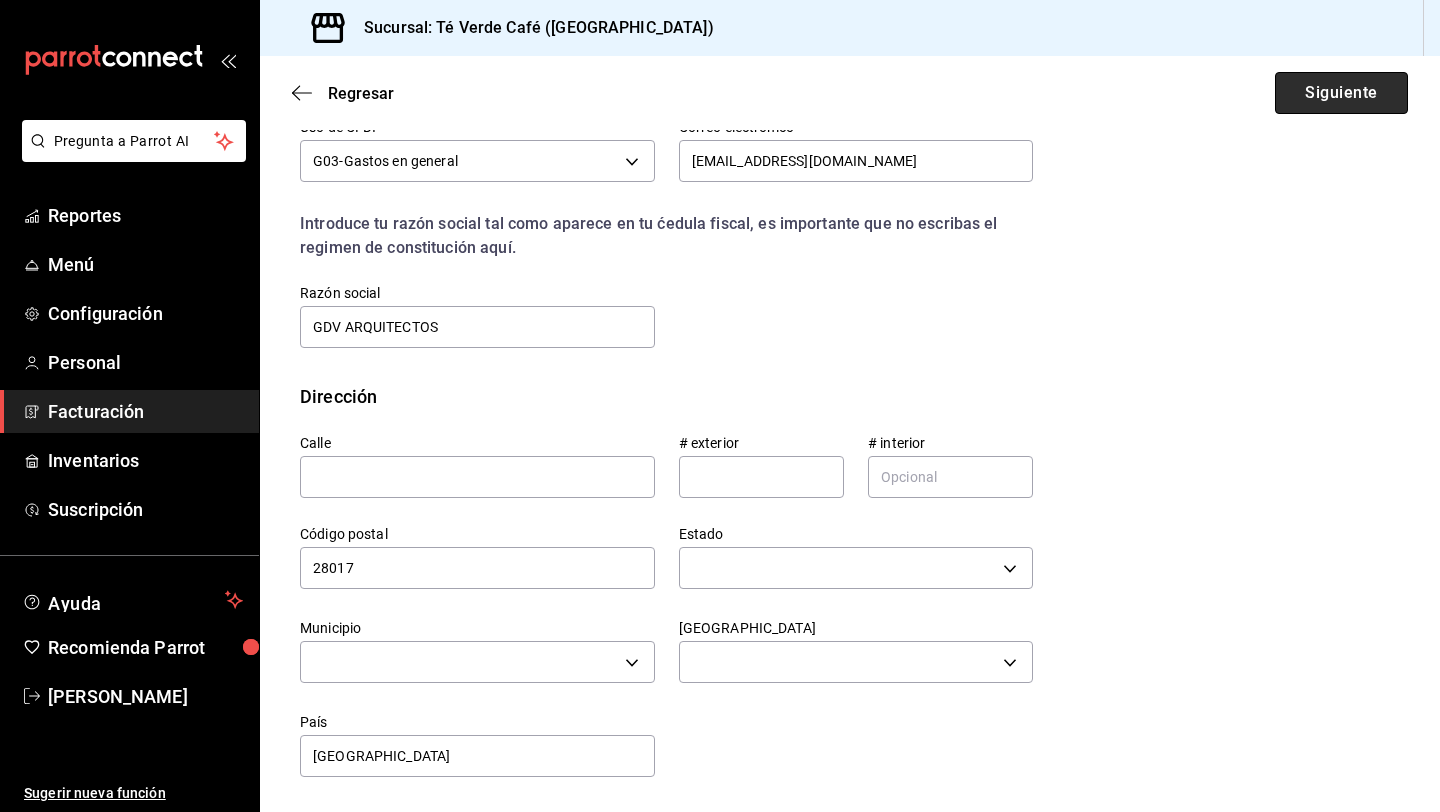 click on "Siguiente" at bounding box center [1341, 93] 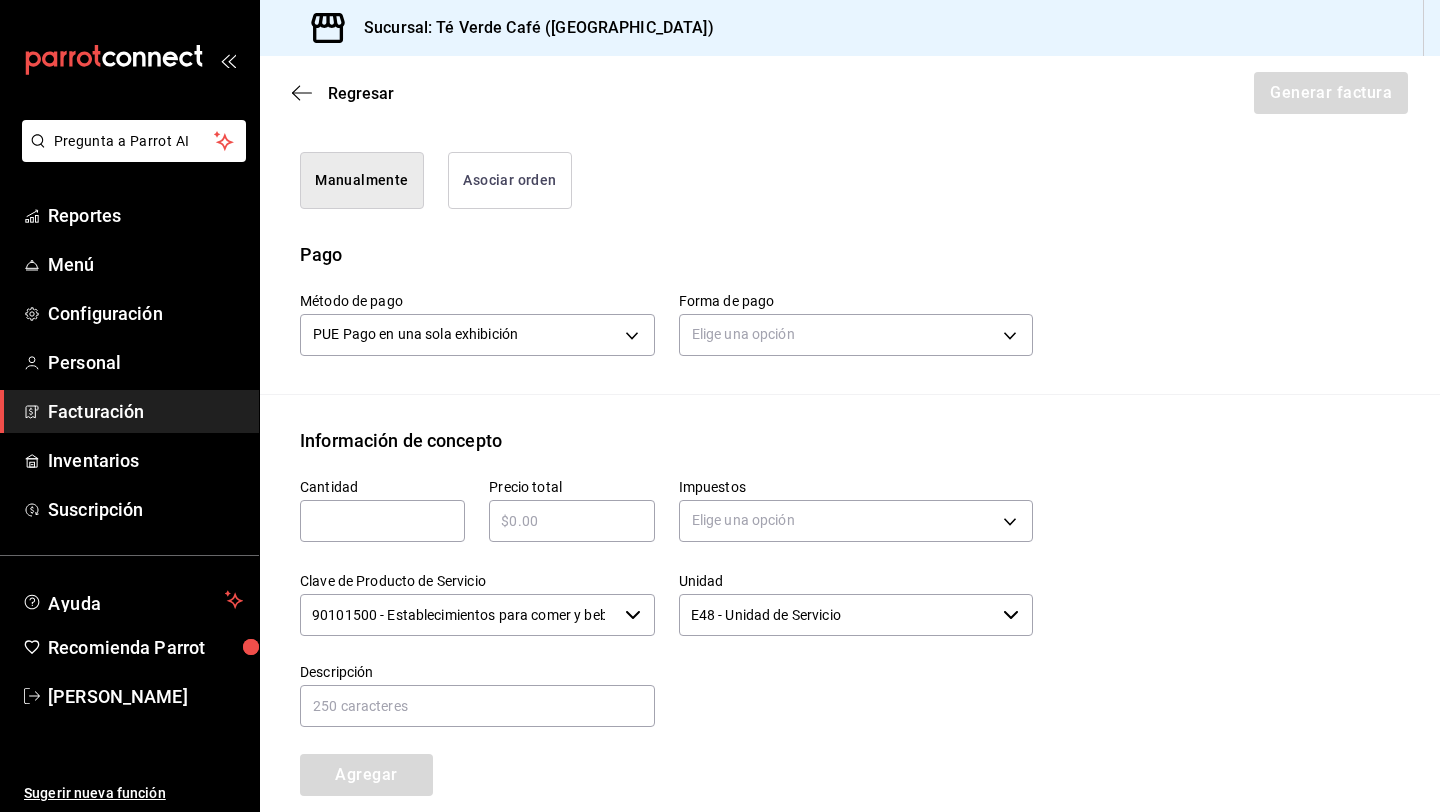 click on "Asociar orden" at bounding box center (510, 180) 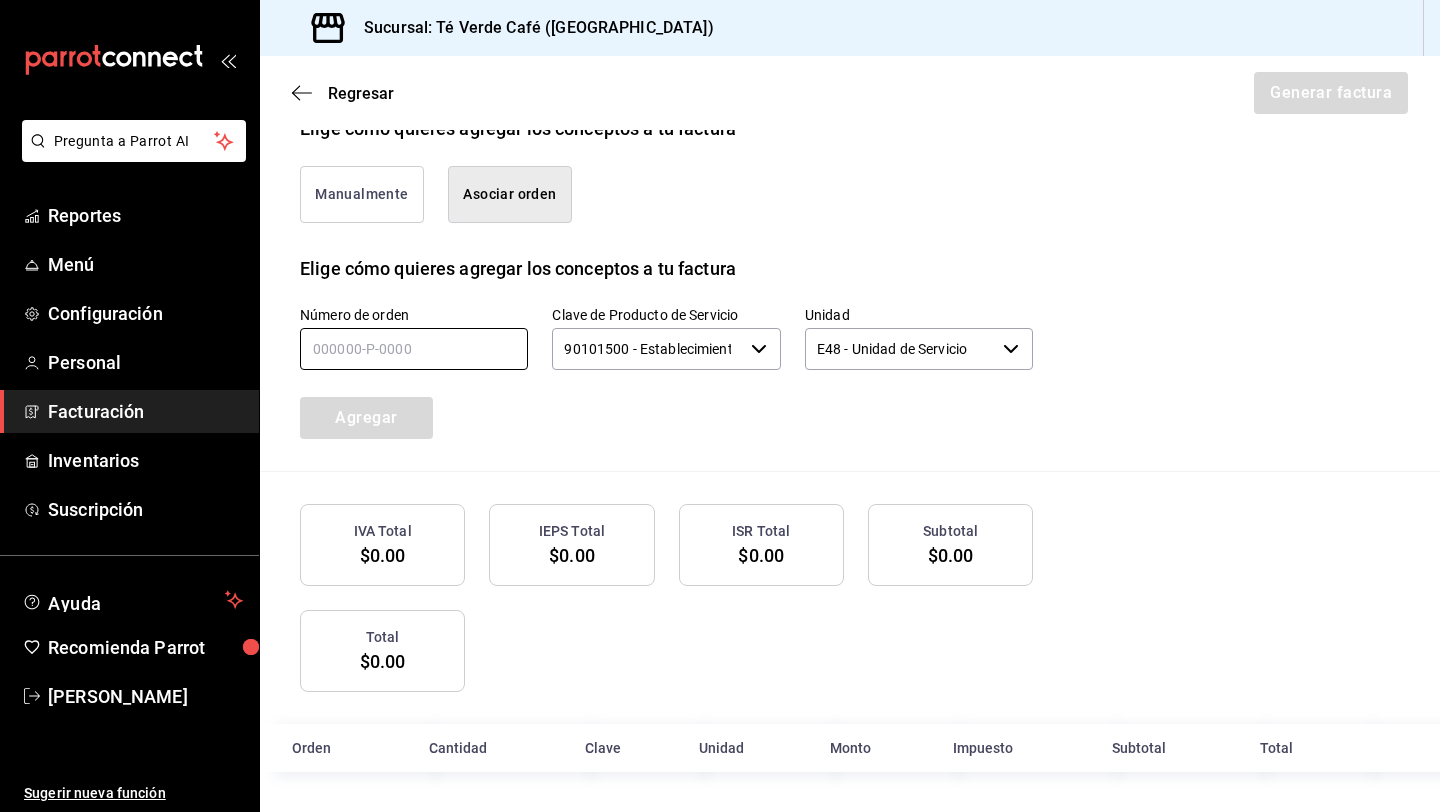 click at bounding box center [414, 349] 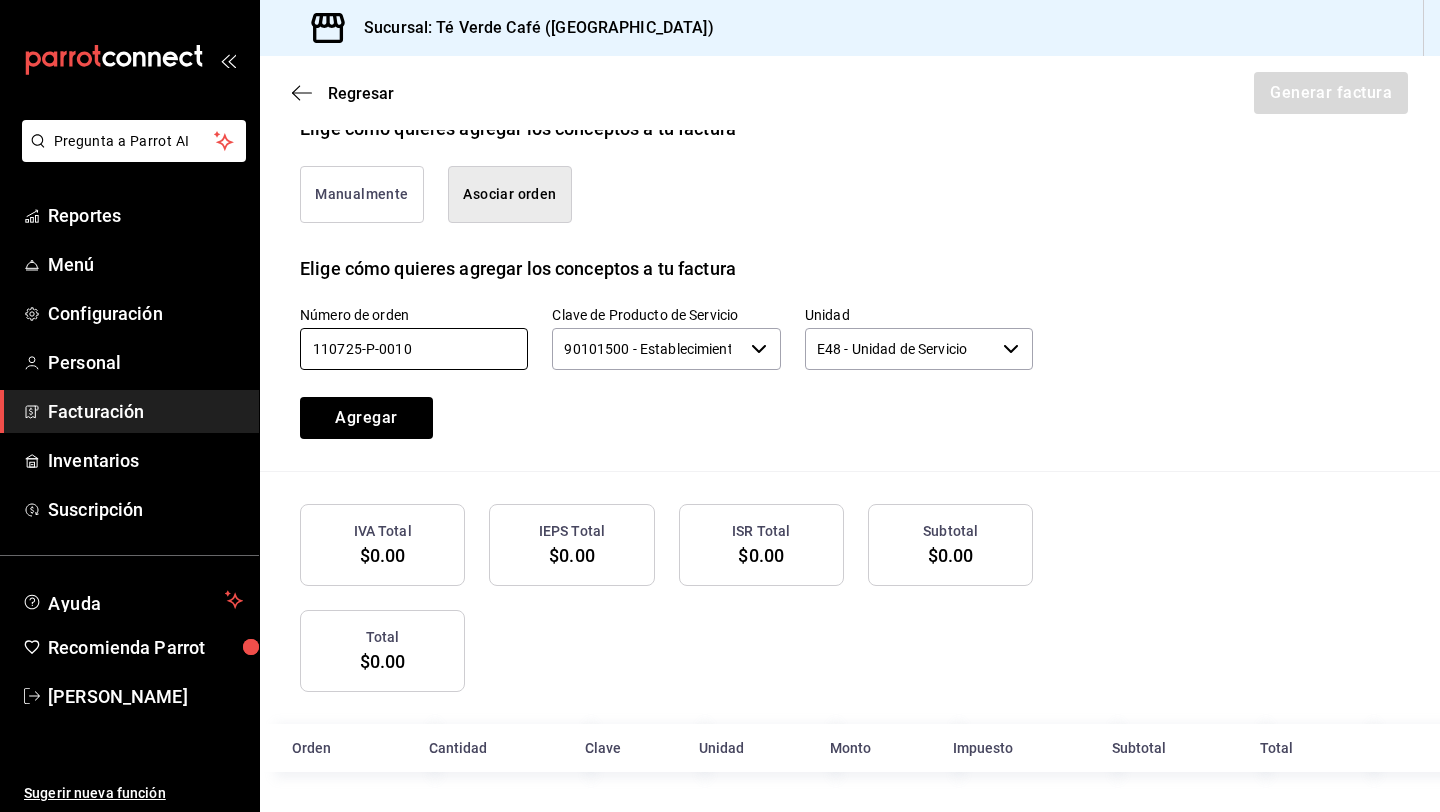 click 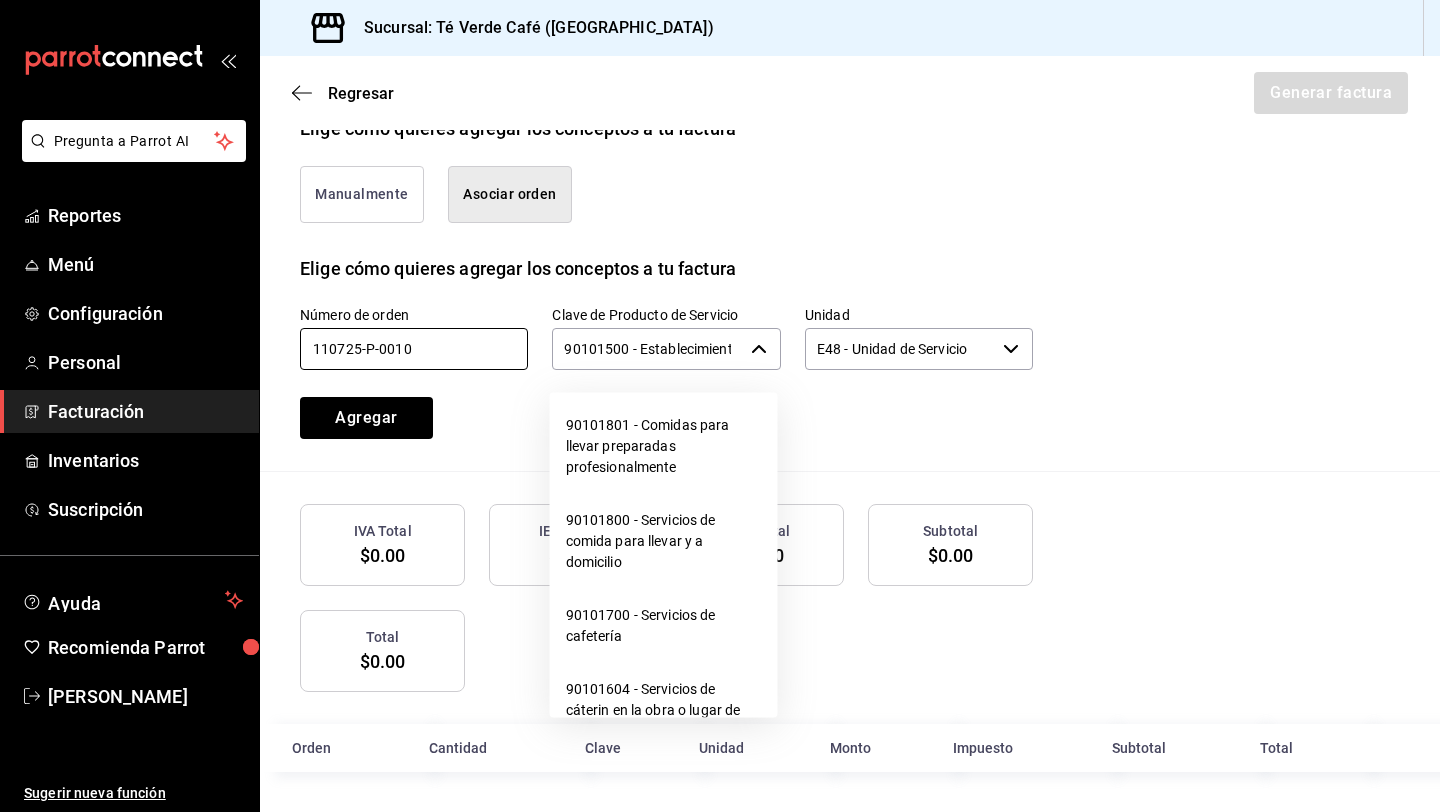 scroll, scrollTop: 316, scrollLeft: 0, axis: vertical 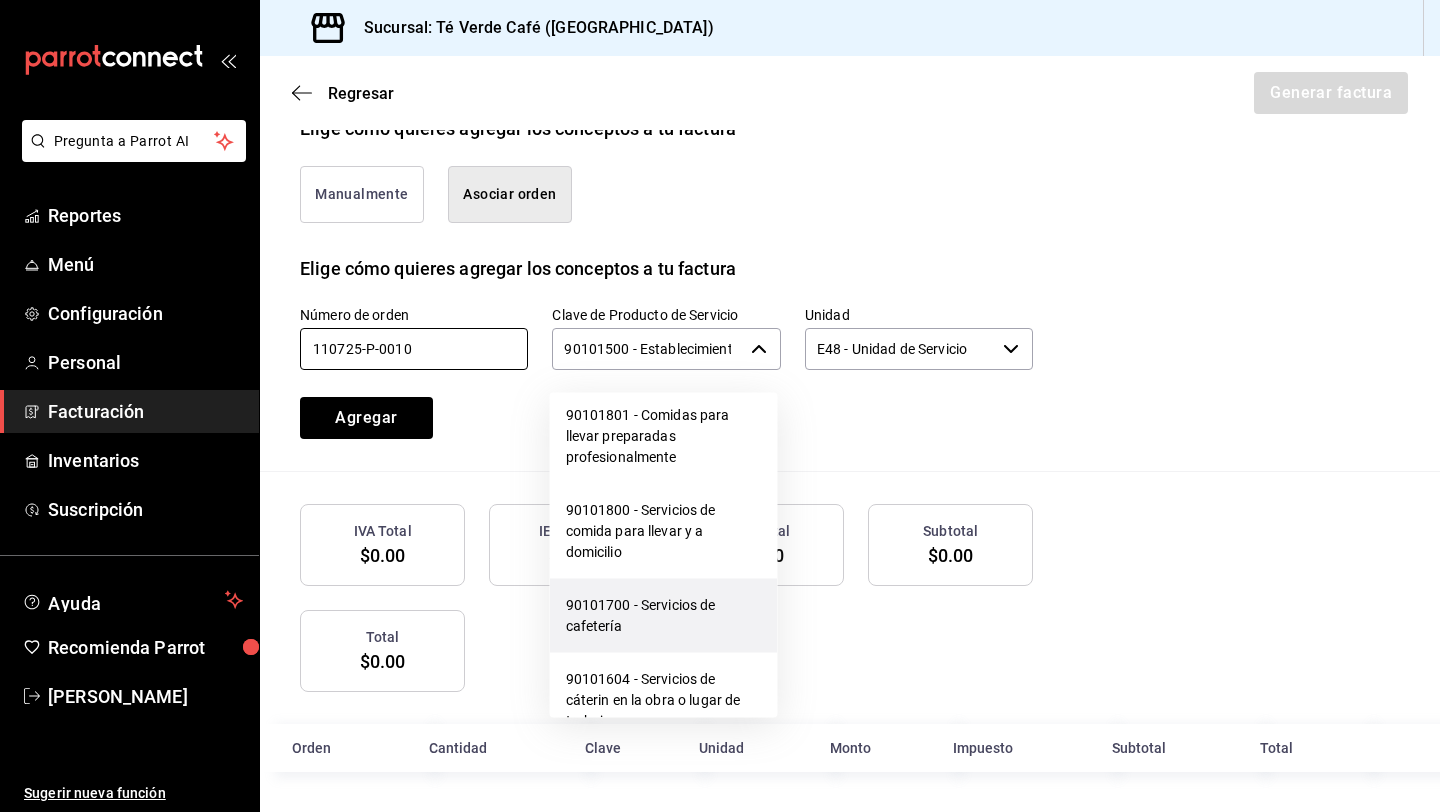 click on "90101700 - Servicios de cafetería" at bounding box center [664, 616] 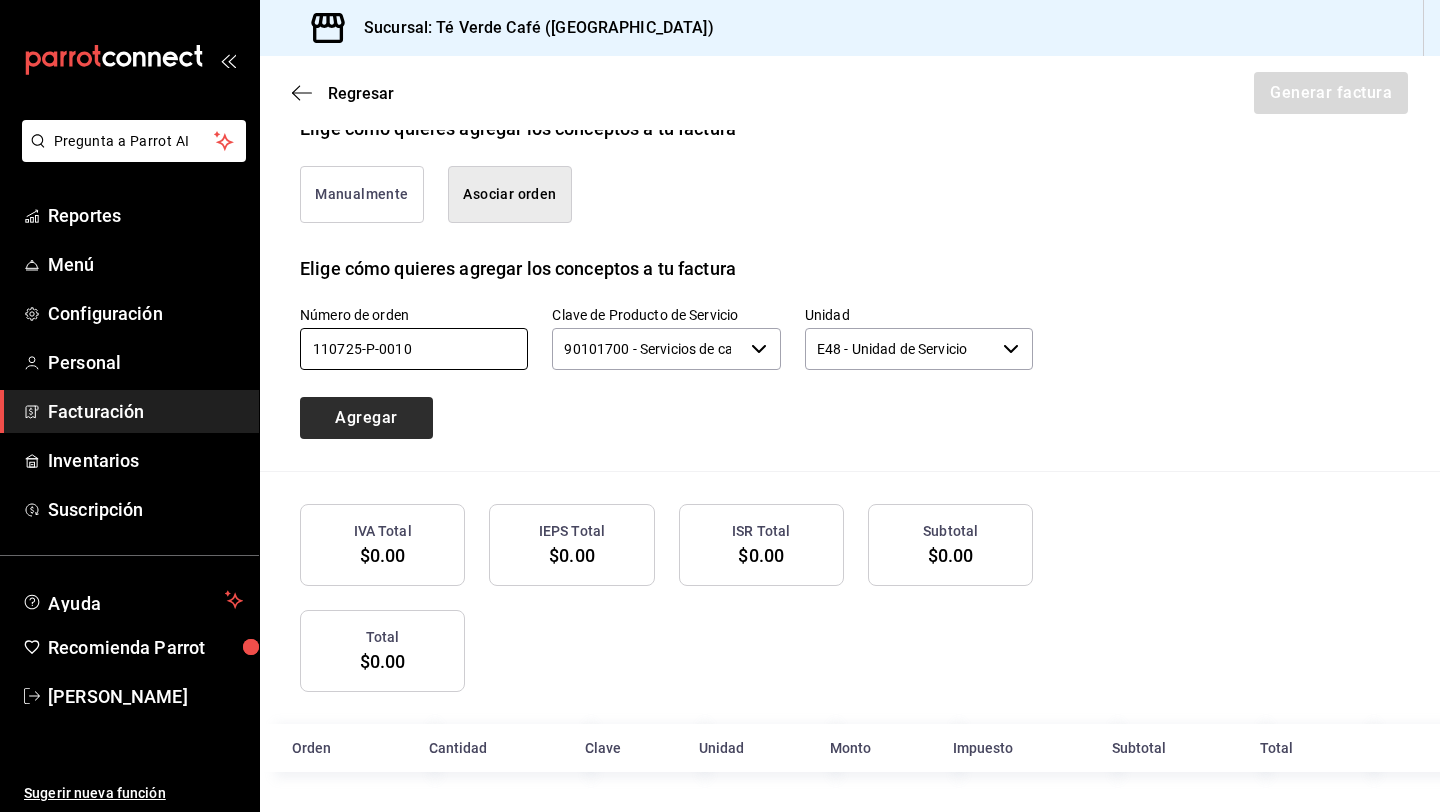 type on "110725-P-0010" 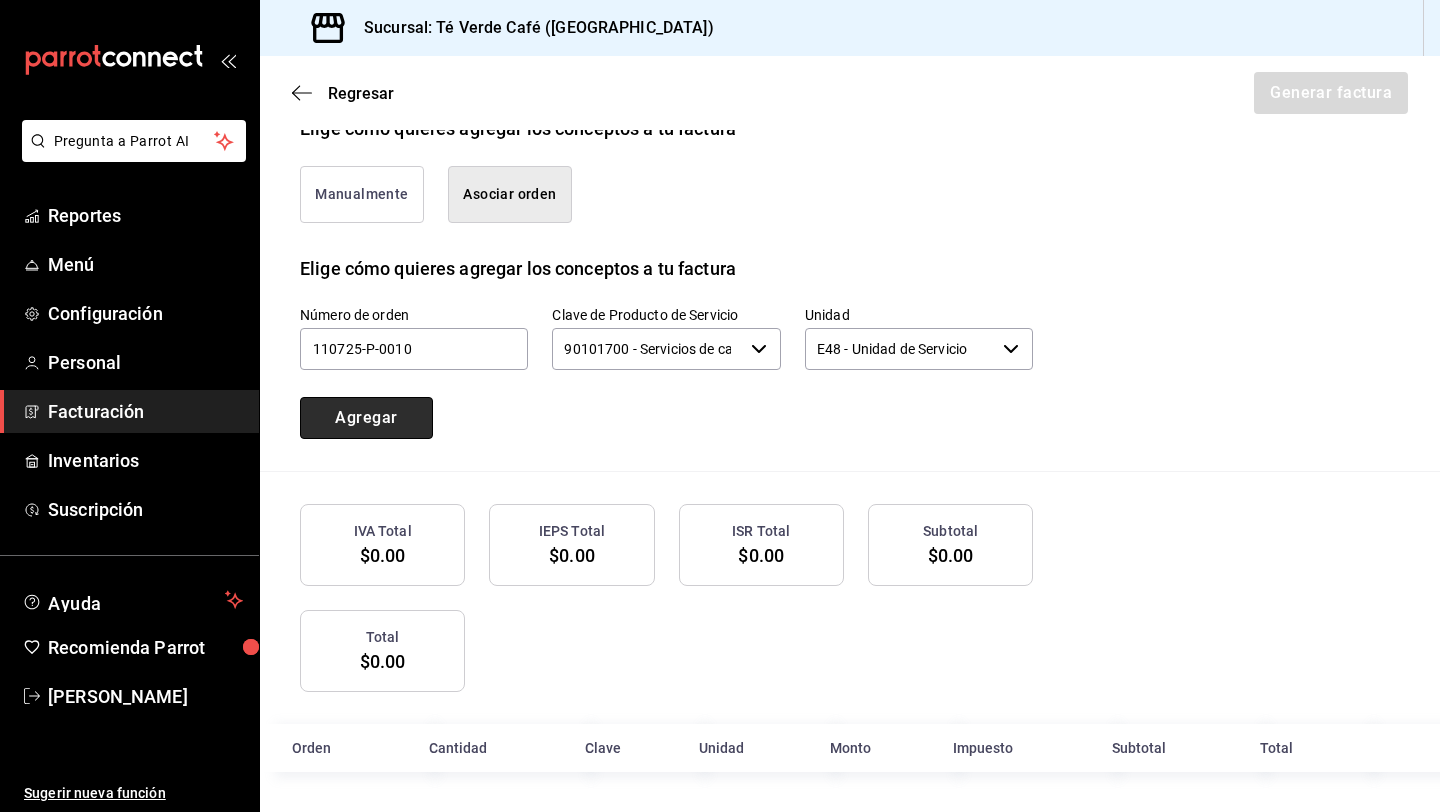 click on "Agregar" at bounding box center (366, 418) 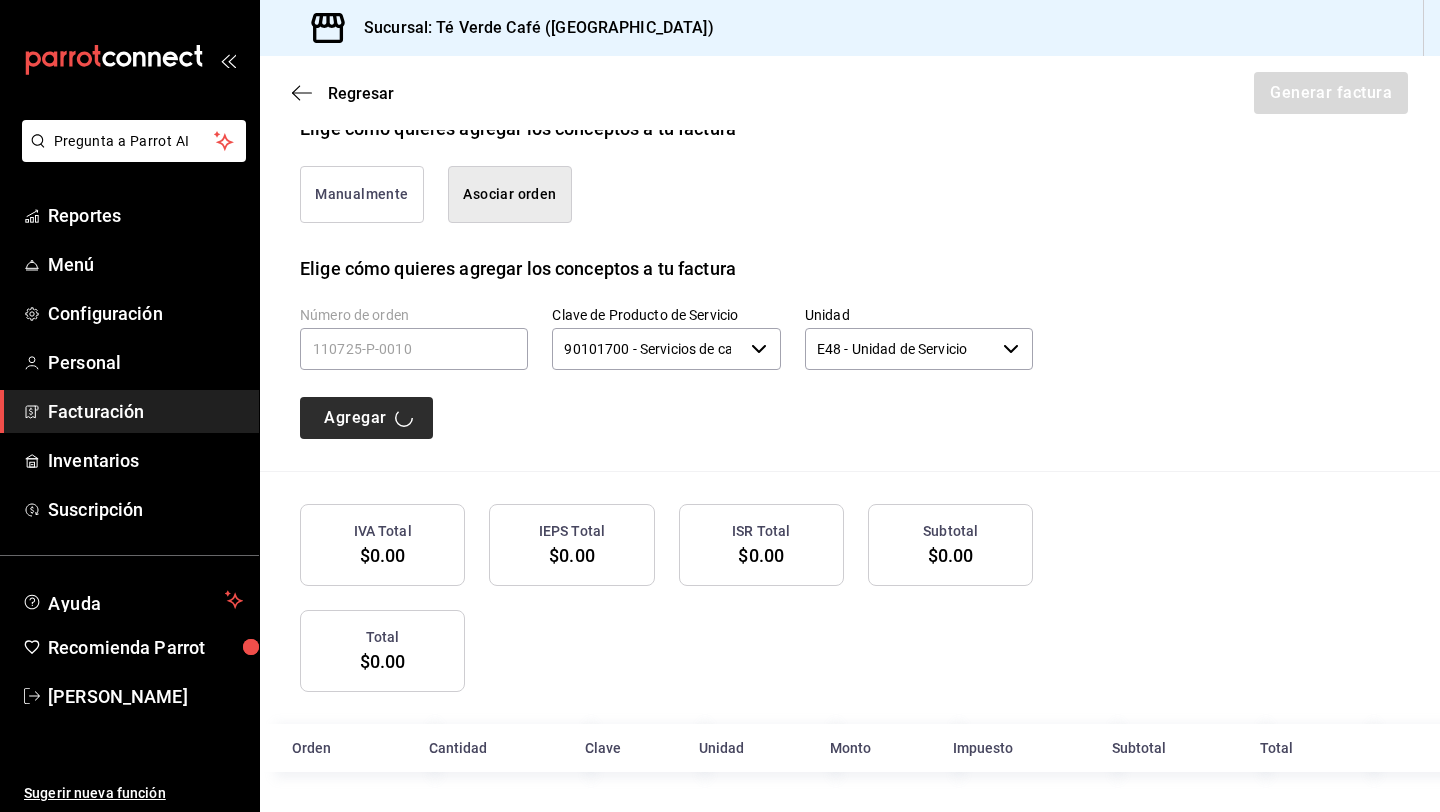 type 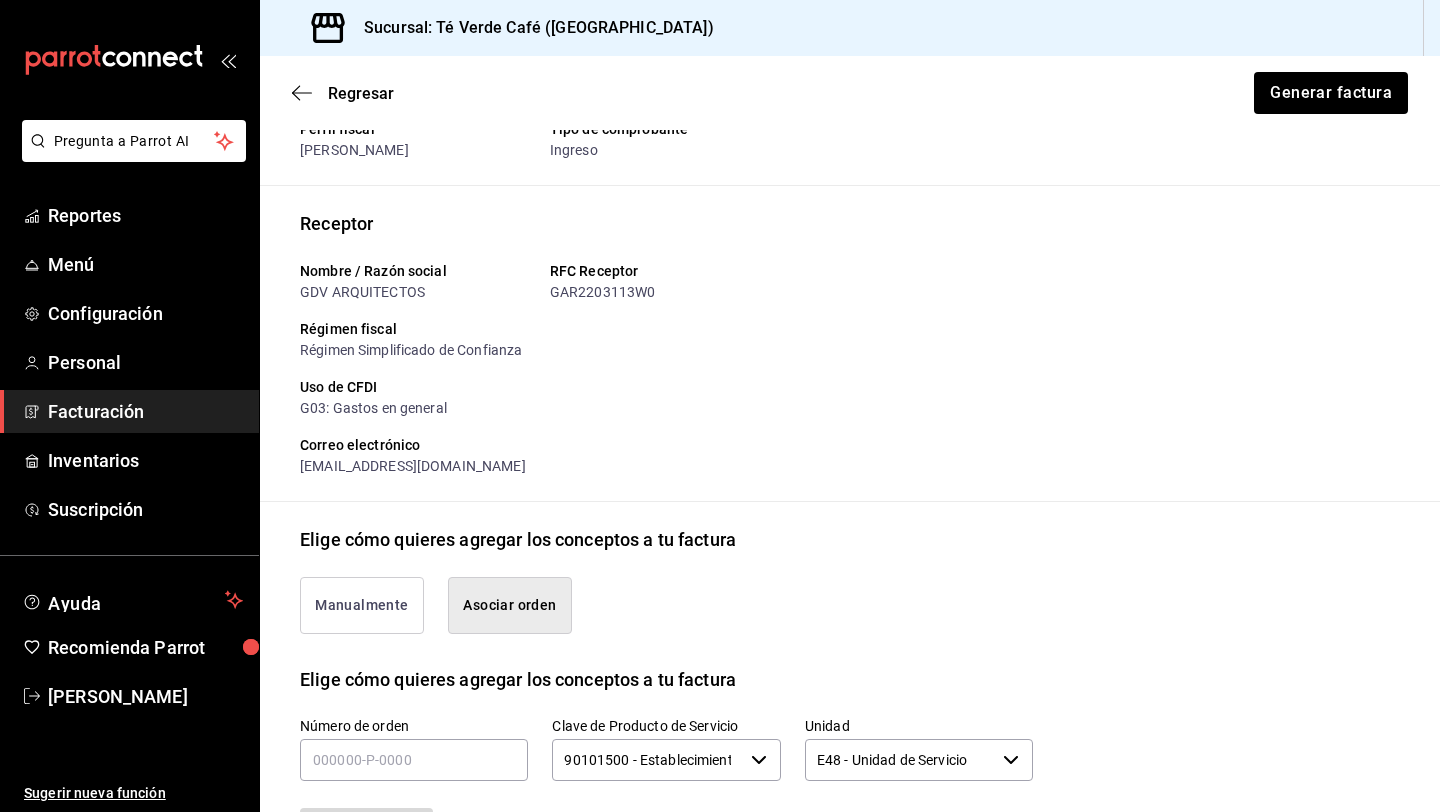 scroll, scrollTop: 0, scrollLeft: 0, axis: both 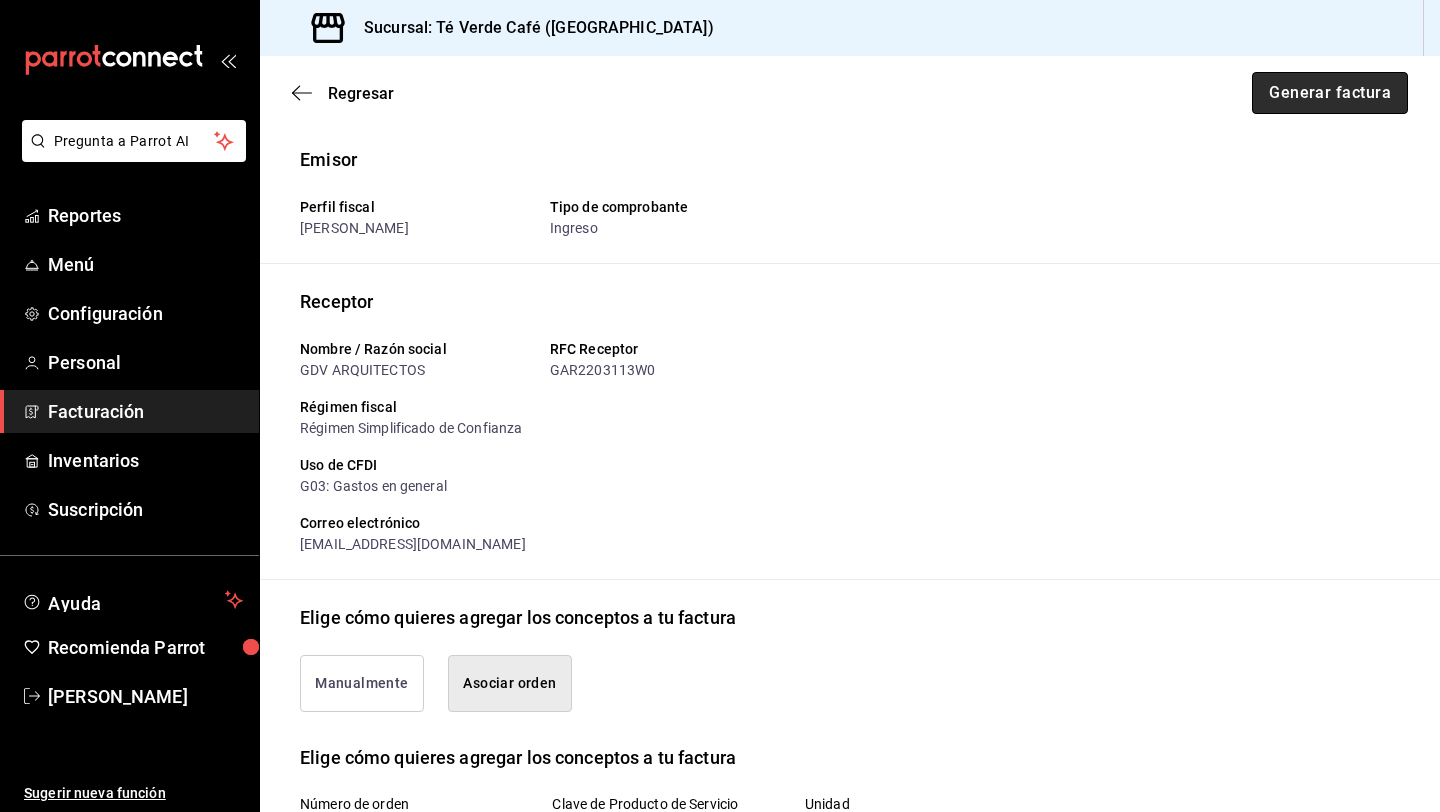 click on "Generar factura" at bounding box center [1330, 93] 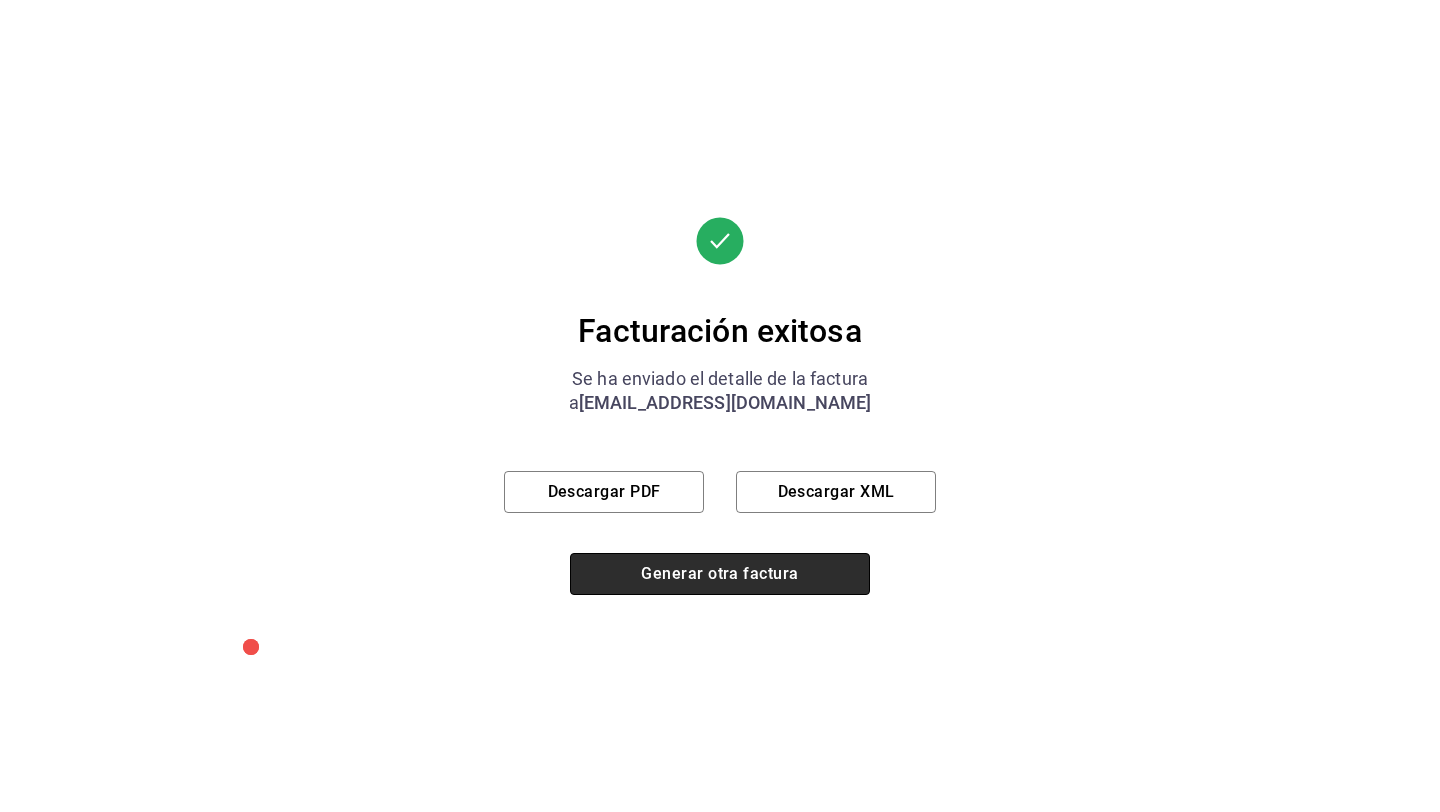 click on "Generar otra factura" at bounding box center [720, 574] 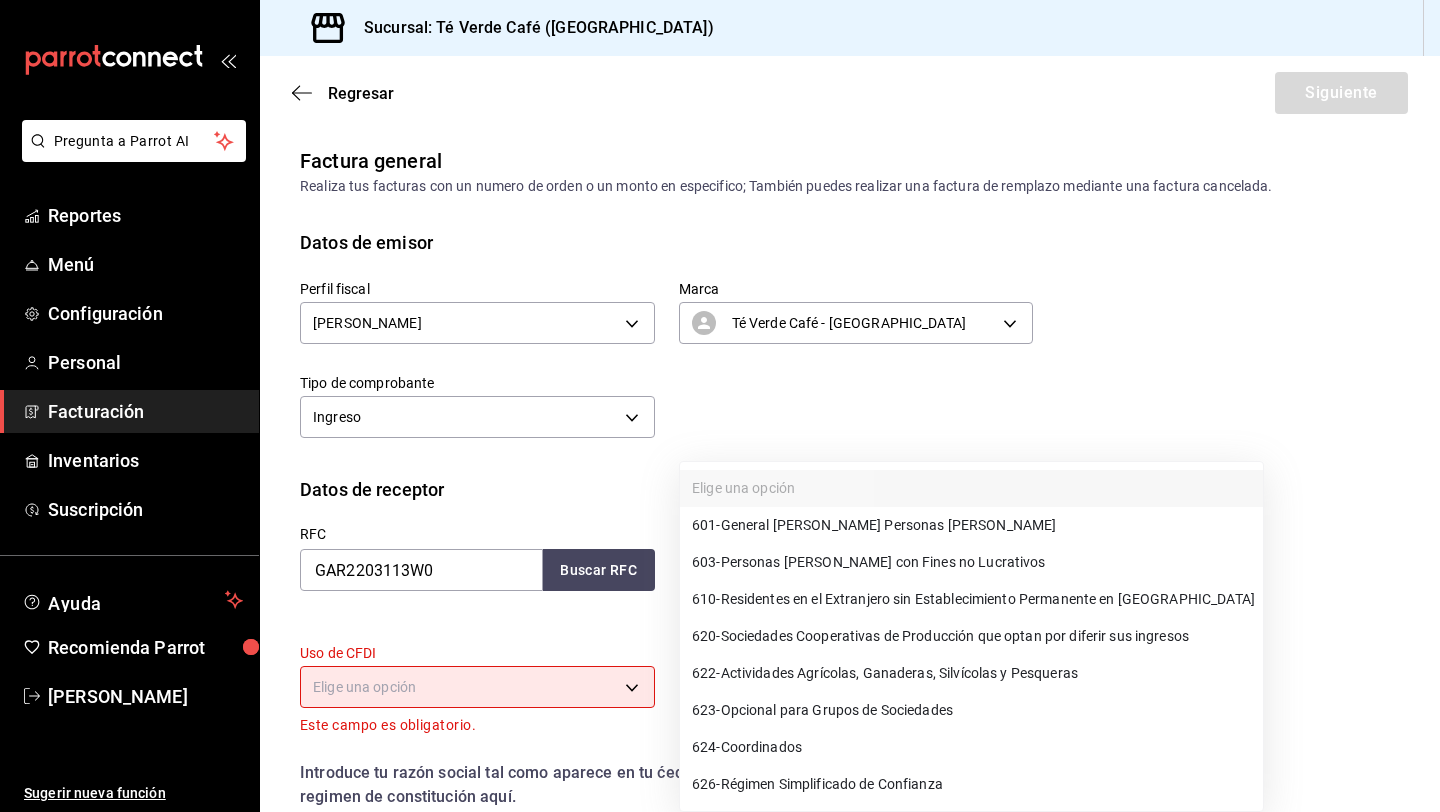 click on "Pregunta a Parrot AI Reportes   Menú   Configuración   Personal   Facturación   Inventarios   Suscripción   Ayuda Recomienda Parrot   Iván Hernández   Sugerir nueva función   Sucursal: Té Verde Café (Puebla) Regresar Siguiente Factura general Realiza tus facturas con un numero de orden o un monto en especifico; También puedes realizar una factura de remplazo mediante una factura cancelada. Datos de emisor Perfil fiscal EDUARDO IVAN HERNANDEZ HERNANDEZ 1091146a-a15b-45e5-829e-a44487394be6 Marca Té Verde Café - Puebla 758a6f1e-0dac-4099-973a-2f8b6b85c5fc Tipo de comprobante Ingreso I Datos de receptor RFC GAR2203113W0 Buscar RFC Régimen fiscal Elige una opción Este campo es obligatorio. Uso de CFDI Elige una opción Este campo es obligatorio. Correo electrónico El correo electrónico es requerido. Introduce tu razón social tal como aparece en tu ćedula fiscal, es importante que no escribas el regimen de constitución aquí. company Razón social GDV ARQUITECTOS Dirección Calle # exterior ​" at bounding box center (720, 406) 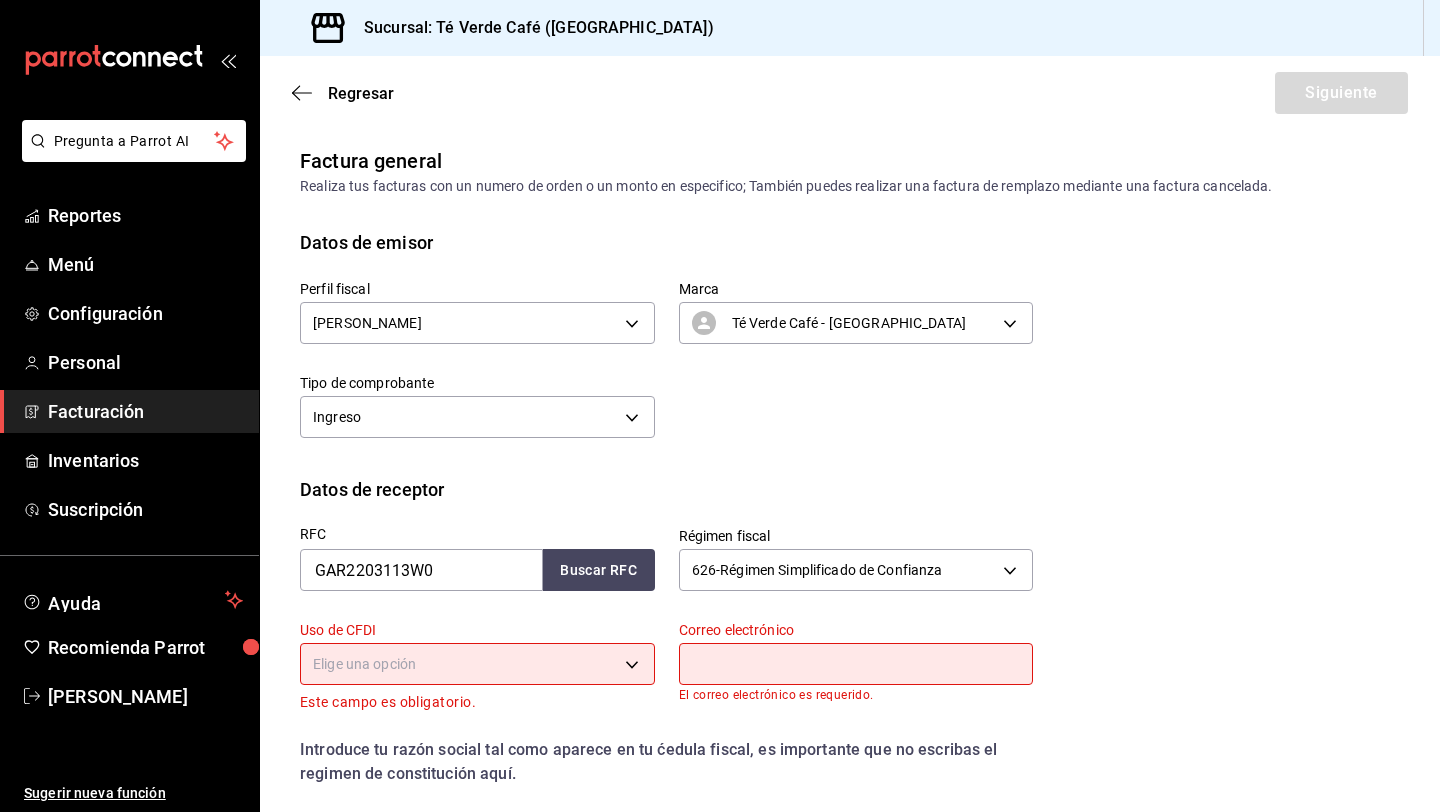 click on "Pregunta a Parrot AI Reportes   Menú   Configuración   Personal   Facturación   Inventarios   Suscripción   Ayuda Recomienda Parrot   Iván Hernández   Sugerir nueva función   Sucursal: Té Verde Café (Puebla) Regresar Siguiente Factura general Realiza tus facturas con un numero de orden o un monto en especifico; También puedes realizar una factura de remplazo mediante una factura cancelada. Datos de emisor Perfil fiscal EDUARDO IVAN HERNANDEZ HERNANDEZ 1091146a-a15b-45e5-829e-a44487394be6 Marca Té Verde Café - Puebla 758a6f1e-0dac-4099-973a-2f8b6b85c5fc Tipo de comprobante Ingreso I Datos de receptor RFC GAR2203113W0 Buscar RFC Régimen fiscal 626  -  Régimen Simplificado de Confianza 626 Uso de CFDI Elige una opción Este campo es obligatorio. Correo electrónico El correo electrónico es requerido. Introduce tu razón social tal como aparece en tu ćedula fiscal, es importante que no escribas el regimen de constitución aquí. company Razón social GDV ARQUITECTOS Dirección Calle # exterior ​" at bounding box center [720, 406] 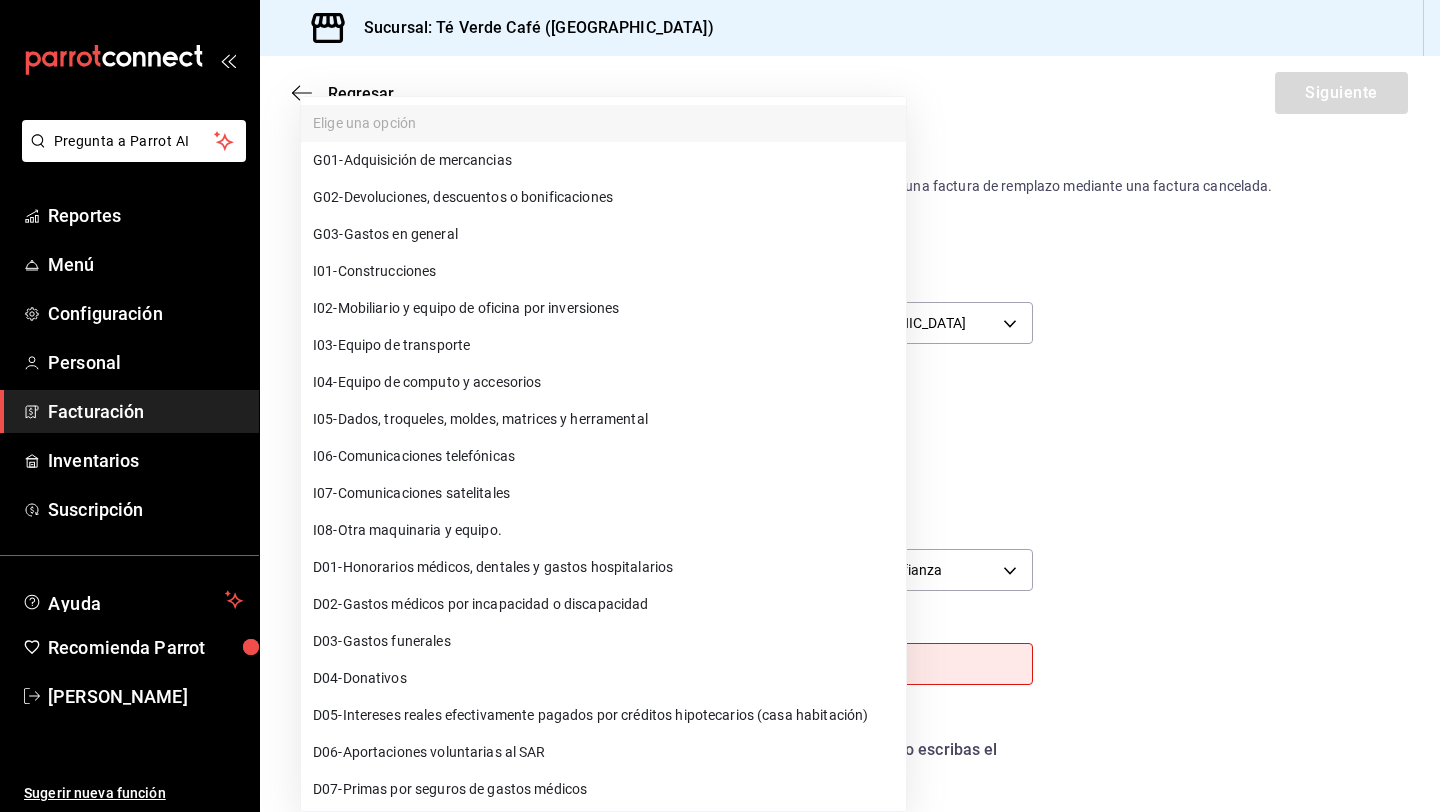 click on "G03  -  Gastos en general" at bounding box center [603, 234] 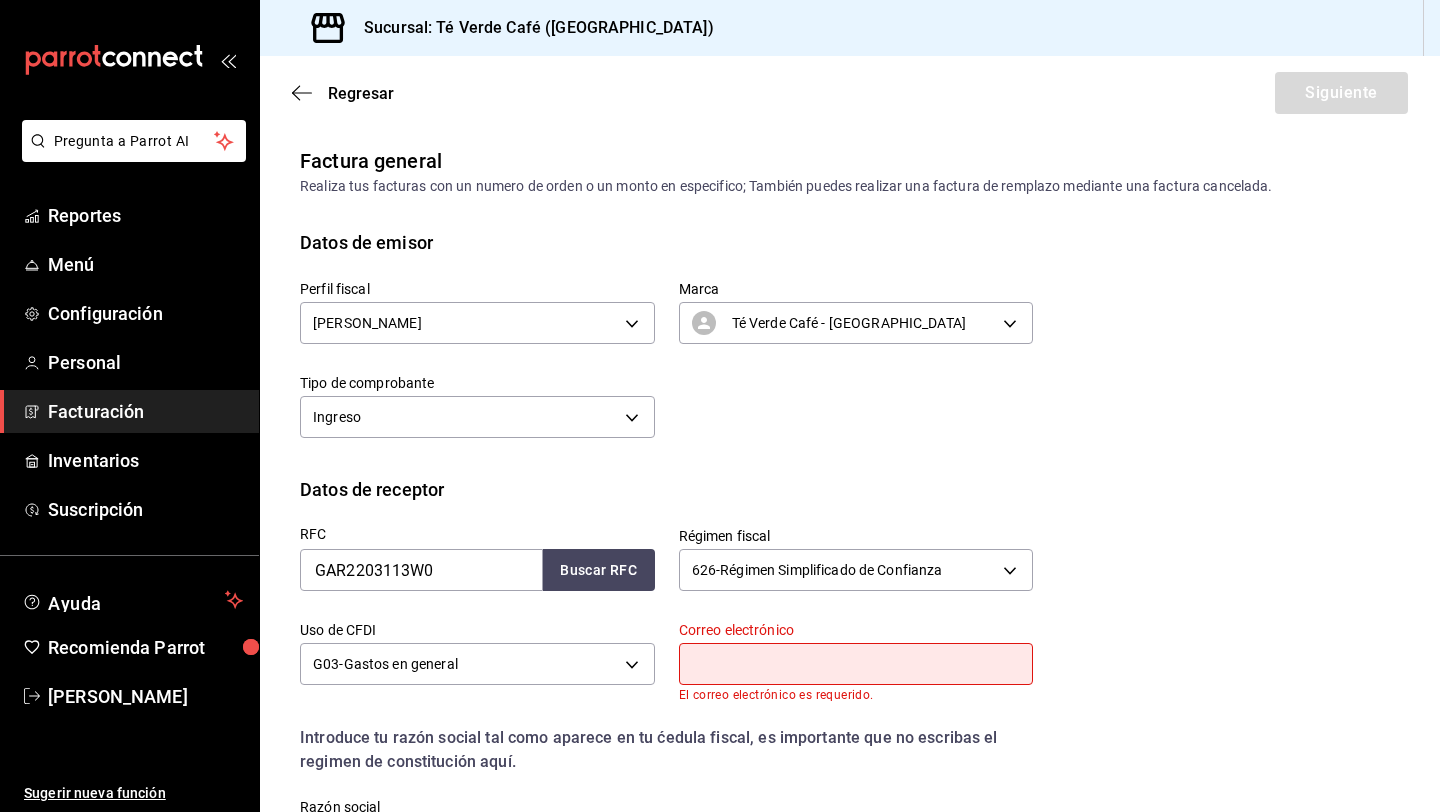 click at bounding box center (856, 664) 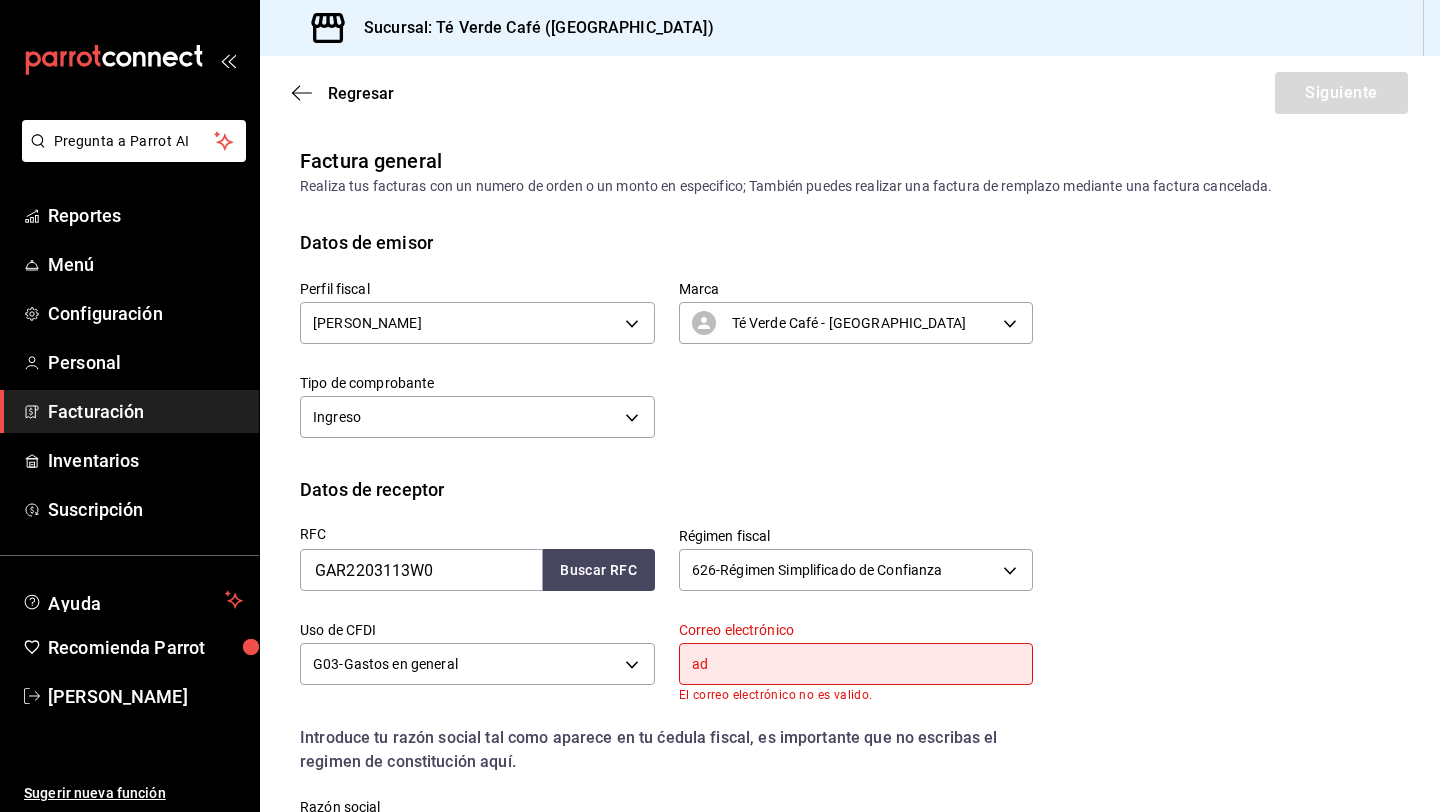type on "admin@efimero.mx" 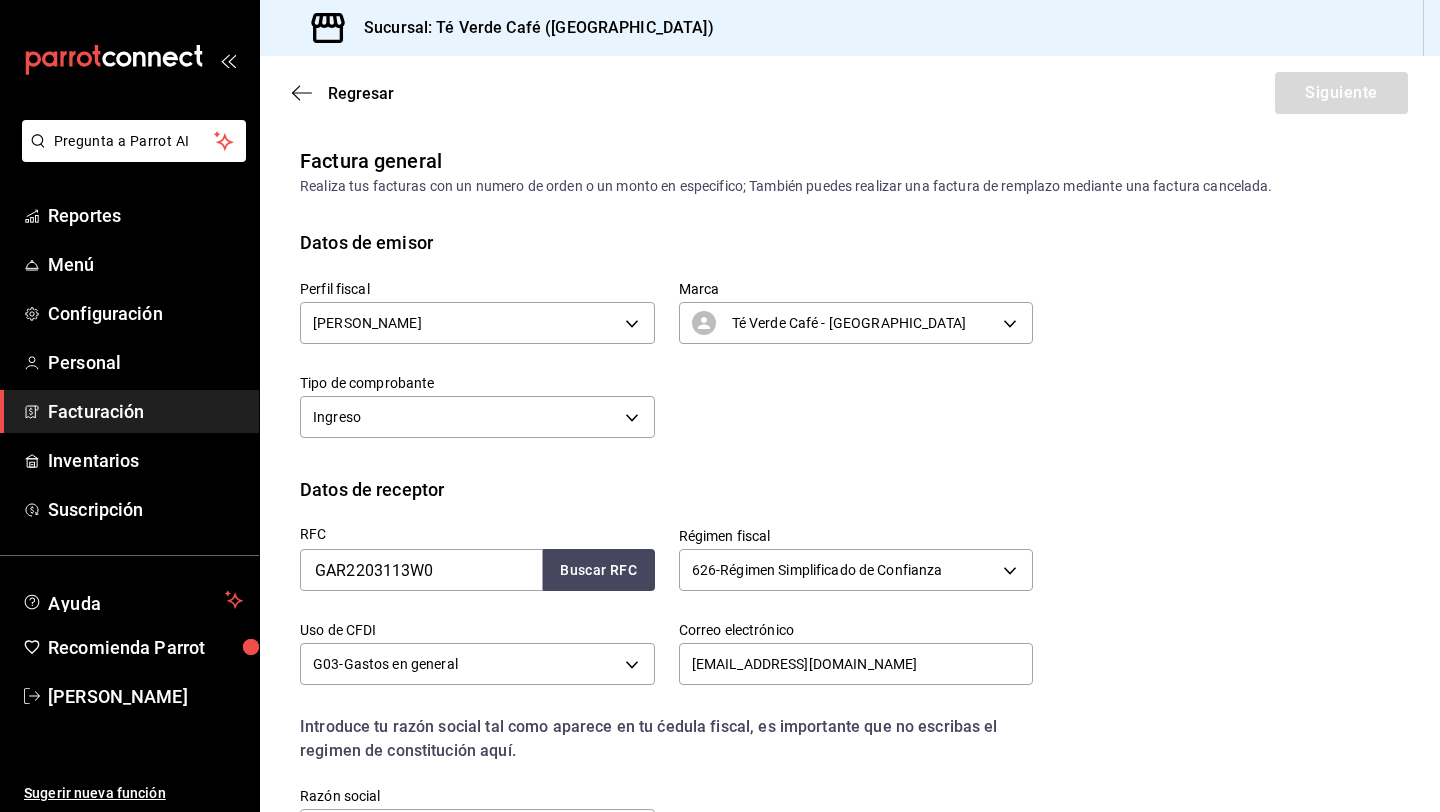 click on "RFC GAR2203113W0 Buscar RFC Régimen fiscal 626  -  Régimen Simplificado de Confianza 626 Uso de CFDI G03  -  Gastos en general G03 Correo electrónico admin@efimero.mx Introduce tu razón social tal como aparece en tu ćedula fiscal, es importante que no escribas el regimen de constitución aquí. company Razón social GDV ARQUITECTOS" at bounding box center (850, 694) 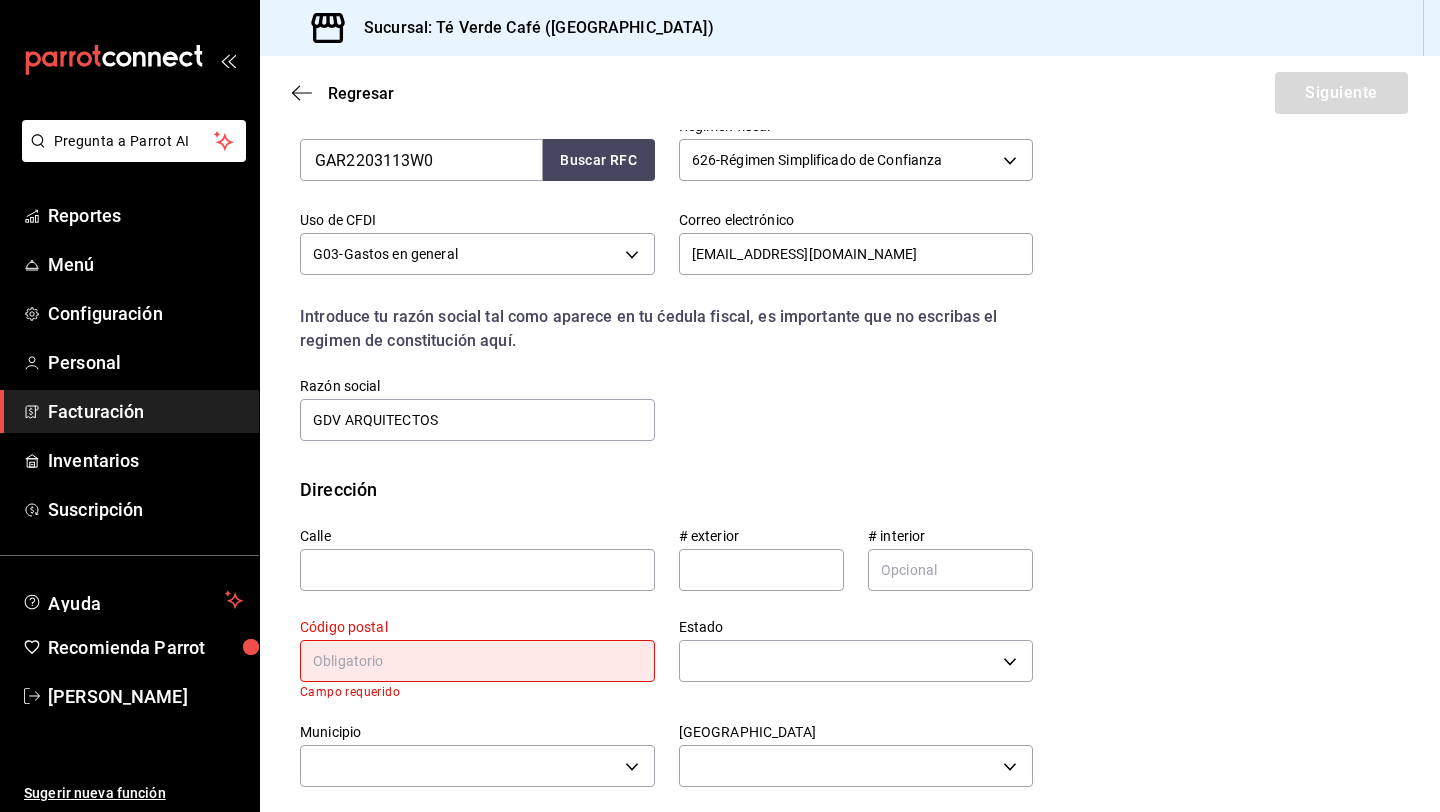 scroll, scrollTop: 514, scrollLeft: 0, axis: vertical 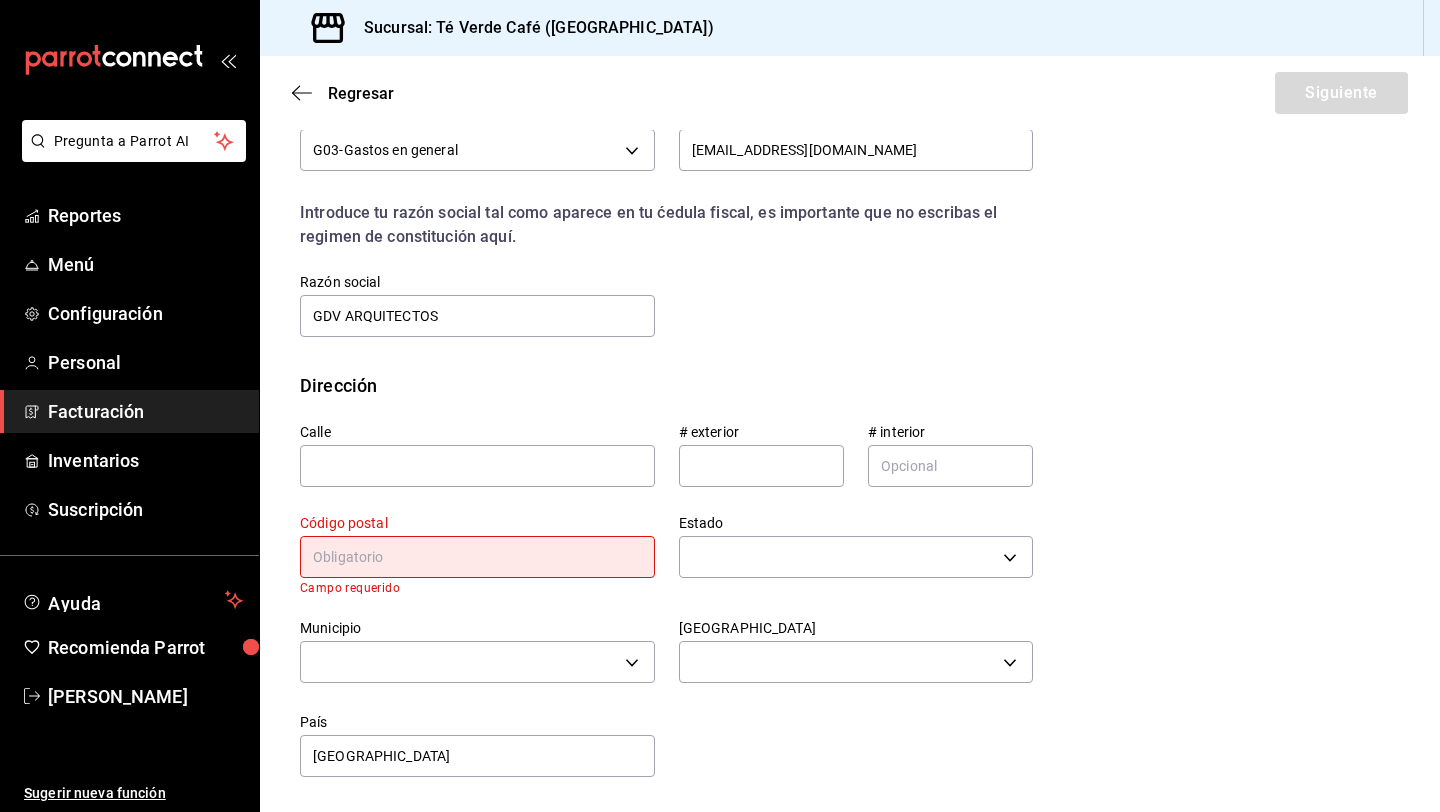click at bounding box center [477, 557] 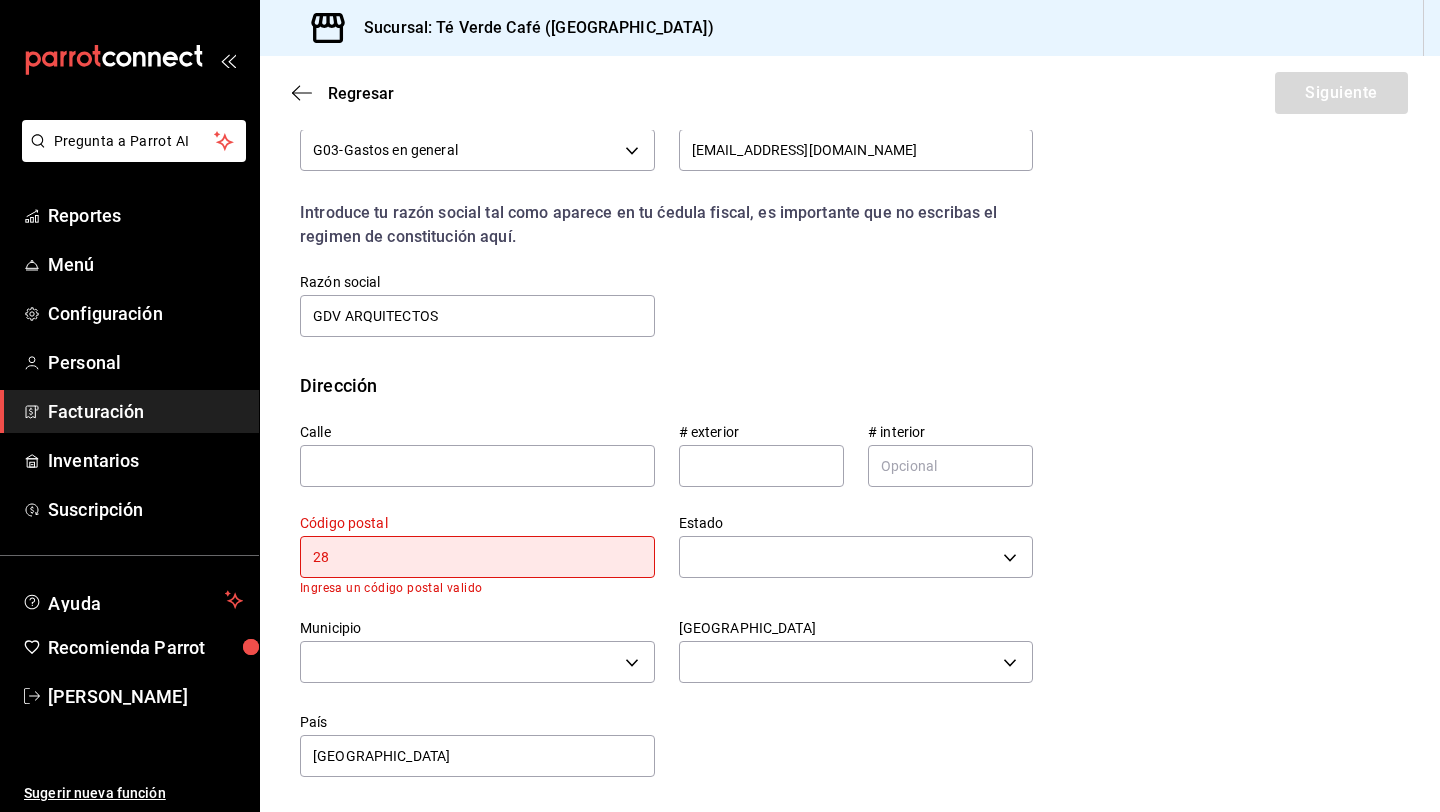 type on "28017" 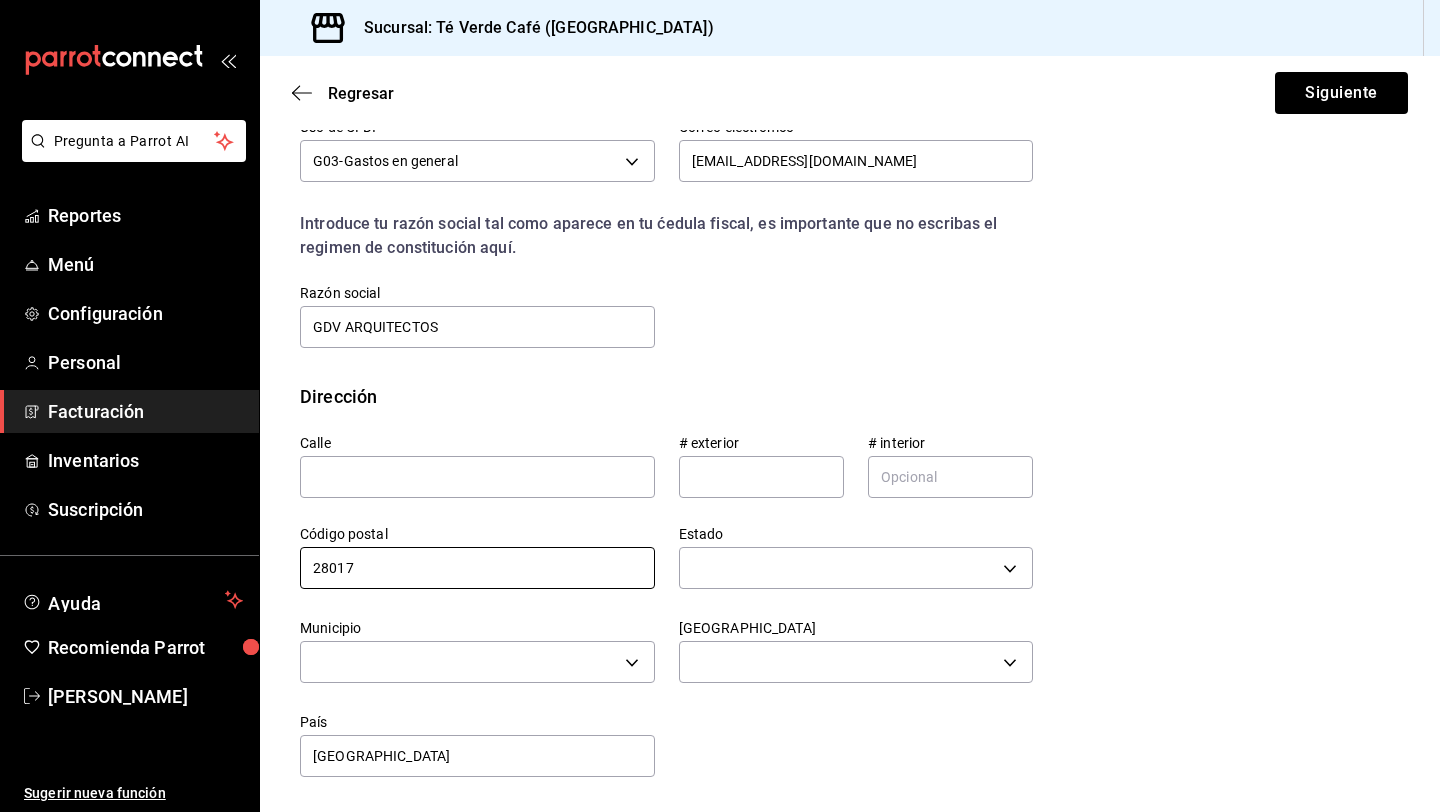 scroll, scrollTop: 503, scrollLeft: 0, axis: vertical 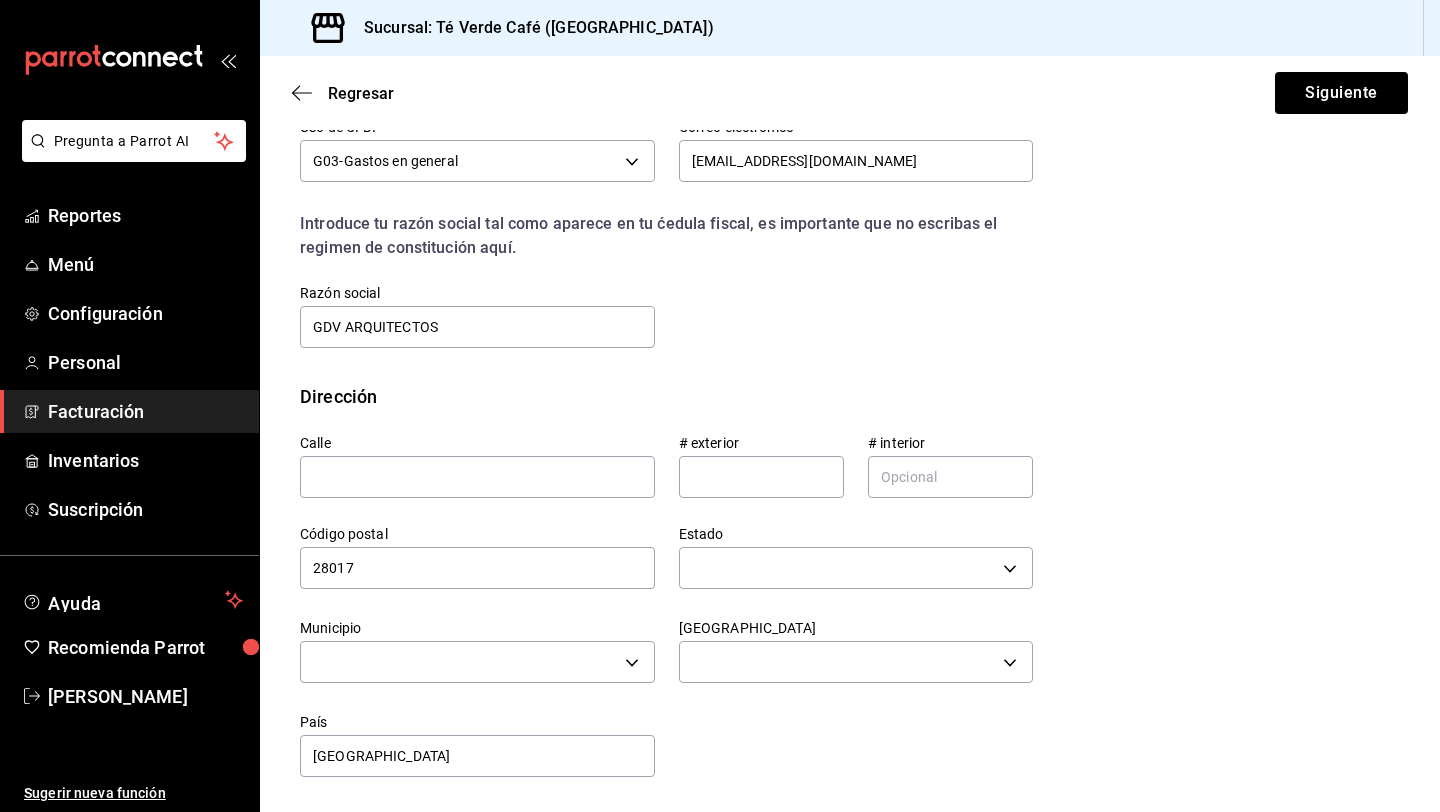 click on "Calle # exterior # interior Código postal 28017 Estado ​ Municipio ​ Colonia ​ País México" at bounding box center (850, 611) 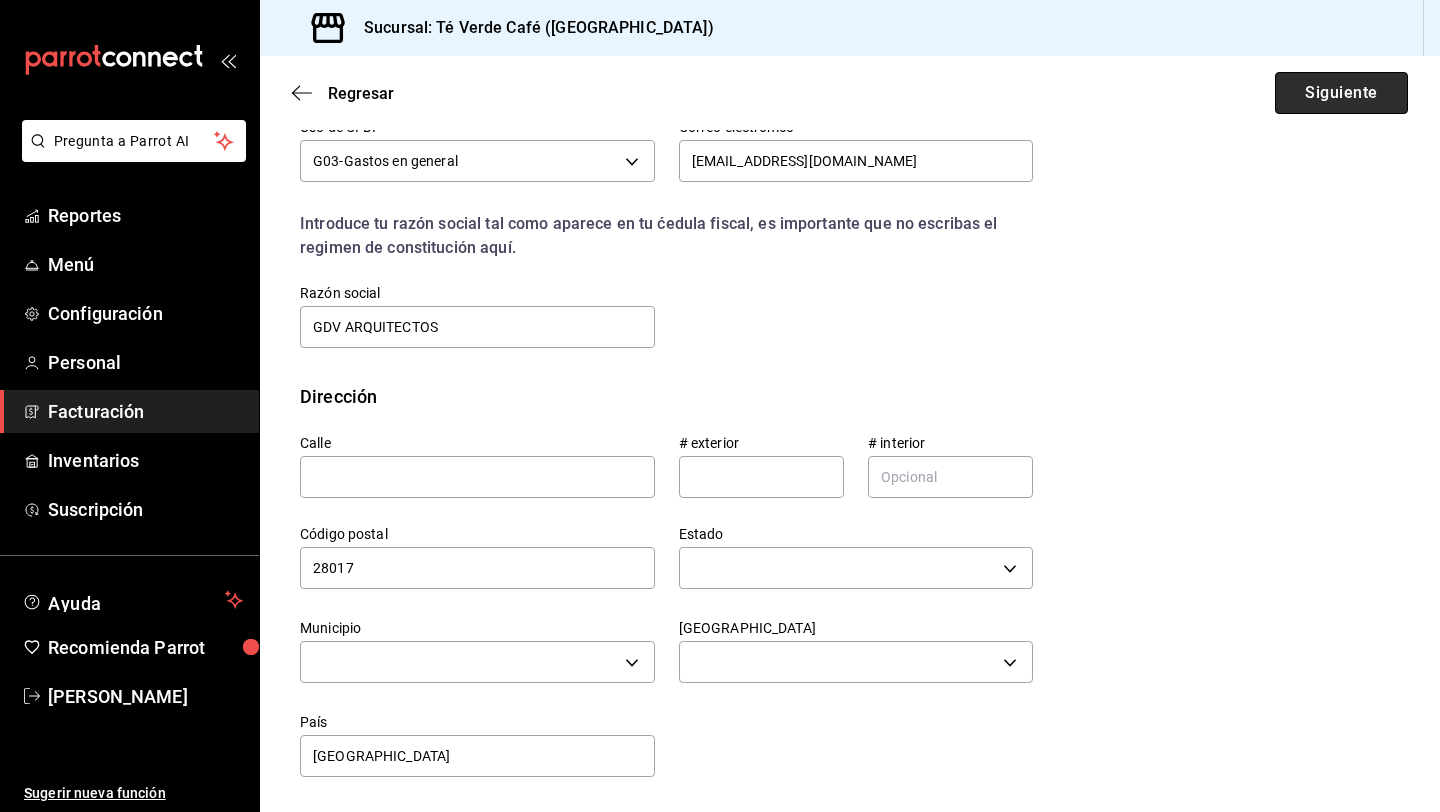 click on "Siguiente" at bounding box center (1341, 93) 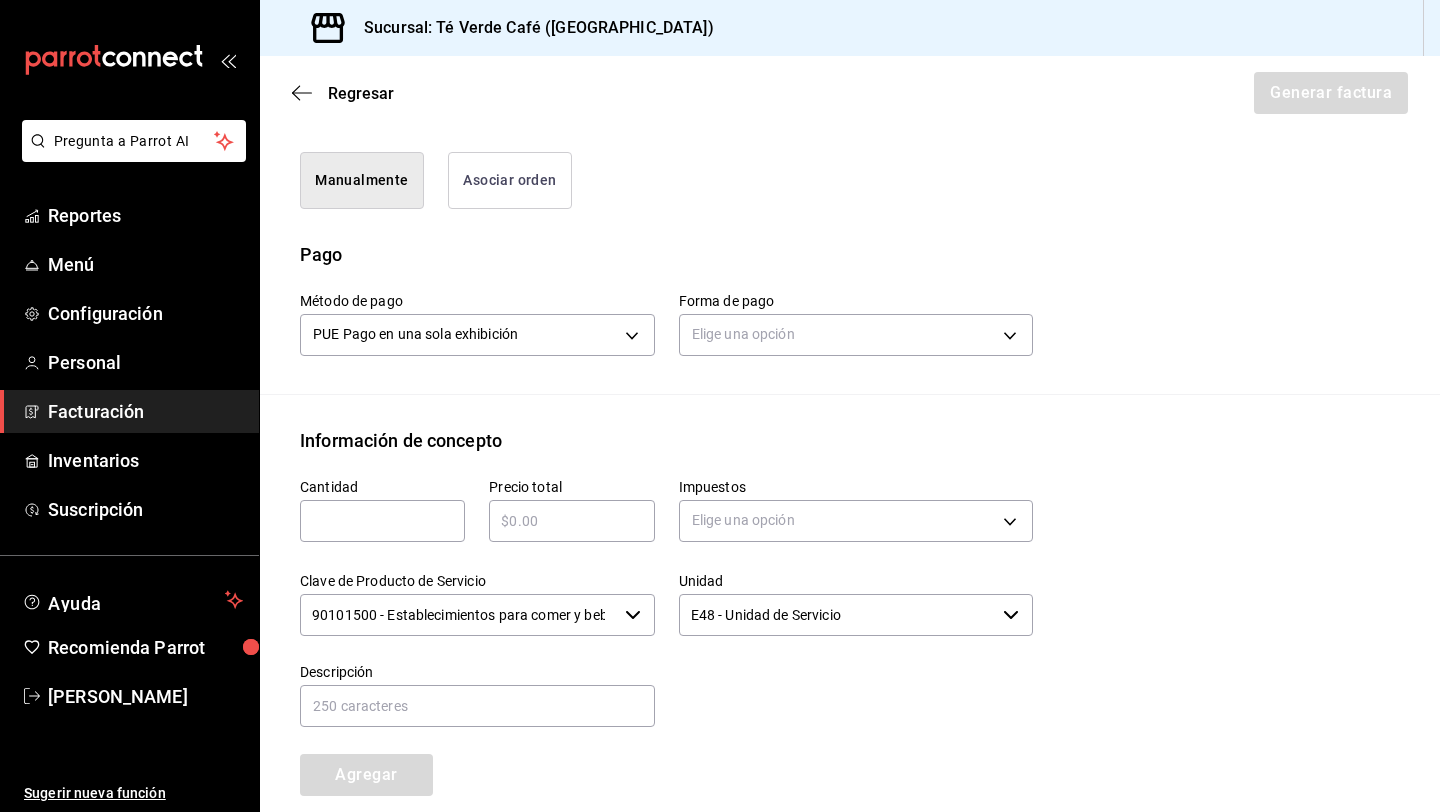 click on "Manualmente Asociar orden" at bounding box center [850, 184] 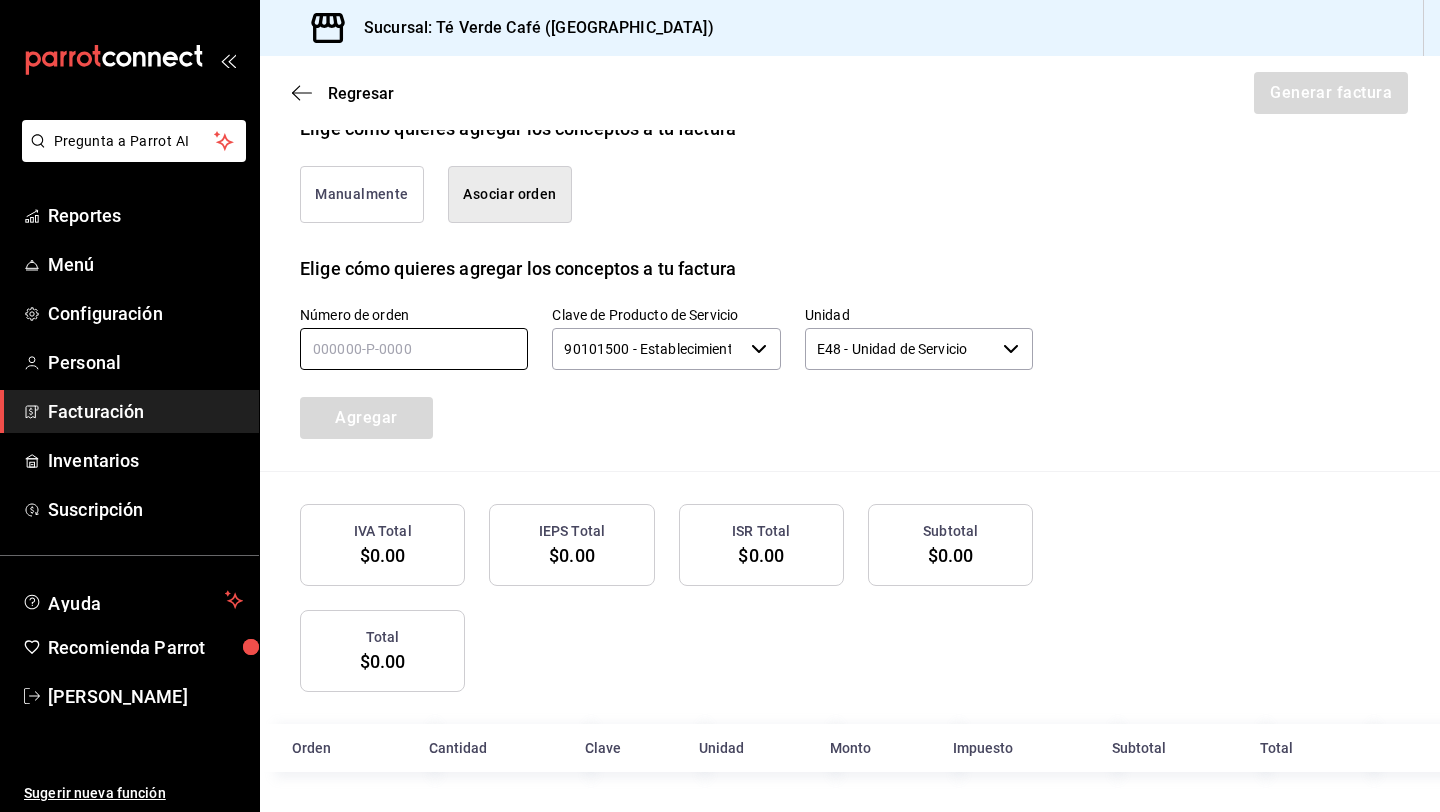 click at bounding box center (414, 349) 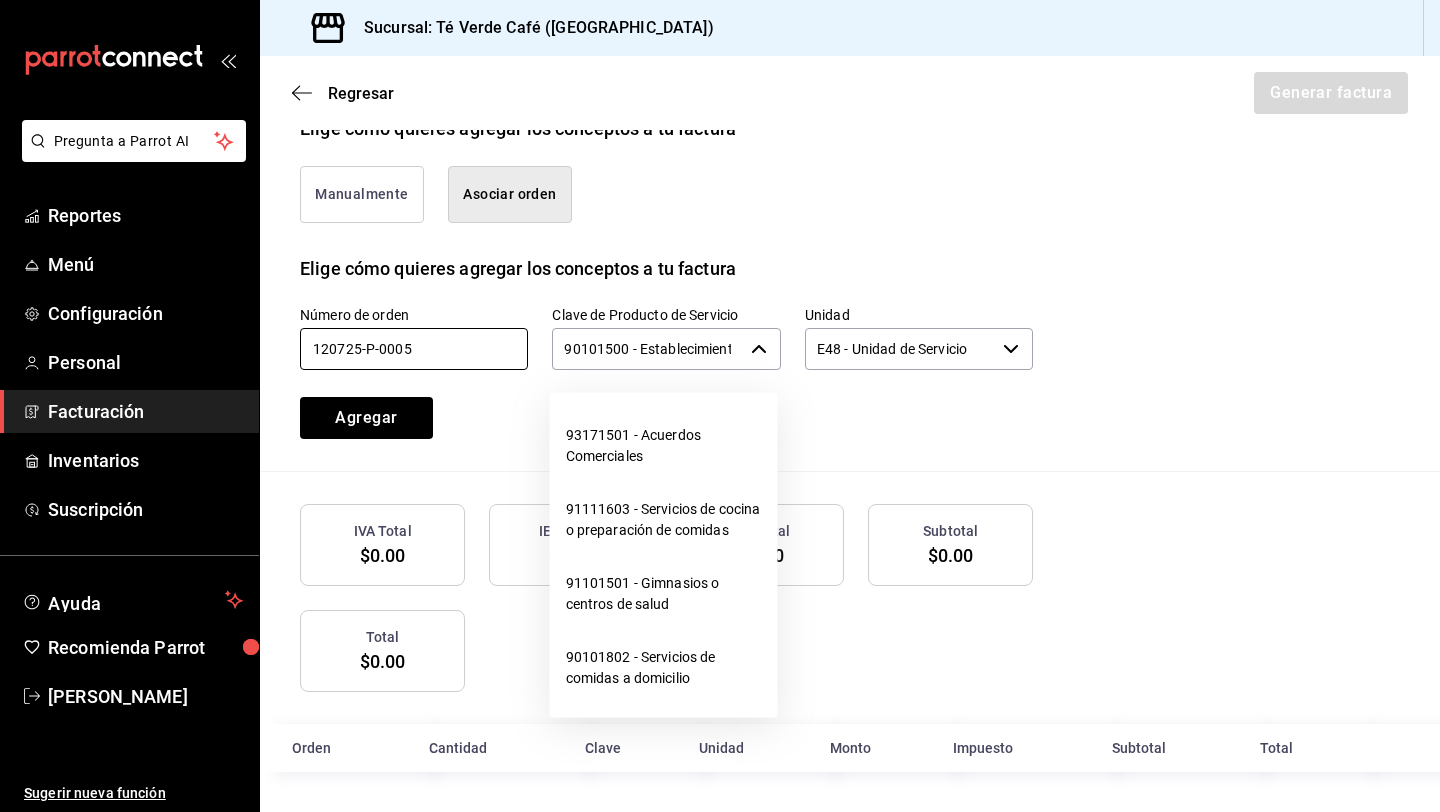 click on "90101500 - Establecimientos para comer y beber ​" at bounding box center [666, 349] 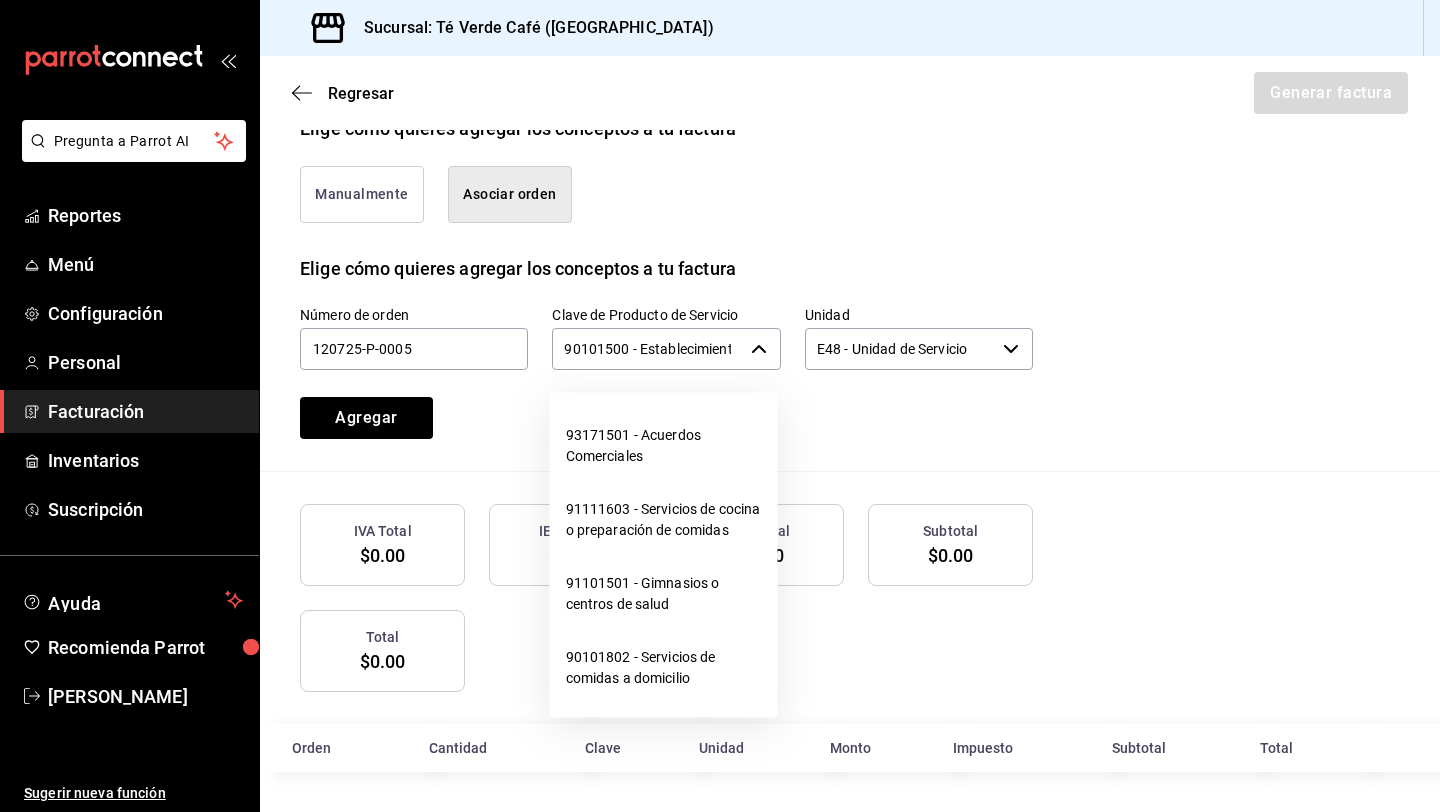 scroll, scrollTop: 0, scrollLeft: 143, axis: horizontal 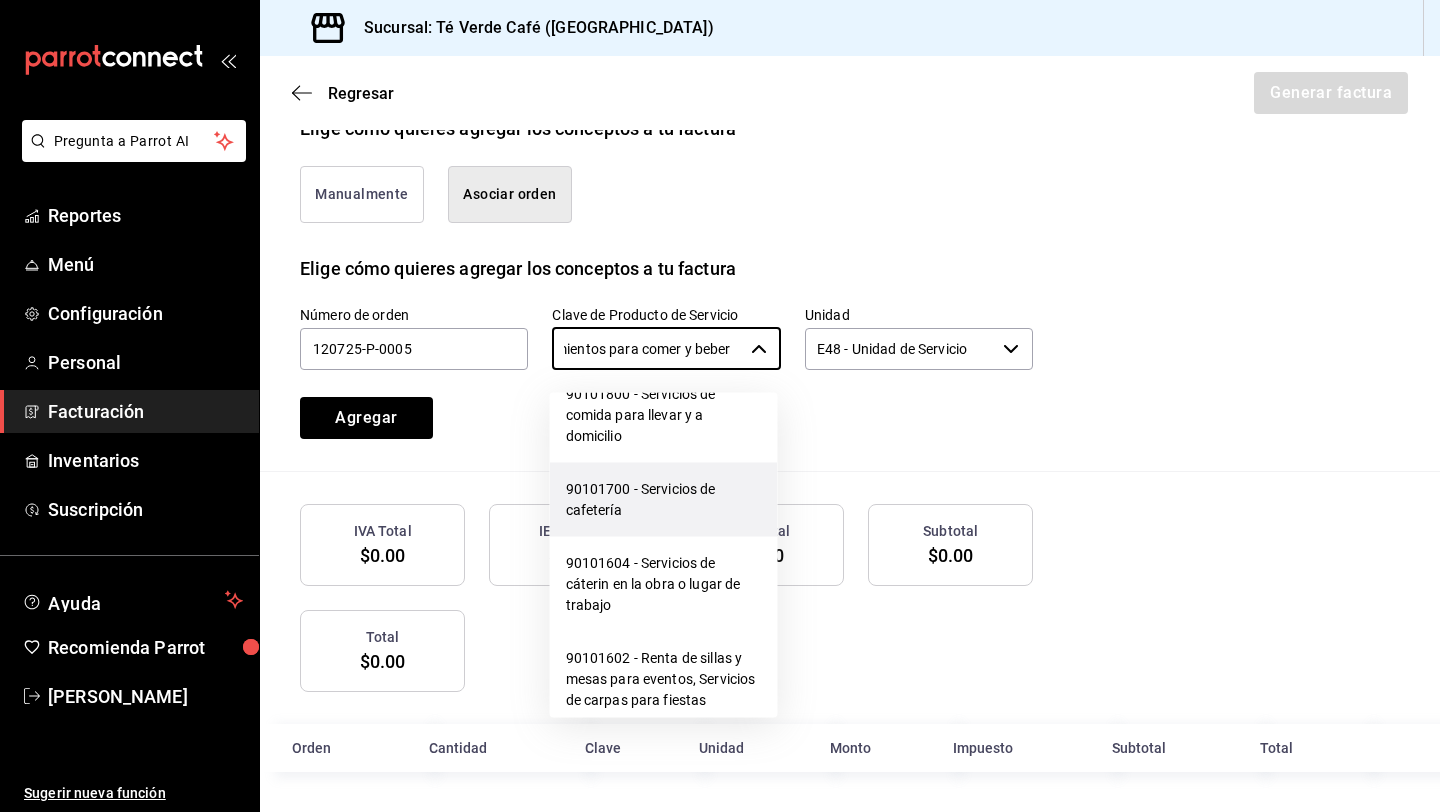 click on "90101700 - Servicios de cafetería" at bounding box center [664, 500] 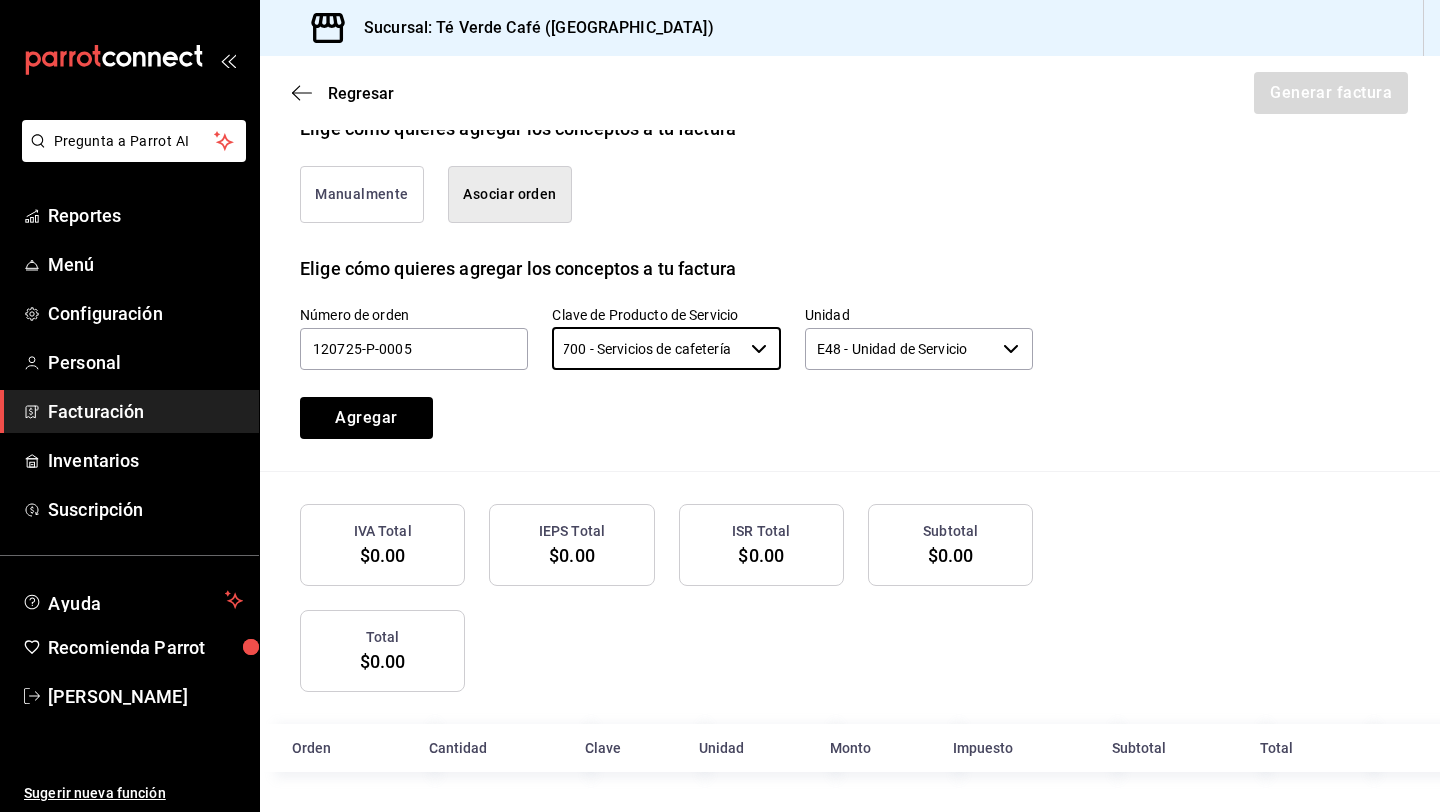 scroll, scrollTop: 0, scrollLeft: 45, axis: horizontal 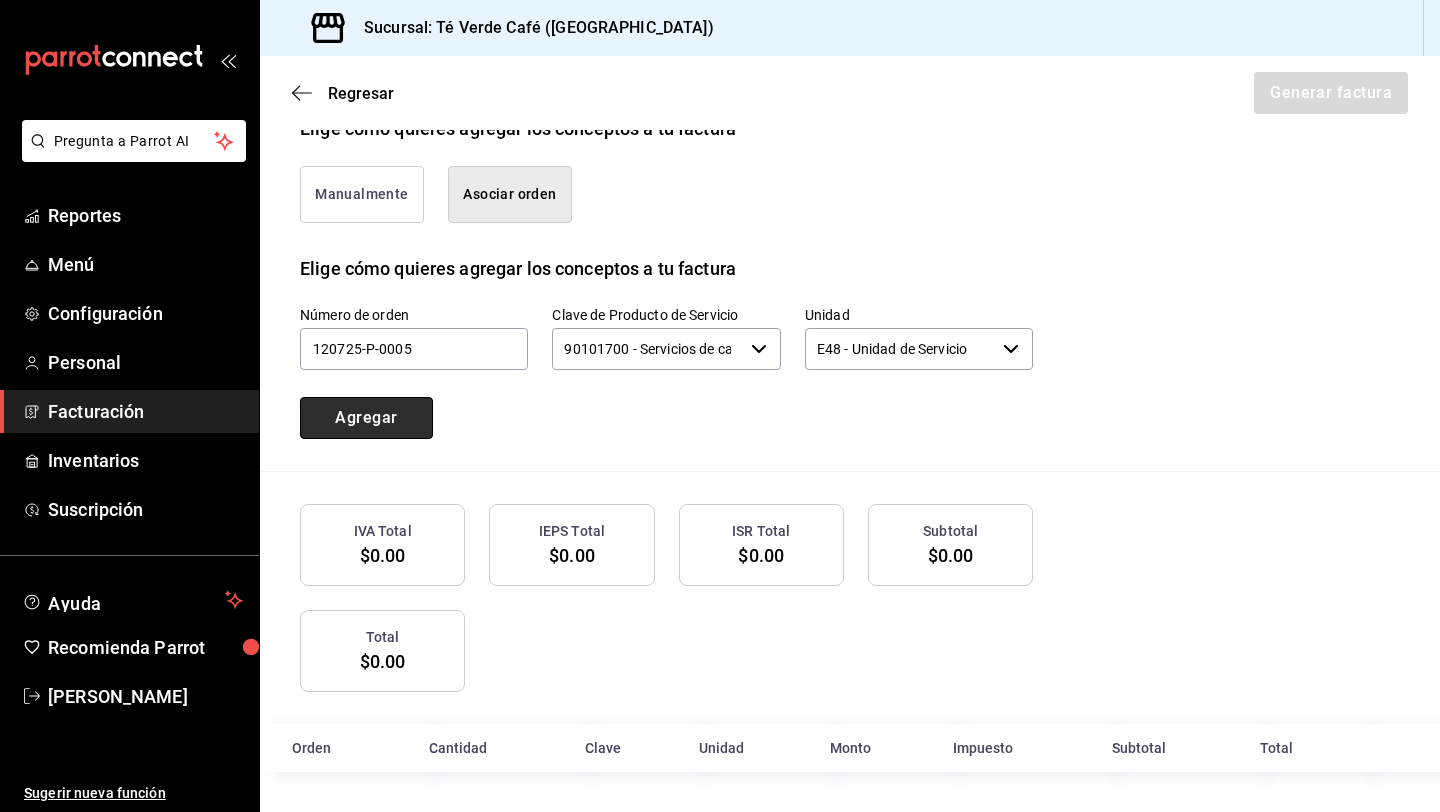 click on "Agregar" at bounding box center [366, 418] 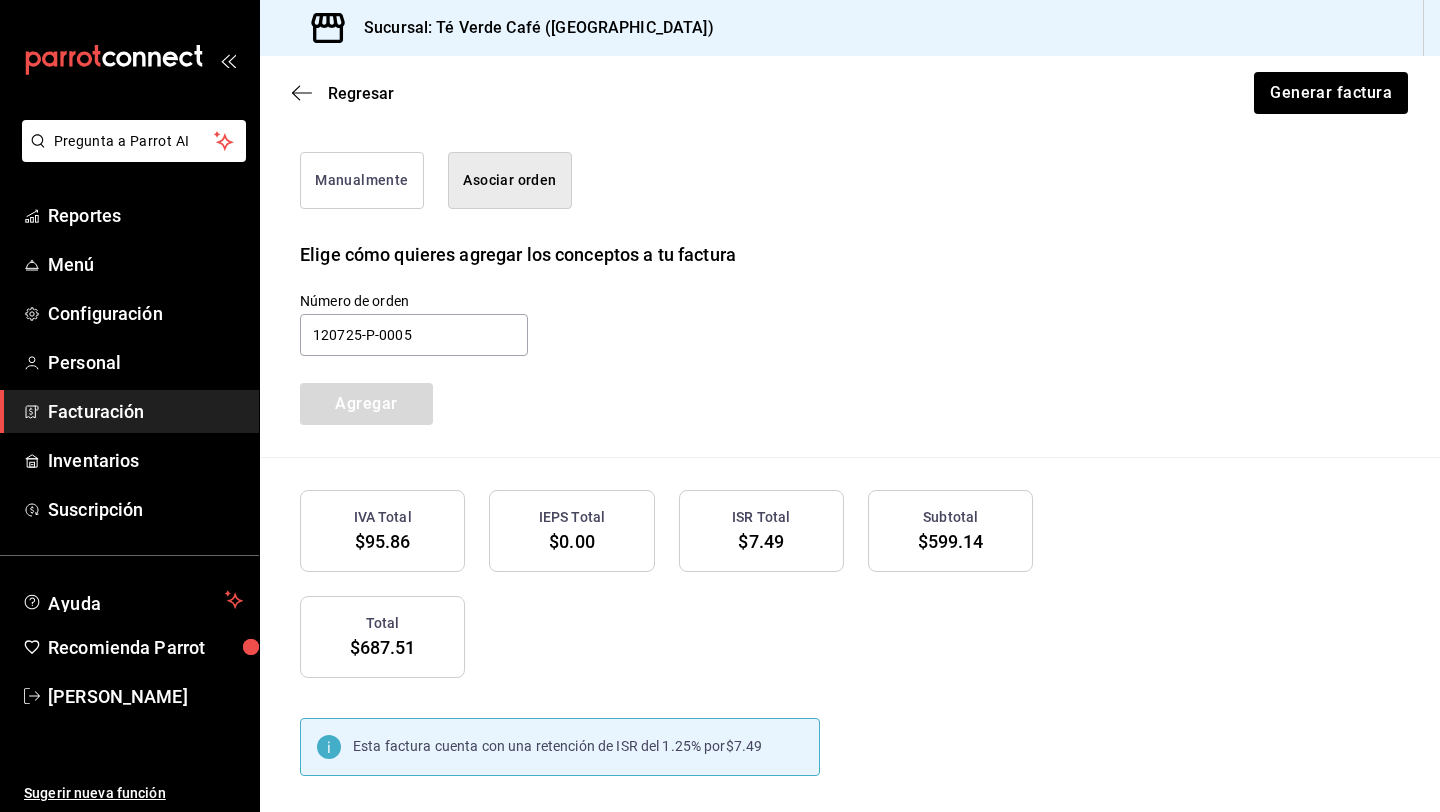 type 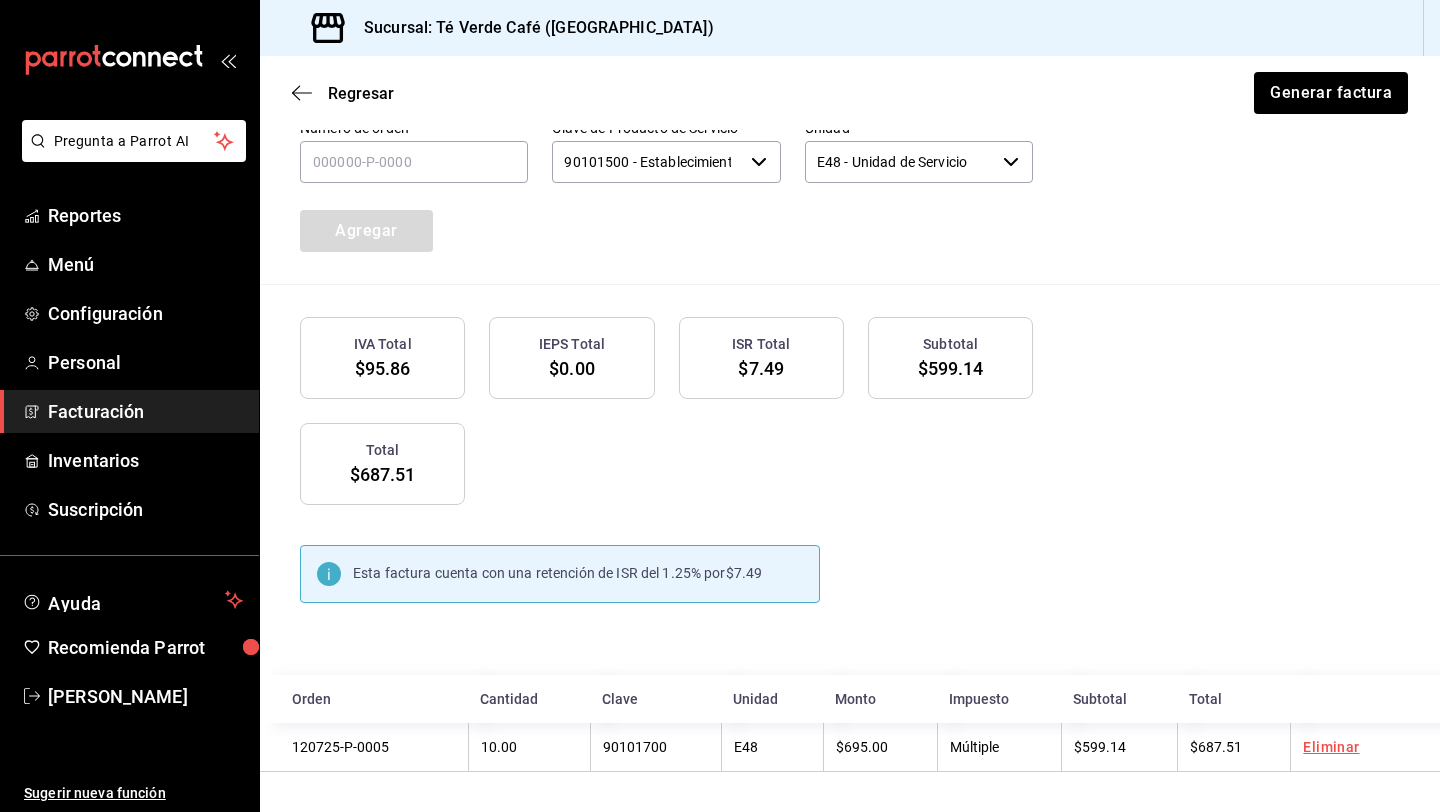 scroll, scrollTop: 697, scrollLeft: 0, axis: vertical 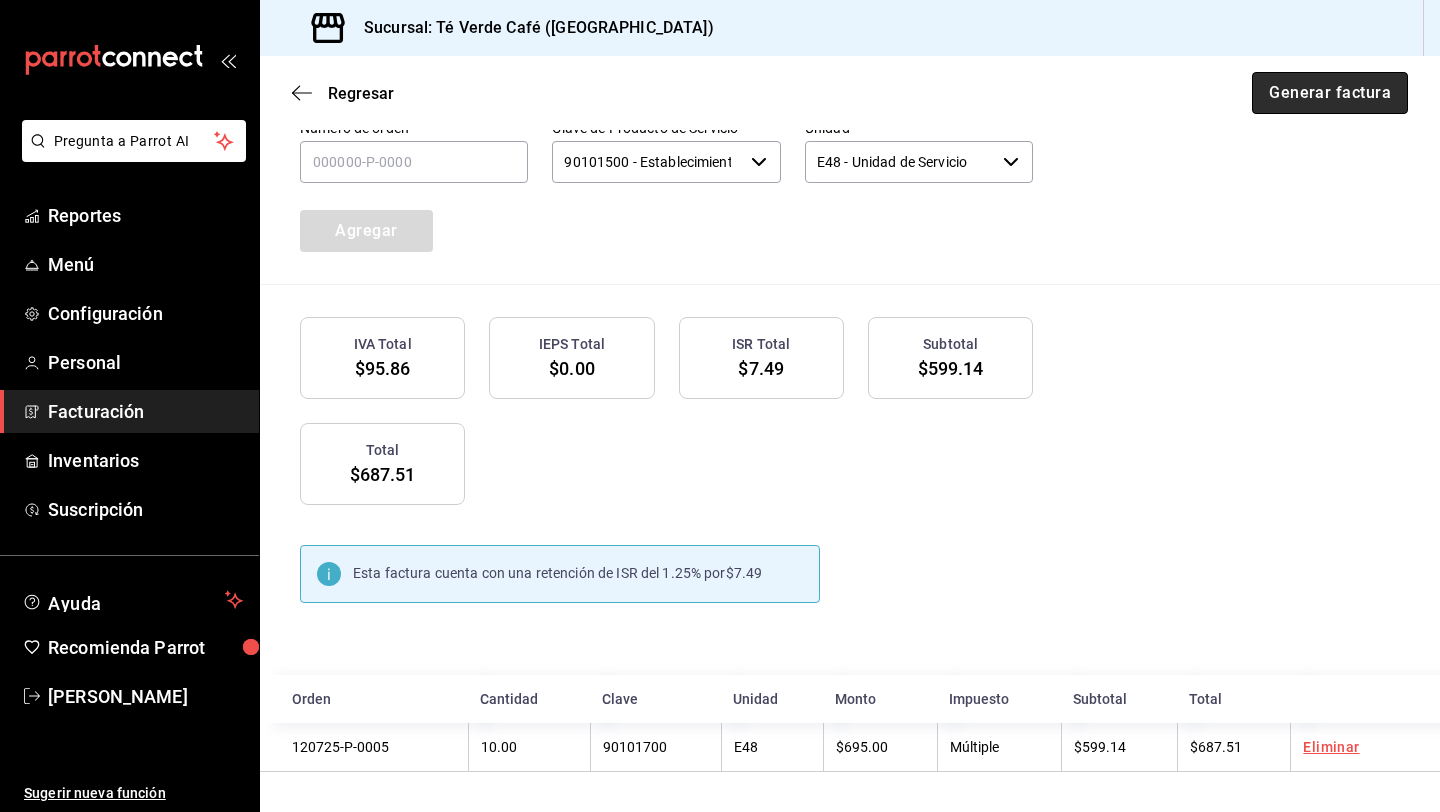 click on "Generar factura" at bounding box center (1330, 93) 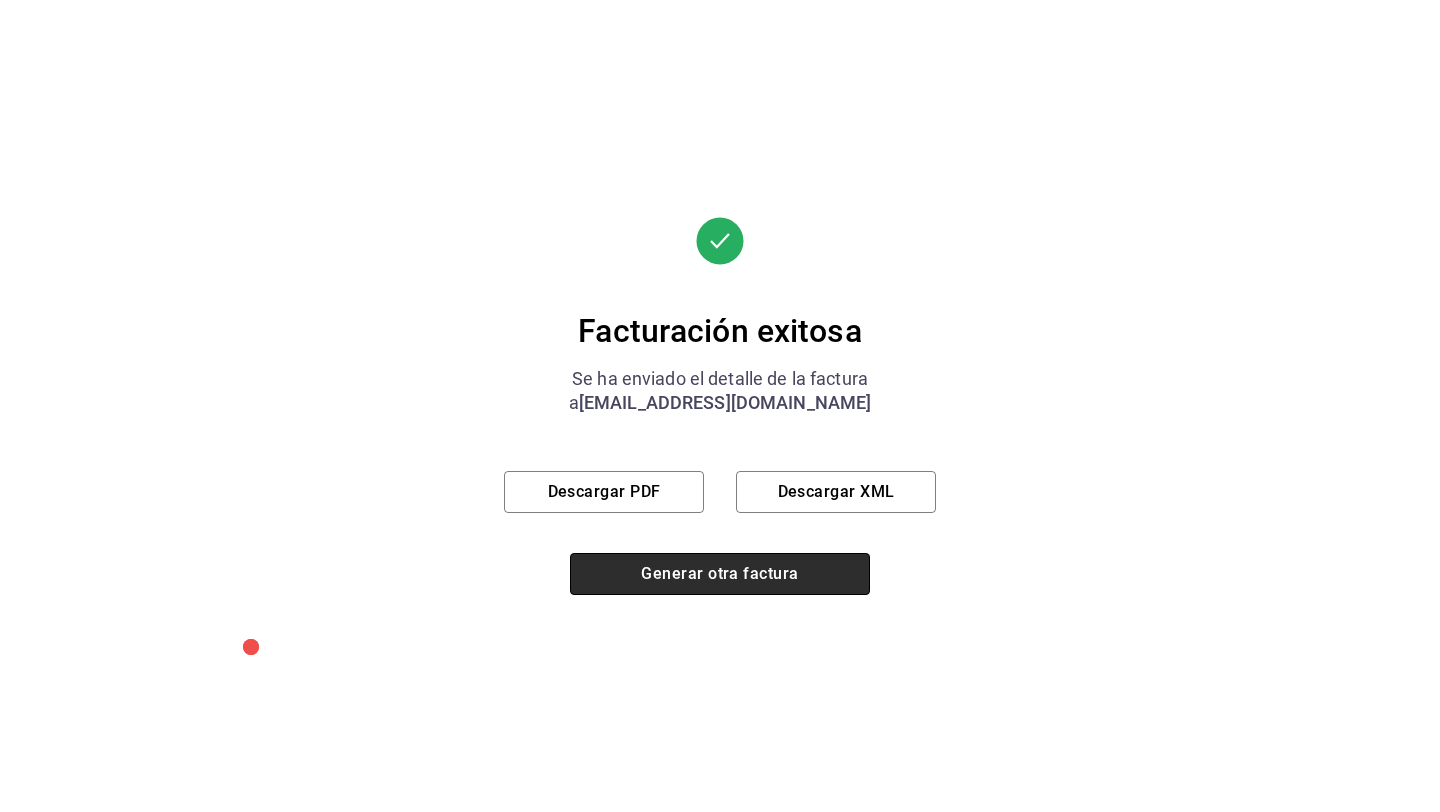 click on "Generar otra factura" at bounding box center (720, 574) 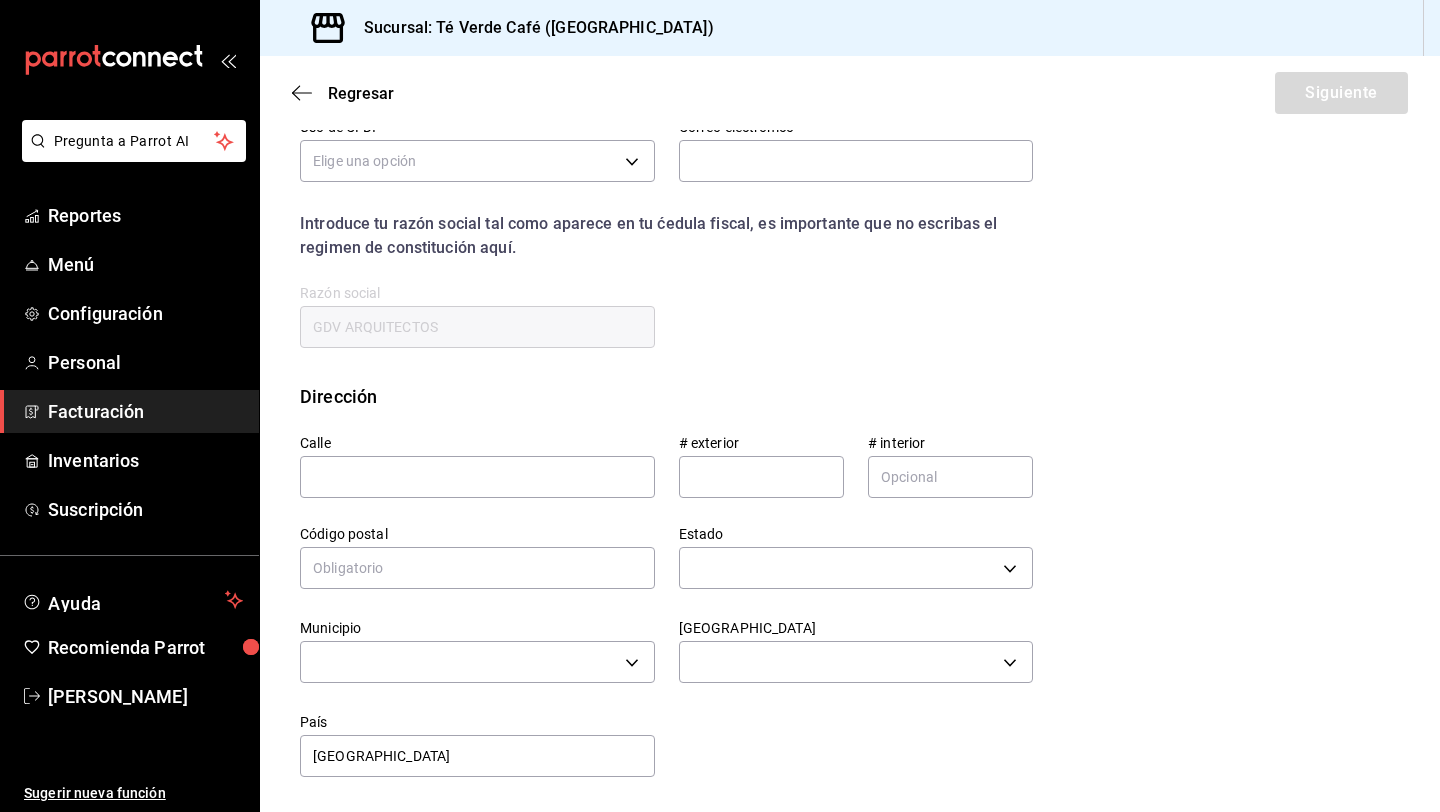 scroll, scrollTop: 340, scrollLeft: 0, axis: vertical 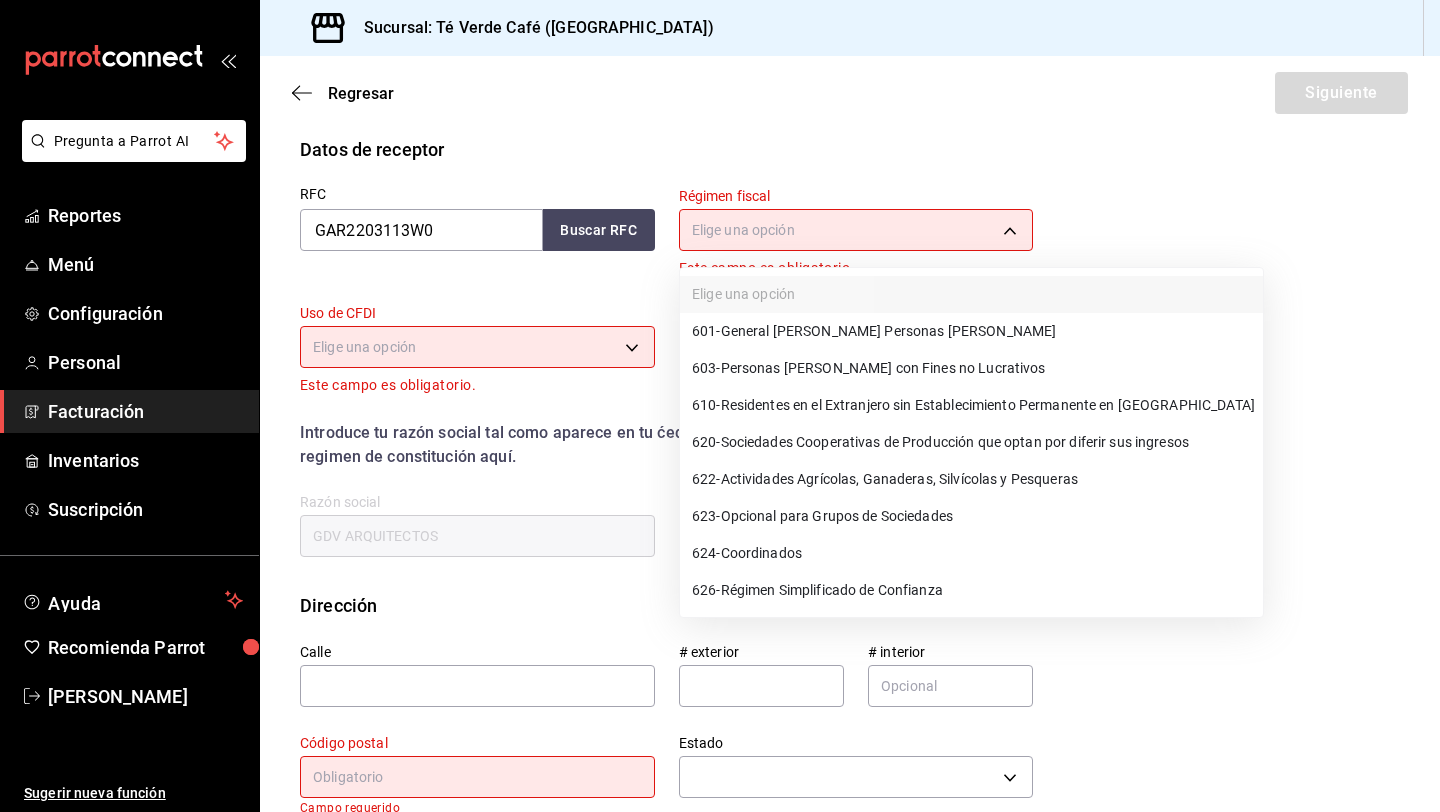click on "Pregunta a Parrot AI Reportes   Menú   Configuración   Personal   Facturación   Inventarios   Suscripción   Ayuda Recomienda Parrot   Iván Hernández   Sugerir nueva función   Sucursal: Té Verde Café (Puebla) Regresar Siguiente Factura general Realiza tus facturas con un numero de orden o un monto en especifico; También puedes realizar una factura de remplazo mediante una factura cancelada. Datos de emisor Perfil fiscal EDUARDO IVAN HERNANDEZ HERNANDEZ 1091146a-a15b-45e5-829e-a44487394be6 Marca Té Verde Café - Puebla 758a6f1e-0dac-4099-973a-2f8b6b85c5fc Tipo de comprobante Ingreso I Datos de receptor RFC GAR2203113W0 Buscar RFC Régimen fiscal Elige una opción Este campo es obligatorio. Uso de CFDI Elige una opción Este campo es obligatorio. Correo electrónico El correo electrónico es requerido. Introduce tu razón social tal como aparece en tu ćedula fiscal, es importante que no escribas el regimen de constitución aquí. company Razón social GDV ARQUITECTOS Dirección Calle # exterior ​" at bounding box center [720, 406] 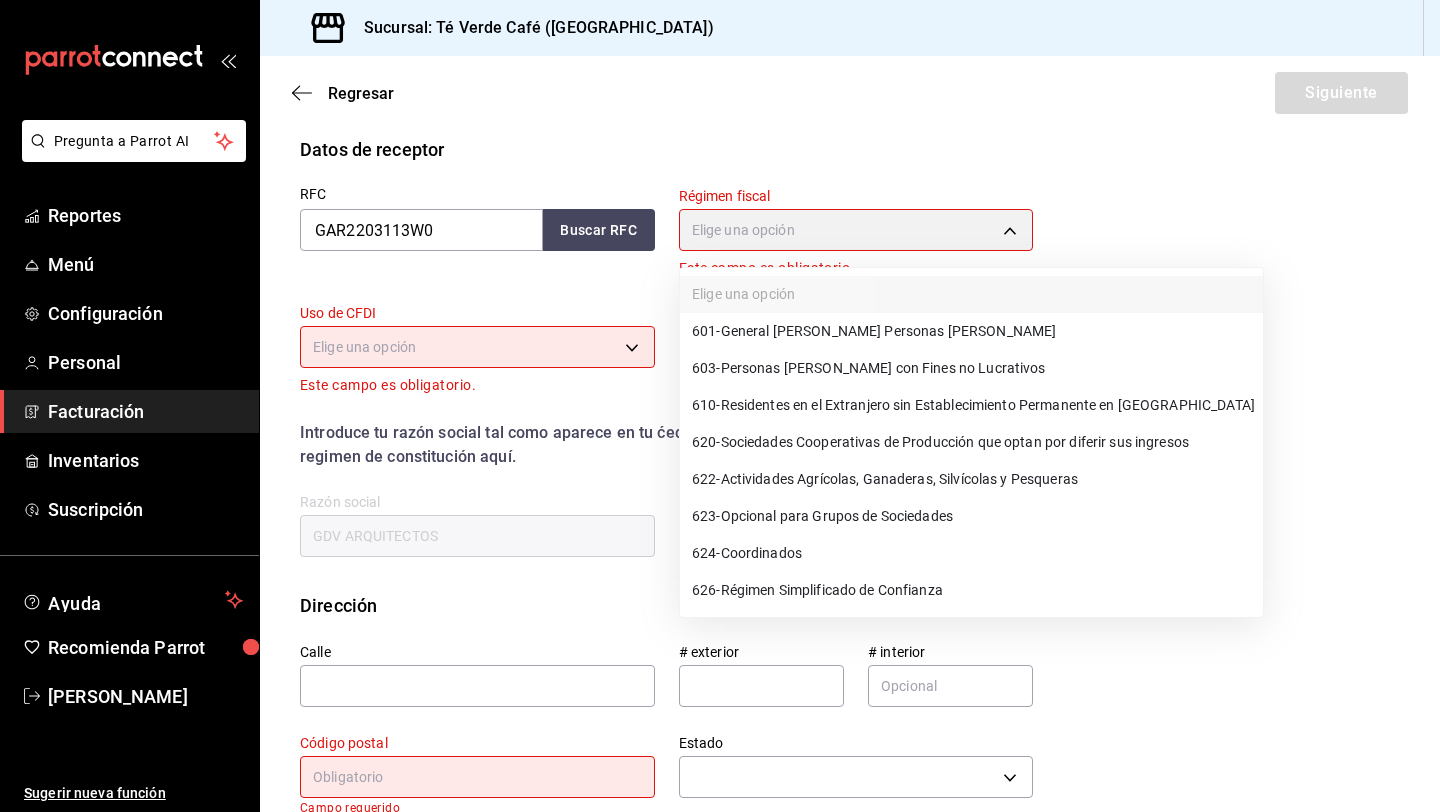 type on "626" 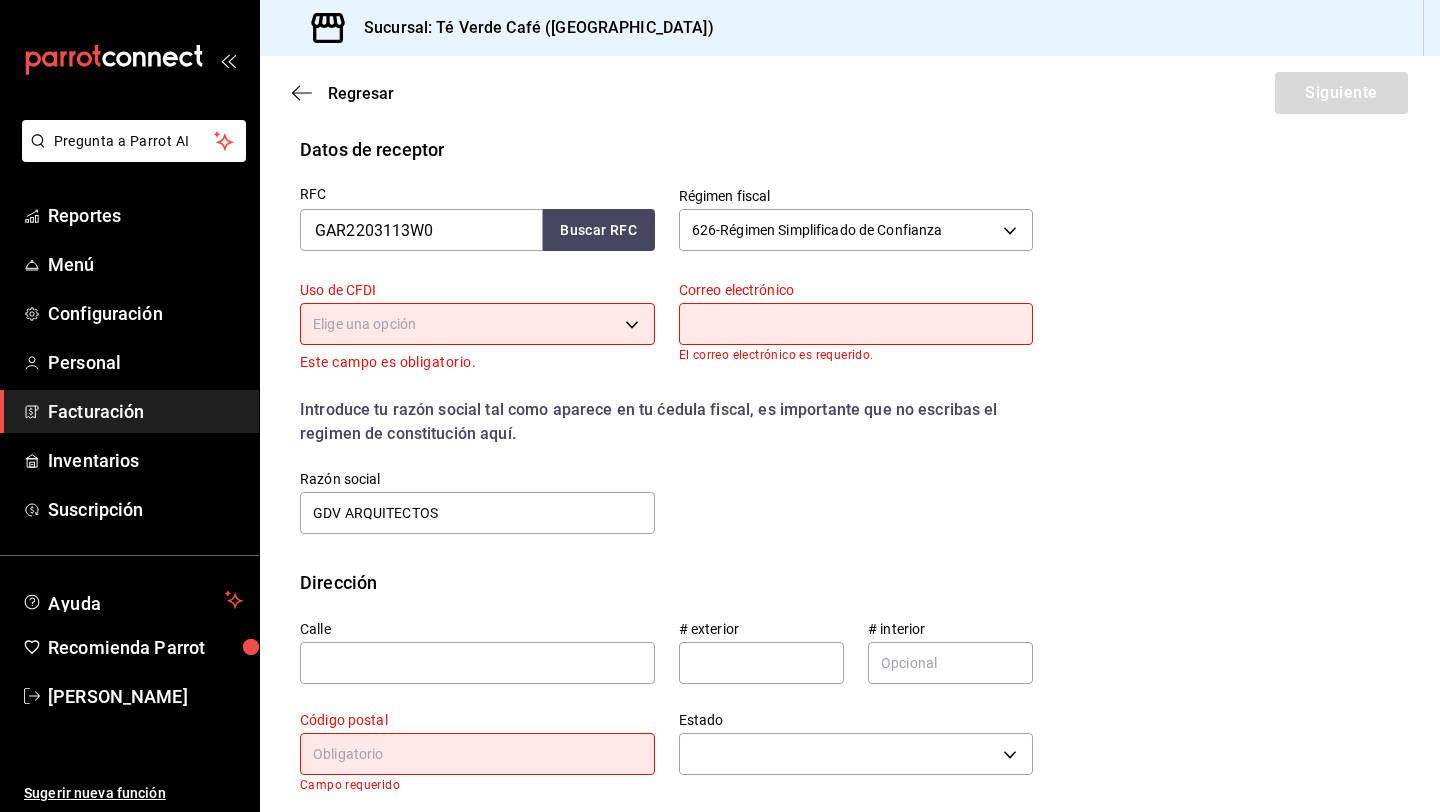 click on "Pregunta a Parrot AI Reportes   Menú   Configuración   Personal   Facturación   Inventarios   Suscripción   Ayuda Recomienda Parrot   Iván Hernández   Sugerir nueva función   Sucursal: Té Verde Café (Puebla) Regresar Siguiente Factura general Realiza tus facturas con un numero de orden o un monto en especifico; También puedes realizar una factura de remplazo mediante una factura cancelada. Datos de emisor Perfil fiscal EDUARDO IVAN HERNANDEZ HERNANDEZ 1091146a-a15b-45e5-829e-a44487394be6 Marca Té Verde Café - Puebla 758a6f1e-0dac-4099-973a-2f8b6b85c5fc Tipo de comprobante Ingreso I Datos de receptor RFC GAR2203113W0 Buscar RFC Régimen fiscal 626  -  Régimen Simplificado de Confianza 626 Uso de CFDI Elige una opción Este campo es obligatorio. Correo electrónico El correo electrónico es requerido. Introduce tu razón social tal como aparece en tu ćedula fiscal, es importante que no escribas el regimen de constitución aquí. company Razón social GDV ARQUITECTOS Dirección Calle # exterior ​" at bounding box center [720, 406] 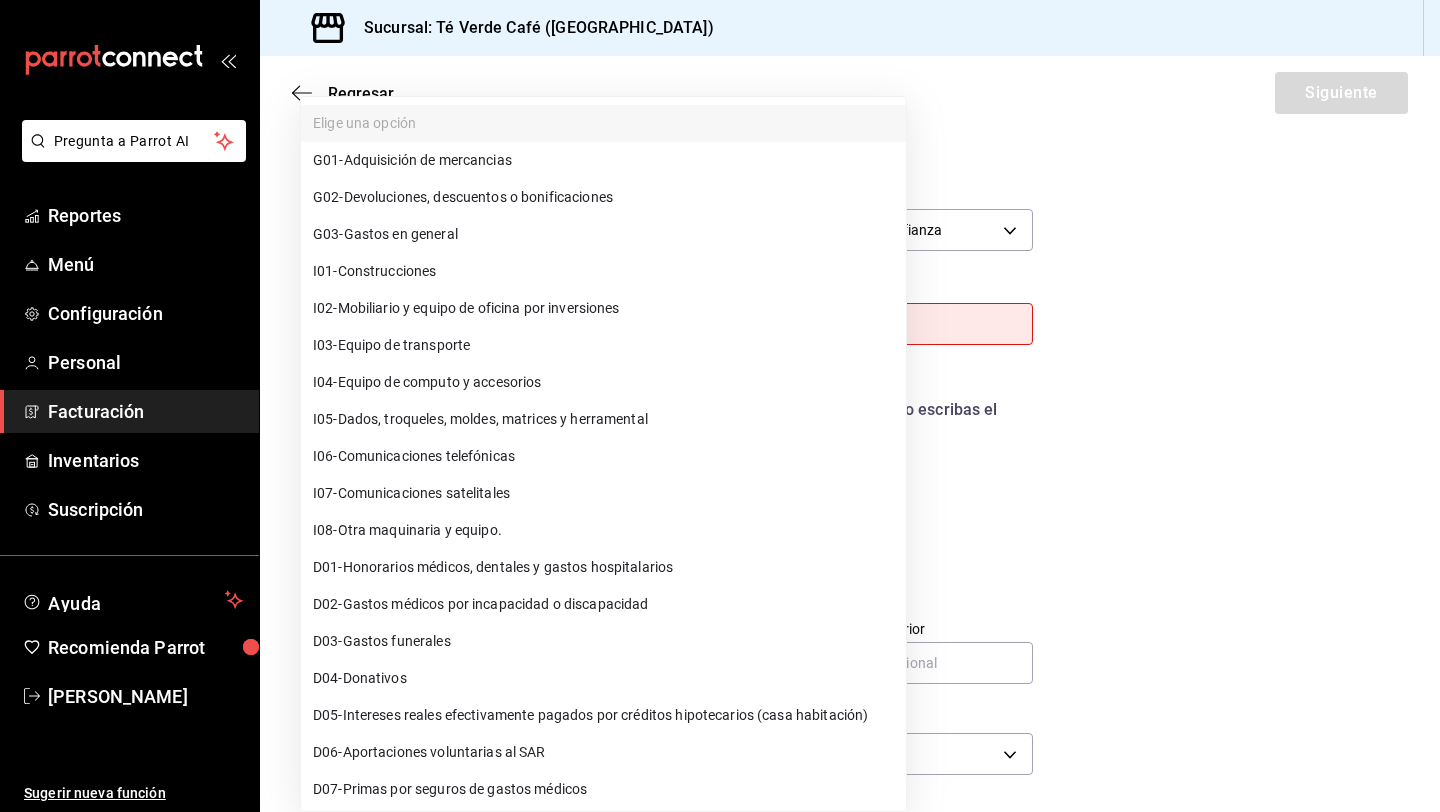 click on "G03  -  Gastos en general" at bounding box center (603, 234) 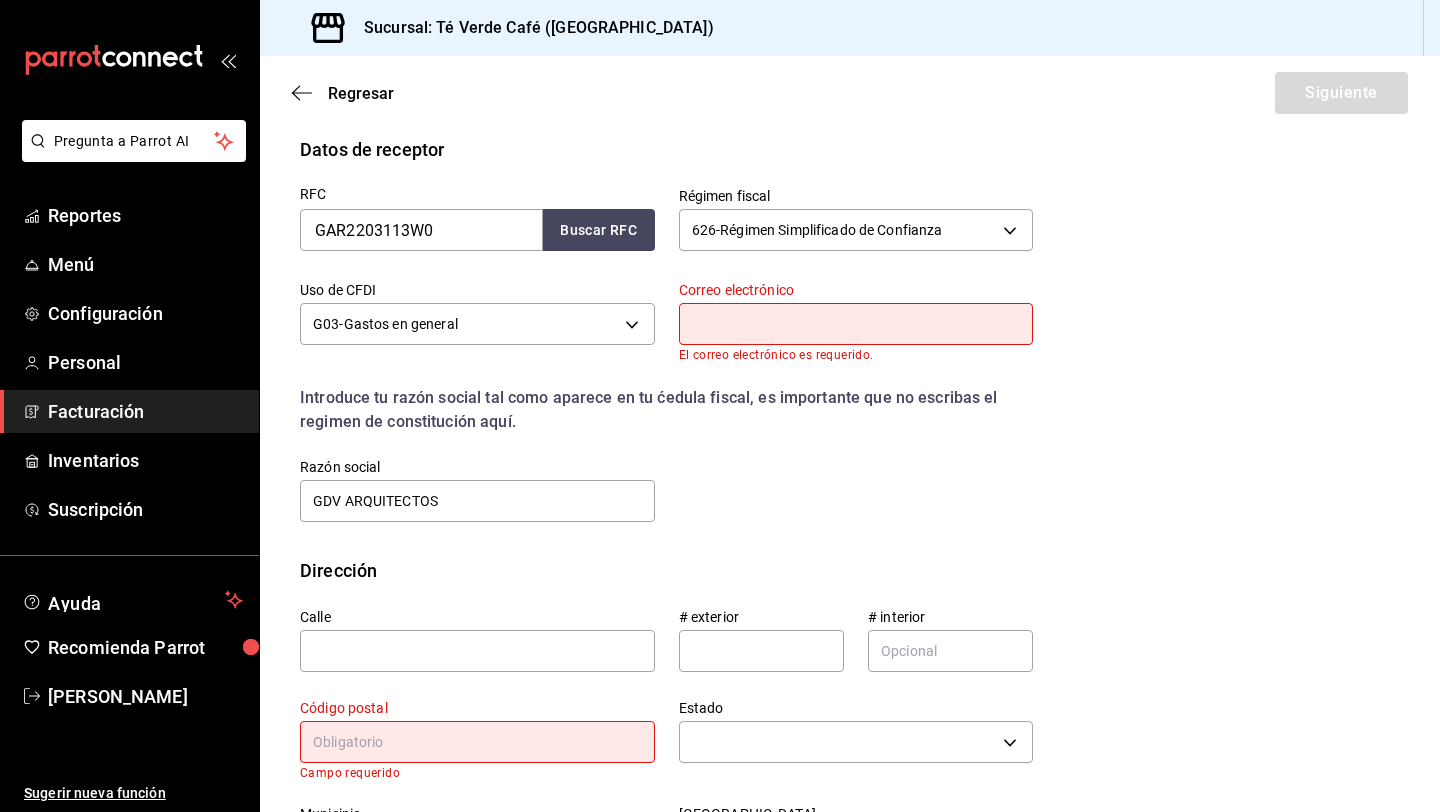 click at bounding box center [856, 324] 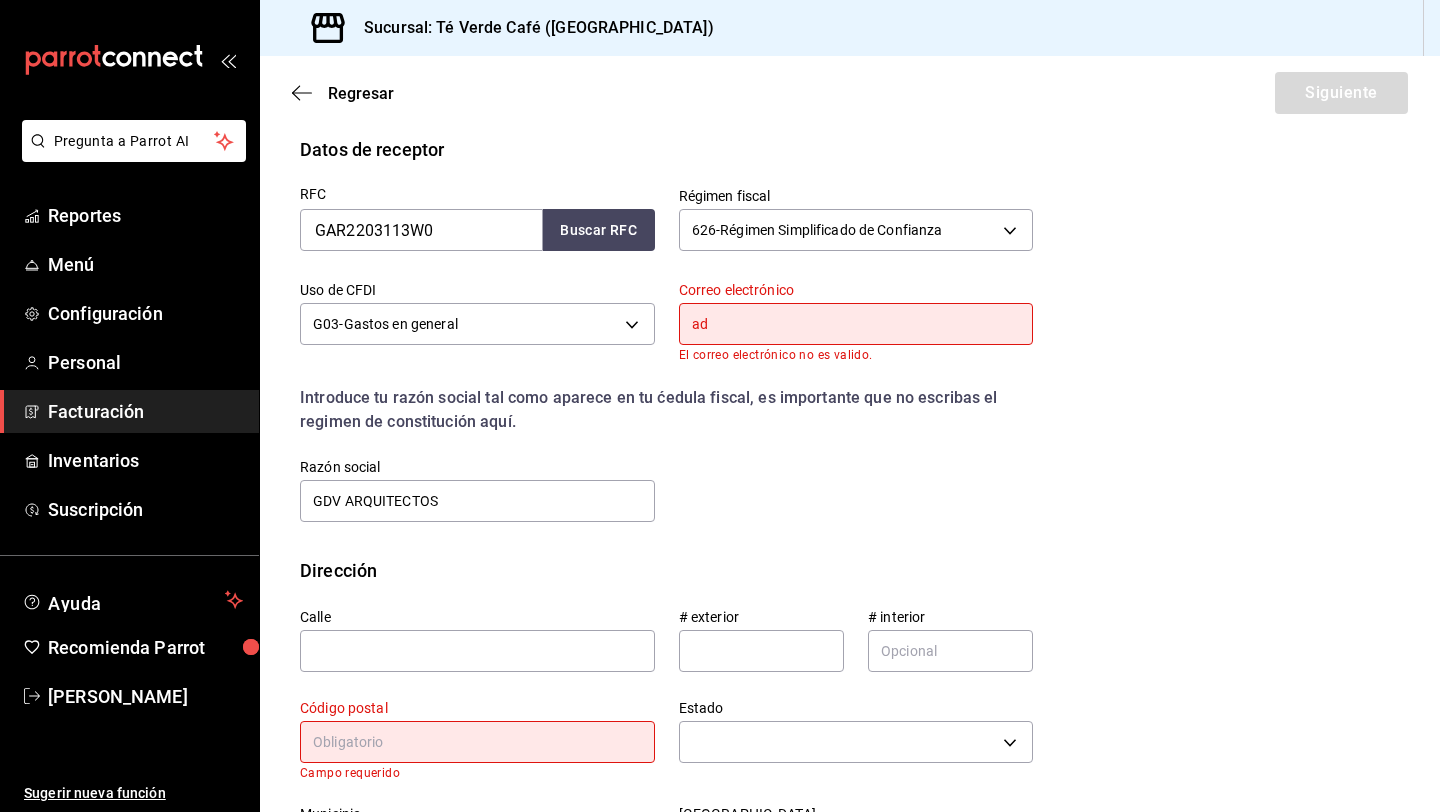 type on "admin@efimero.mx" 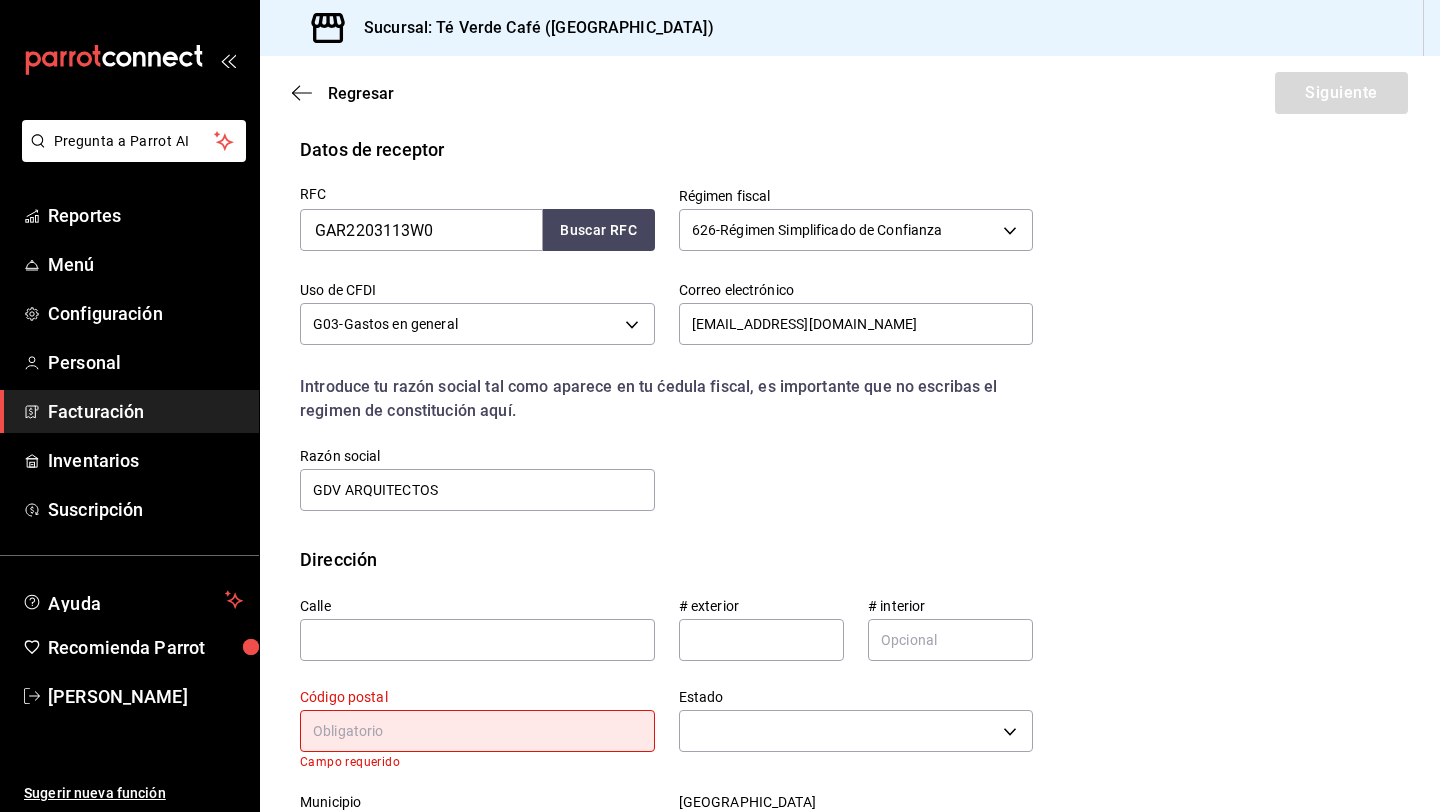 click at bounding box center (477, 731) 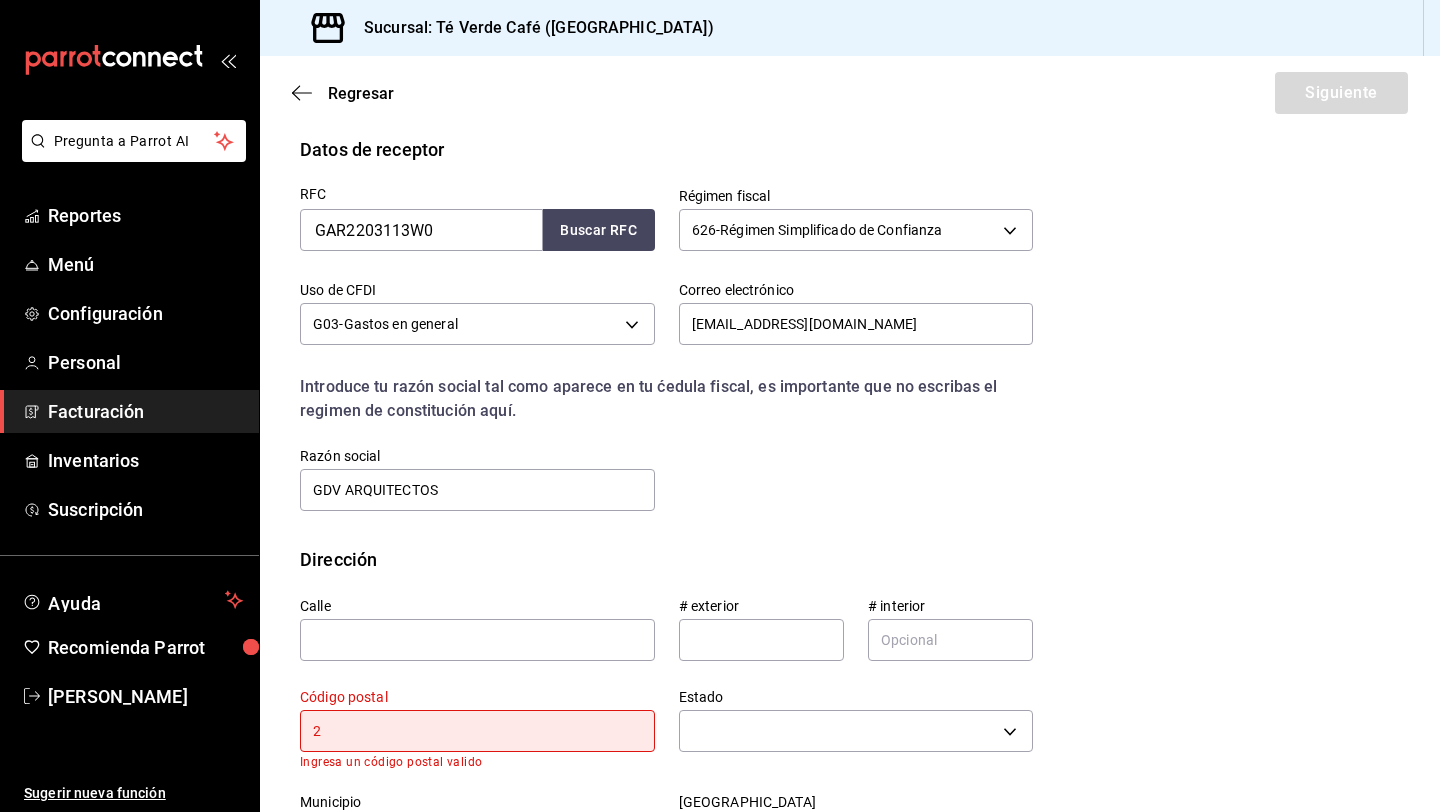 type on "28017" 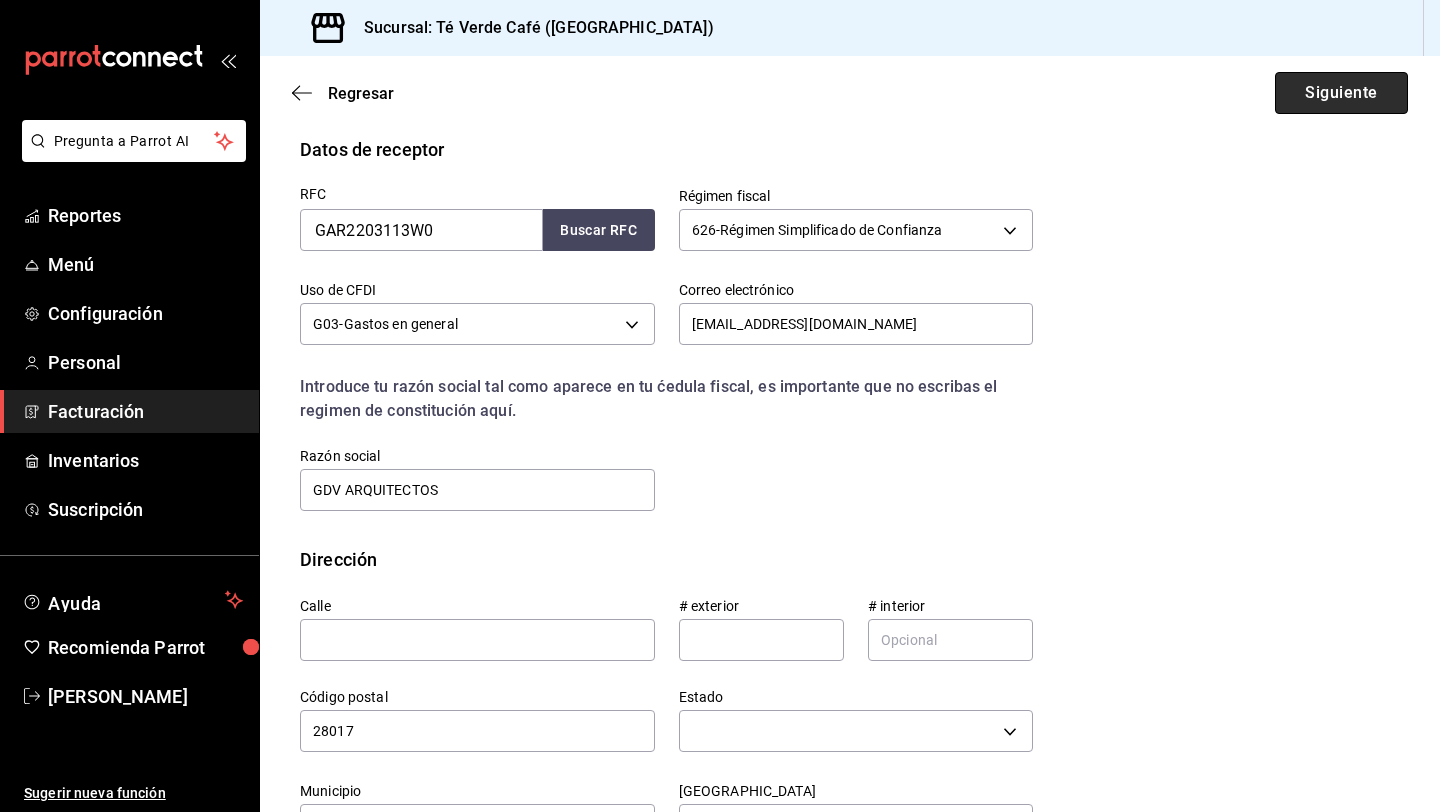 click on "Siguiente" at bounding box center [1341, 93] 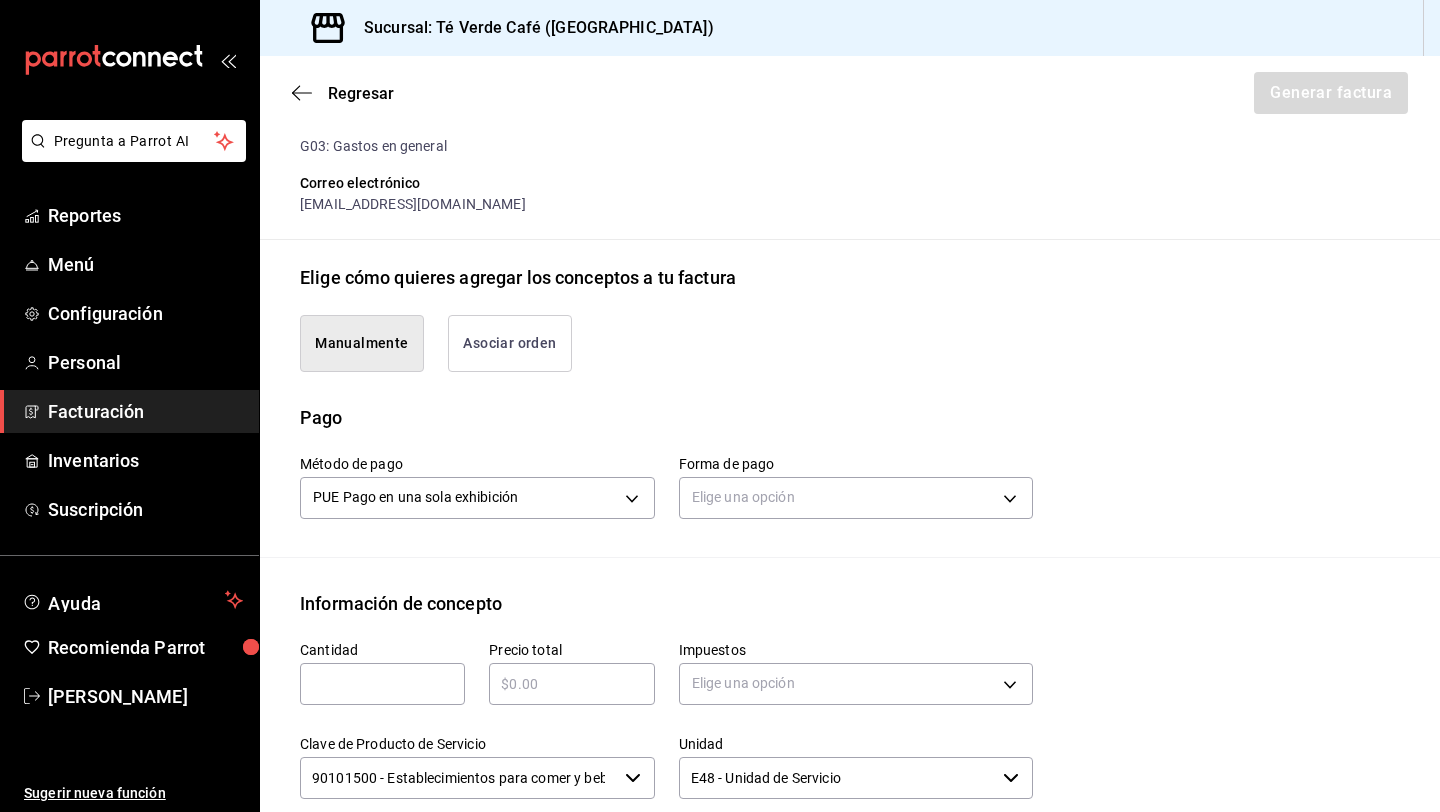 click on "Asociar orden" at bounding box center [510, 343] 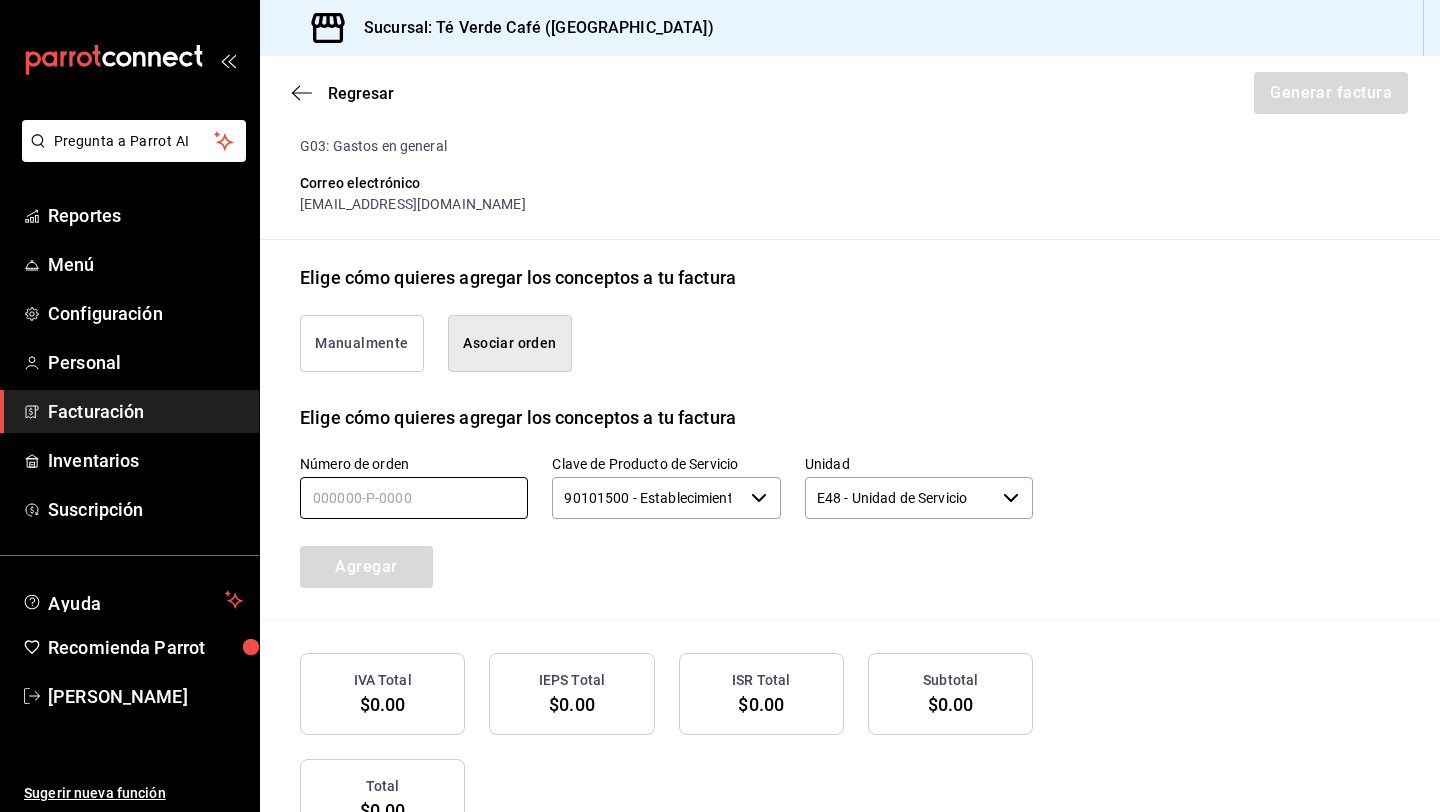 click at bounding box center [414, 498] 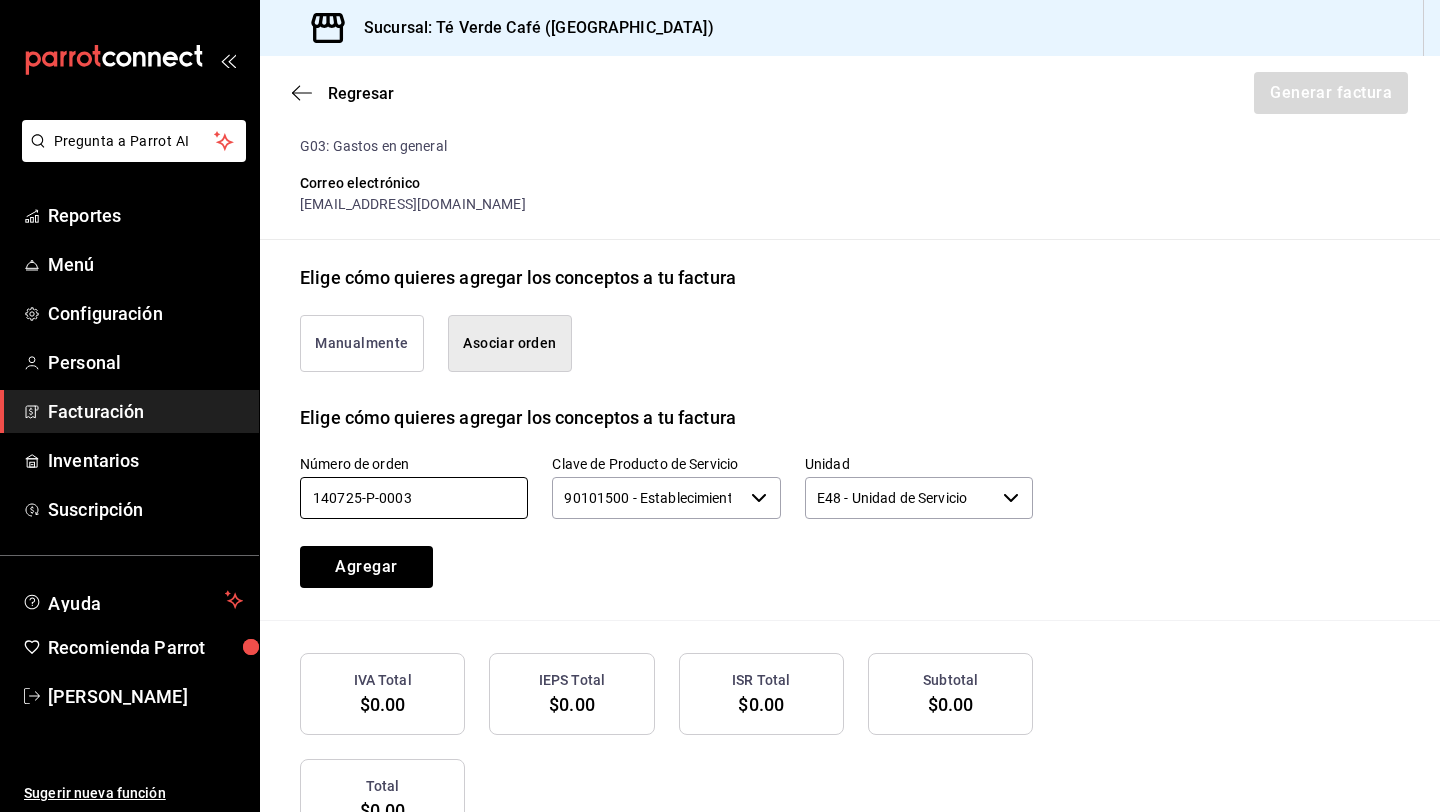 click 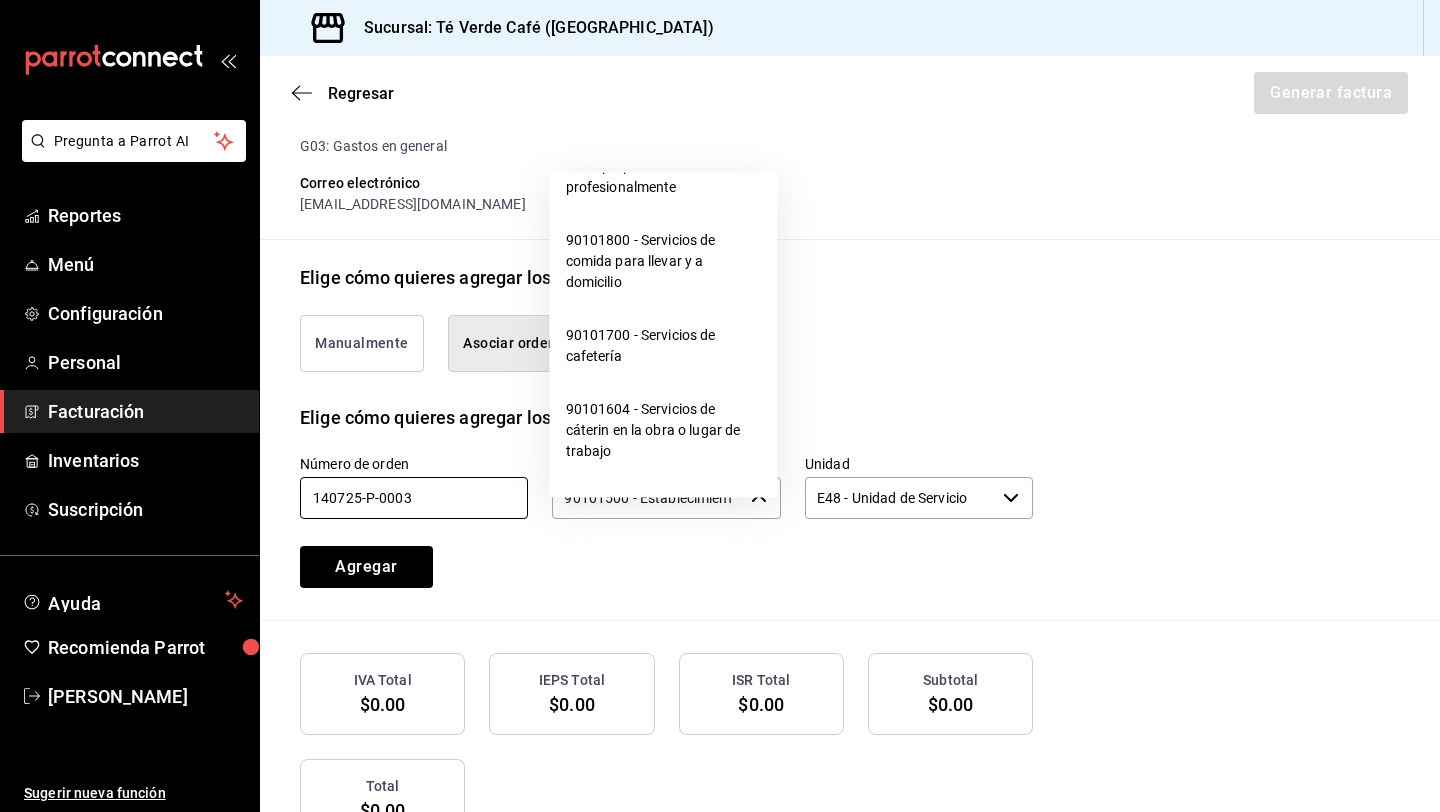 scroll, scrollTop: 414, scrollLeft: 0, axis: vertical 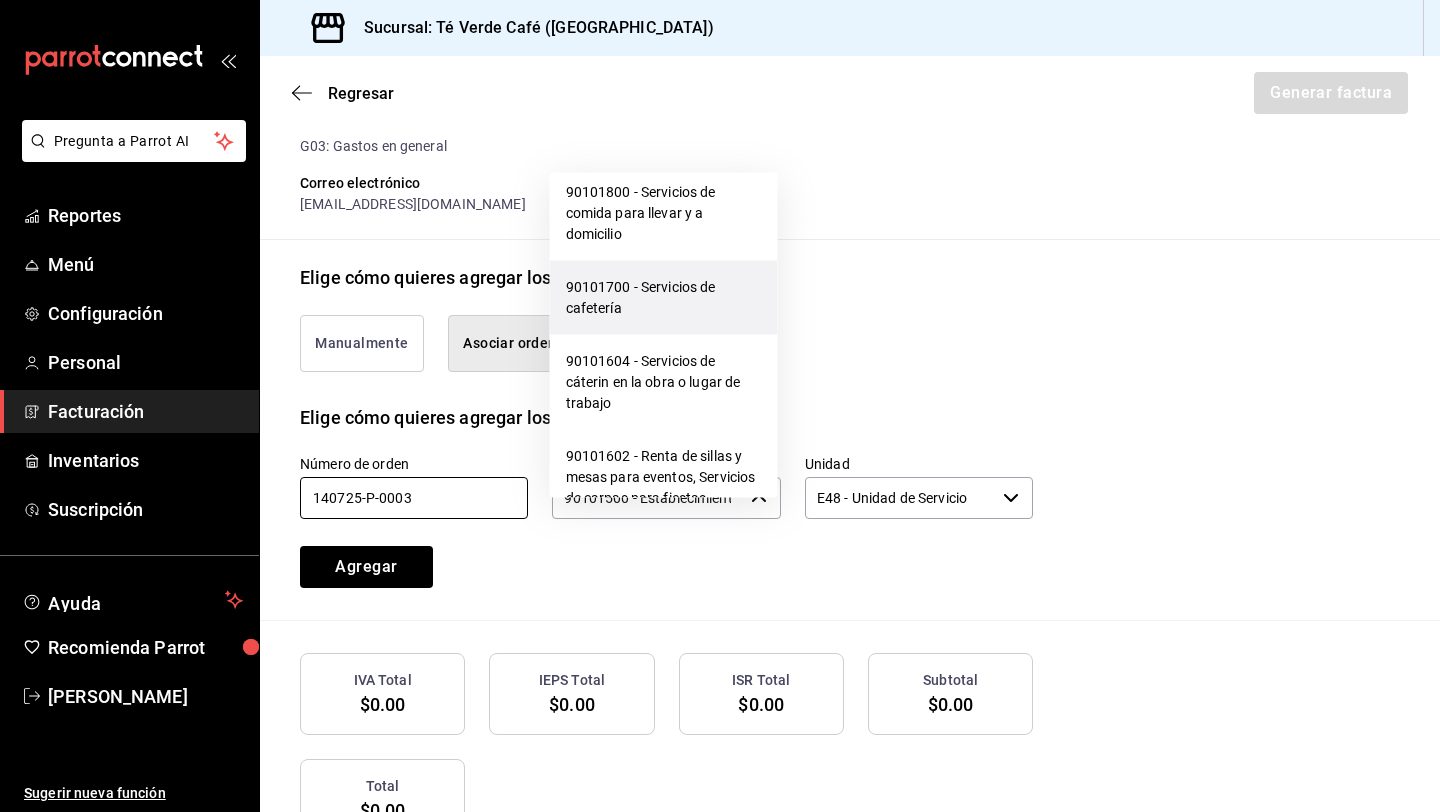 click on "90101700 - Servicios de cafetería" at bounding box center (664, 298) 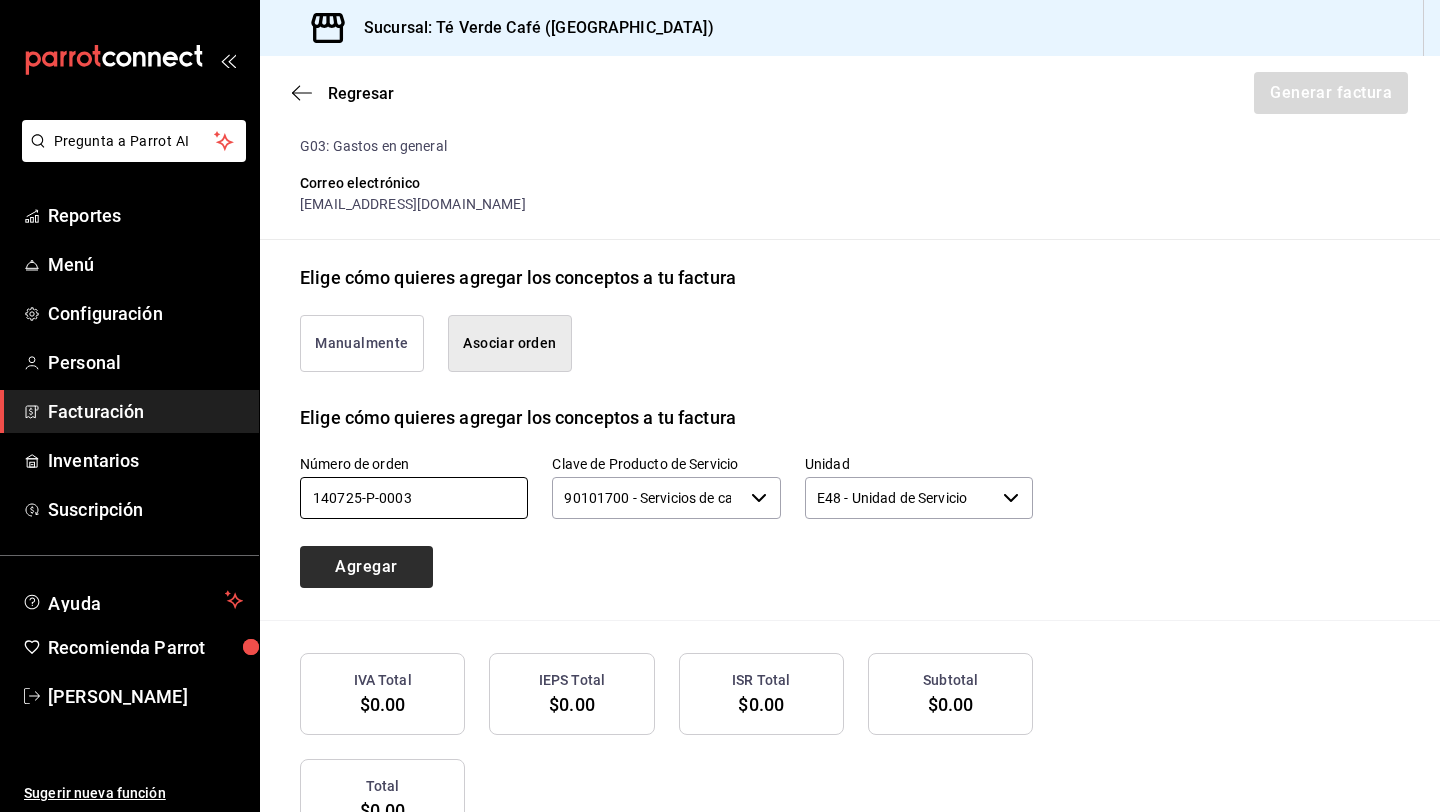 type on "140725-P-0003" 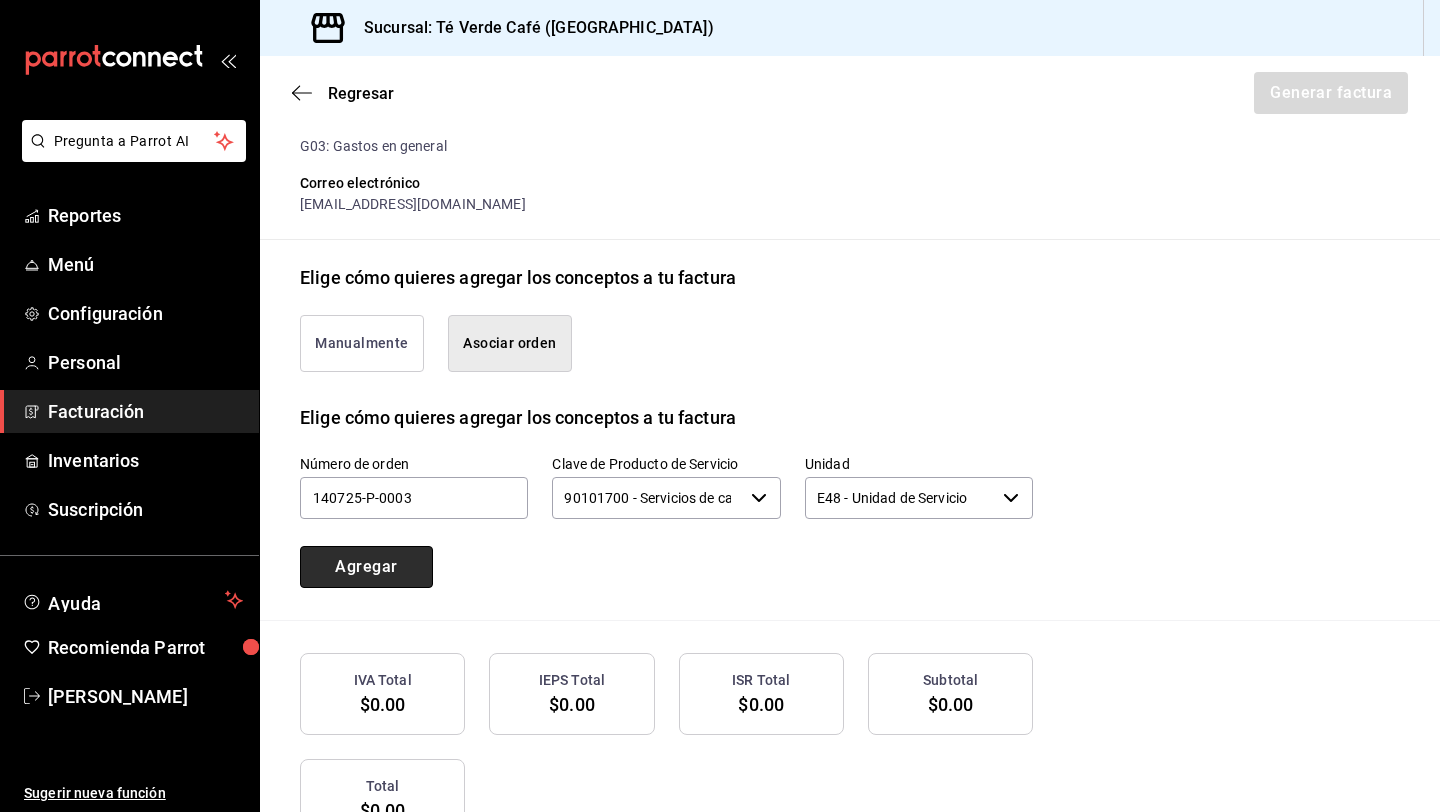 click on "Agregar" at bounding box center (366, 567) 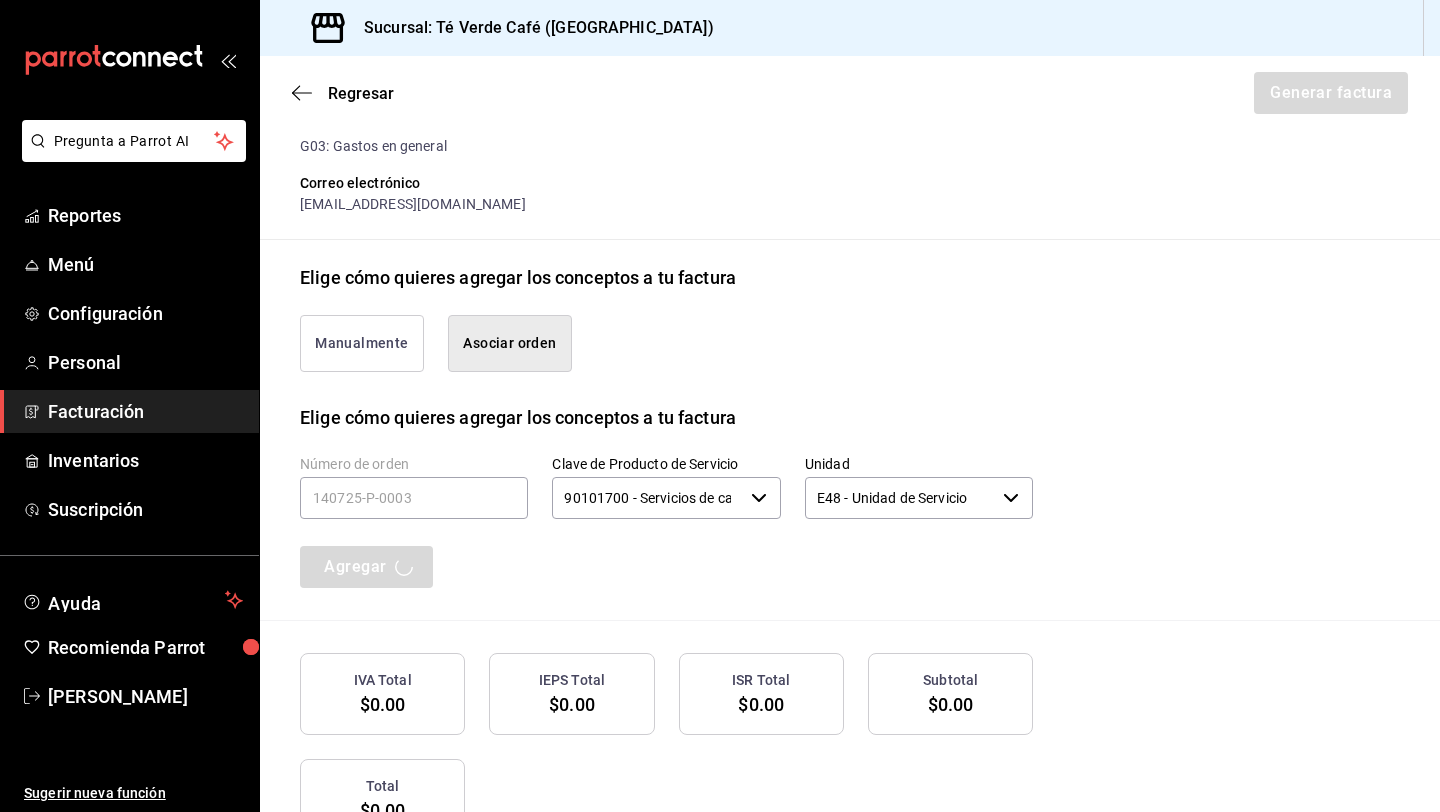 type 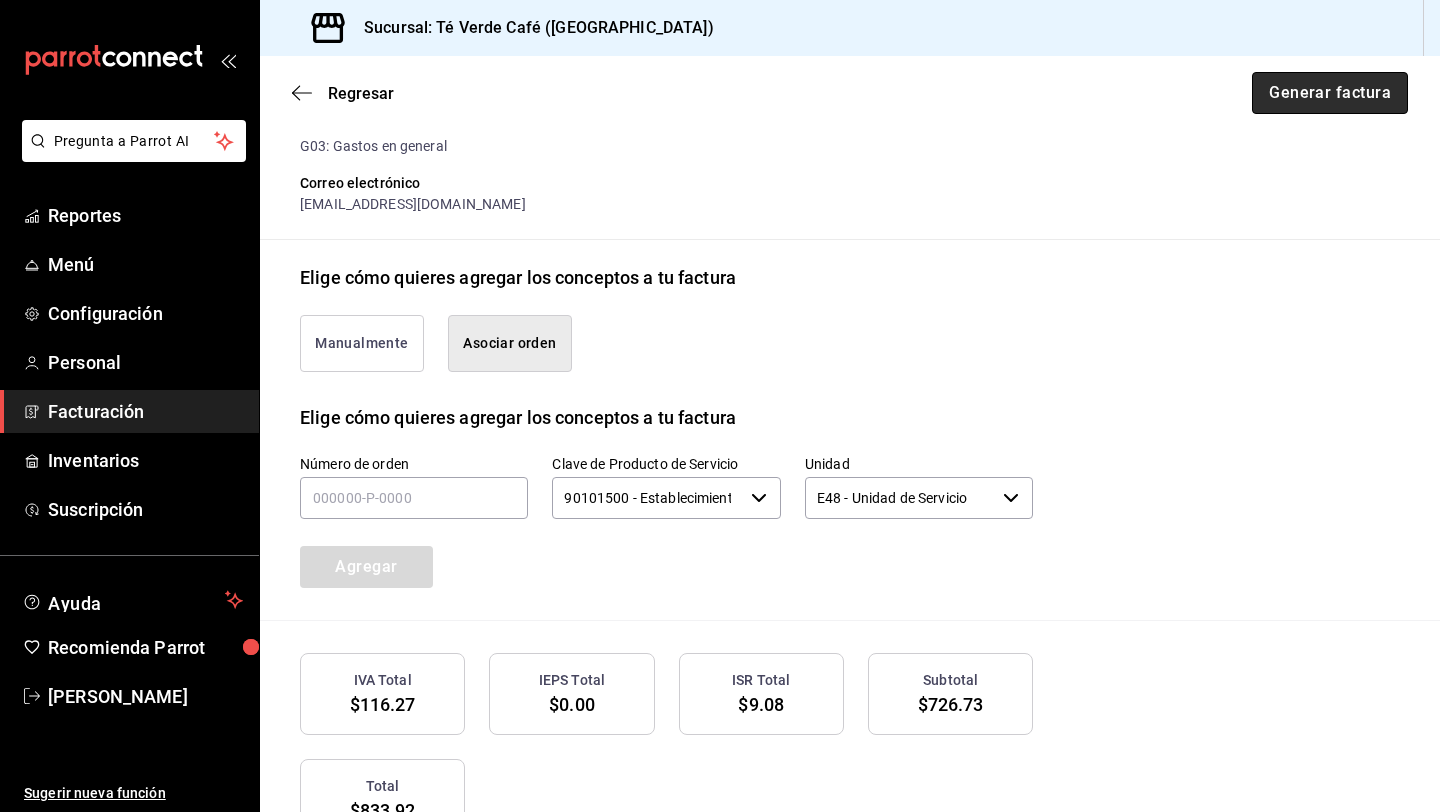 click on "Generar factura" at bounding box center (1330, 93) 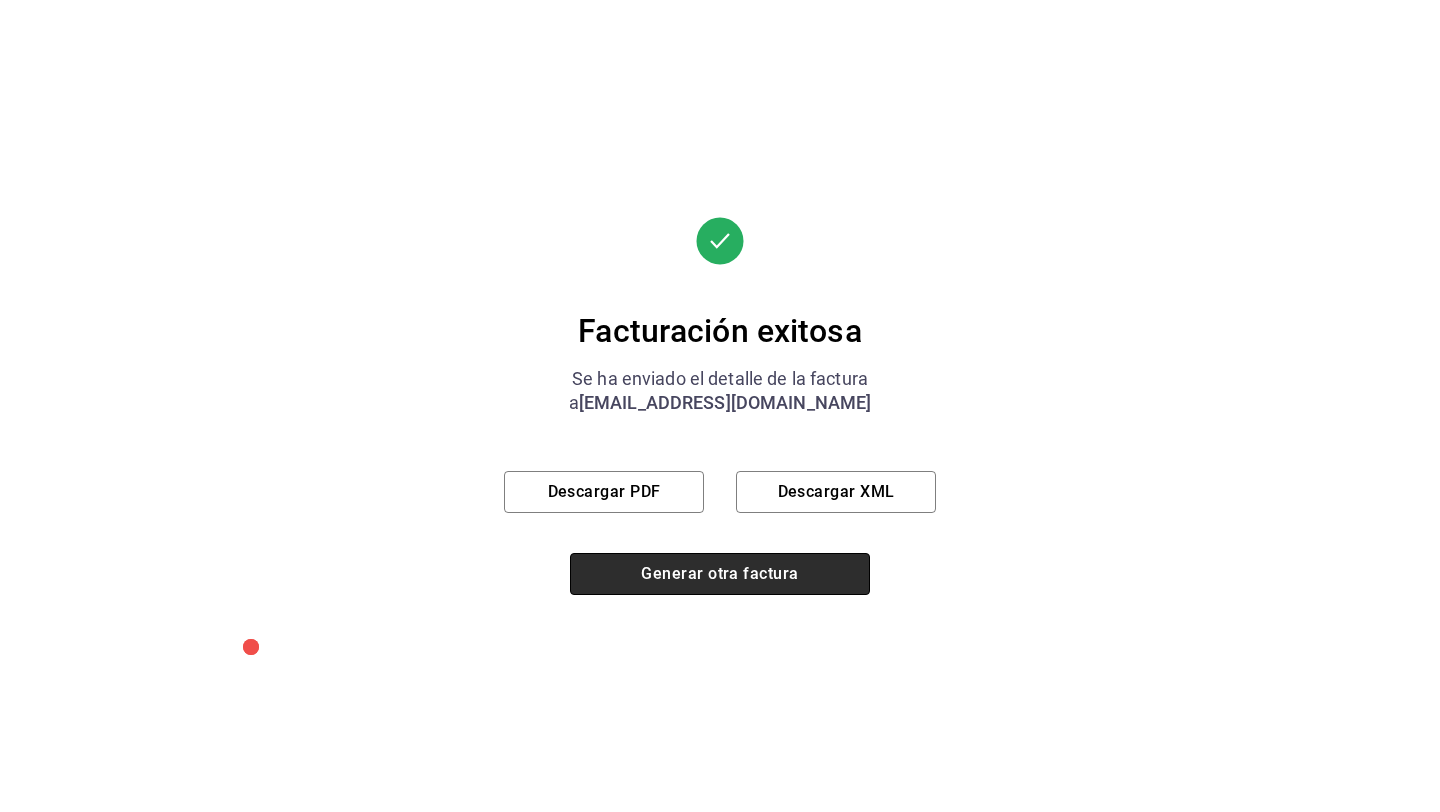click on "Generar otra factura" at bounding box center (720, 574) 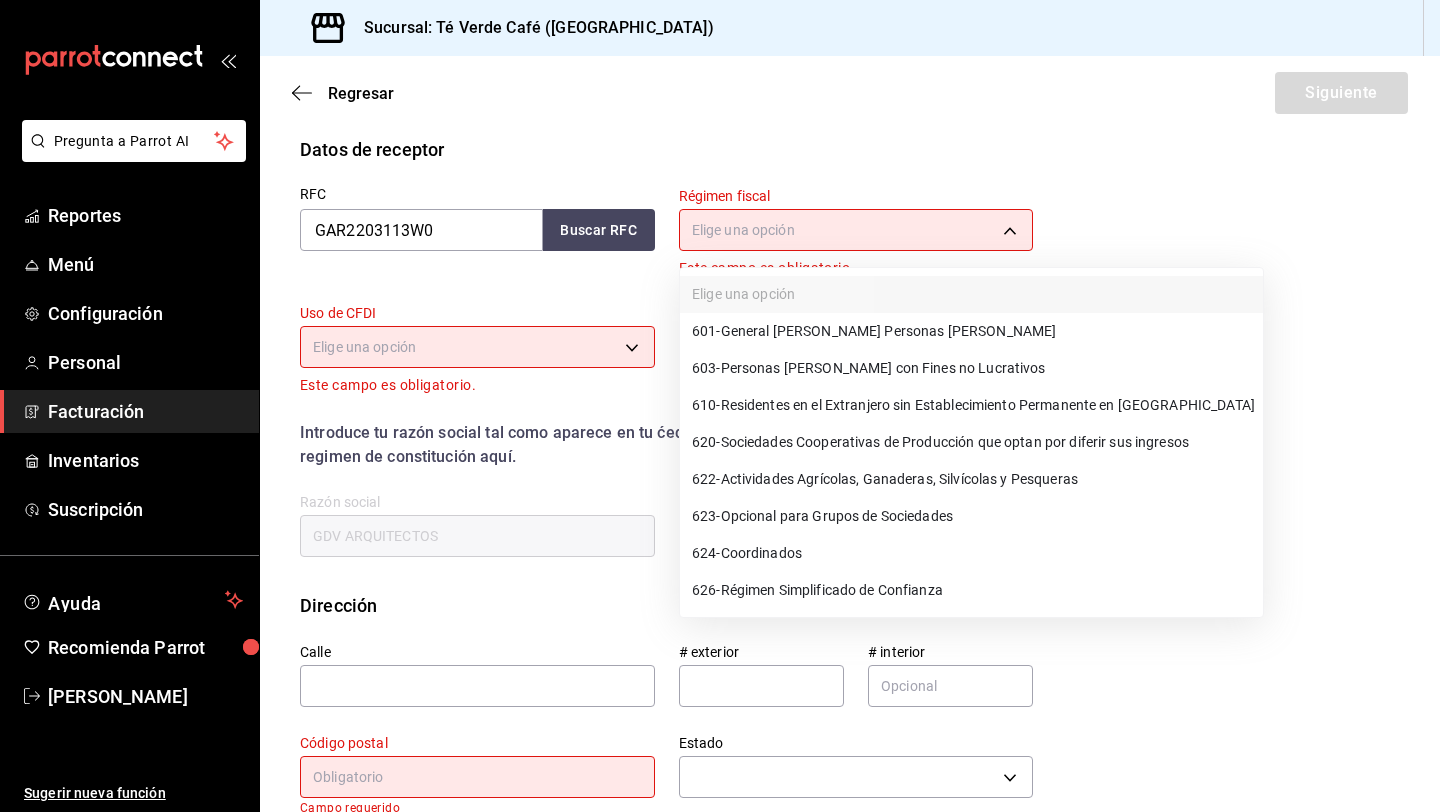 click on "Pregunta a Parrot AI Reportes   Menú   Configuración   Personal   Facturación   Inventarios   Suscripción   Ayuda Recomienda Parrot   Iván Hernández   Sugerir nueva función   Sucursal: Té Verde Café (Puebla) Regresar Siguiente Factura general Realiza tus facturas con un numero de orden o un monto en especifico; También puedes realizar una factura de remplazo mediante una factura cancelada. Datos de emisor Perfil fiscal EDUARDO IVAN HERNANDEZ HERNANDEZ 1091146a-a15b-45e5-829e-a44487394be6 Marca Té Verde Café - Puebla 758a6f1e-0dac-4099-973a-2f8b6b85c5fc Tipo de comprobante Ingreso I Datos de receptor RFC GAR2203113W0 Buscar RFC Régimen fiscal Elige una opción Este campo es obligatorio. Uso de CFDI Elige una opción Este campo es obligatorio. Correo electrónico El correo electrónico es requerido. Introduce tu razón social tal como aparece en tu ćedula fiscal, es importante que no escribas el regimen de constitución aquí. company Razón social GDV ARQUITECTOS Dirección Calle # exterior ​" at bounding box center [720, 406] 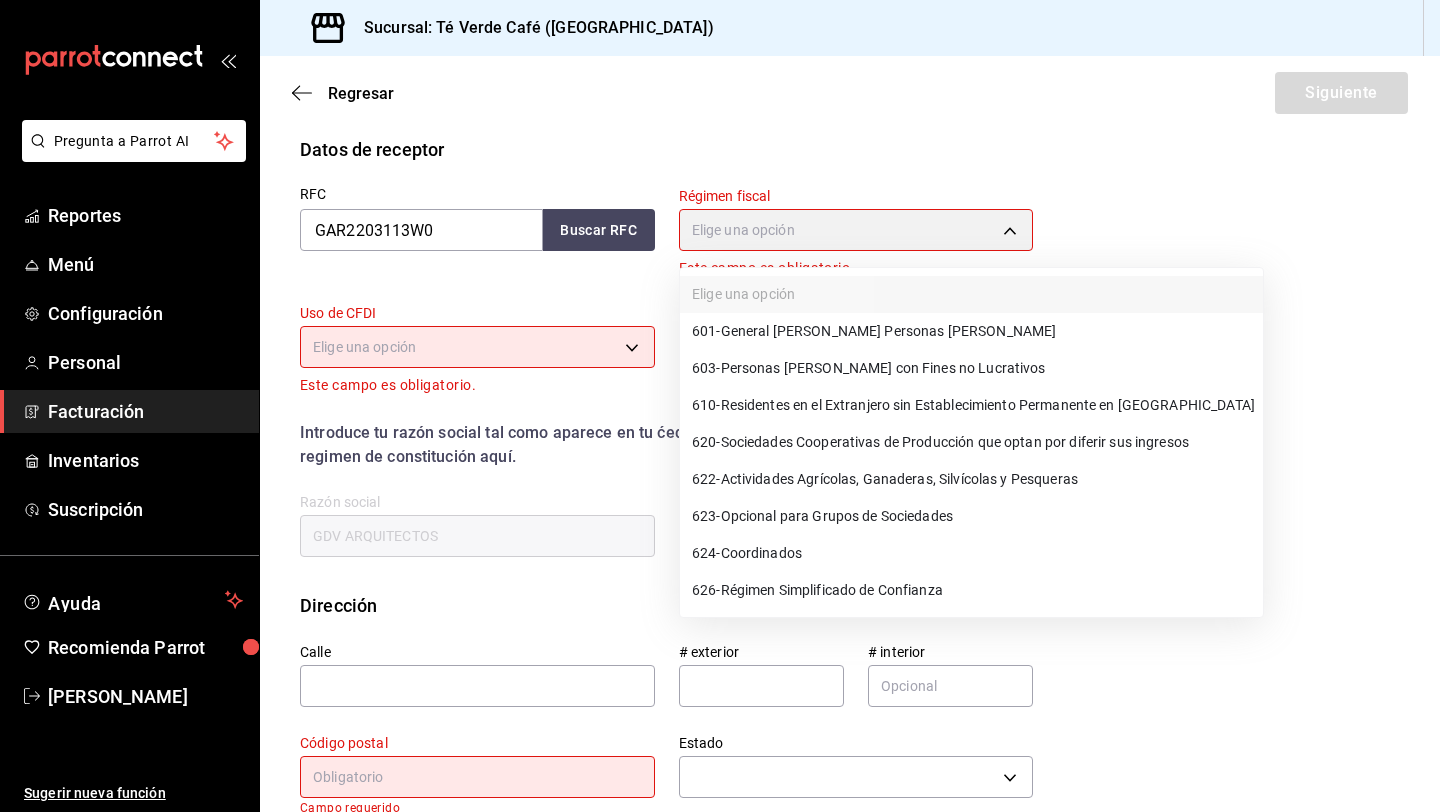 type on "626" 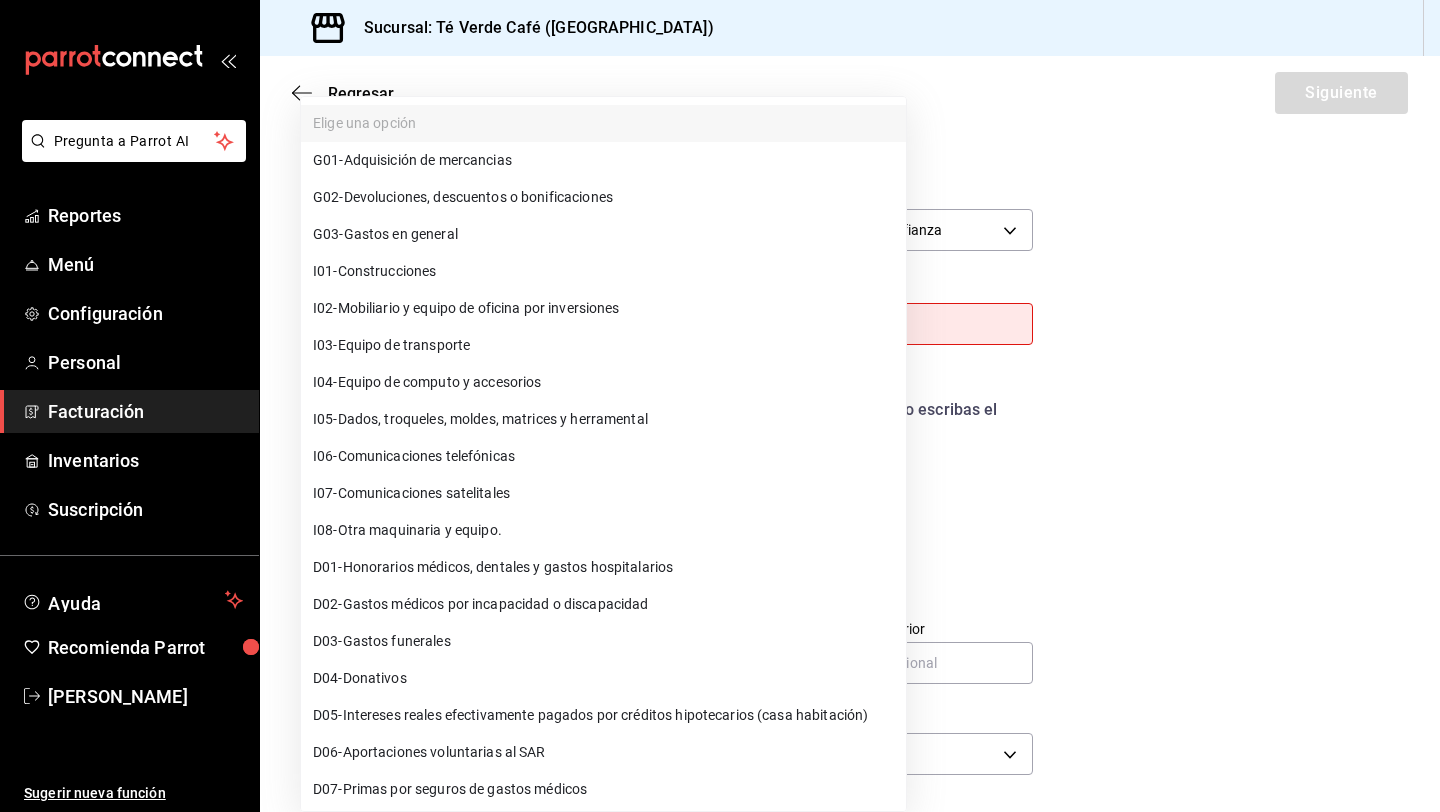 click on "Pregunta a Parrot AI Reportes   Menú   Configuración   Personal   Facturación   Inventarios   Suscripción   Ayuda Recomienda Parrot   Iván Hernández   Sugerir nueva función   Sucursal: Té Verde Café (Puebla) Regresar Siguiente Factura general Realiza tus facturas con un numero de orden o un monto en especifico; También puedes realizar una factura de remplazo mediante una factura cancelada. Datos de emisor Perfil fiscal EDUARDO IVAN HERNANDEZ HERNANDEZ 1091146a-a15b-45e5-829e-a44487394be6 Marca Té Verde Café - Puebla 758a6f1e-0dac-4099-973a-2f8b6b85c5fc Tipo de comprobante Ingreso I Datos de receptor RFC GAR2203113W0 Buscar RFC Régimen fiscal 626  -  Régimen Simplificado de Confianza 626 Uso de CFDI Elige una opción Este campo es obligatorio. Correo electrónico El correo electrónico es requerido. Introduce tu razón social tal como aparece en tu ćedula fiscal, es importante que no escribas el regimen de constitución aquí. company Razón social GDV ARQUITECTOS Dirección Calle # exterior ​" at bounding box center (720, 406) 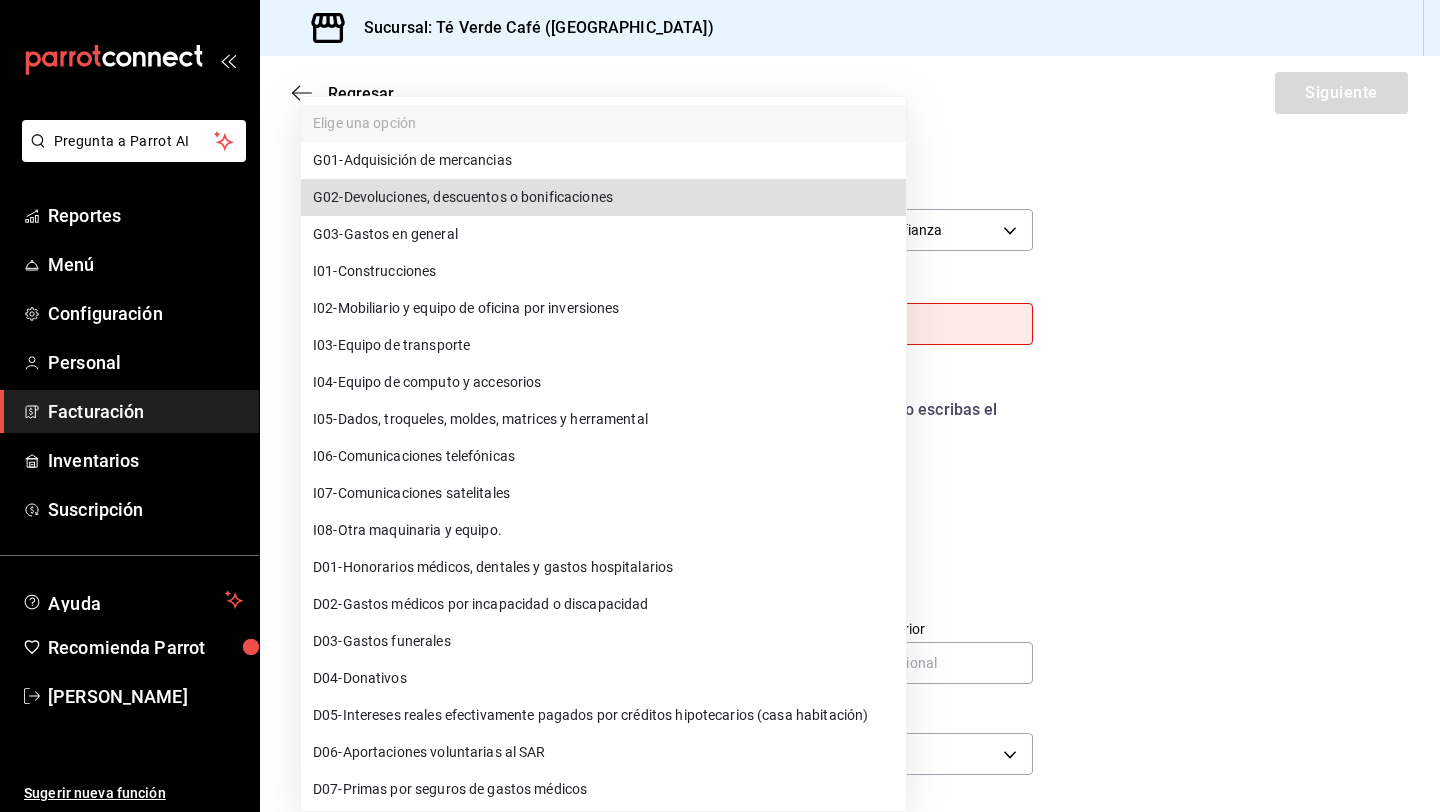click on "G03  -  Gastos en general" at bounding box center (385, 234) 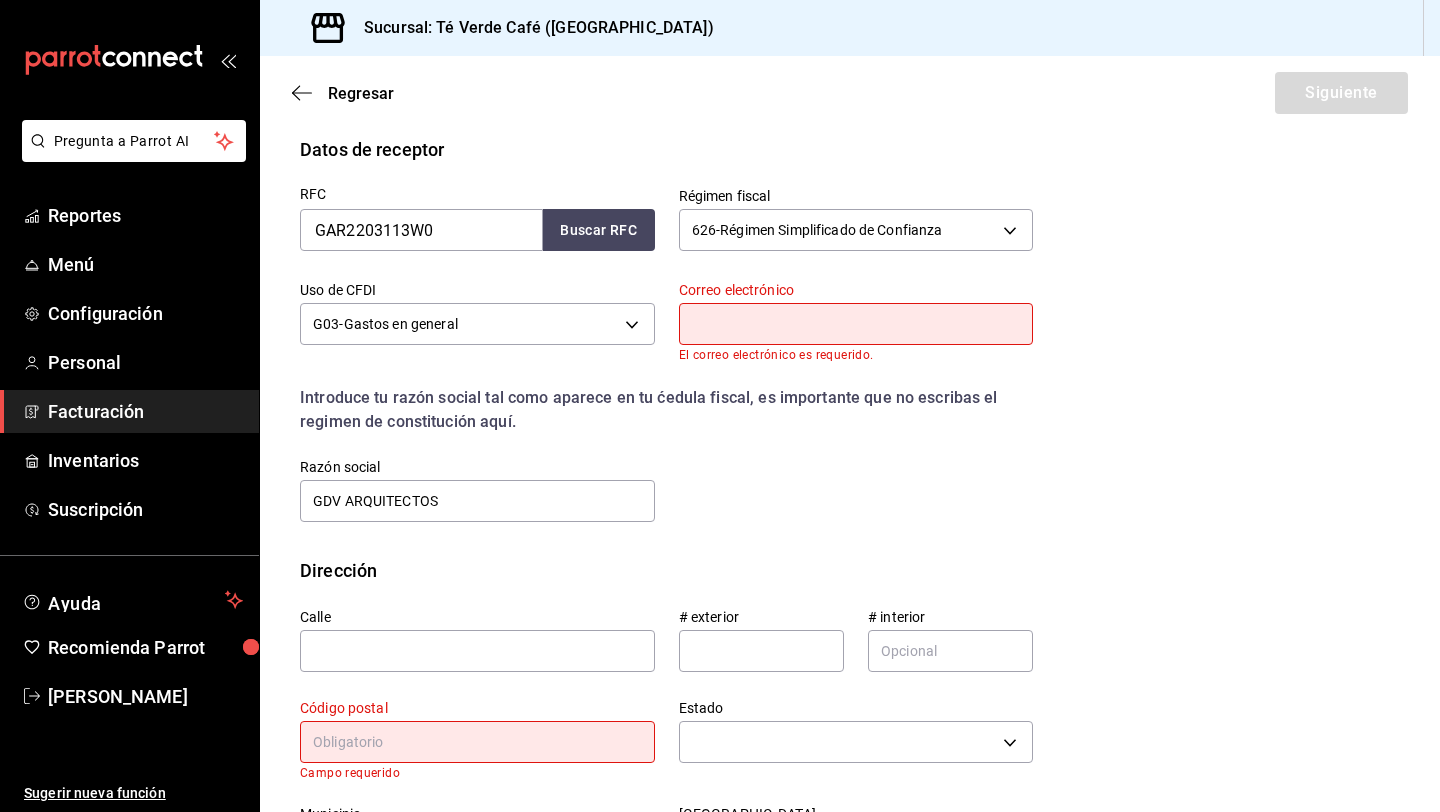 click at bounding box center [856, 324] 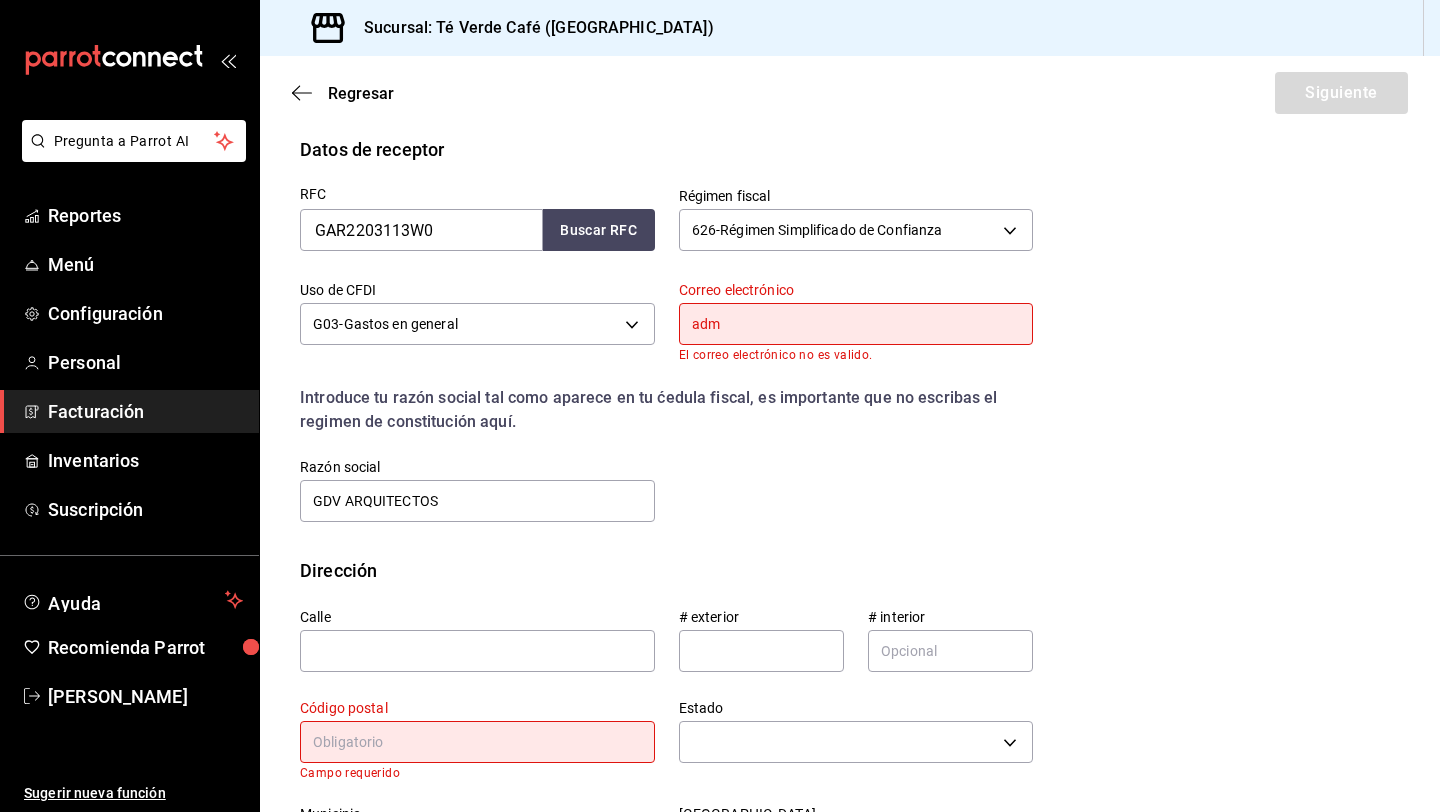 type on "admin@efimero.mx" 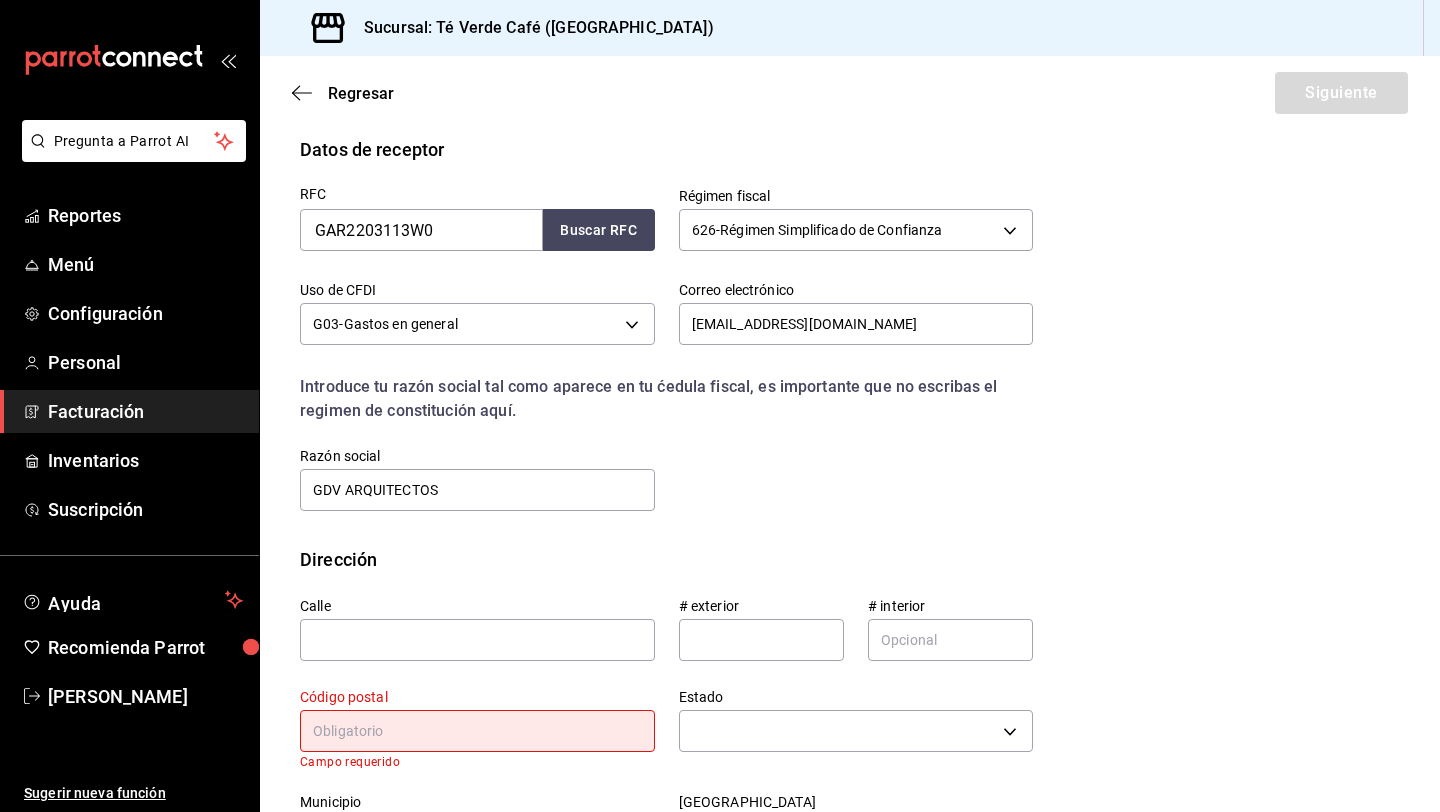 click at bounding box center [477, 731] 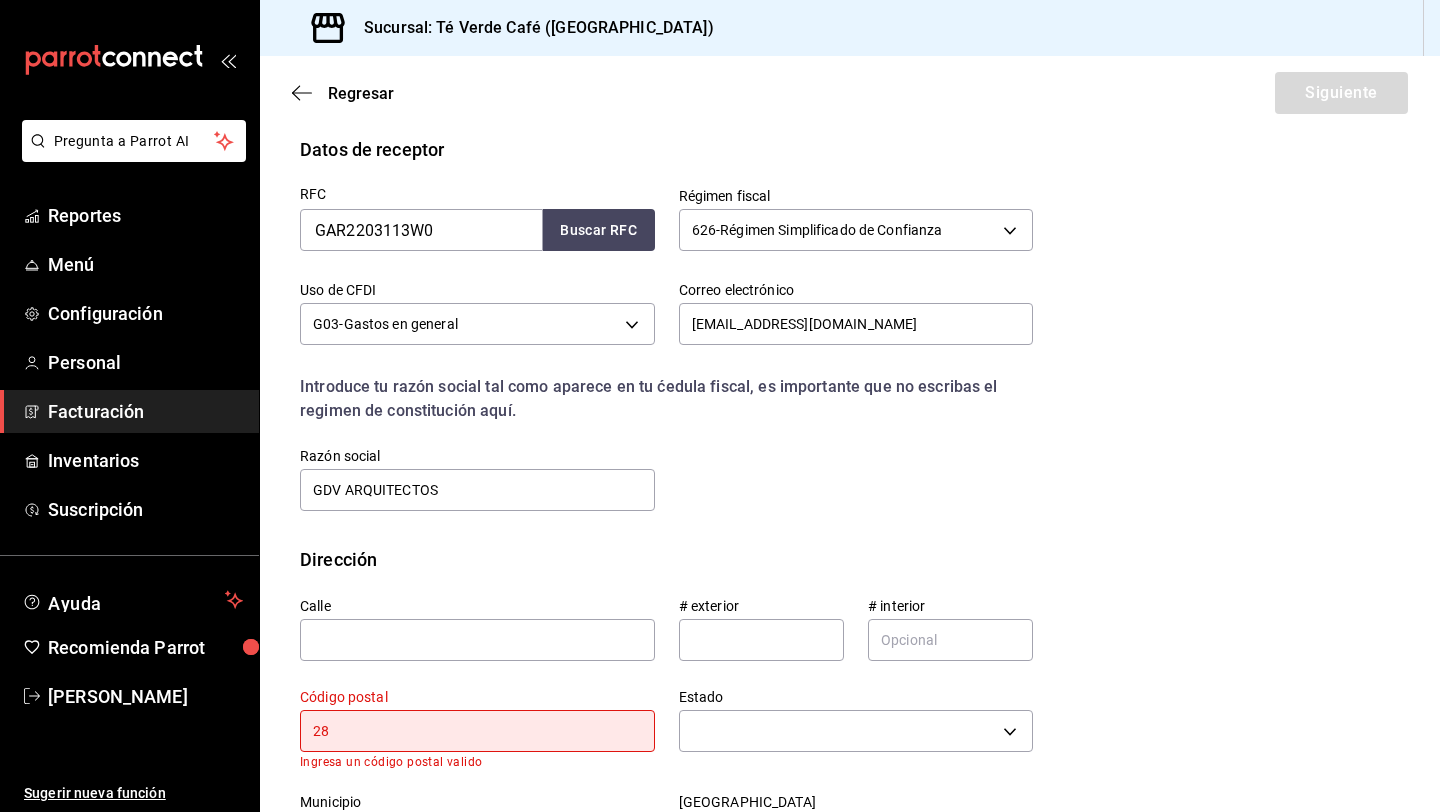type on "28017" 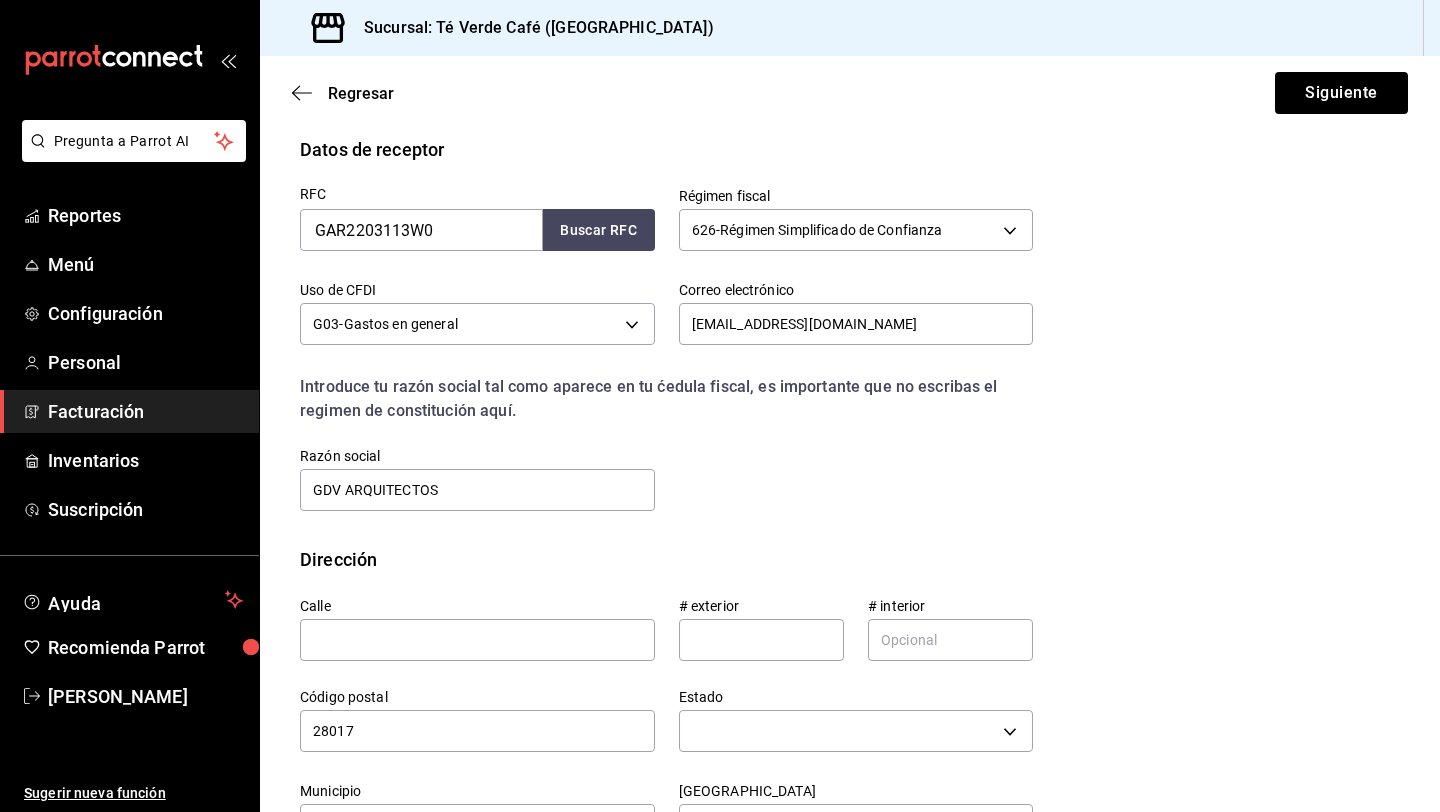 click on "RFC GAR2203113W0 Buscar RFC Régimen fiscal 626  -  Régimen Simplificado de Confianza 626 Uso de CFDI G03  -  Gastos en general G03 Correo electrónico admin@efimero.mx Introduce tu razón social tal como aparece en tu ćedula fiscal, es importante que no escribas el regimen de constitución aquí. company Razón social GDV ARQUITECTOS" at bounding box center (850, 354) 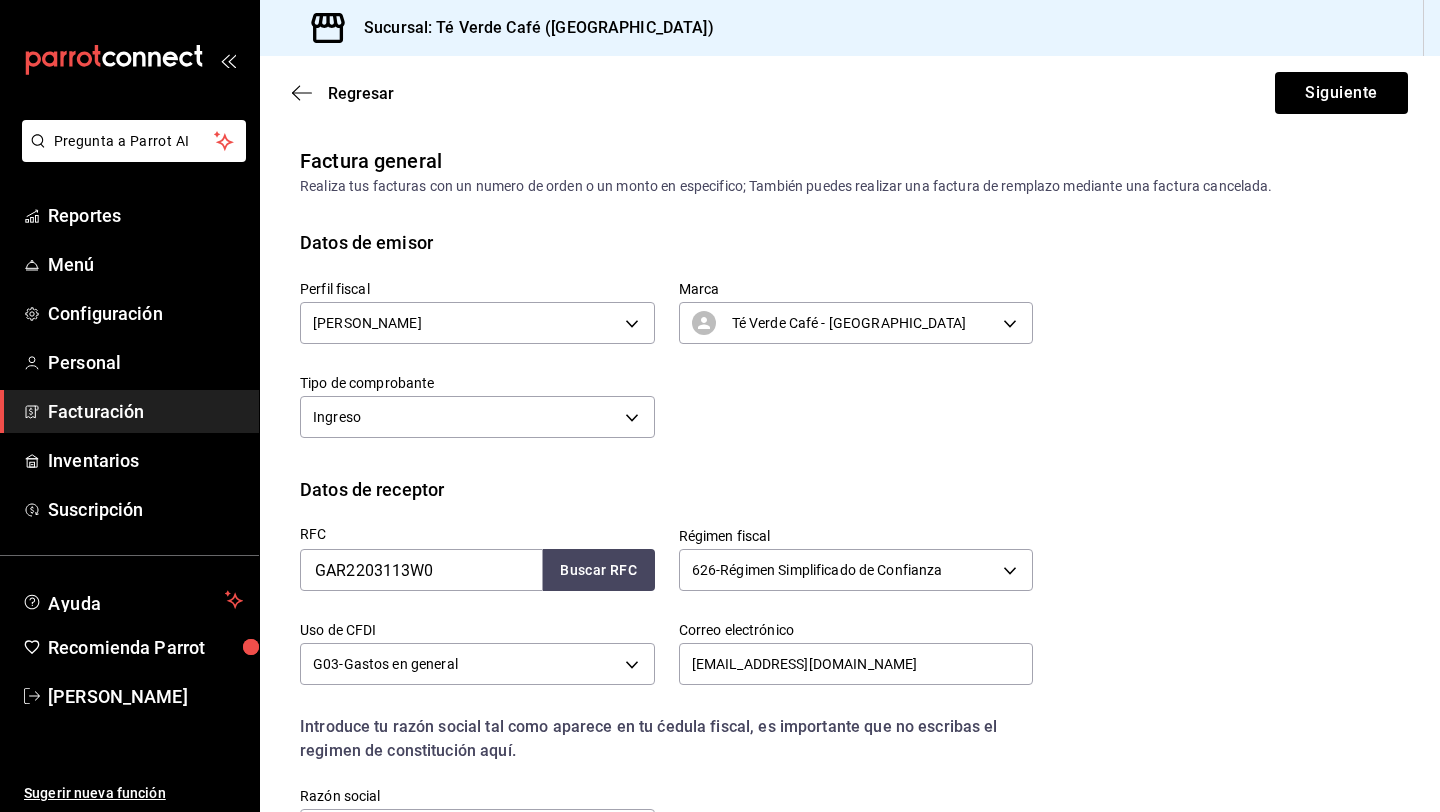 scroll, scrollTop: 503, scrollLeft: 0, axis: vertical 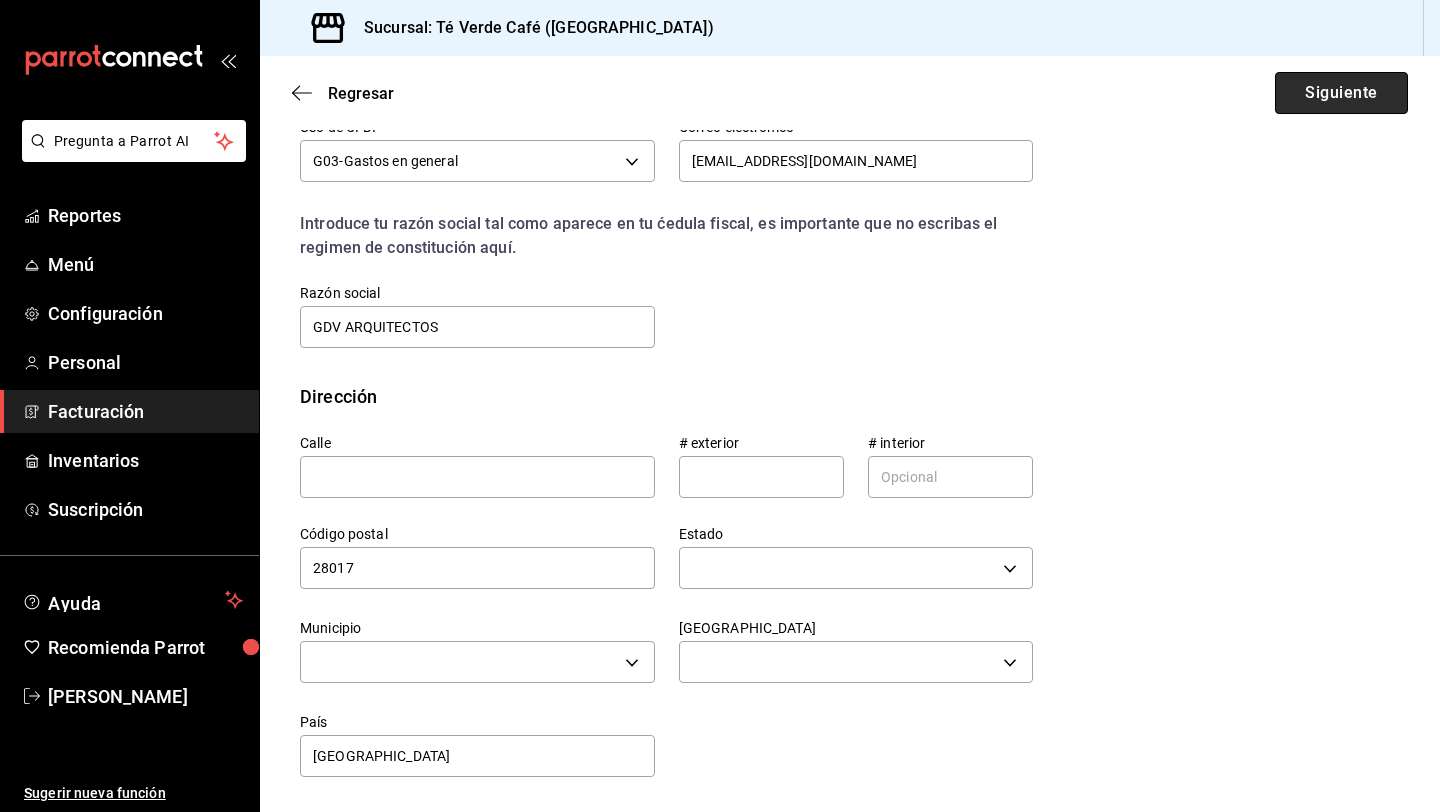 click on "Siguiente" at bounding box center (1341, 93) 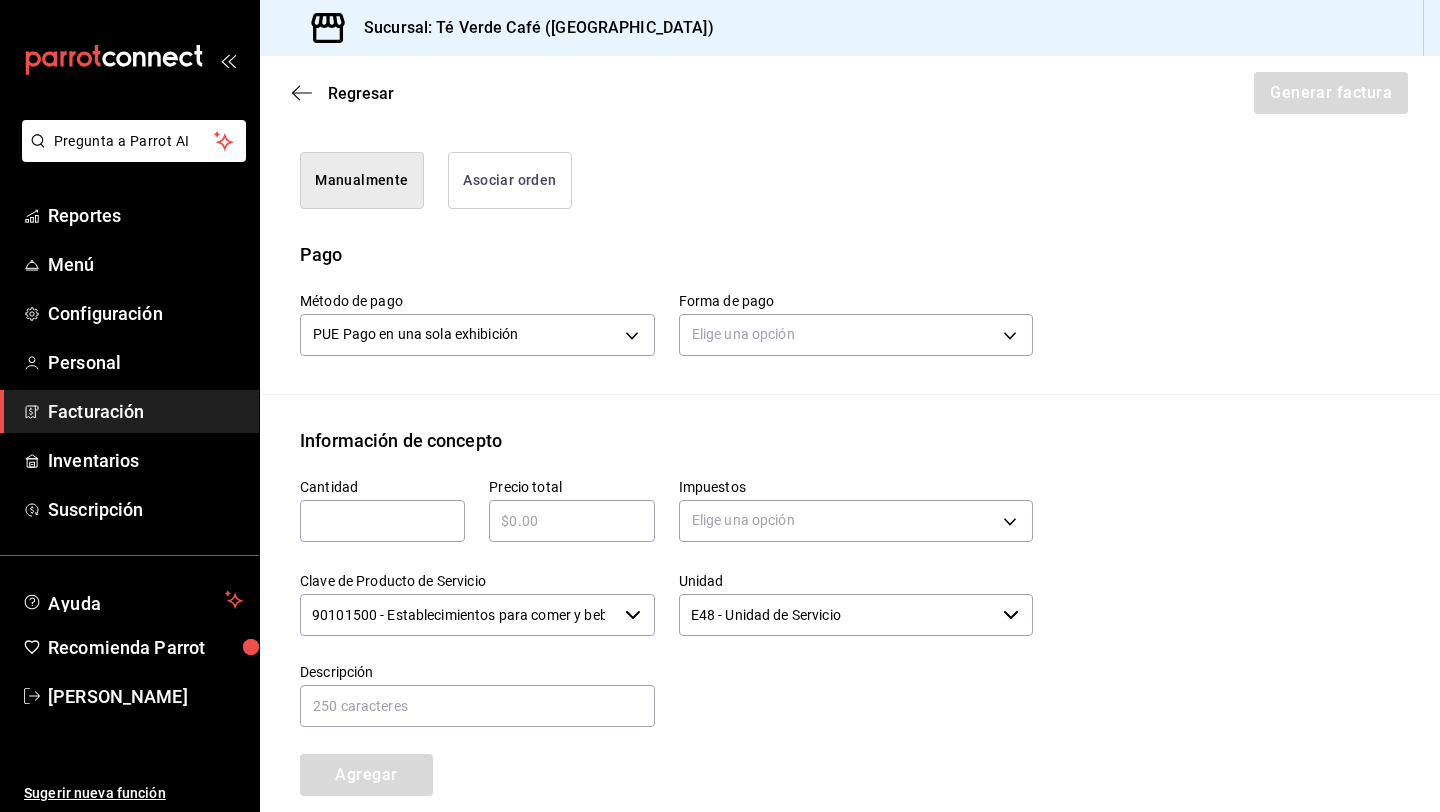 click on "Asociar orden" at bounding box center (510, 180) 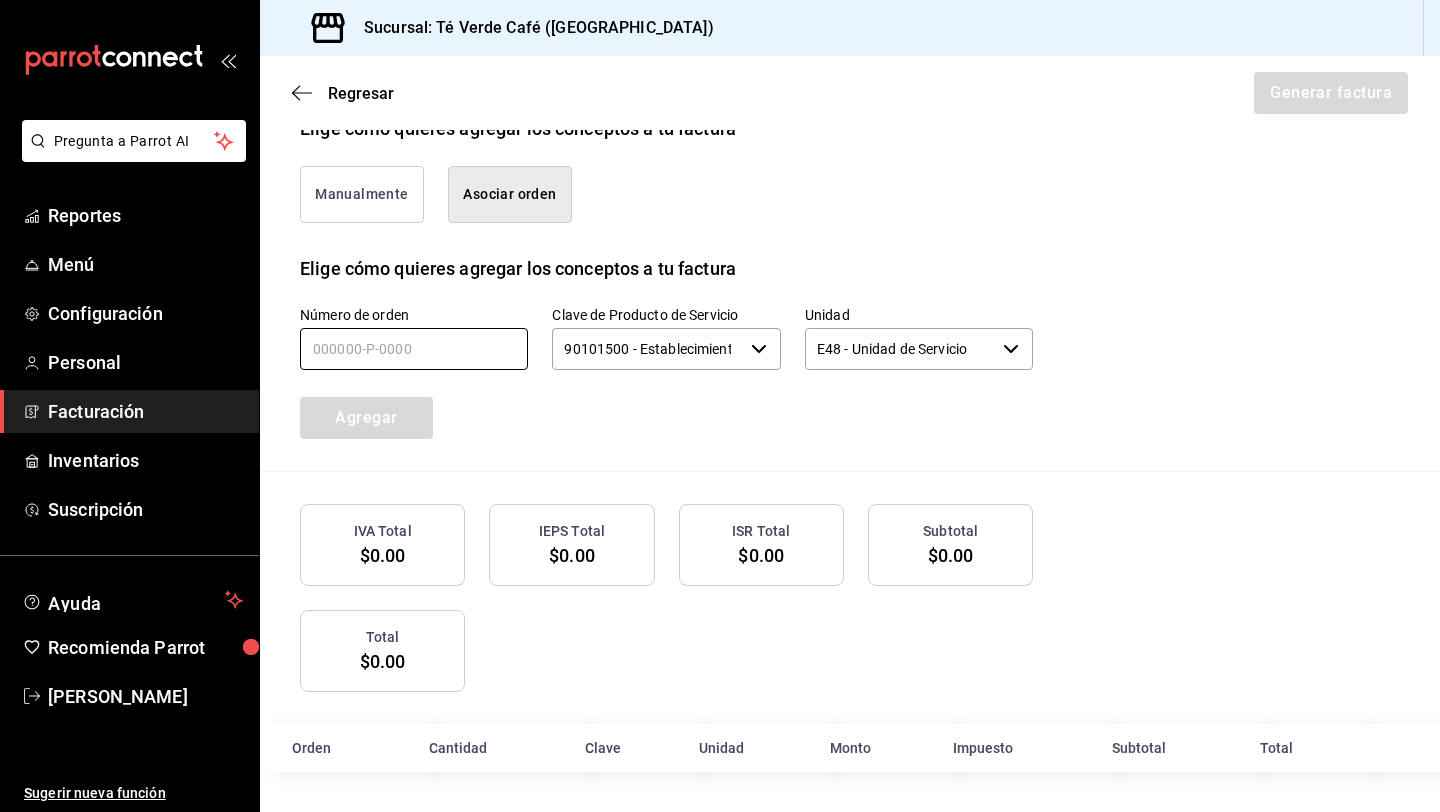 click at bounding box center (414, 349) 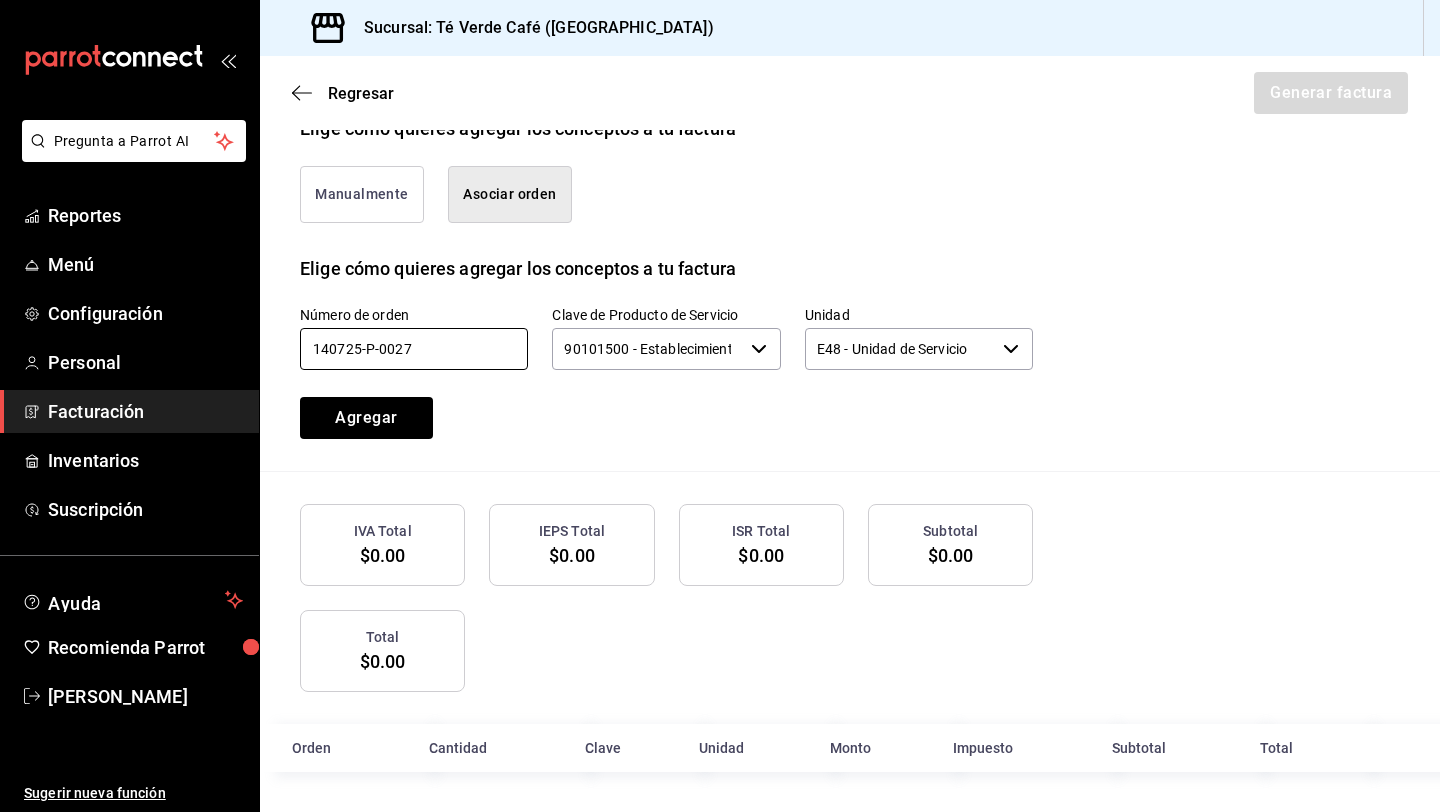 click on "90101500 - Establecimientos para comer y beber ​" at bounding box center (666, 349) 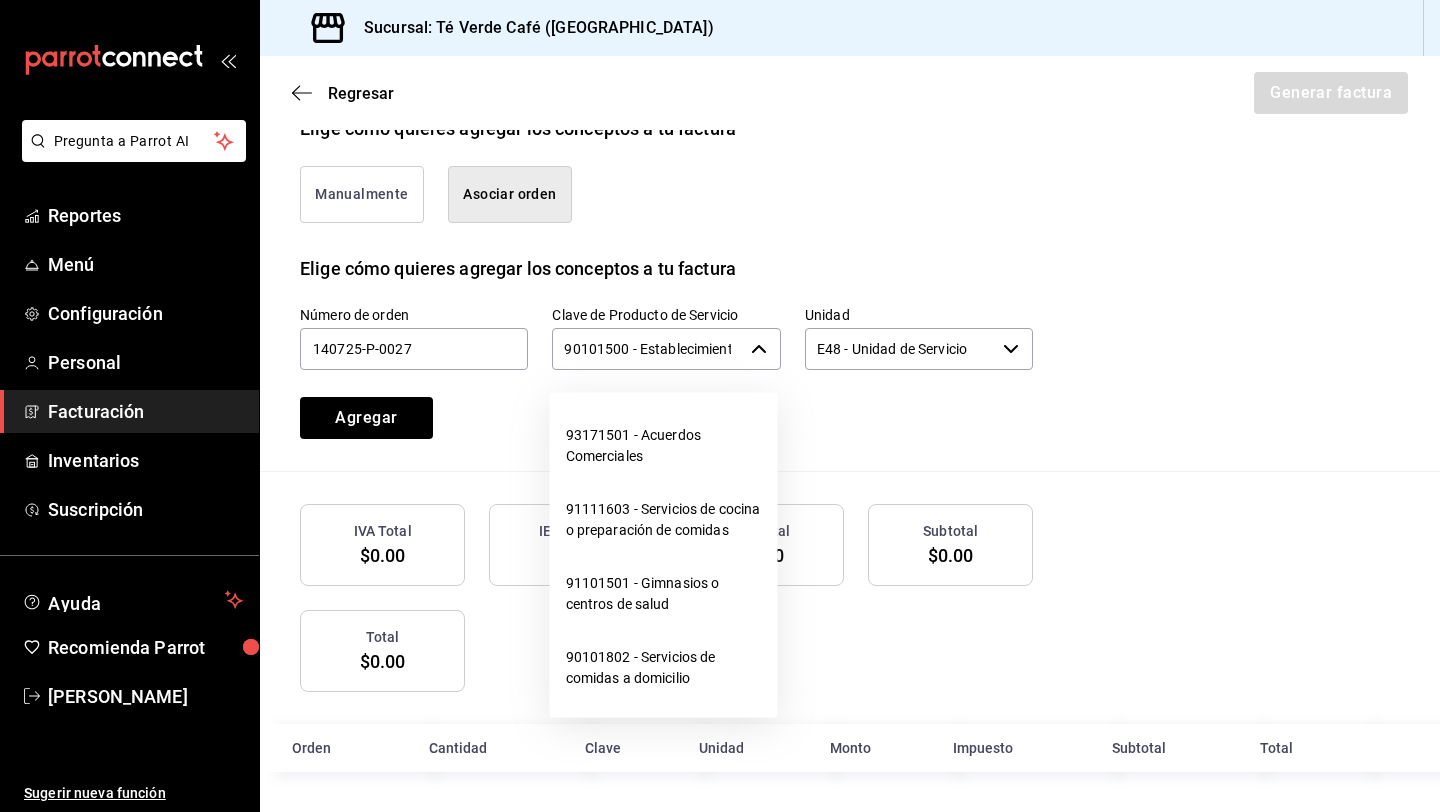scroll, scrollTop: 0, scrollLeft: 143, axis: horizontal 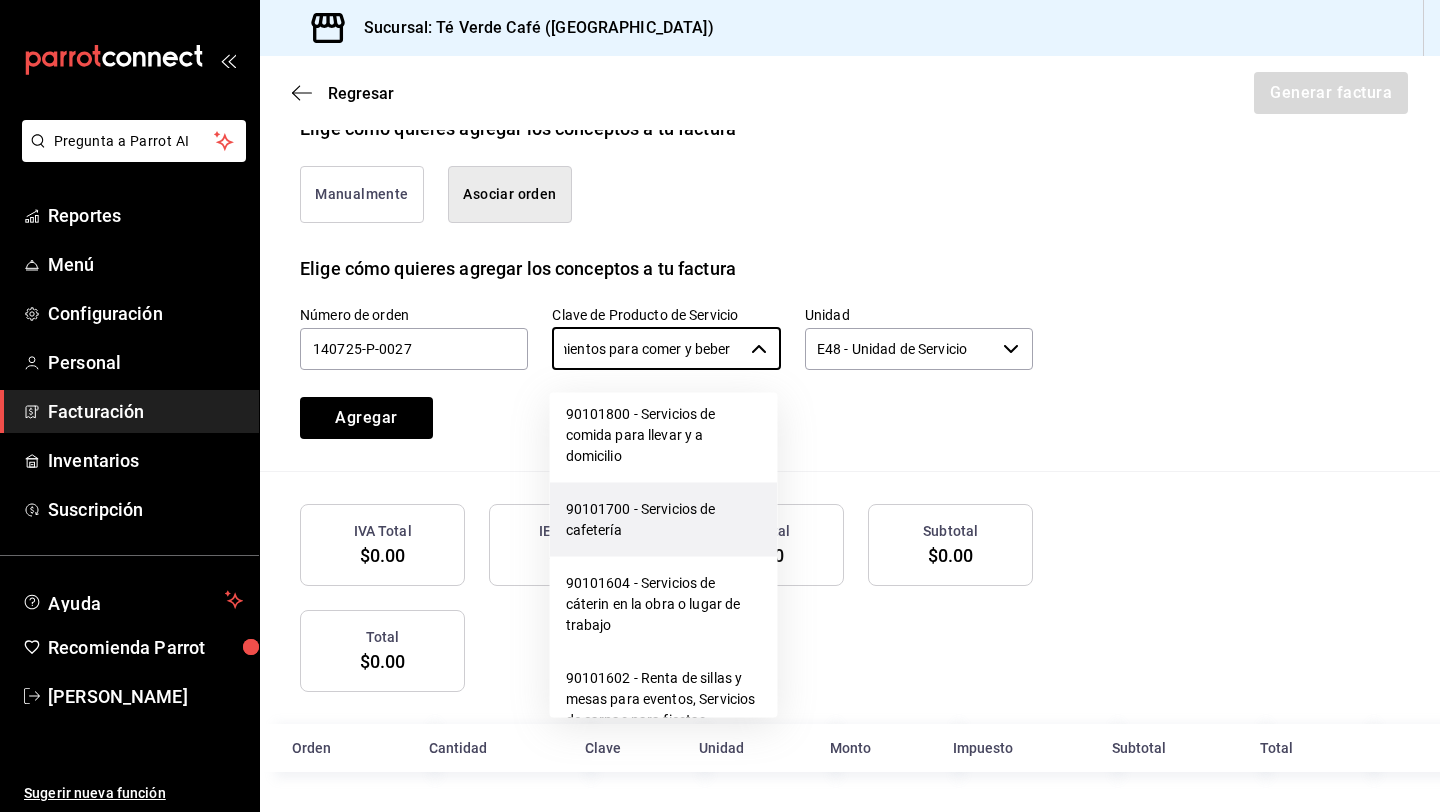 click on "90101700 - Servicios de cafetería" at bounding box center [664, 520] 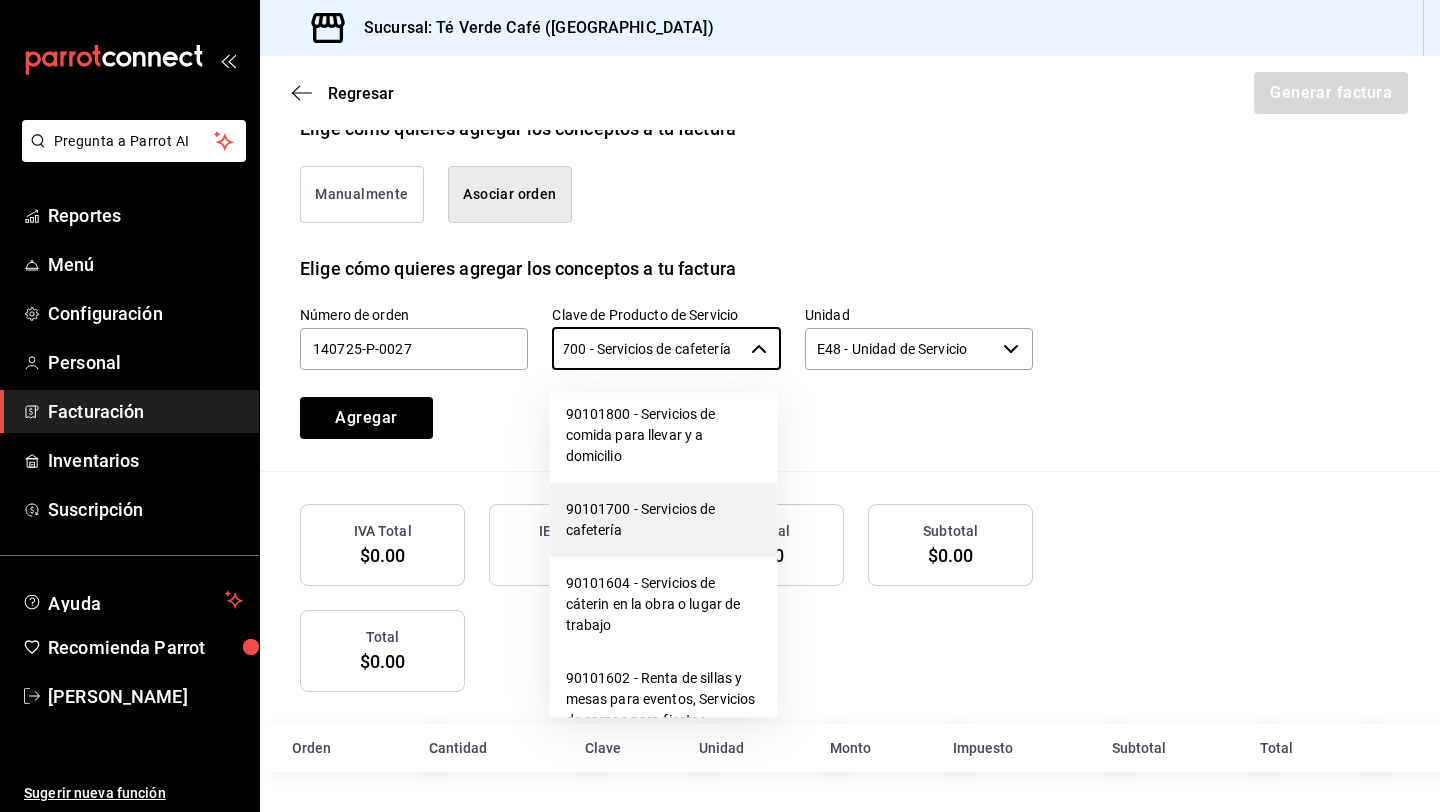 scroll, scrollTop: 0, scrollLeft: 45, axis: horizontal 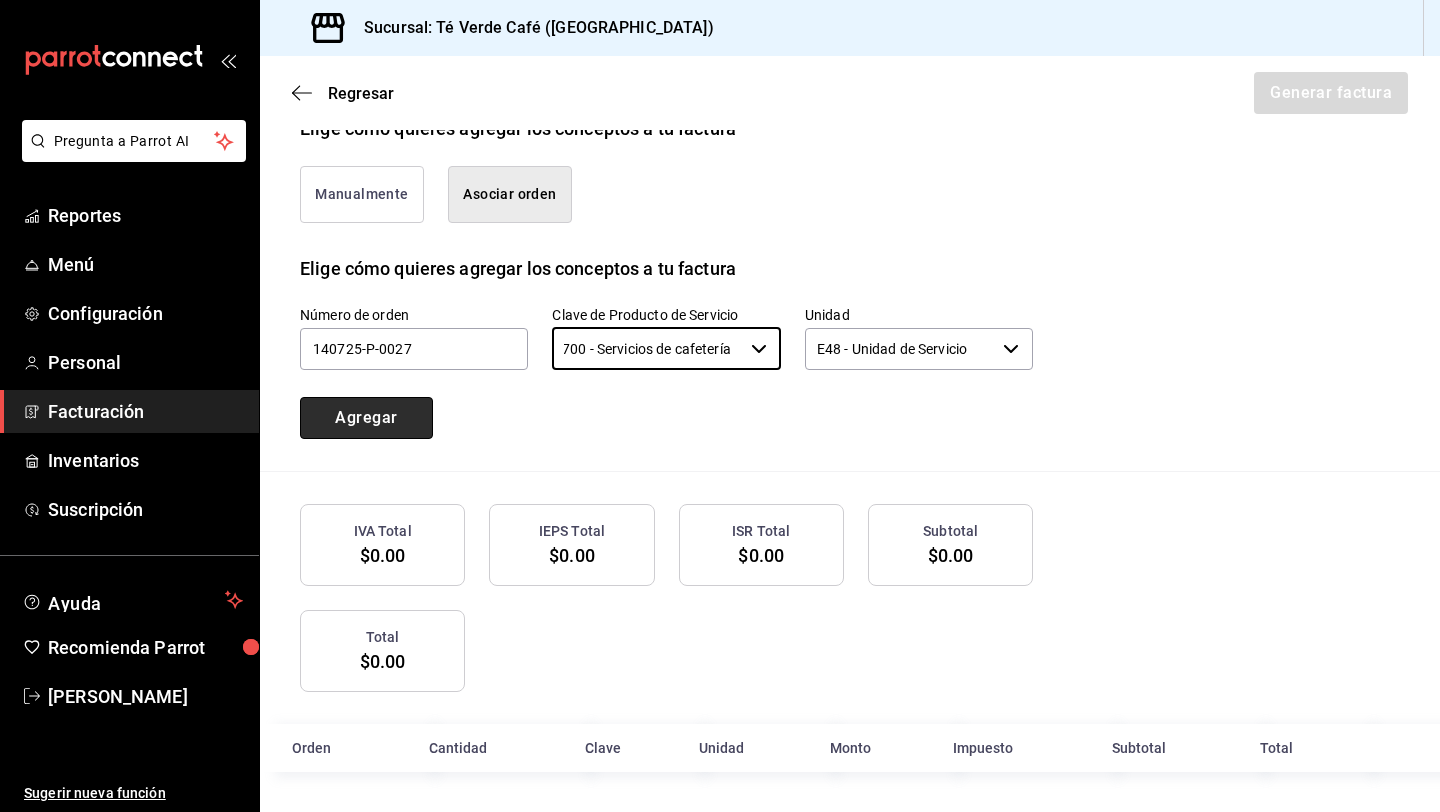 click on "Agregar" at bounding box center (366, 418) 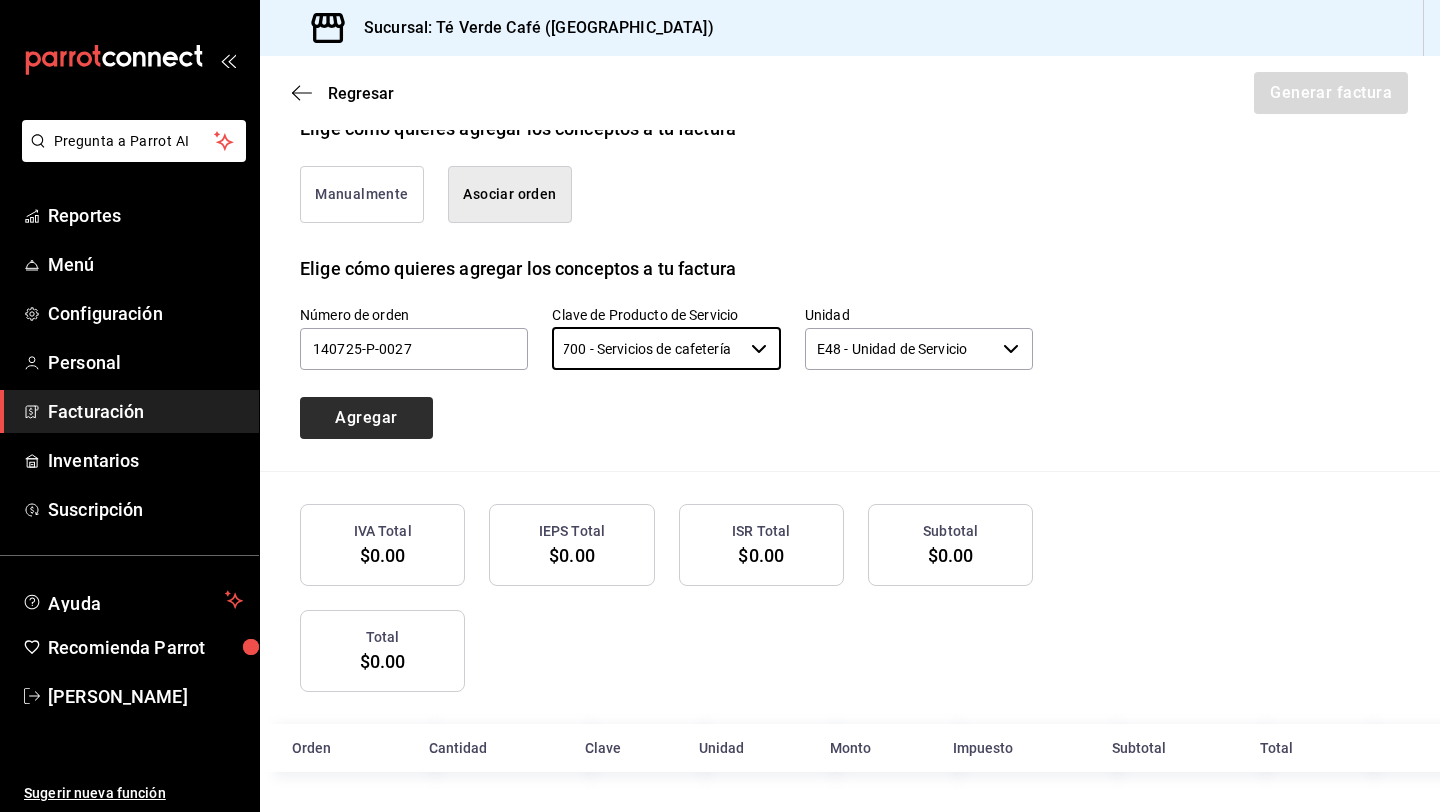 scroll, scrollTop: 0, scrollLeft: 0, axis: both 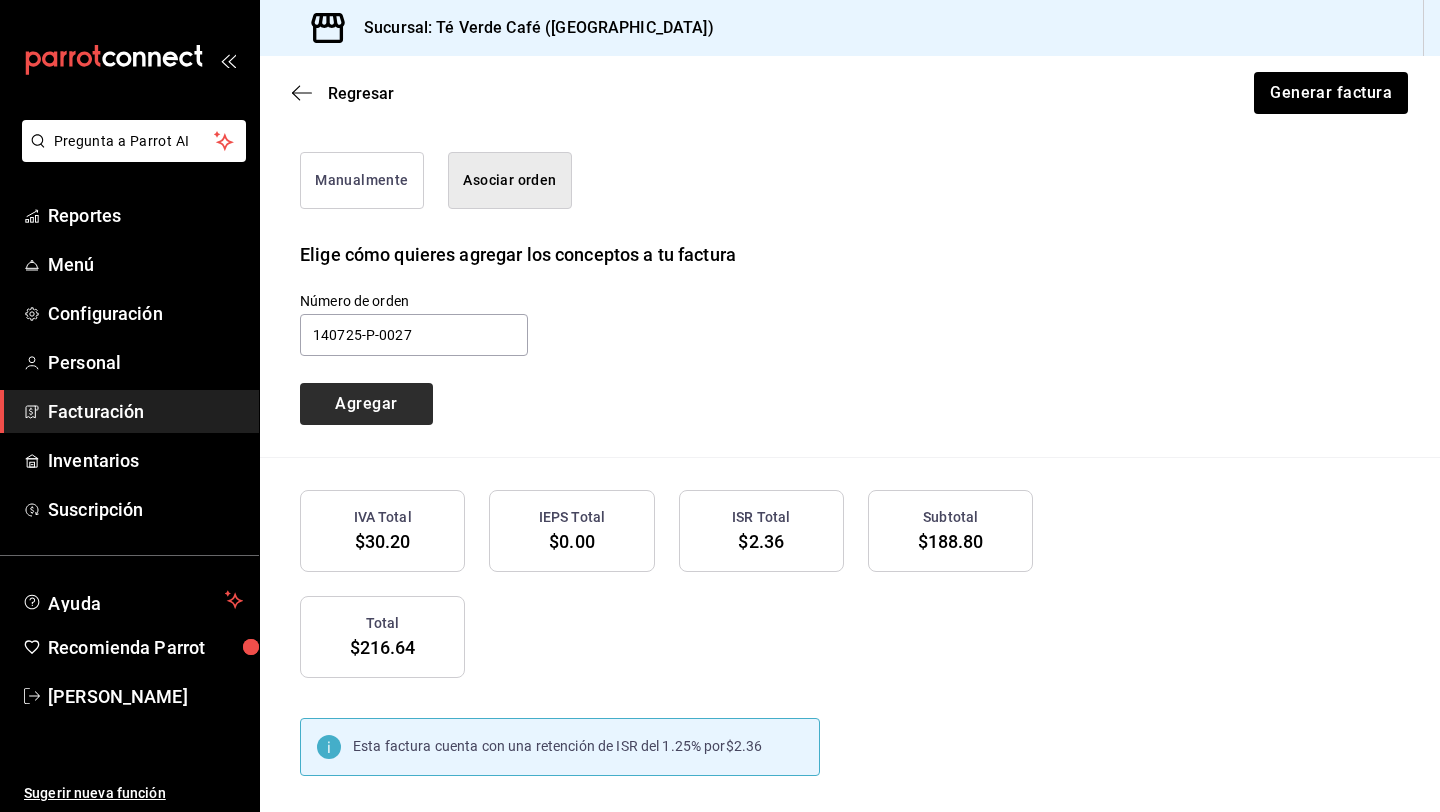 type 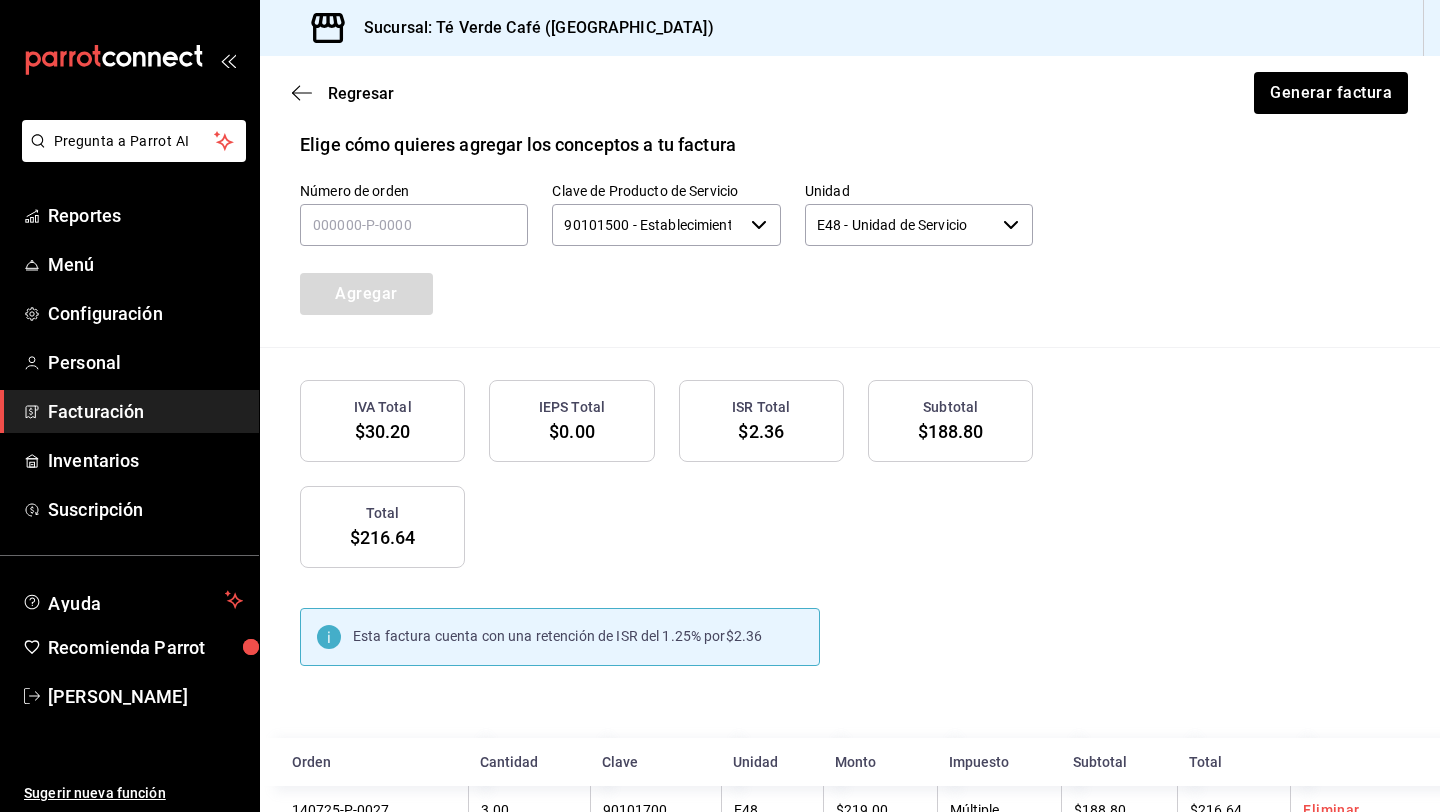 scroll, scrollTop: 697, scrollLeft: 0, axis: vertical 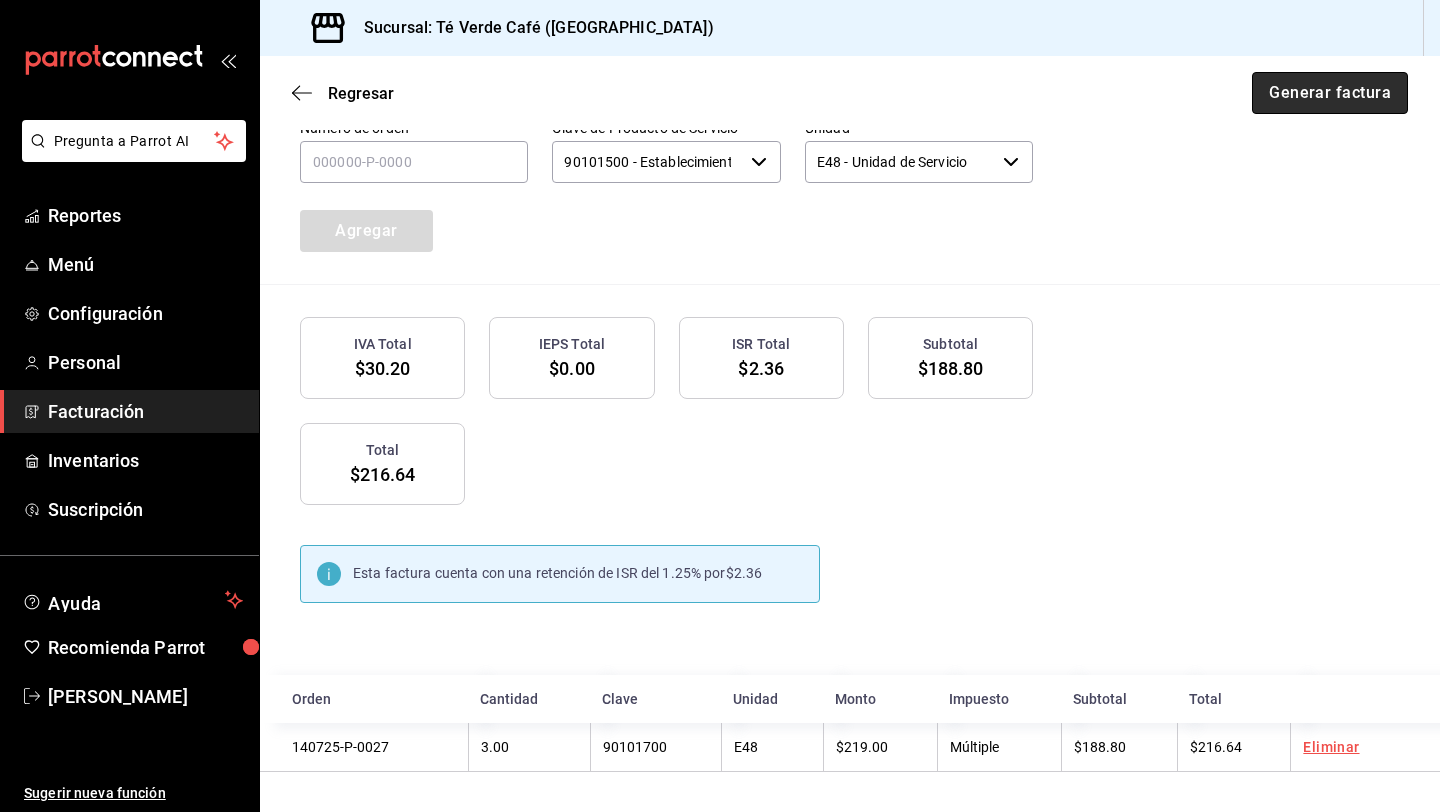 click on "Generar factura" at bounding box center [1330, 93] 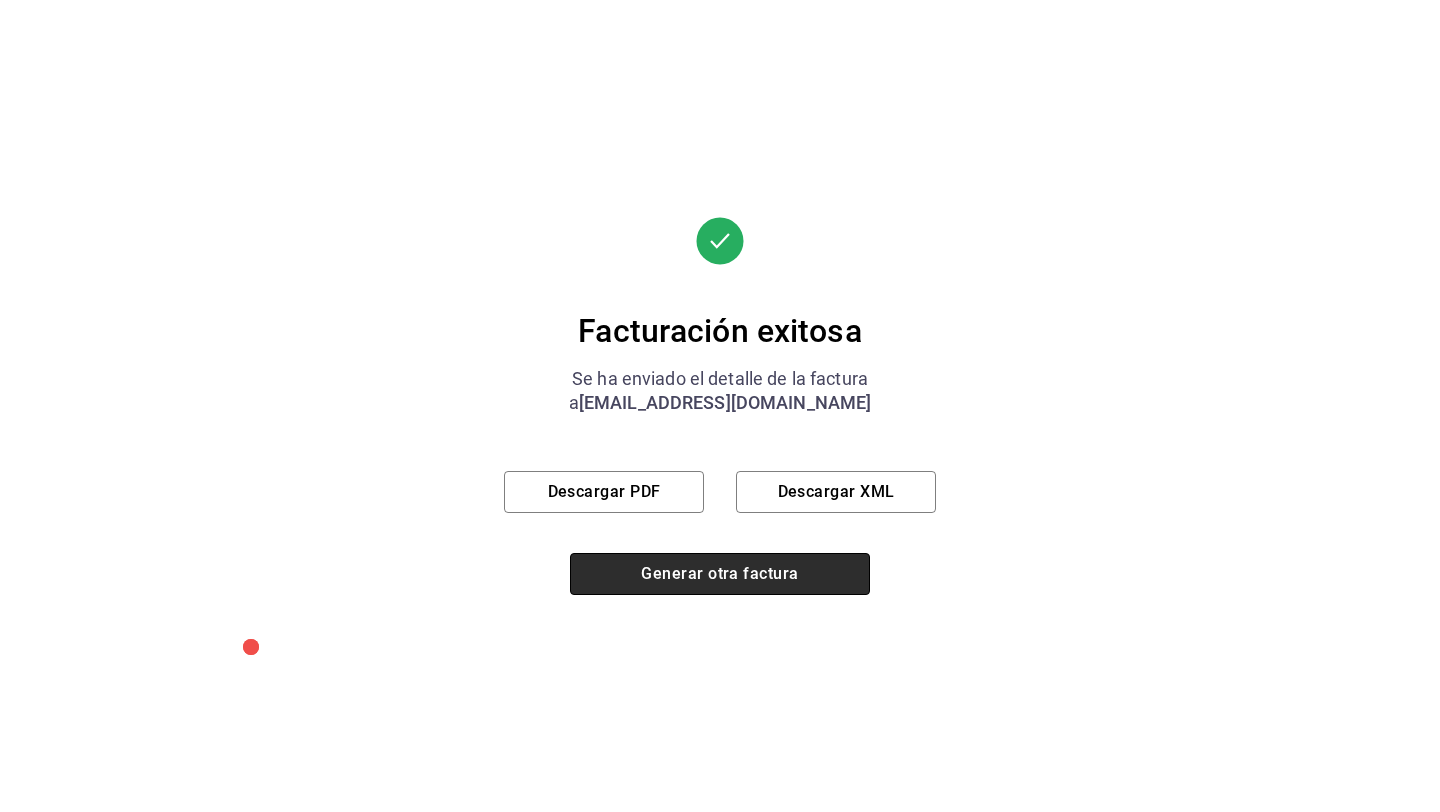 click on "Generar otra factura" at bounding box center (720, 574) 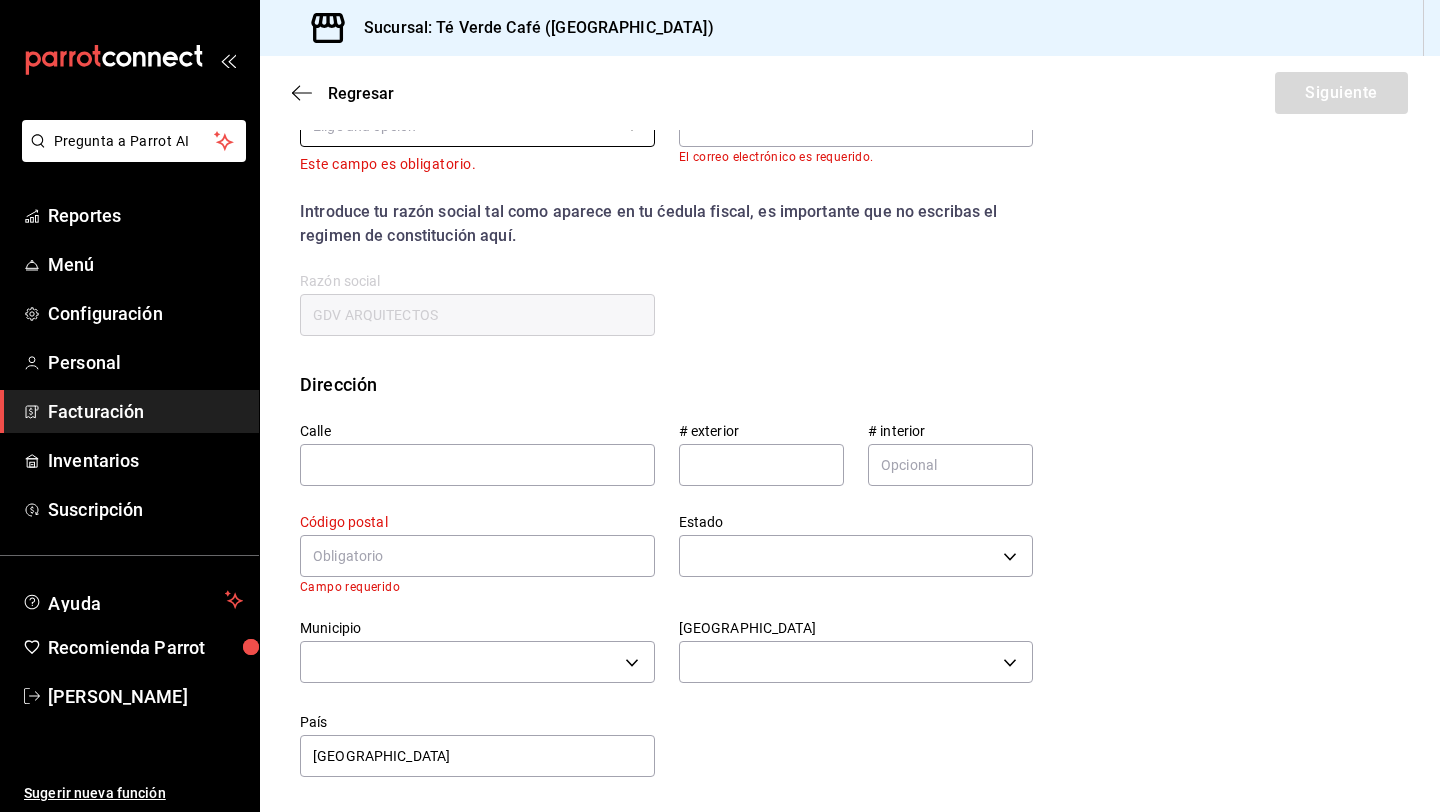 scroll, scrollTop: 340, scrollLeft: 0, axis: vertical 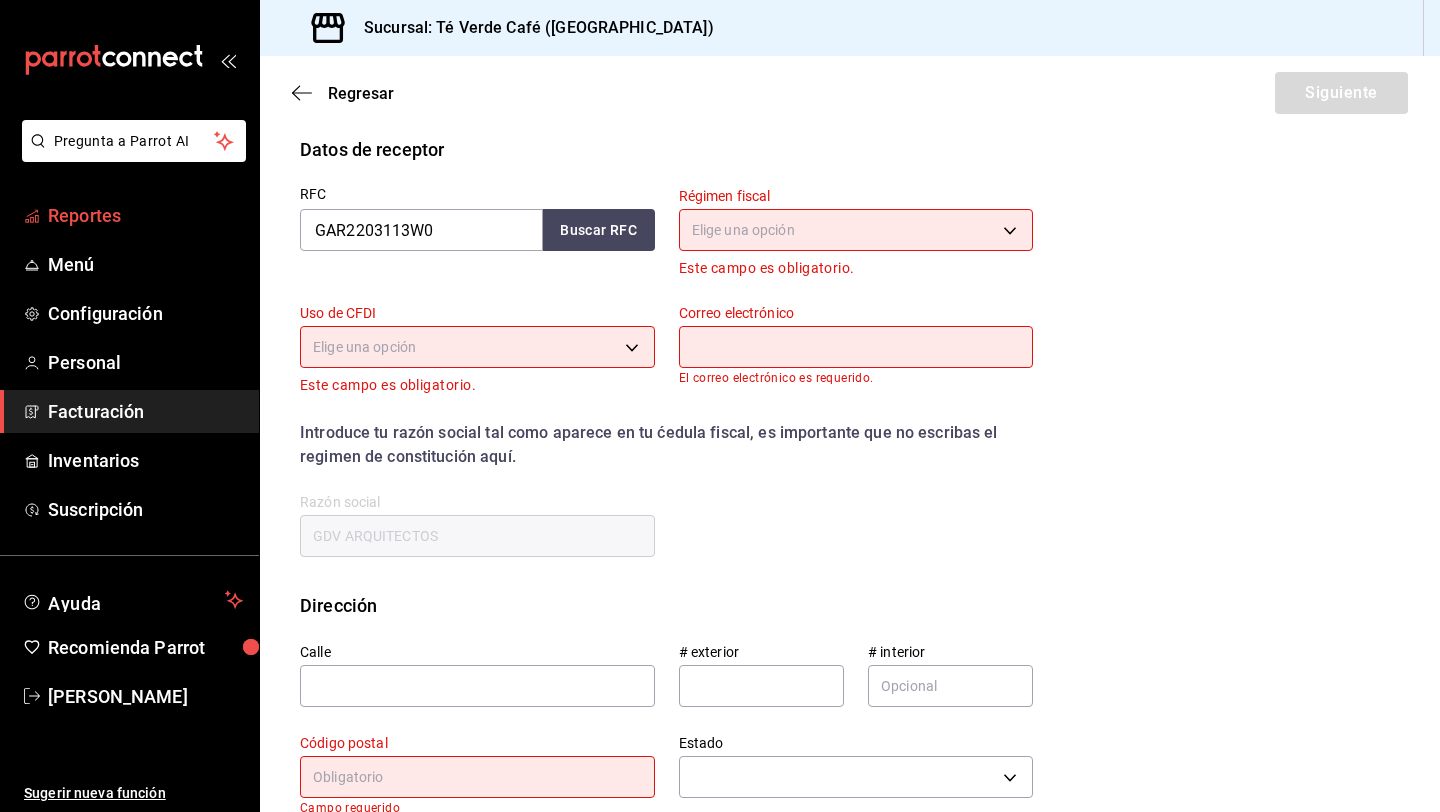 click on "Reportes" at bounding box center [145, 215] 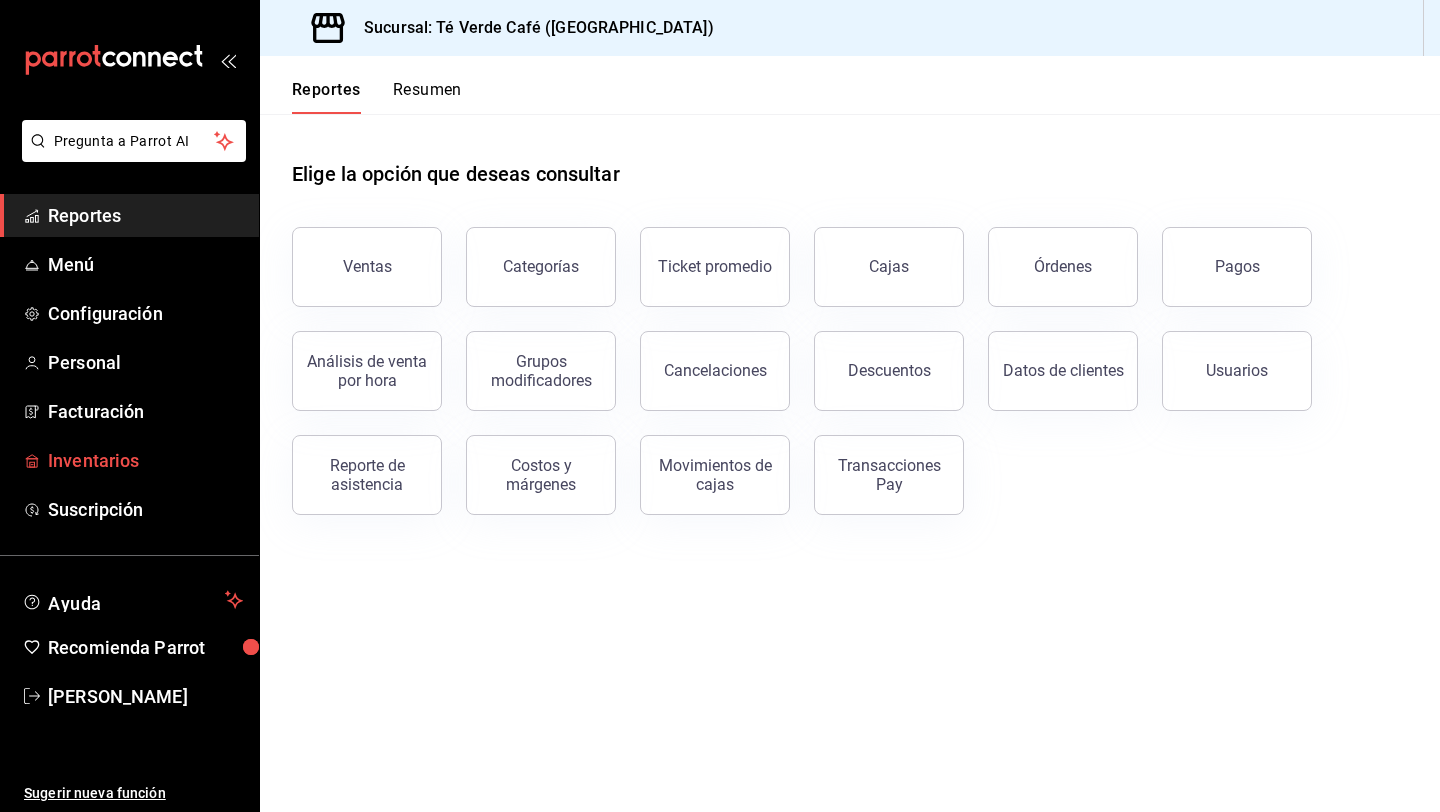 click on "Inventarios" at bounding box center [145, 460] 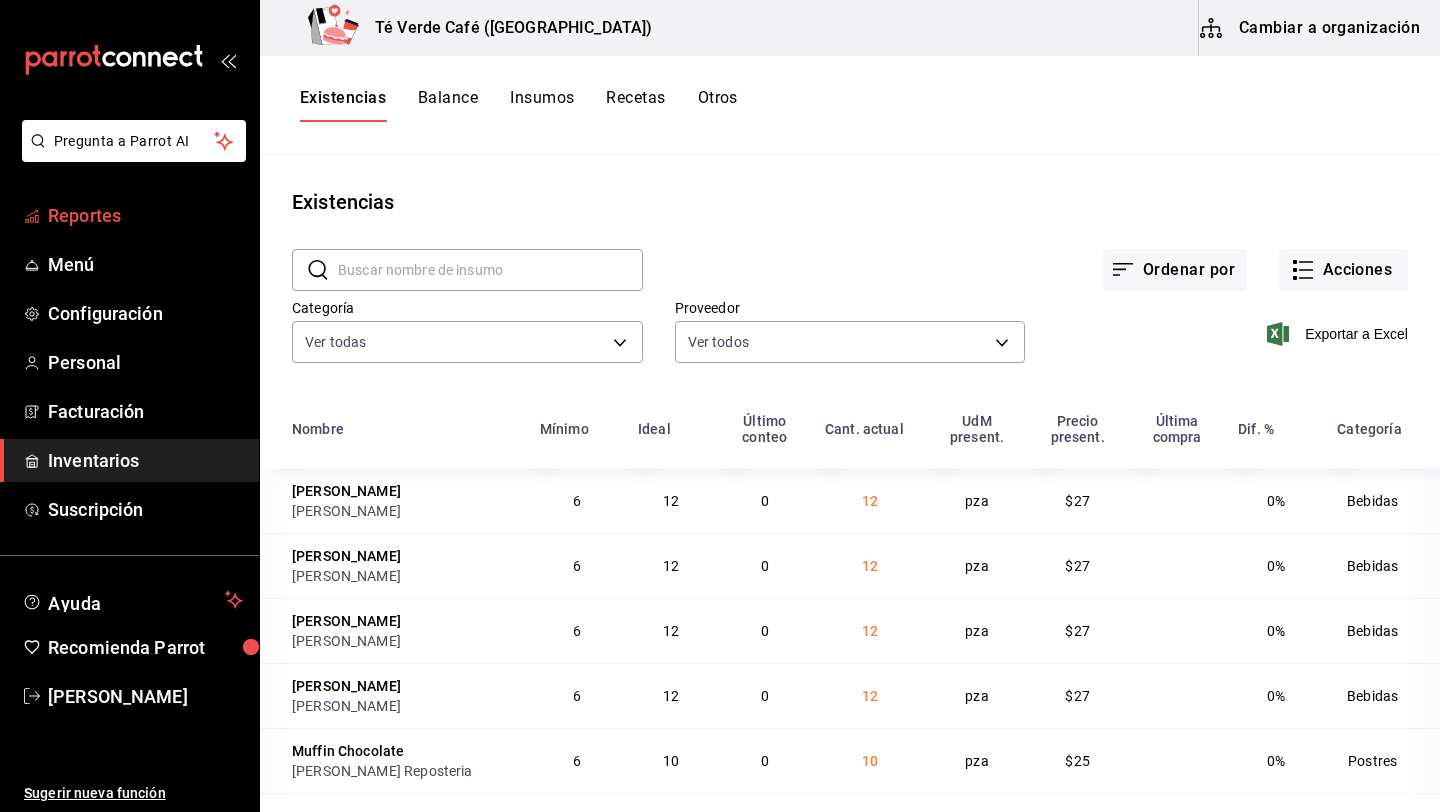 click on "Reportes" at bounding box center (145, 215) 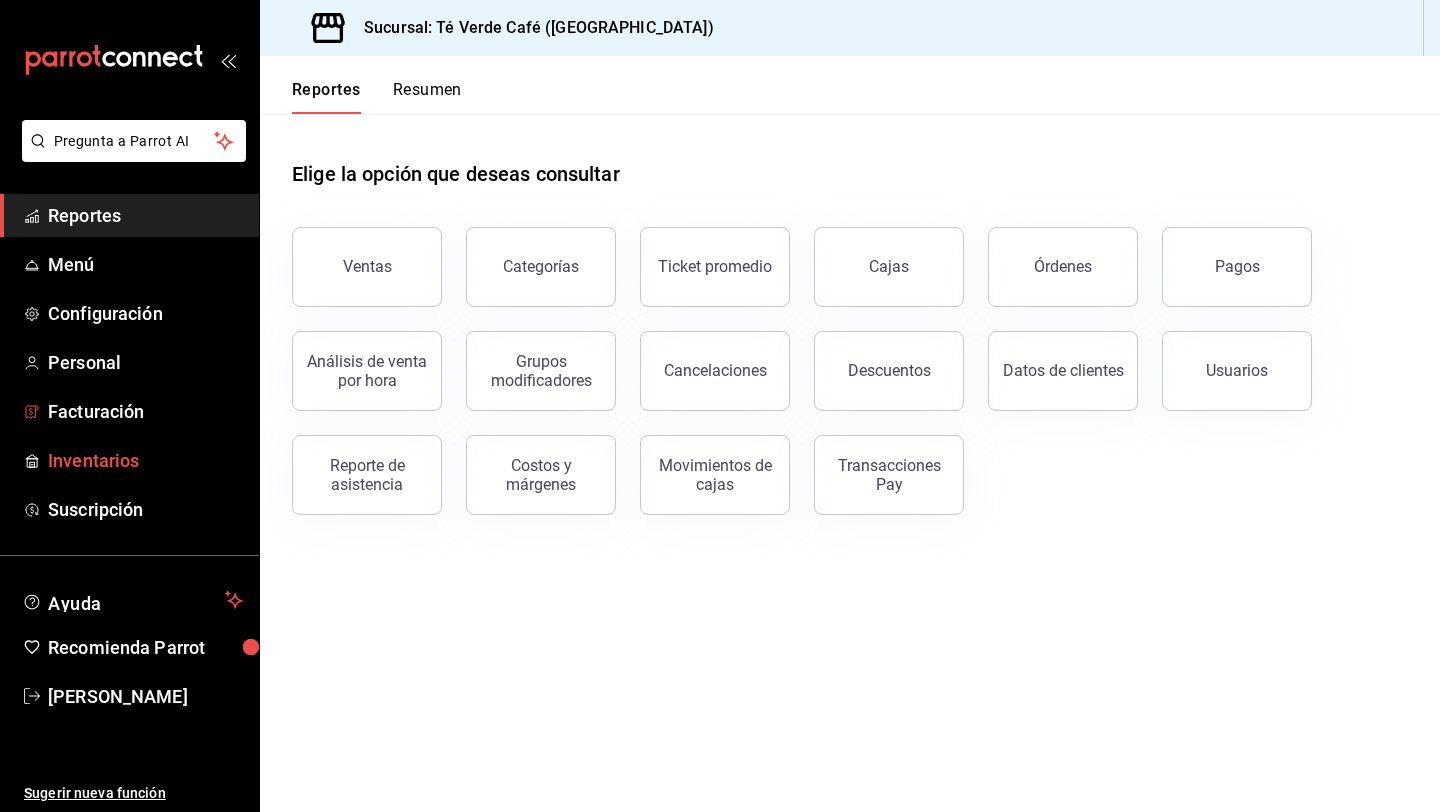 click on "Inventarios" at bounding box center [145, 460] 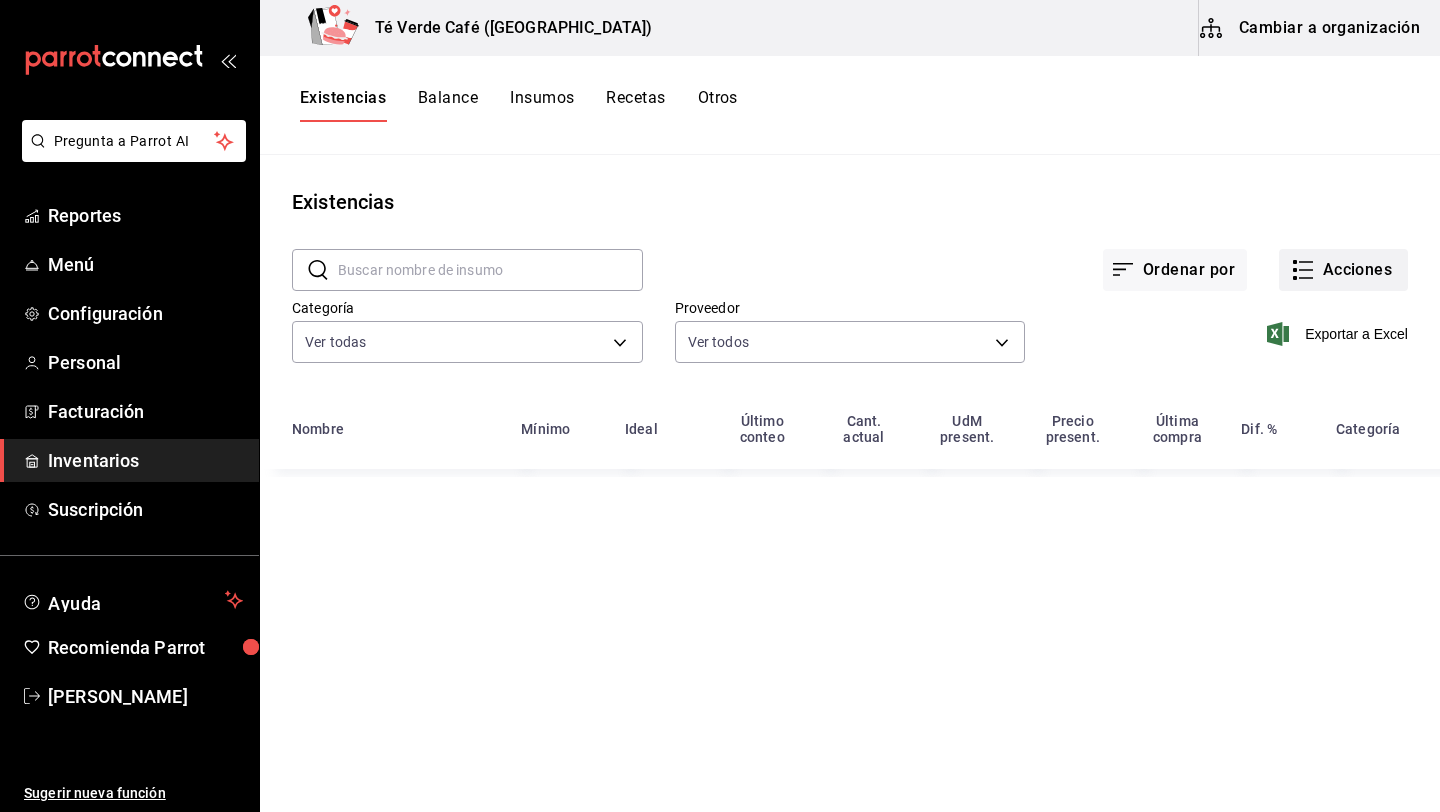 click on "Acciones" at bounding box center [1343, 270] 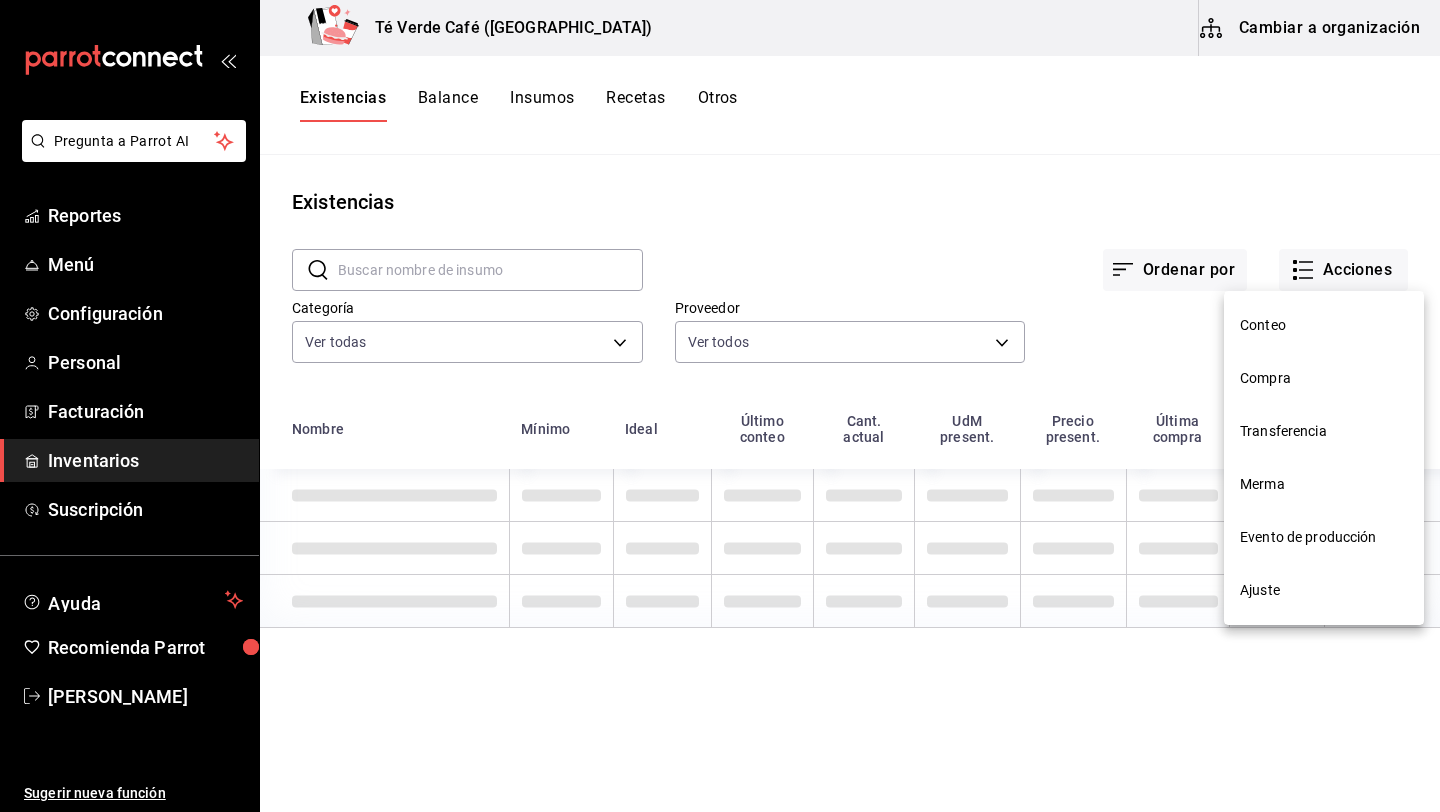 click on "Compra" at bounding box center [1324, 378] 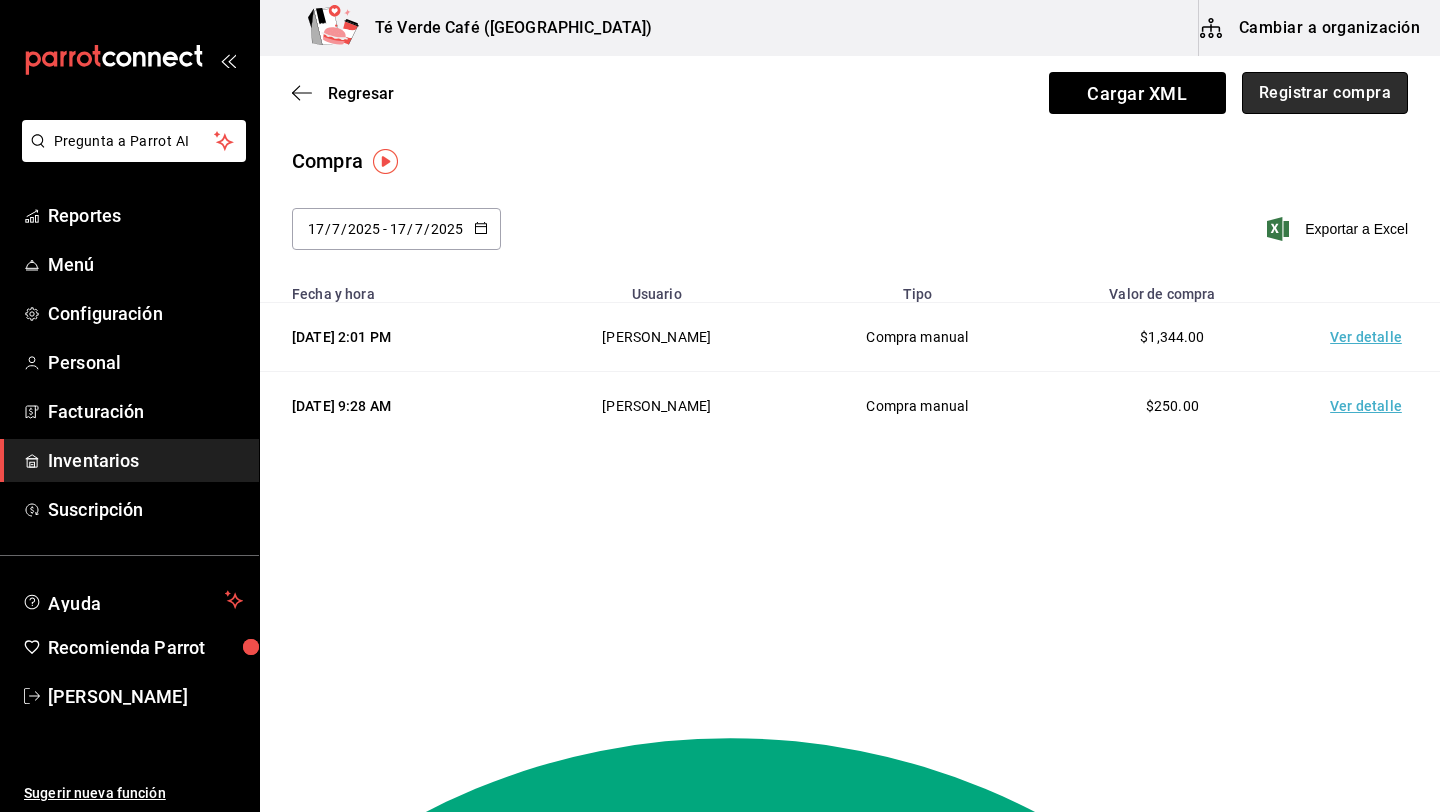 click on "Registrar compra" at bounding box center [1325, 93] 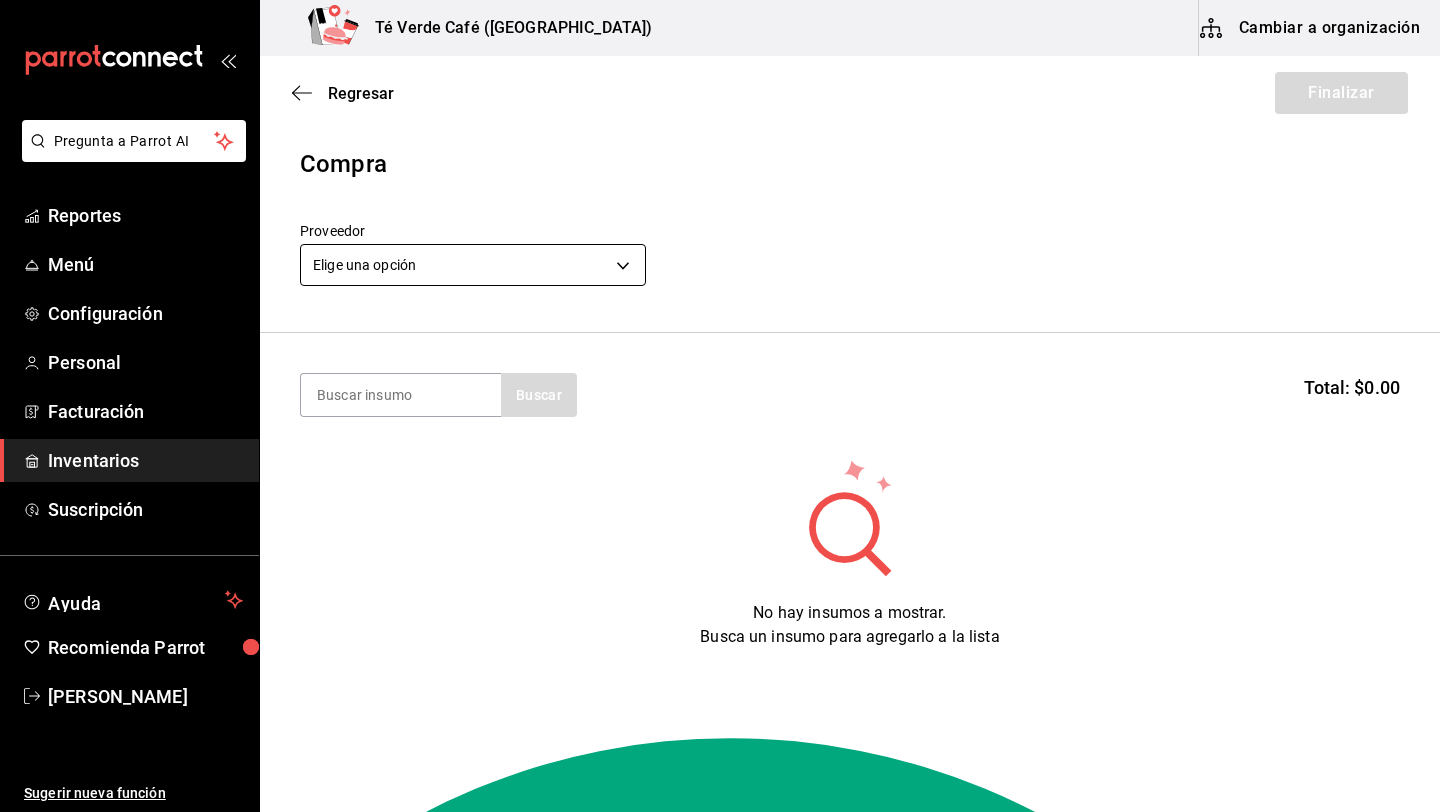 click on "Pregunta a Parrot AI Reportes   Menú   Configuración   Personal   Facturación   Inventarios   Suscripción   Ayuda Recomienda Parrot   Iván Hernández   Sugerir nueva función   Té Verde Café (Puebla) Cambiar a organización Regresar Finalizar Compra Proveedor Elige una opción default Buscar Total: $0.00 No hay insumos a mostrar. Busca un insumo para agregarlo a la lista GANA 1 MES GRATIS EN TU SUSCRIPCIÓN AQUÍ ¿Recuerdas cómo empezó tu restaurante?
Hoy puedes ayudar a un colega a tener el mismo cambio que tú viviste.
Recomienda Parrot directamente desde tu Portal Administrador.
Es fácil y rápido.
🎁 Por cada restaurante que se una, ganas 1 mes gratis. Ver video tutorial Ir a video Pregunta a Parrot AI Reportes   Menú   Configuración   Personal   Facturación   Inventarios   Suscripción   Ayuda Recomienda Parrot   Iván Hernández   Sugerir nueva función   Editar Eliminar Visitar centro de ayuda (81) 2046 6363 soporte@parrotsoftware.io Visitar centro de ayuda (81) 2046 6363" at bounding box center (720, 349) 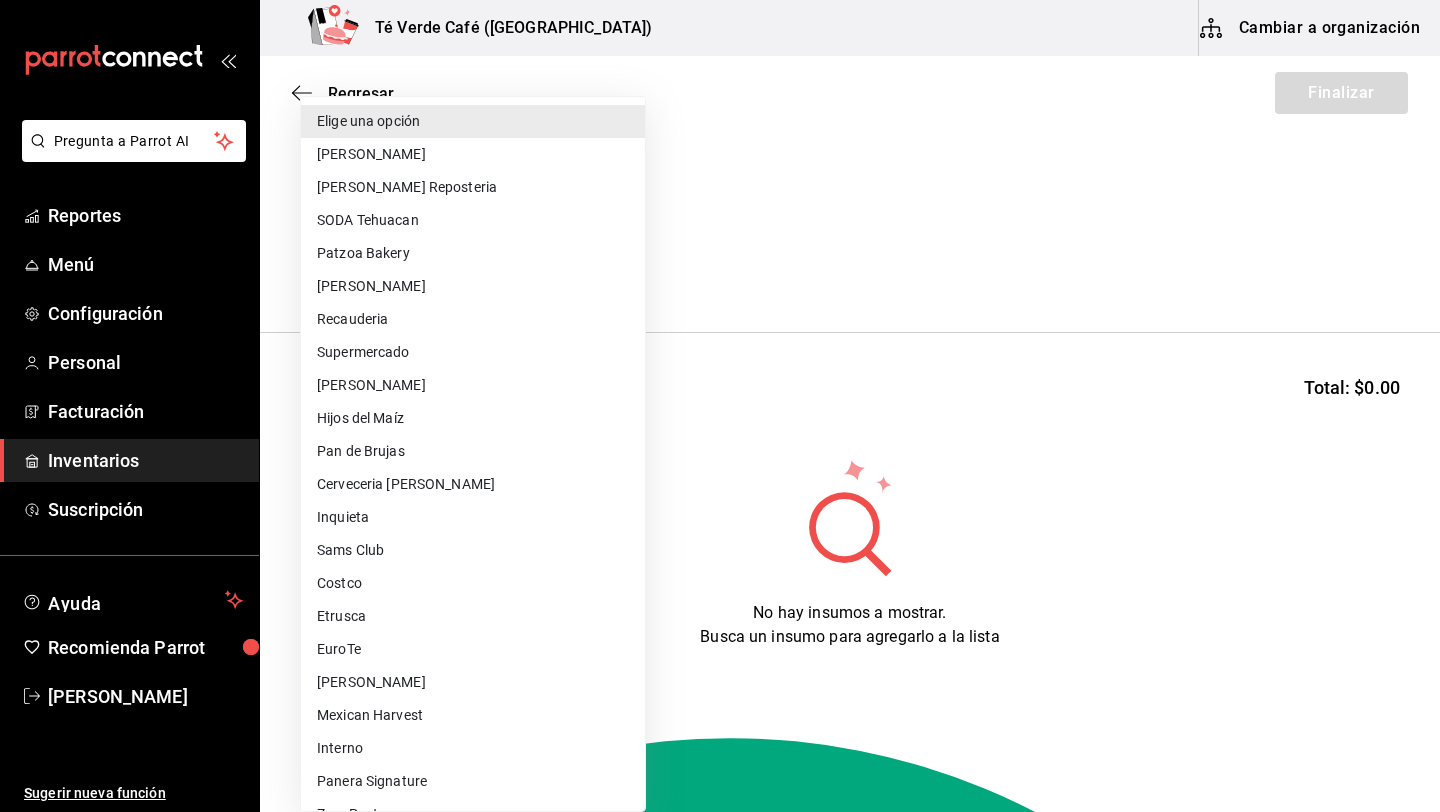type 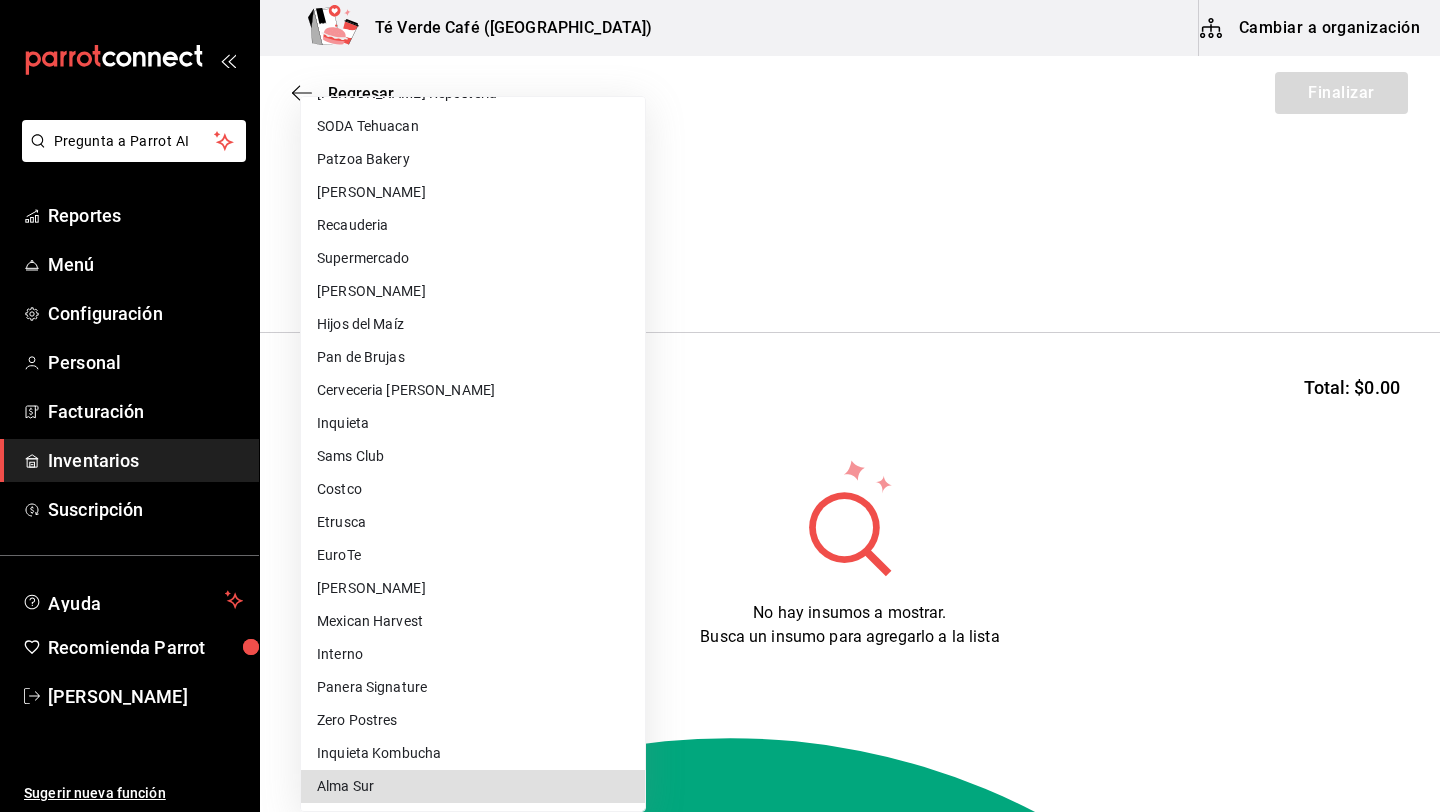 click on "Alma Sur" at bounding box center [473, 786] 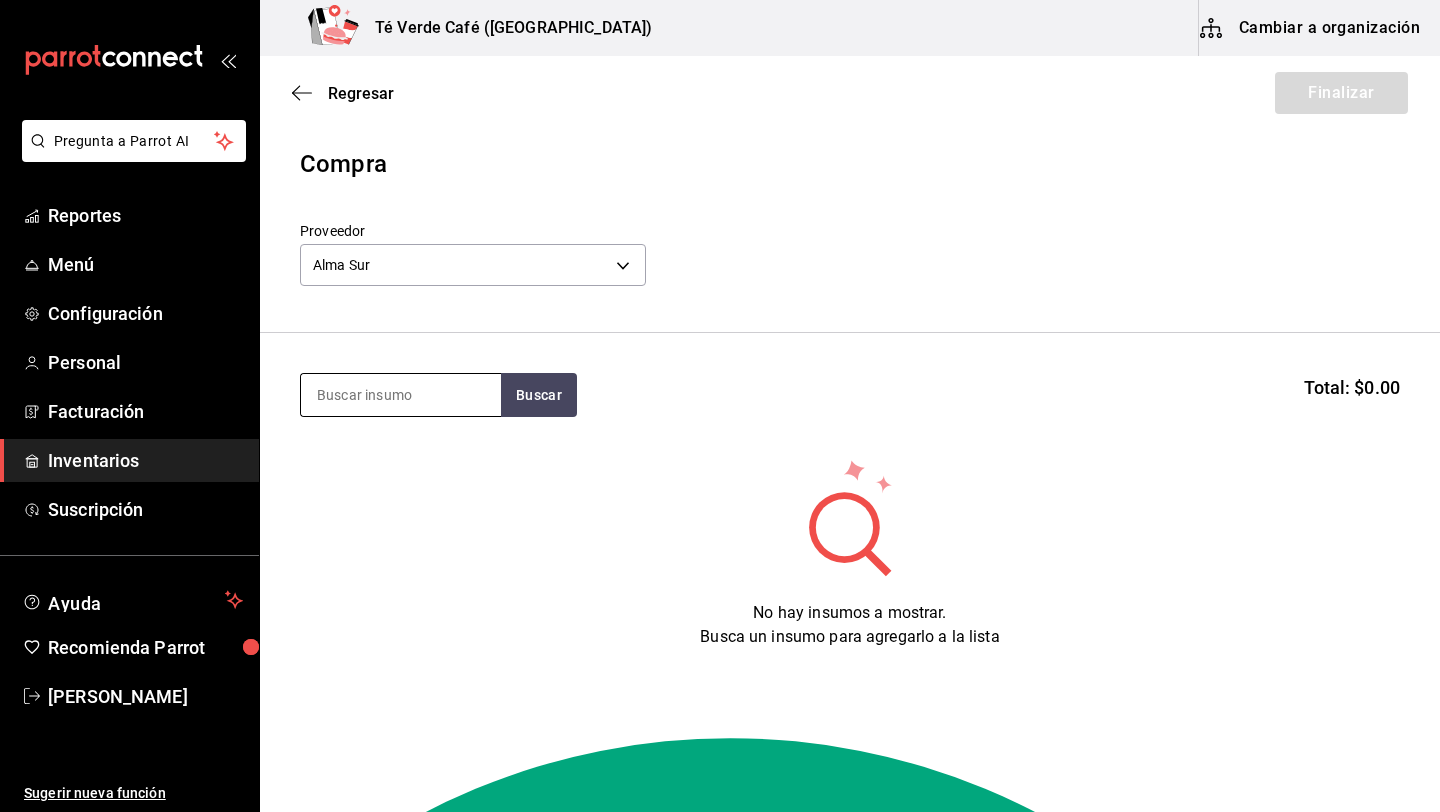 click at bounding box center (401, 395) 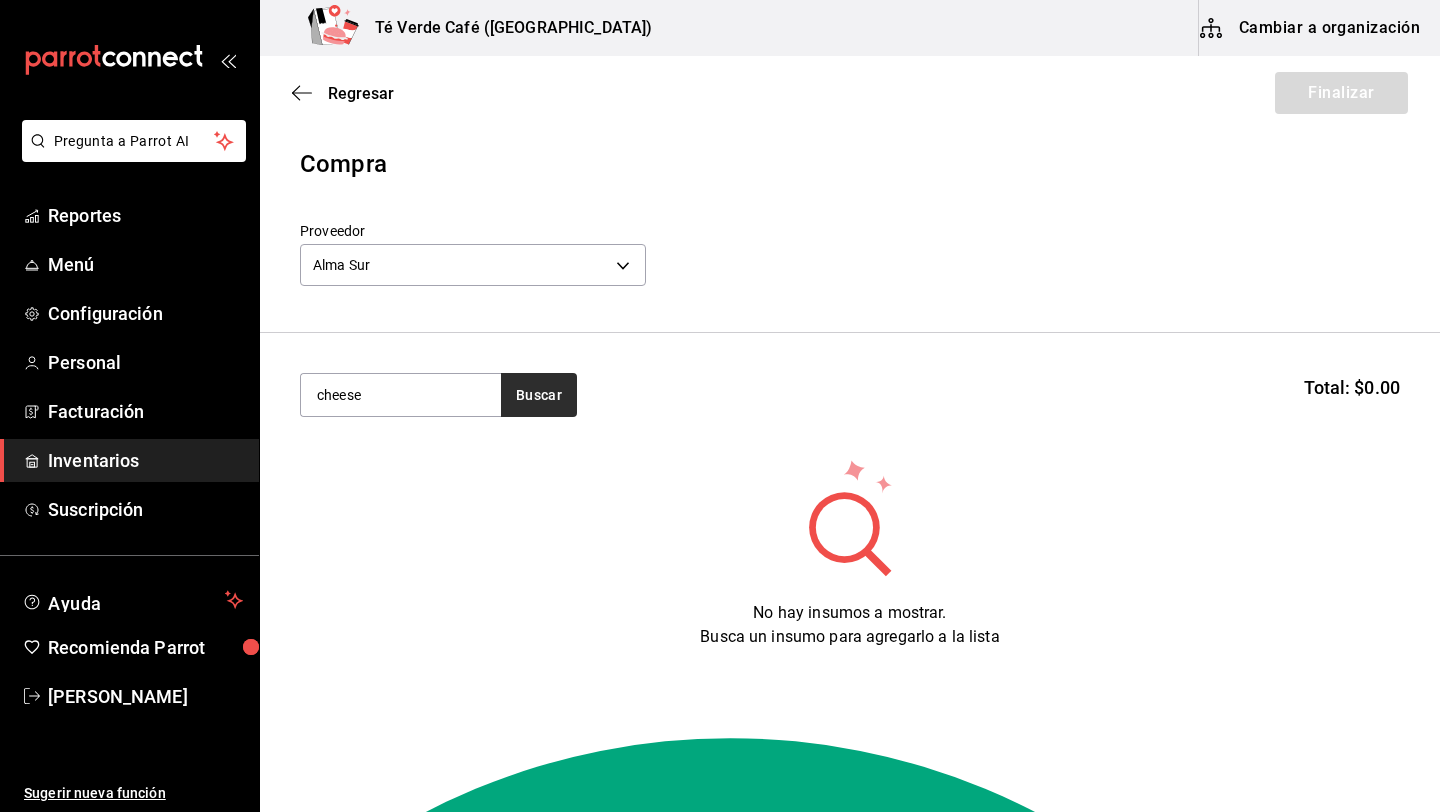 type on "cheese" 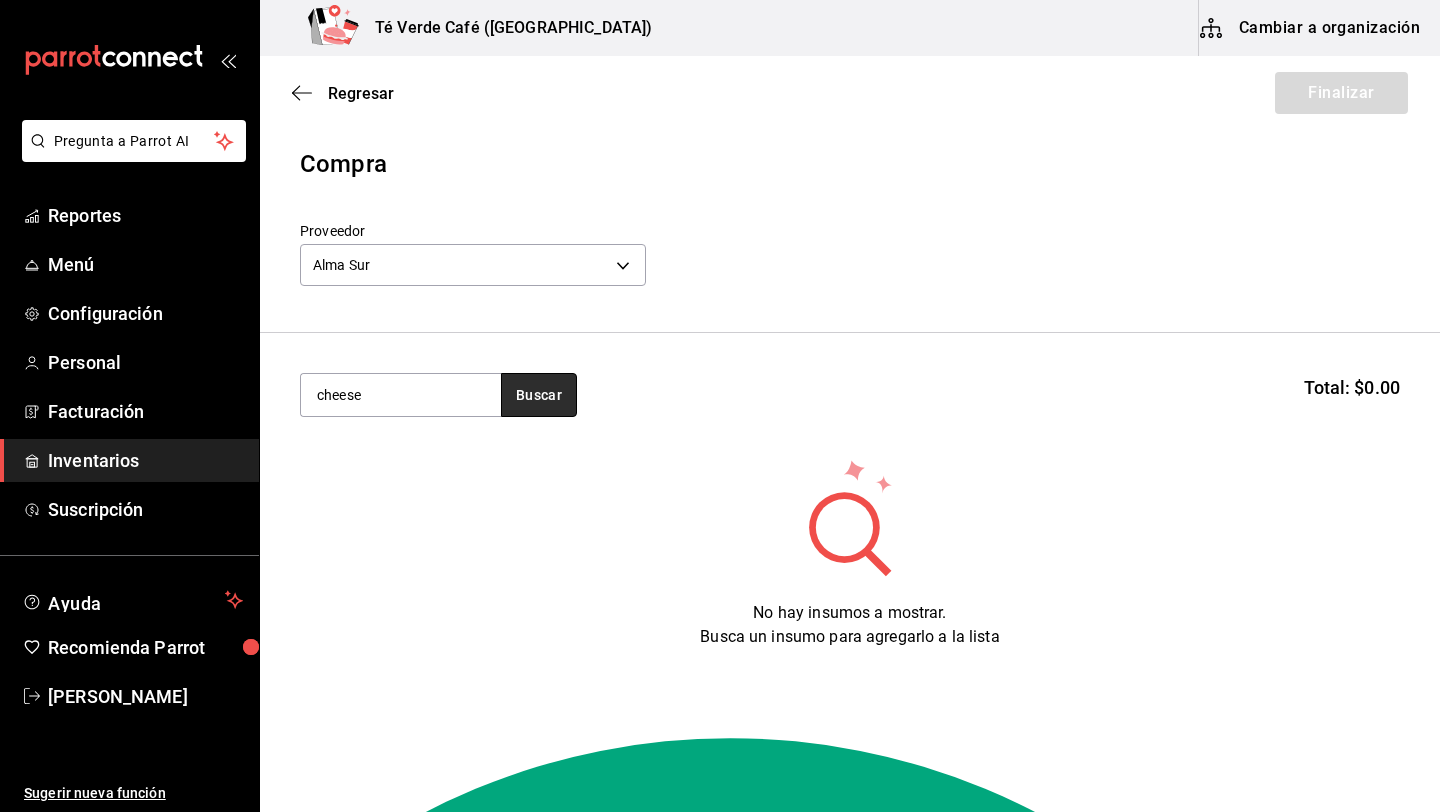 click on "Buscar" at bounding box center (539, 395) 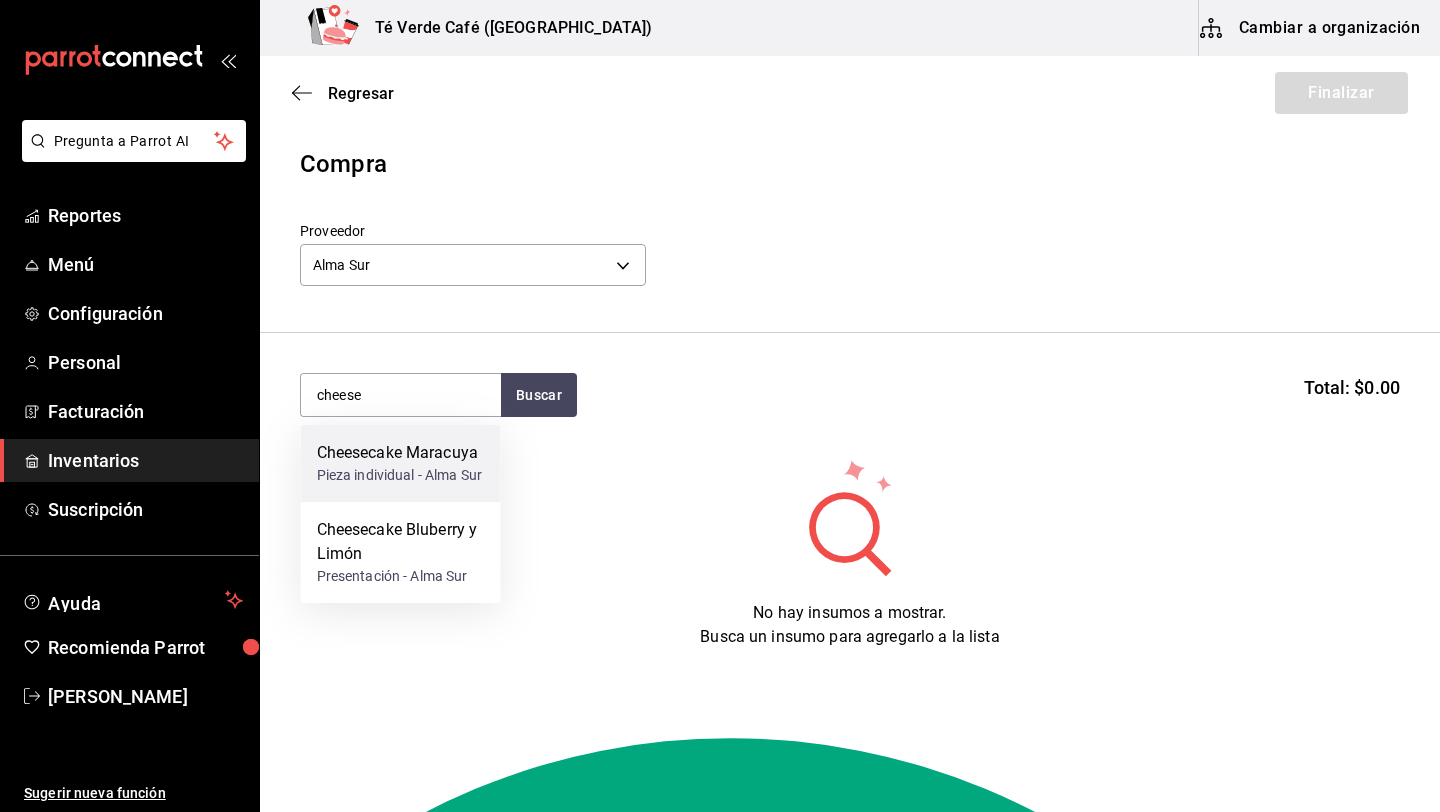 click on "Cheesecake Maracuya" at bounding box center (400, 453) 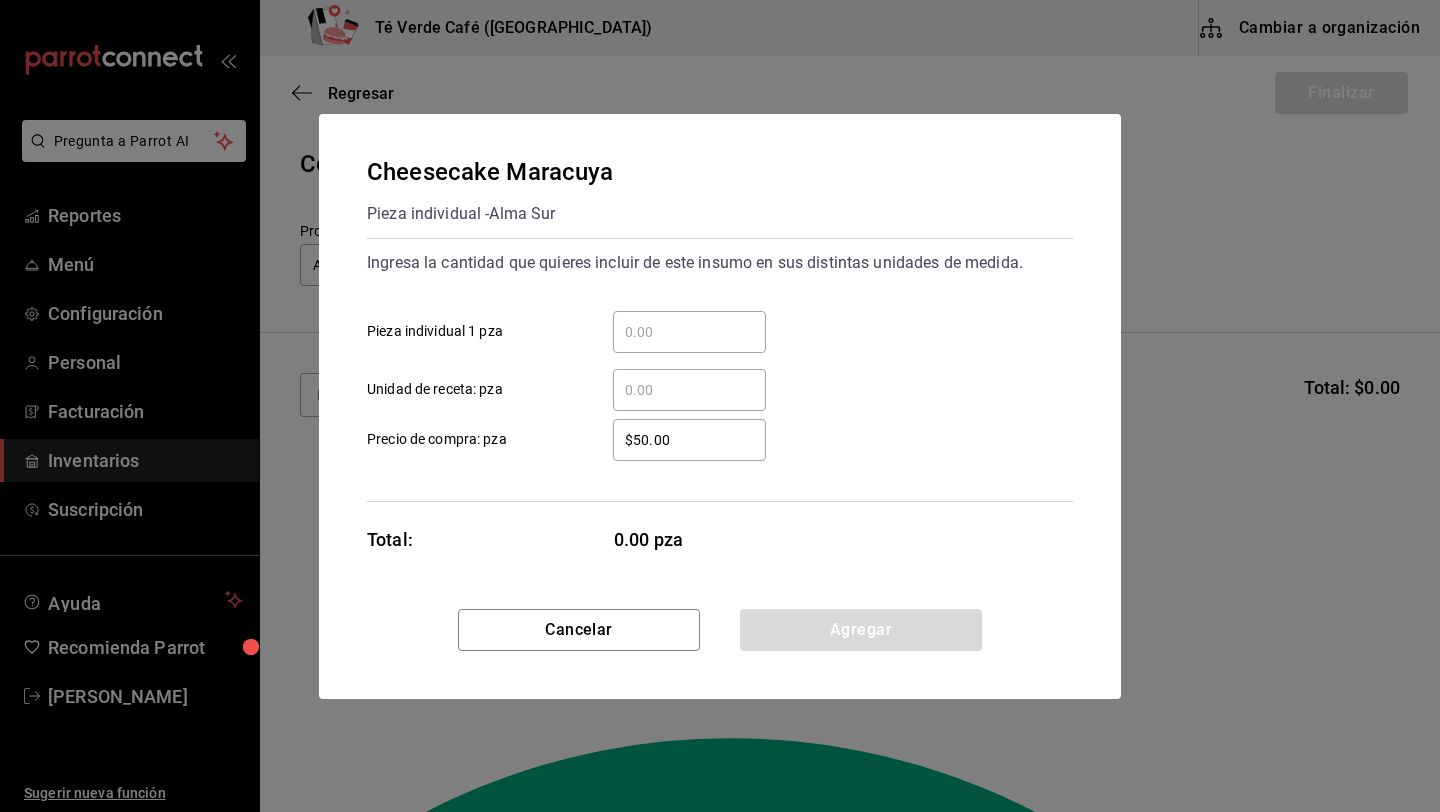 click on "​ Pieza individual 1 pza" at bounding box center (689, 332) 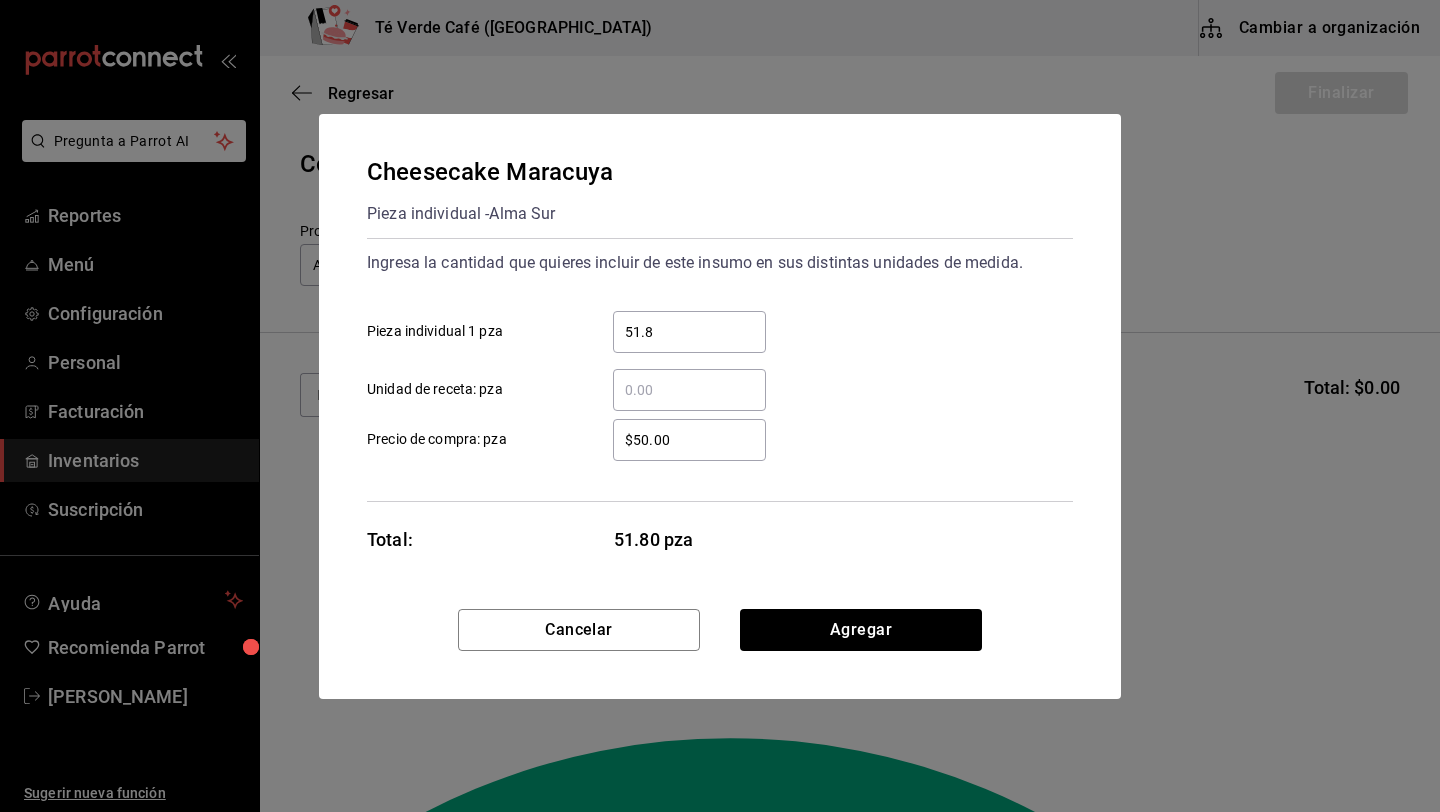 type on "51.81" 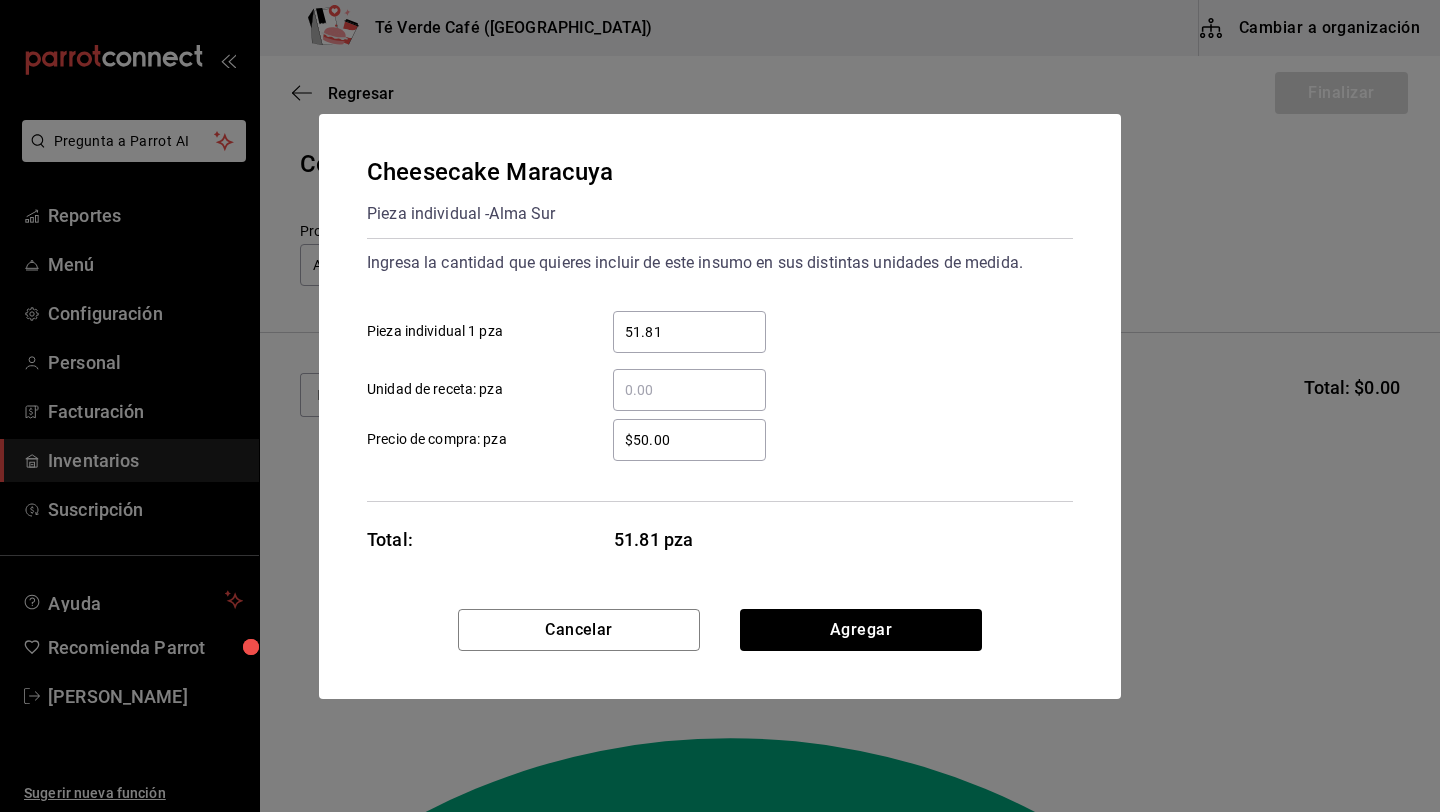 click on "51.81" at bounding box center [689, 332] 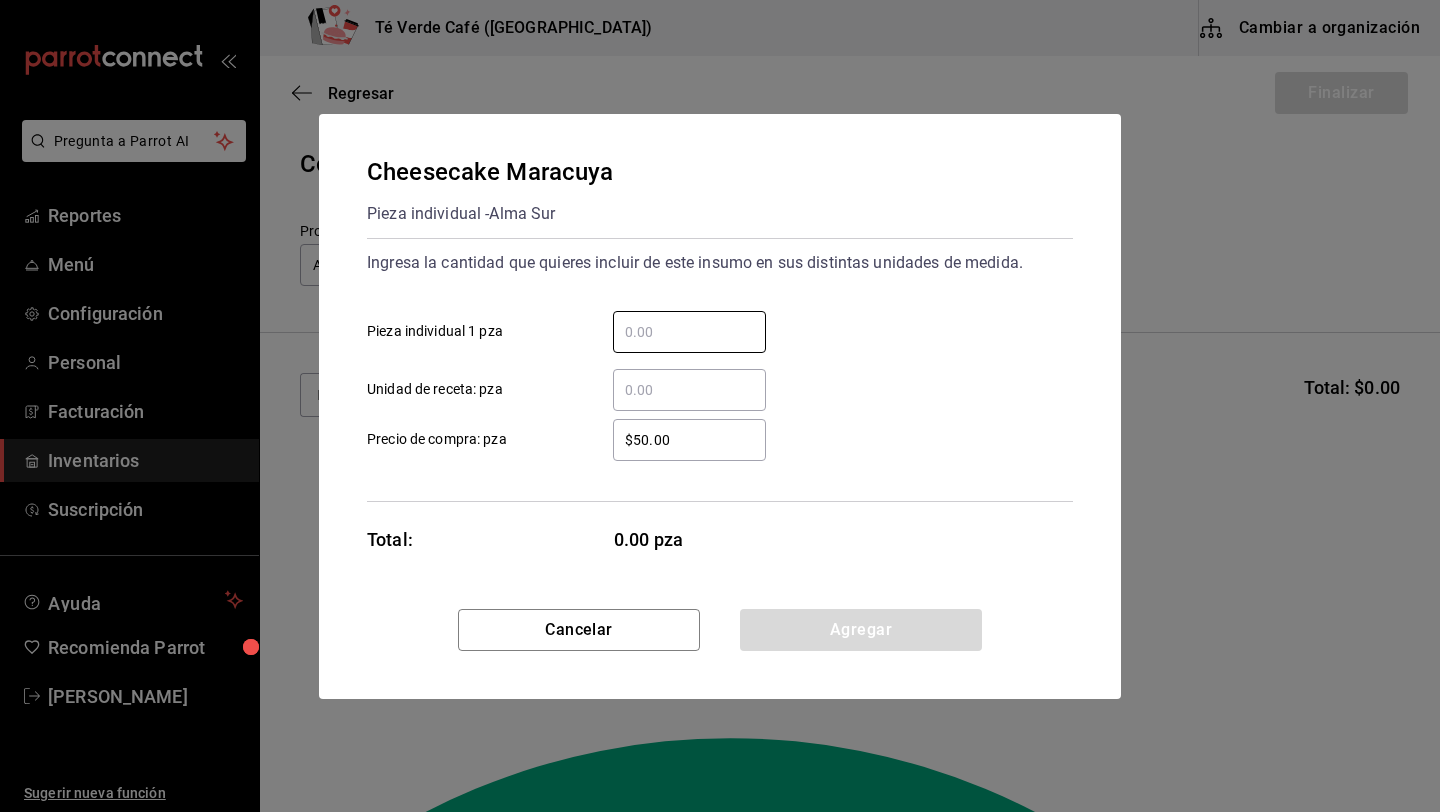 click on "$50.00" at bounding box center (689, 440) 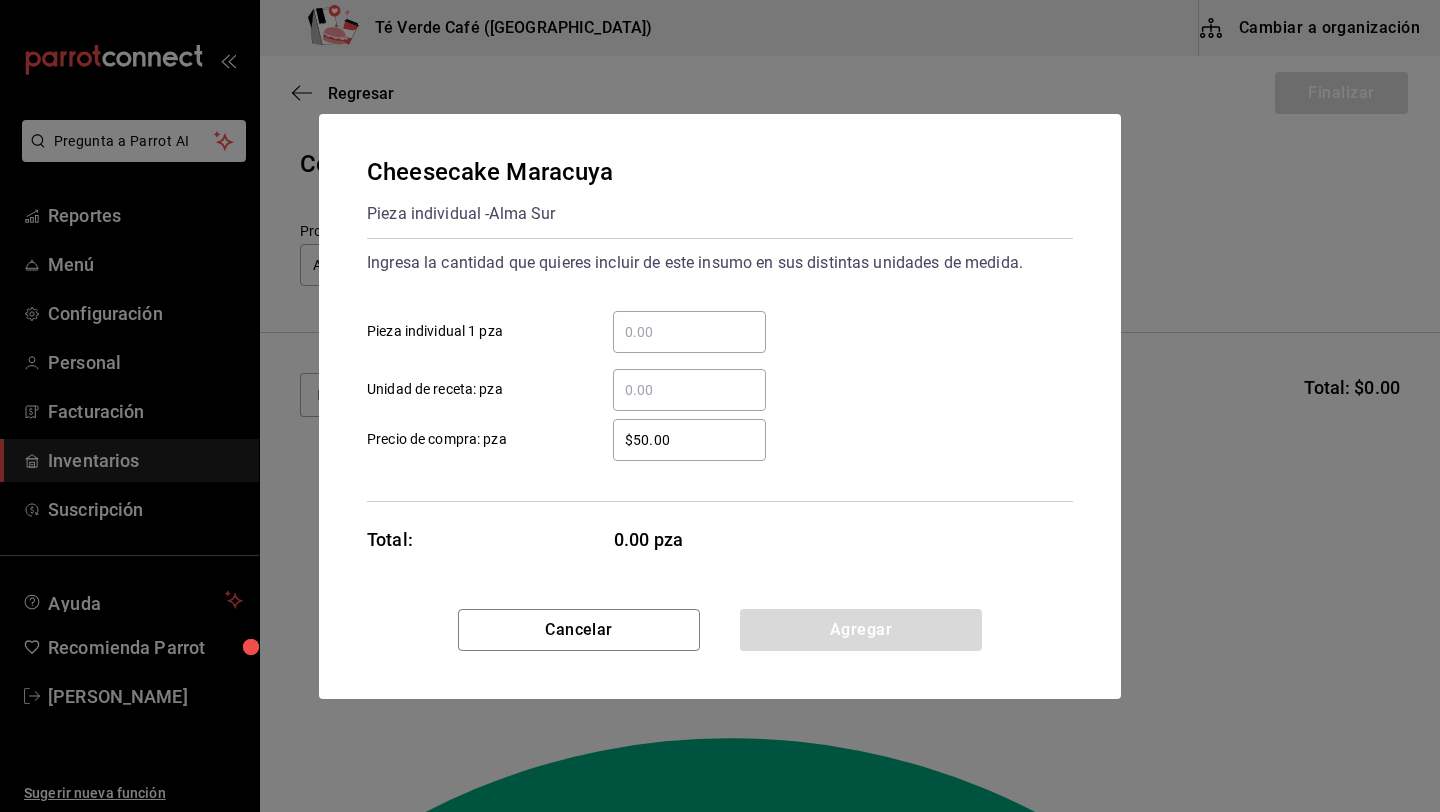 paste on "1.81" 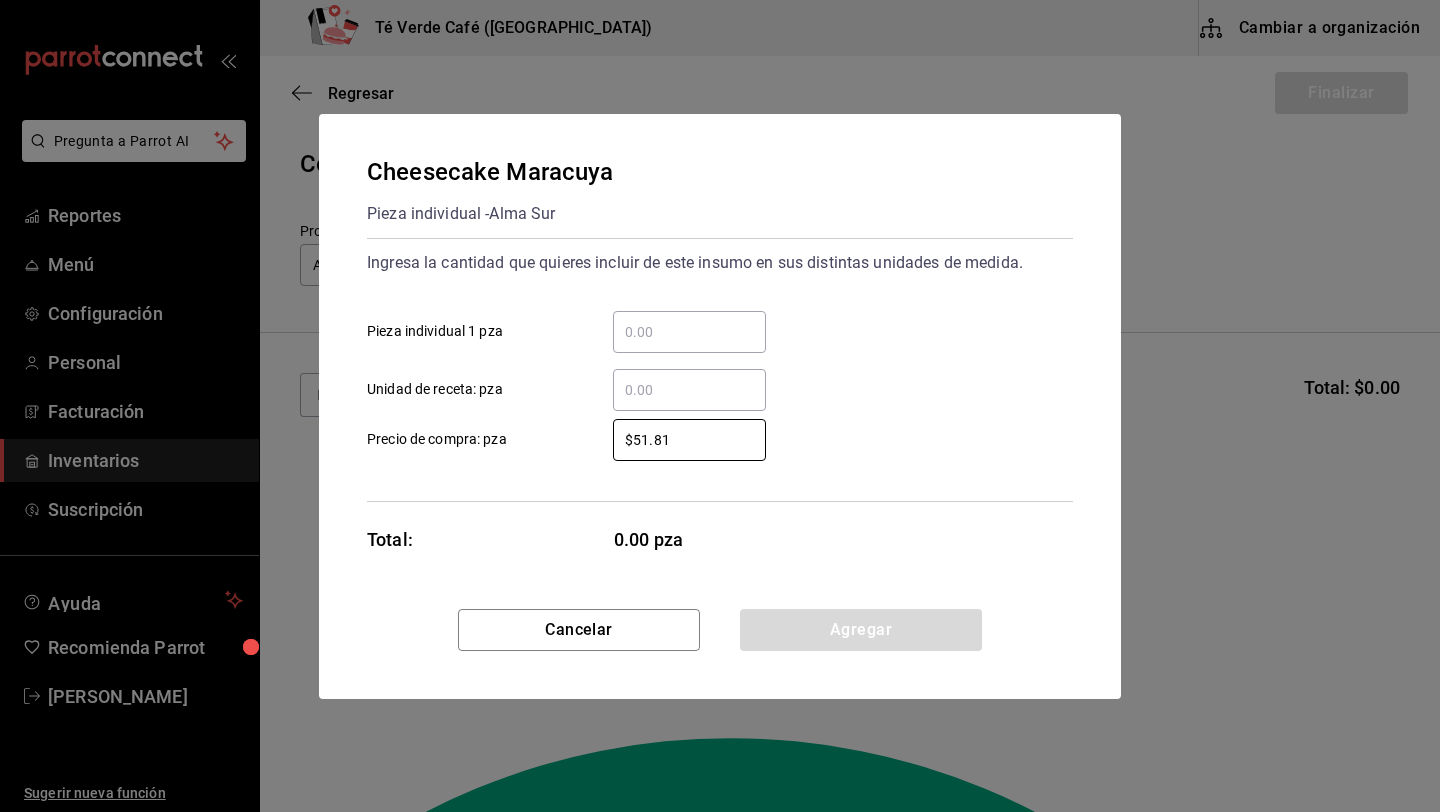 type on "$51.81" 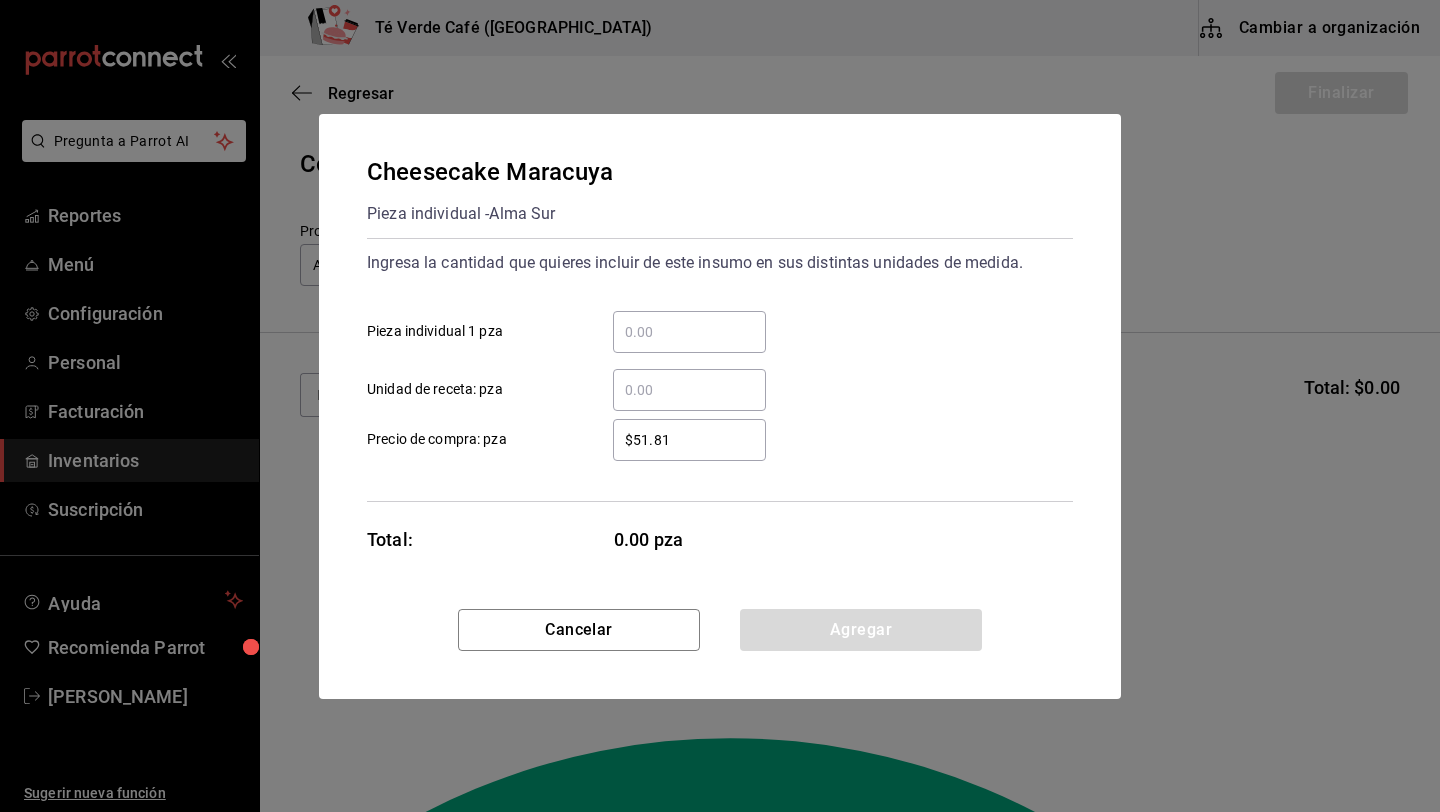 click on "​ Pieza individual 1 pza" at bounding box center [689, 332] 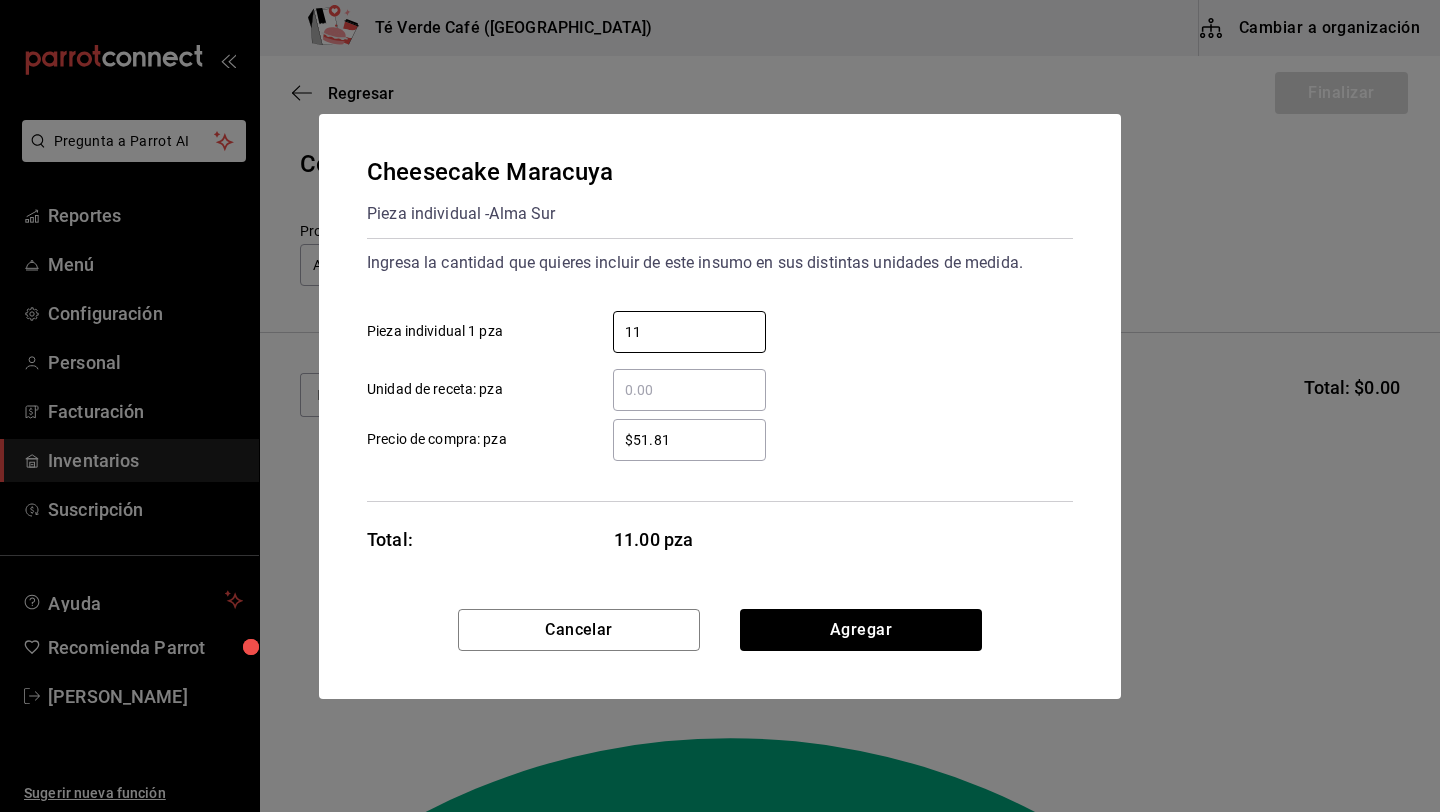type on "11" 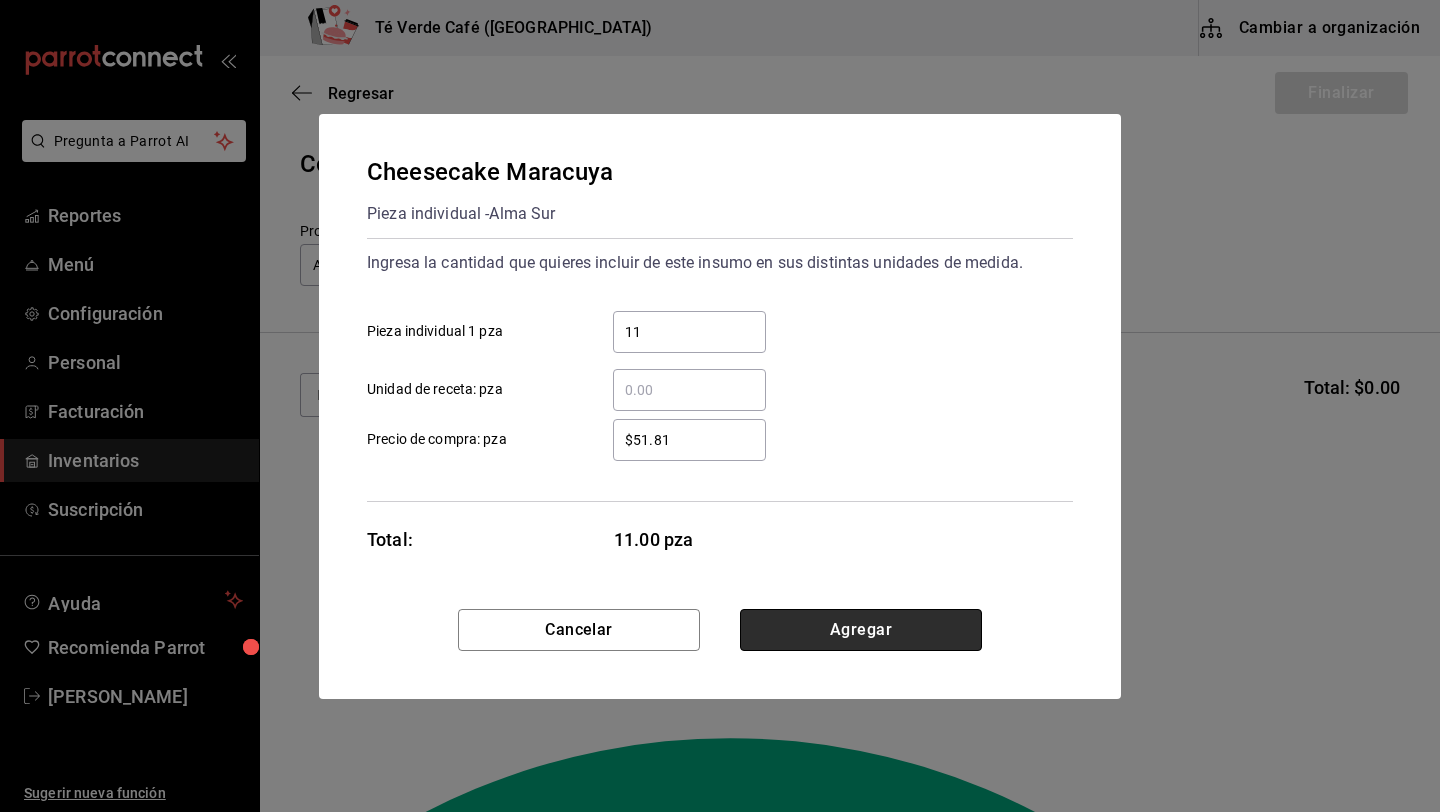 click on "Agregar" at bounding box center [861, 630] 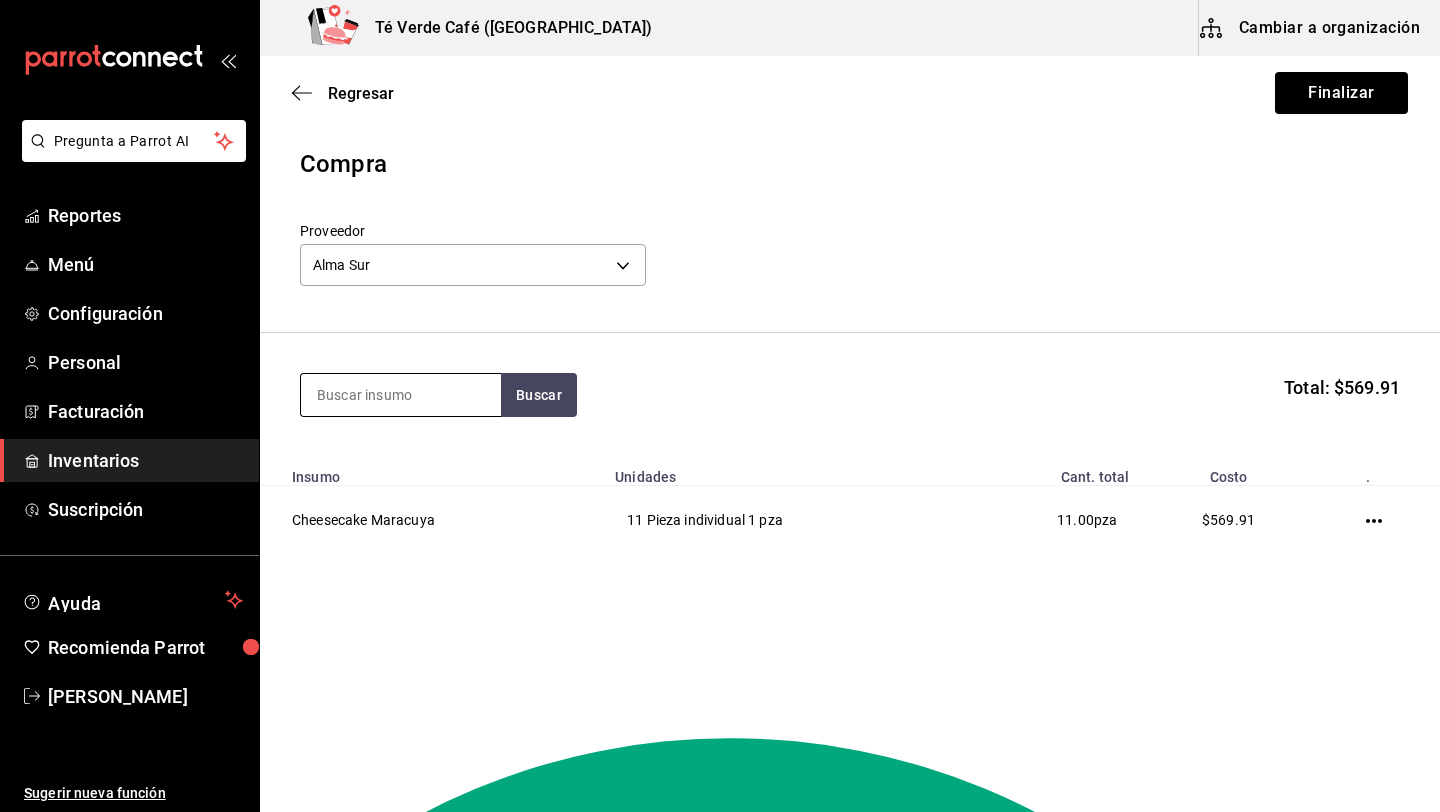 click at bounding box center (401, 395) 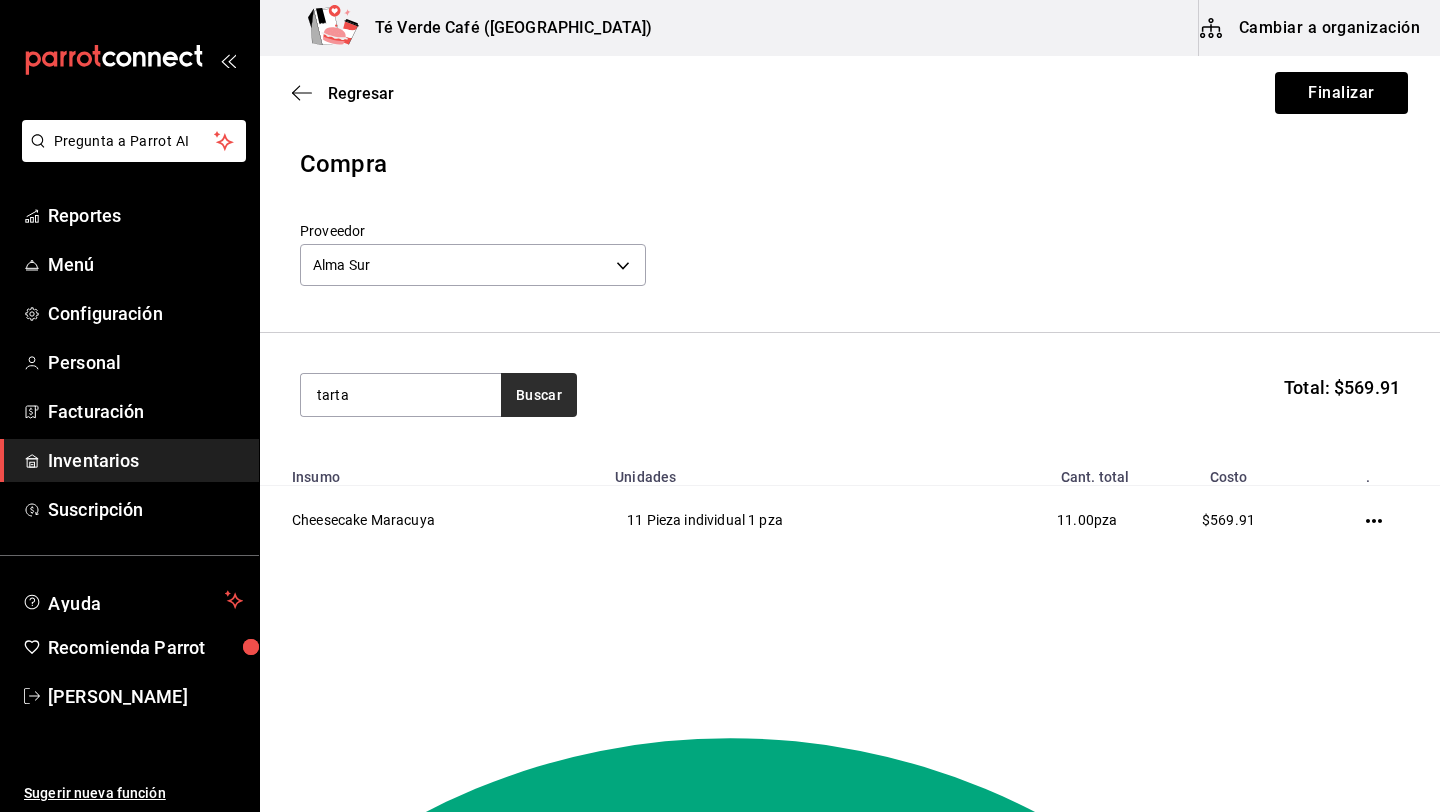 type on "tarta" 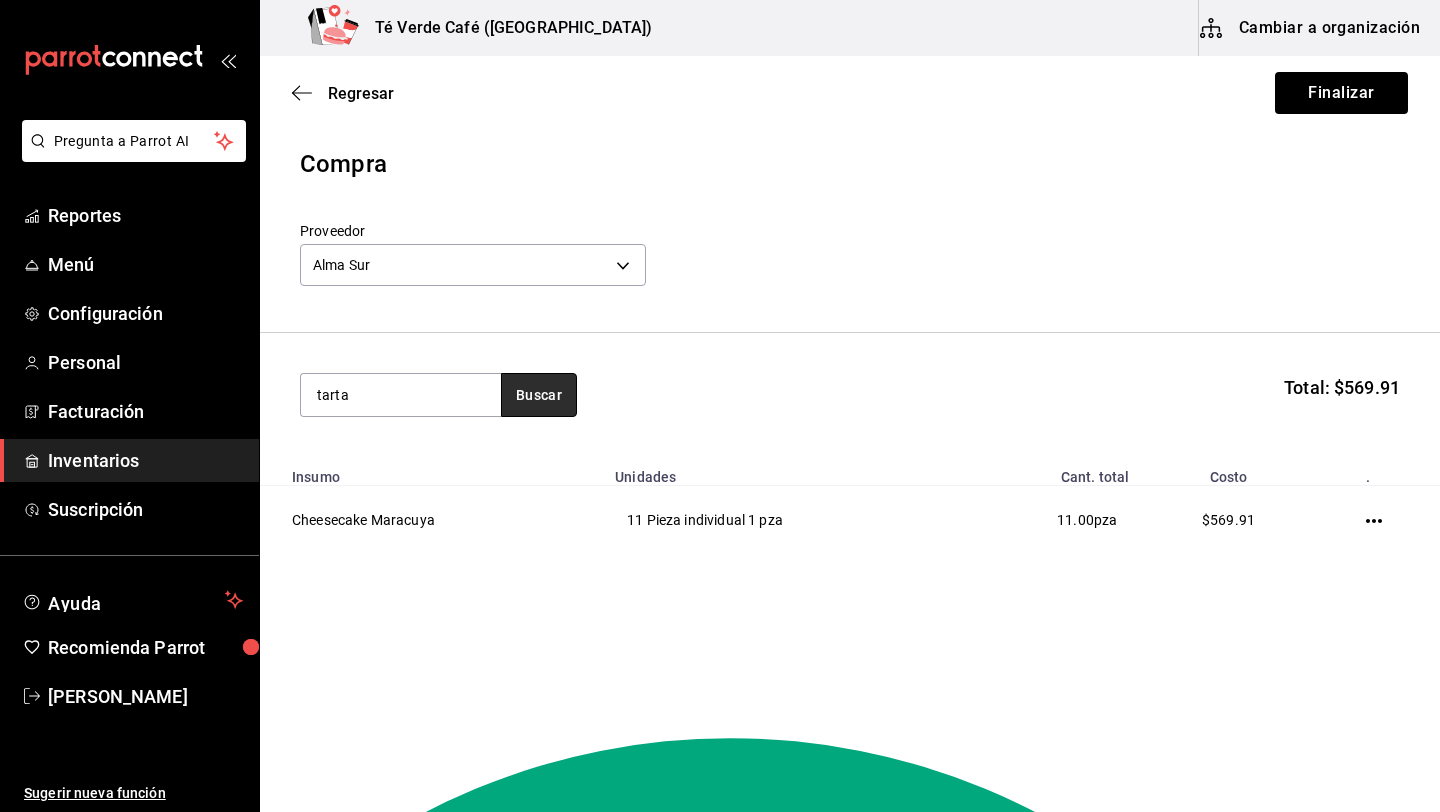click on "Buscar" at bounding box center (539, 395) 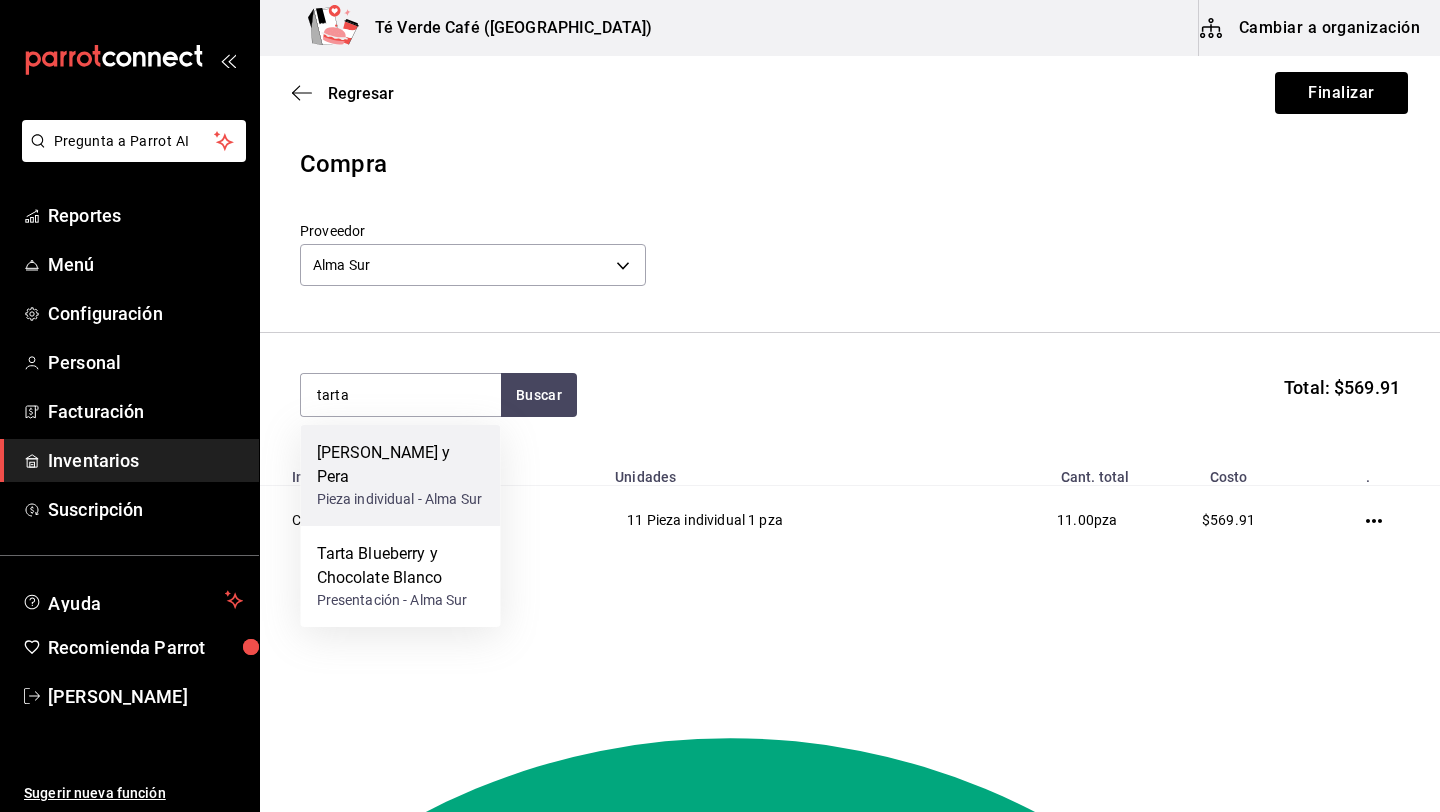 click on "Pieza individual - Alma Sur" at bounding box center [401, 499] 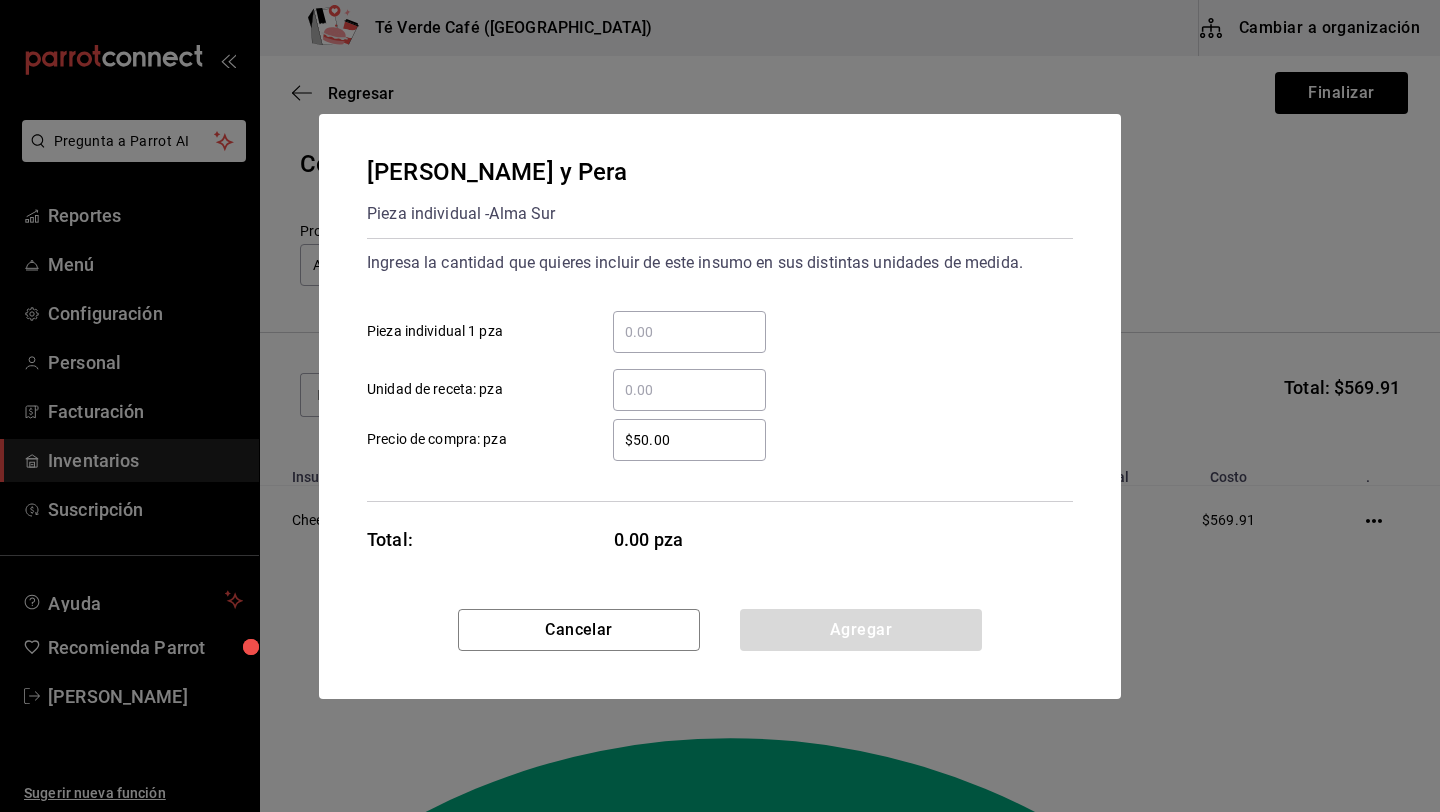 click on "​ Pieza individual 1 pza" at bounding box center [689, 332] 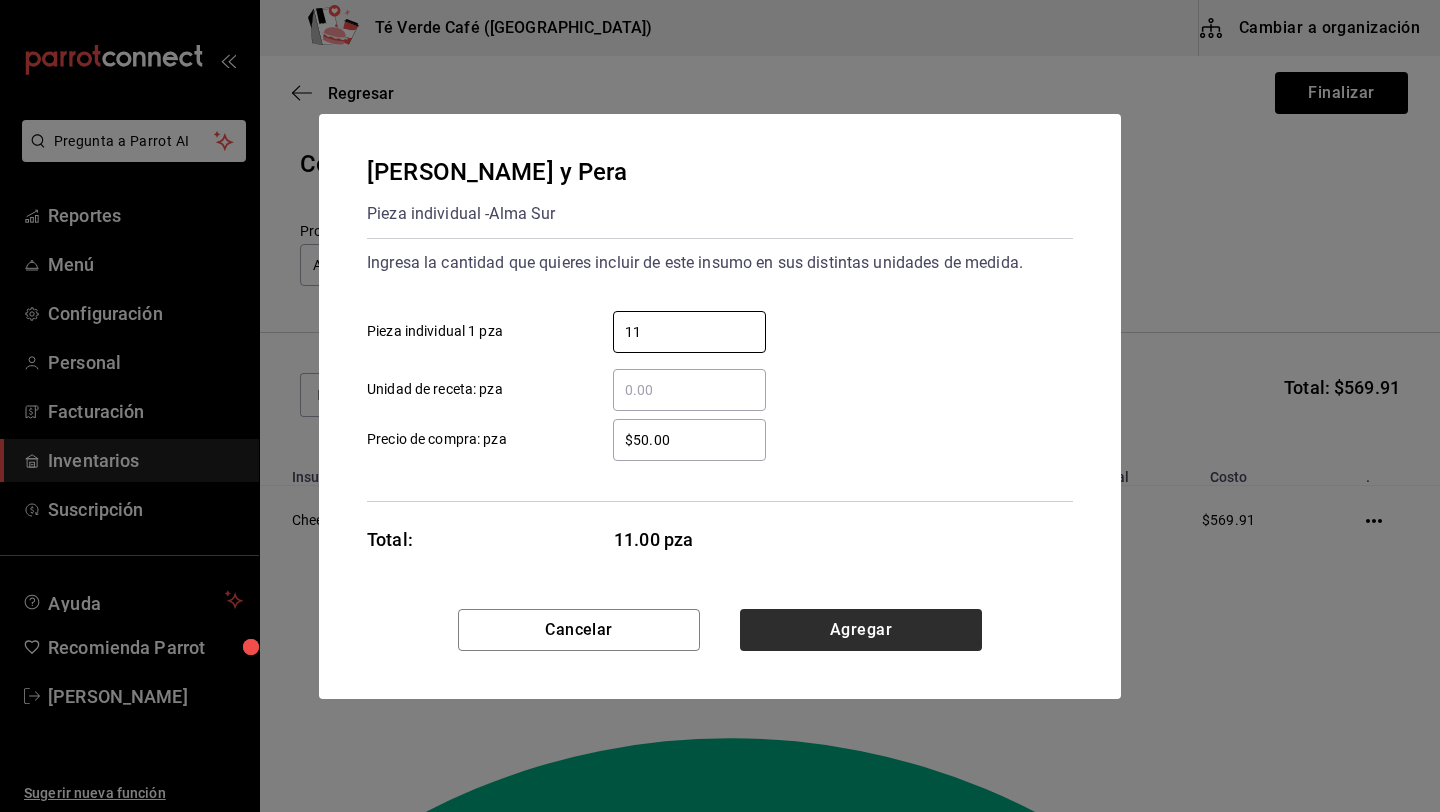 type on "11" 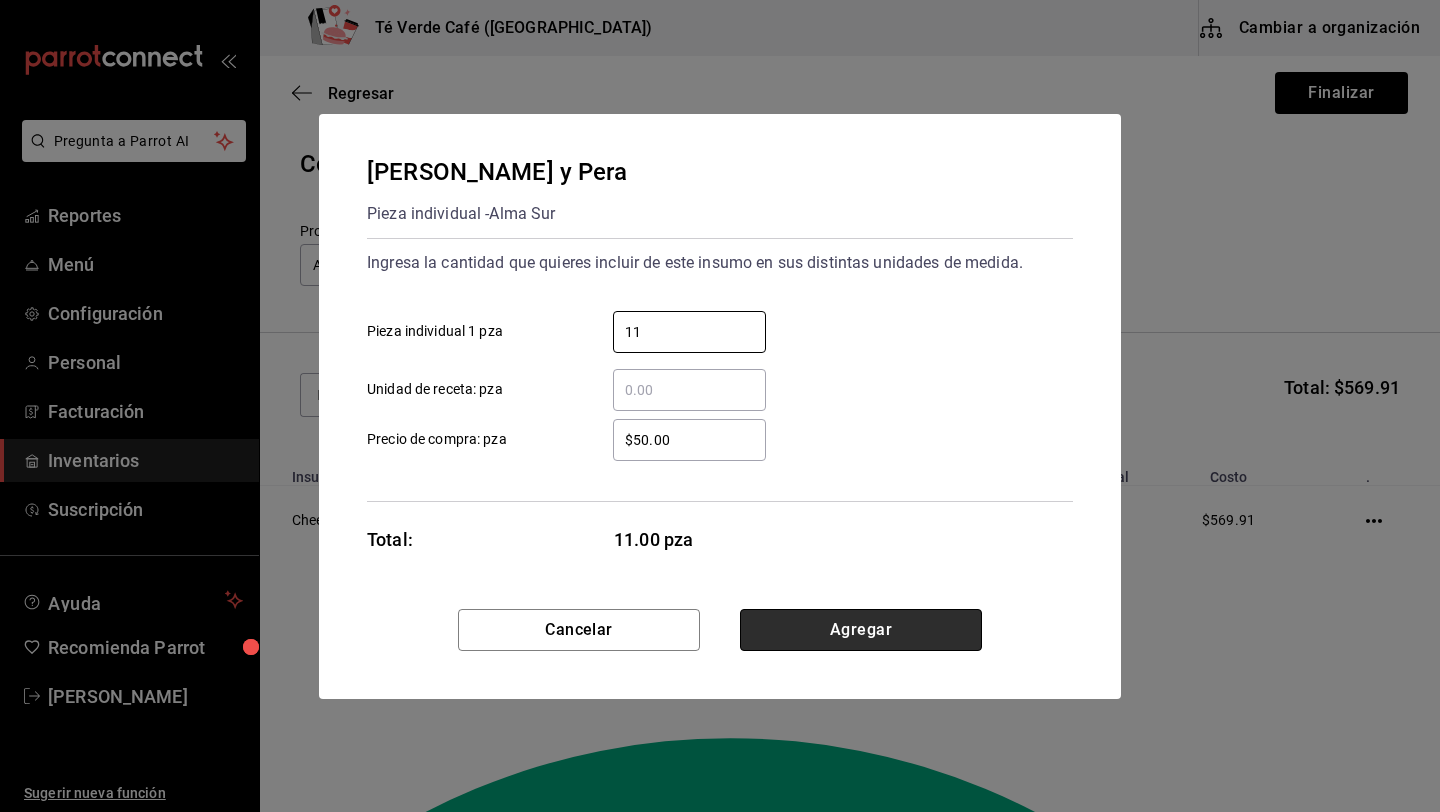 click on "Agregar" at bounding box center [861, 630] 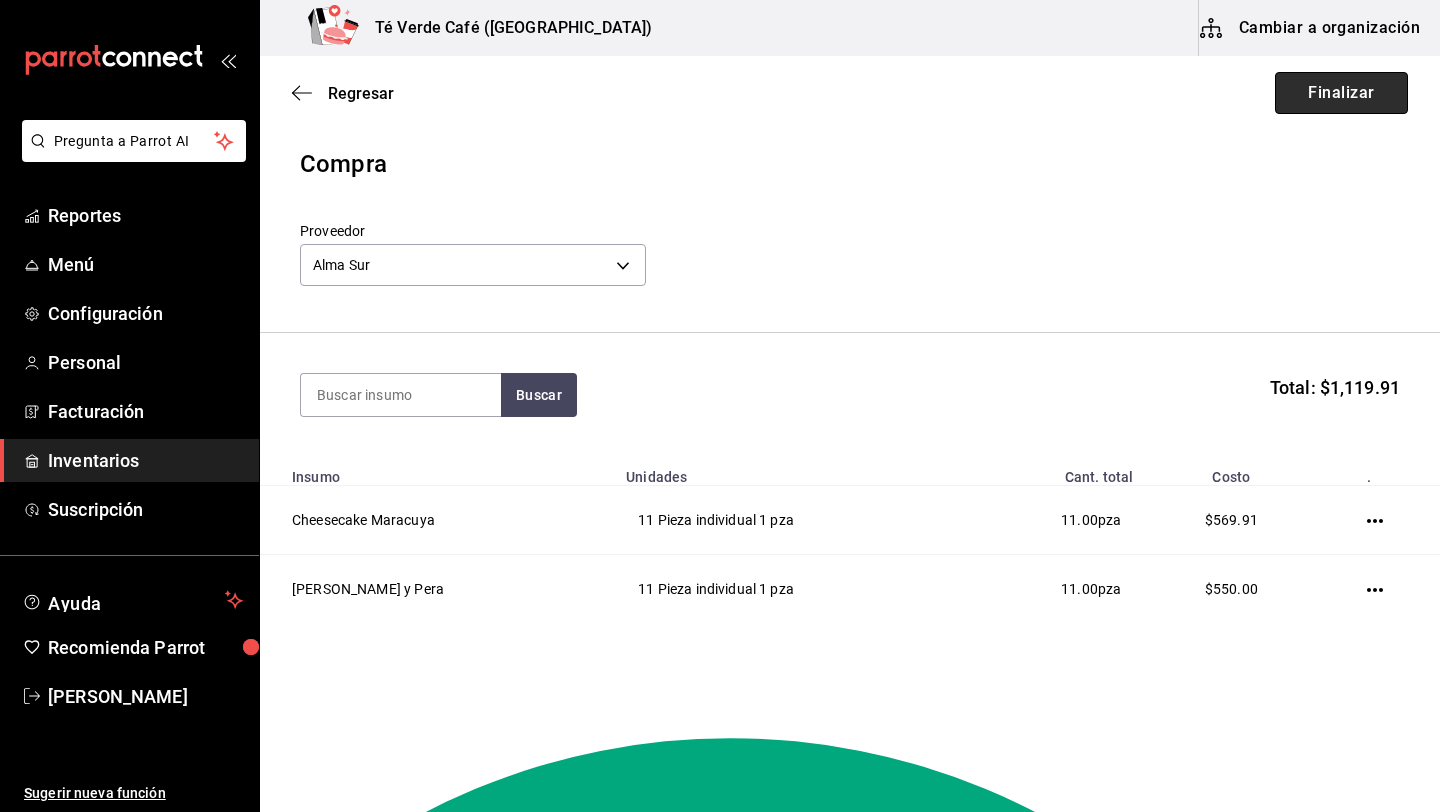 click on "Finalizar" at bounding box center (1341, 93) 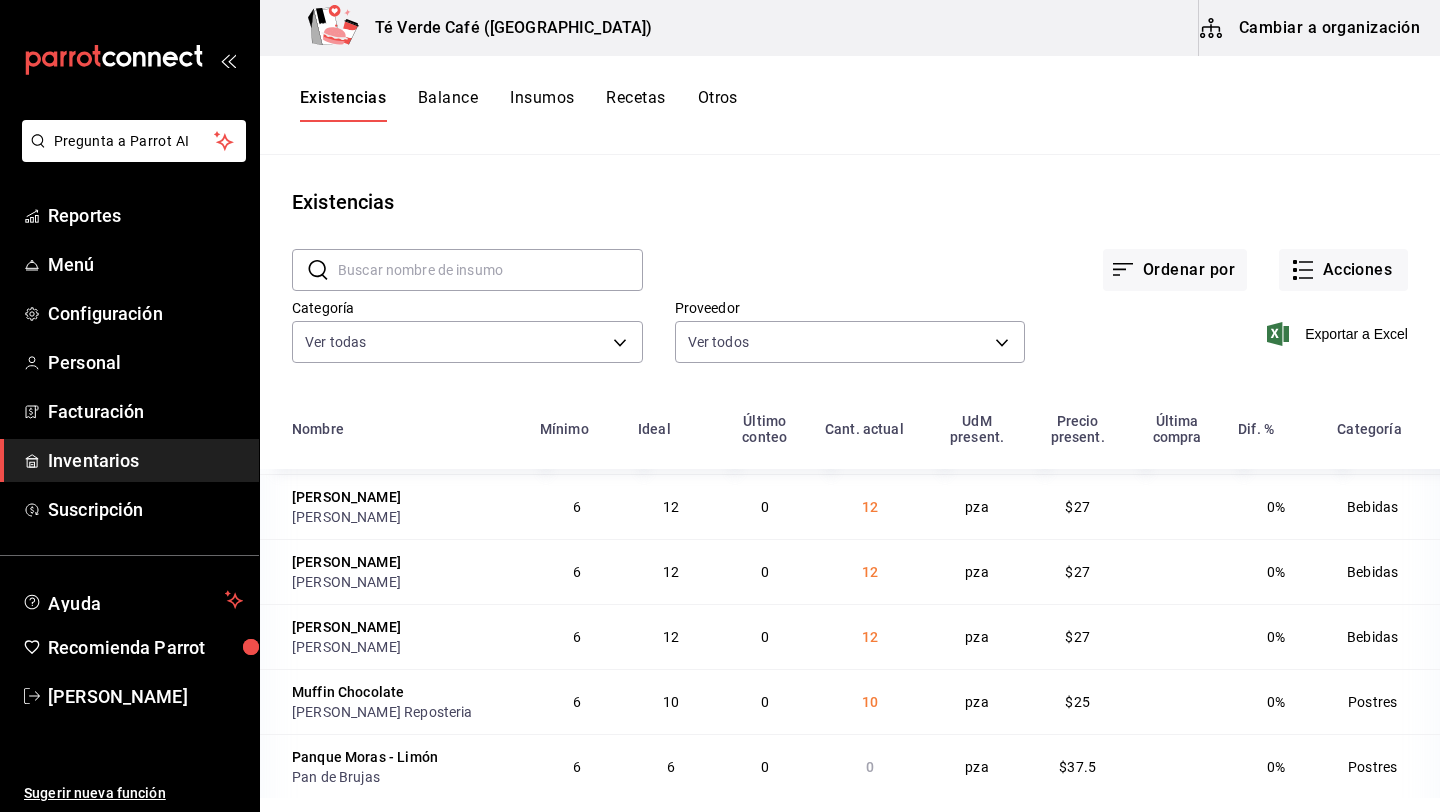 scroll, scrollTop: 0, scrollLeft: 0, axis: both 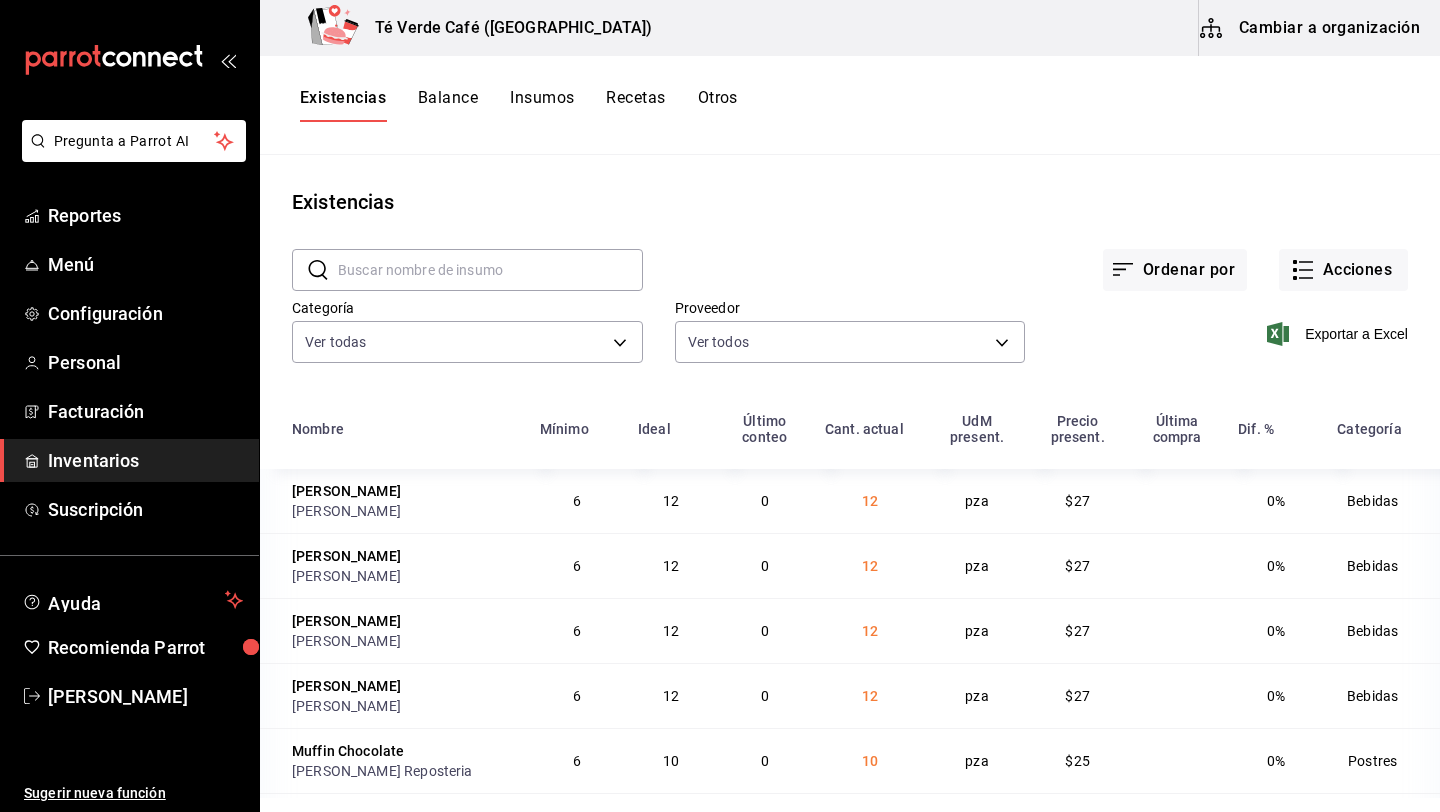 click at bounding box center (490, 270) 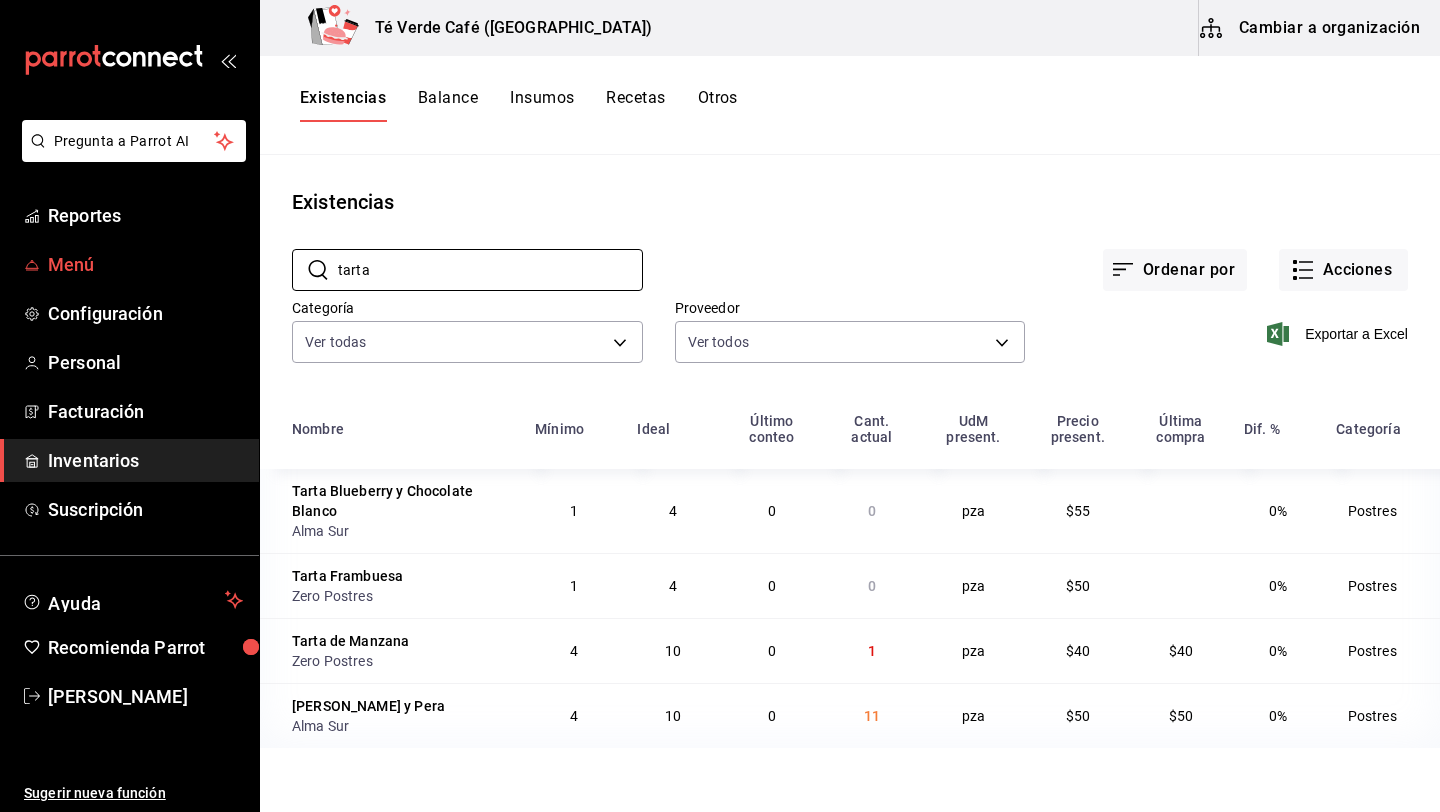 type on "tarta" 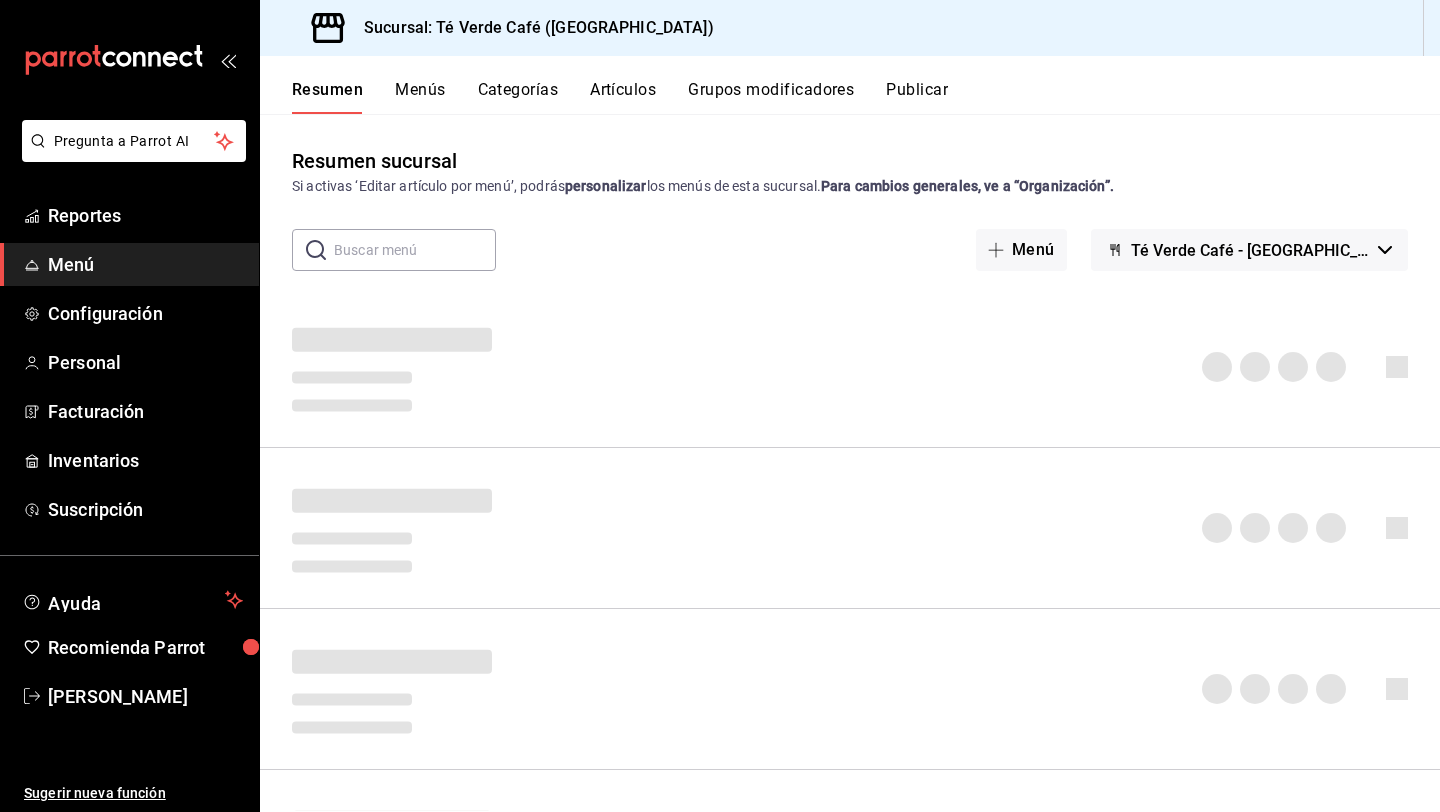 click at bounding box center (415, 250) 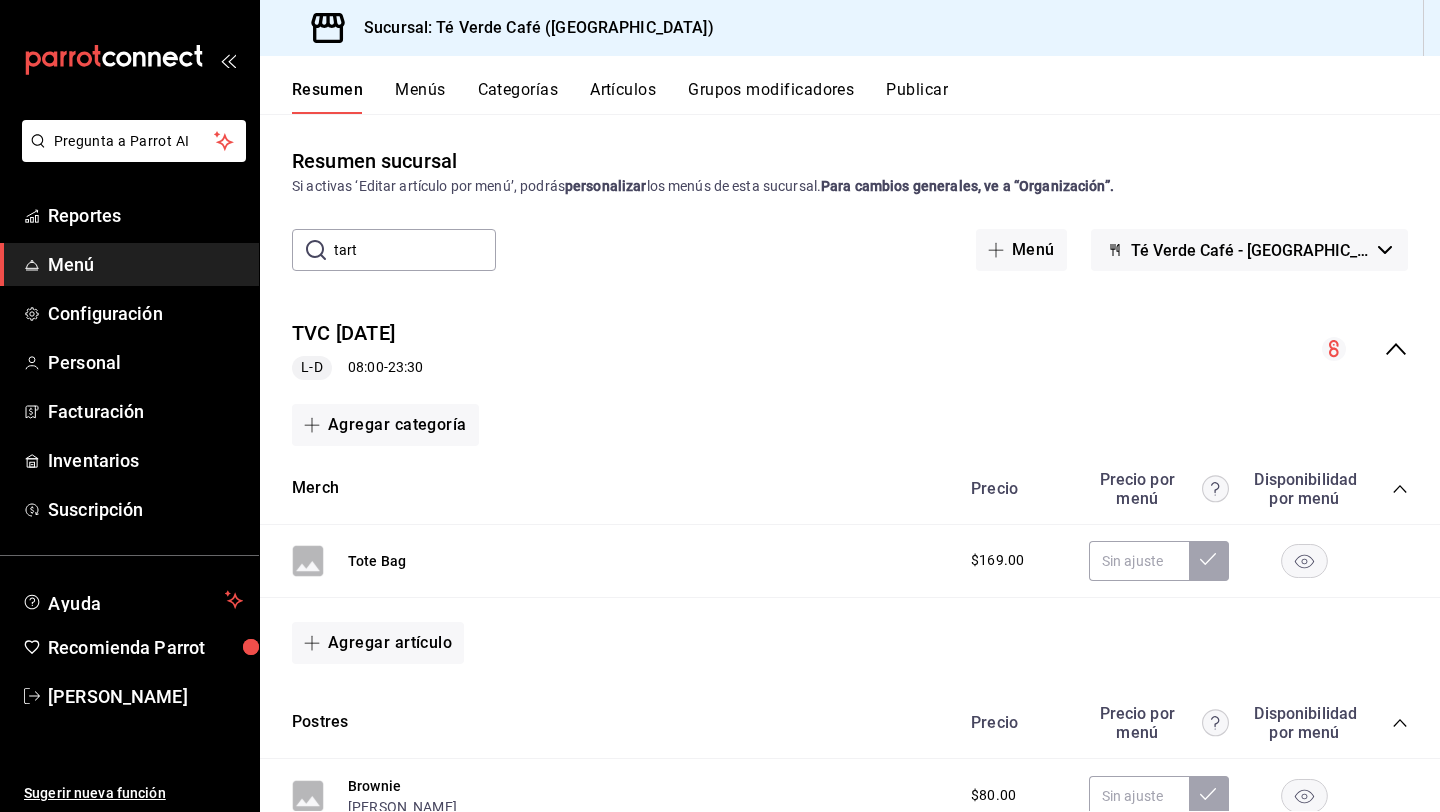 type on "tarta" 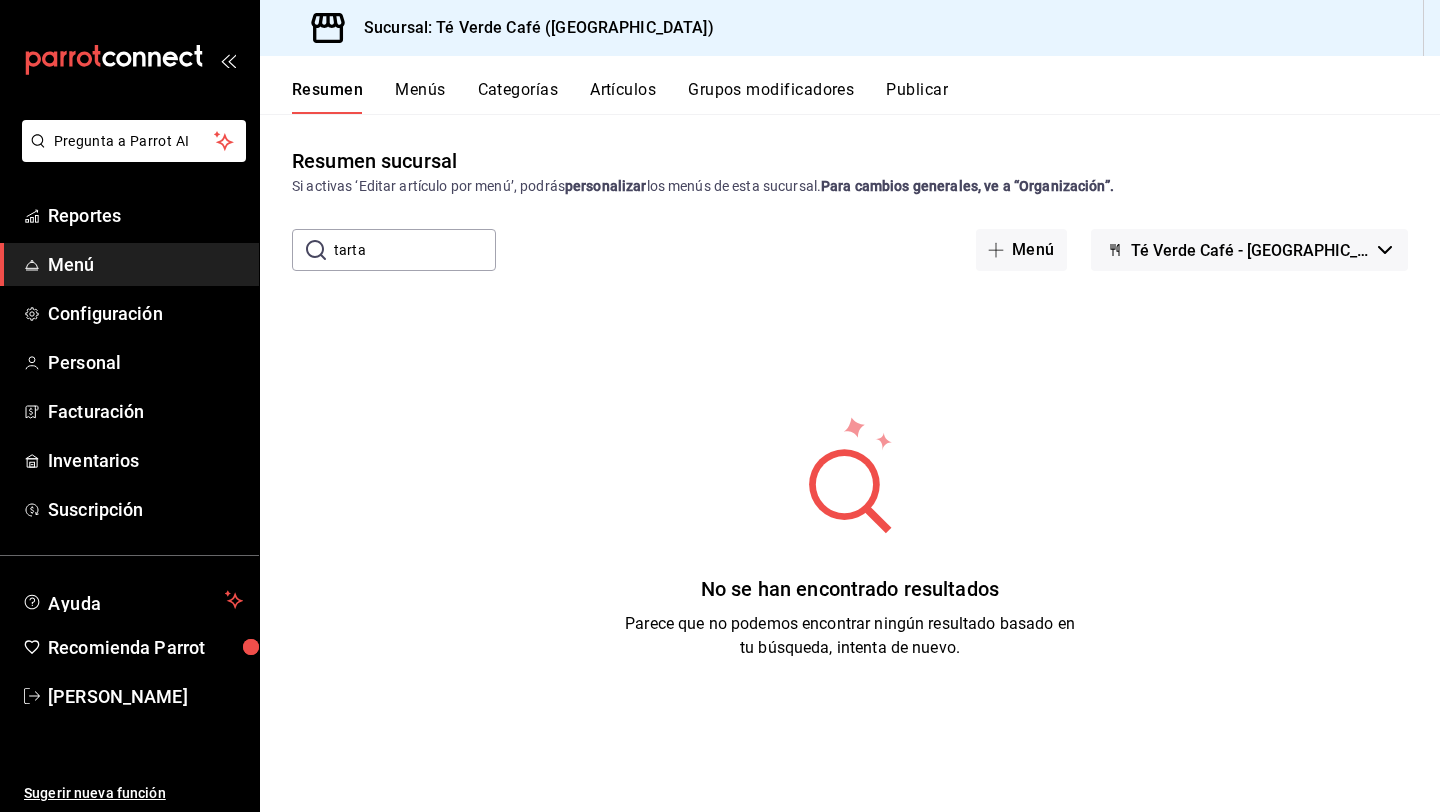 click on "Menús" at bounding box center (420, 97) 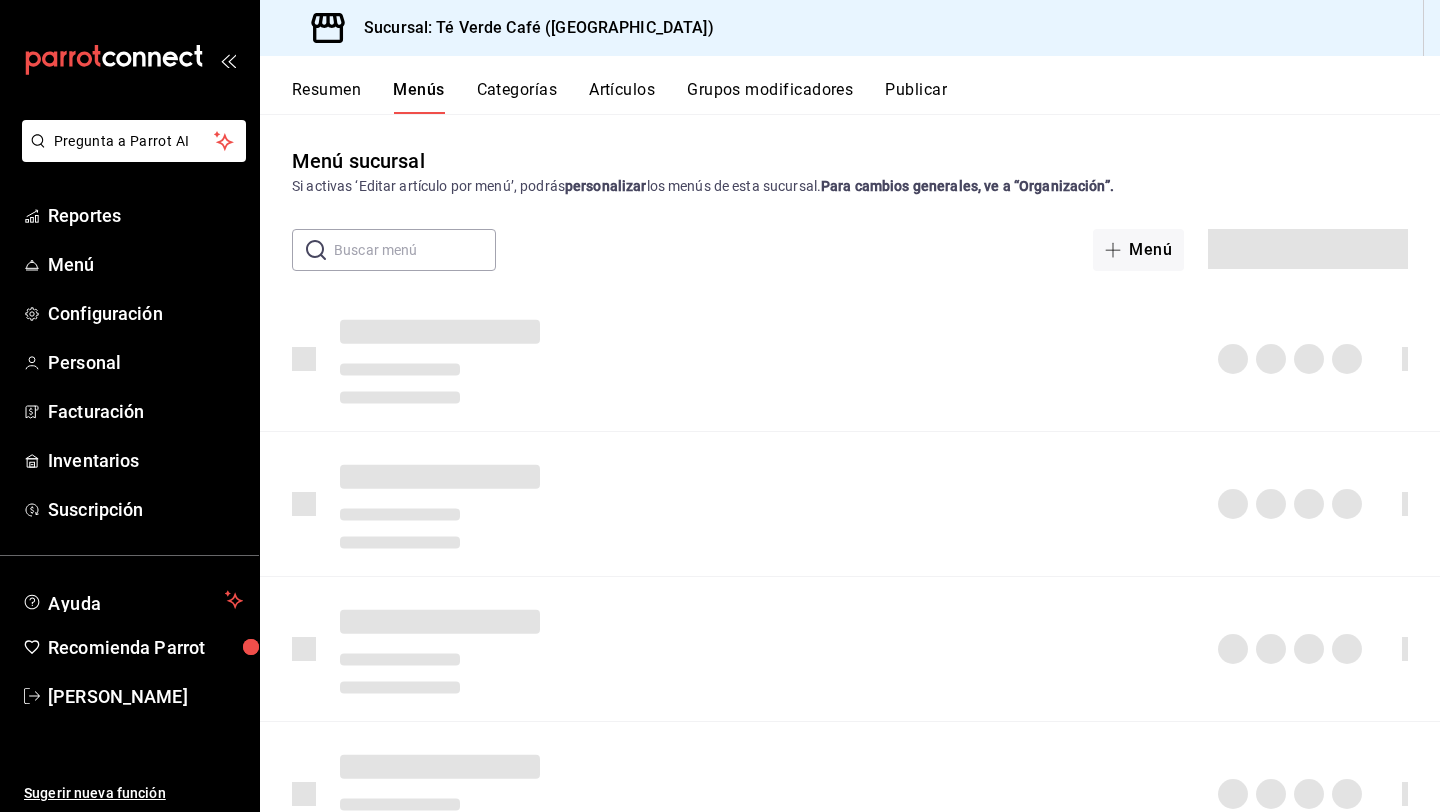 click on "Artículos" at bounding box center [622, 97] 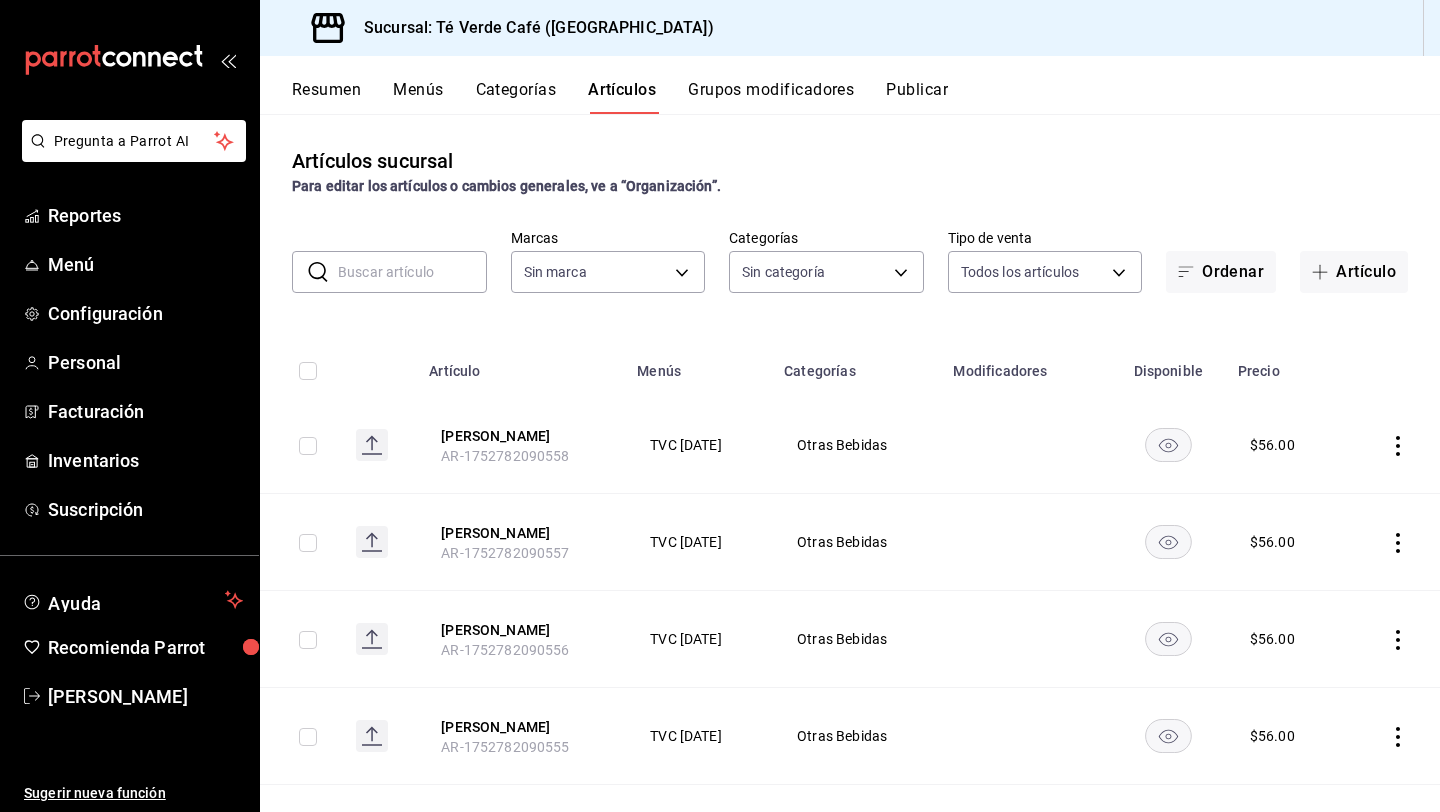 type on "758a6f1e-0dac-4099-973a-2f8b6b85c5fc" 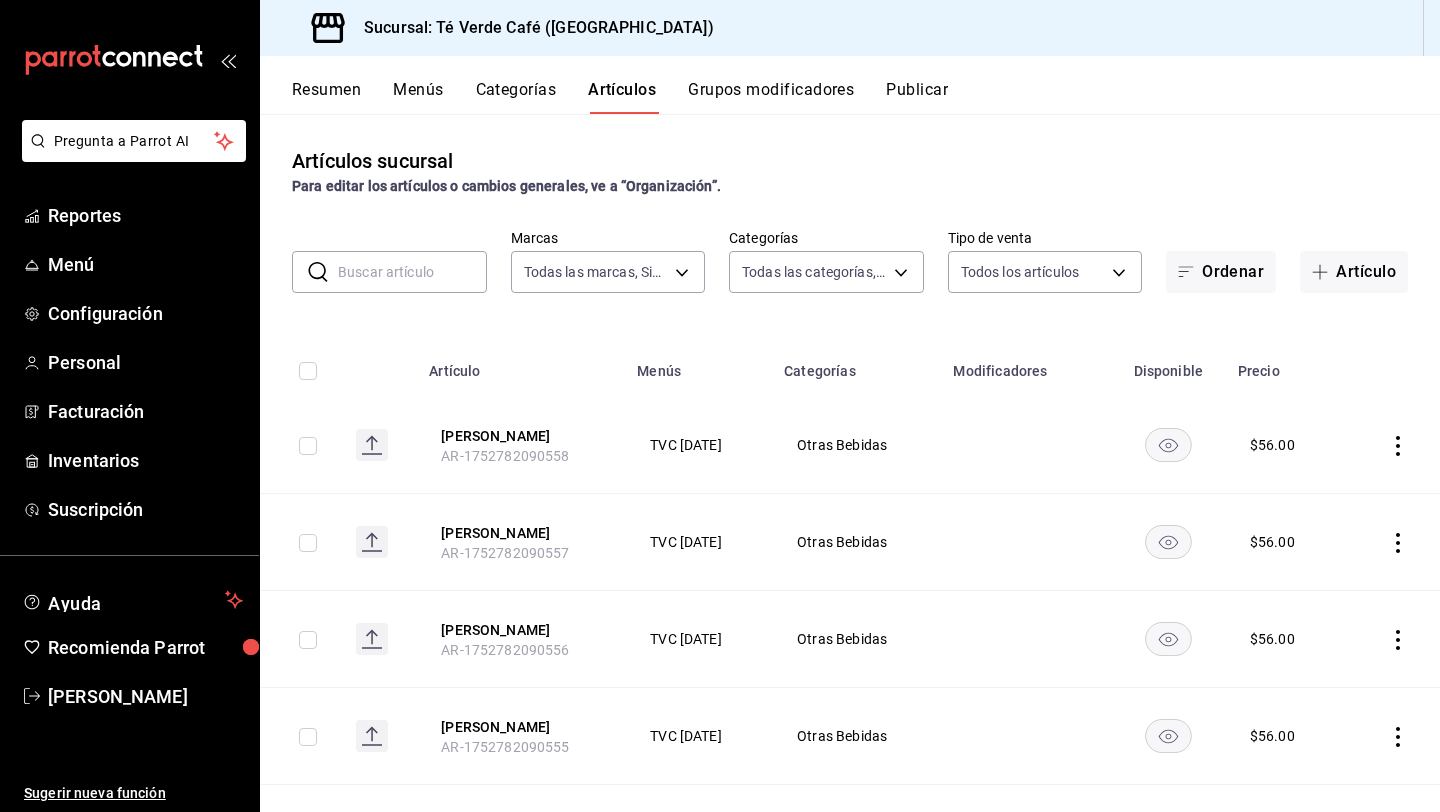 click at bounding box center [412, 272] 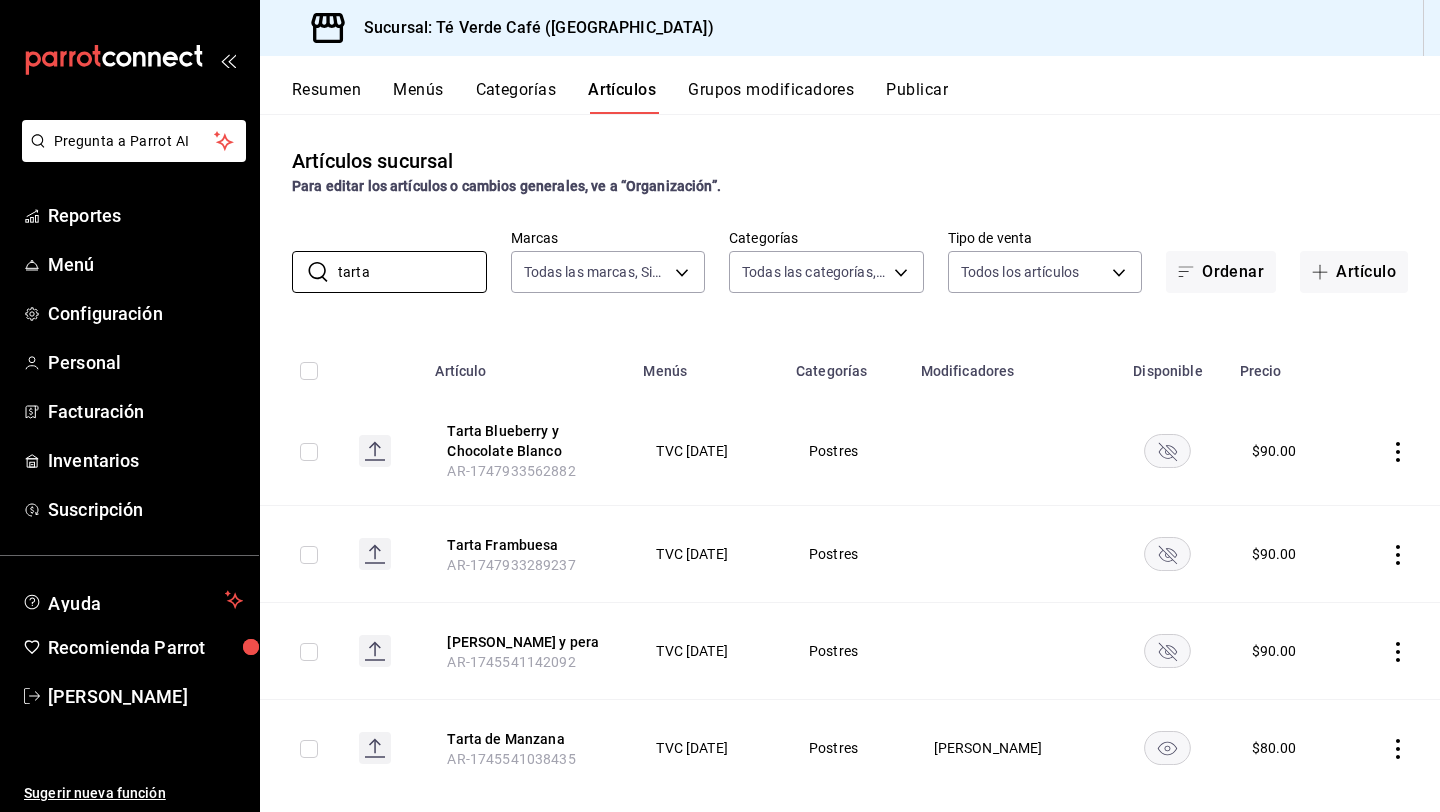 scroll, scrollTop: 33, scrollLeft: 0, axis: vertical 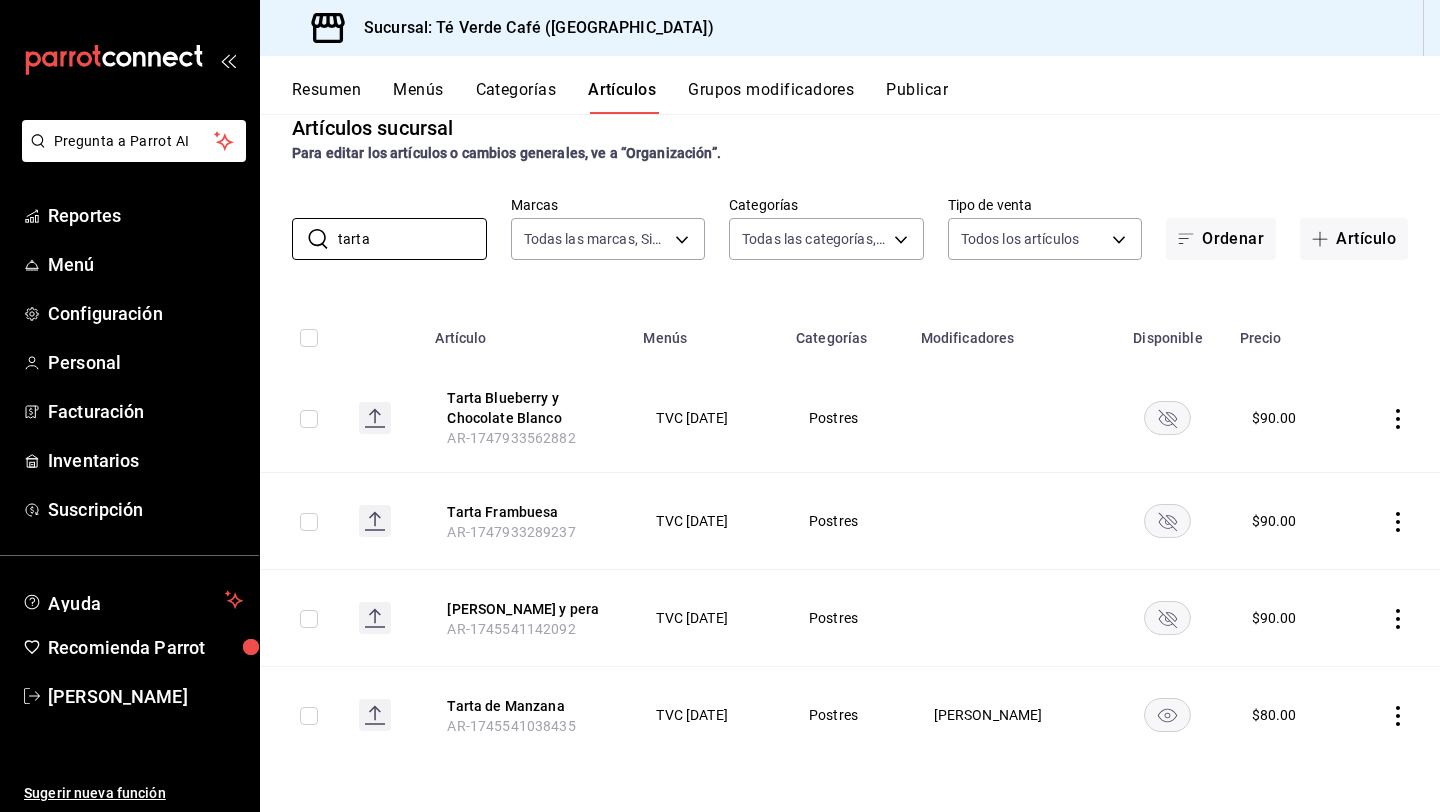 click 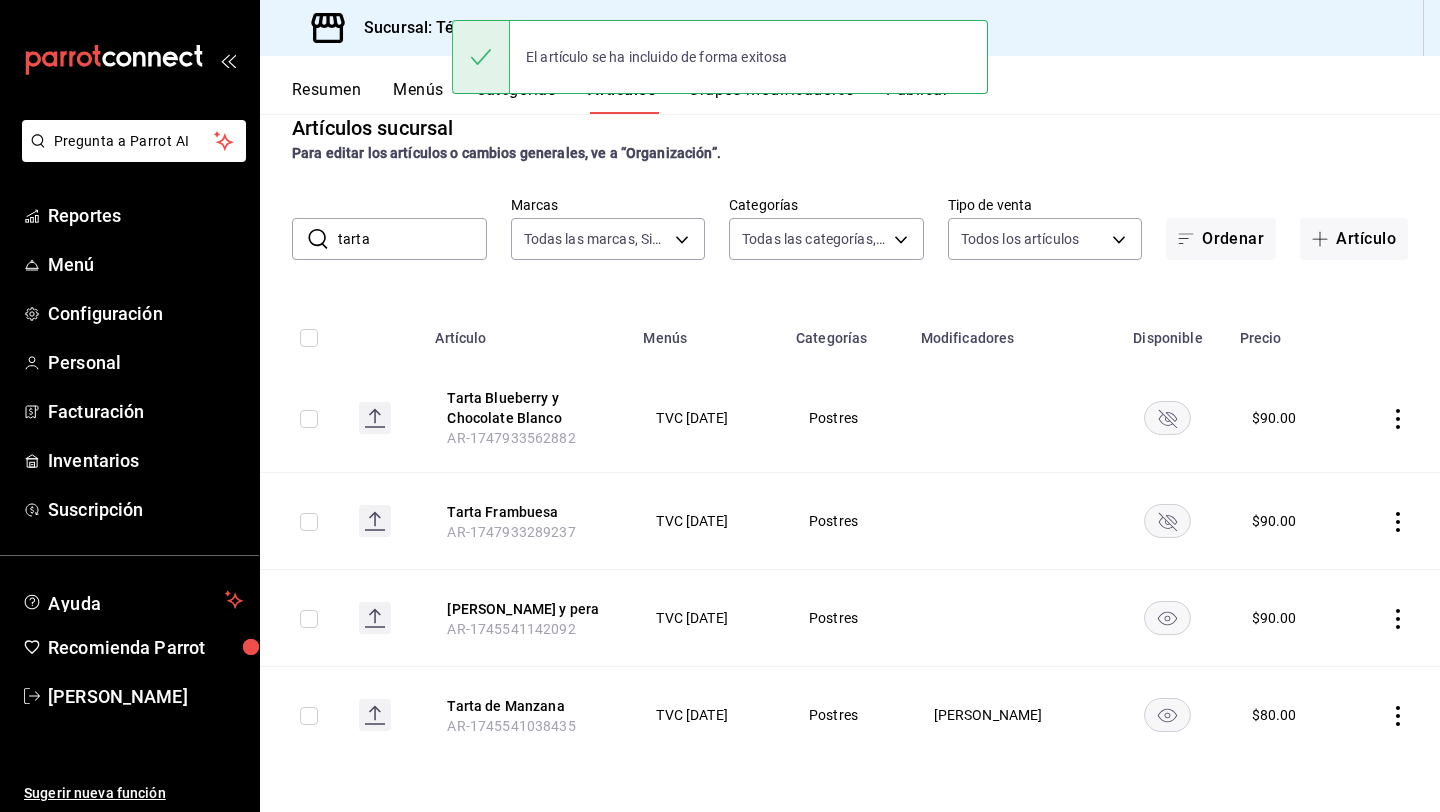 click on "tarta" at bounding box center (412, 239) 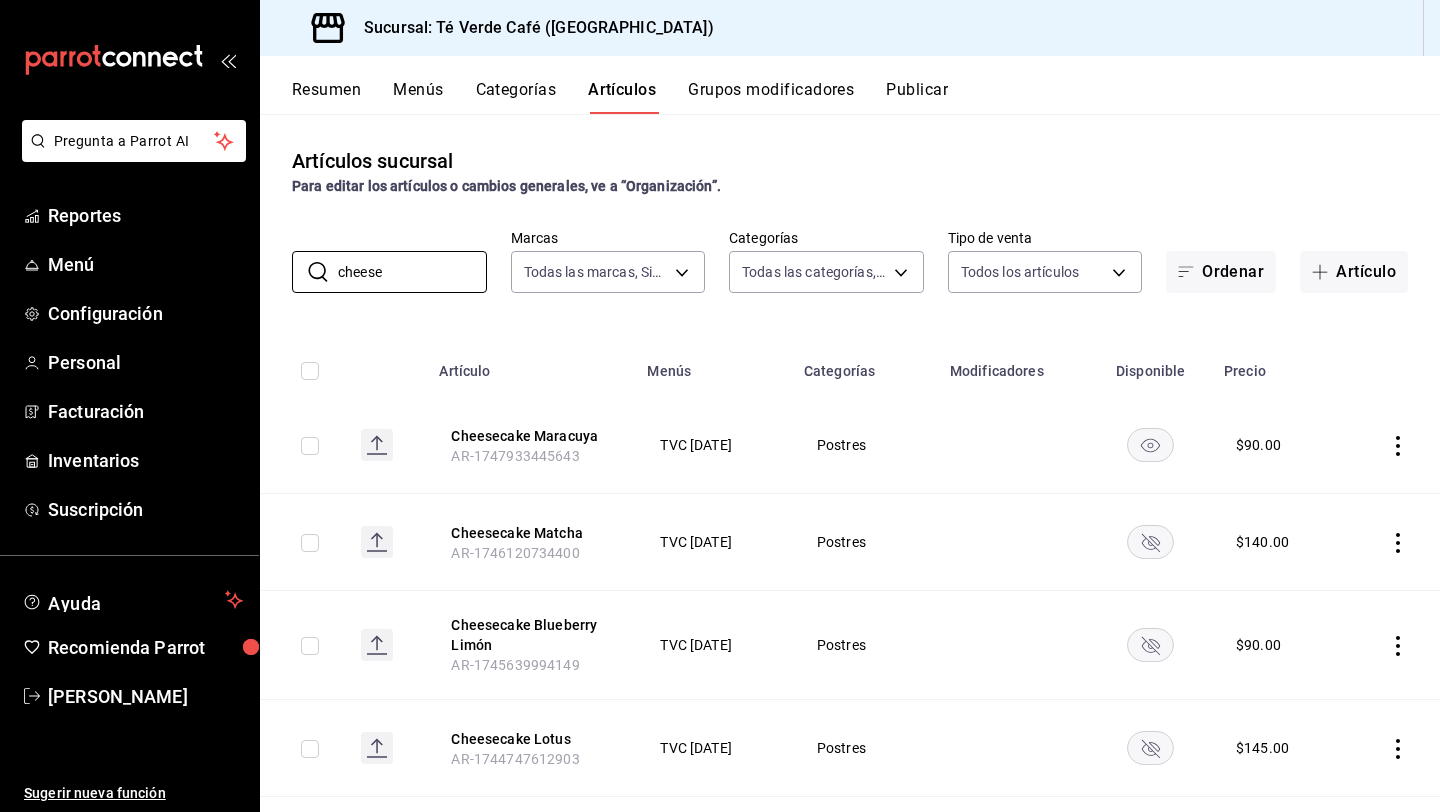 scroll, scrollTop: 130, scrollLeft: 0, axis: vertical 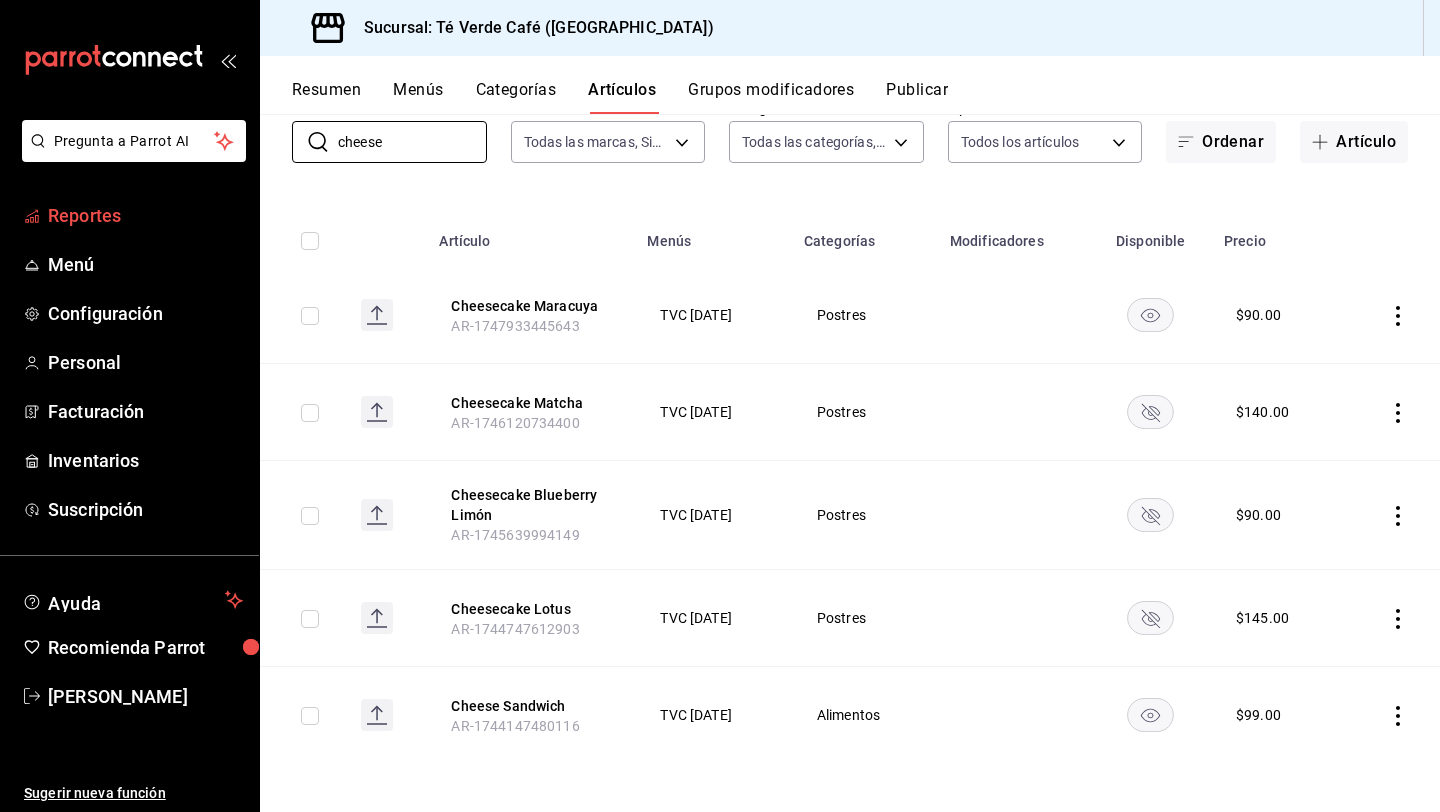 type on "cheese" 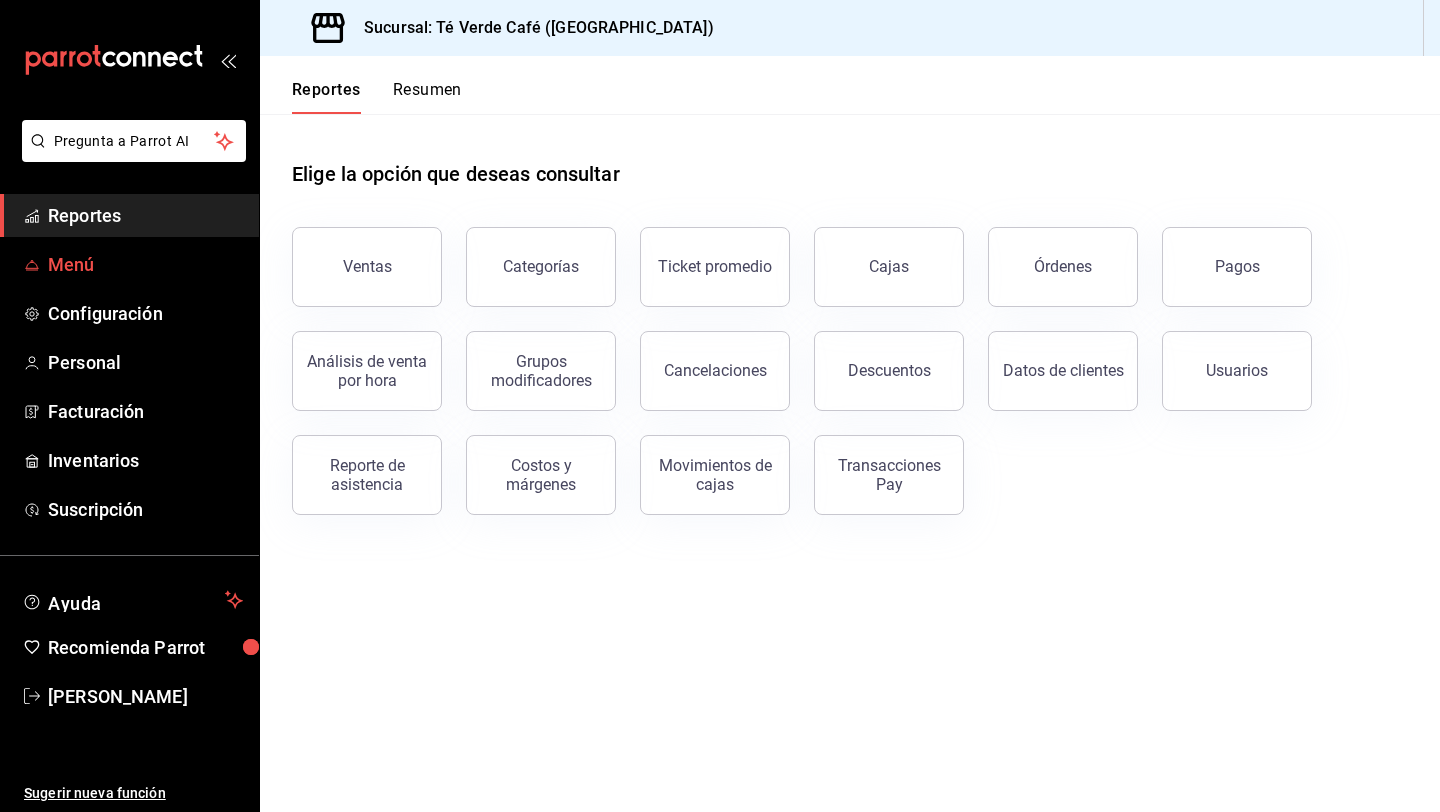 click on "Menú" at bounding box center [145, 264] 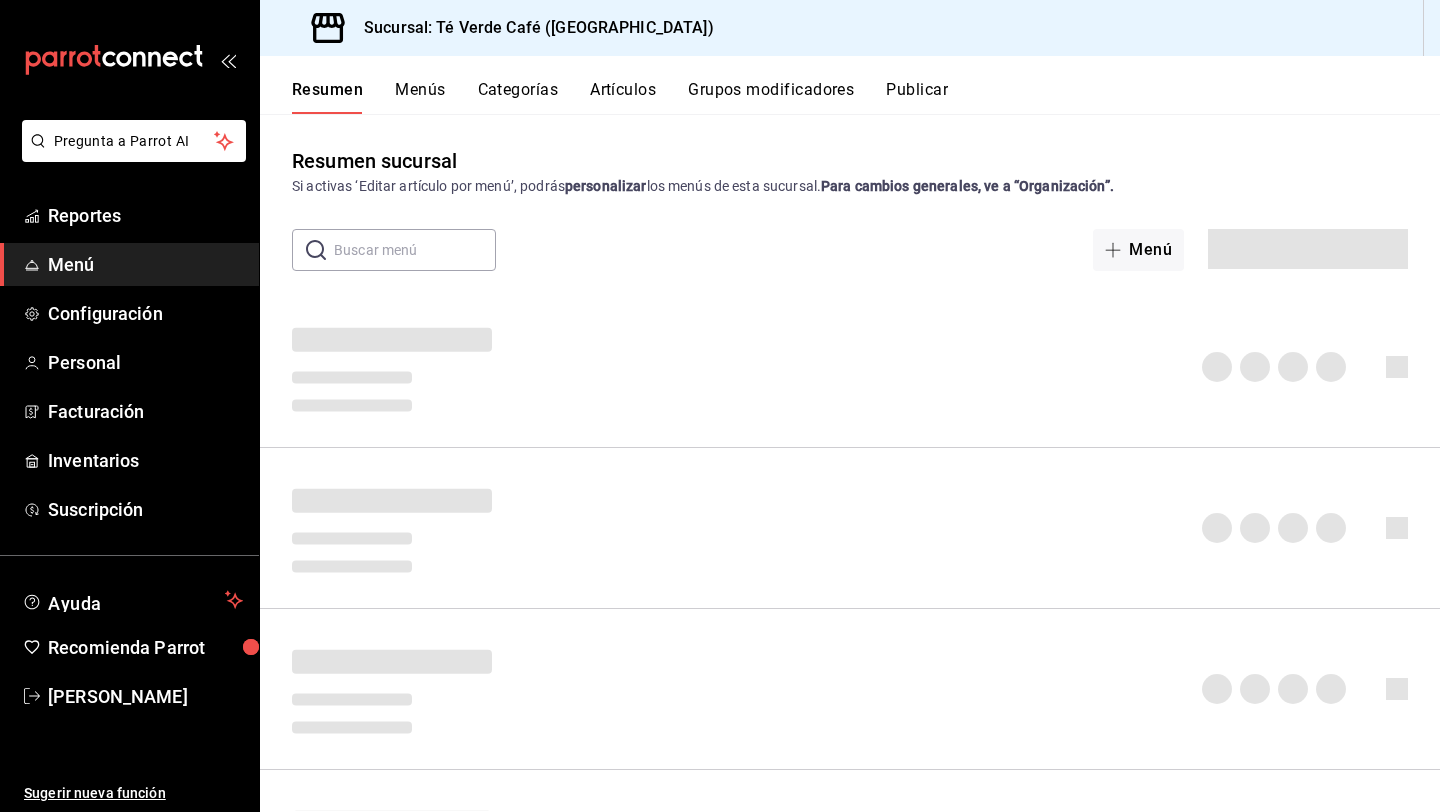click on "Artículos" at bounding box center [623, 97] 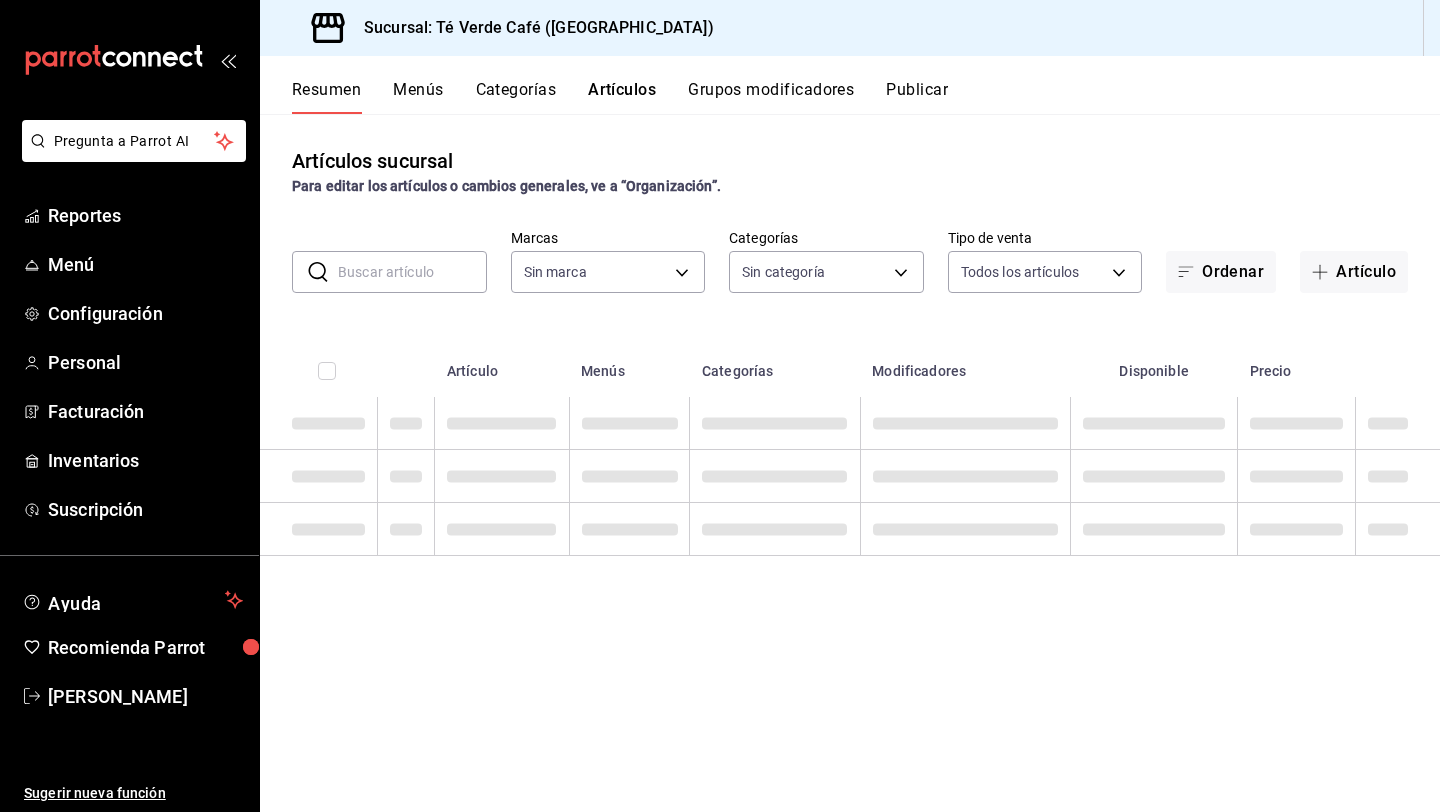 click at bounding box center [412, 272] 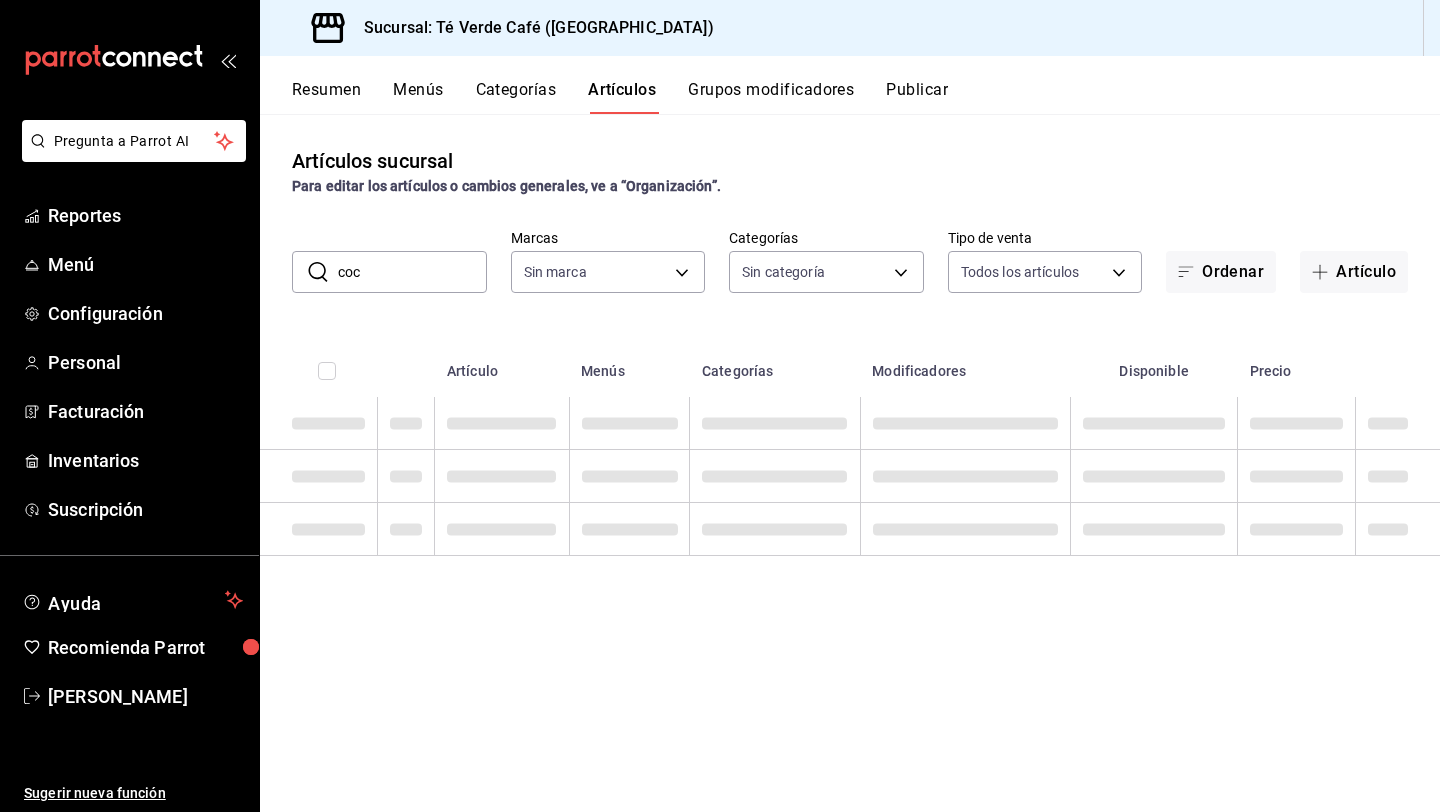 type on "coca" 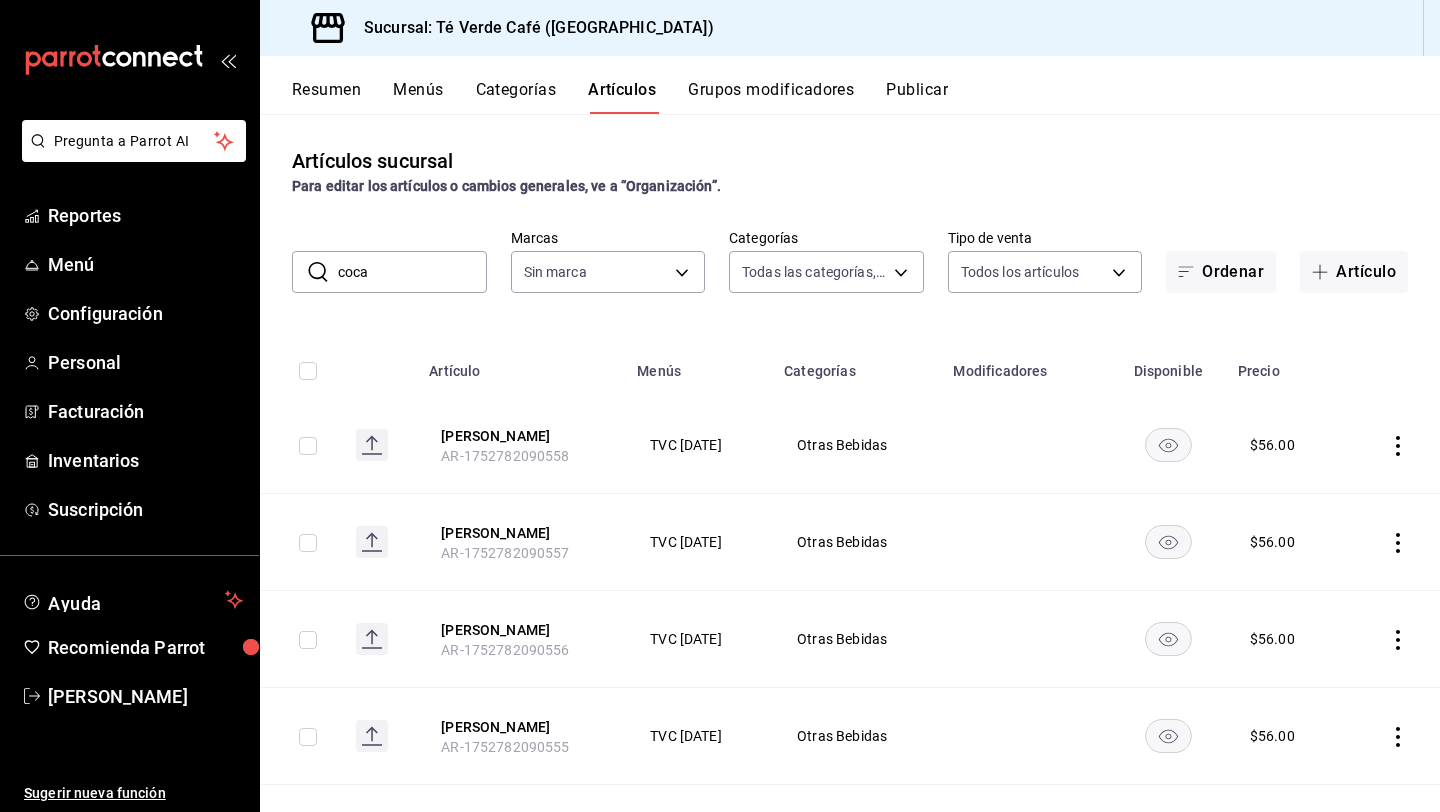 type on "7f84b29c-7dd6-4275-a412-61a2aaa74f48,3e45f5be-f9d1-4832-a44c-73ceef34bbf3,89266c1c-4e34-4b80-940b-7e6b7acff9e9,d35b3f42-2f40-4b46-9abc-e8c2670203bd,e32b7473-67c0-4a22-b7be-094f96c8e78d,33edcb5b-2fa5-42fd-a8e3-08e154ca1556,6cc02e5a-fb52-48d6-9295-f0a7e07df166,e5d461ef-7b95-4d48-8188-7e05d61870f3" 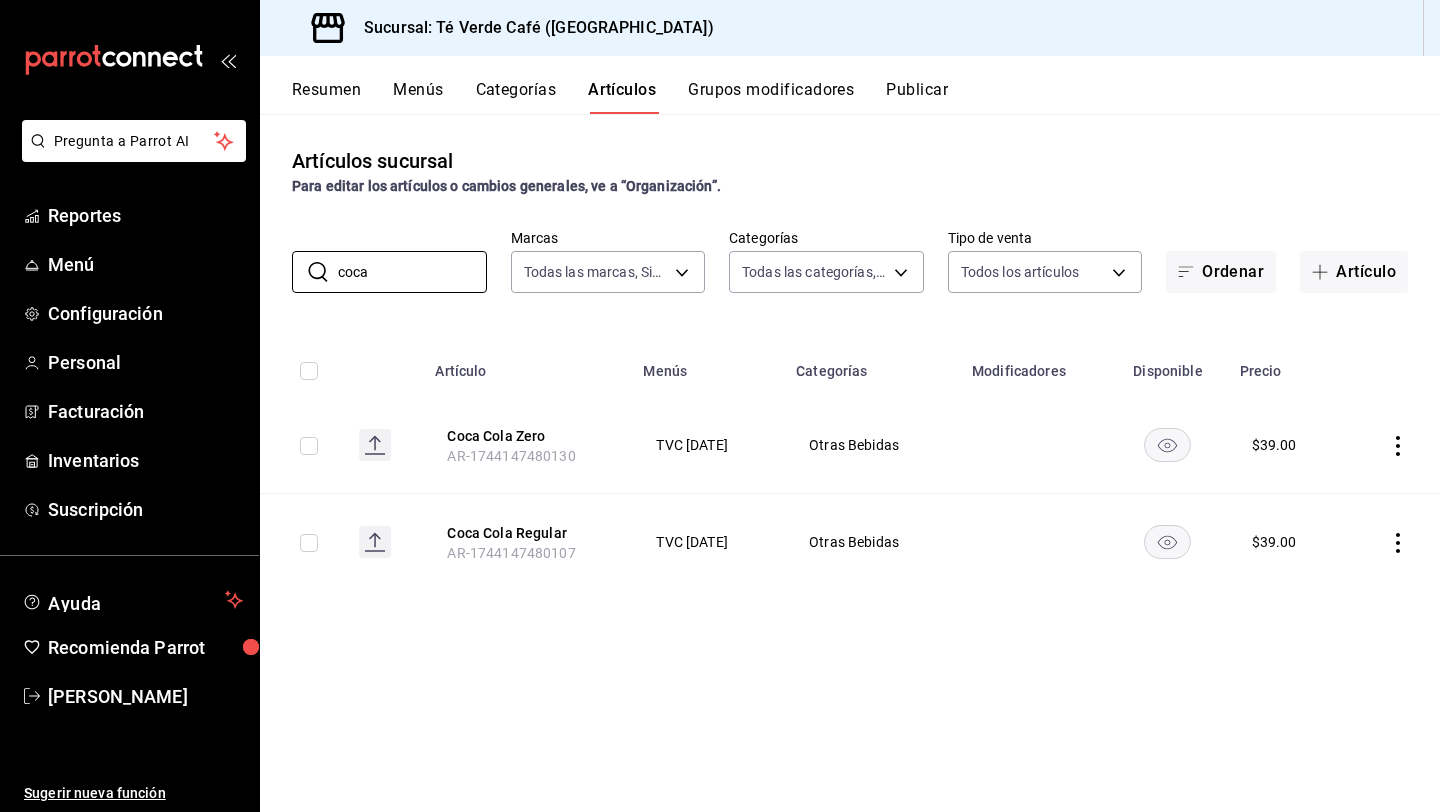 type on "coca" 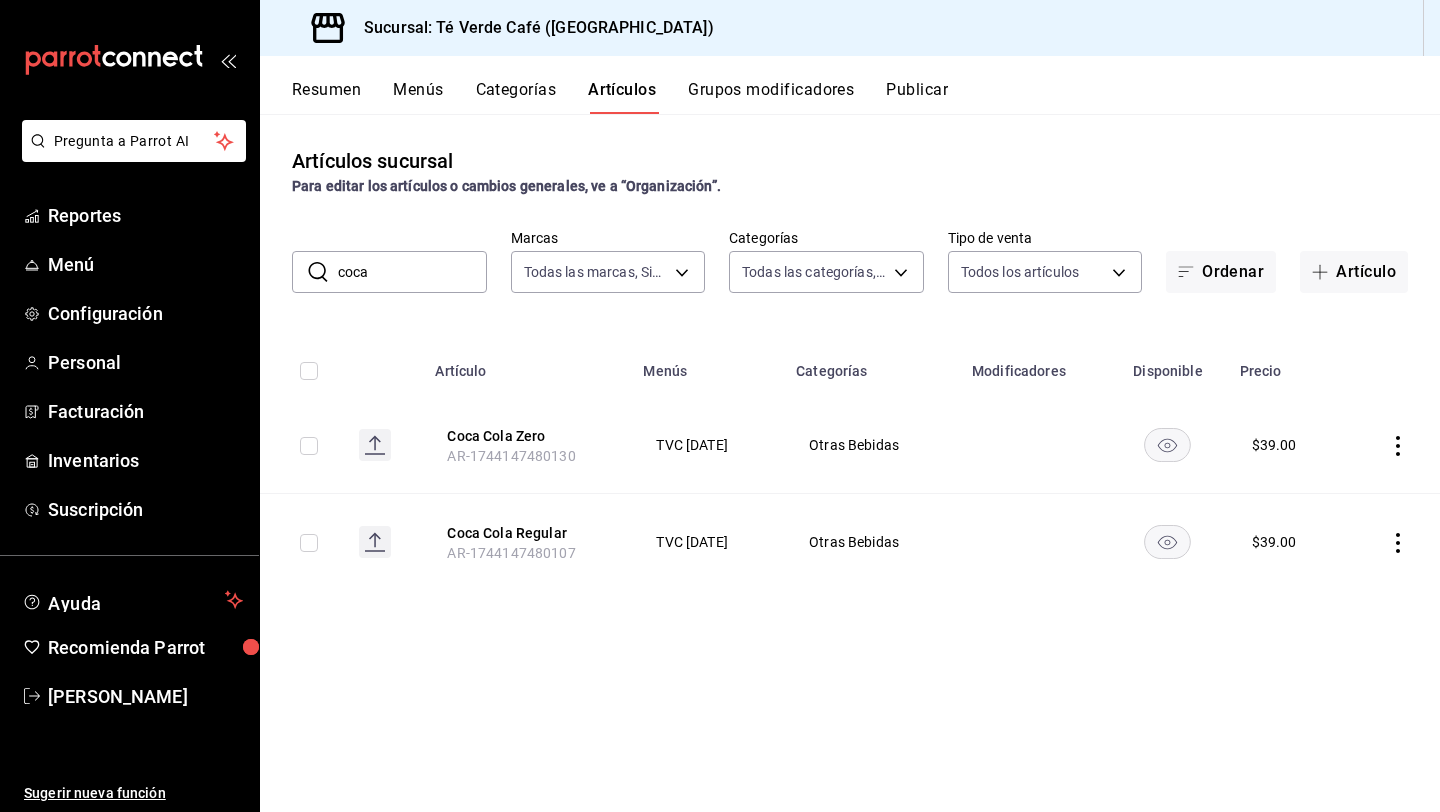 click 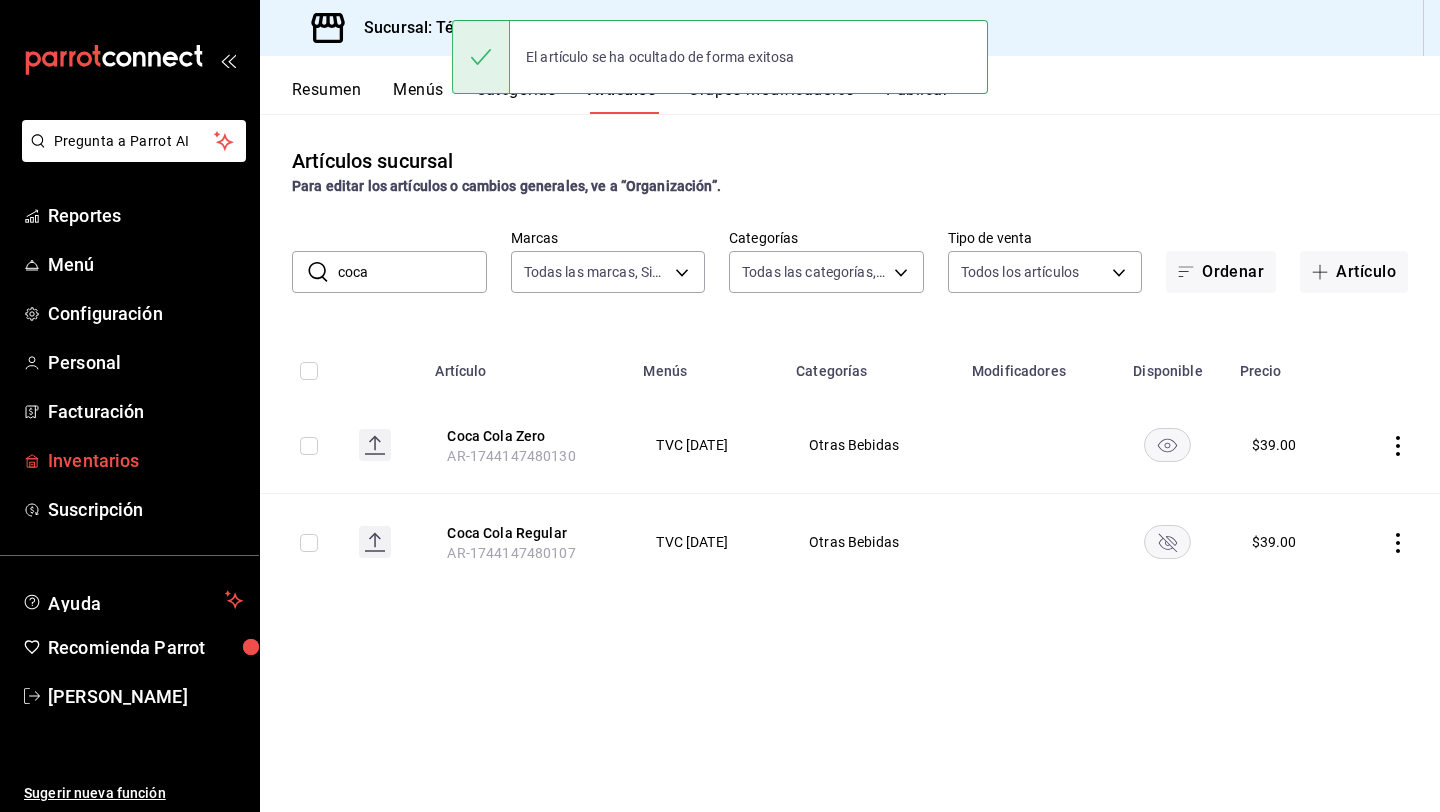 click on "Inventarios" at bounding box center (145, 460) 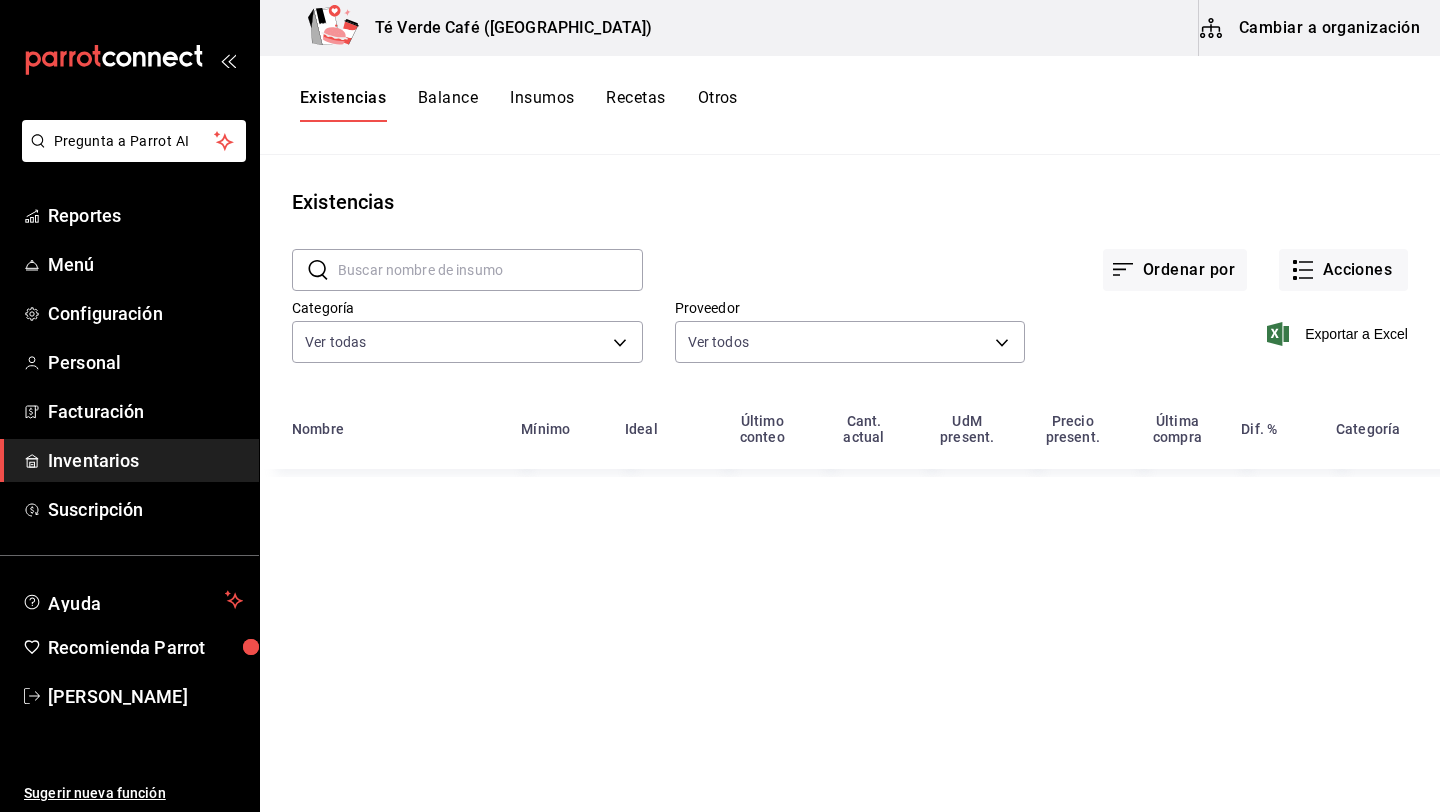 click at bounding box center (490, 270) 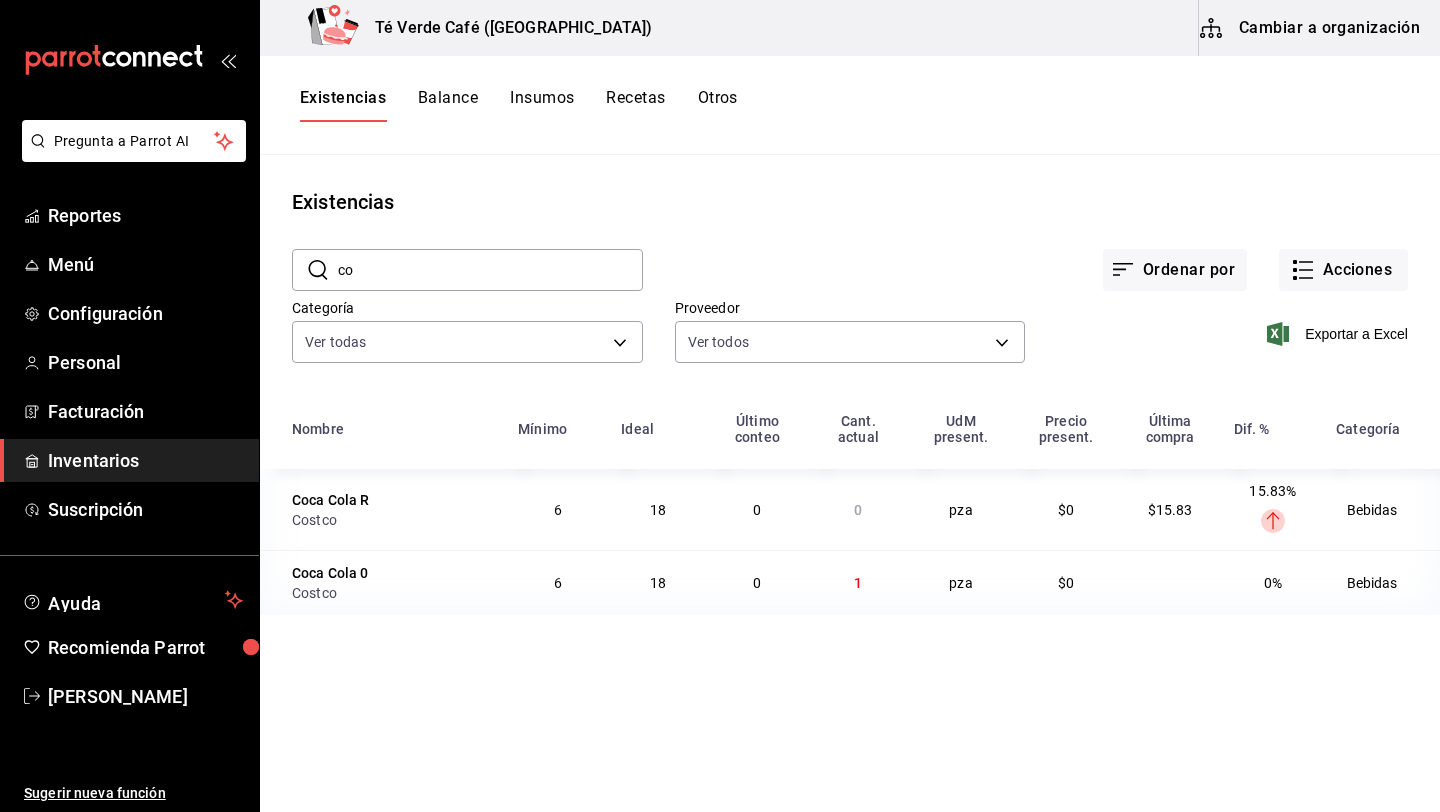 type on "c" 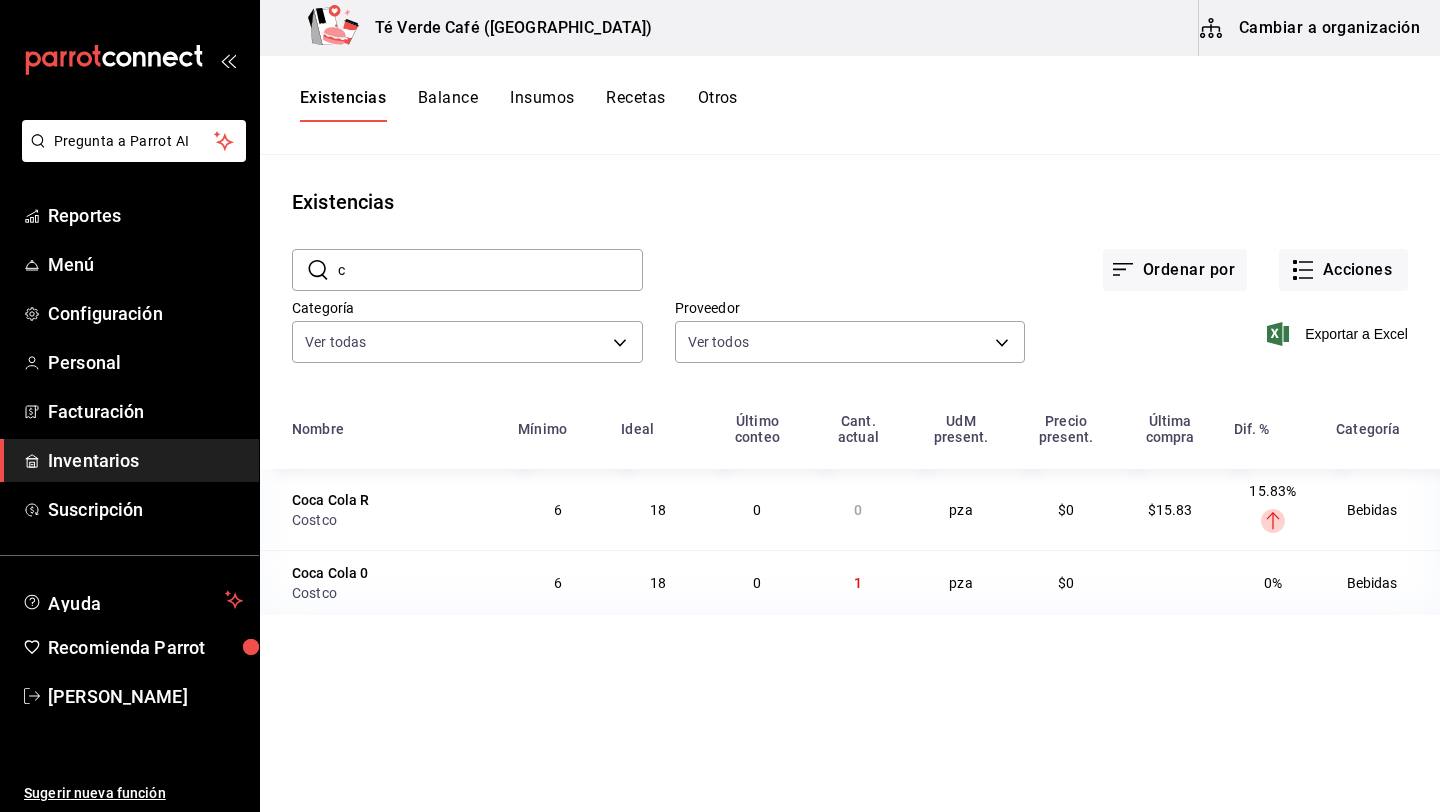 type 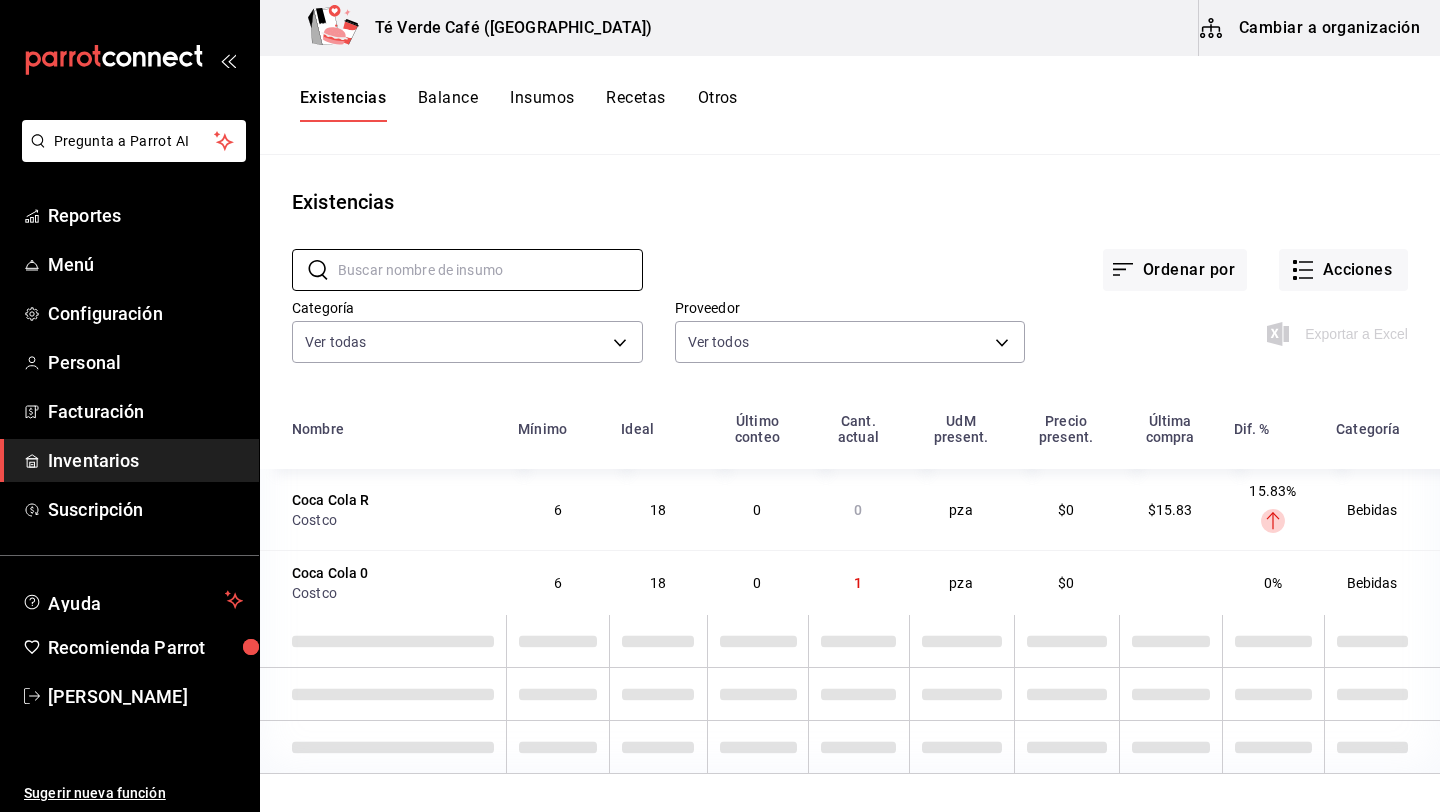 click on "Existencias" at bounding box center (850, 202) 